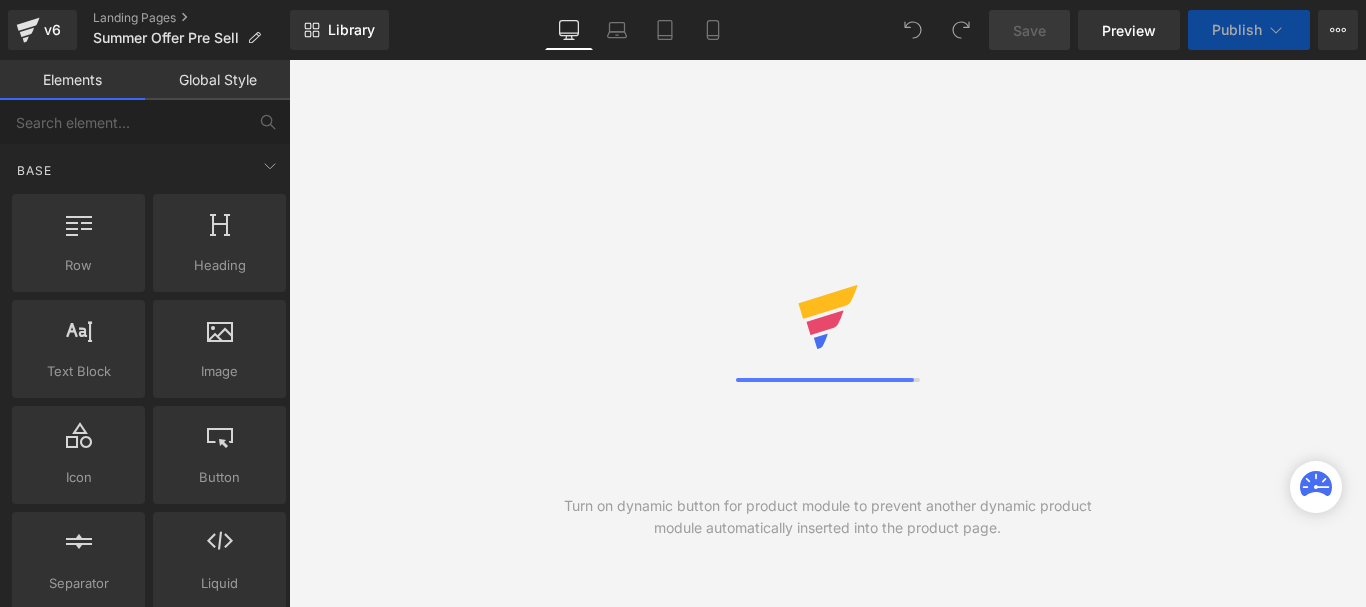 scroll, scrollTop: 0, scrollLeft: 0, axis: both 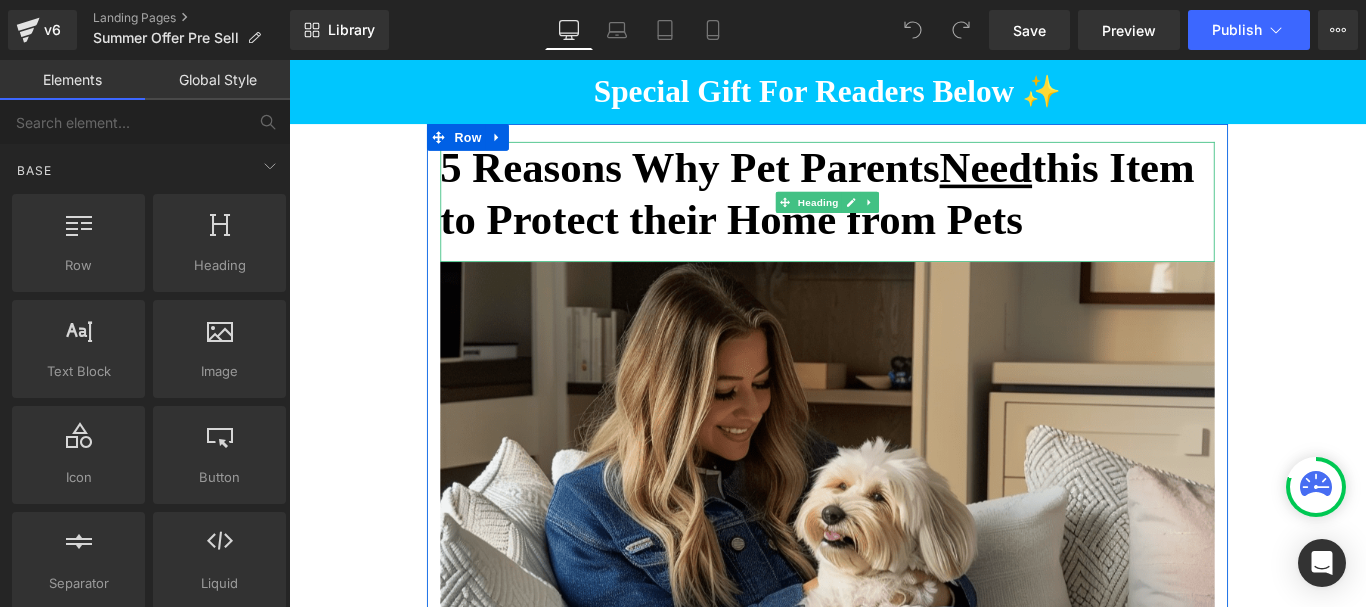 click on "5 Reasons Why Pet Parents  Need  this Item to Protect their Home from Pets" at bounding box center [894, 209] 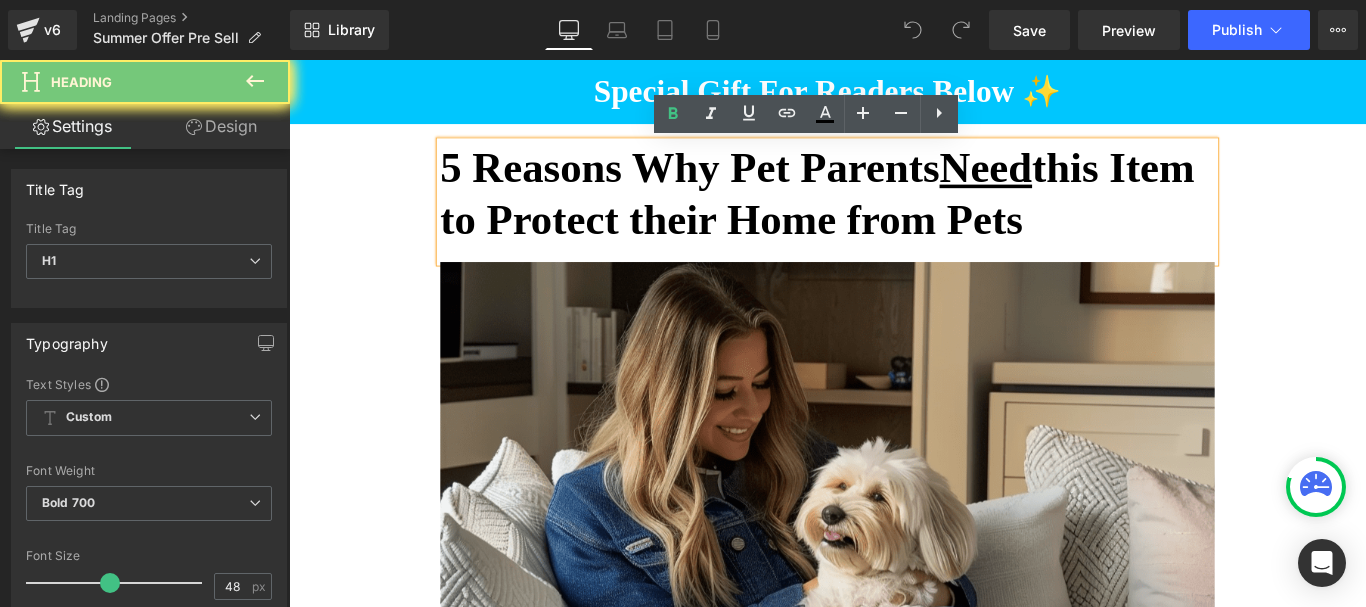 click on "5 Reasons Why Pet Parents  Need  this Item to Protect their Home from Pets" at bounding box center [894, 209] 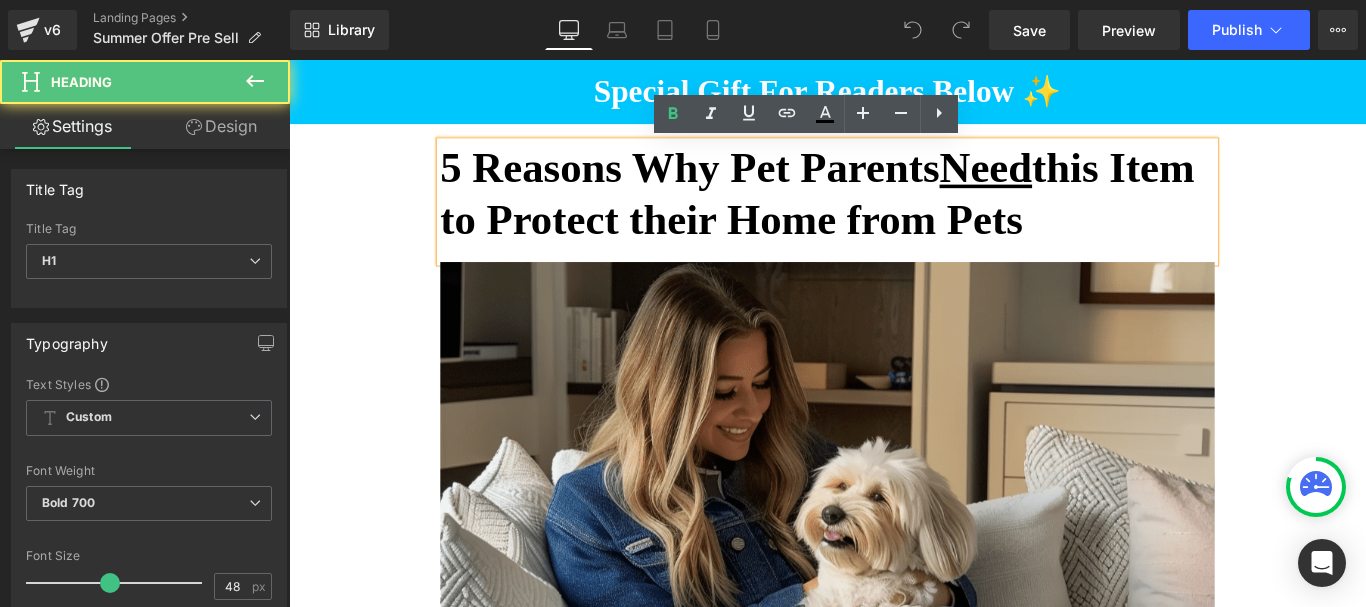 click on "5 Reasons Why Pet Parents  Need  this Item to Protect their Home from Pets" at bounding box center [894, 209] 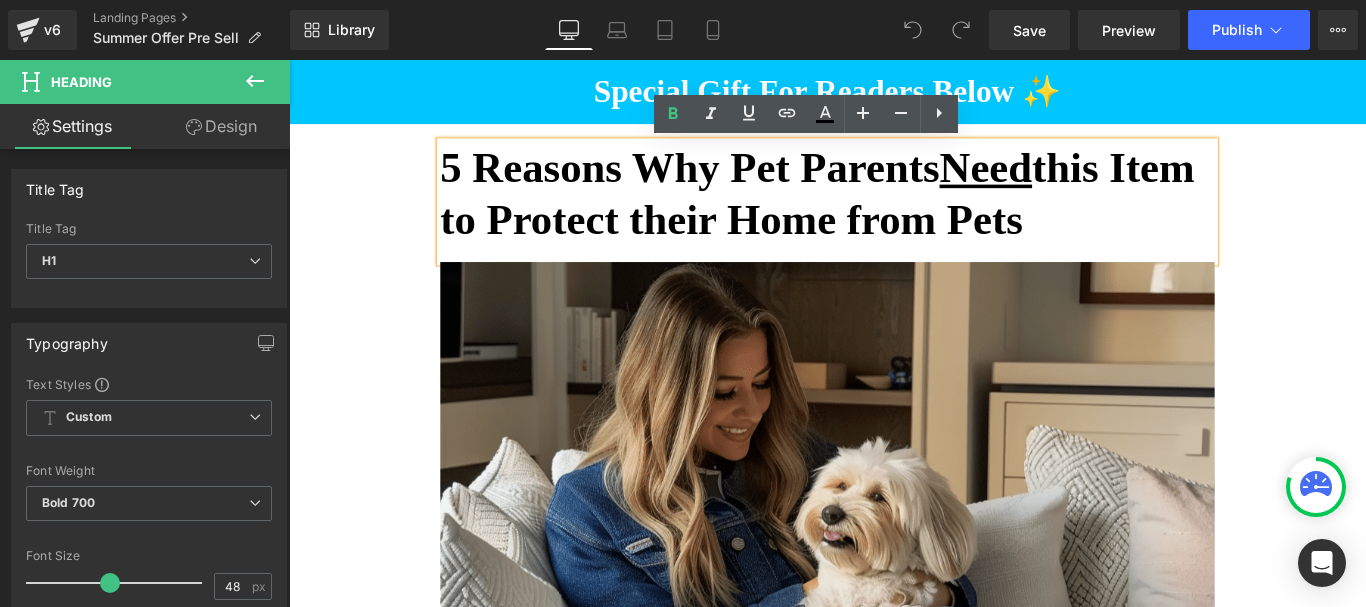 drag, startPoint x: 658, startPoint y: 279, endPoint x: 460, endPoint y: 180, distance: 221.37073 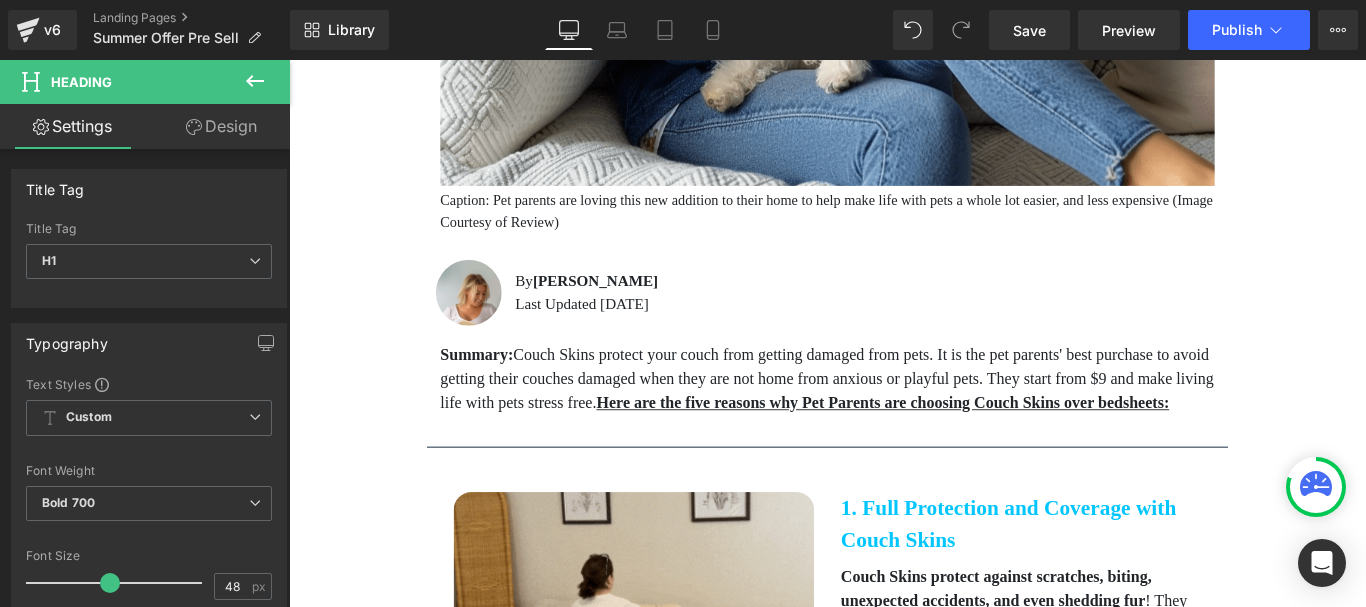 scroll, scrollTop: 800, scrollLeft: 0, axis: vertical 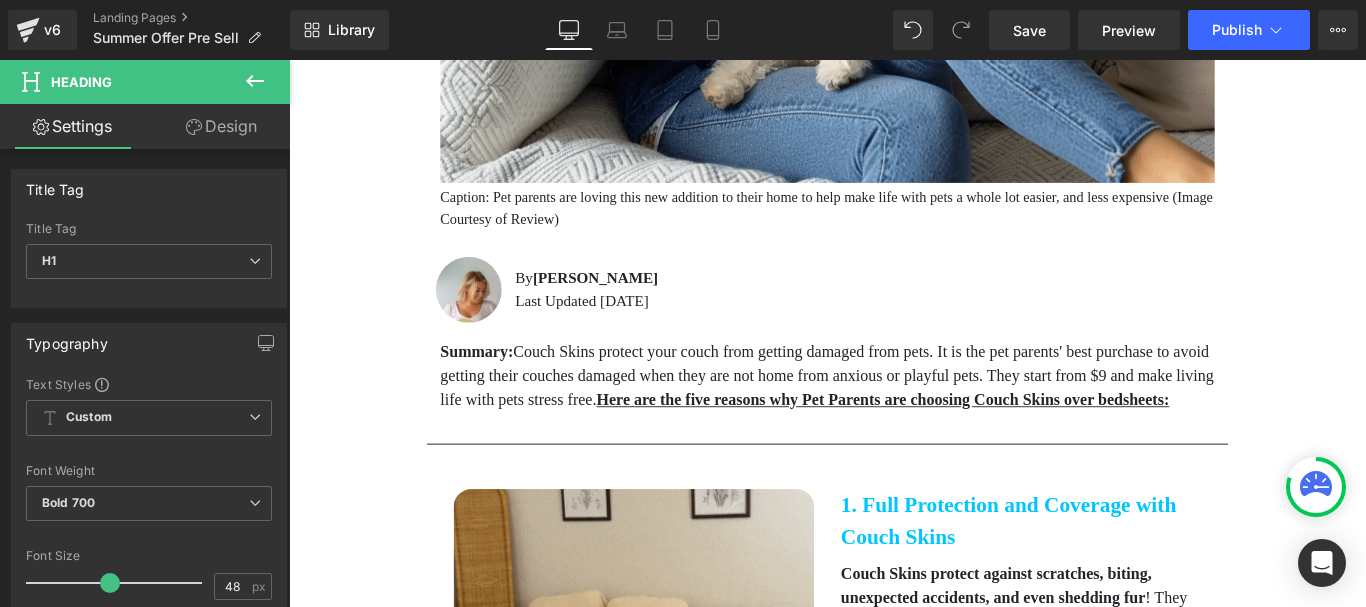 click on "Caption: Pet parents are loving this new addition to their home to help make life with pets a whole lot easier, and less expensive (Image Courtesy of Review)" at bounding box center (894, 227) 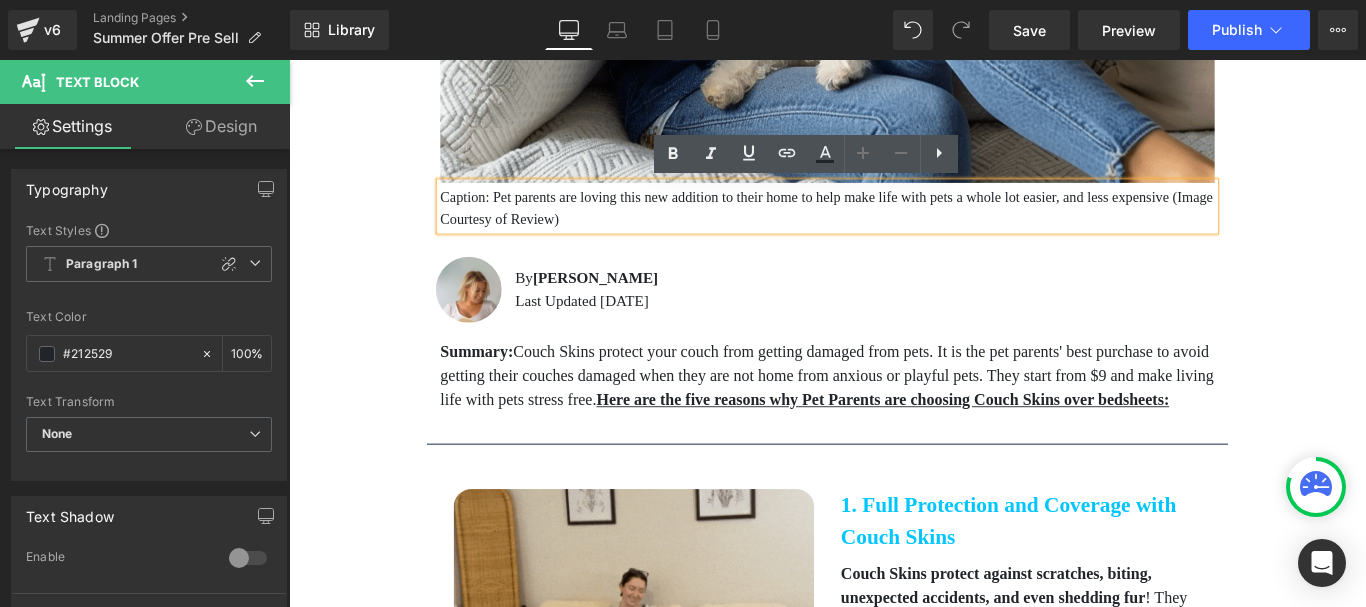 click on "Last Updated [DATE]" at bounding box center [943, 331] 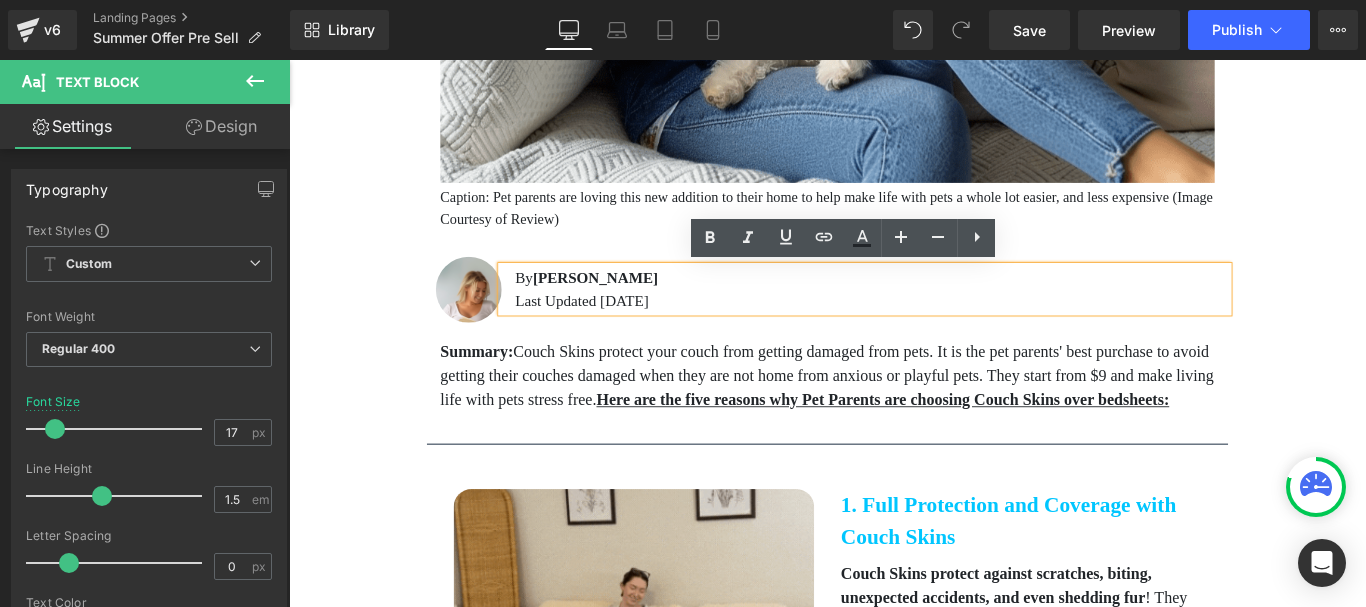 click on "Last Updated [DATE]" at bounding box center (943, 331) 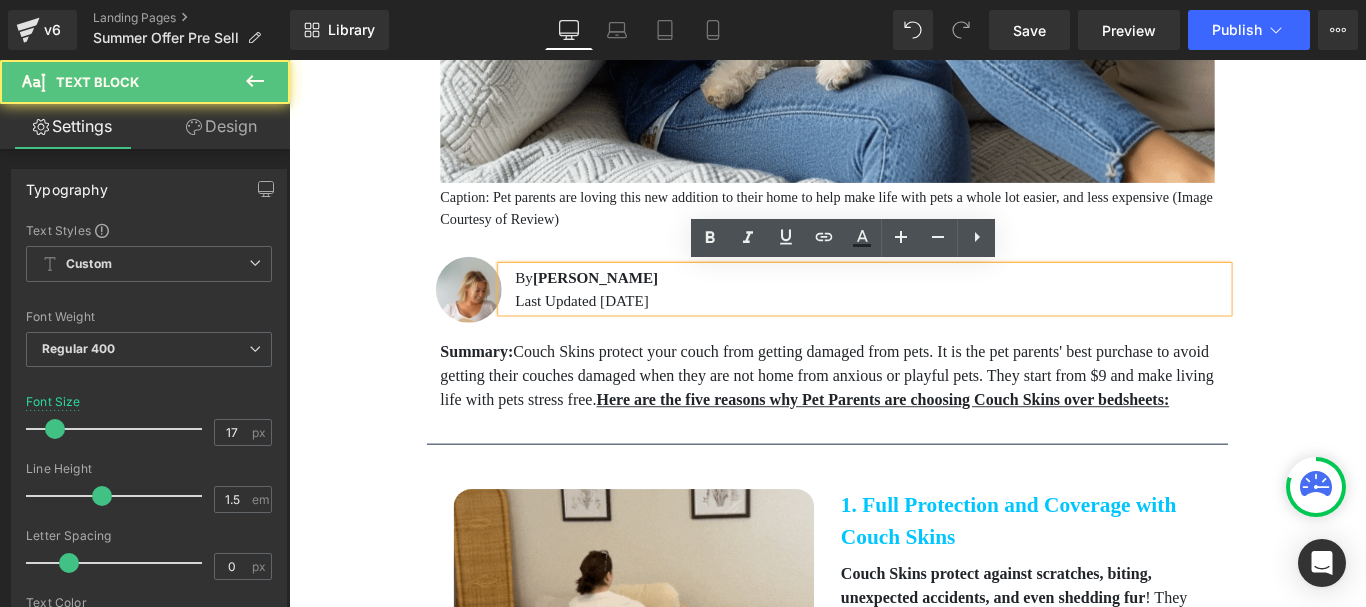 type 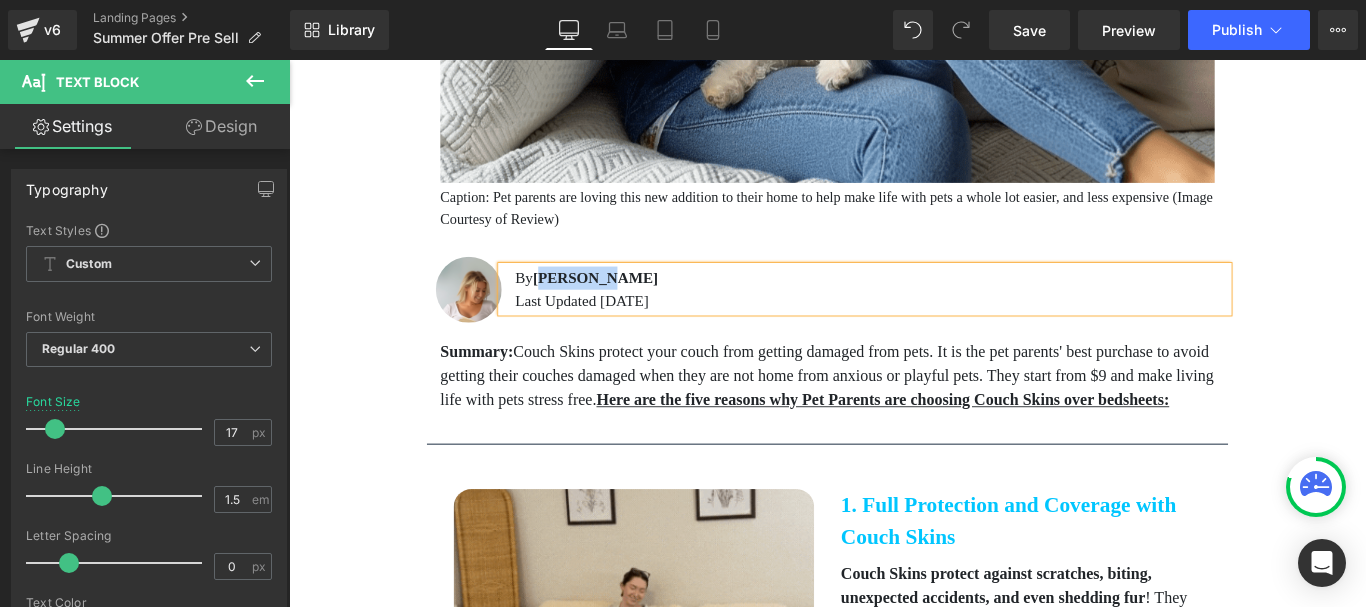 drag, startPoint x: 640, startPoint y: 304, endPoint x: 569, endPoint y: 304, distance: 71 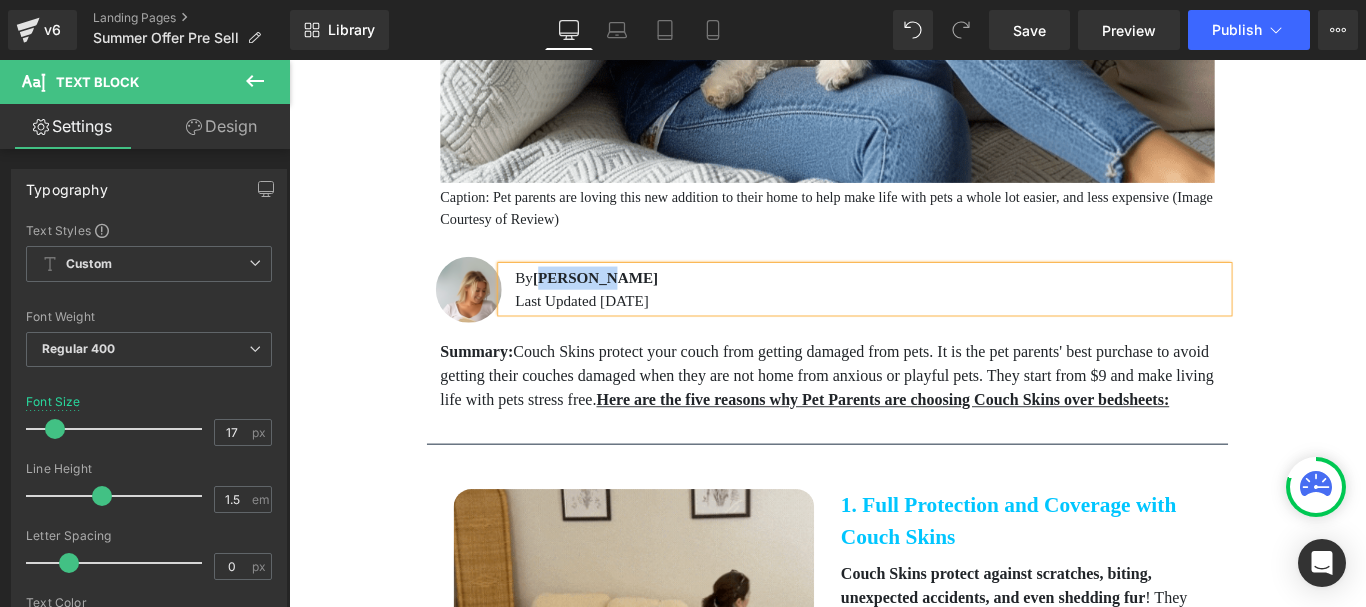 click on "[PERSON_NAME]" at bounding box center [633, 304] 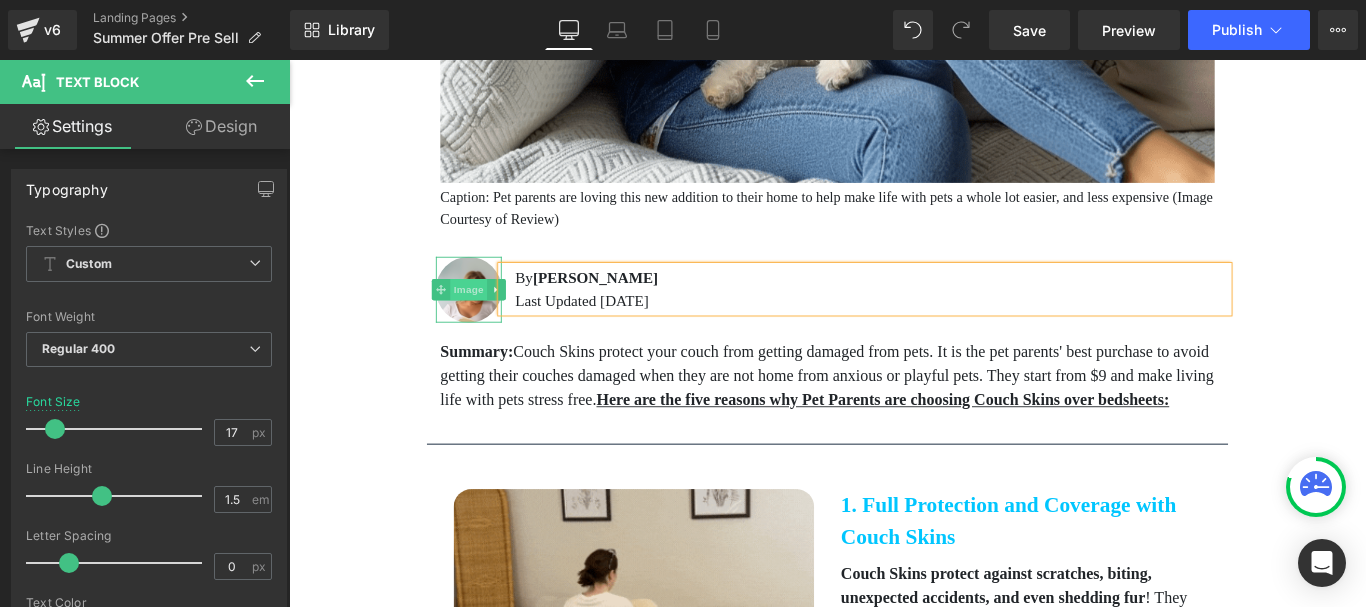click on "Image" at bounding box center [491, 318] 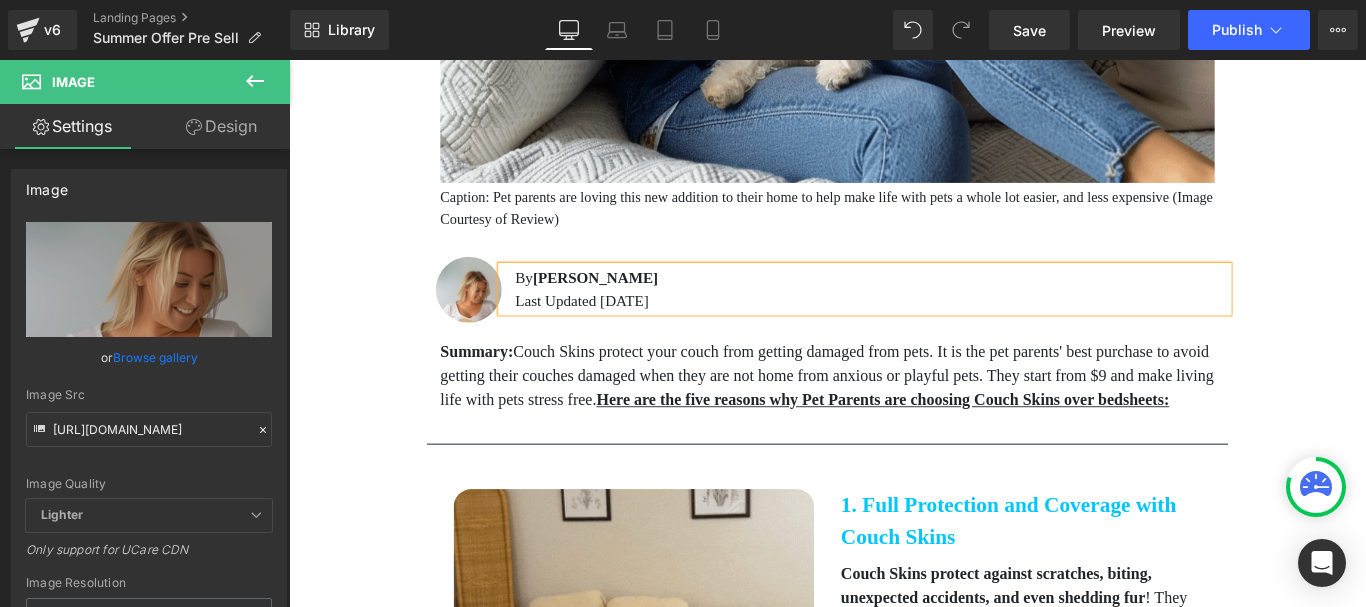 click on "Special Gift For Readers Below ✨ Heading         Special Gift For Readers Below ✨ Heading         Why Smart Pet Parents Are Ditching Throw Blankets for These 'Invisible' Couch Protectors Heading         Image         Caption: Pet parents are loving this new addition to their home to help make life with pets a whole lot easier, and less expensive (Image Courtesy of Review) Text Block         Row         5 Reasons Why Pet Parents  Need  this Item to Protect their Home from Pets Heading         Image         Caption: Pet parents are loving this new addition to their home to help make life with pets a whole lot easier, and less expensive (Image Courtesy of Review) Text Block         Row         5 Reasons Why Pet Parents  Need  this Item to Protect their Home from Pets Heading         Image         Caption: Pet parents are loving this new addition to their home to help make life with pets a whole lot easier, and less expensive (Image Courtesy of Review) Text Block         Row         Image         By" at bounding box center (894, 1387) 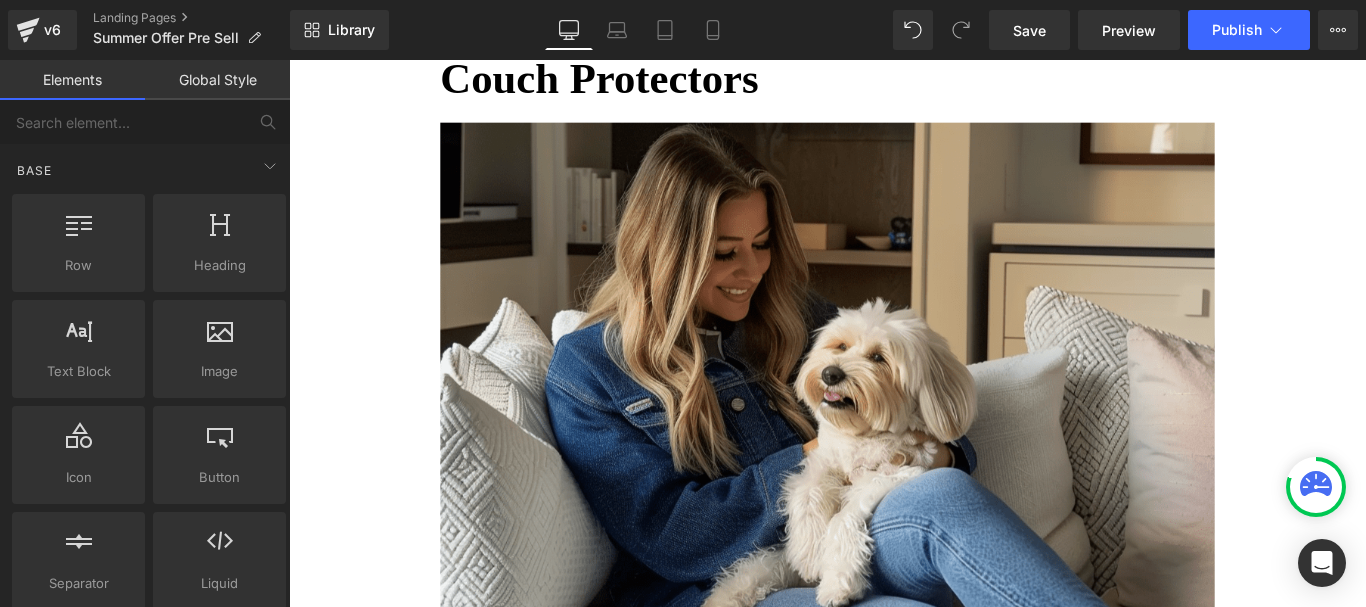 click at bounding box center [894, 456] 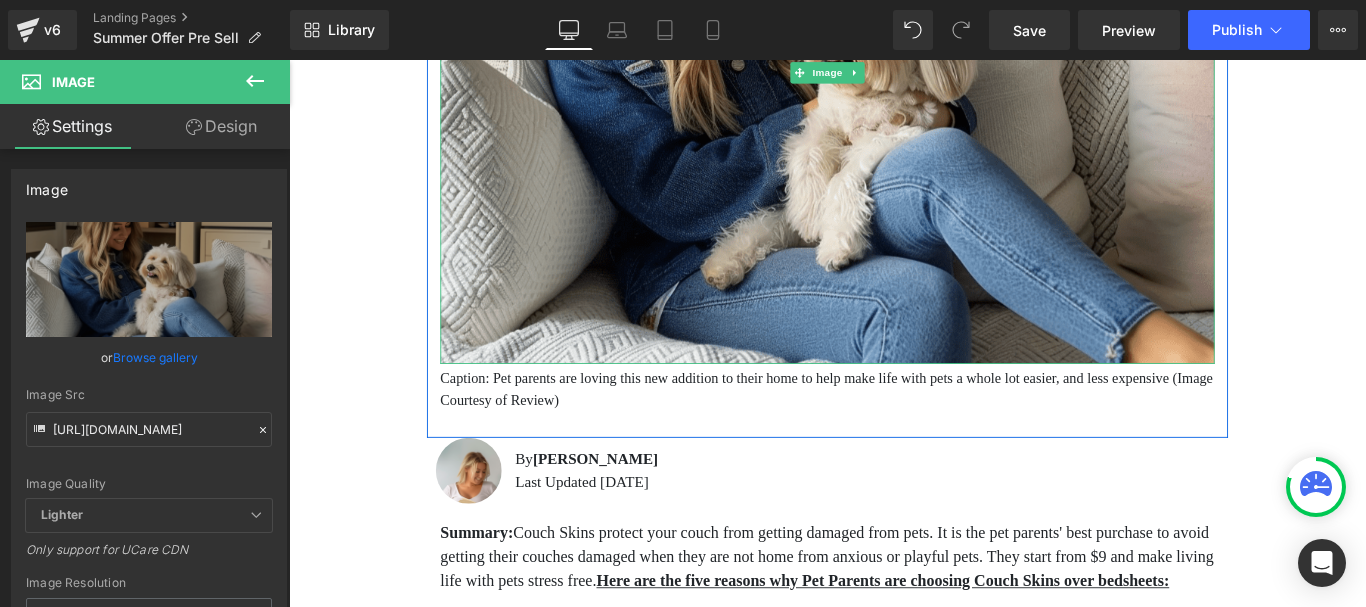 scroll, scrollTop: 600, scrollLeft: 0, axis: vertical 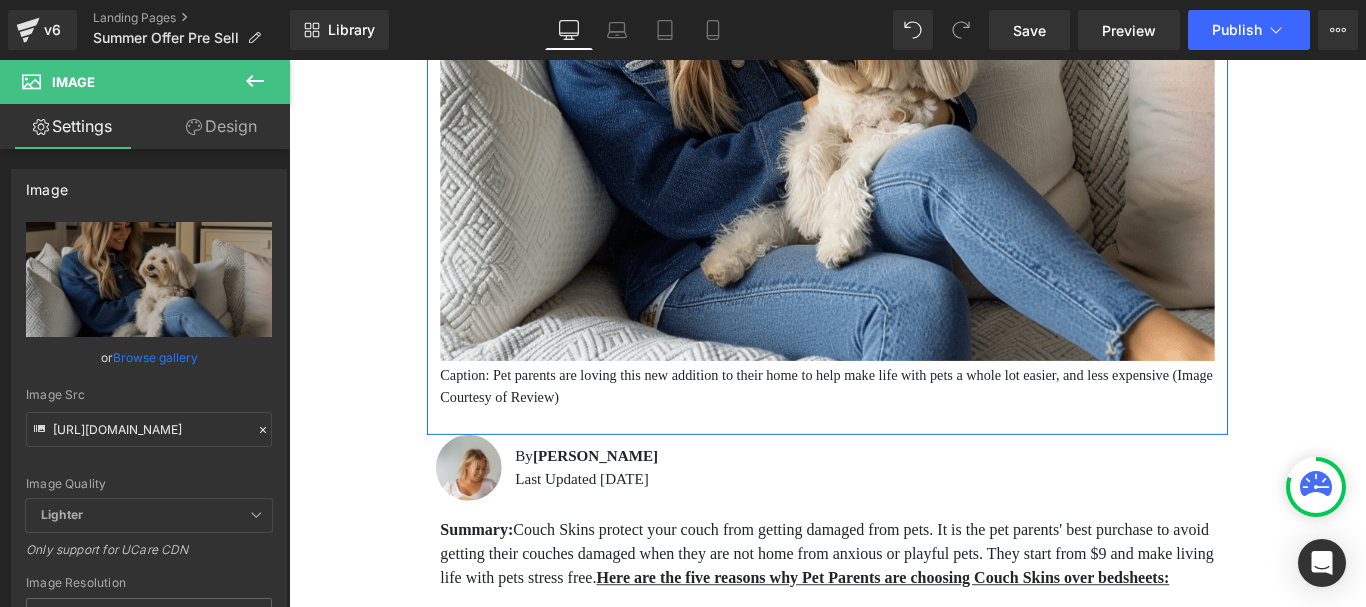click on "Caption: Pet parents are loving this new addition to their home to help make life with pets a whole lot easier, and less expensive (Image Courtesy of Review)" at bounding box center (894, 427) 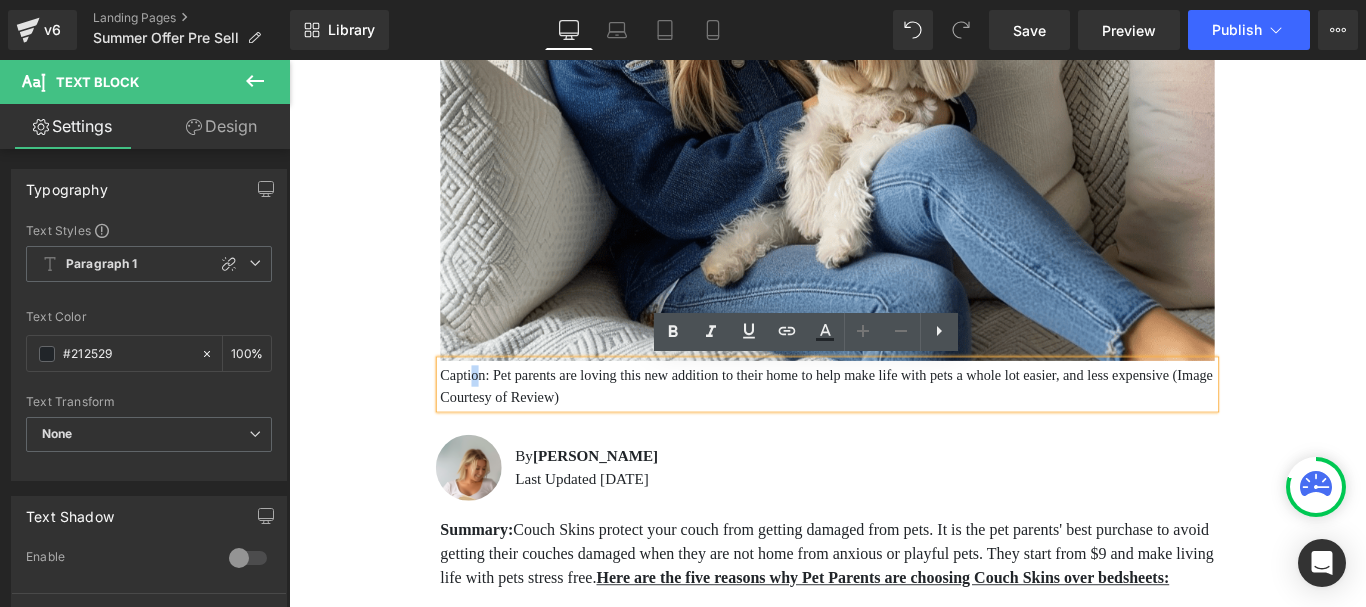 click on "Why Smart Pet Parents Are Ditching Throw Blankets for These 'Invisible' Couch Protectors Heading         Image         Caption: Pet parents are loving this new addition to their home to help make life with pets a whole lot easier, and less expensive (Image Courtesy of Review) Text Block" at bounding box center (894, 1) 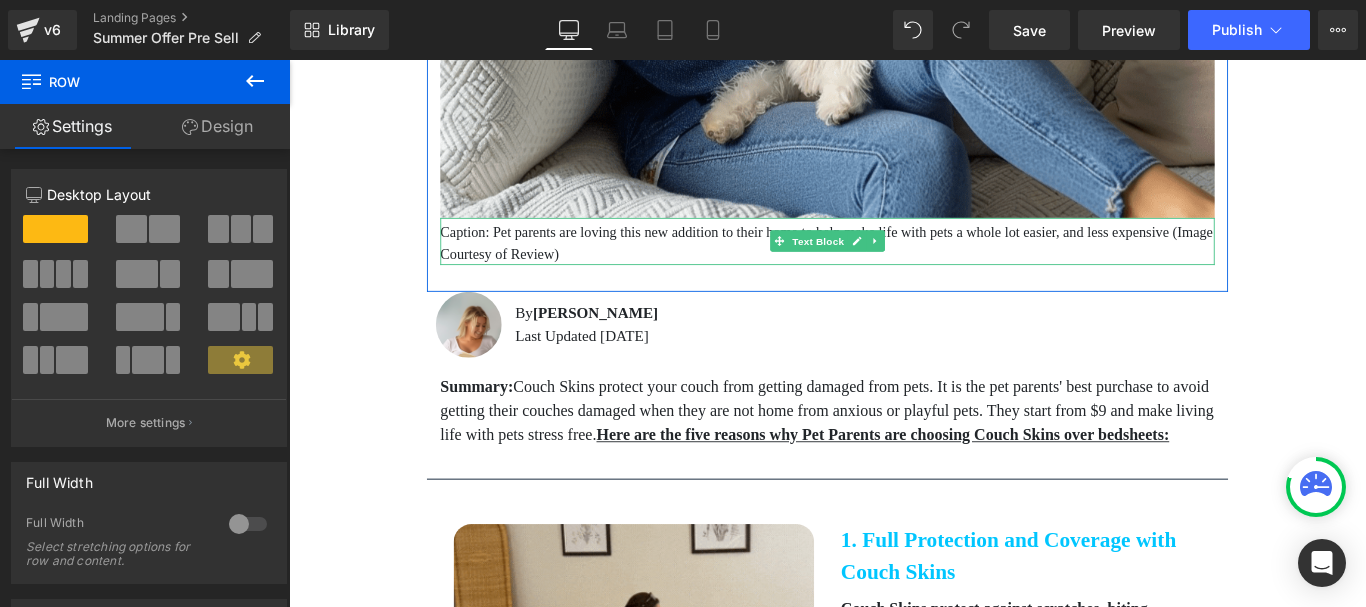 scroll, scrollTop: 800, scrollLeft: 0, axis: vertical 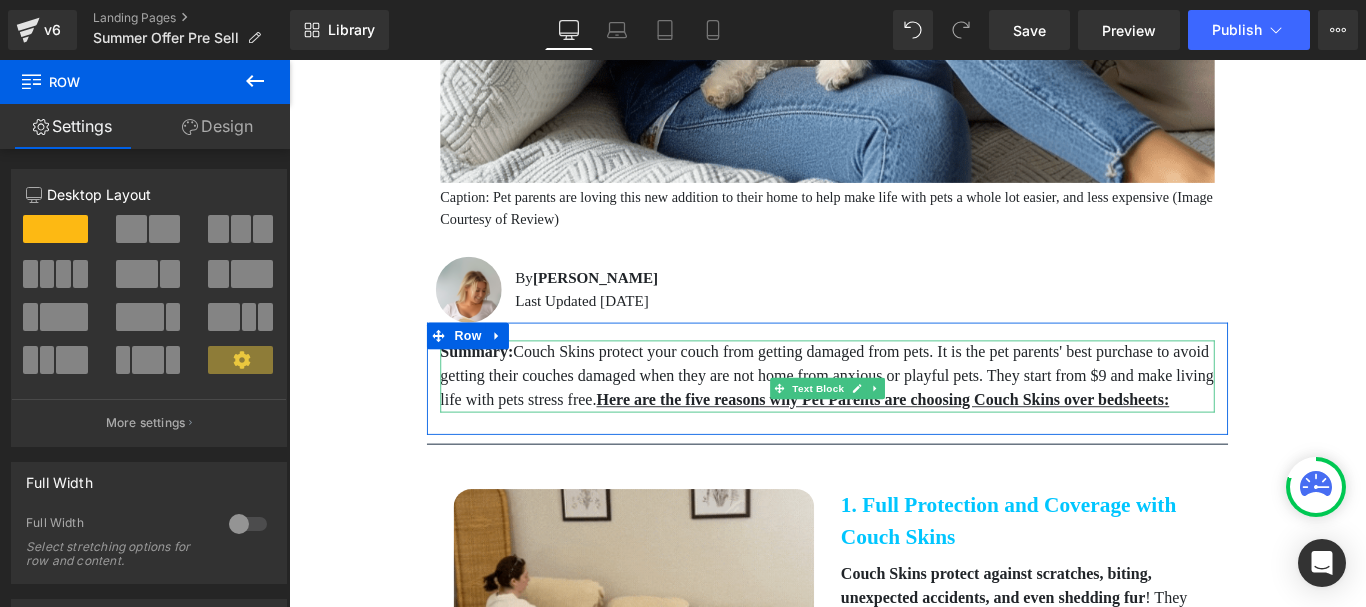click on "Summary:  Couch Skins protect your couch from getting damaged from pets. It is the pet parents' best purchase to avoid getting their couches damaged when they are not home from anxious or playful pets. They start from $9 and make living life with pets stress free.  Here are the five reasons why Pet Parents are choosing Couch Skins over bedsheets:" at bounding box center [894, 415] 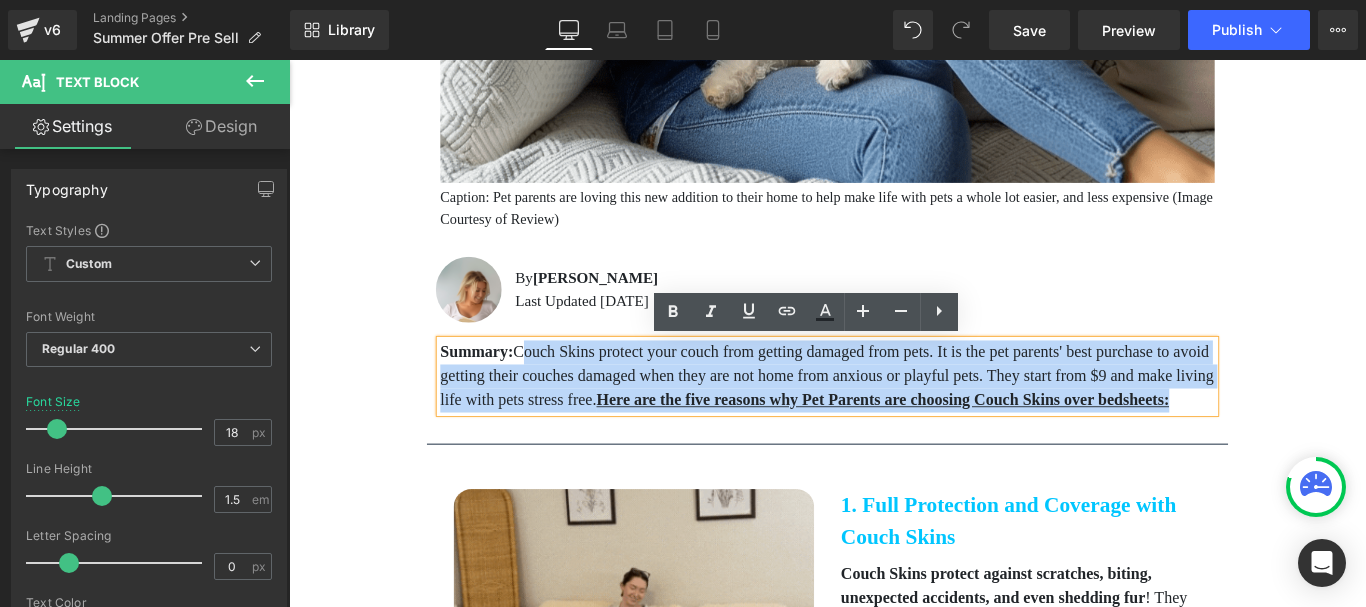 drag, startPoint x: 1083, startPoint y: 465, endPoint x: 549, endPoint y: 390, distance: 539.24115 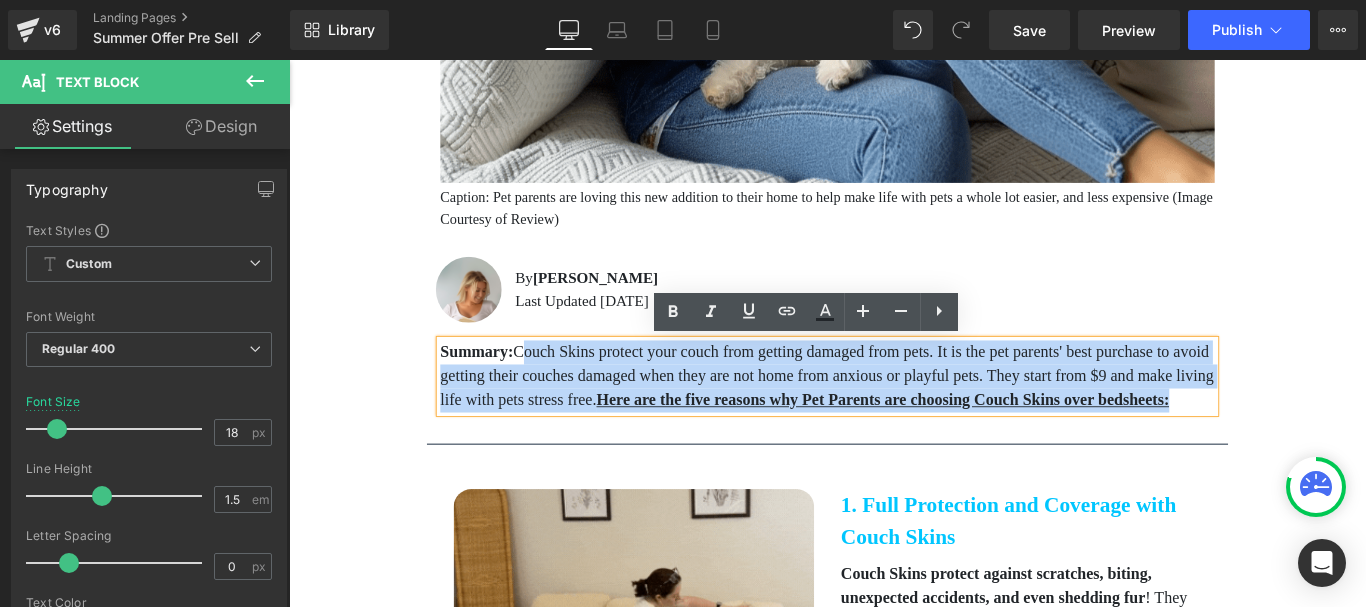 click on "Summary:  Couch Skins protect your couch from getting damaged from pets. It is the pet parents' best purchase to avoid getting their couches damaged when they are not home from anxious or playful pets. They start from $9 and make living life with pets stress free.  Here are the five reasons why Pet Parents are choosing Couch Skins over bedsheets:" at bounding box center [894, 415] 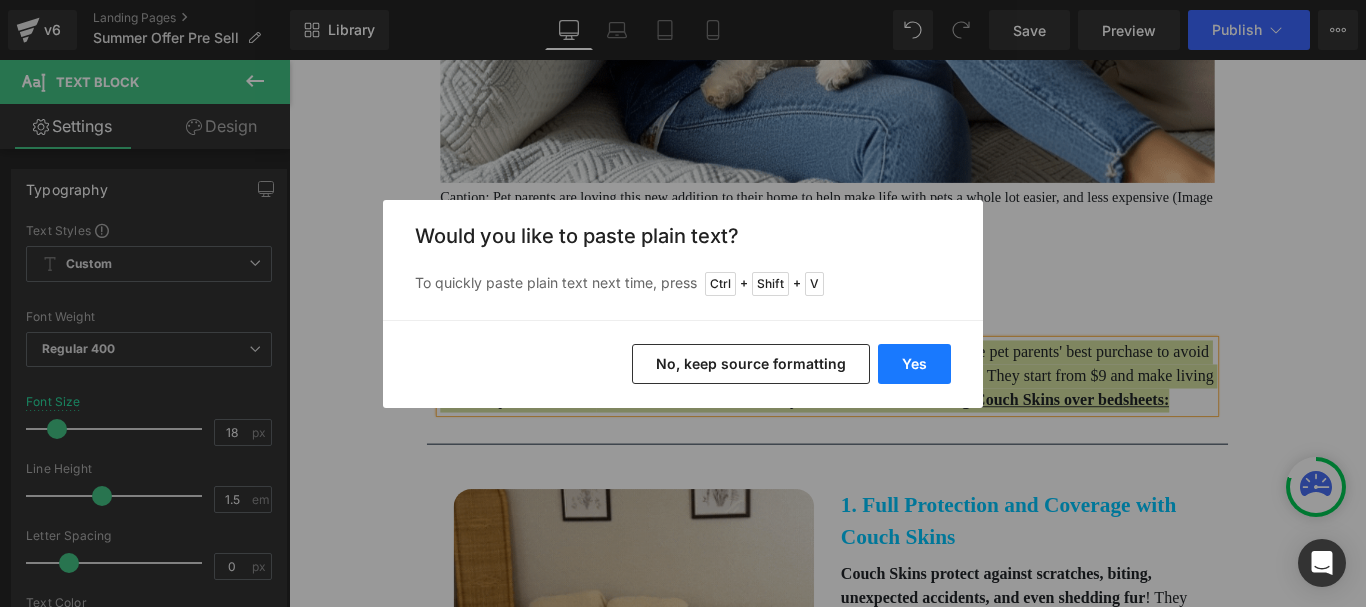 click on "Yes" at bounding box center (914, 364) 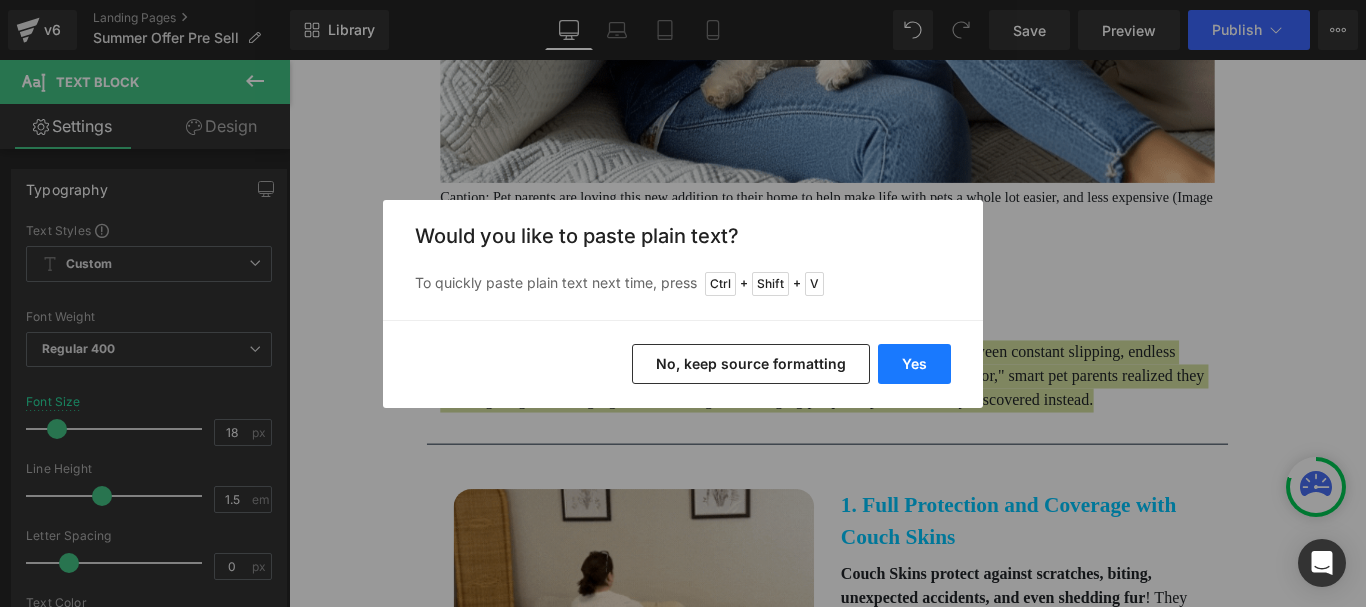 type 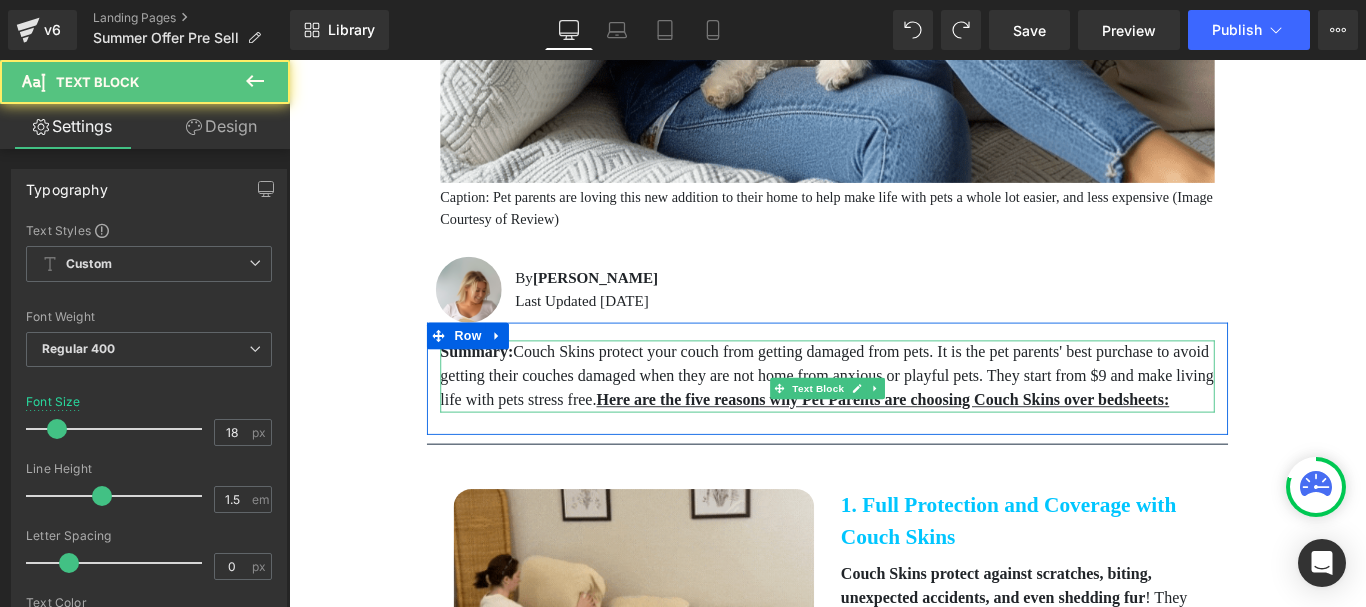 click on "Summary:  Couch Skins protect your couch from getting damaged from pets. It is the pet parents' best purchase to avoid getting their couches damaged when they are not home from anxious or playful pets. They start from $9 and make living life with pets stress free.  Here are the five reasons why Pet Parents are choosing Couch Skins over bedsheets:" at bounding box center [894, 415] 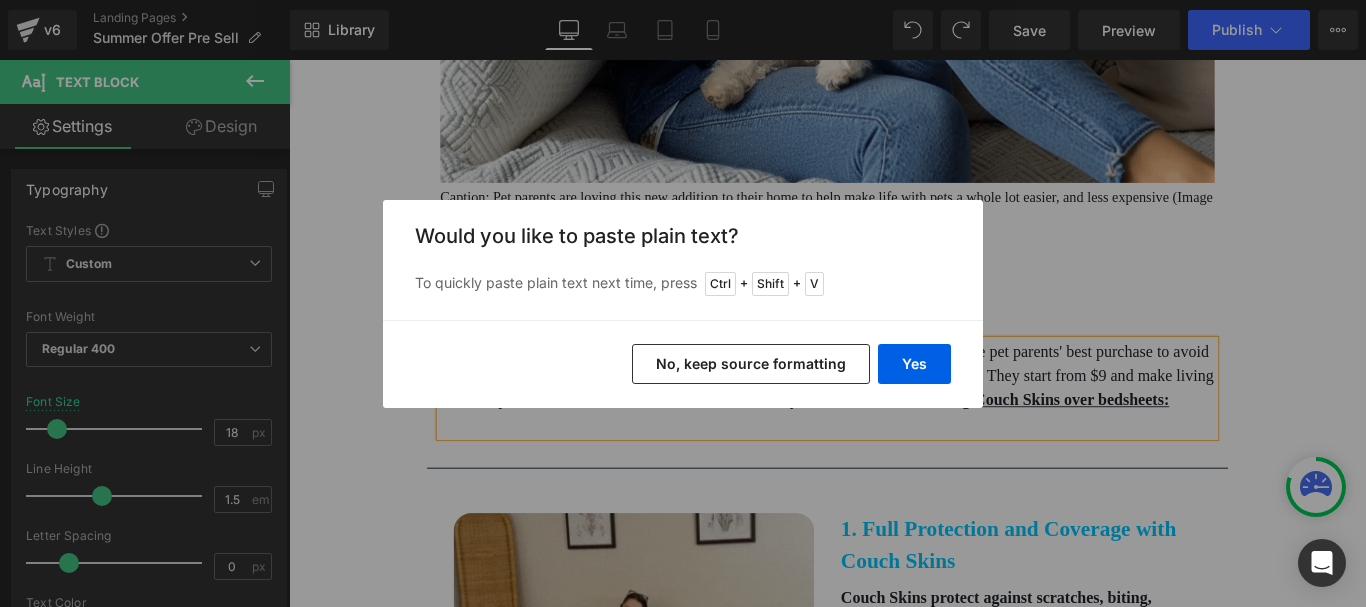 click on "No, keep source formatting" at bounding box center (751, 364) 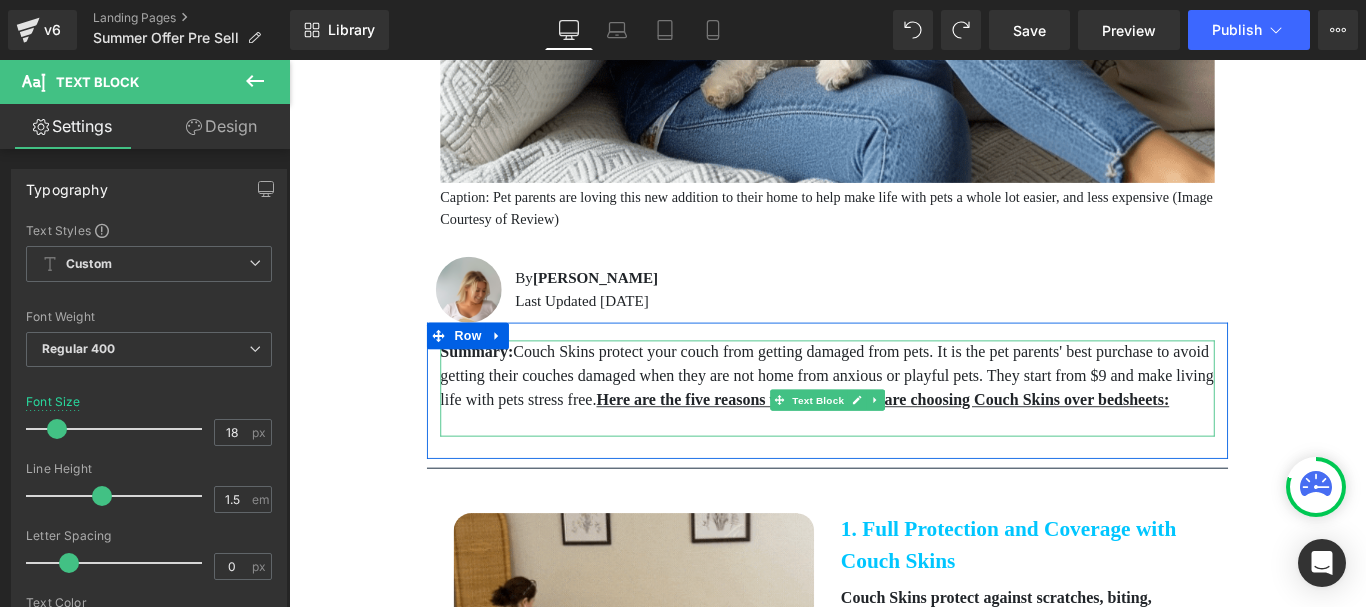 click at bounding box center [894, 469] 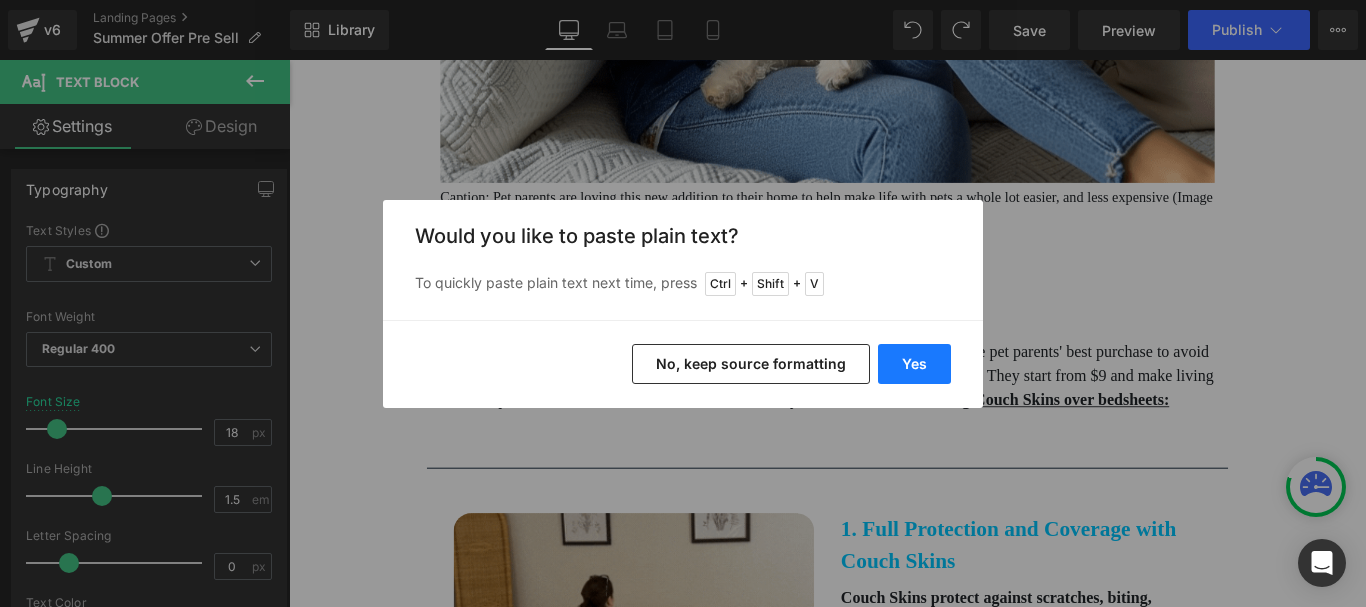 click on "Yes" at bounding box center (914, 364) 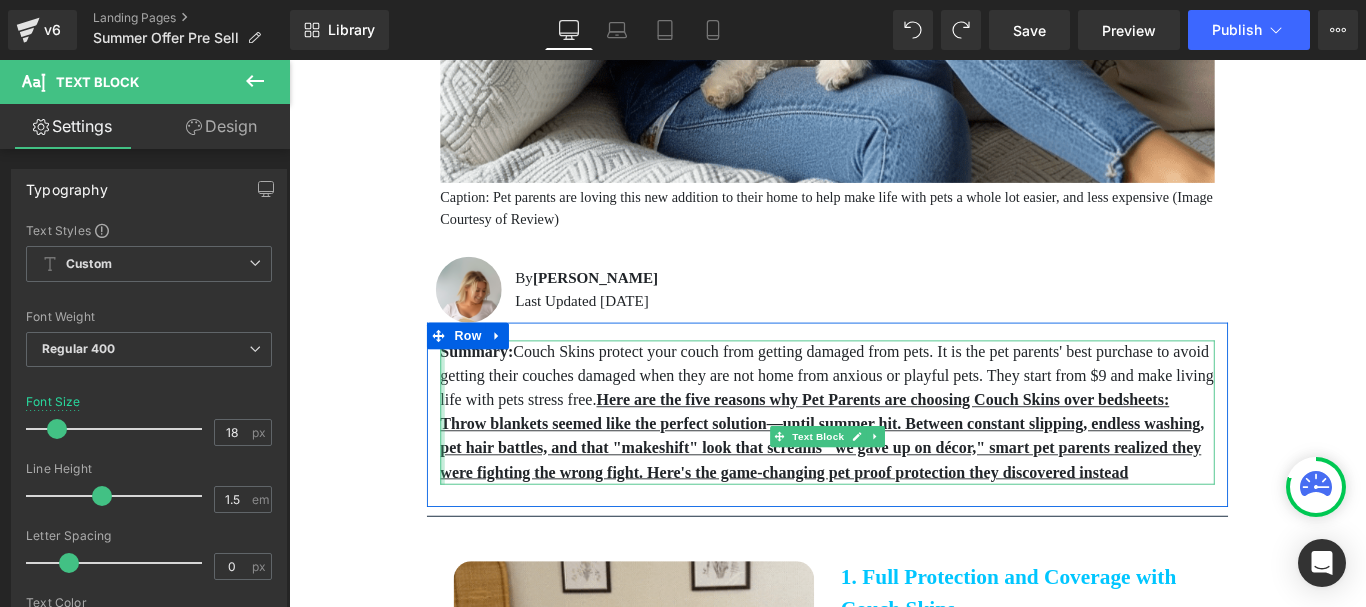 click at bounding box center (461, 456) 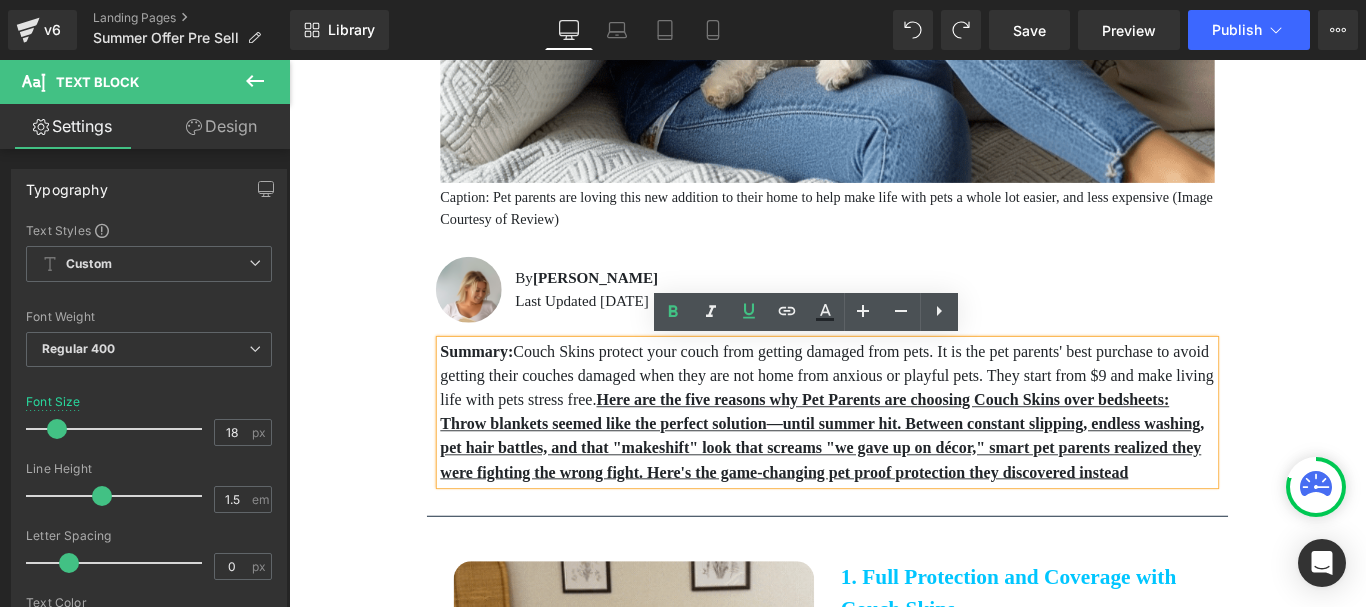 click on "Throw blankets seemed like the perfect solution—until summer hit. Between constant slipping, endless washing, pet hair battles, and that "makeshift" look that screams "we gave up on décor," smart pet parents realized they were fighting the wrong fight. Here's the game-changing pet proof protection they discovered instead" at bounding box center (888, 496) 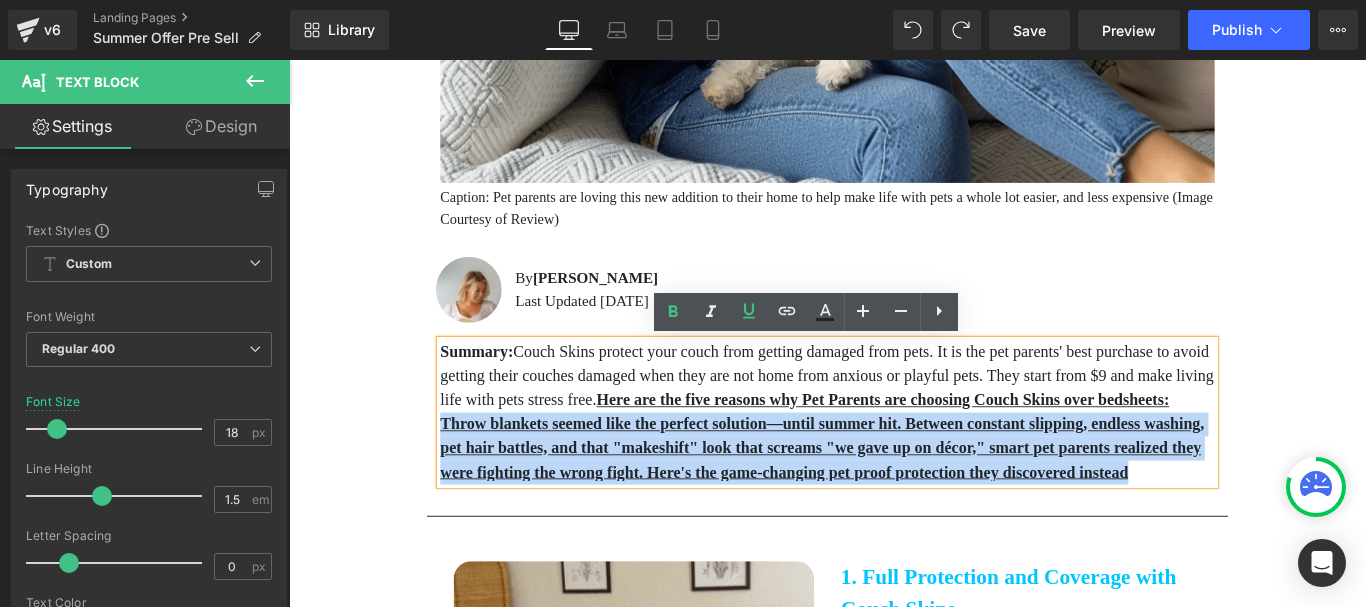 drag, startPoint x: 453, startPoint y: 492, endPoint x: 993, endPoint y: 571, distance: 545.7481 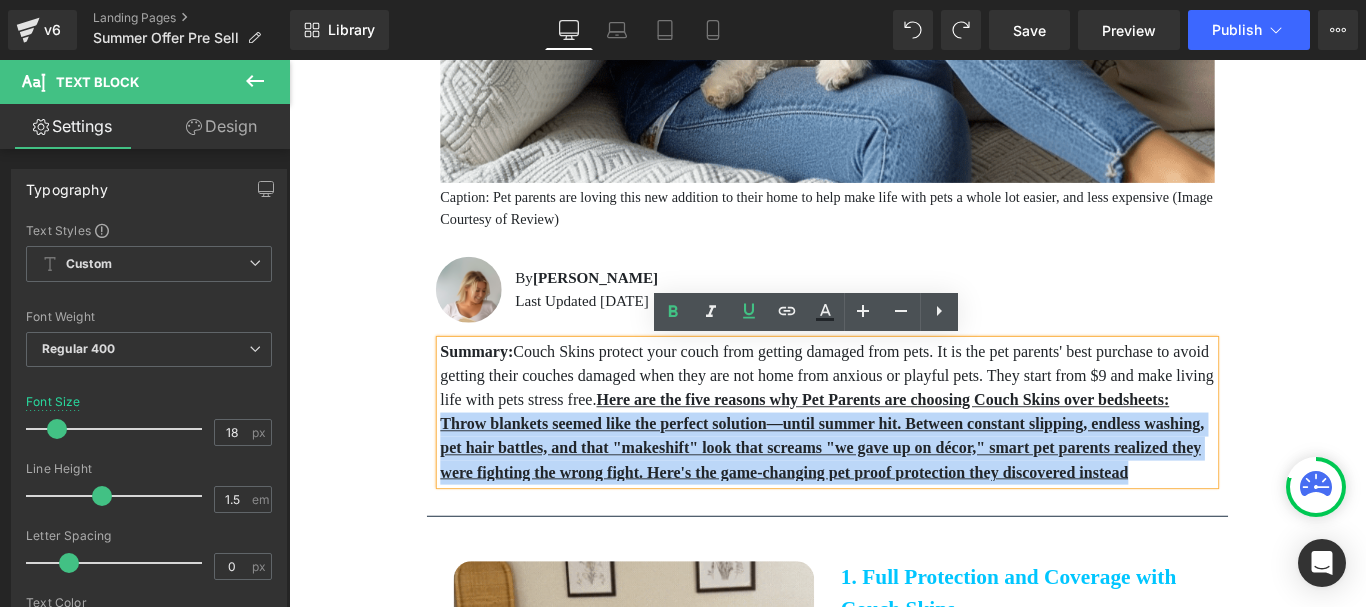 click on "Throw blankets seemed like the perfect solution—until summer hit. Between constant slipping, endless washing, pet hair battles, and that "makeshift" look that screams "we gave up on décor," smart pet parents realized they were fighting the wrong fight. Here's the game-changing pet proof protection they discovered instead" at bounding box center [894, 496] 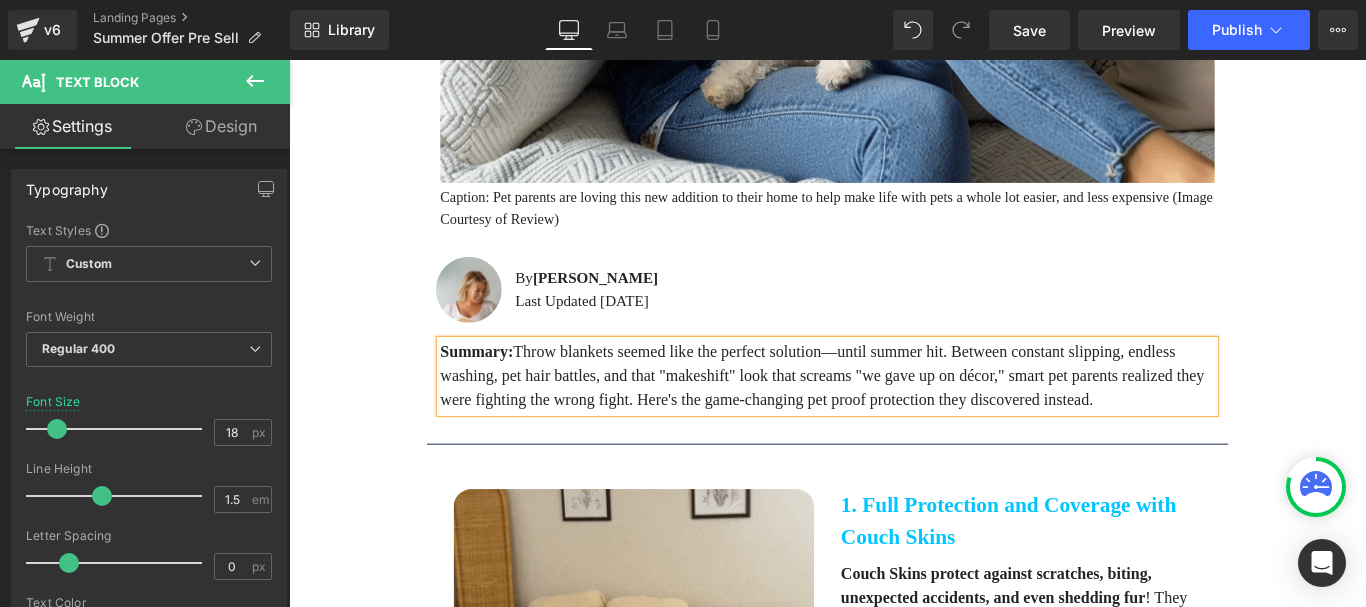 click on "Summary:" at bounding box center [500, 388] 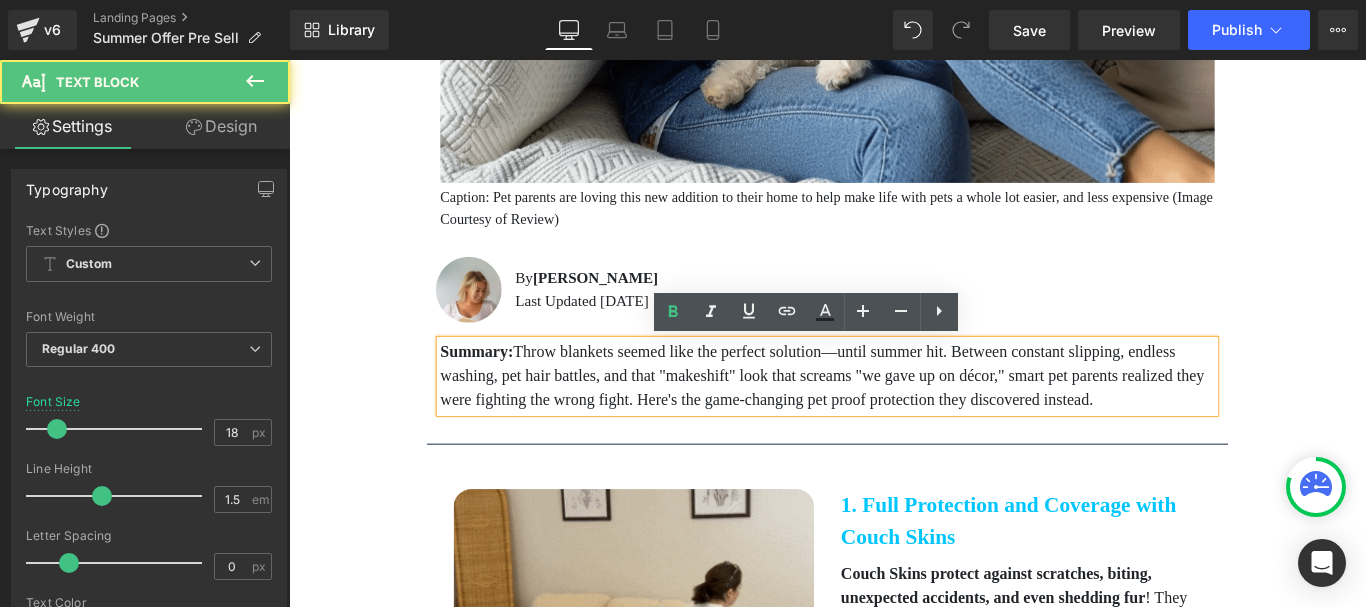 click on "Throw blankets seemed like the perfect solution—until summer hit. Between constant slipping, endless washing, pet hair battles, and that "makeshift" look that screams "we gave up on décor," smart pet parents realized they were fighting the wrong fight. Here's the game-changing pet proof protection they discovered instead." at bounding box center (888, 415) 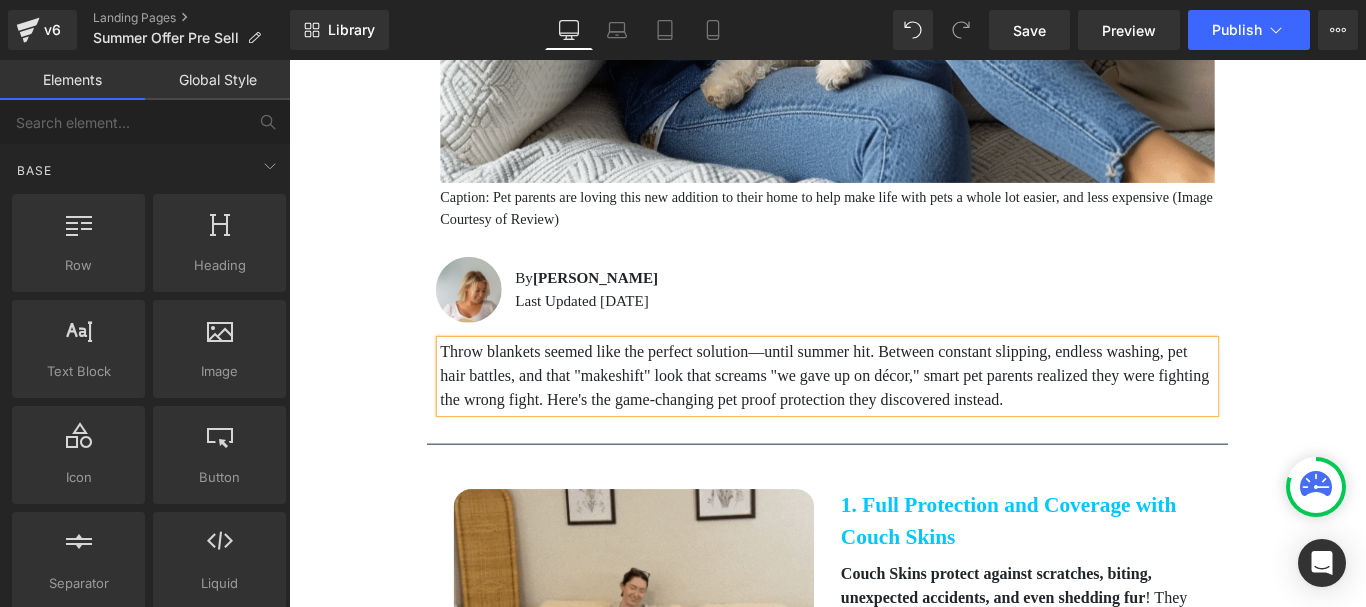 click on "Special Gift For Readers Below ✨ Heading         Special Gift For Readers Below ✨ Heading         Why Smart Pet Parents Are Ditching Throw Blankets for These 'Invisible' Couch Protectors Heading         Image         Caption: Pet parents are loving this new addition to their home to help make life with pets a whole lot easier, and less expensive (Image Courtesy of Review) Text Block         Row         5 Reasons Why Pet Parents  Need  this Item to Protect their Home from Pets Heading         Image         Caption: Pet parents are loving this new addition to their home to help make life with pets a whole lot easier, and less expensive (Image Courtesy of Review) Text Block         Row         5 Reasons Why Pet Parents  Need  this Item to Protect their Home from Pets Heading         Image         Caption: Pet parents are loving this new addition to their home to help make life with pets a whole lot easier, and less expensive (Image Courtesy of Review) Text Block         Row         Image         By" at bounding box center (894, 1387) 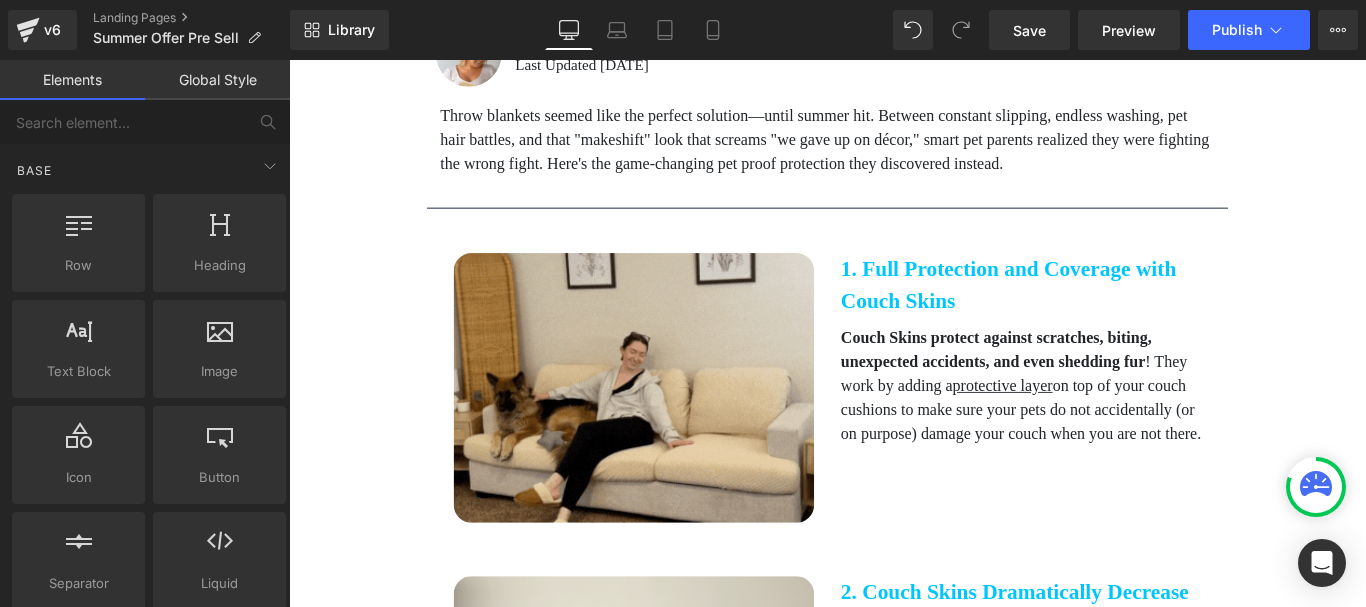 scroll, scrollTop: 1100, scrollLeft: 0, axis: vertical 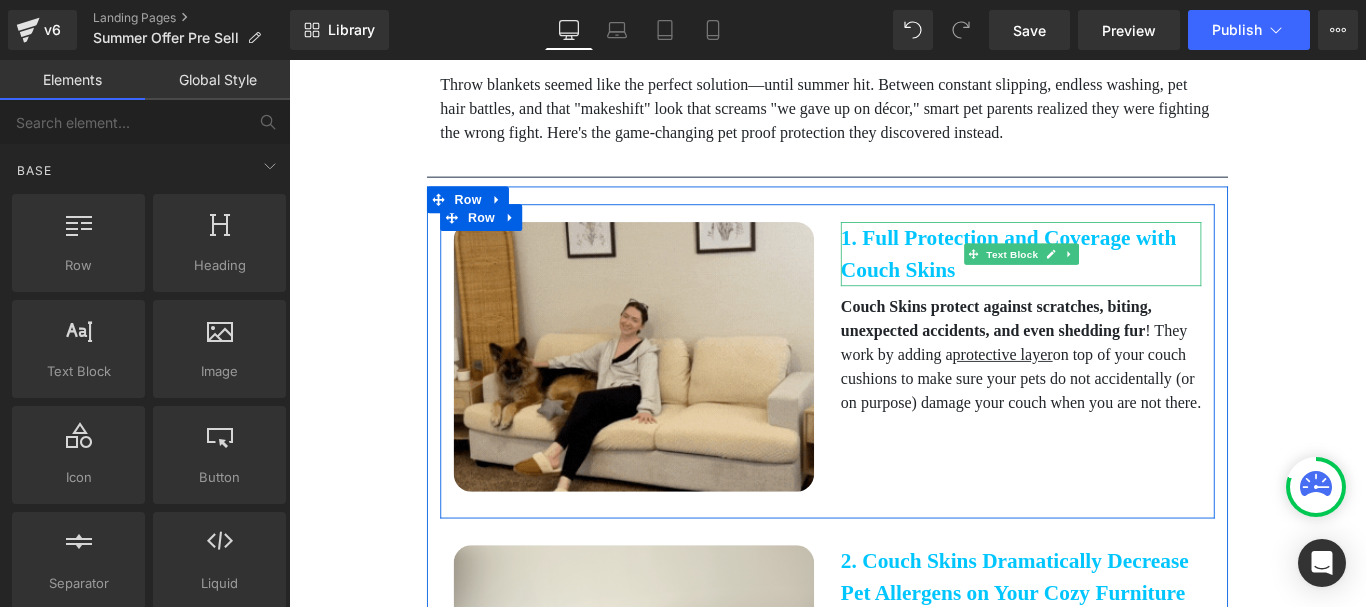 click on "1. Full Protection and Coverage with Couch Skins" at bounding box center [1111, 278] 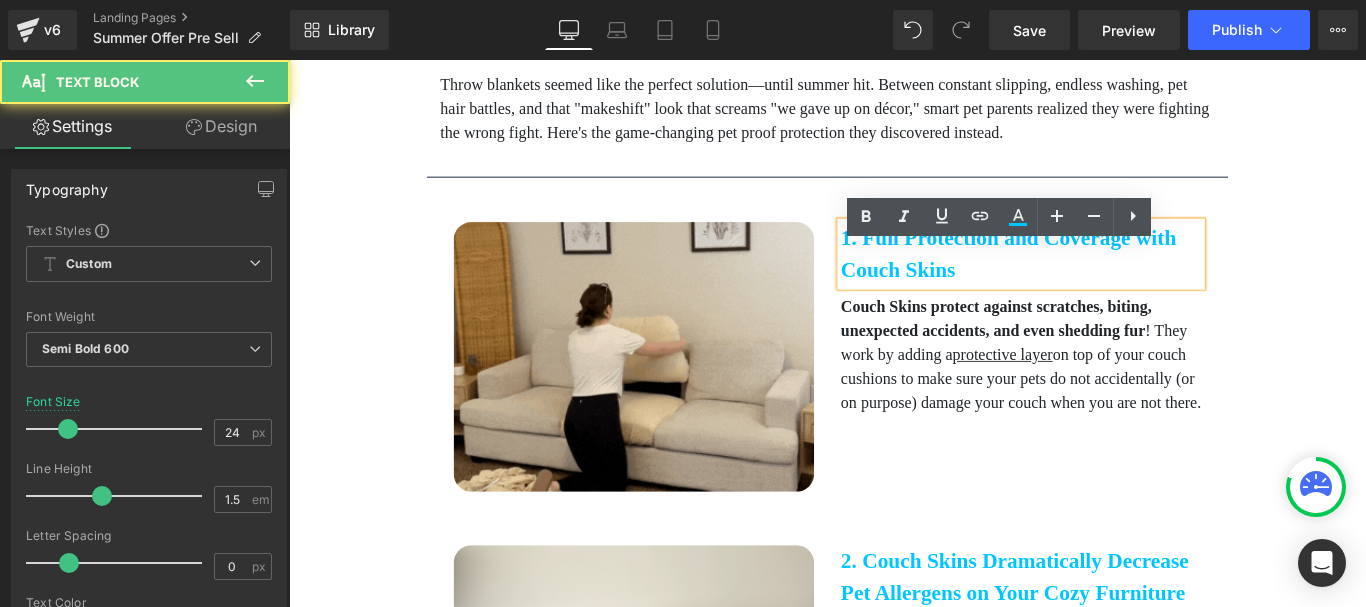 click on "1. Full Protection and Coverage with Couch Skins" at bounding box center (1111, 278) 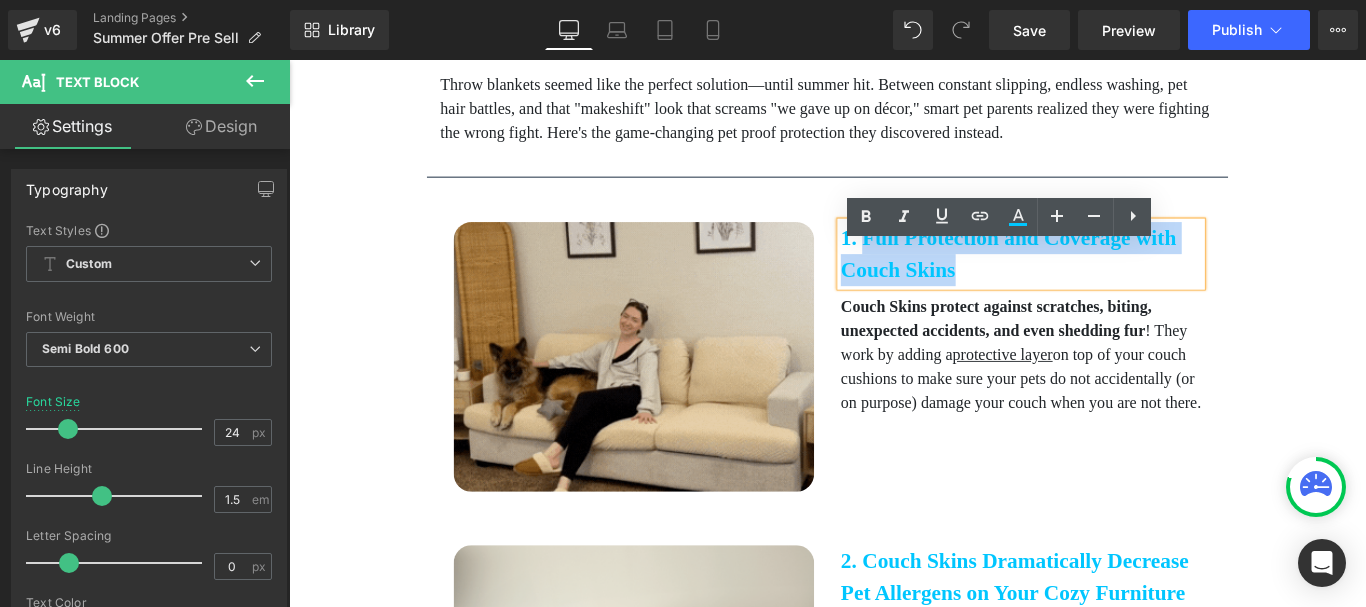 drag, startPoint x: 1114, startPoint y: 326, endPoint x: 931, endPoint y: 289, distance: 186.70297 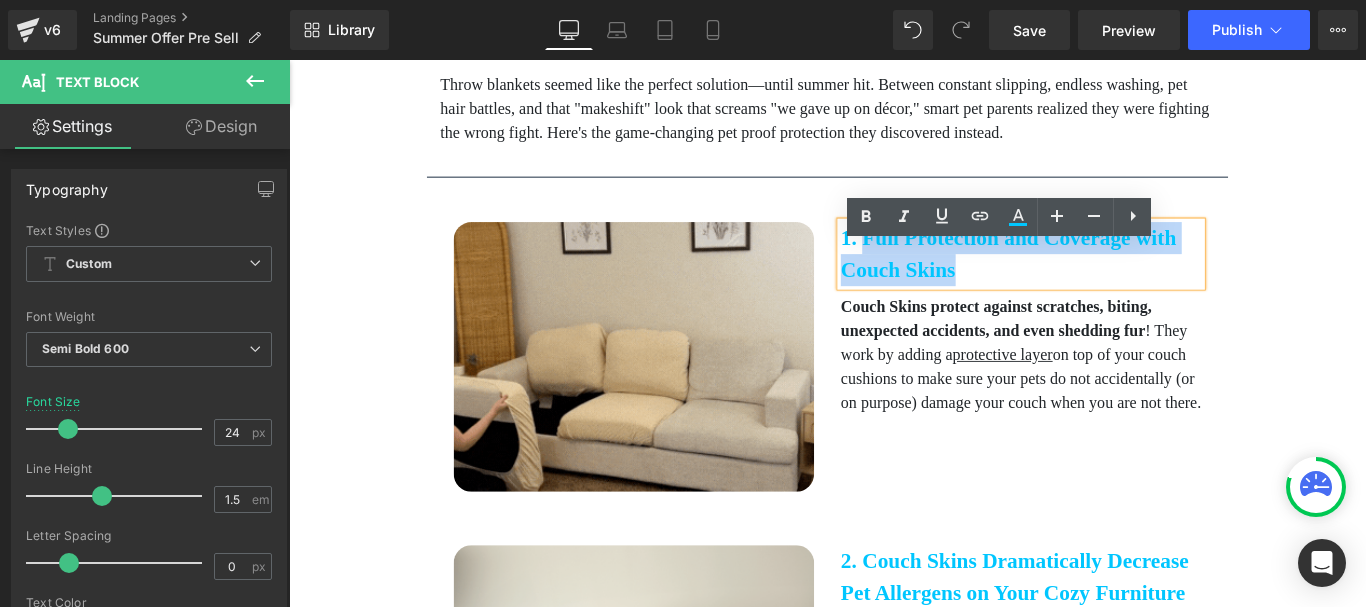 click on "1. Full Protection and Coverage with Couch Skins" at bounding box center [1111, 278] 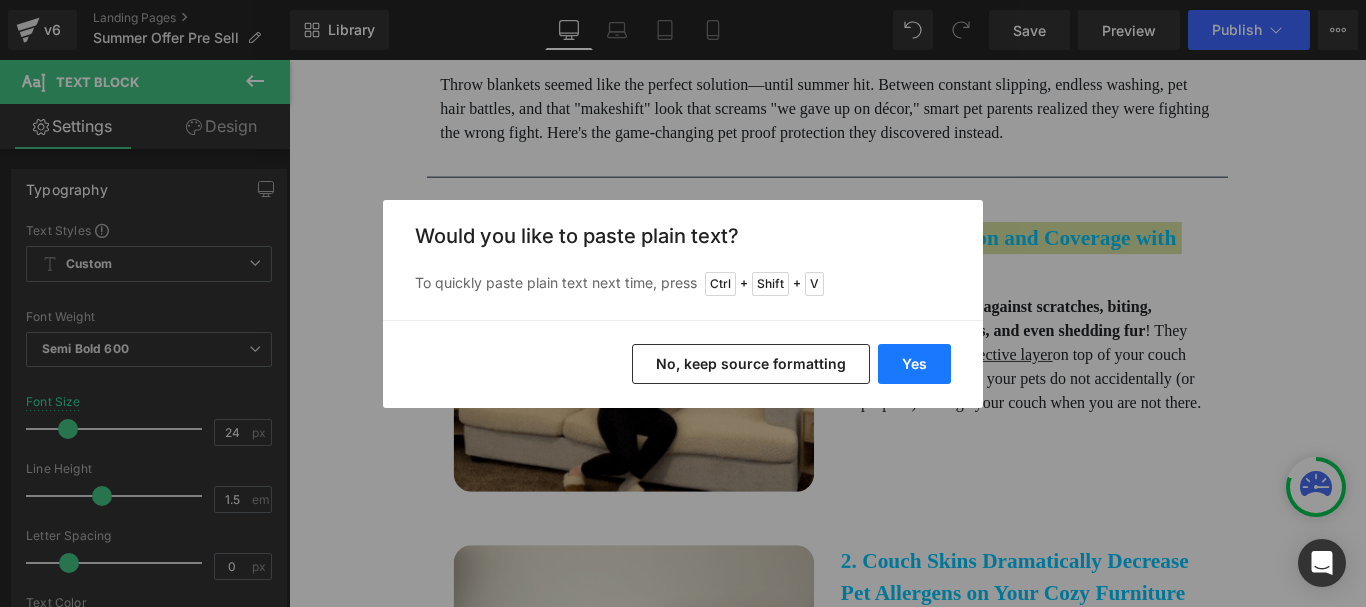 click on "Yes" at bounding box center [914, 364] 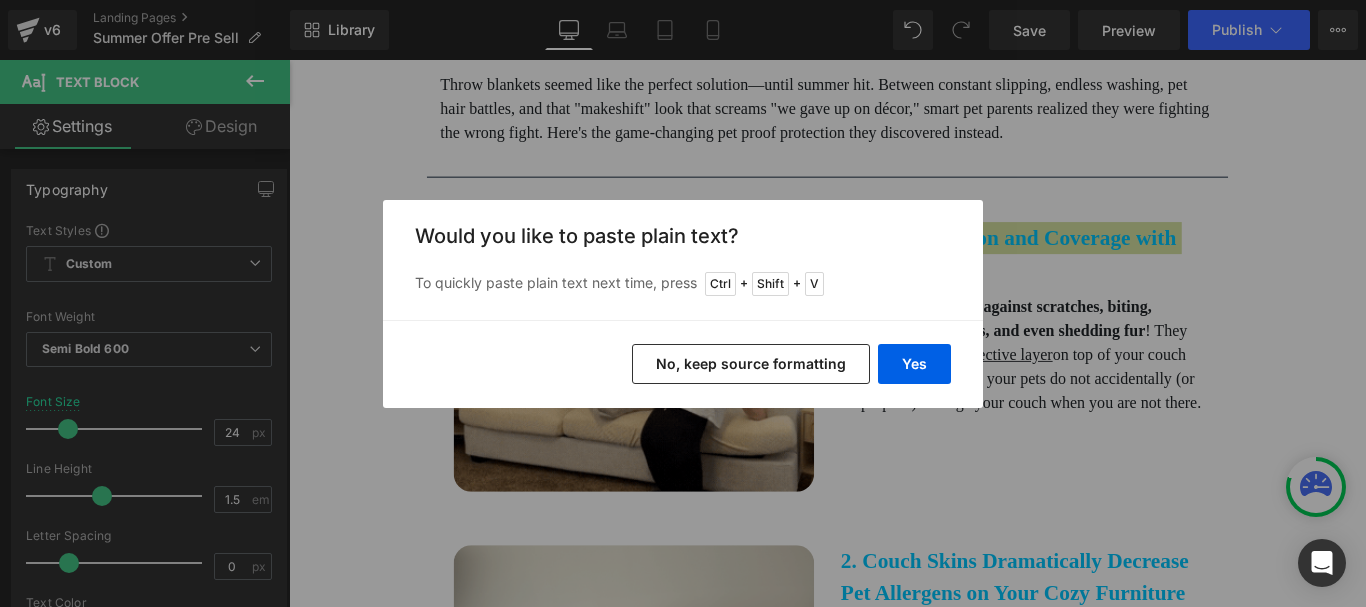 type 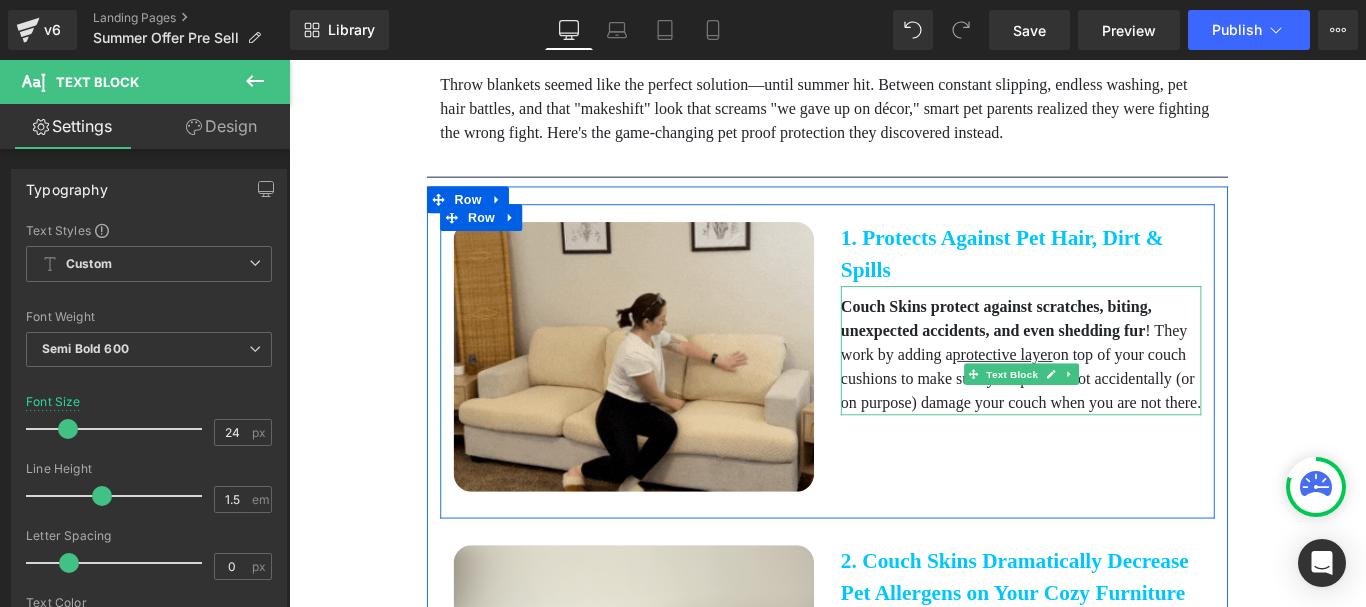 click on "Couch Skins protect against scratches, biting, unexpected accidents, and even shedding fur ! They work by adding a  protective layer  on top of your couch cushions to make sure your pets do not accidentally (or on purpose) damage your couch when you are not there." at bounding box center [1111, 391] 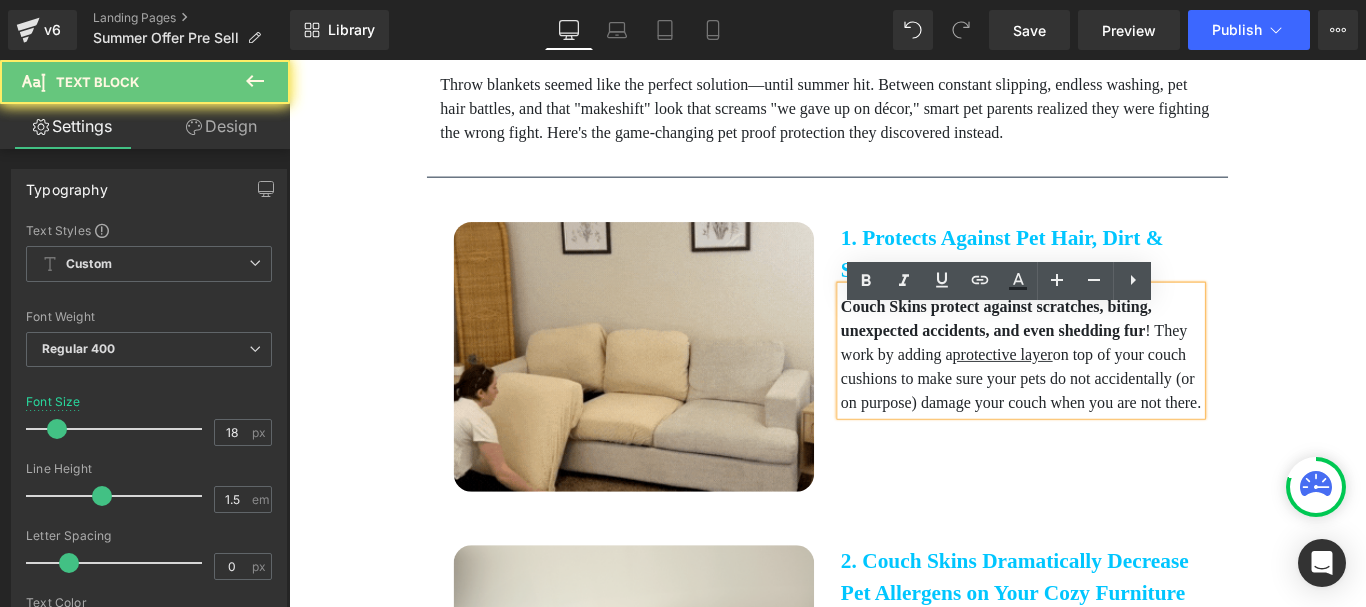 click on "Couch Skins protect against scratches, biting, unexpected accidents, and even shedding fur ! They work by adding a  protective layer  on top of your couch cushions to make sure your pets do not accidentally (or on purpose) damage your couch when you are not there." at bounding box center (1111, 391) 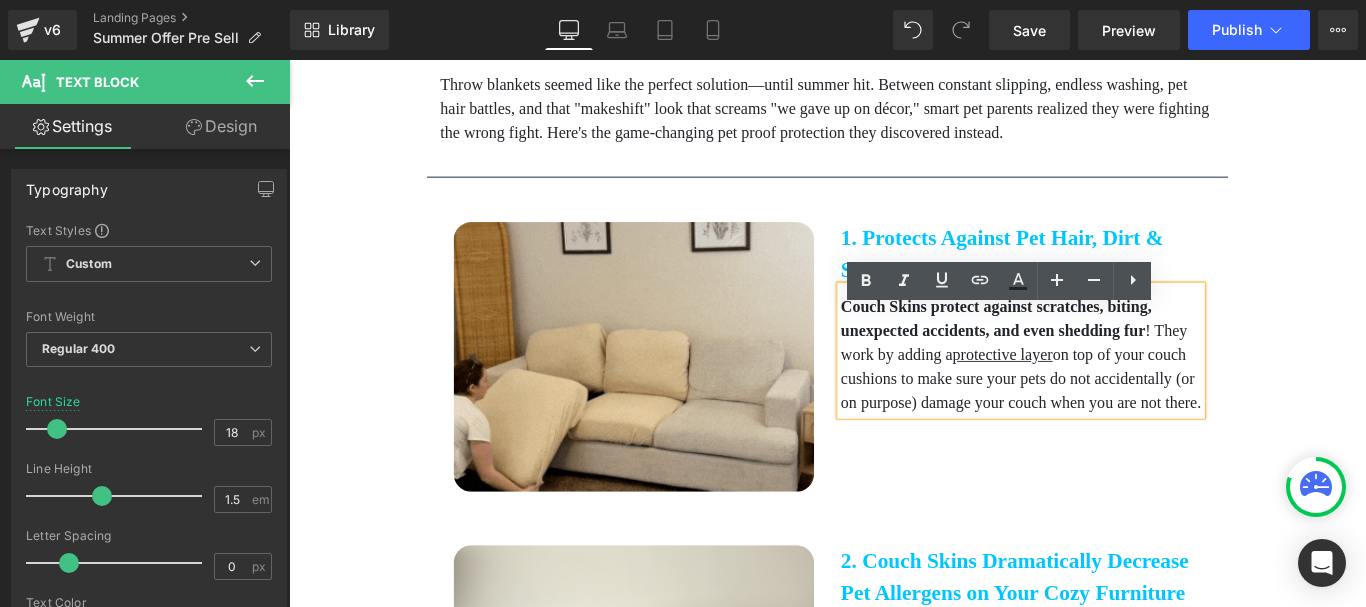 drag, startPoint x: 1200, startPoint y: 526, endPoint x: 901, endPoint y: 366, distance: 339.11798 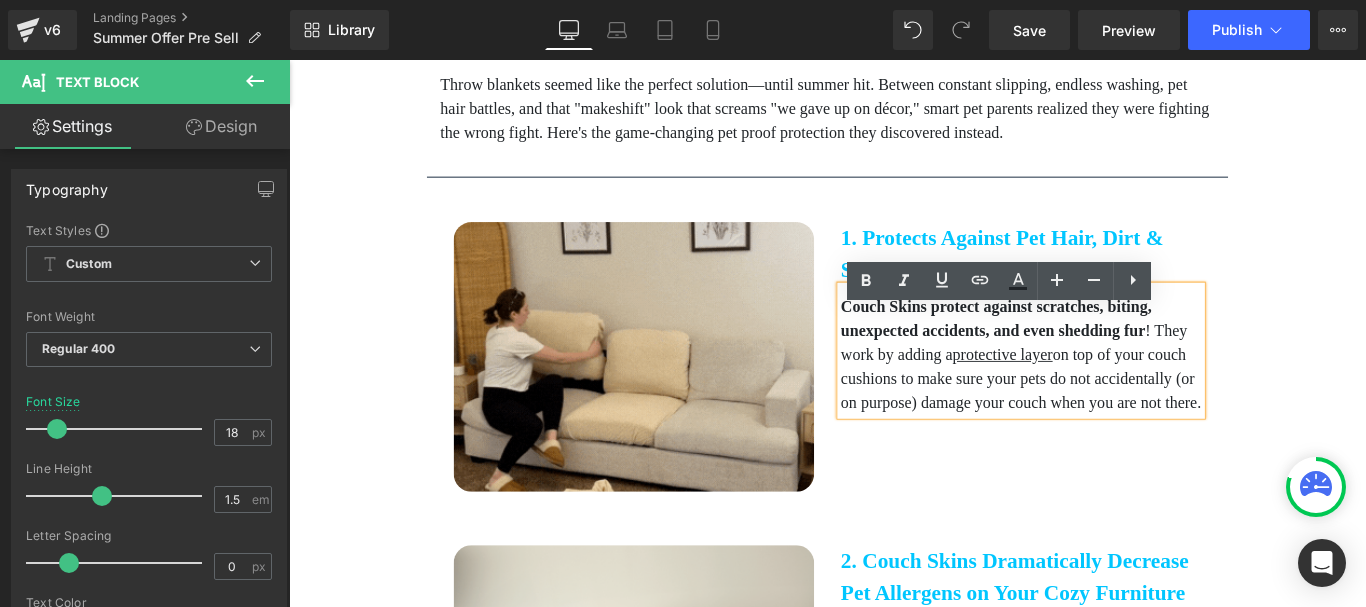 click on "Couch Skins protect against scratches, biting, unexpected accidents, and even shedding fur ! They work by adding a  protective layer  on top of your couch cushions to make sure your pets do not accidentally (or on purpose) damage your couch when you are not there." at bounding box center [1111, 391] 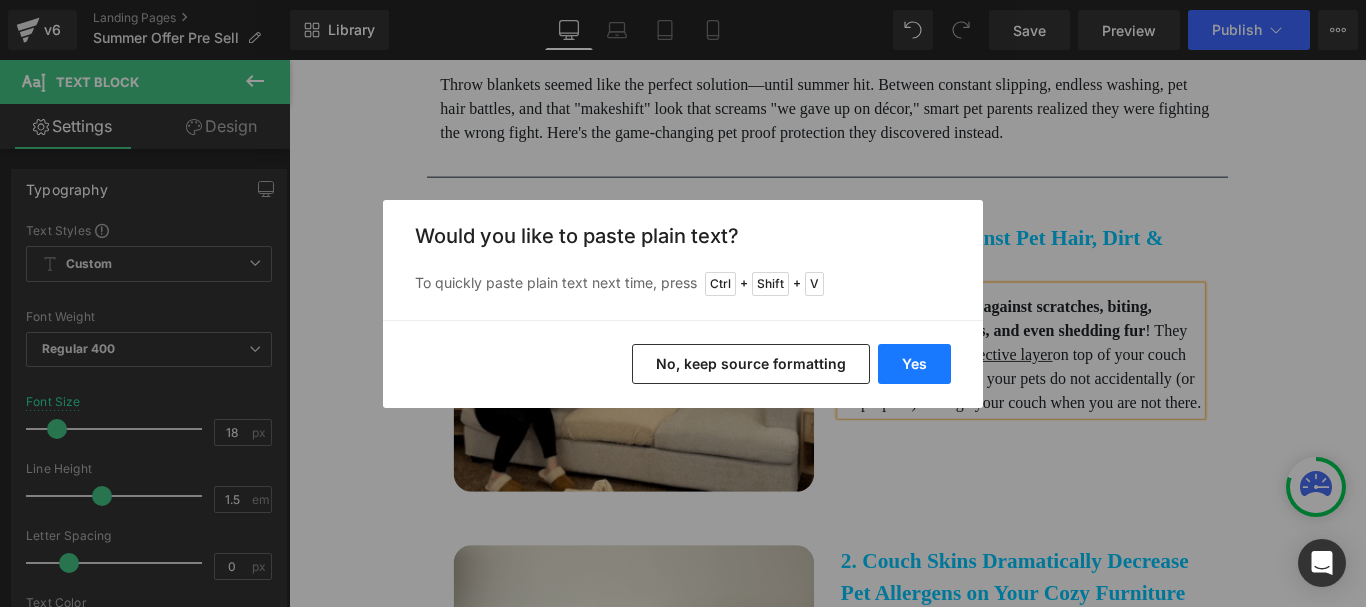 click on "Yes" at bounding box center (914, 364) 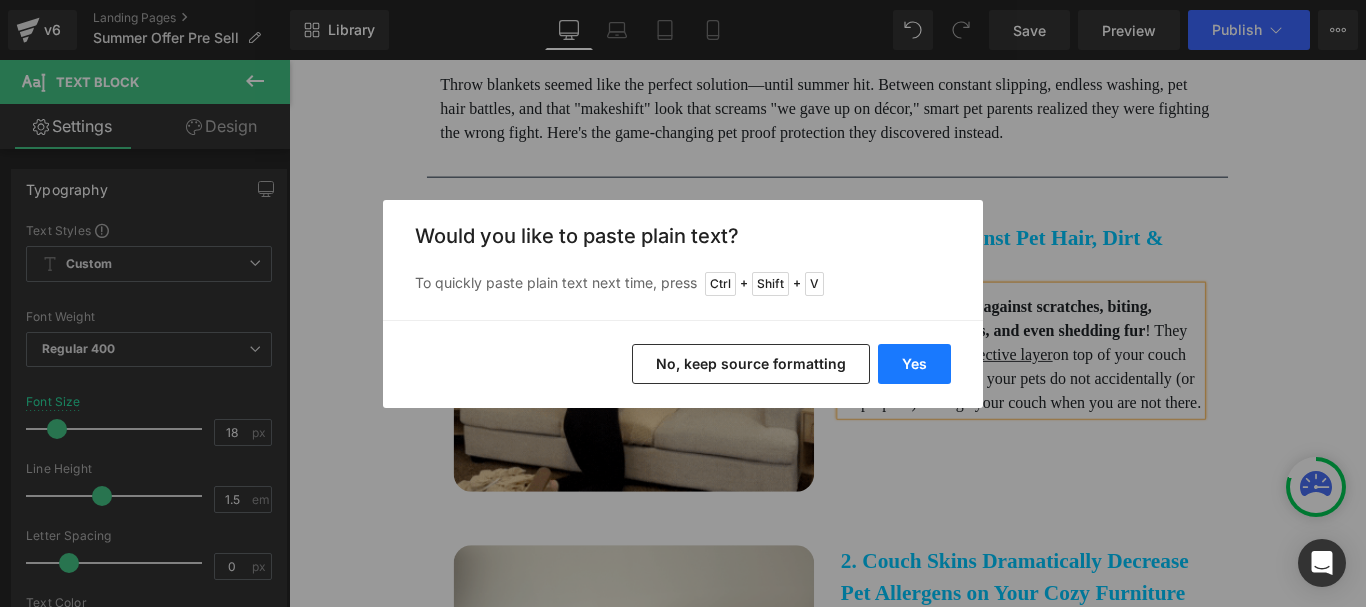 type 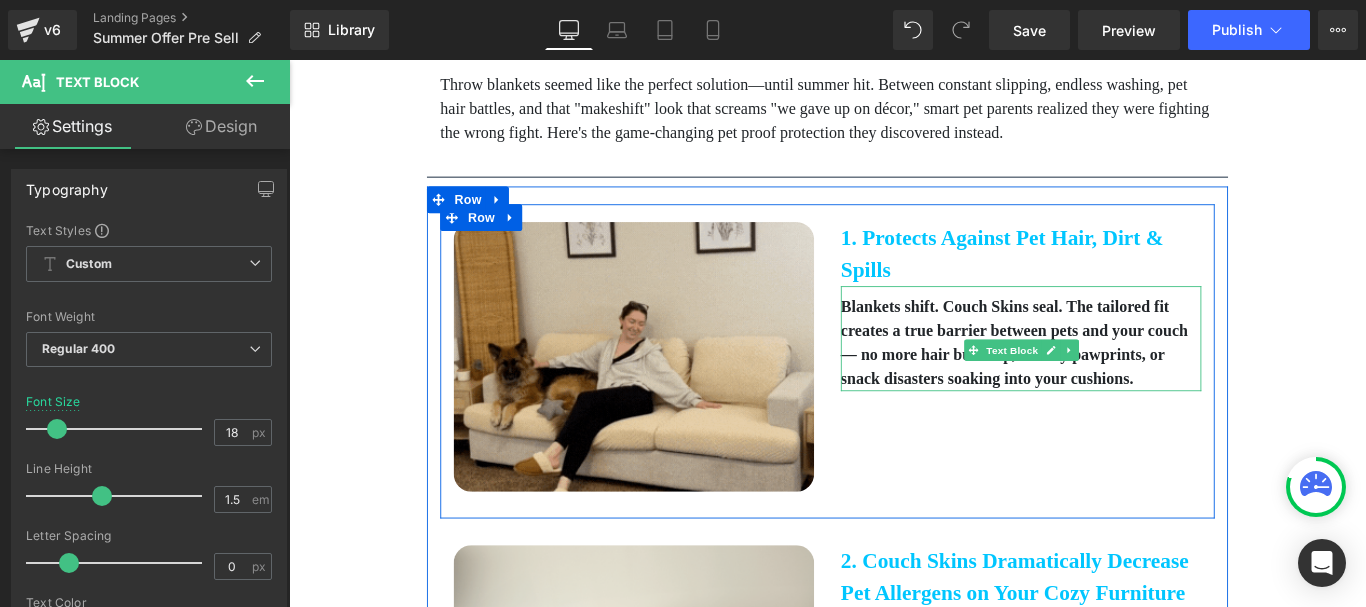 click on "Blankets shift. Couch Skins seal. The tailored fit creates a true barrier between pets and your couch — no more hair build-up, muddy pawprints, or snack disasters soaking into your cushions." at bounding box center [1111, 378] 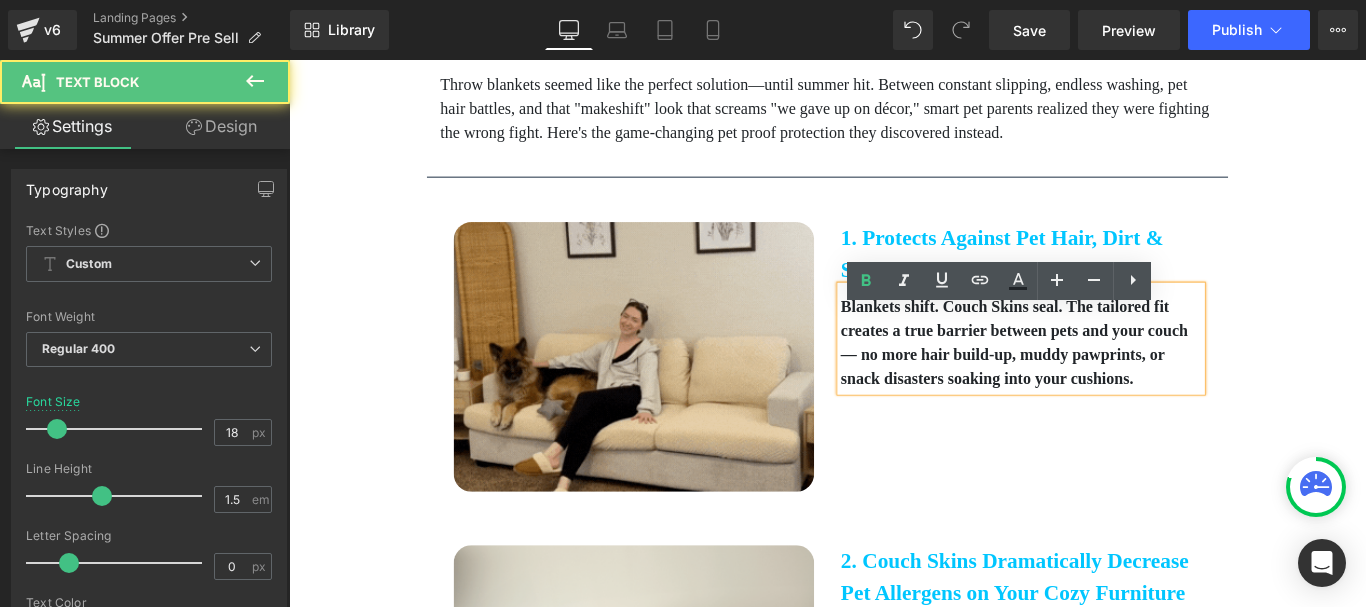 click on "Blankets shift. Couch Skins seal. The tailored fit creates a true barrier between pets and your couch — no more hair build-up, muddy pawprints, or snack disasters soaking into your cushions." at bounding box center [1111, 378] 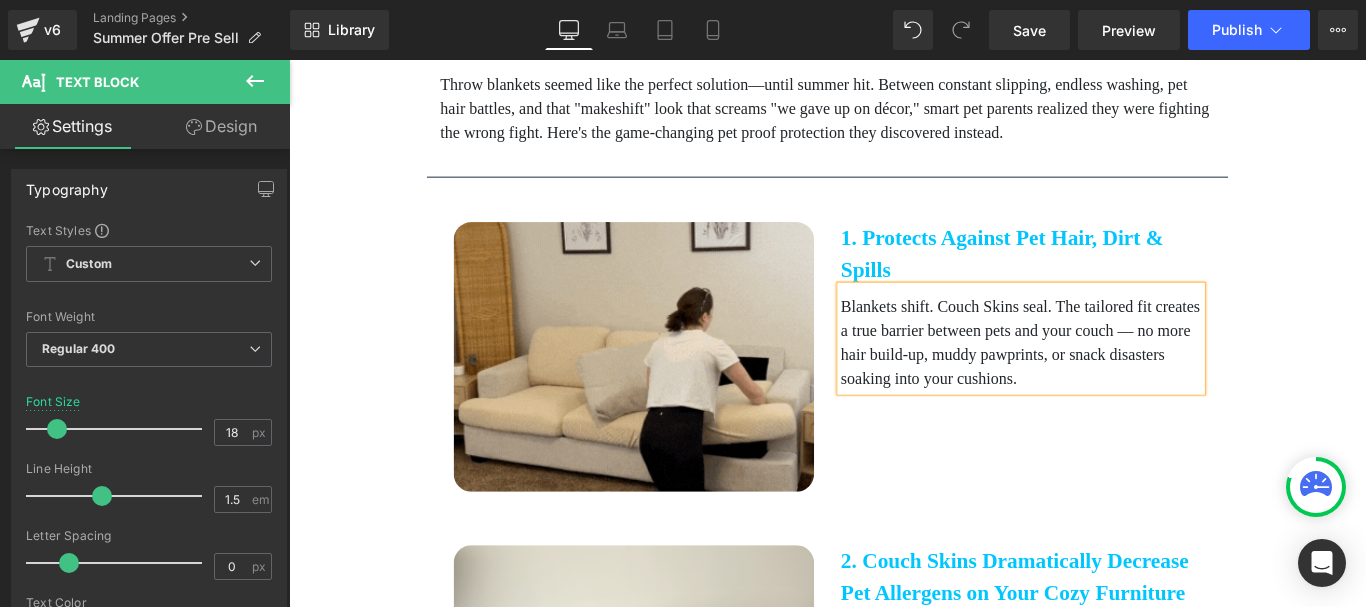 click on "Special Gift For Readers Below ✨ Heading         Special Gift For Readers Below ✨ Heading         Why Smart Pet Parents Are Ditching Throw Blankets for These 'Invisible' Couch Protectors Heading         Image         Caption: Pet parents are loving this new addition to their home to help make life with pets a whole lot easier, and less expensive (Image Courtesy of Review) Text Block         Row         5 Reasons Why Pet Parents  Need  this Item to Protect their Home from Pets Heading         Image         Caption: Pet parents are loving this new addition to their home to help make life with pets a whole lot easier, and less expensive (Image Courtesy of Review) Text Block         Row         5 Reasons Why Pet Parents  Need  this Item to Protect their Home from Pets Heading         Image         Caption: Pet parents are loving this new addition to their home to help make life with pets a whole lot easier, and less expensive (Image Courtesy of Review) Text Block         Row         Image         By" at bounding box center [894, 1087] 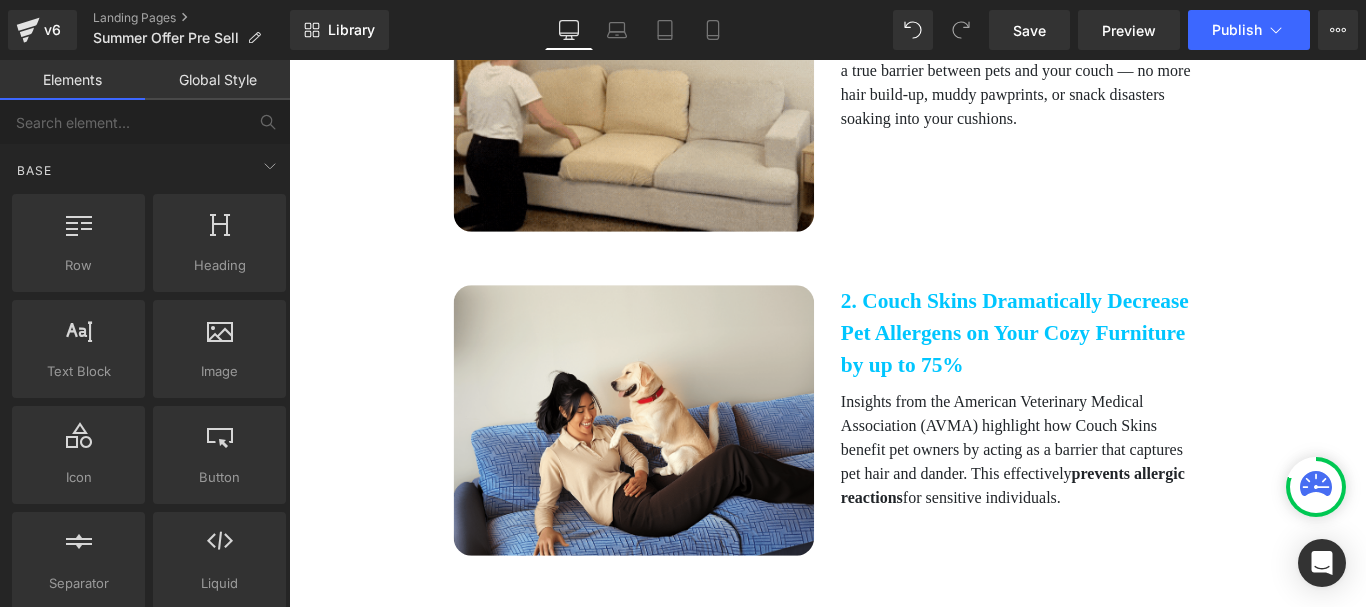 scroll, scrollTop: 1500, scrollLeft: 0, axis: vertical 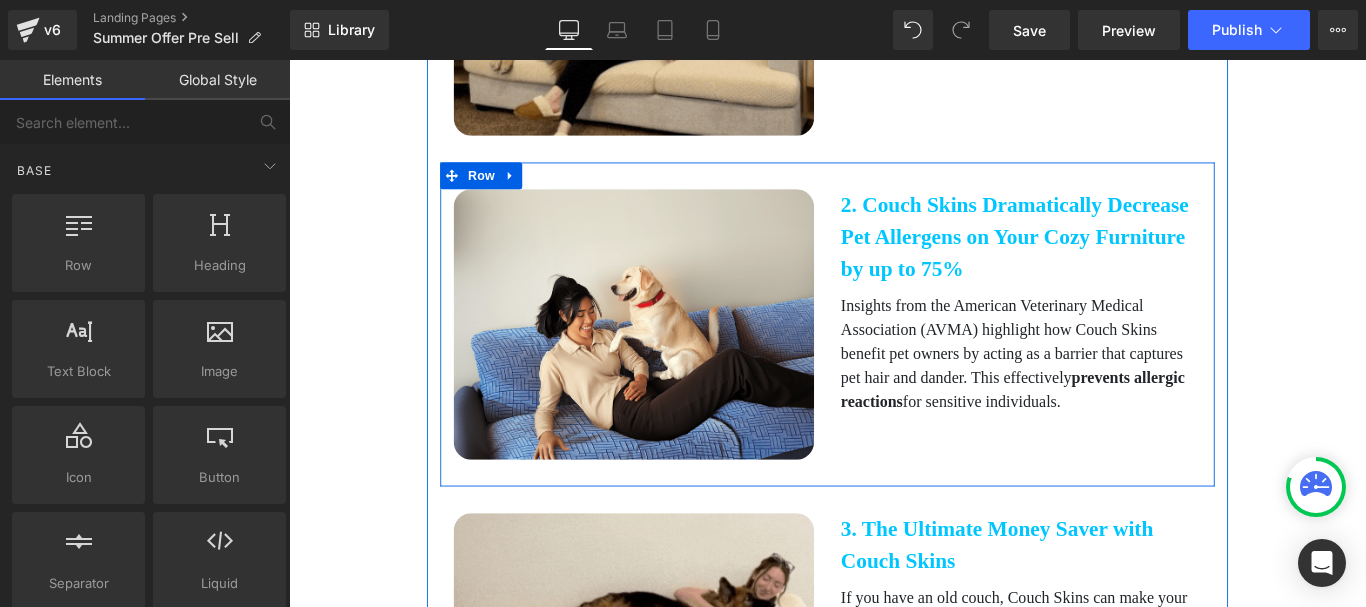 click on "2. Couch Skins Dramatically Decrease Pet Allergens on Your Cozy Furniture by up to 75%" at bounding box center (1111, 259) 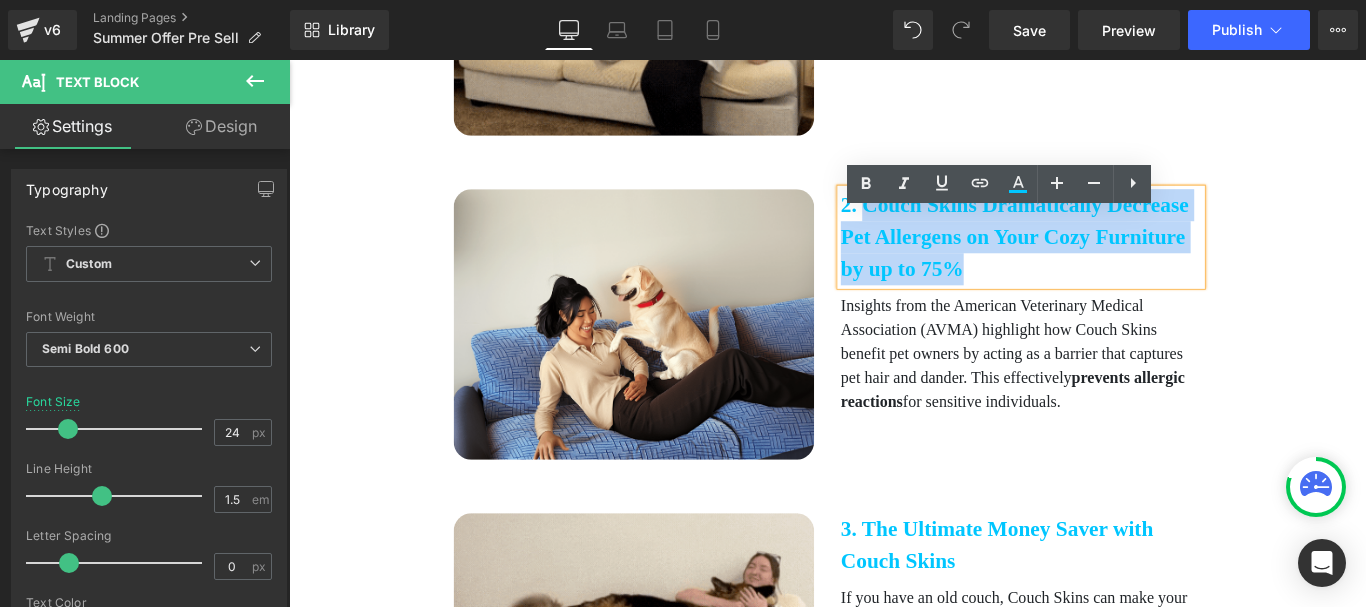 drag, startPoint x: 1272, startPoint y: 321, endPoint x: 932, endPoint y: 256, distance: 346.15747 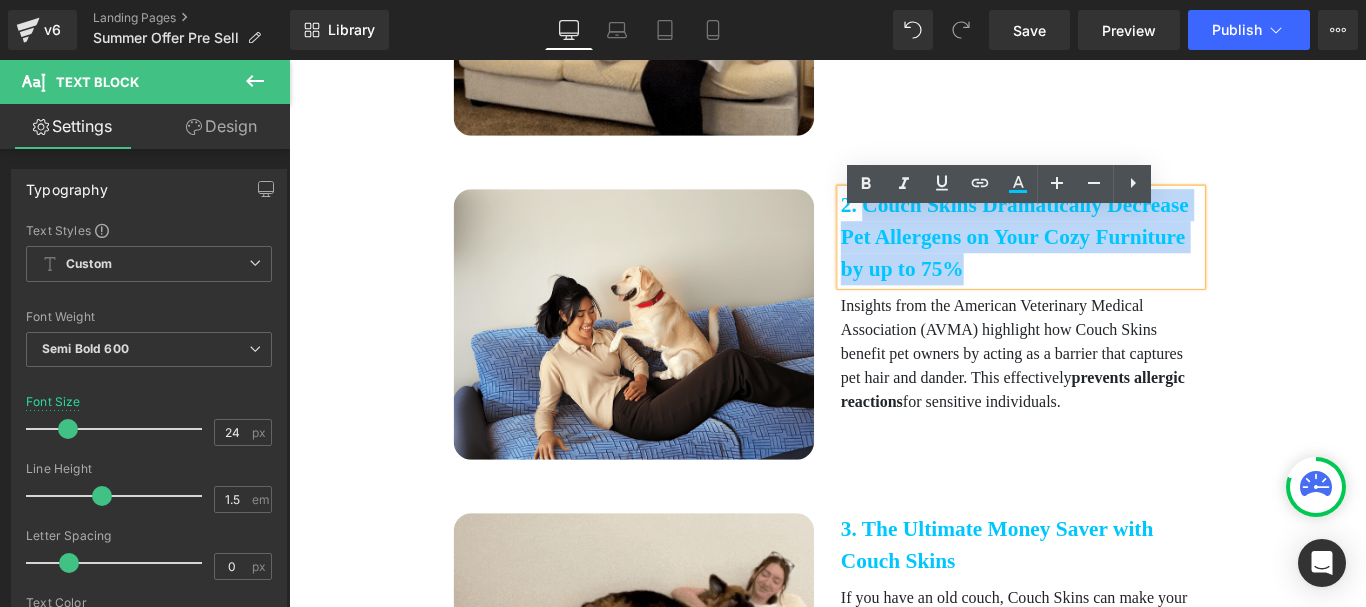 click on "2. Couch Skins Dramatically Decrease Pet Allergens on Your Cozy Furniture by up to 75%" at bounding box center [1111, 259] 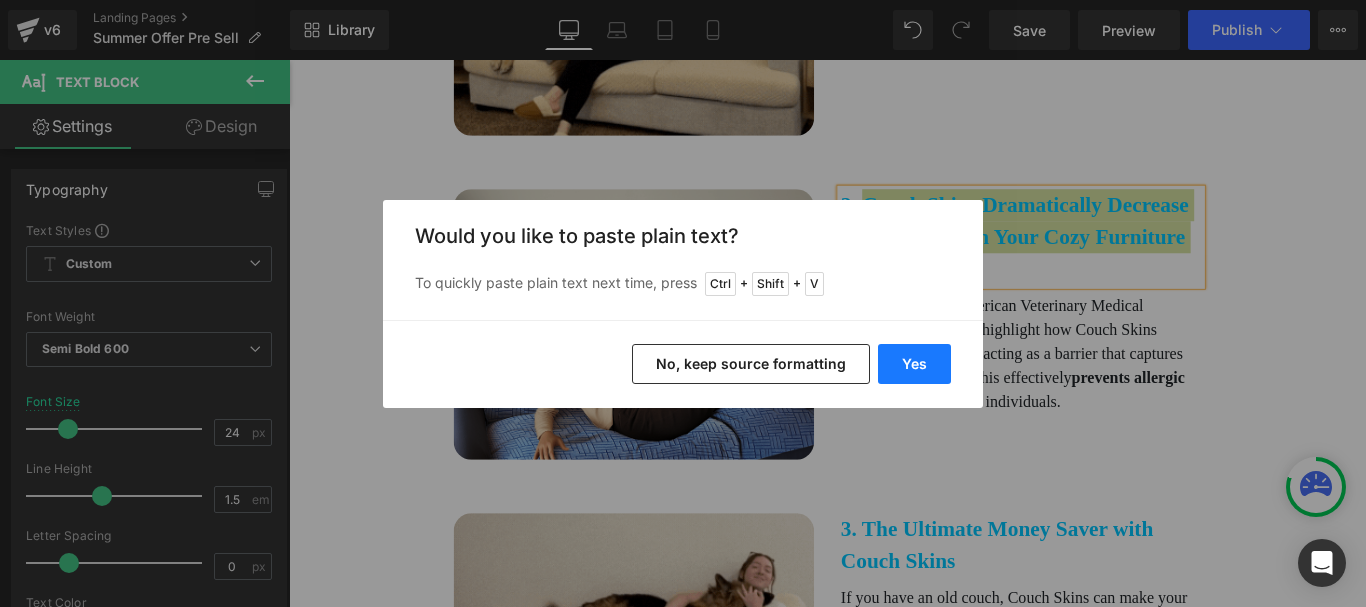 click on "Yes" at bounding box center (914, 364) 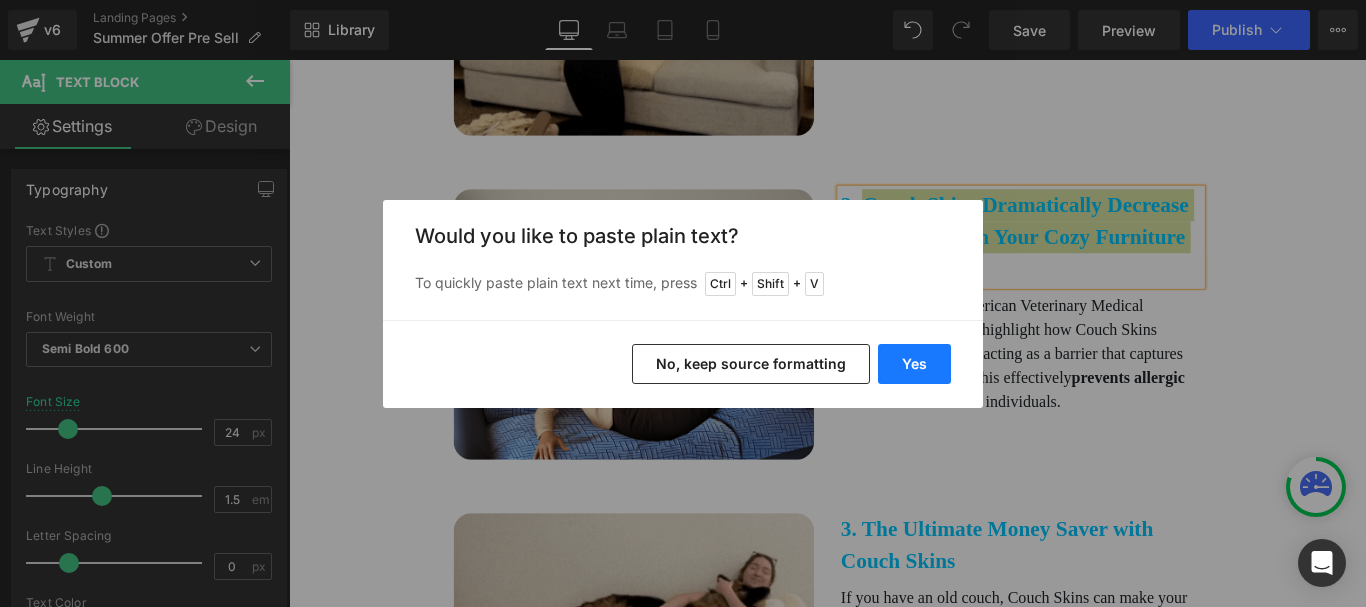 type 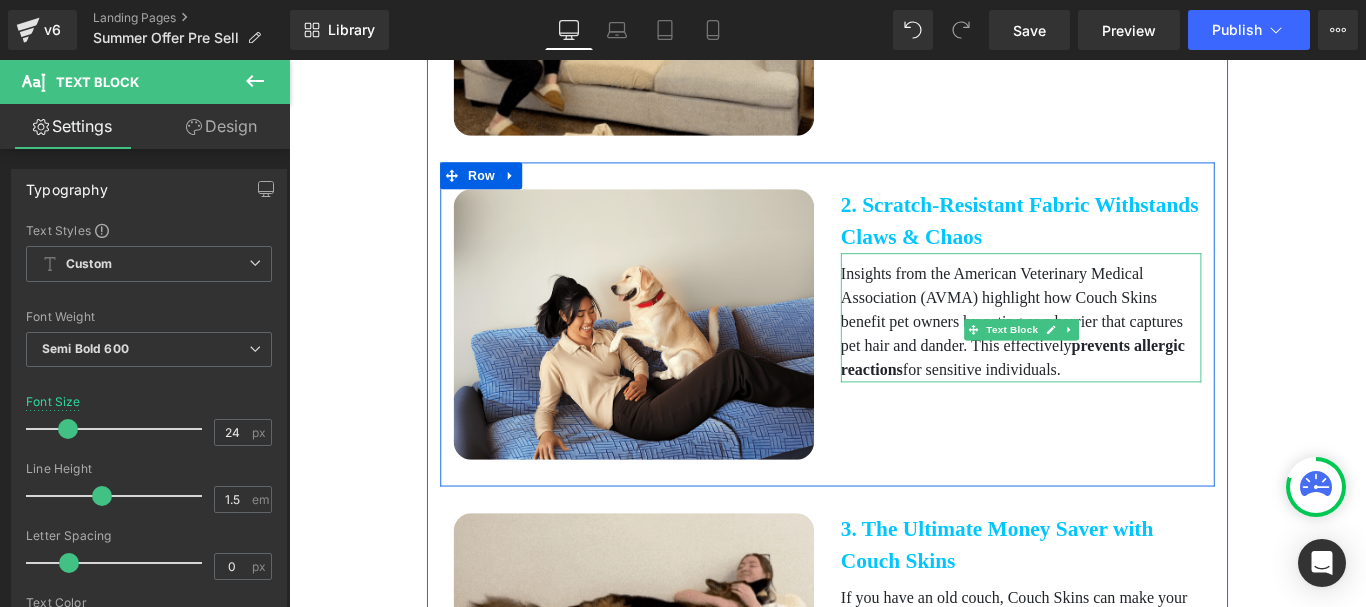 click on "Insights from the American Veterinary Medical Association (AVMA) highlight how Couch Skins benefit pet owners by acting as a barrier that captures pet hair and dander. This effectively  prevents allergic reactions  for sensitive individuals." at bounding box center [1111, 354] 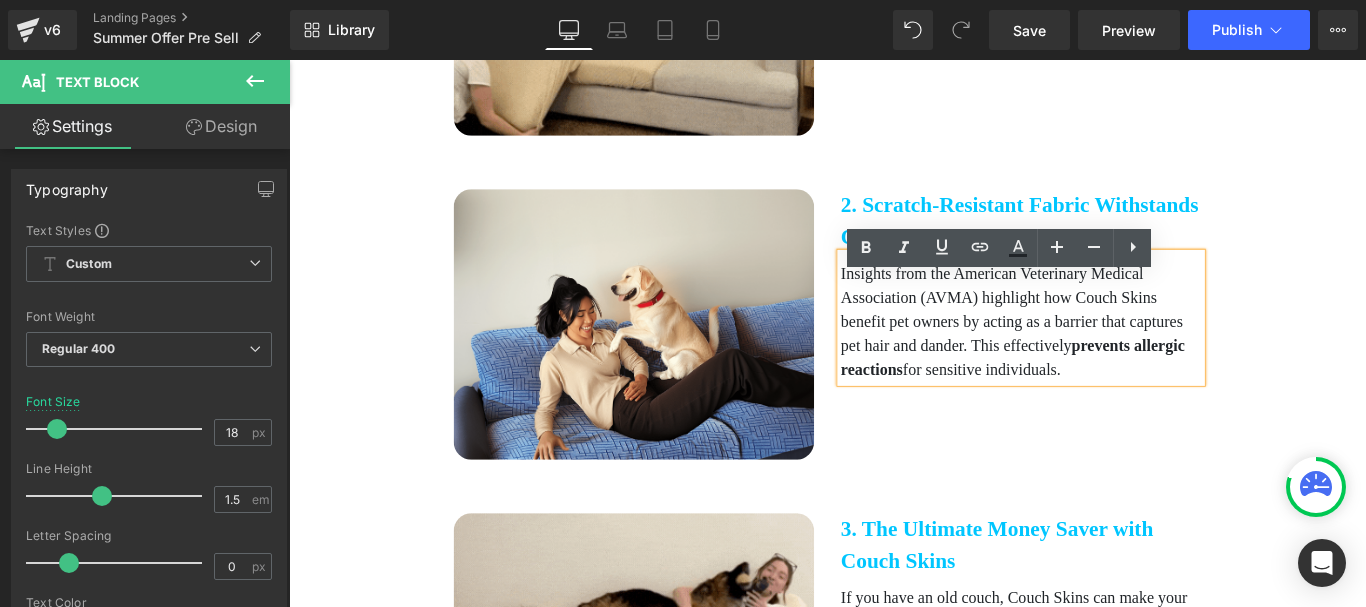 drag, startPoint x: 1158, startPoint y: 458, endPoint x: 902, endPoint y: 322, distance: 289.88272 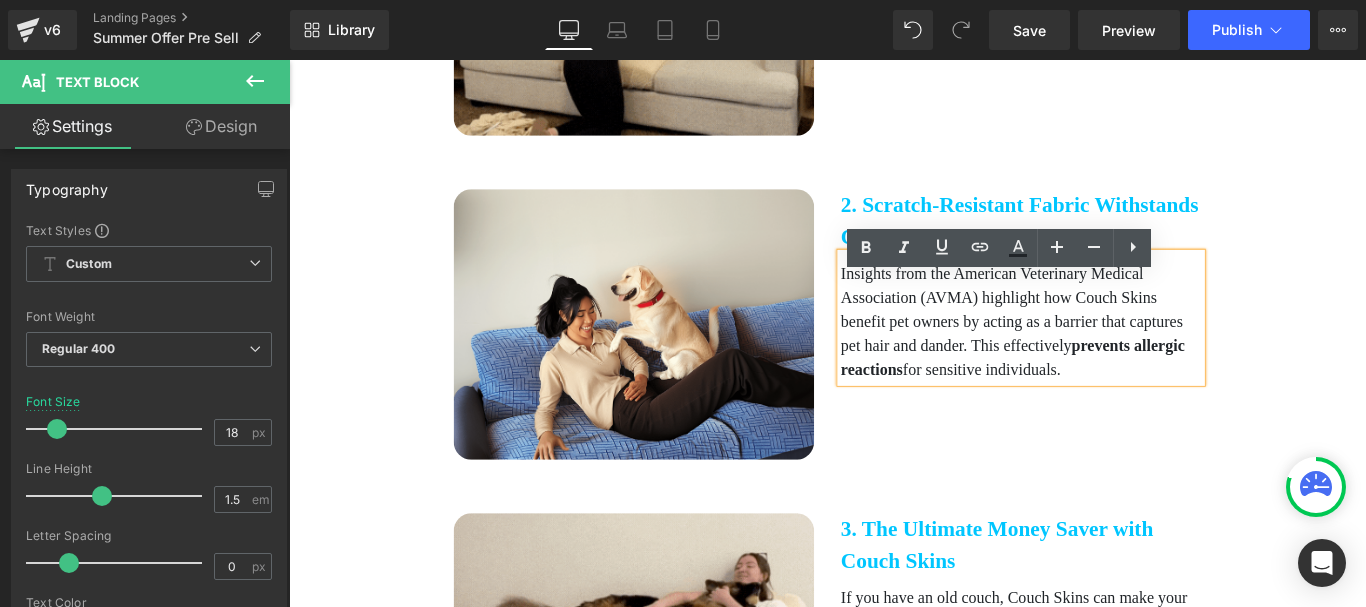 click on "Insights from the American Veterinary Medical Association (AVMA) highlight how Couch Skins benefit pet owners by acting as a barrier that captures pet hair and dander. This effectively  prevents allergic reactions  for sensitive individuals." at bounding box center [1111, 354] 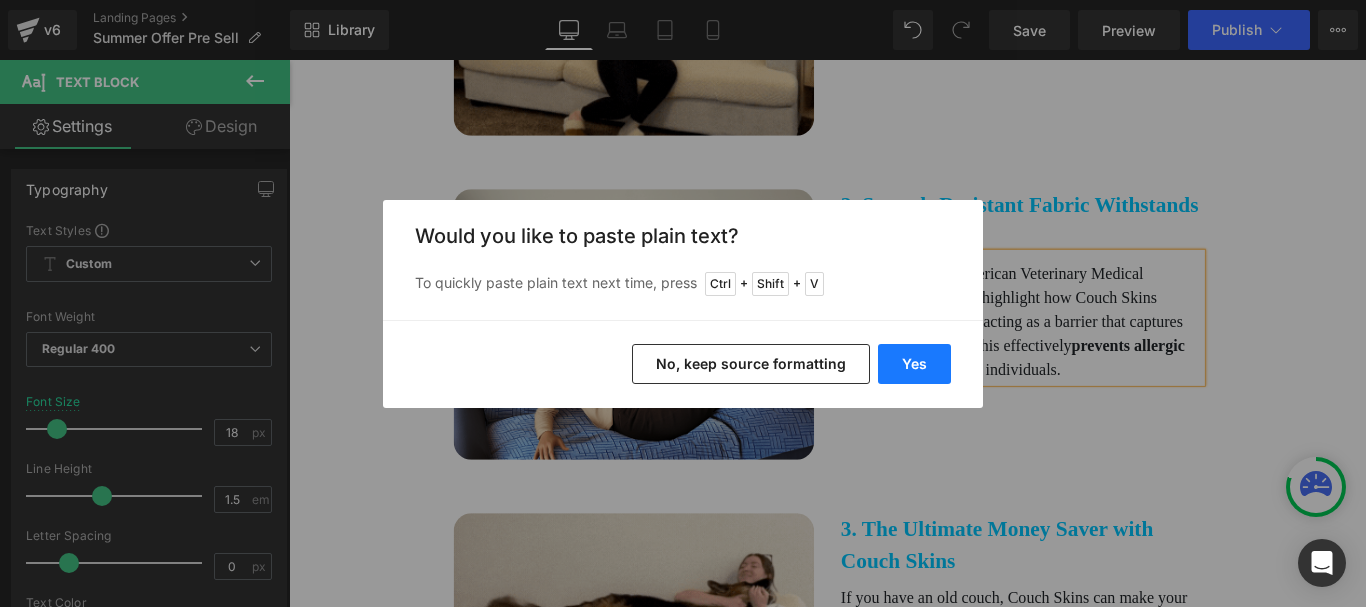 click on "Yes" at bounding box center (914, 364) 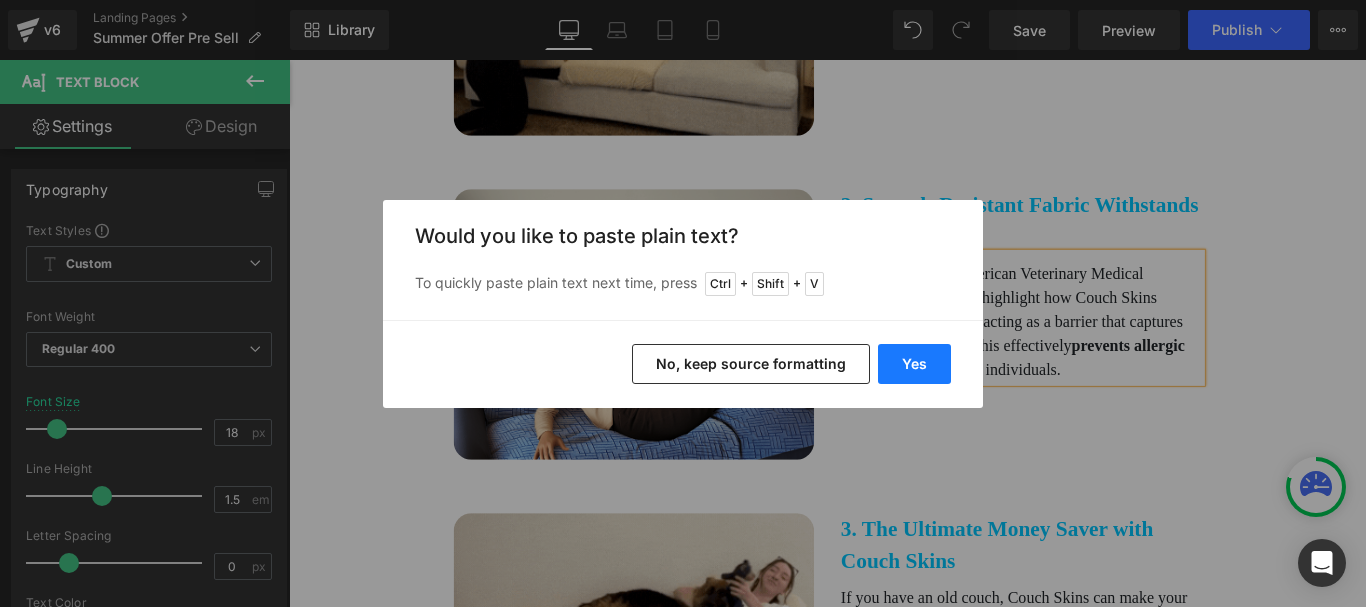type 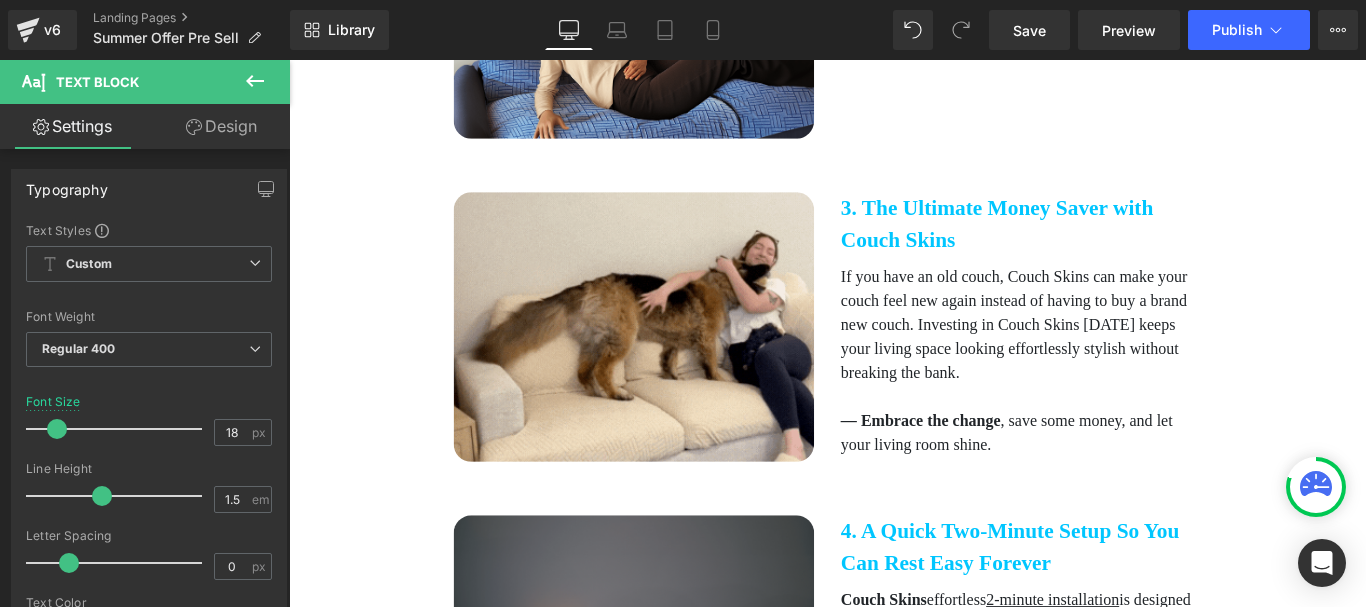 scroll, scrollTop: 1900, scrollLeft: 0, axis: vertical 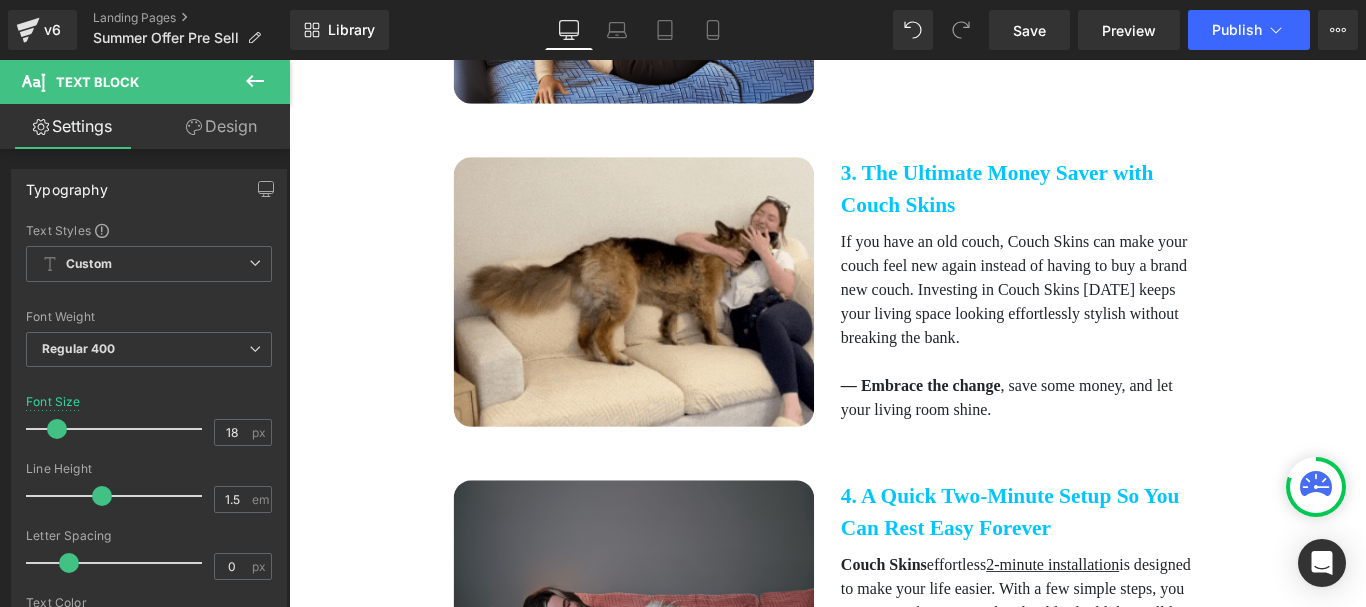 click on "3. The Ultimate Money Saver with Couch Skins" at bounding box center (1111, 205) 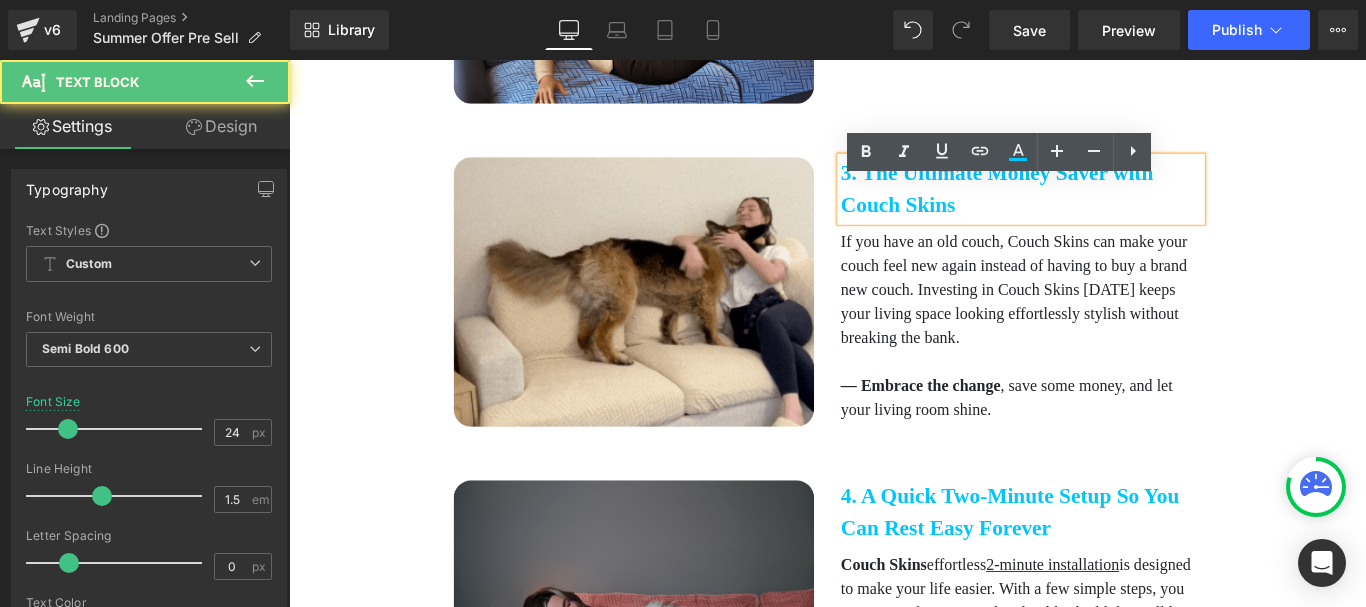 click on "3. The Ultimate Money Saver with Couch Skins" at bounding box center [1111, 205] 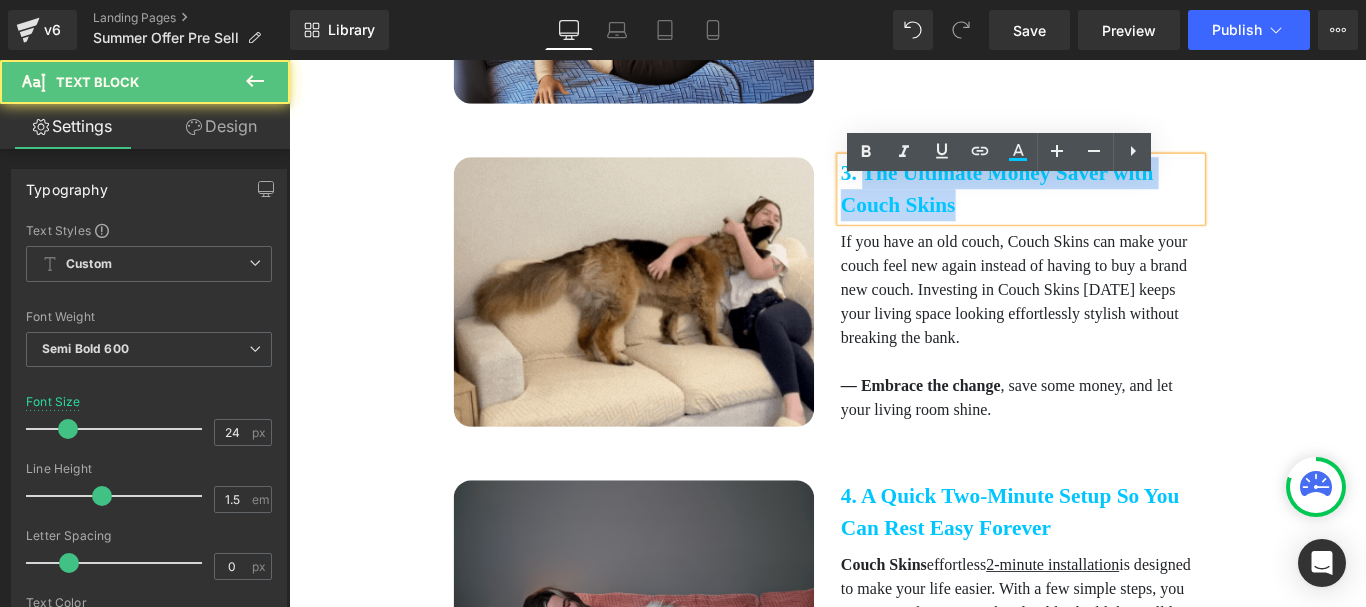 drag, startPoint x: 1119, startPoint y: 257, endPoint x: 937, endPoint y: 210, distance: 187.97075 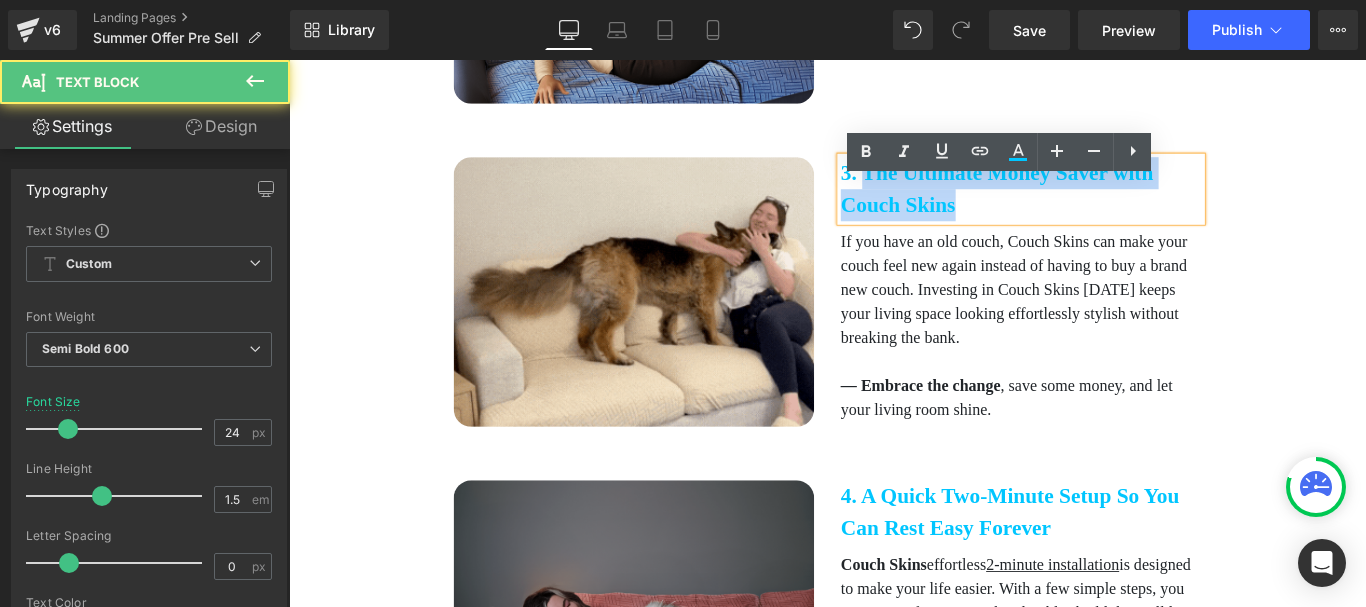 click on "3. The Ultimate Money Saver with Couch Skins" at bounding box center [1111, 205] 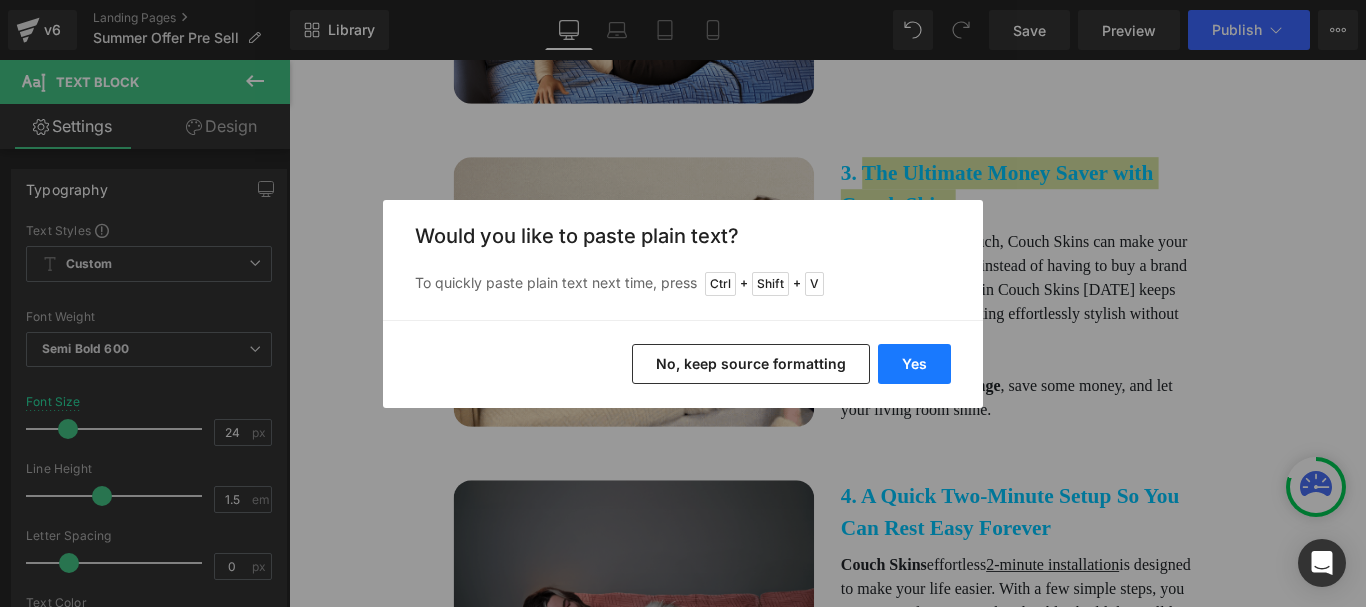 click on "Yes" at bounding box center [914, 364] 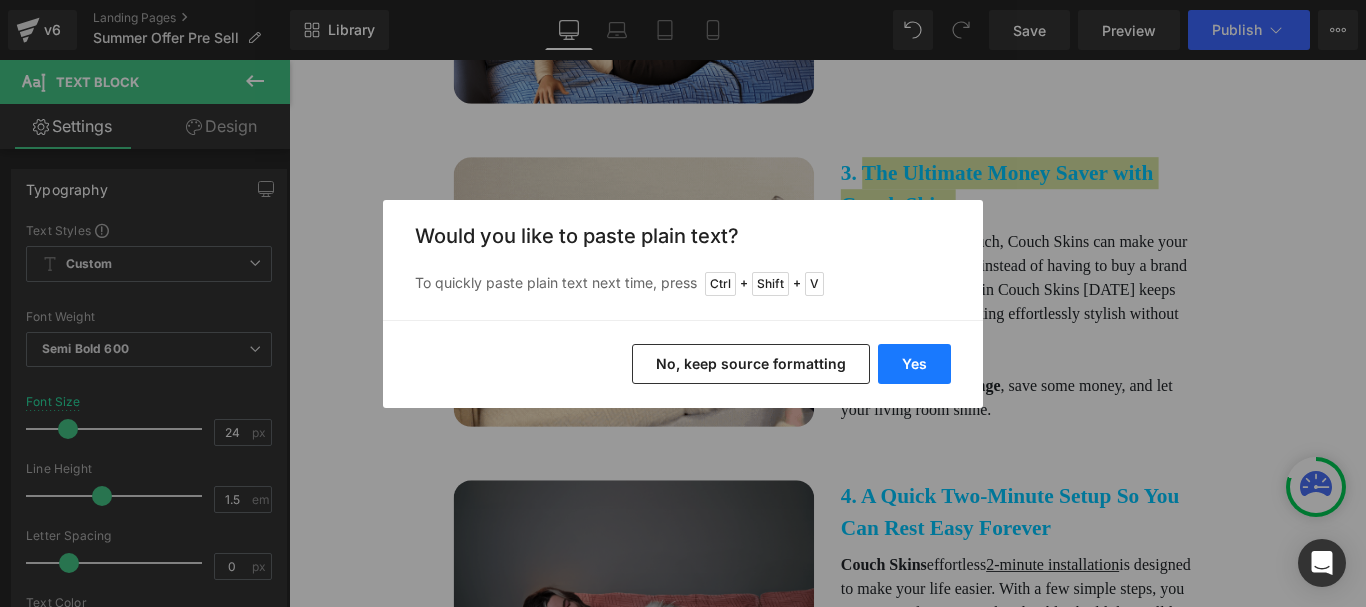 type 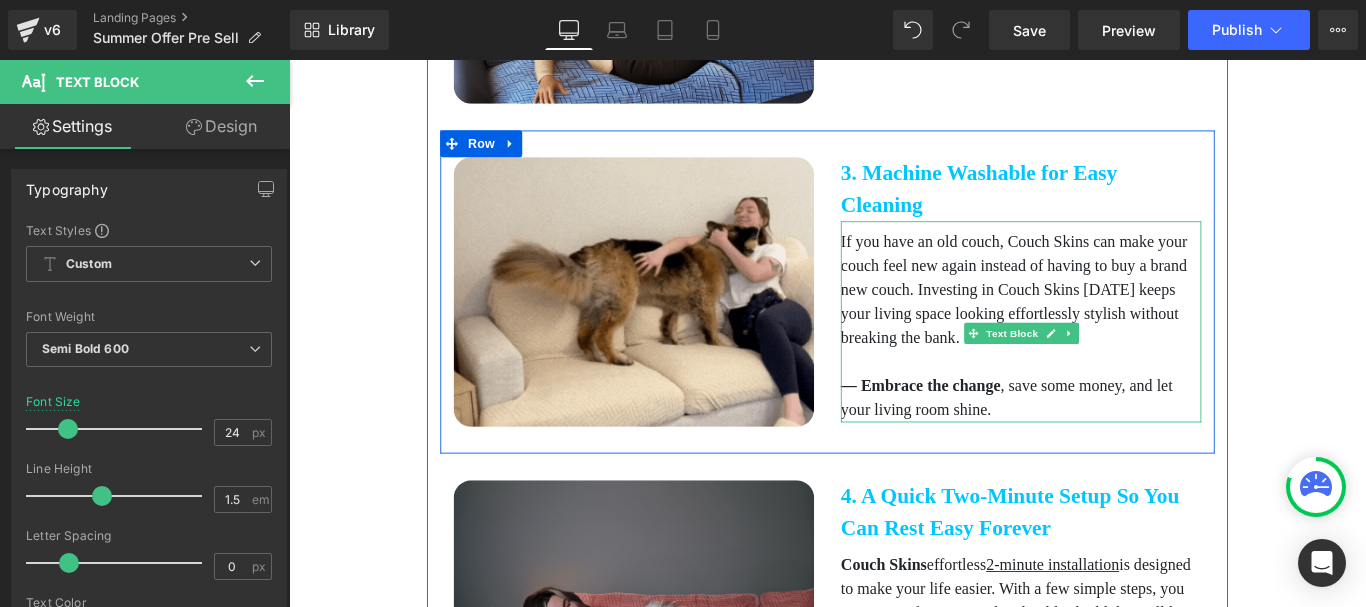 click on "If you have an old couch, Couch Skins can make your couch feel new again instead of having to buy a brand new couch. Investing in Couch Skins [DATE] keeps your living space looking effortlessly stylish without breaking the bank." at bounding box center (1111, 318) 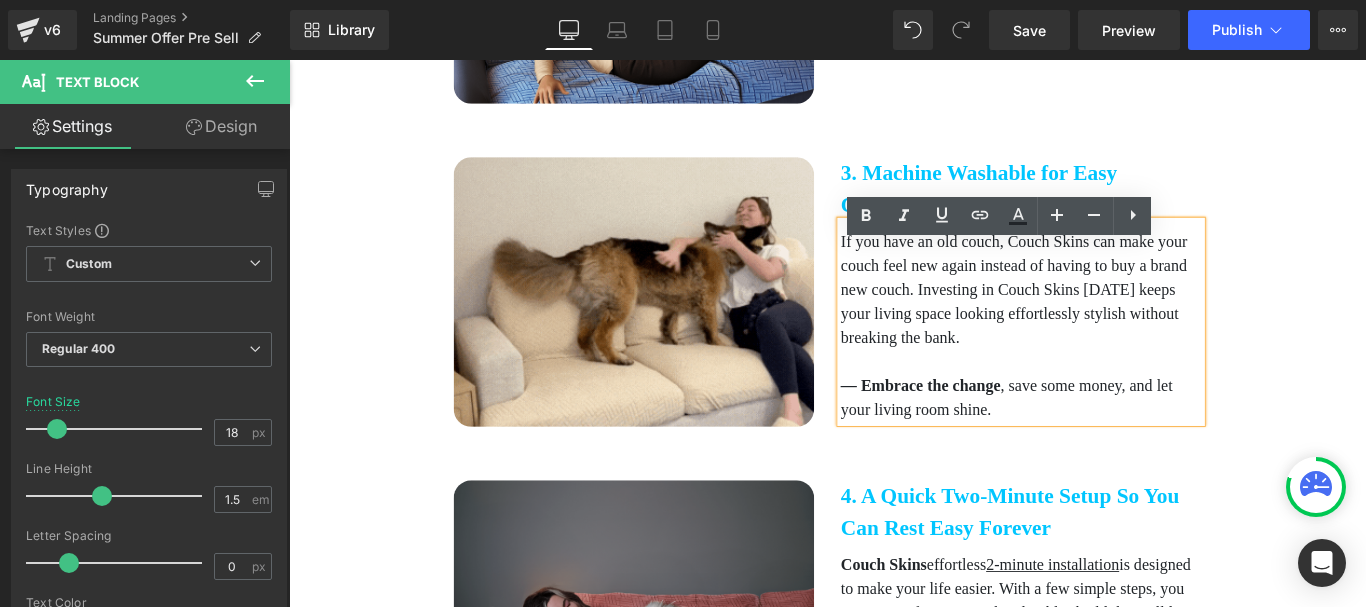 drag, startPoint x: 1197, startPoint y: 510, endPoint x: 900, endPoint y: 294, distance: 367.23972 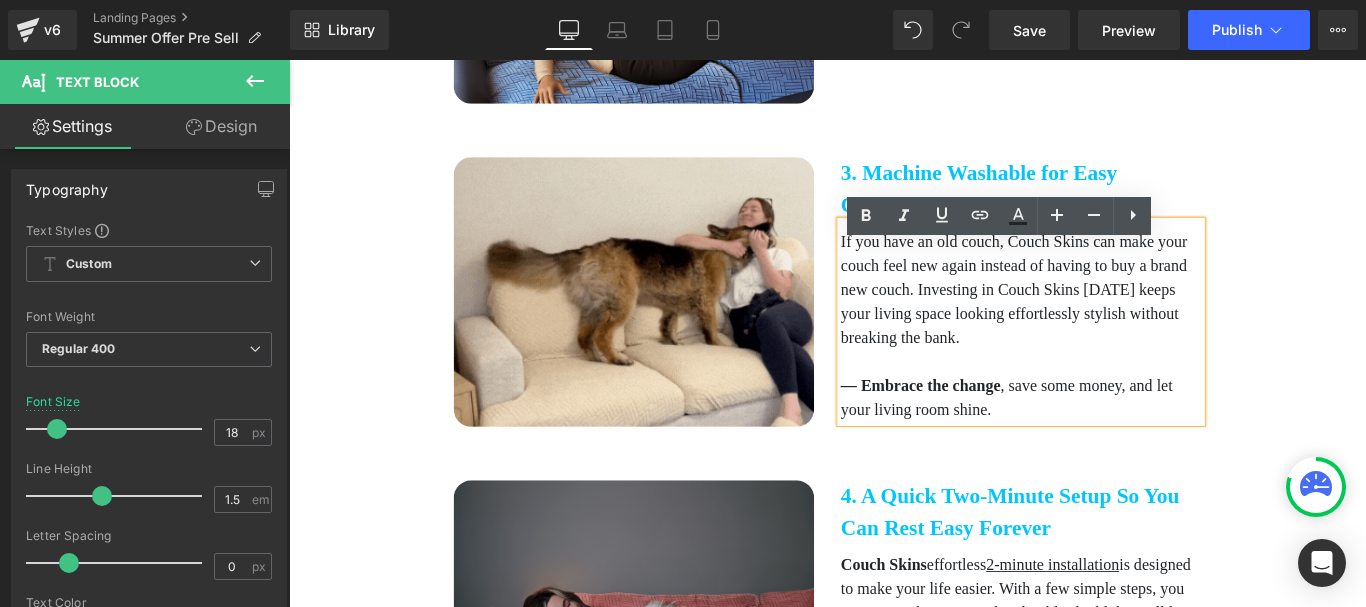 click on "If you have an old couch, Couch Skins can make your couch feel new again instead of having to buy a brand new couch. Investing in Couch Skins [DATE] keeps your living space looking effortlessly stylish without breaking the bank. — Embrace the change , save some money, and let your living room shine." at bounding box center (1111, 354) 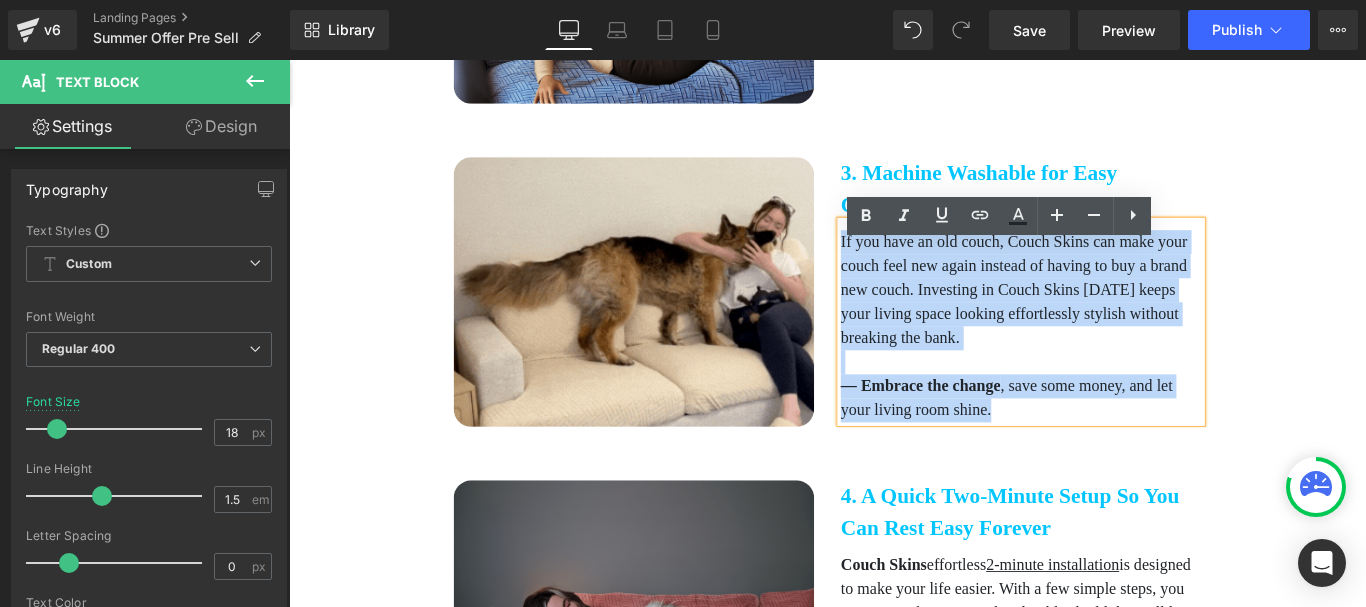 drag, startPoint x: 1163, startPoint y: 497, endPoint x: 902, endPoint y: 293, distance: 331.26575 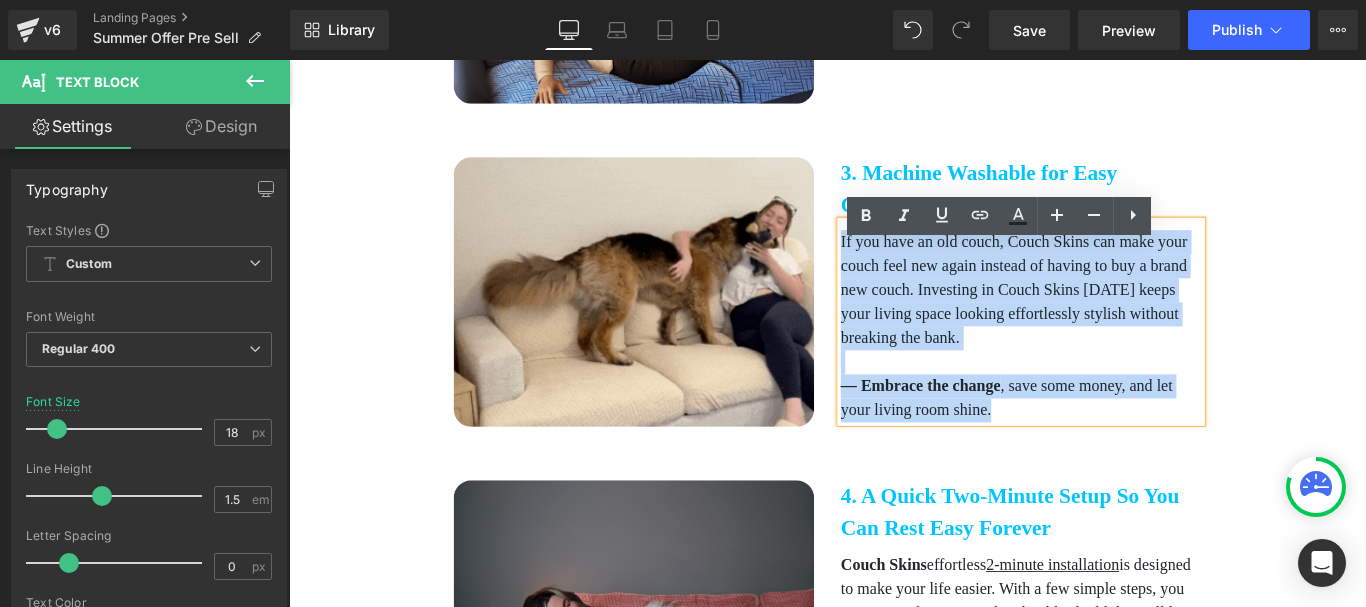 click on "If you have an old couch, Couch Skins can make your couch feel new again instead of having to buy a brand new couch. Investing in Couch Skins [DATE] keeps your living space looking effortlessly stylish without breaking the bank. — Embrace the change , save some money, and let your living room shine." at bounding box center [1111, 354] 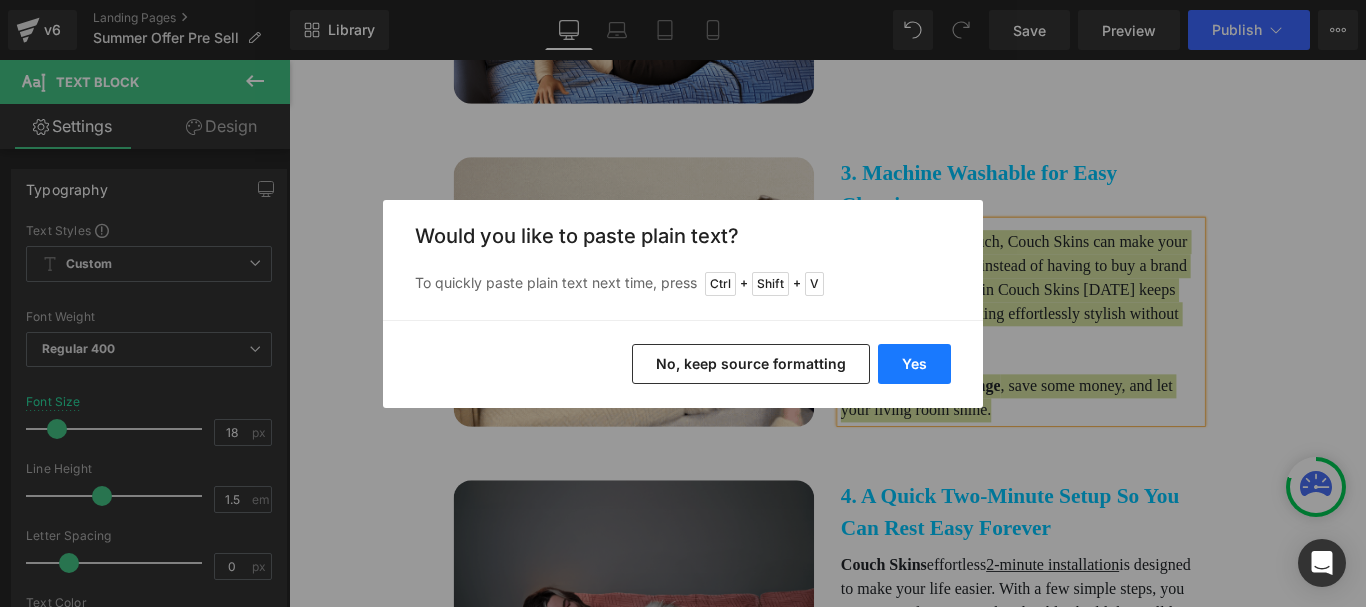 drag, startPoint x: 918, startPoint y: 381, endPoint x: 707, endPoint y: 360, distance: 212.04245 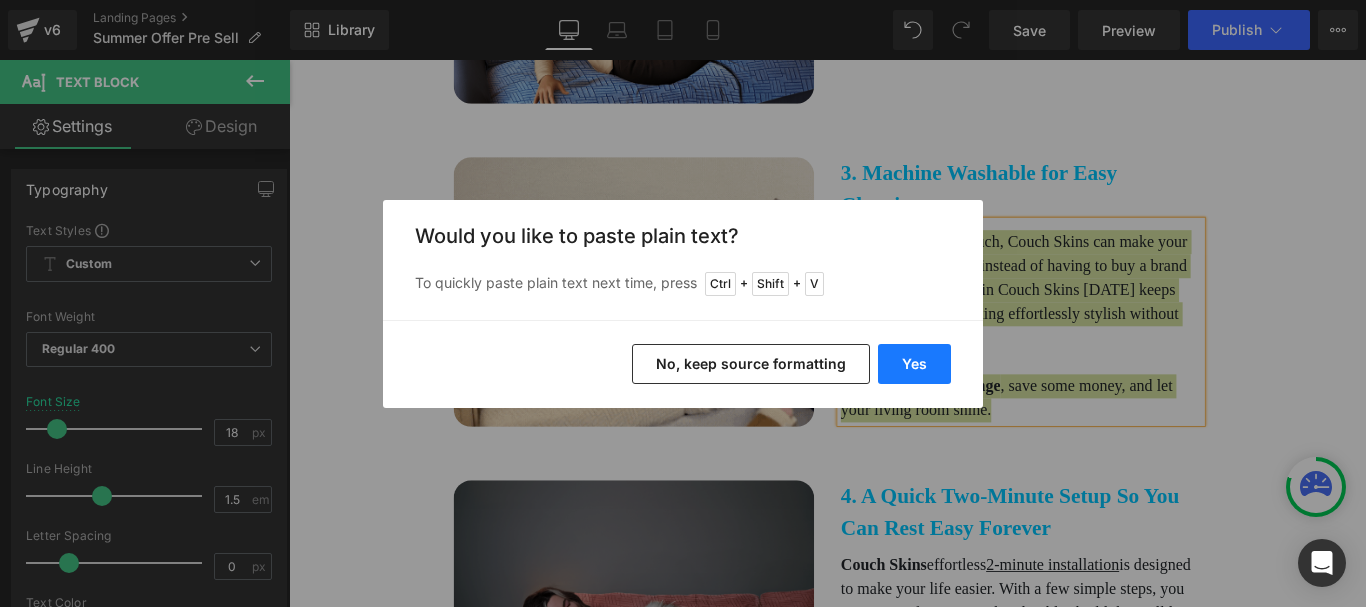 click on "Yes" at bounding box center [914, 364] 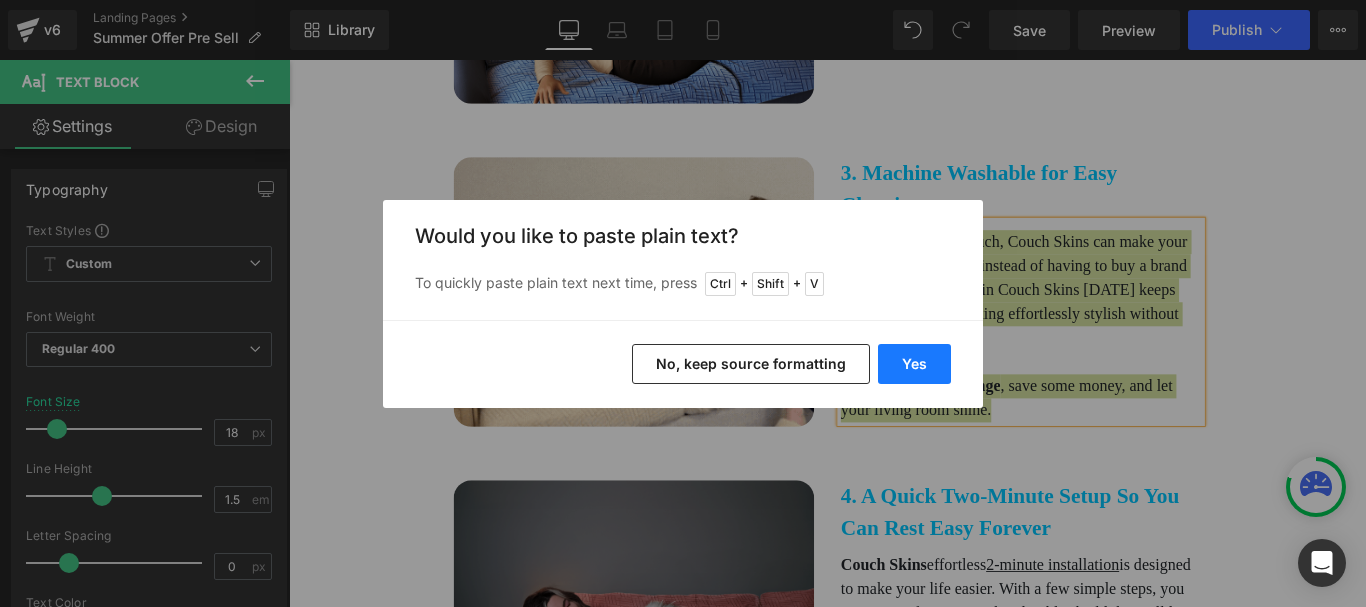 type 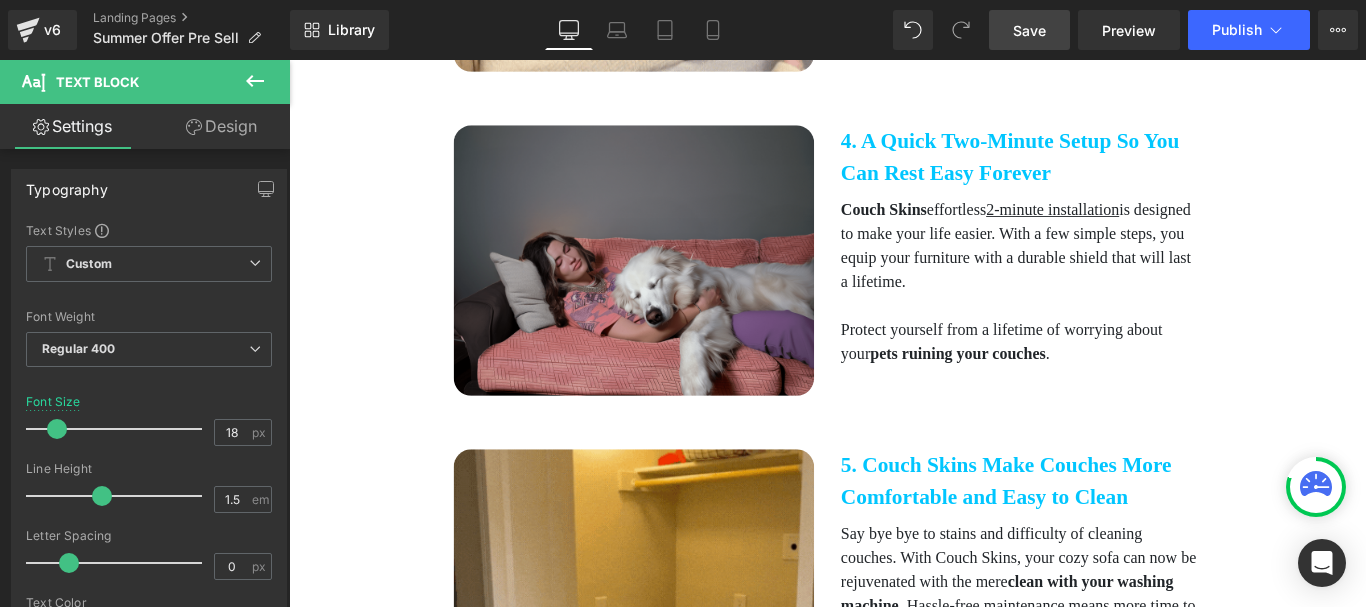 scroll, scrollTop: 2300, scrollLeft: 0, axis: vertical 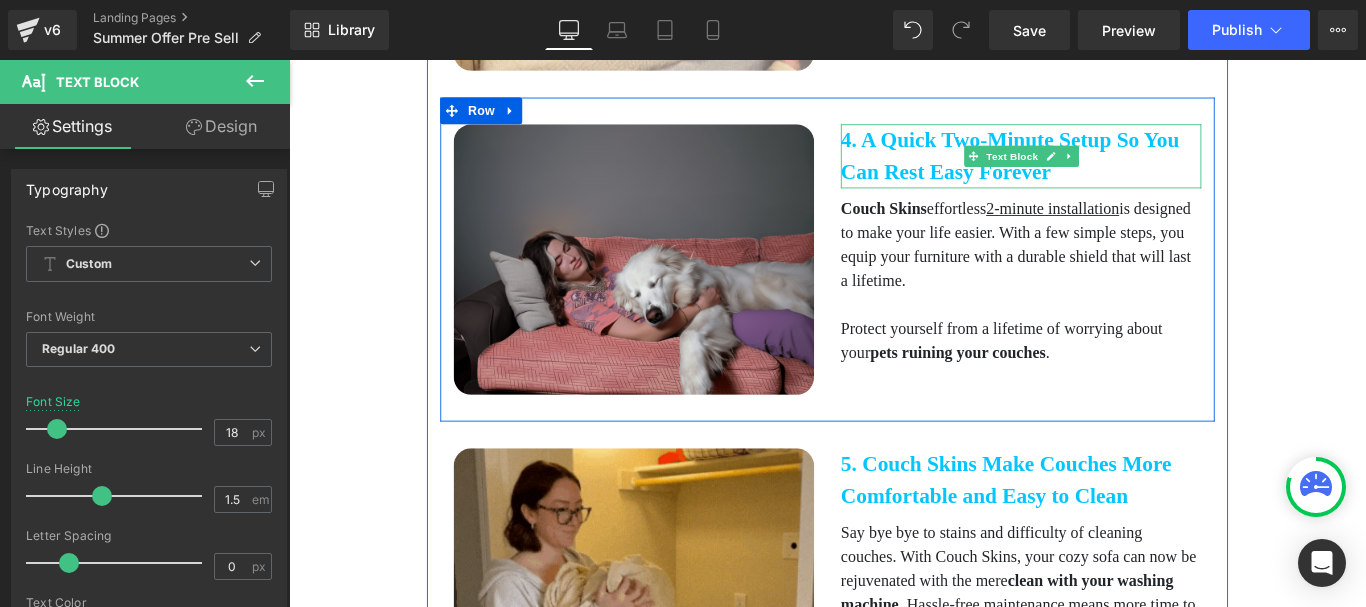 click on "4. A Quick Two-Minute Setup So You Can Rest Easy Forever" at bounding box center (1111, 168) 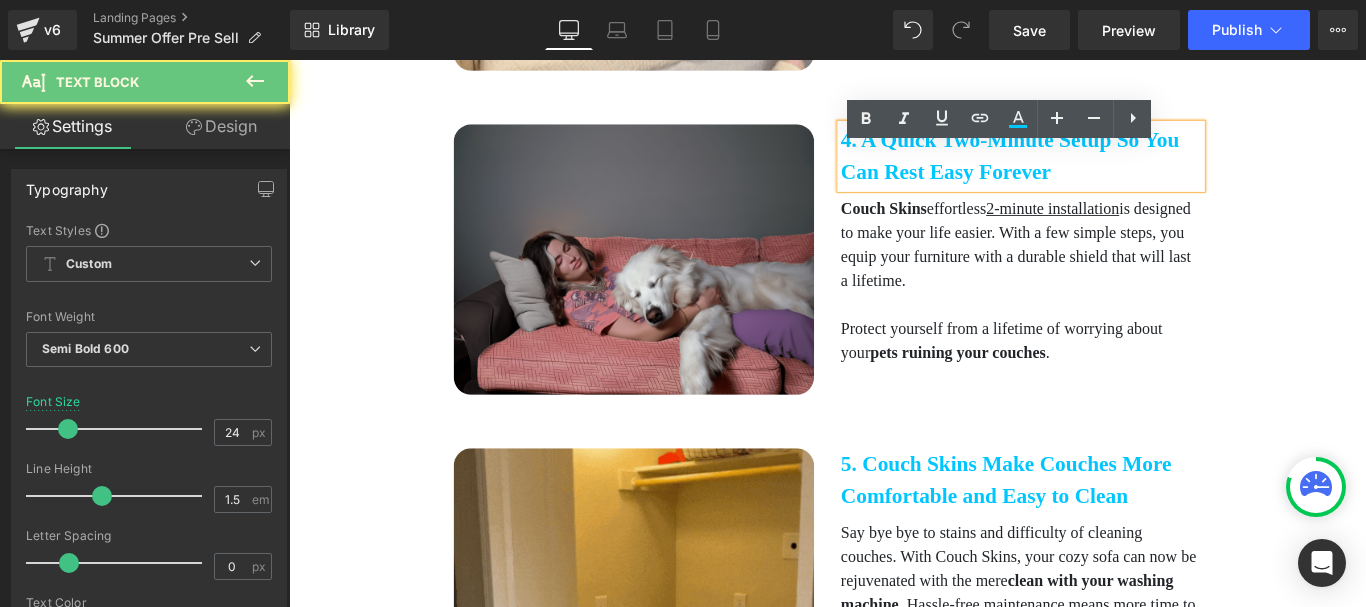 click on "4. A Quick Two-Minute Setup So You Can Rest Easy Forever" at bounding box center (1111, 168) 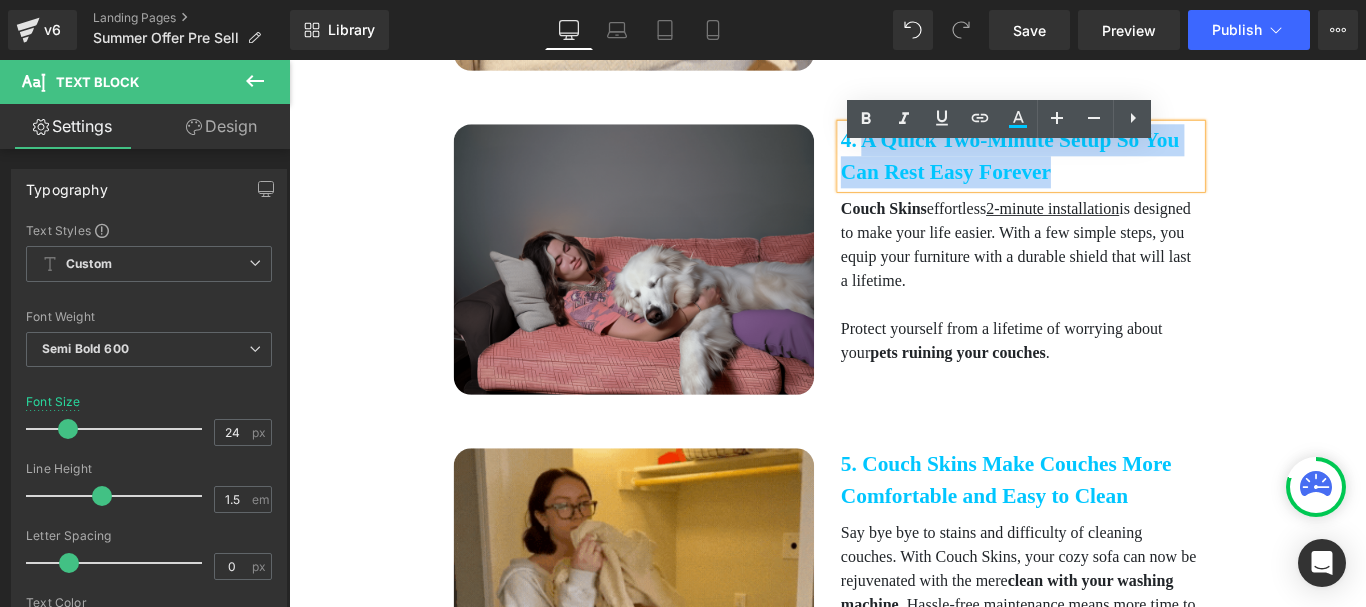 drag, startPoint x: 1227, startPoint y: 215, endPoint x: 937, endPoint y: 181, distance: 291.9863 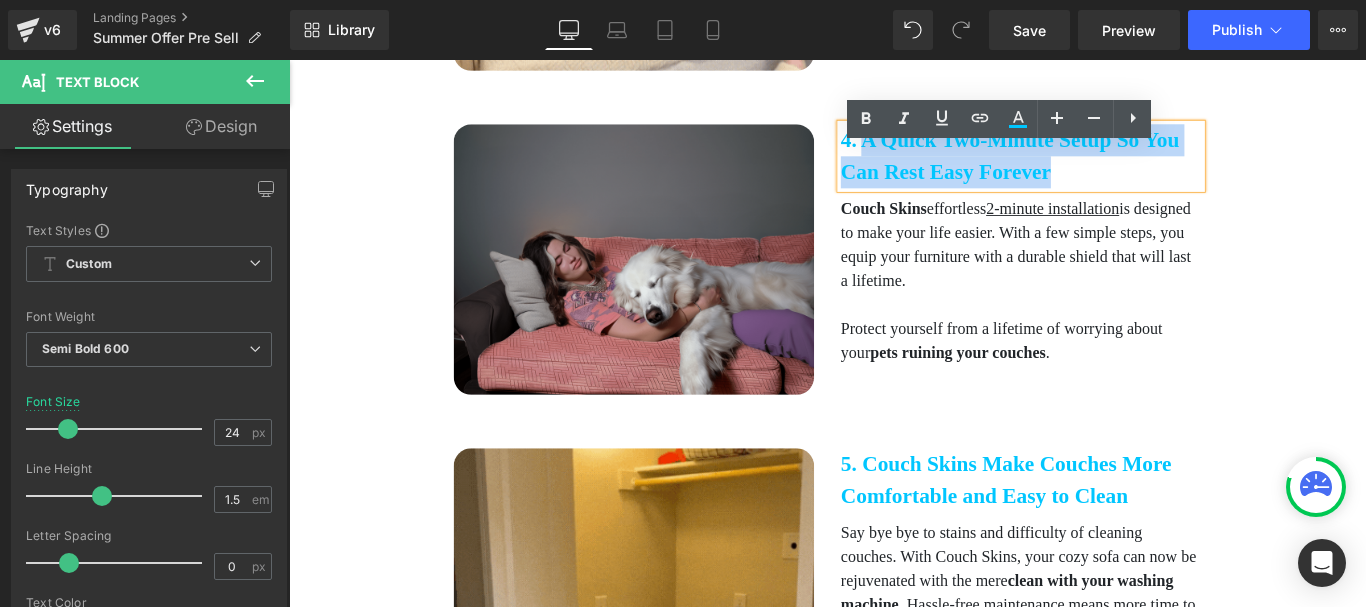 click on "4. A Quick Two-Minute Setup So You Can Rest Easy Forever" at bounding box center [1111, 168] 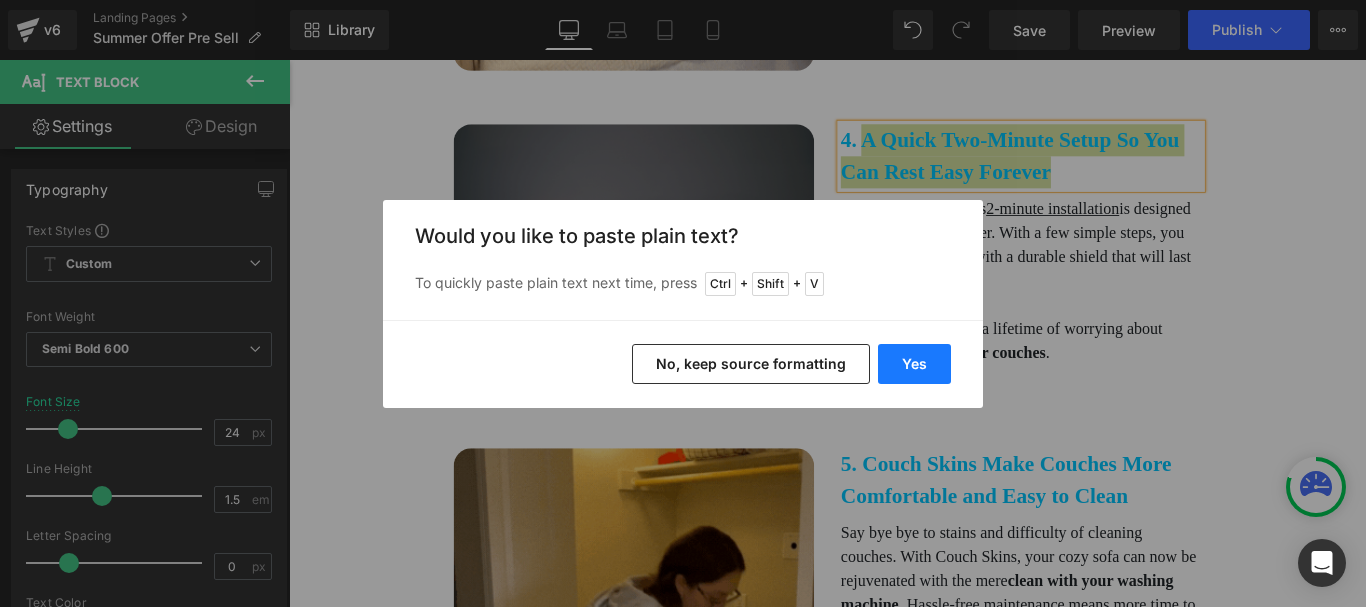 click on "Yes" at bounding box center (914, 364) 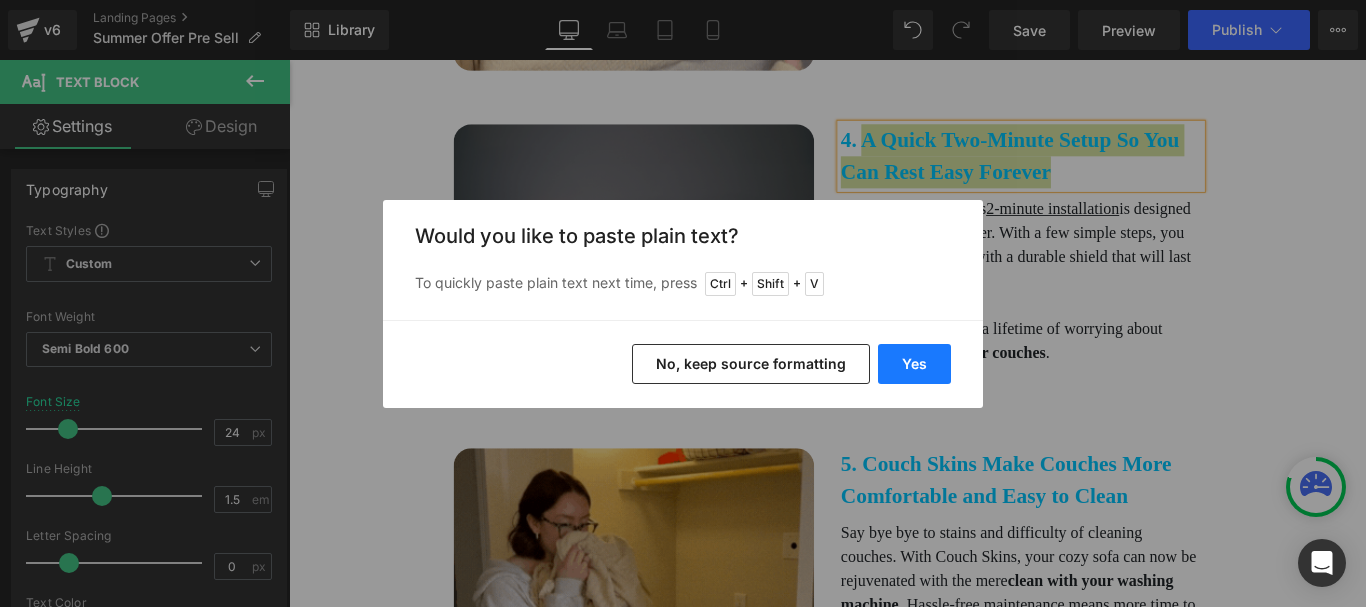 type 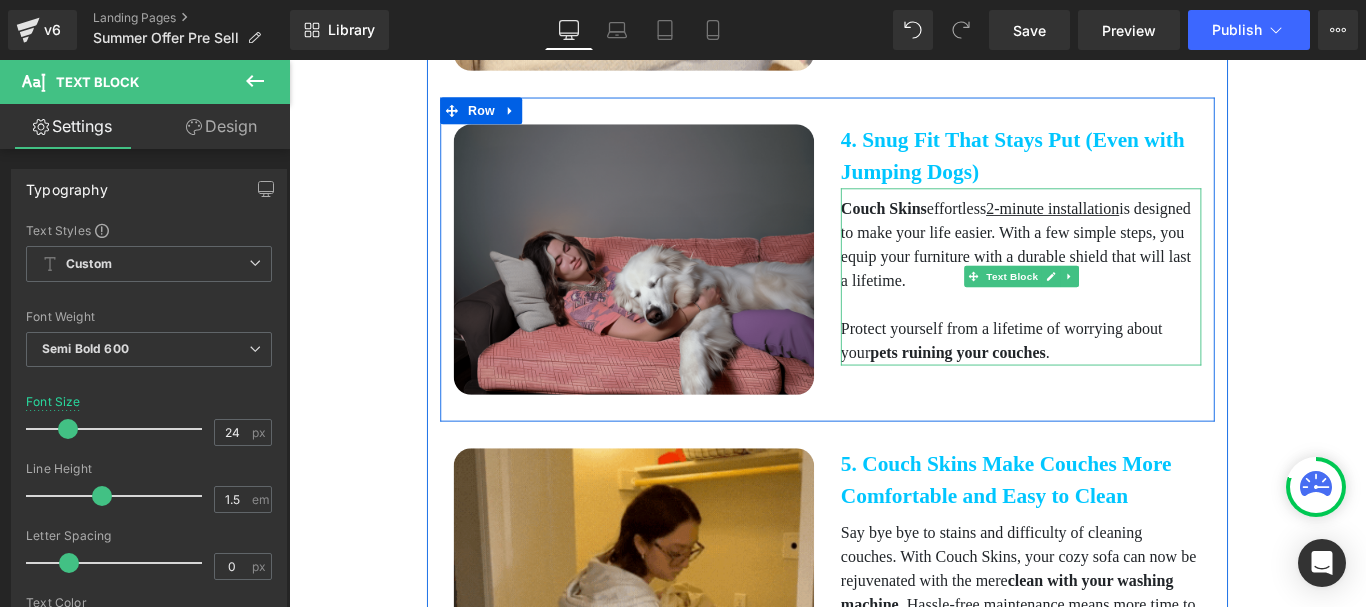 click on "Protect yourself from a lifetime of worrying about your  pets ruining your couches ." at bounding box center (1111, 376) 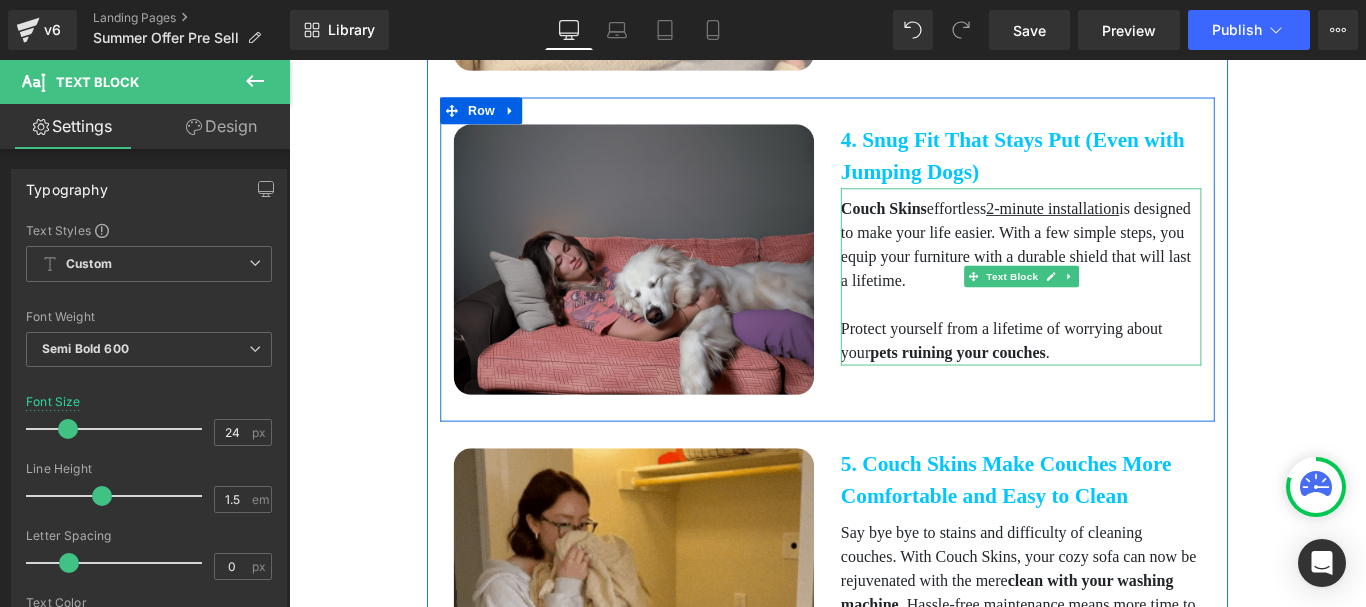 click on "pets ruining your couches" at bounding box center (1040, 389) 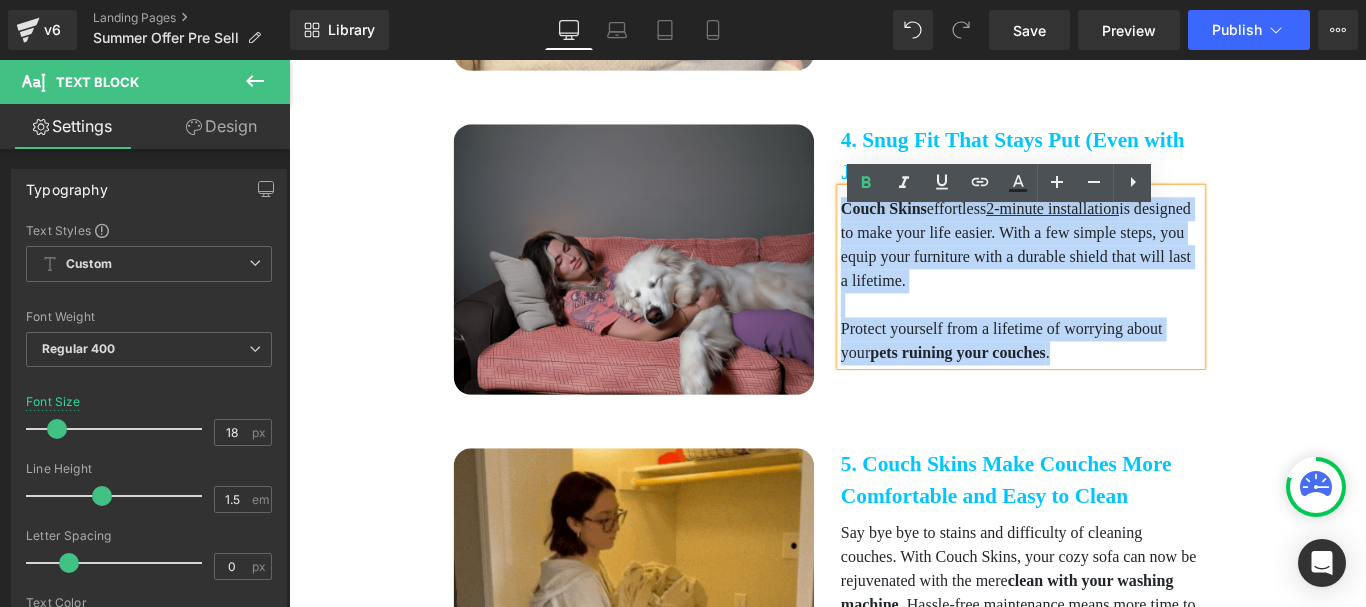 drag, startPoint x: 1258, startPoint y: 417, endPoint x: 905, endPoint y: 248, distance: 391.3694 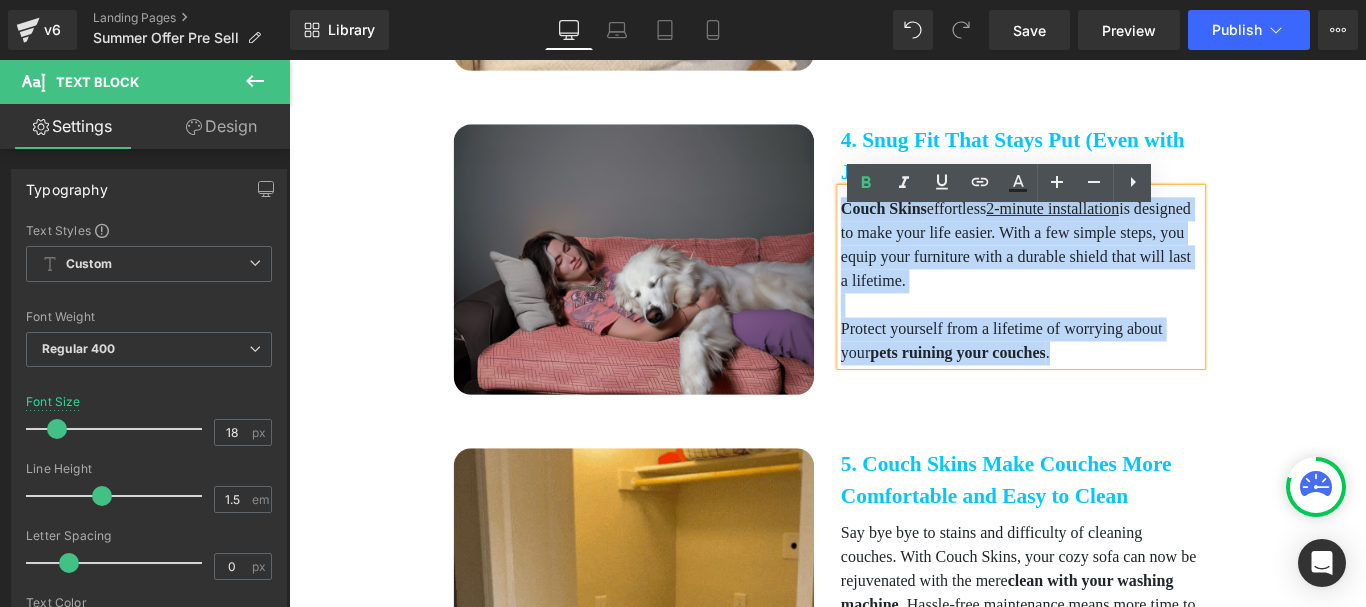 click on "Couch Skins  effortless  2-minute installation  is designed to make your life easier. With a few simple steps, you equip your furniture with a durable shield that will last a lifetime. Protect yourself from a lifetime of worrying about your  pets ruining your couches ." at bounding box center [1111, 303] 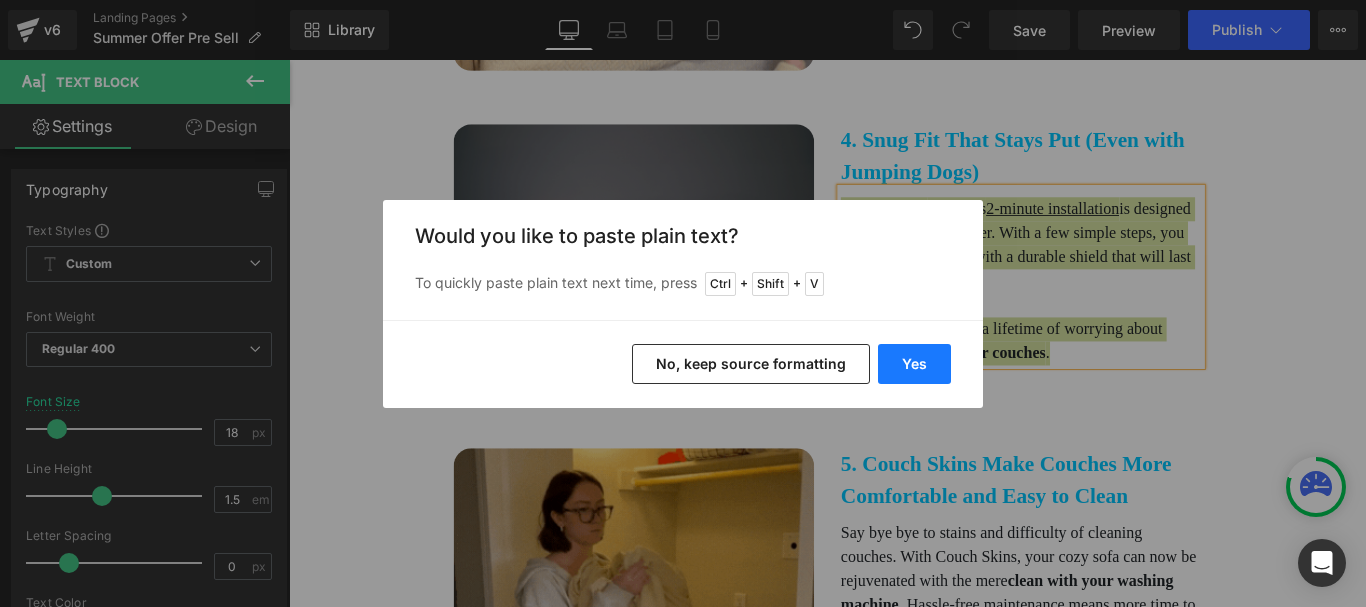 click on "Yes" at bounding box center [914, 364] 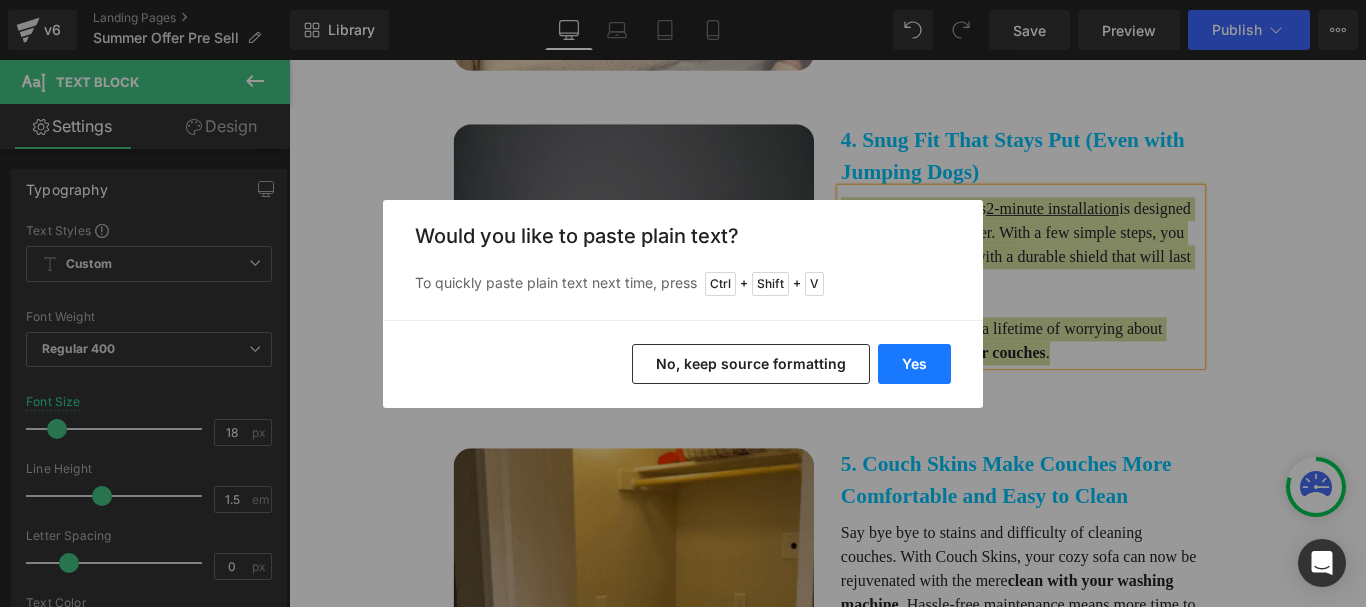 type 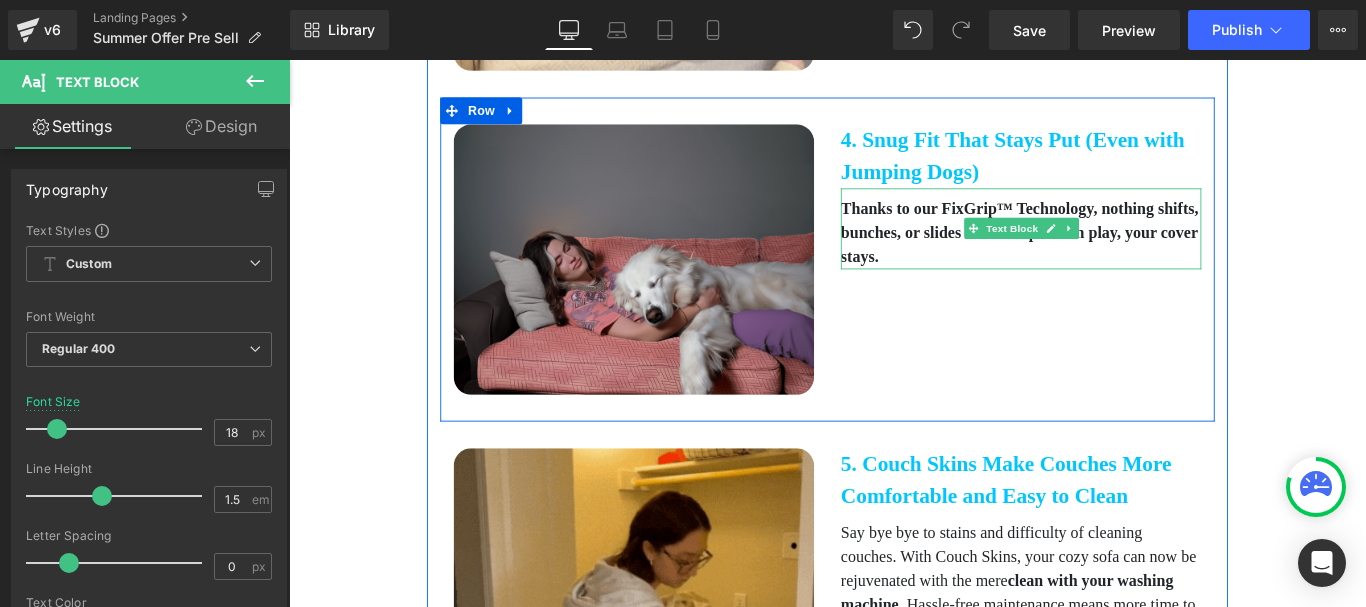 click on "Thanks to our FixGrip™ Technology, nothing shifts, bunches, or slides off. Your pets can play, your cover stays." at bounding box center (1110, 254) 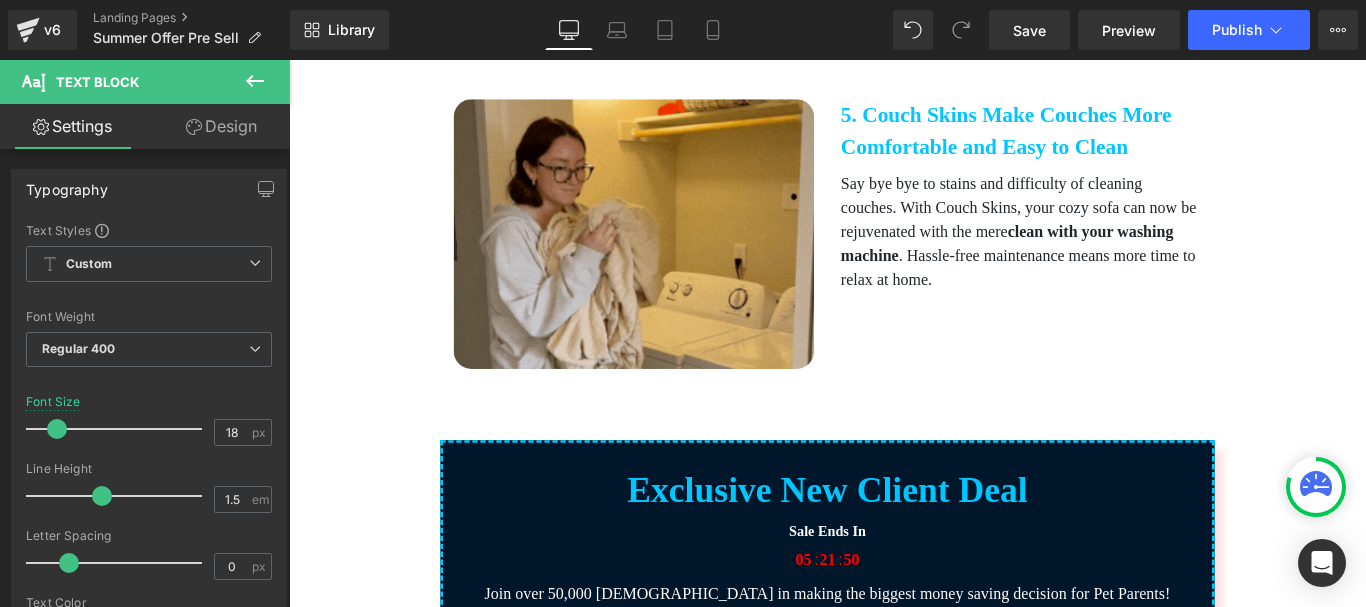 scroll, scrollTop: 2700, scrollLeft: 0, axis: vertical 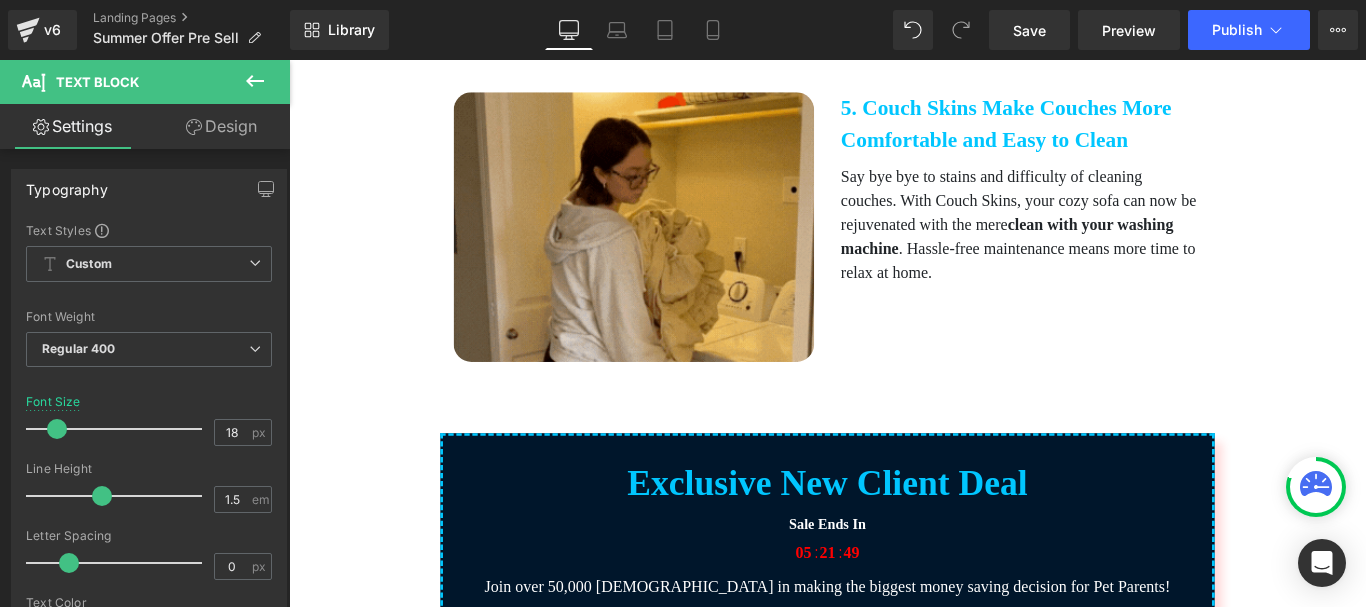 click on "5. Couch Skins Make Couches More Comfortable and Easy to Clean" at bounding box center (1111, 132) 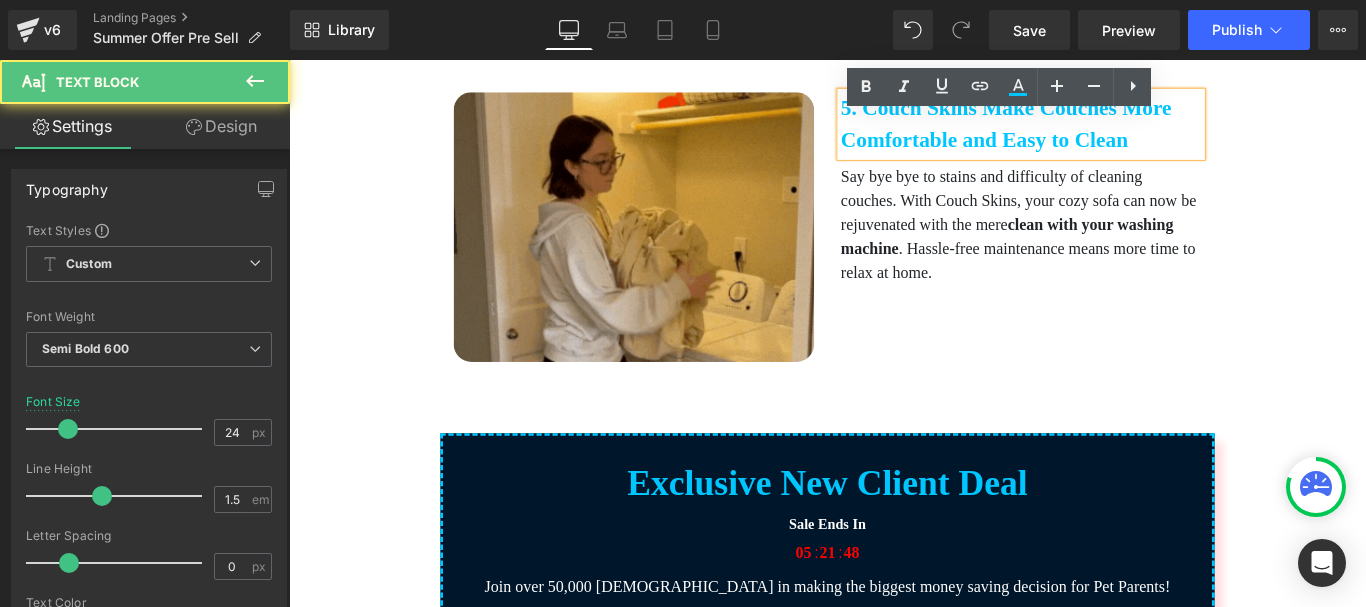 click on "5. Couch Skins Make Couches More Comfortable and Easy to Clean" at bounding box center (1111, 132) 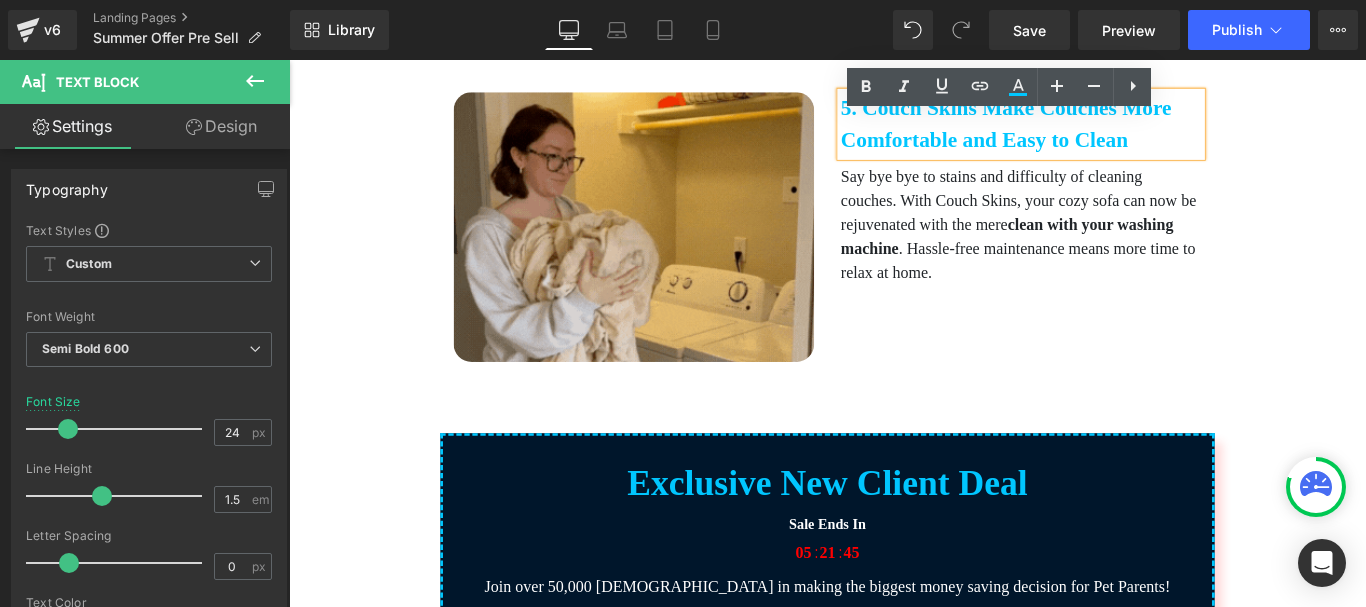 click on "Image" at bounding box center (676, 247) 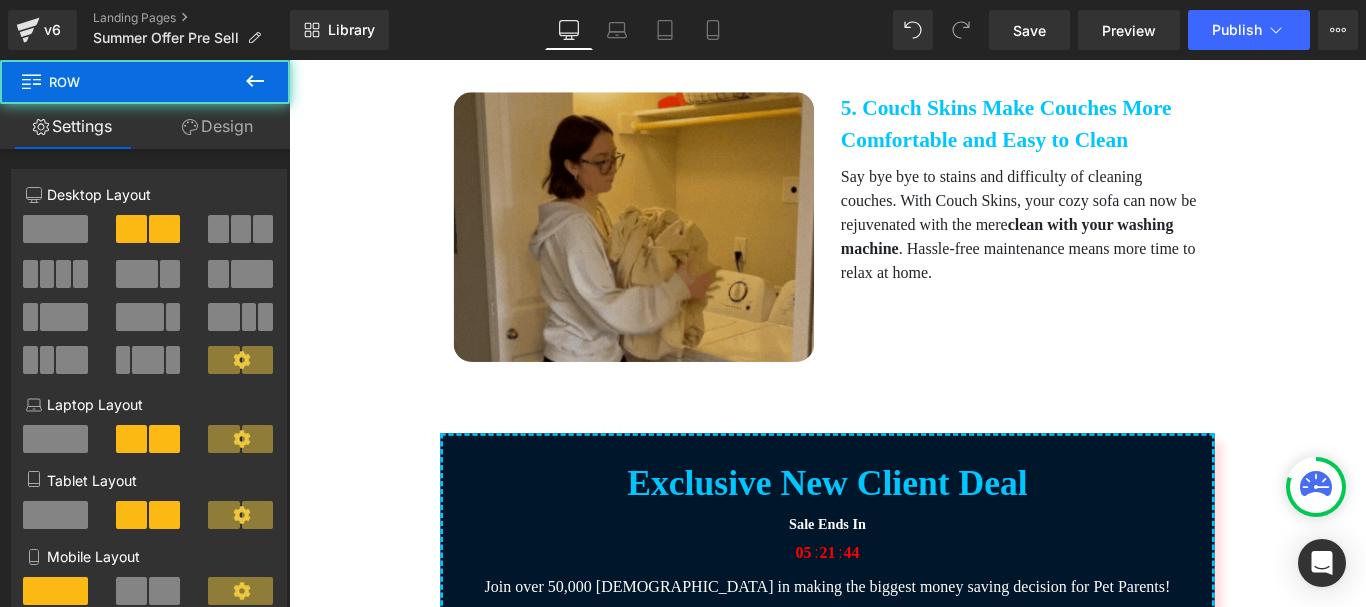 click at bounding box center (676, 247) 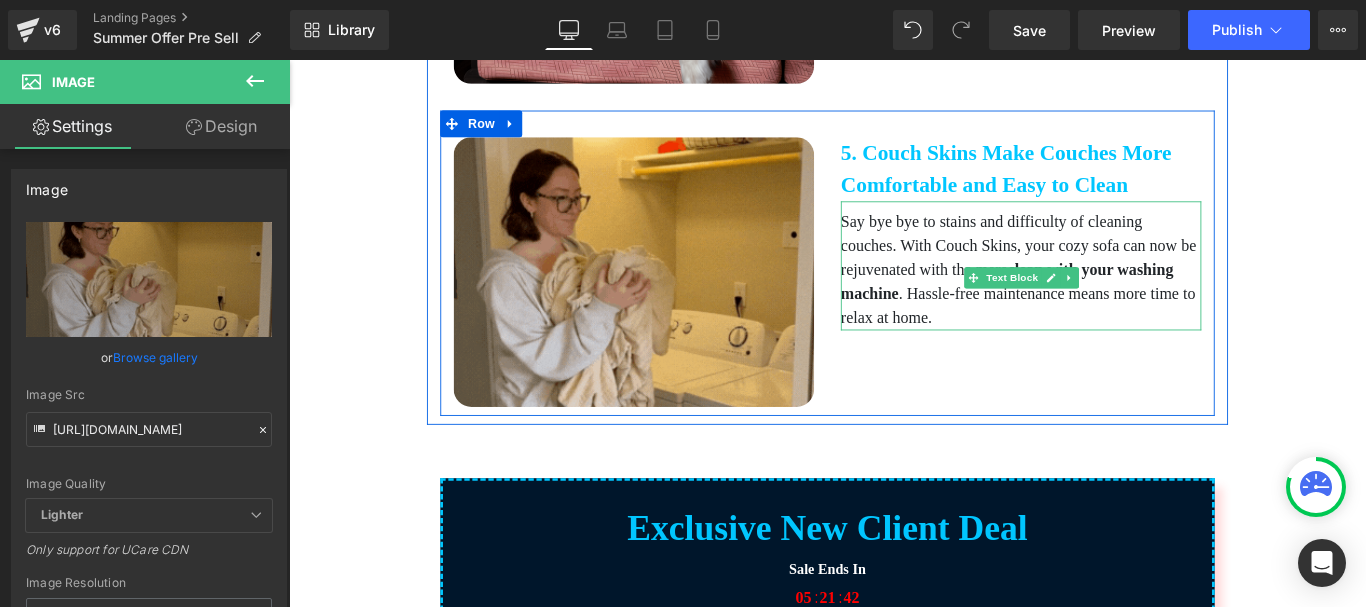 scroll, scrollTop: 2600, scrollLeft: 0, axis: vertical 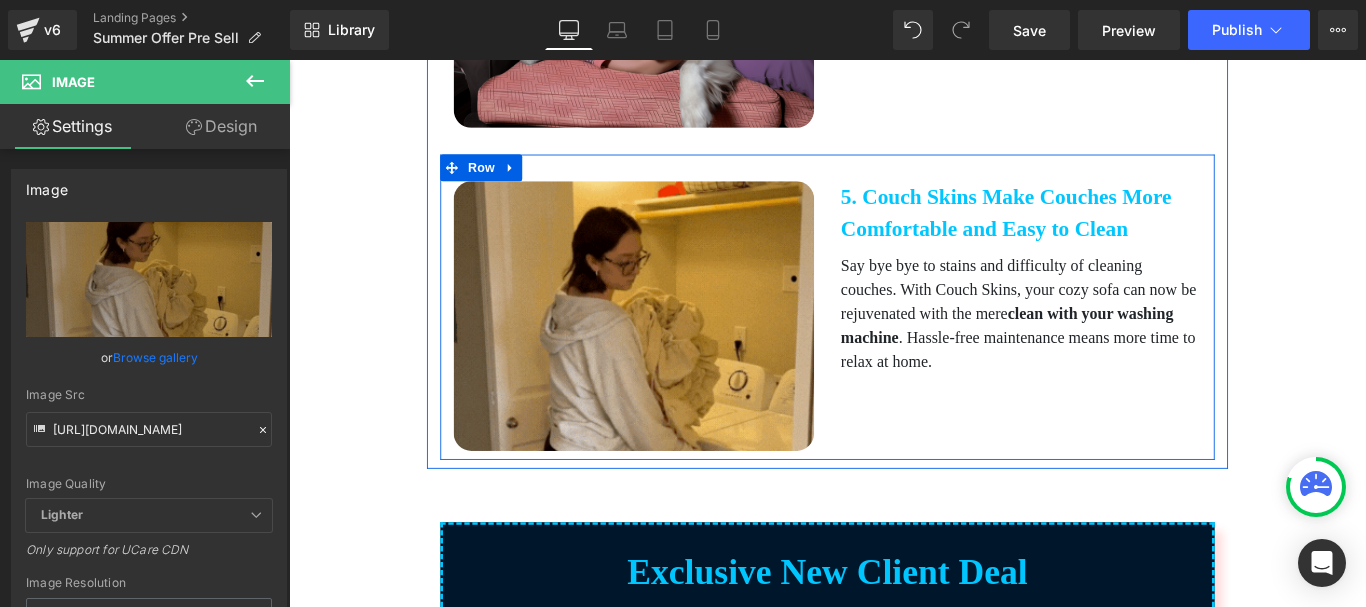 click at bounding box center [289, 60] 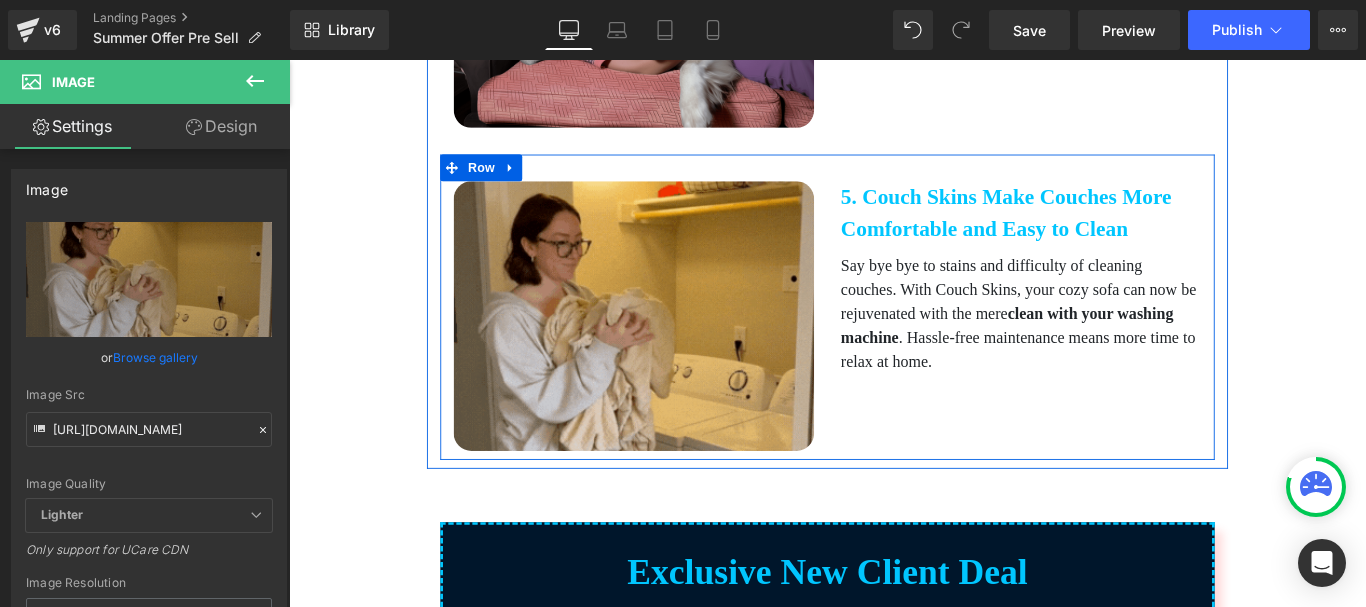 click on "Image         5. Couch Skins Make Couches More Comfortable and Easy to Clean Text Block         Say bye bye to stains and difficulty of cleaning couches. With Couch Skins, your cozy sofa can now be rejuvenated with the mere  clean with your washing machine . Hassle-free maintenance means more time to relax at home. Text Block         Row" at bounding box center (894, 337) 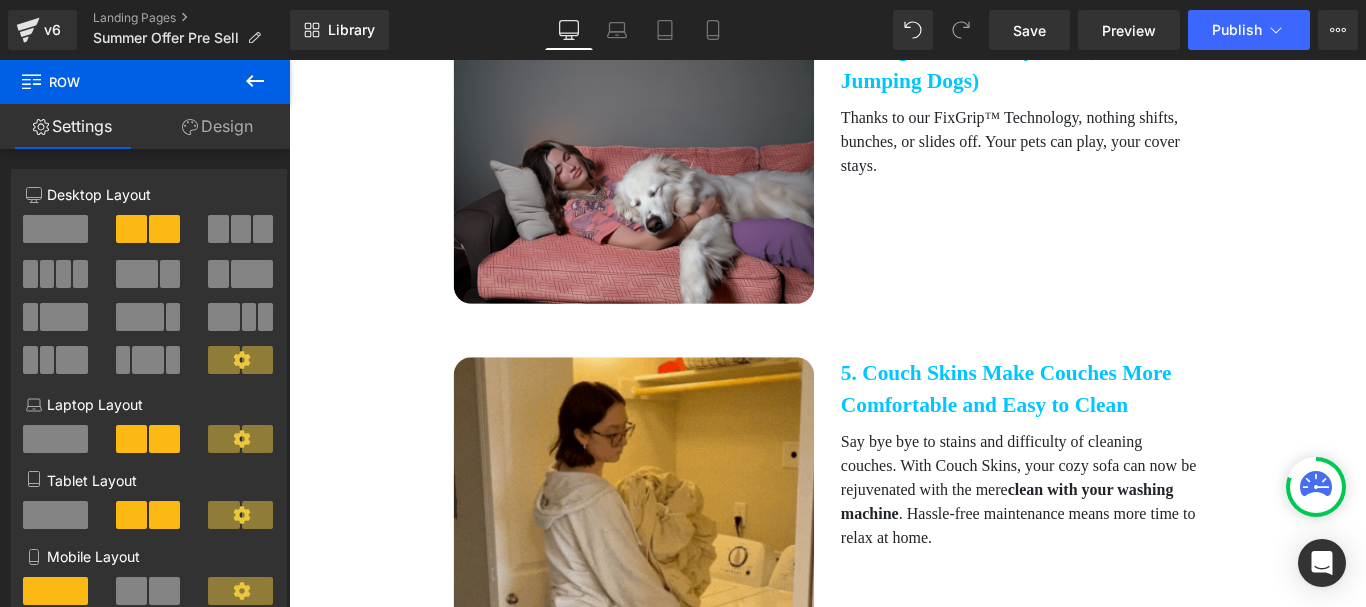 scroll, scrollTop: 2400, scrollLeft: 0, axis: vertical 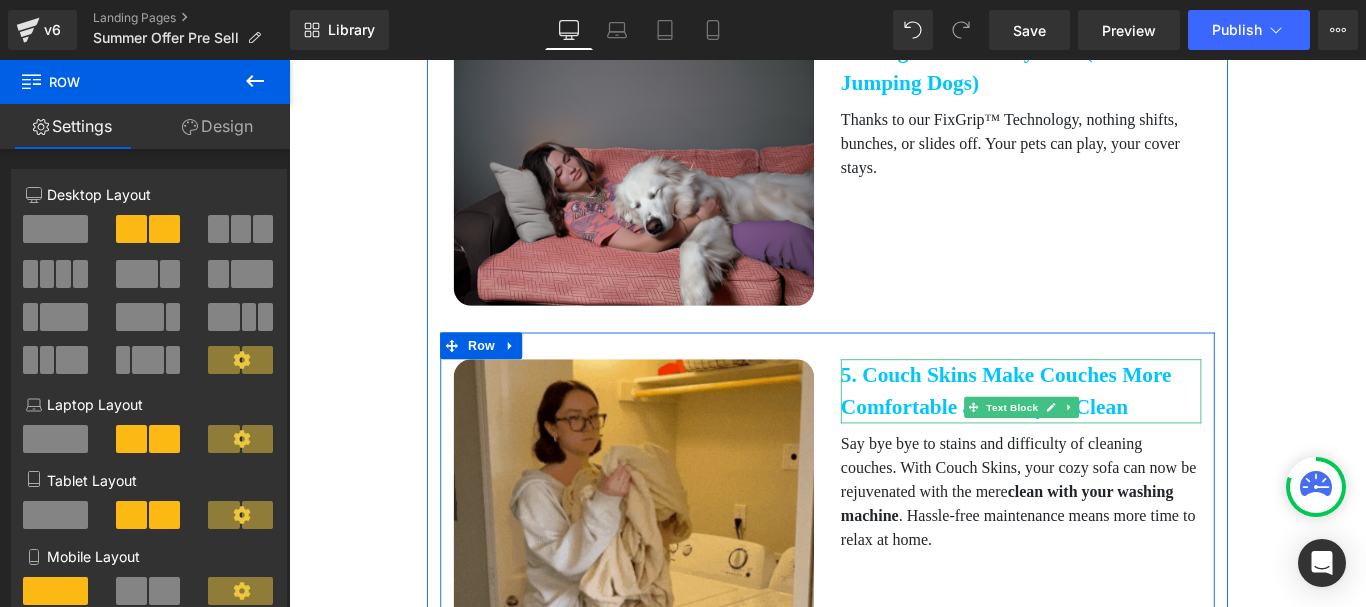 click on "5. Couch Skins Make Couches More Comfortable and Easy to Clean" at bounding box center [1111, 432] 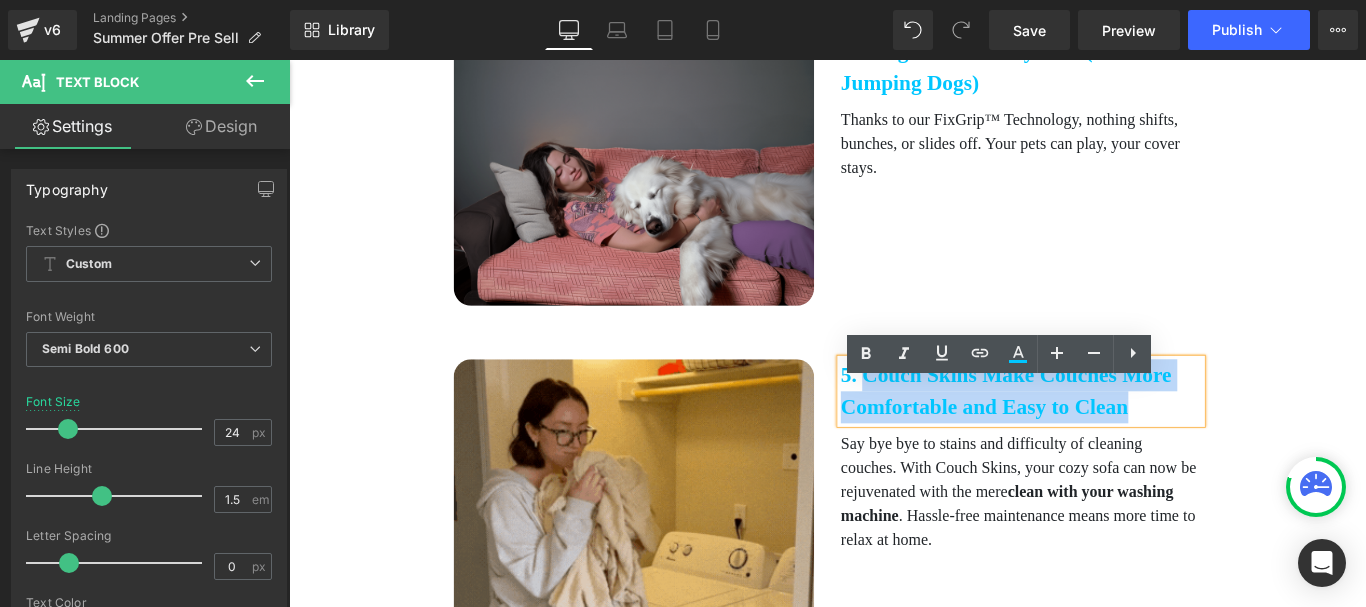drag, startPoint x: 974, startPoint y: 511, endPoint x: 938, endPoint y: 444, distance: 76.05919 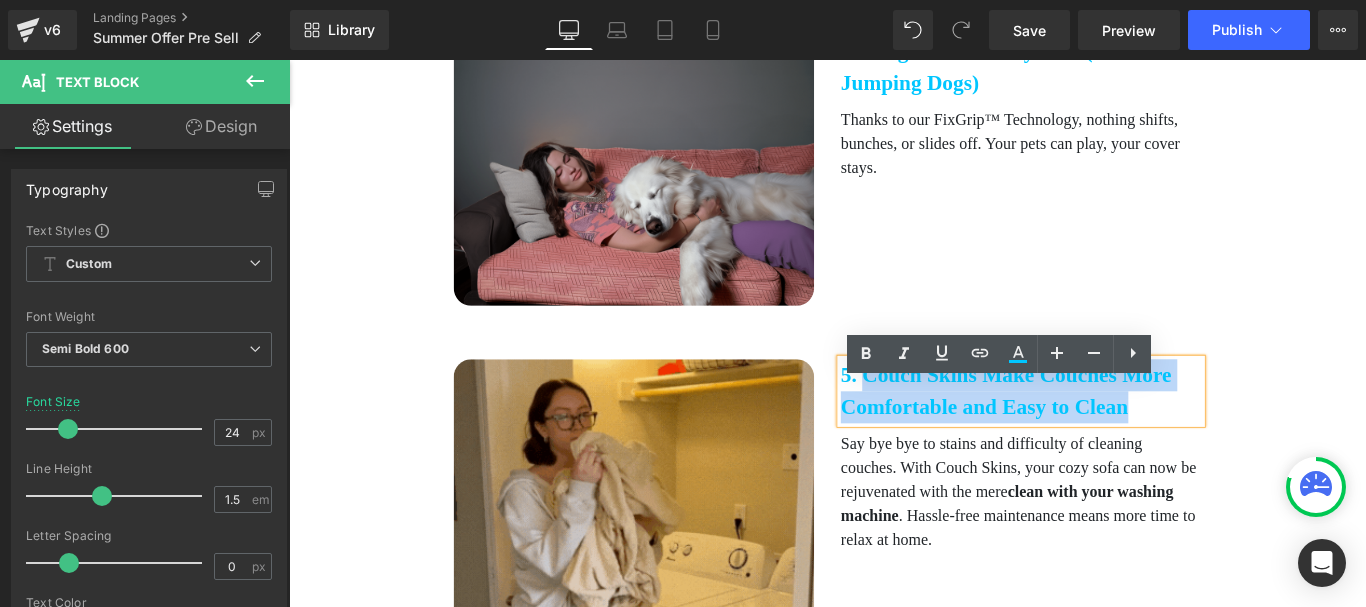 click on "5. Couch Skins Make Couches More Comfortable and Easy to Clean" at bounding box center (1111, 432) 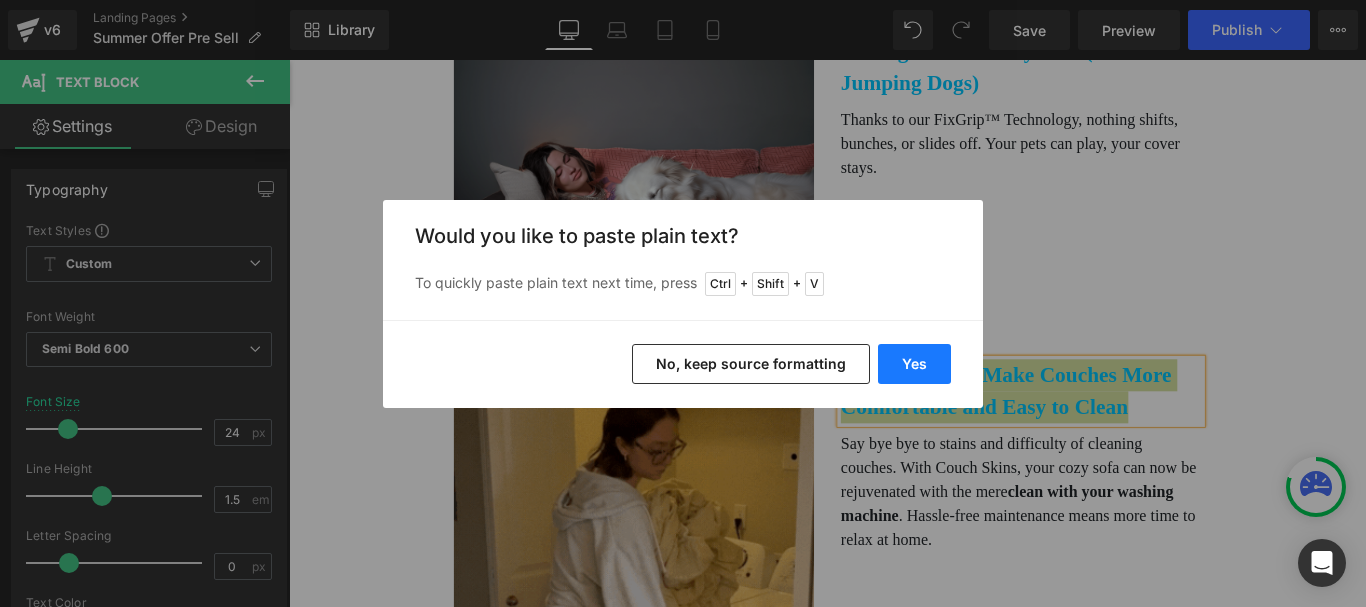 click on "Yes" at bounding box center [914, 364] 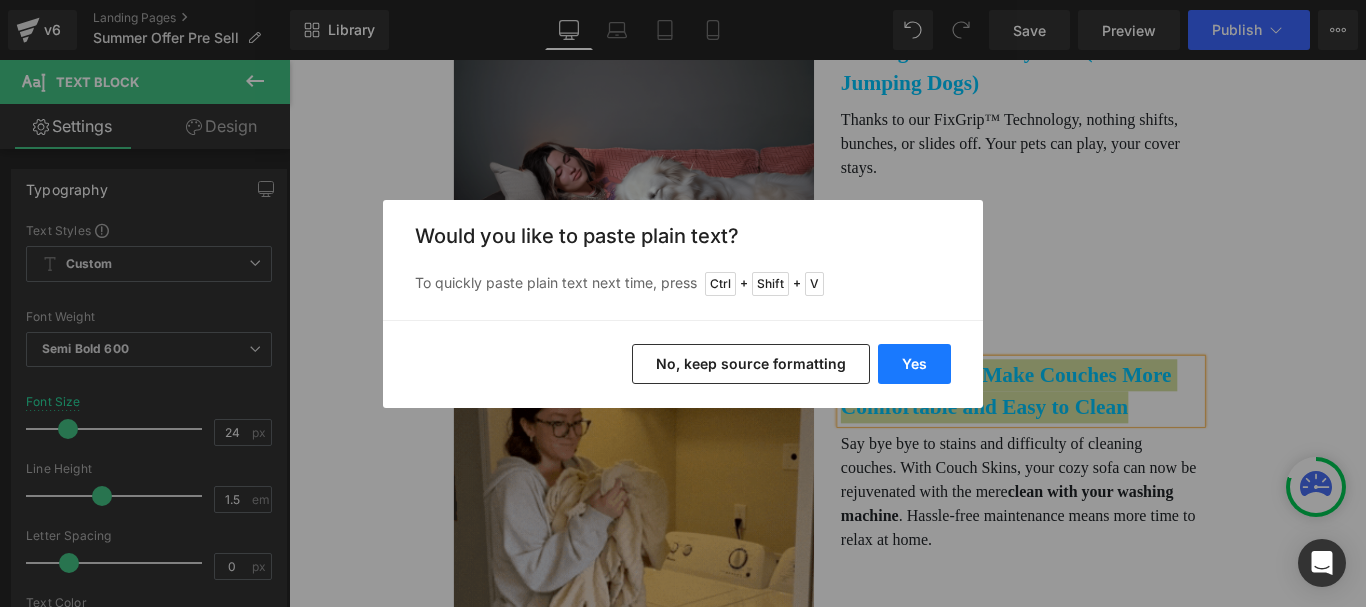 type 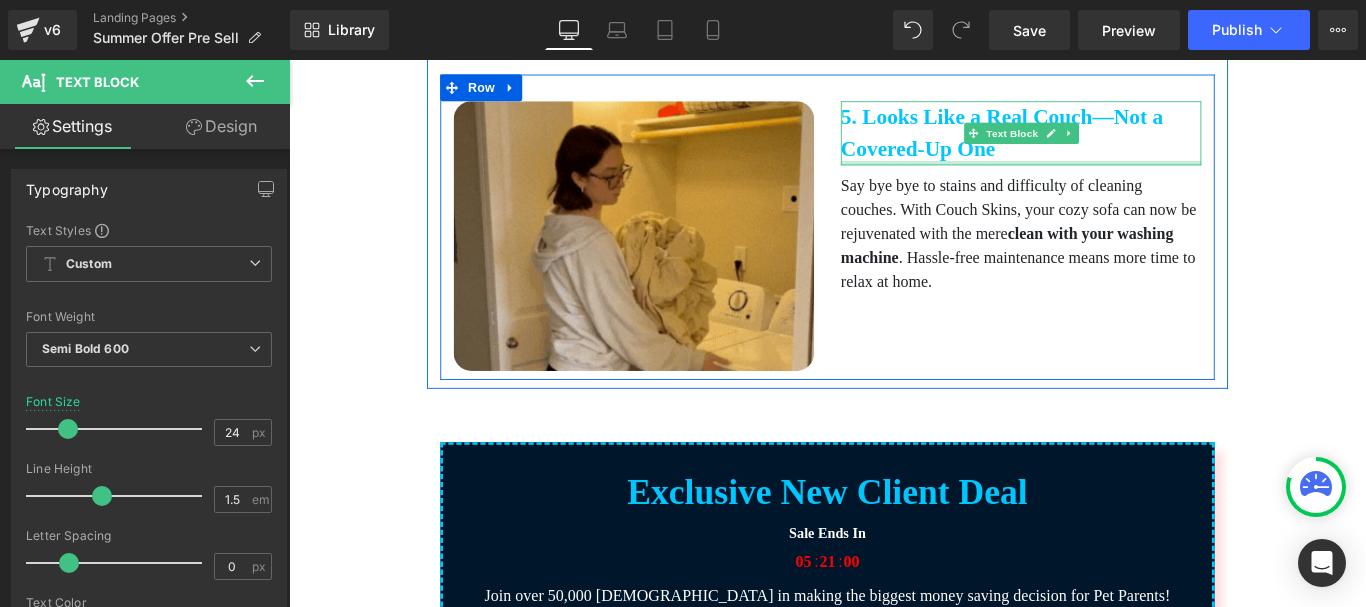 scroll, scrollTop: 2700, scrollLeft: 0, axis: vertical 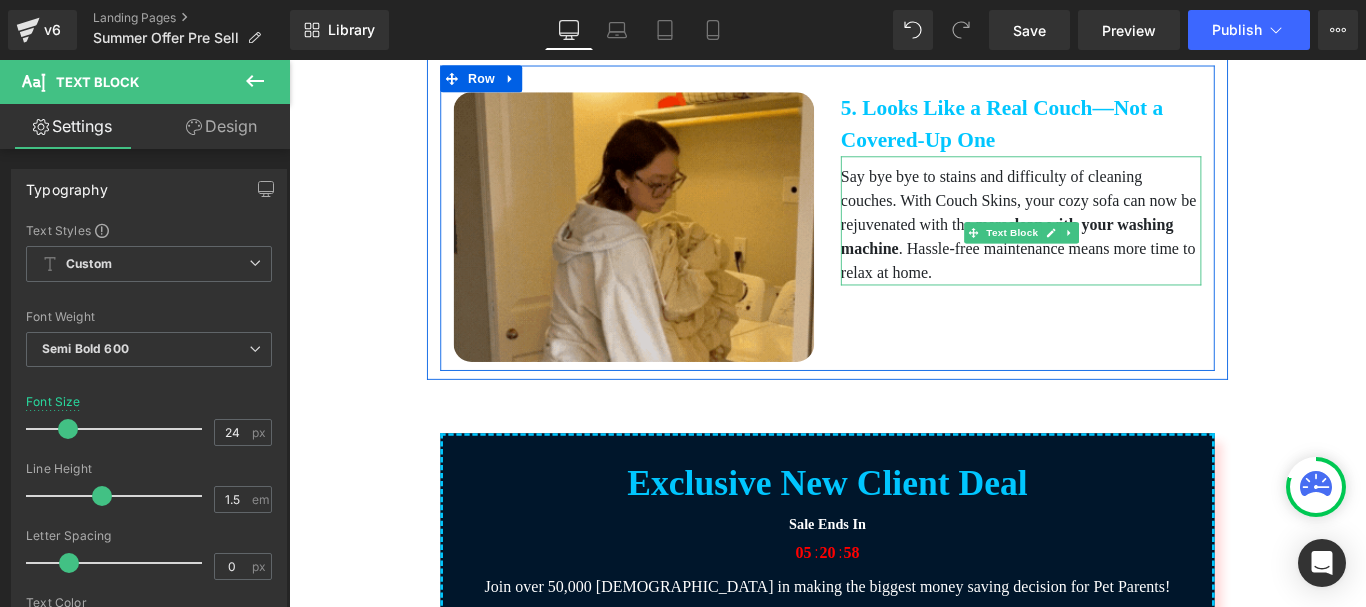 click on "Say bye bye to stains and difficulty of cleaning couches. With Couch Skins, your cozy sofa can now be rejuvenated with the mere  clean with your washing machine . Hassle-free maintenance means more time to relax at home." at bounding box center [1111, 245] 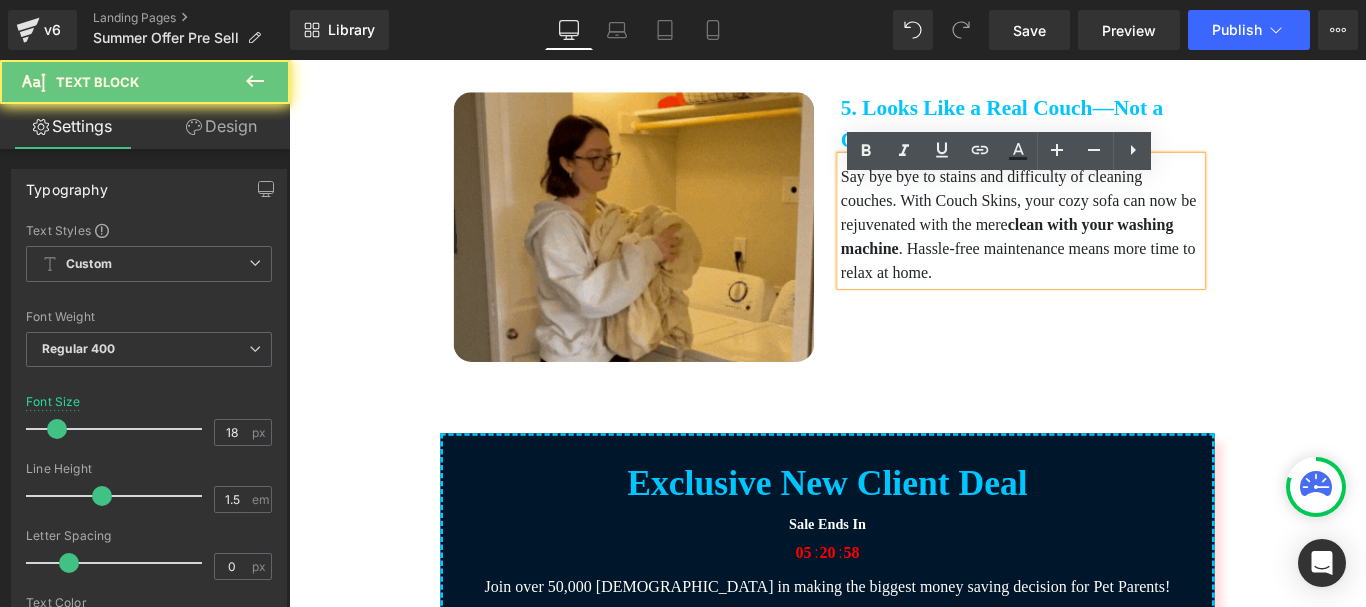 click on "Say bye bye to stains and difficulty of cleaning couches. With Couch Skins, your cozy sofa can now be rejuvenated with the mere  clean with your washing machine . Hassle-free maintenance means more time to relax at home." at bounding box center [1111, 245] 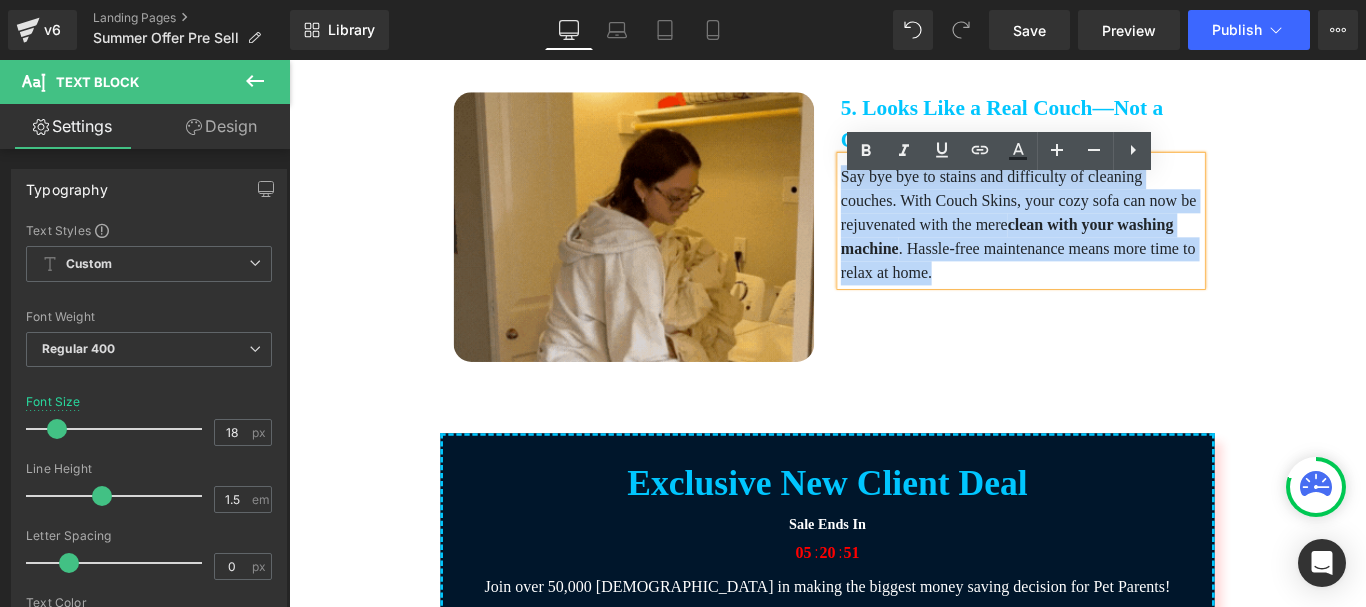 drag, startPoint x: 1043, startPoint y: 352, endPoint x: 905, endPoint y: 218, distance: 192.35384 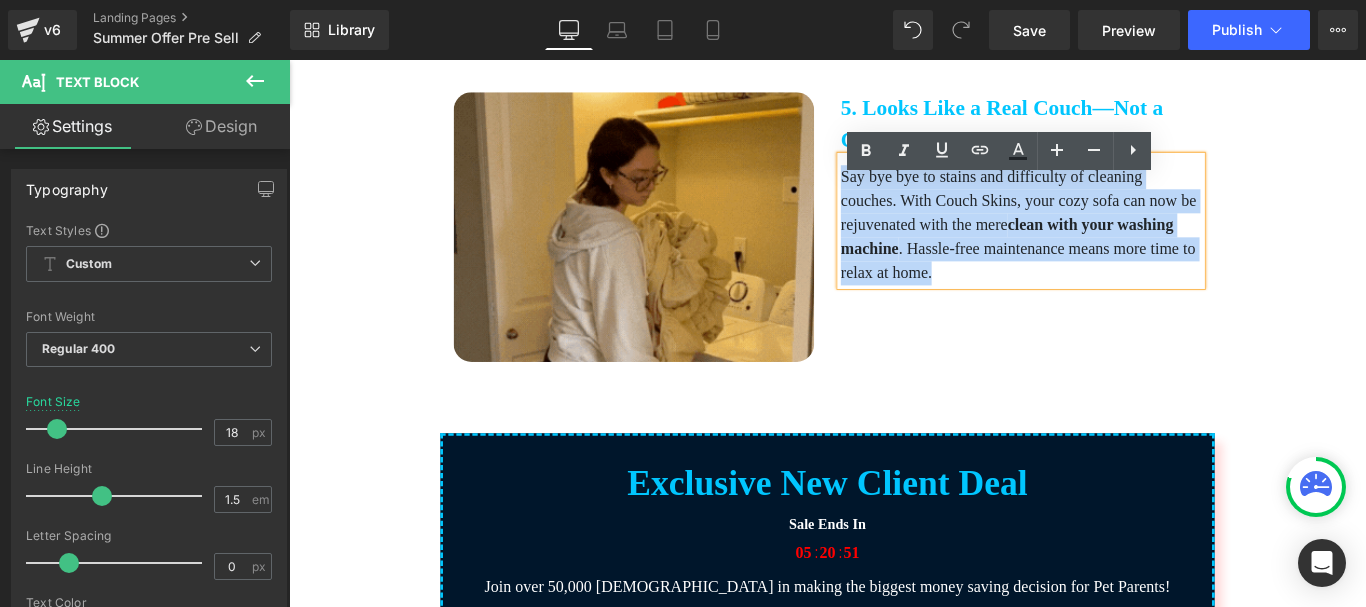 click on "Say bye bye to stains and difficulty of cleaning couches. With Couch Skins, your cozy sofa can now be rejuvenated with the mere  clean with your washing machine . Hassle-free maintenance means more time to relax at home." at bounding box center [1111, 245] 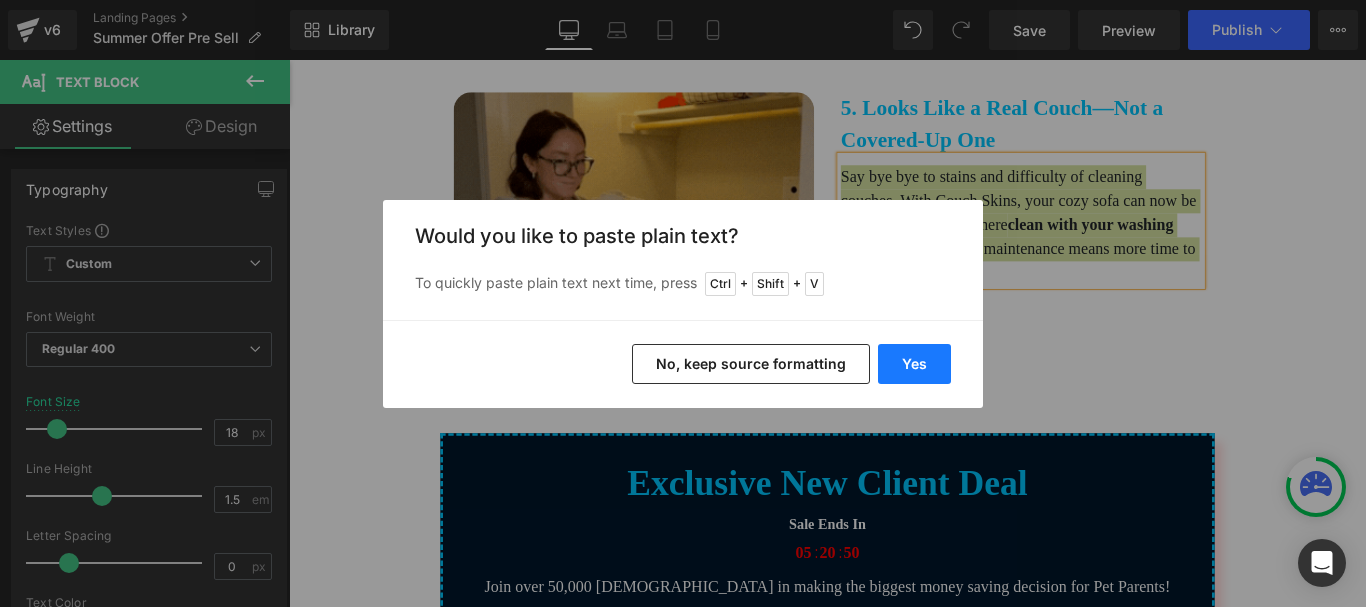 click on "Yes" at bounding box center (914, 364) 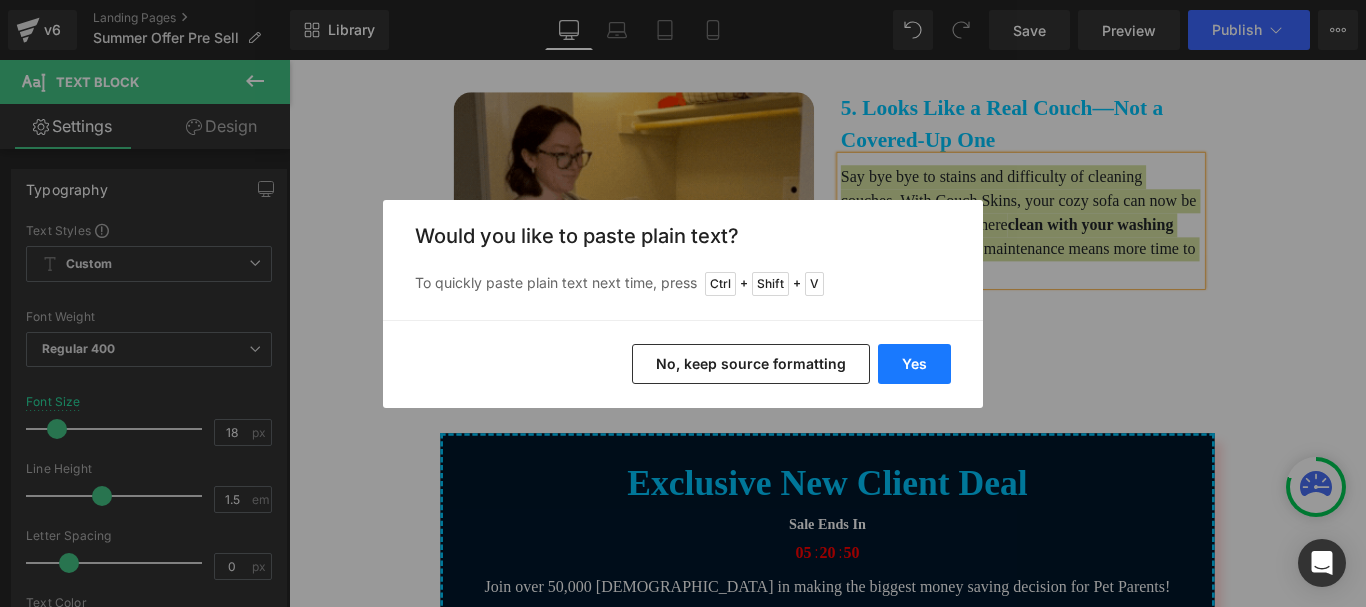 type 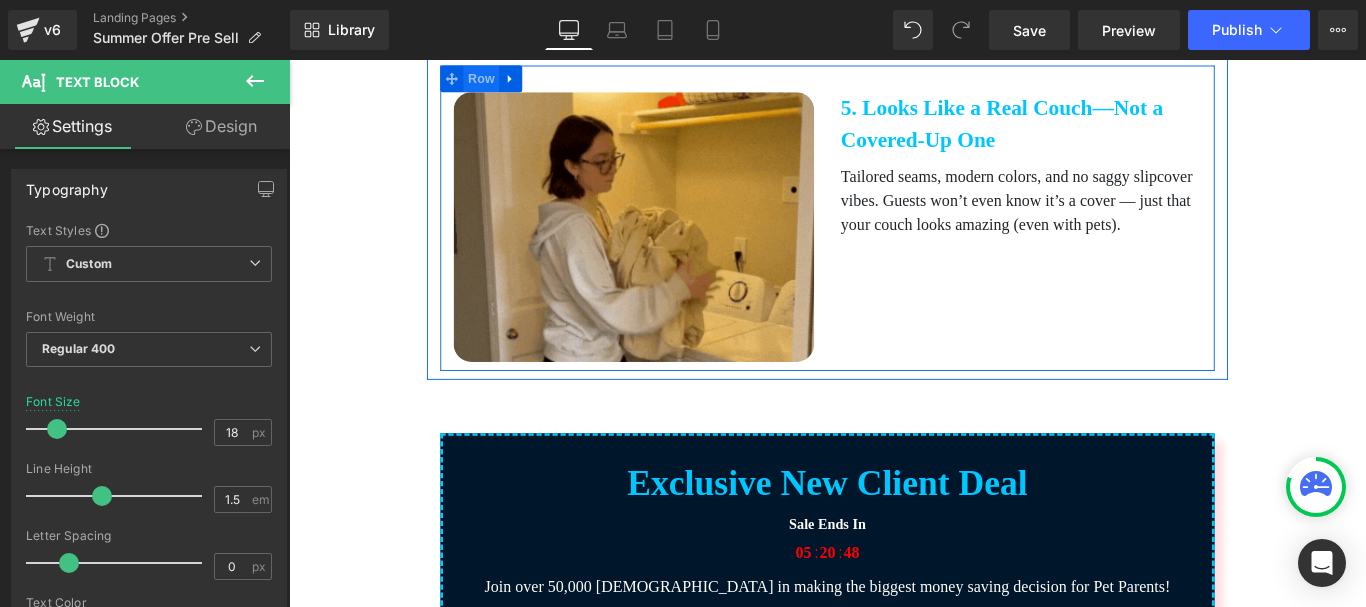 click on "Row" at bounding box center [505, 81] 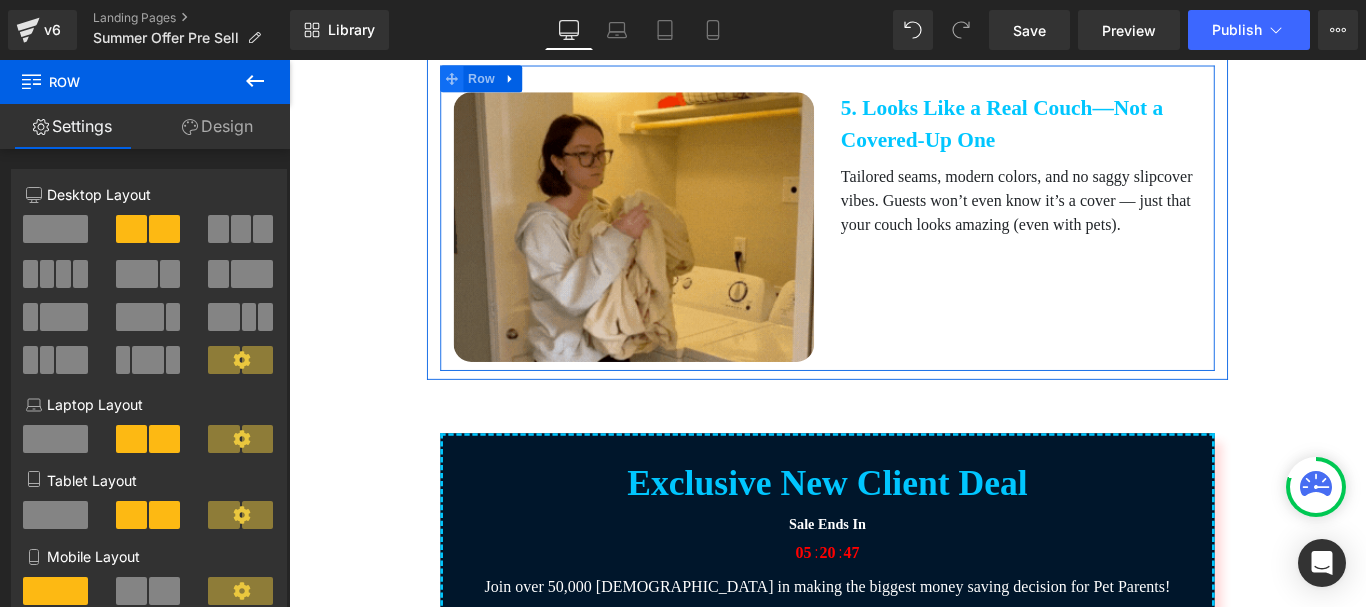click 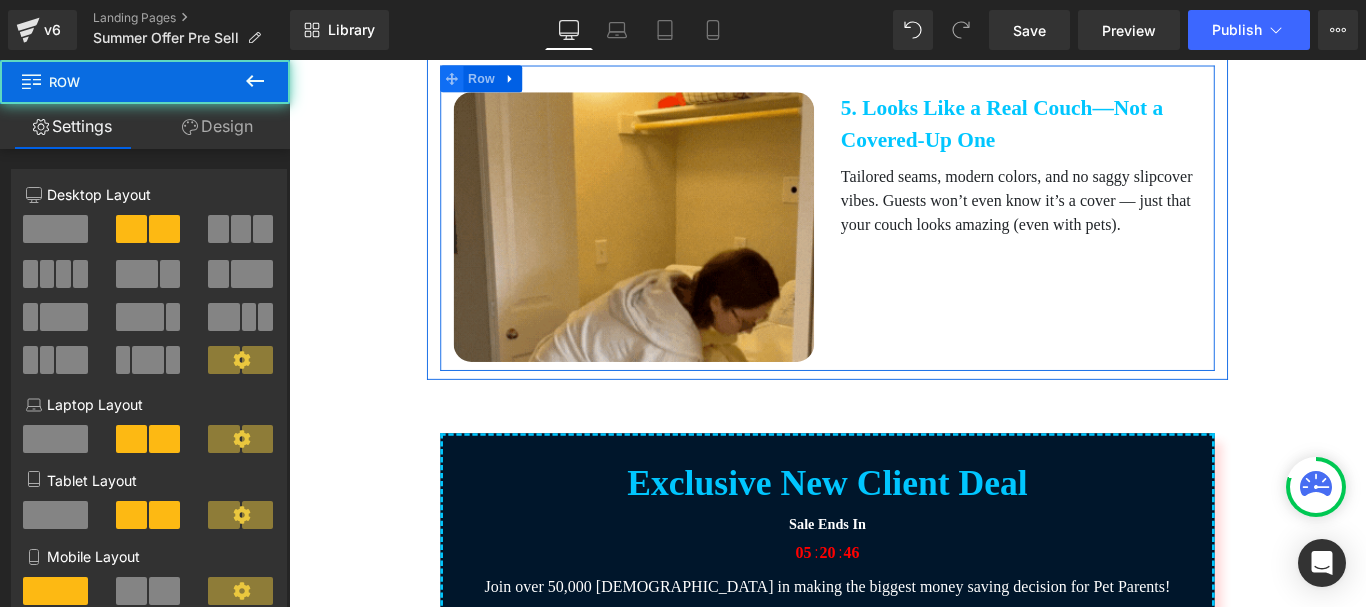 click 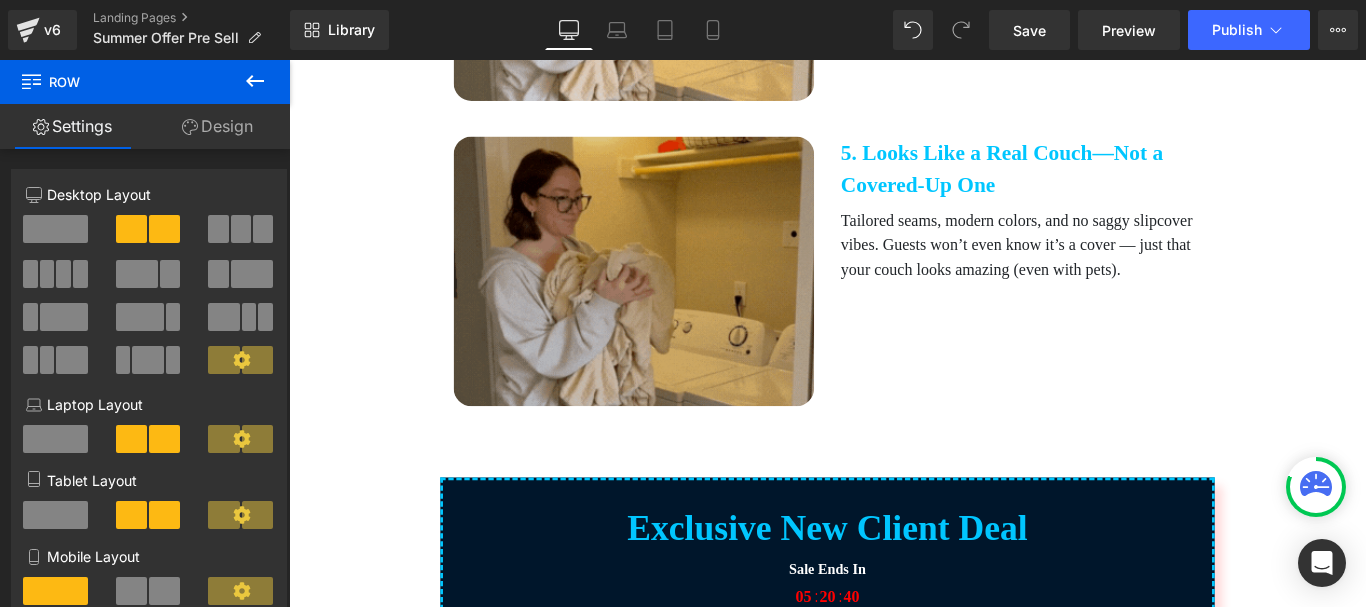 scroll, scrollTop: 2996, scrollLeft: 0, axis: vertical 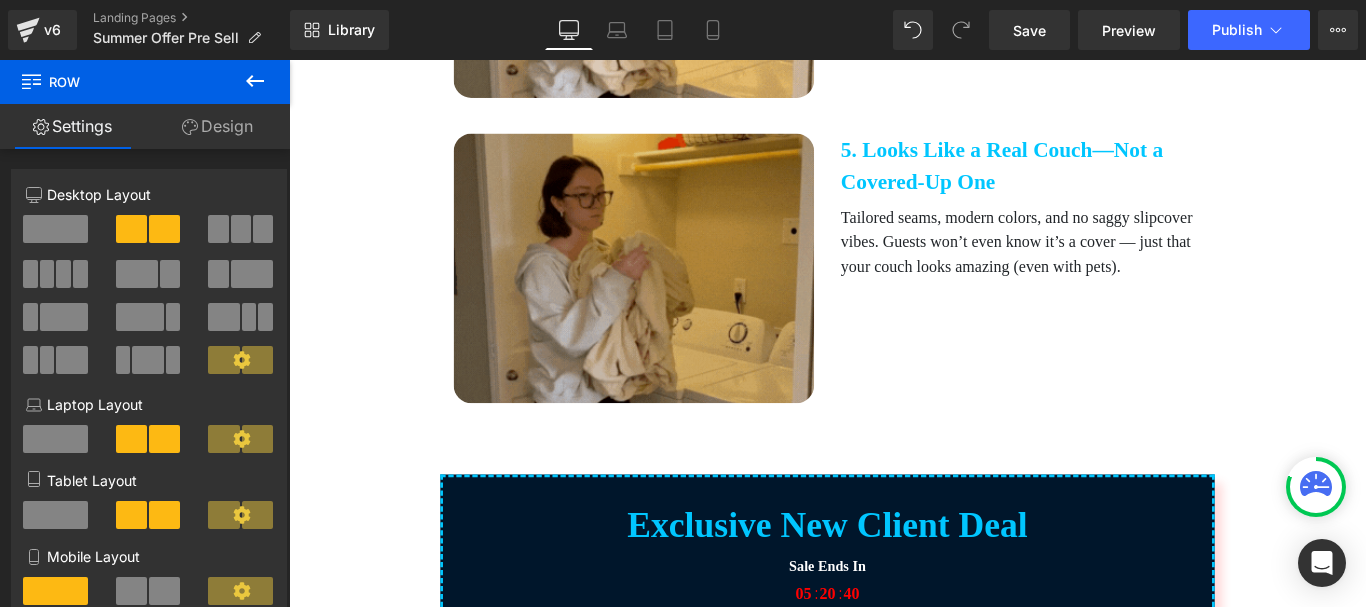 click at bounding box center (676, 294) 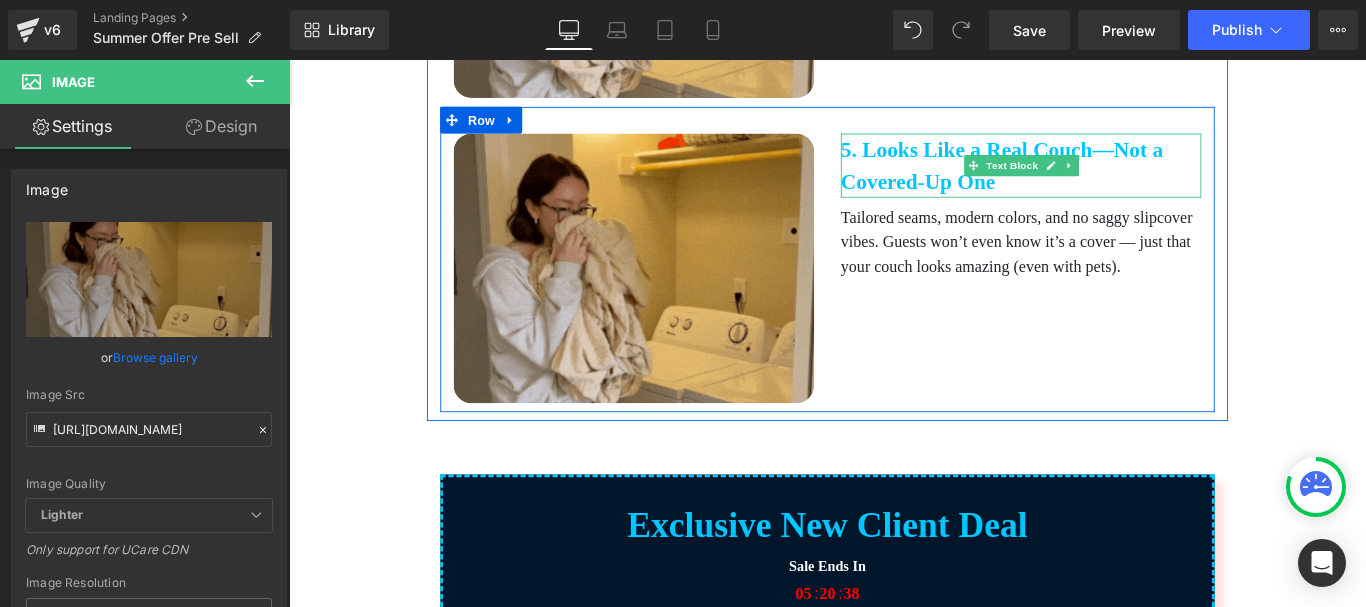 drag, startPoint x: 1158, startPoint y: 220, endPoint x: 892, endPoint y: 185, distance: 268.29276 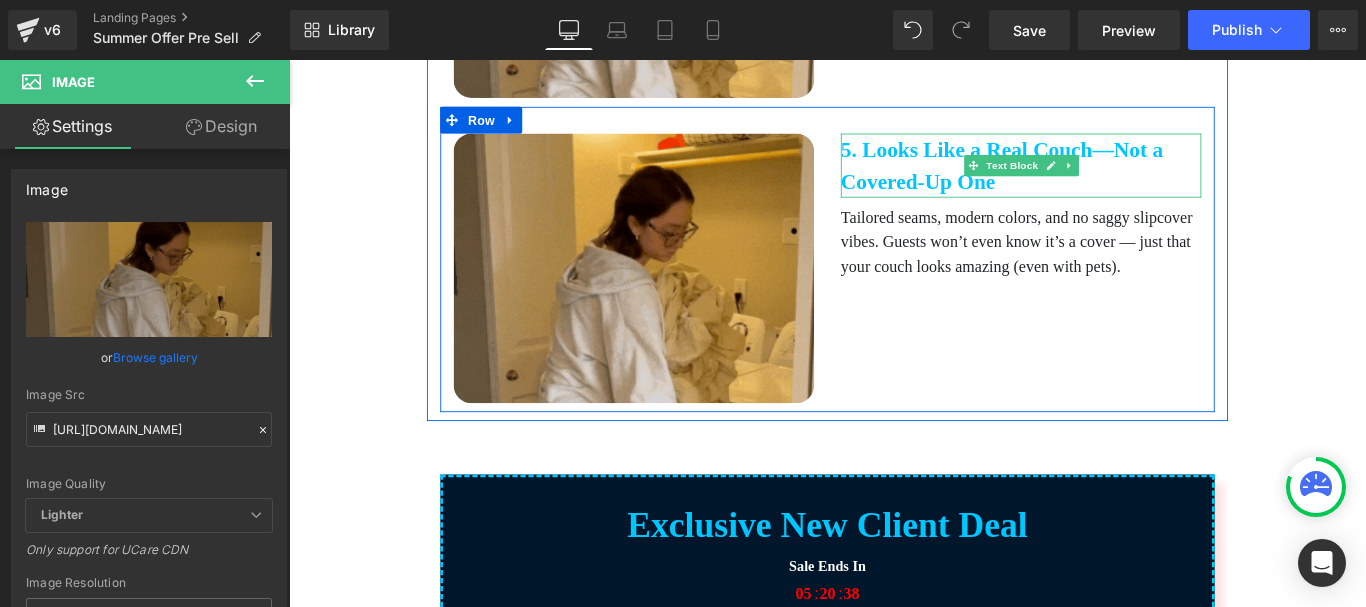 click on "5. Looks Like a Real Couch—Not a Covered-Up One" at bounding box center [1111, 179] 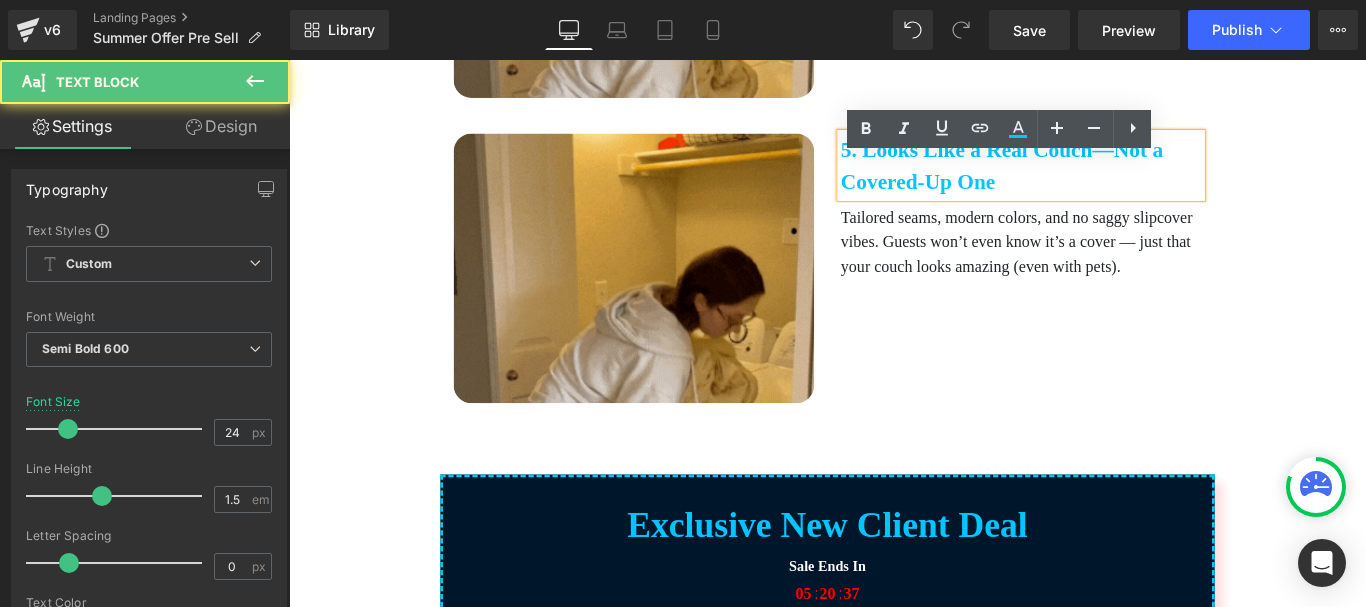 click on "5. Looks Like a Real Couch—Not a Covered-Up One" at bounding box center (1111, 179) 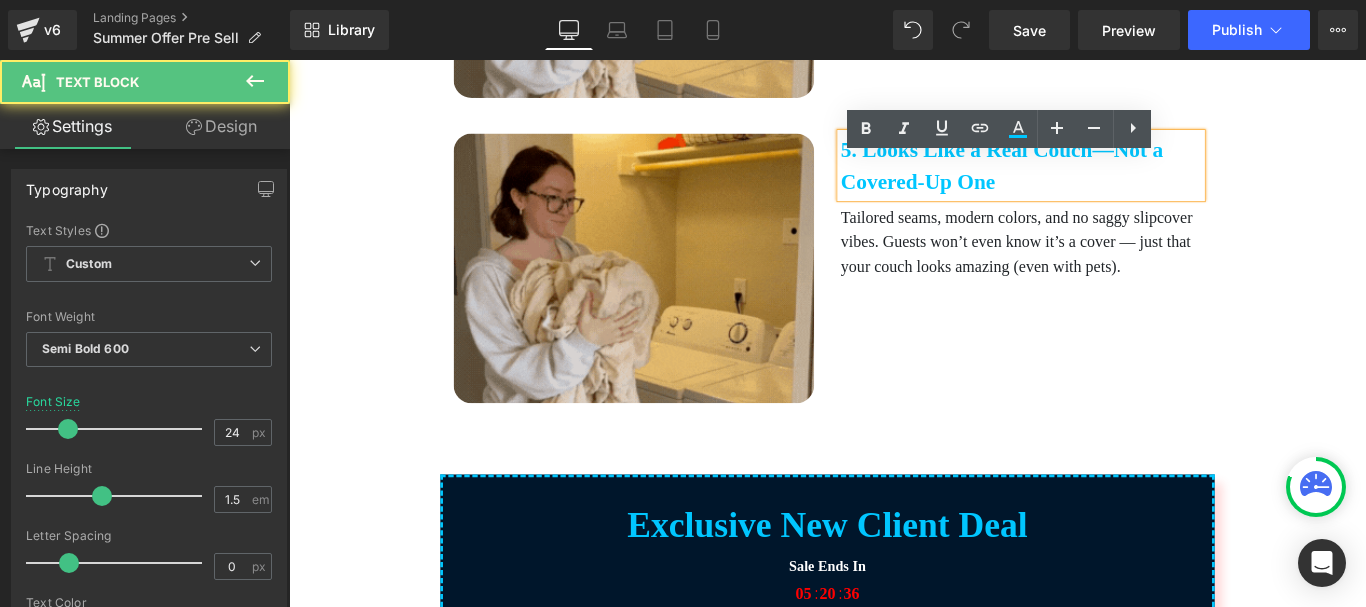 type 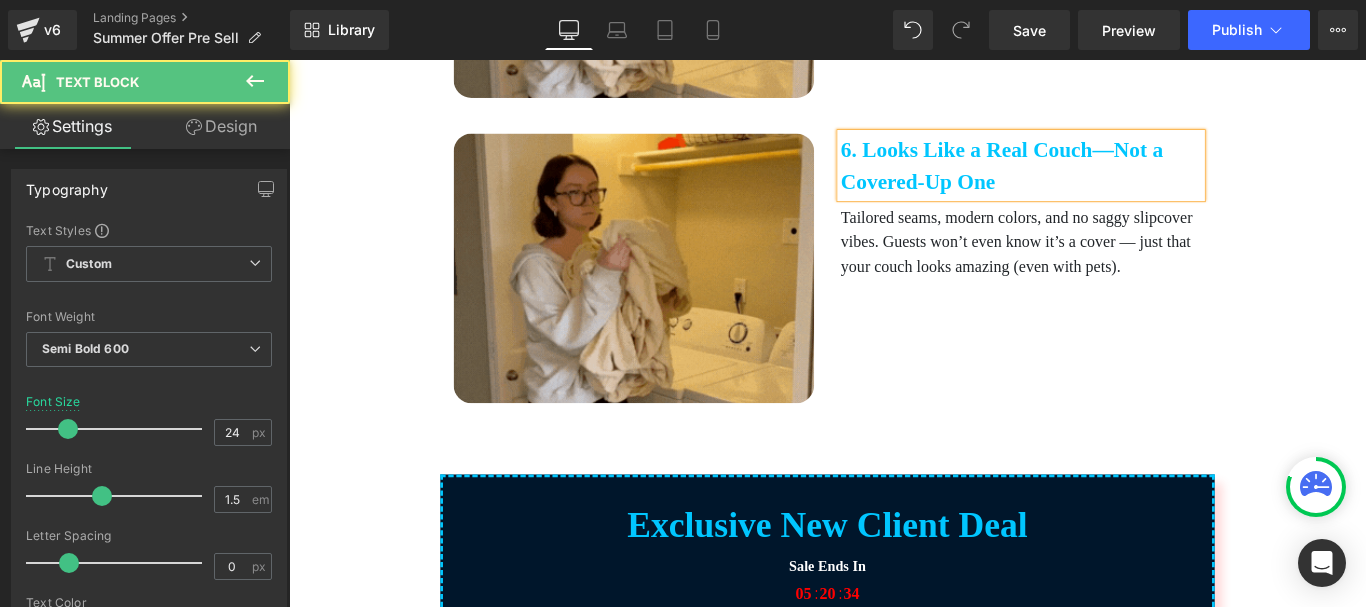 click on "6. Looks Like a Real Couch—Not a Covered-Up One" at bounding box center [1111, 179] 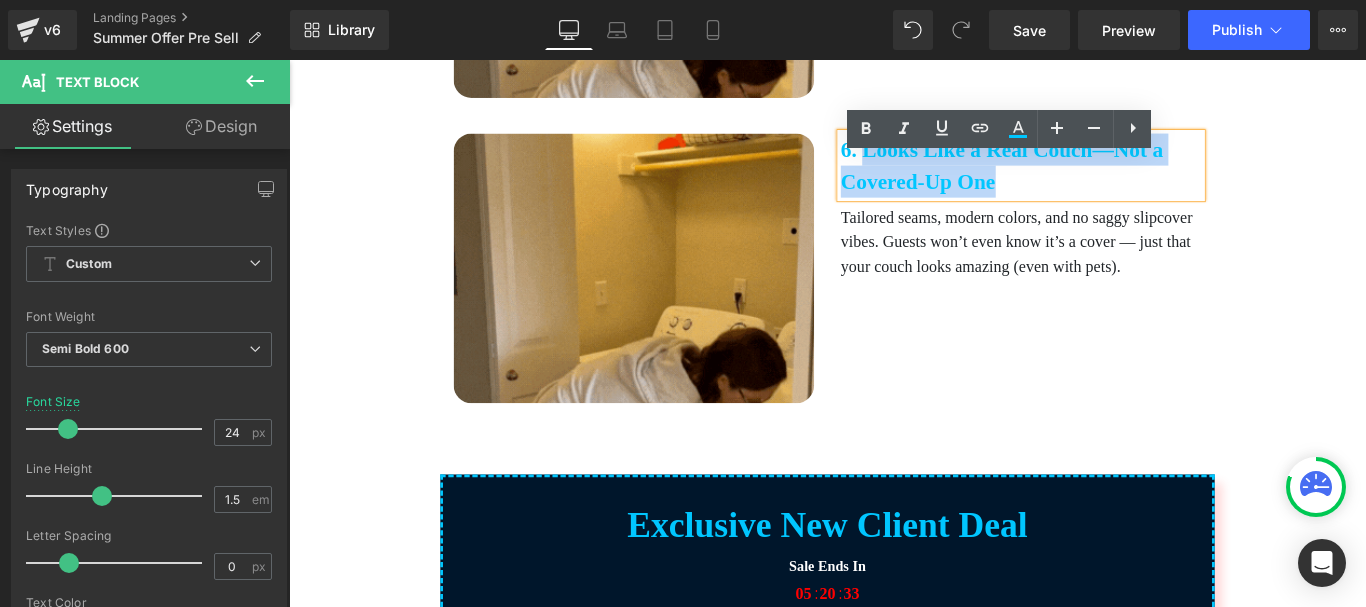 drag, startPoint x: 1168, startPoint y: 222, endPoint x: 932, endPoint y: 176, distance: 240.44125 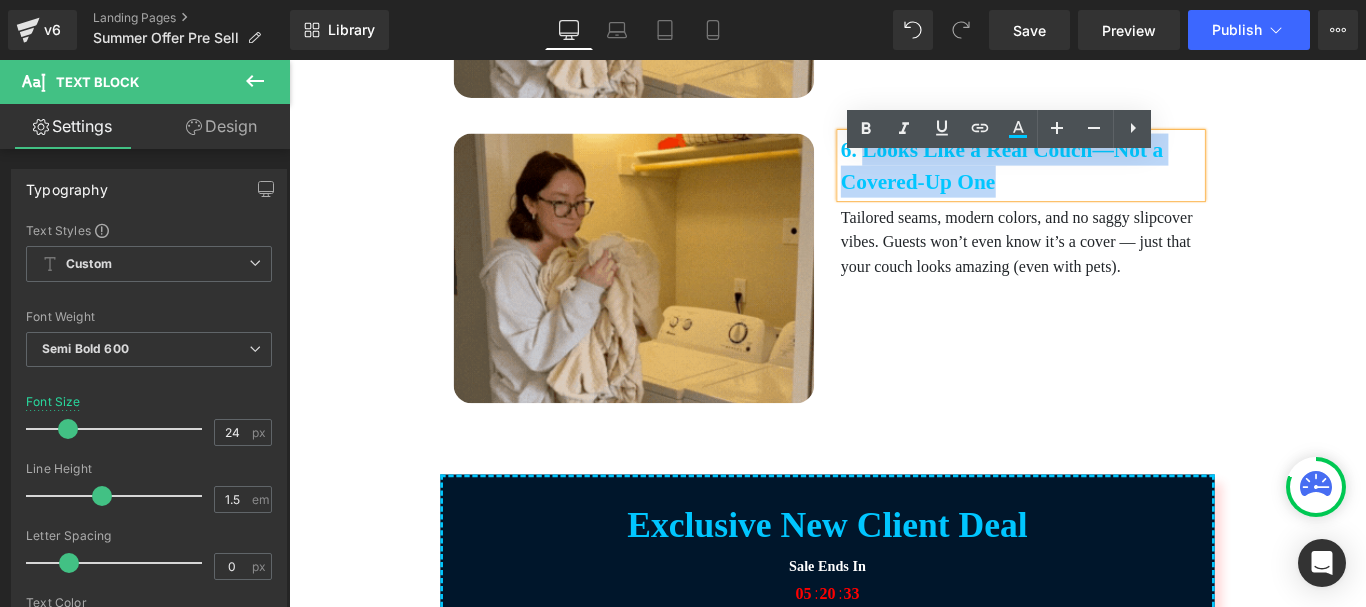 click on "6. Looks Like a Real Couch—Not a Covered-Up One" at bounding box center (1111, 179) 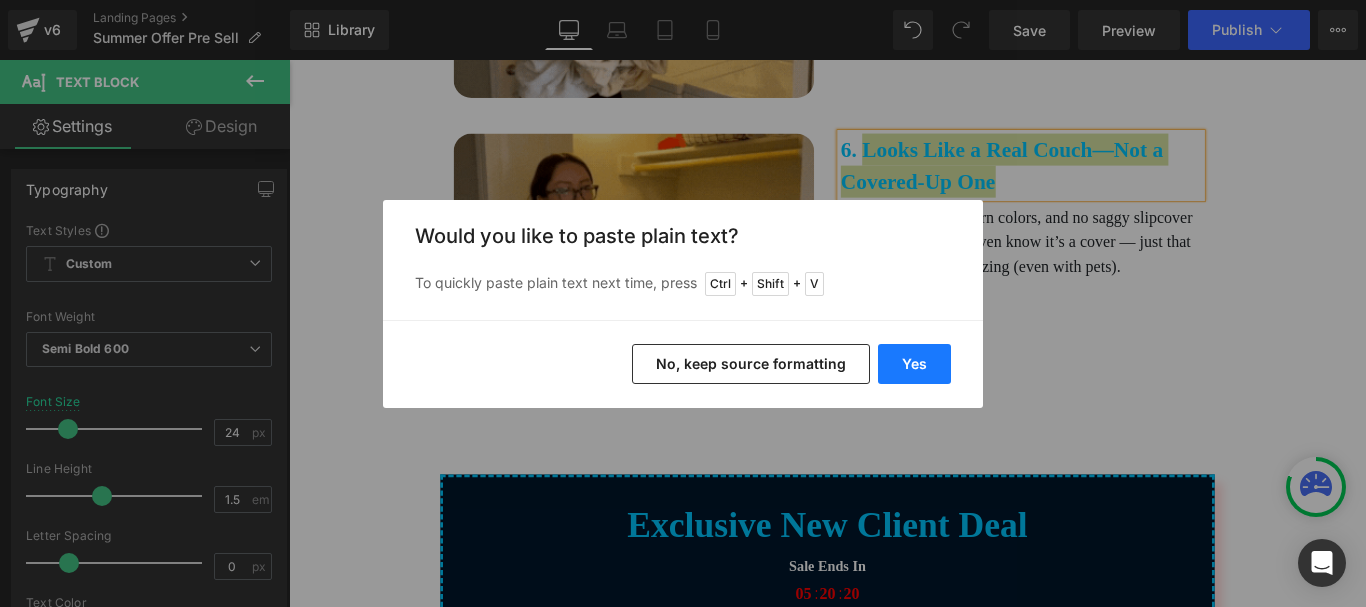 click on "Yes" at bounding box center (914, 364) 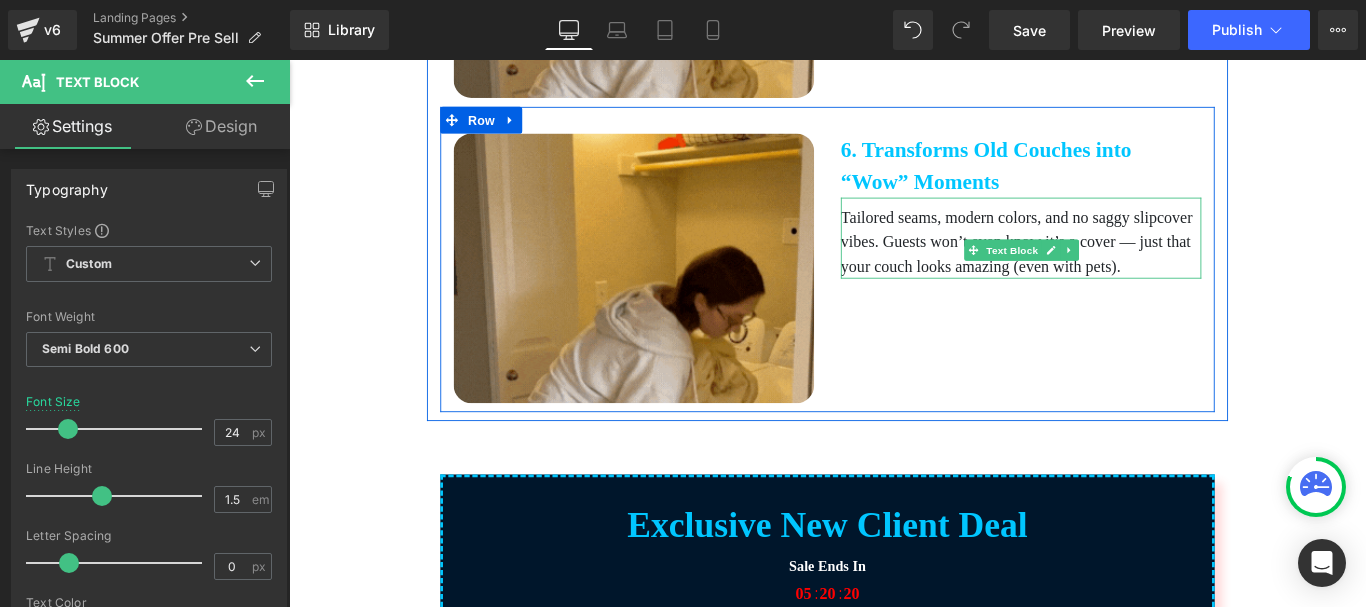 click on "Tailored seams, modern colors, and no saggy slipcover vibes. Guests won’t even know it’s a cover — just that your couch looks amazing (even with pets)." at bounding box center (1111, 265) 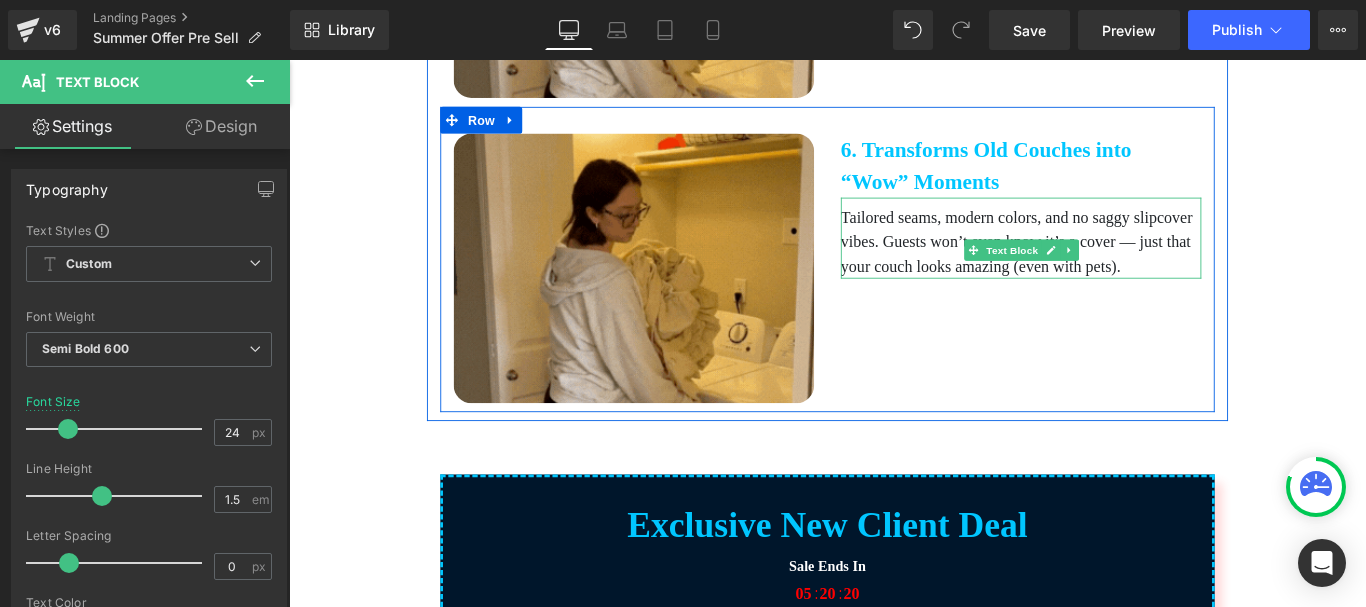click on "Tailored seams, modern colors, and no saggy slipcover vibes. Guests won’t even know it’s a cover — just that your couch looks amazing (even with pets)." at bounding box center [1111, 265] 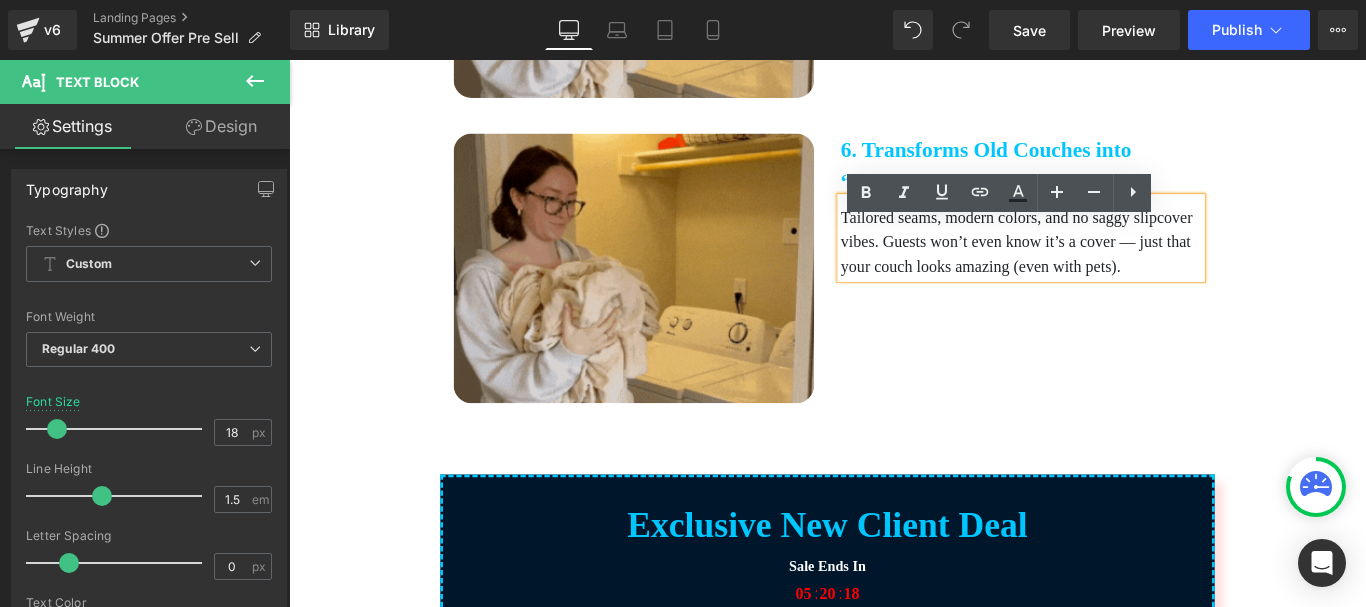 click on "Tailored seams, modern colors, and no saggy slipcover vibes. Guests won’t even know it’s a cover — just that your couch looks amazing (even with pets)." at bounding box center [1111, 265] 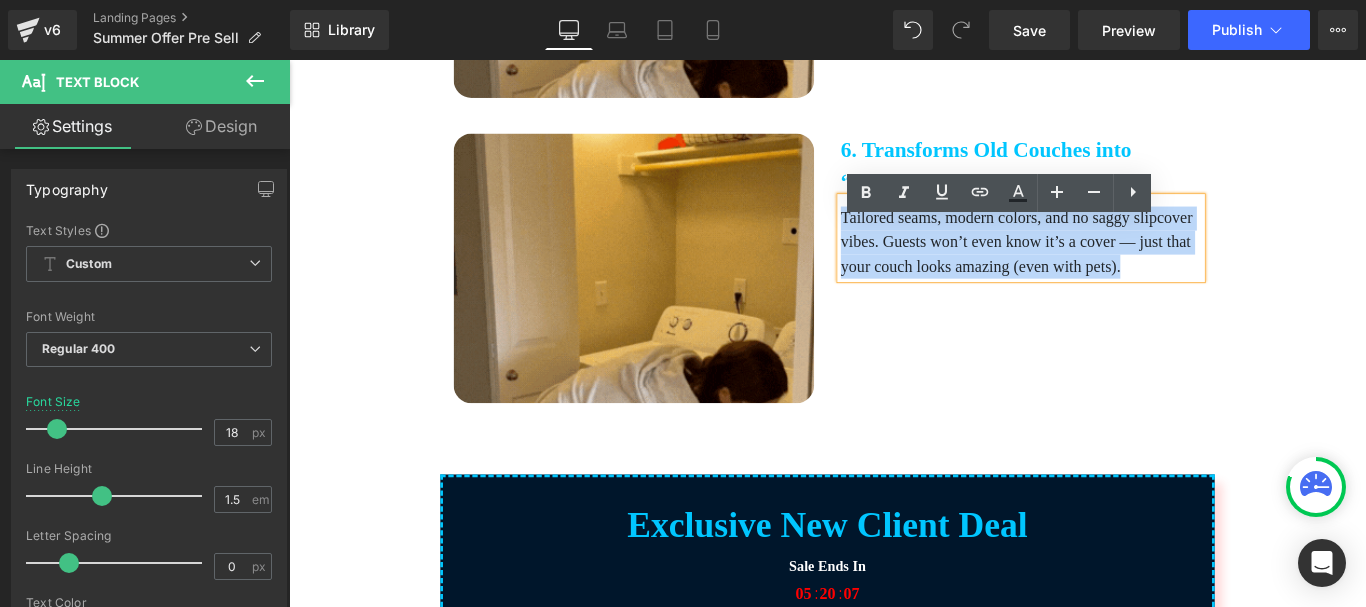 drag, startPoint x: 1049, startPoint y: 348, endPoint x: 905, endPoint y: 263, distance: 167.21542 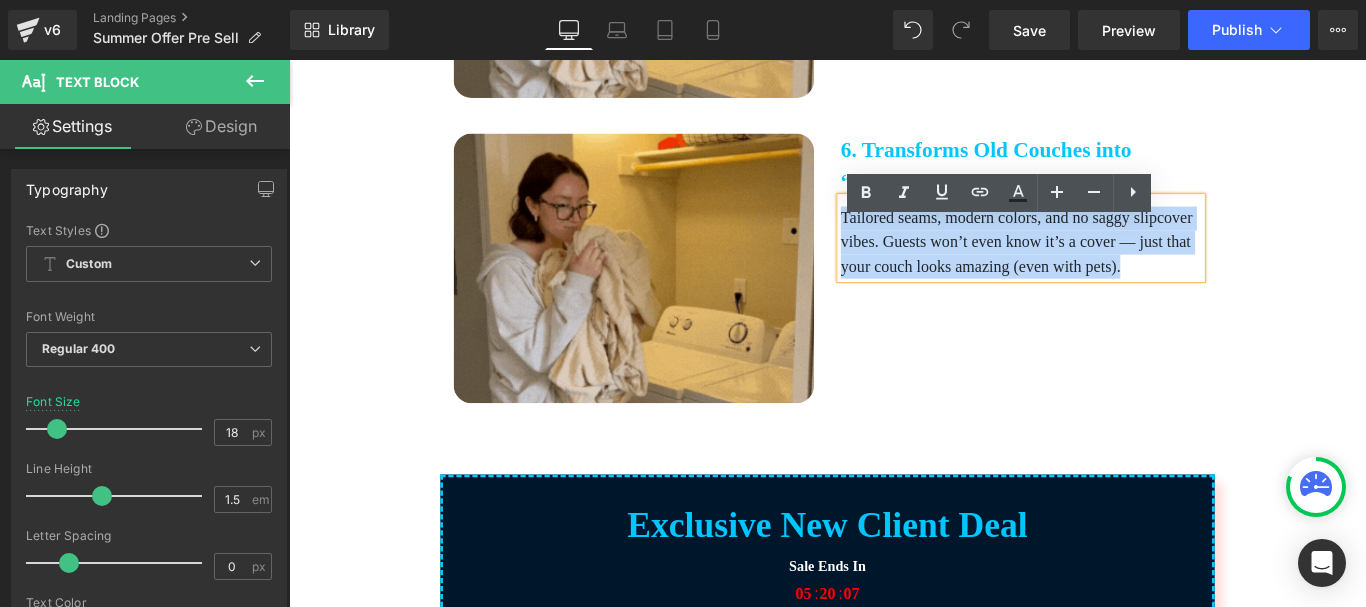 click on "Tailored seams, modern colors, and no saggy slipcover vibes. Guests won’t even know it’s a cover — just that your couch looks amazing (even with pets)." at bounding box center [1111, 265] 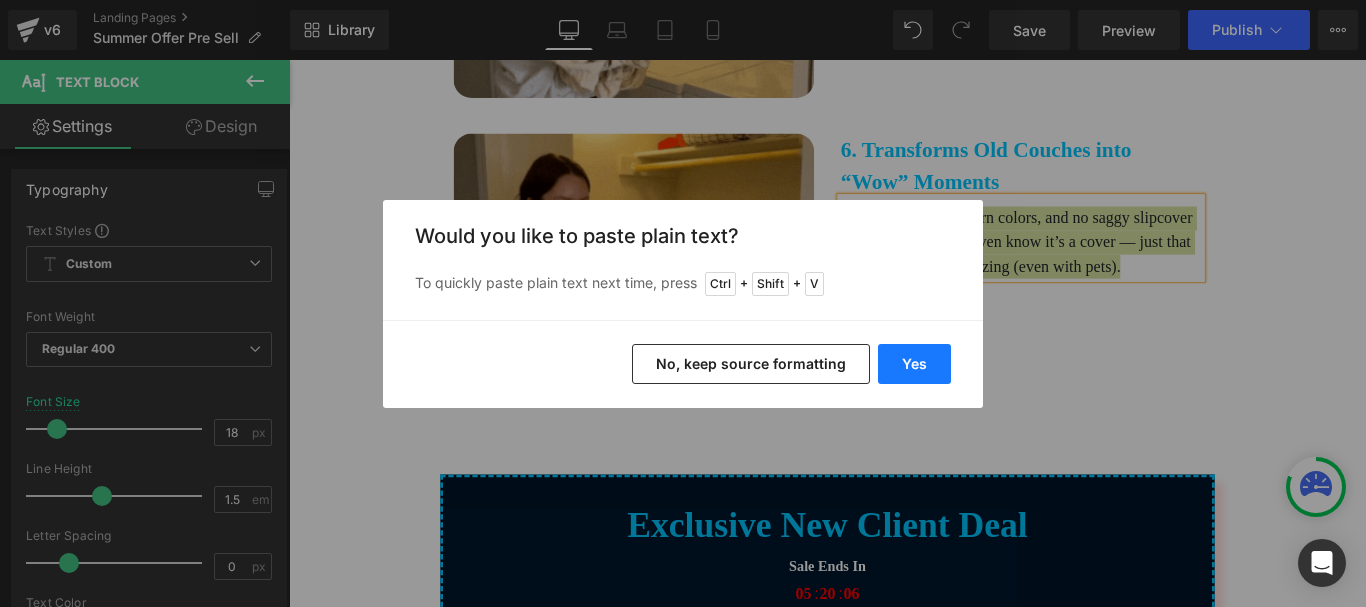 click on "Yes" at bounding box center (914, 364) 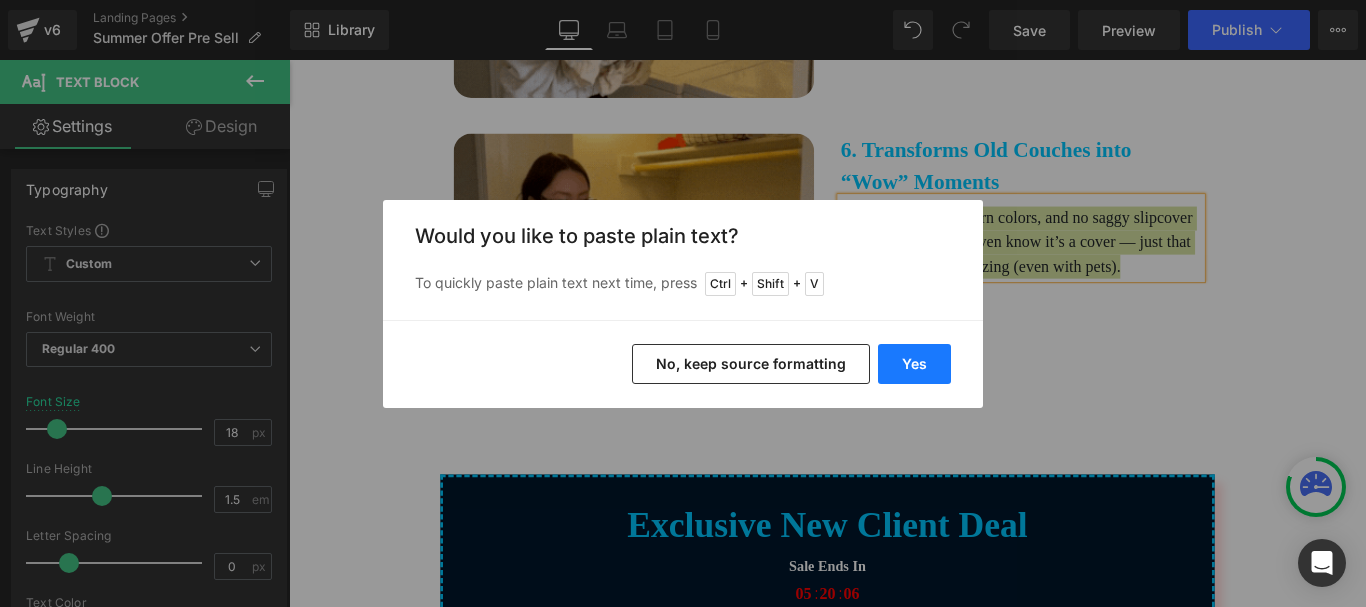 type 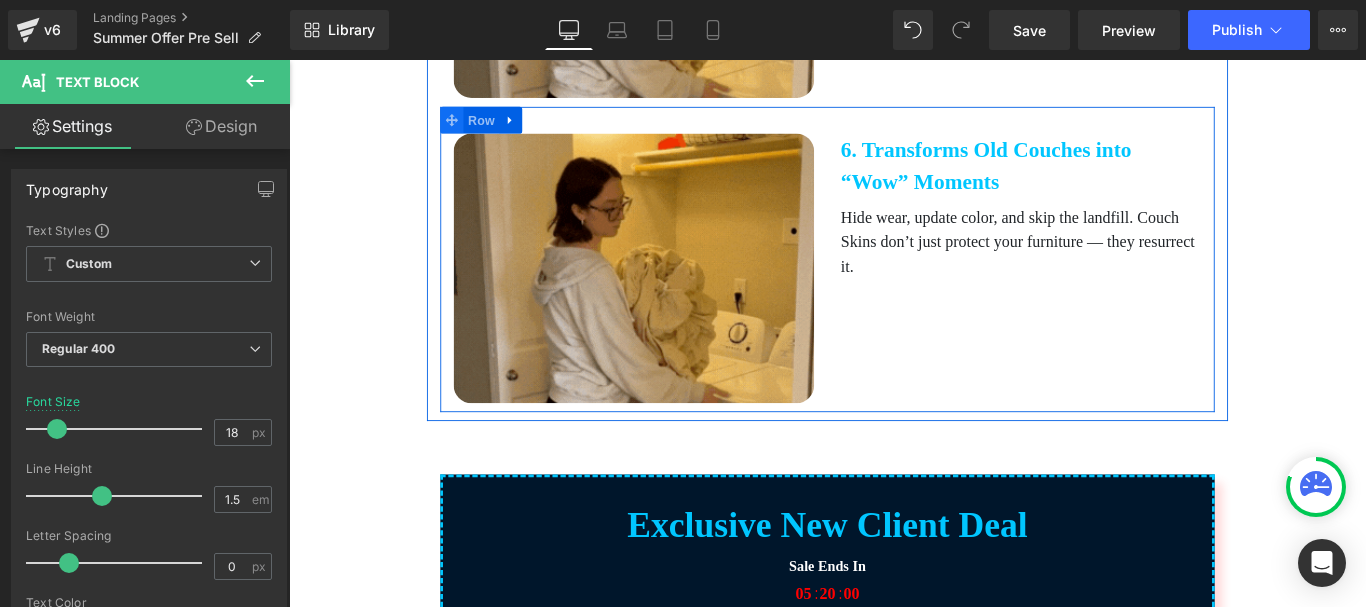 click 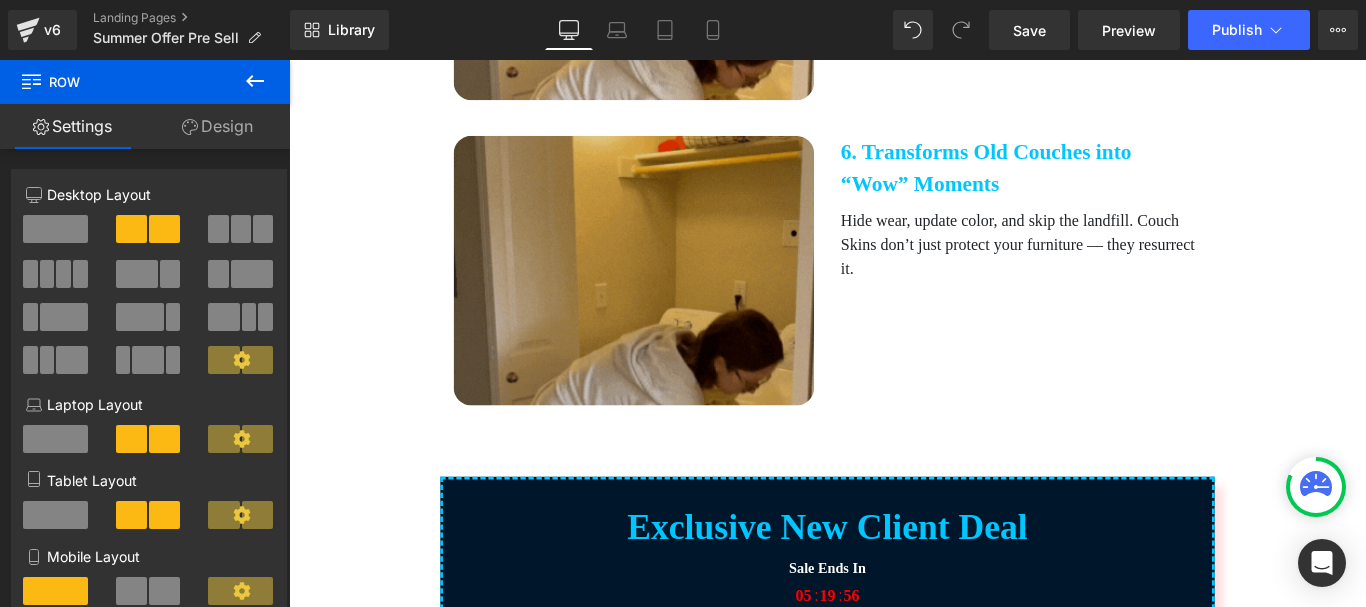 scroll, scrollTop: 3339, scrollLeft: 0, axis: vertical 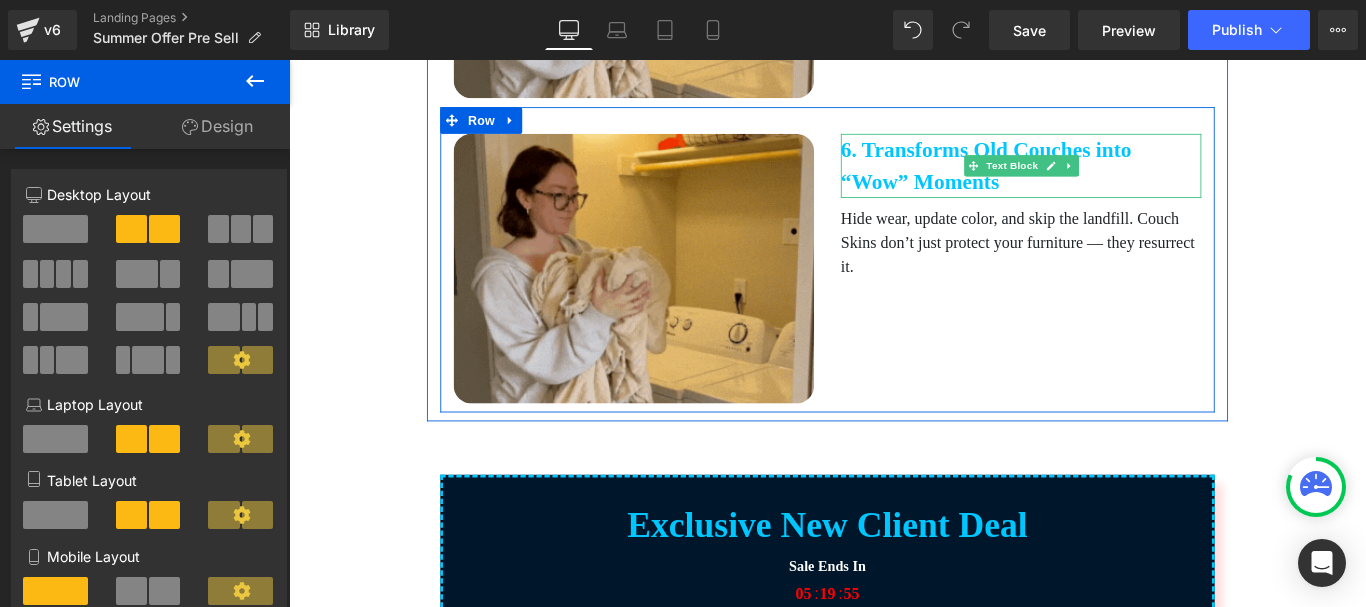 click on "6. Transforms Old Couches into “Wow” Moments" at bounding box center [1111, 179] 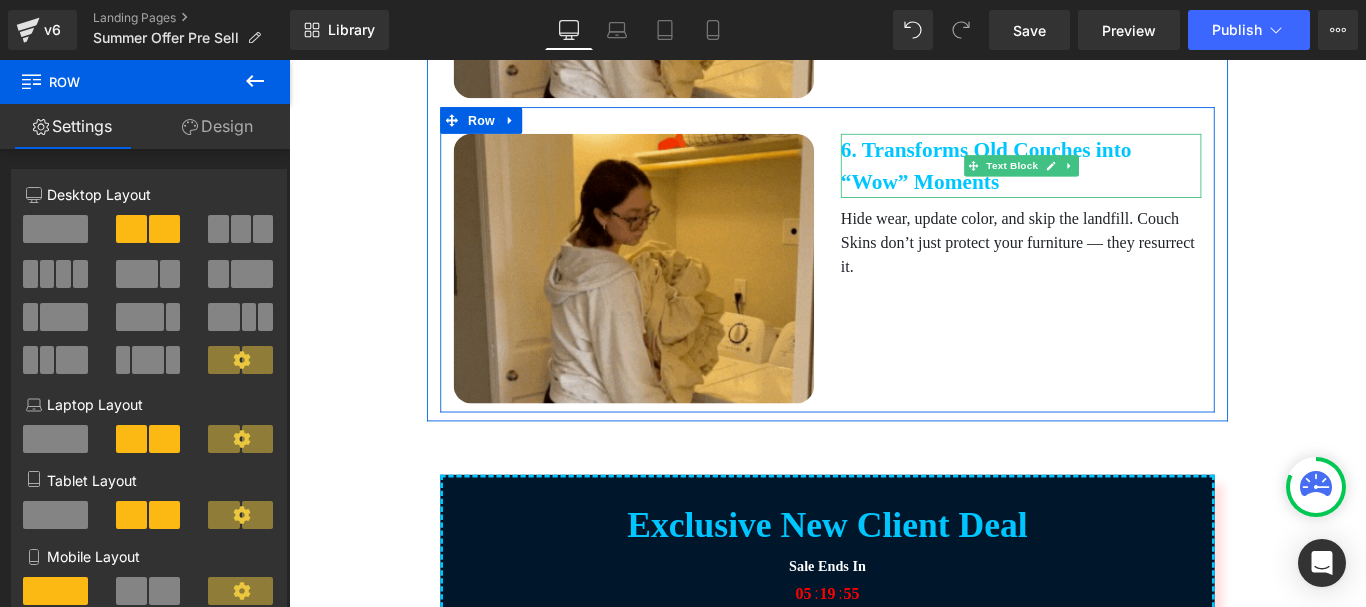 click on "6. Transforms Old Couches into “Wow” Moments" at bounding box center [1111, 179] 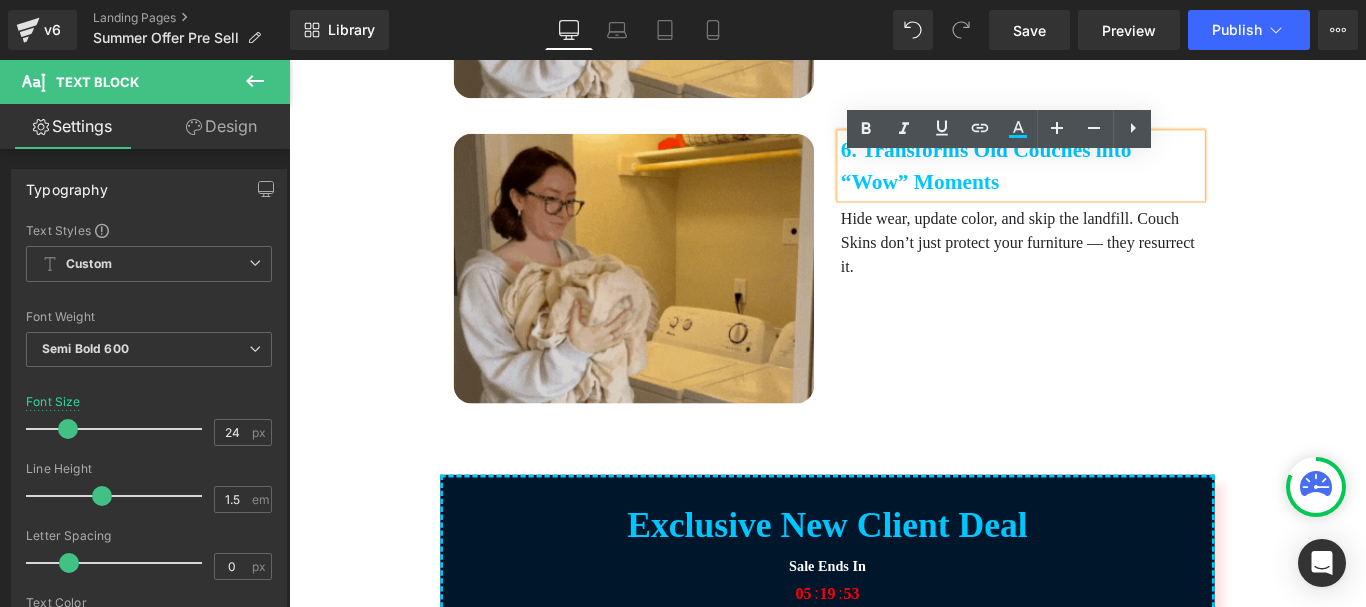 type 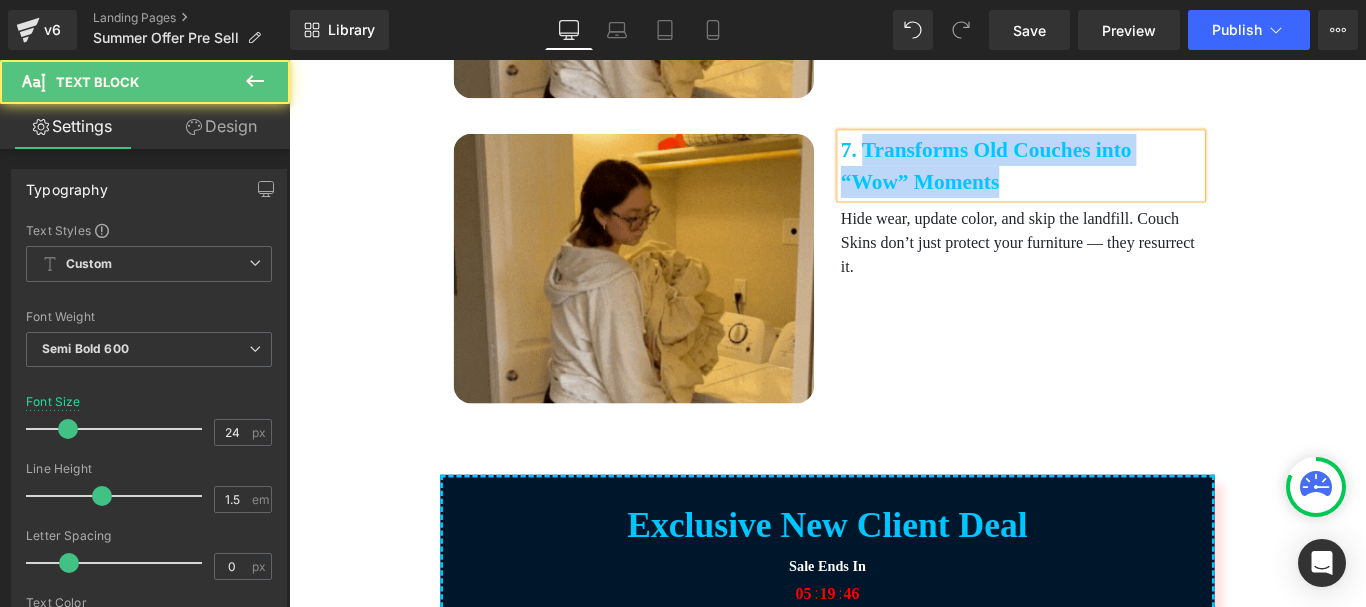 drag, startPoint x: 1114, startPoint y: 224, endPoint x: 933, endPoint y: 182, distance: 185.80904 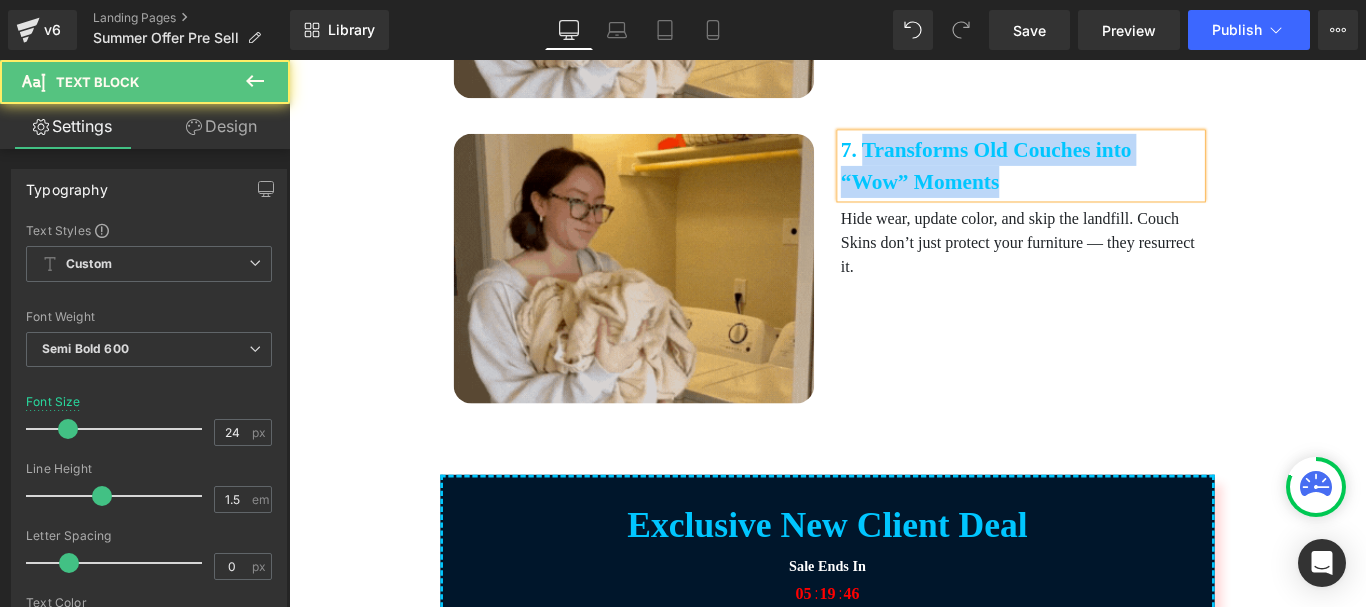 click on "7. Transforms Old Couches into “Wow” Moments" at bounding box center (1111, 179) 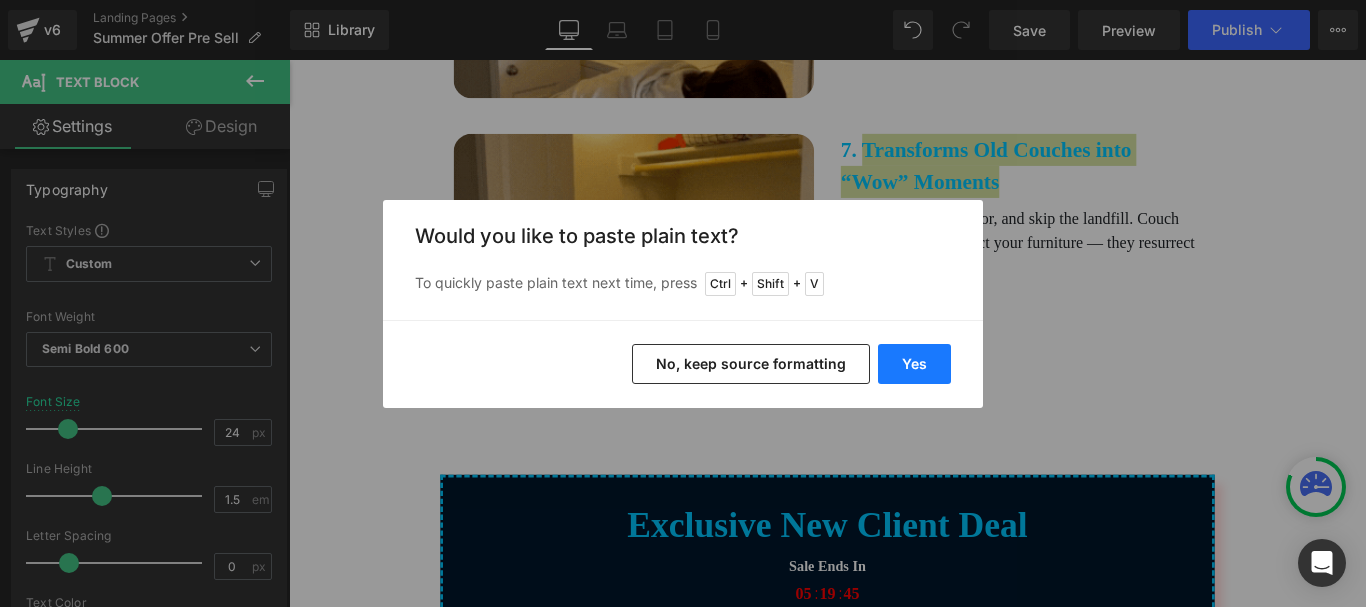 click on "Yes" at bounding box center [914, 364] 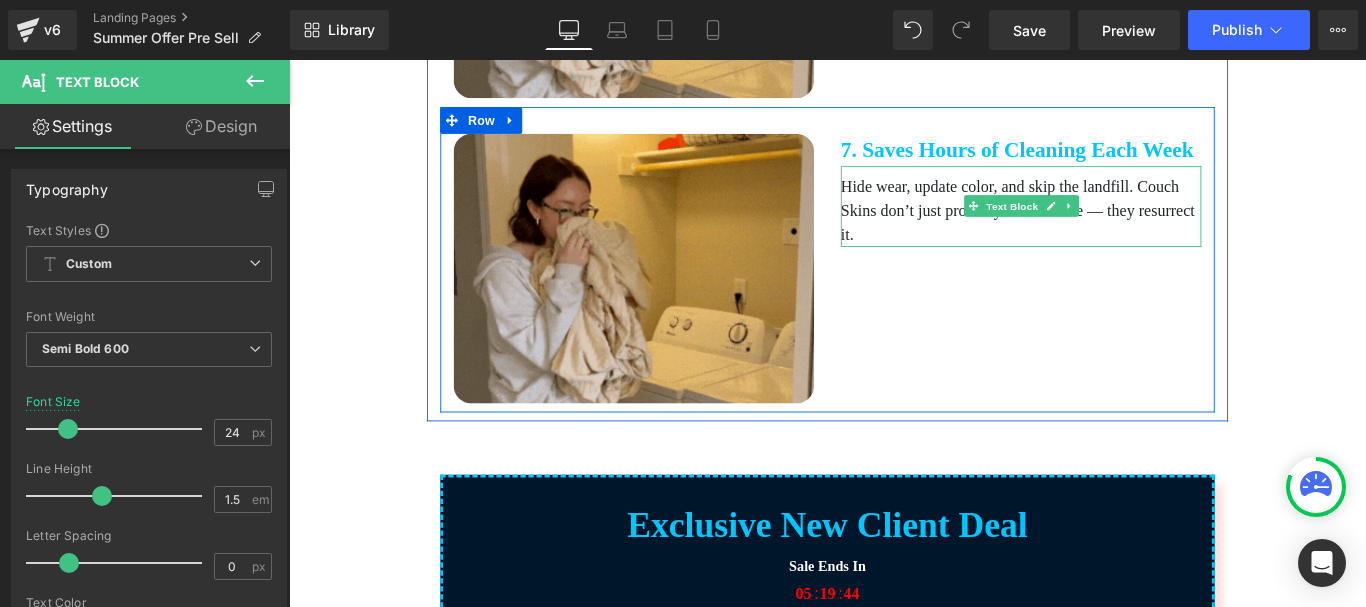click on "Hide wear, update color, and skip the landfill. Couch Skins don’t just protect your furniture — they resurrect it." at bounding box center (1111, 229) 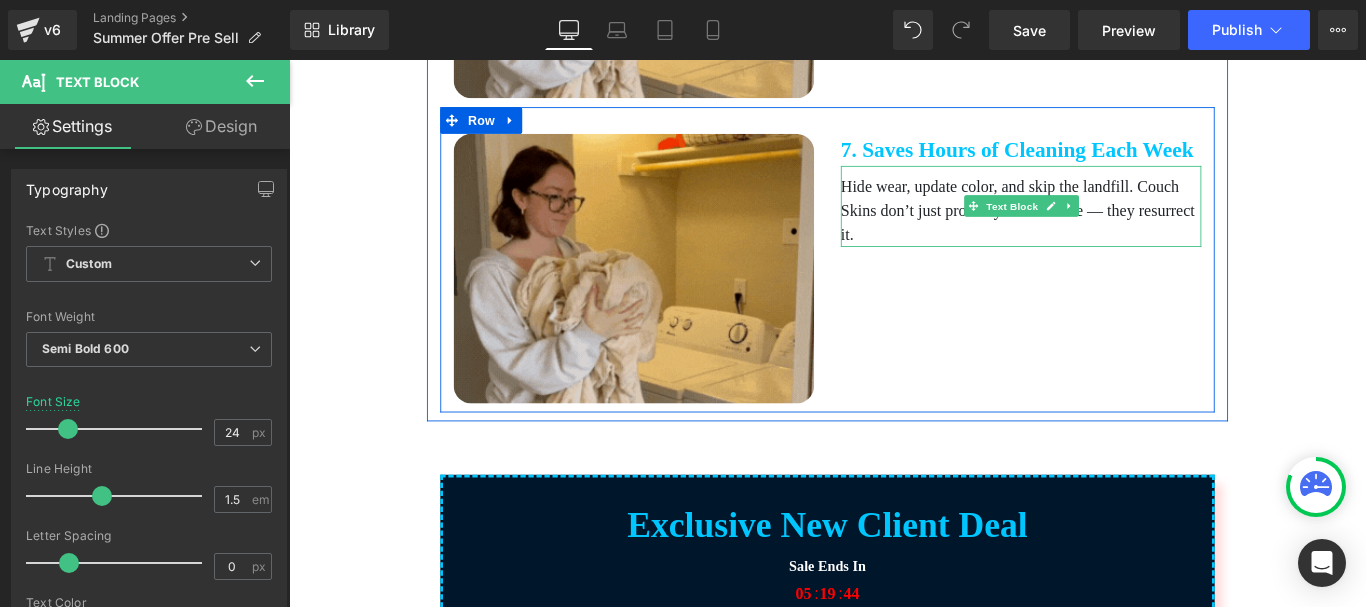 click on "Hide wear, update color, and skip the landfill. Couch Skins don’t just protect your furniture — they resurrect it." at bounding box center [1111, 229] 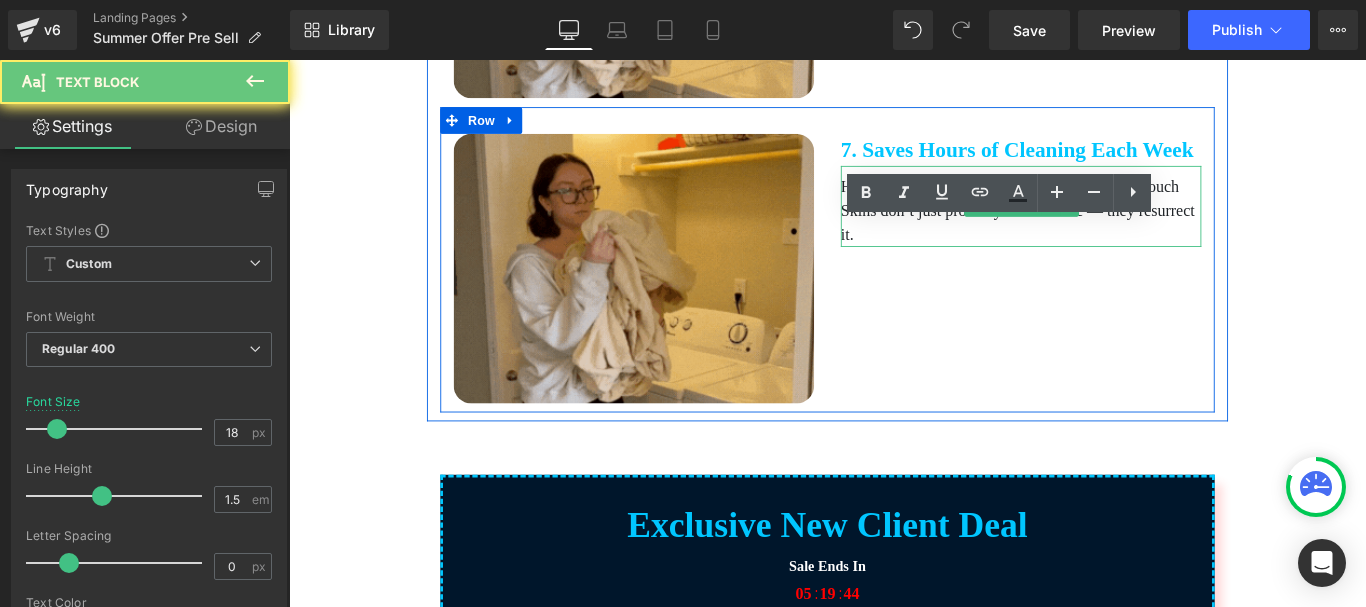 click on "Hide wear, update color, and skip the landfill. Couch Skins don’t just protect your furniture — they resurrect it." at bounding box center (1111, 229) 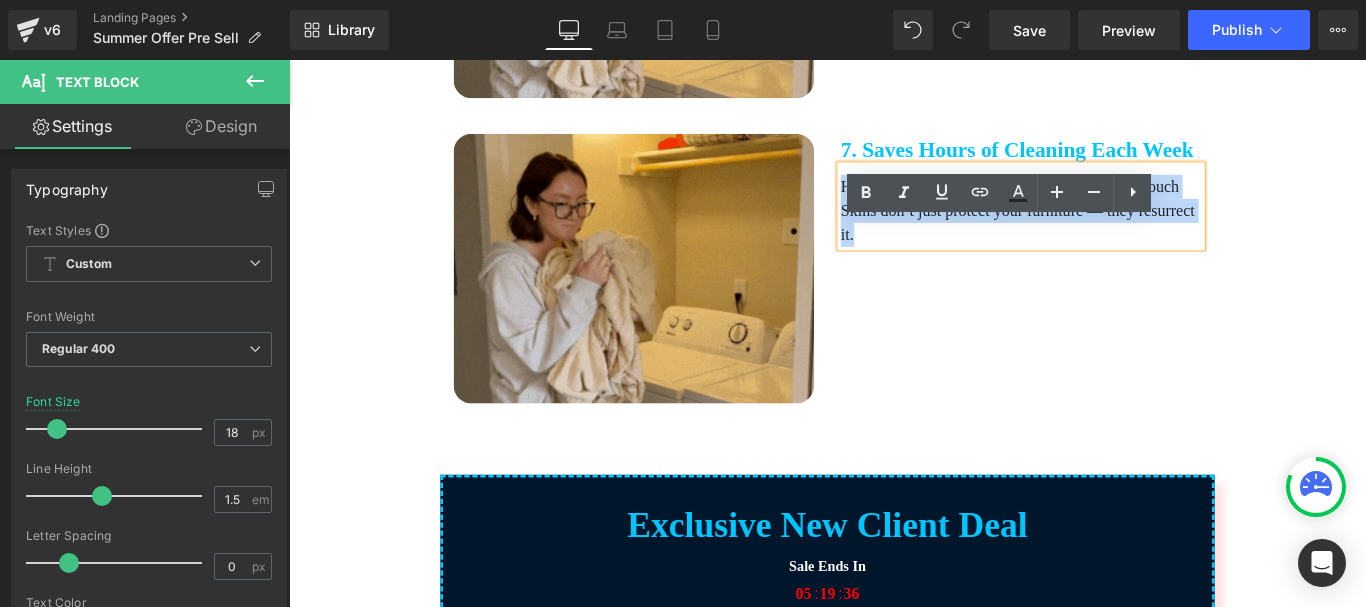 drag, startPoint x: 1088, startPoint y: 325, endPoint x: 903, endPoint y: 265, distance: 194.4865 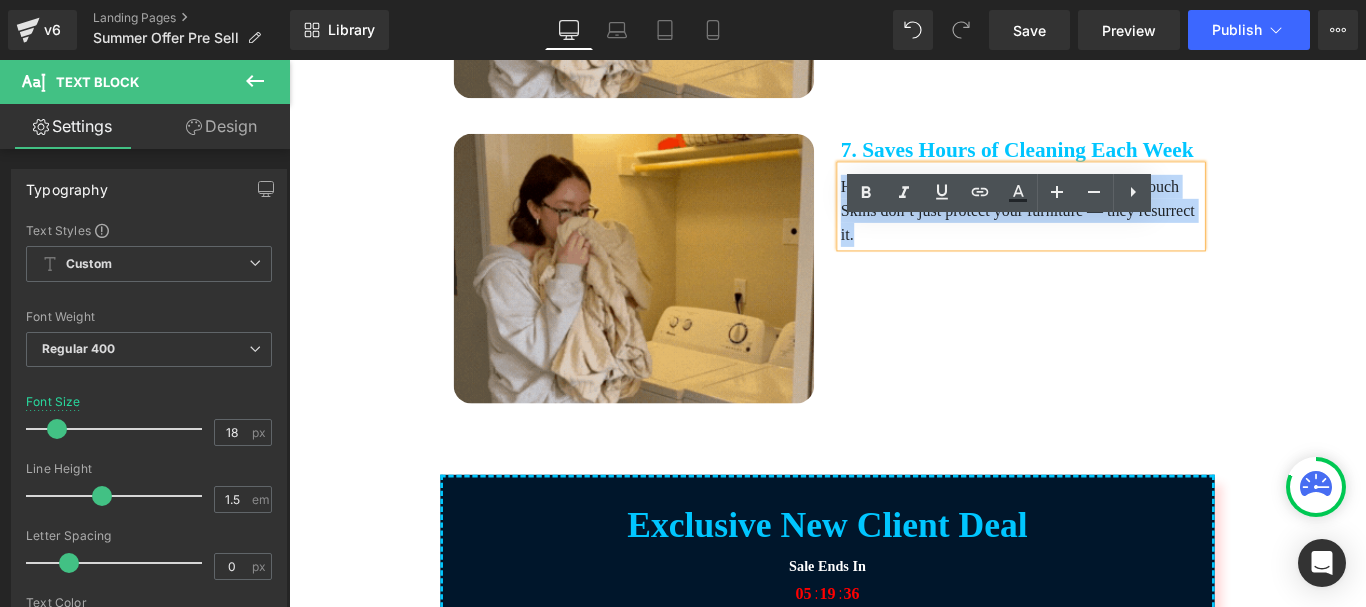 click on "Hide wear, update color, and skip the landfill. Couch Skins don’t just protect your furniture — they resurrect it." at bounding box center [1111, 229] 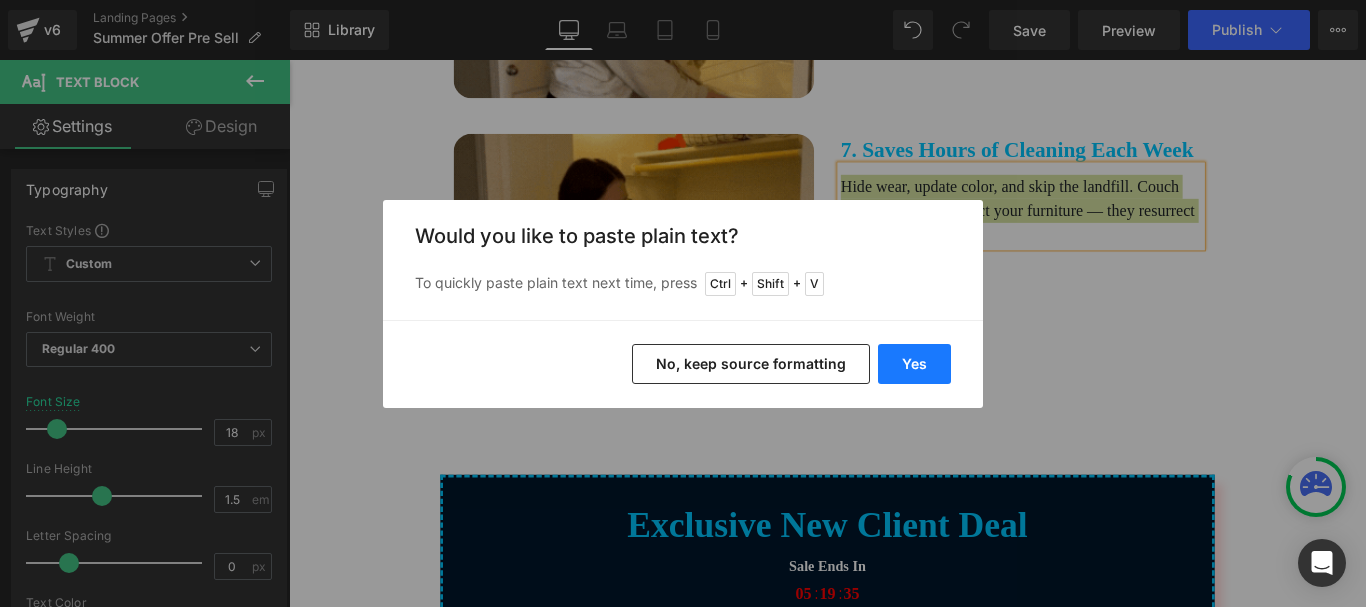 click on "Yes" at bounding box center [914, 364] 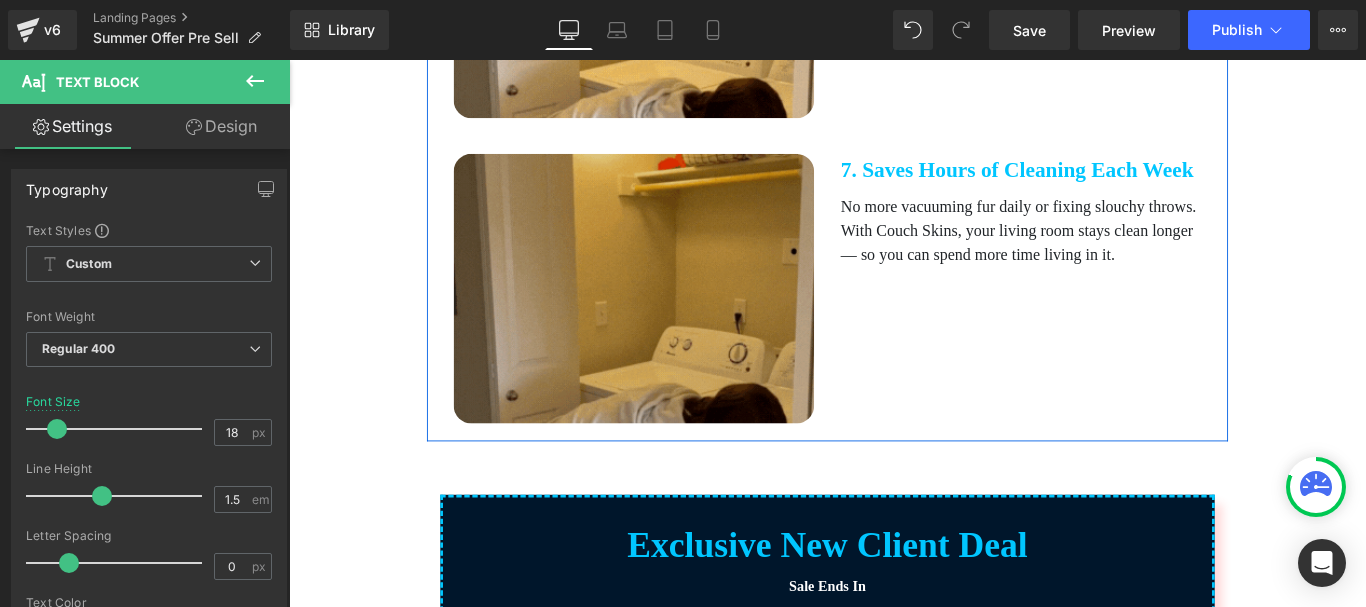 scroll, scrollTop: 3339, scrollLeft: 0, axis: vertical 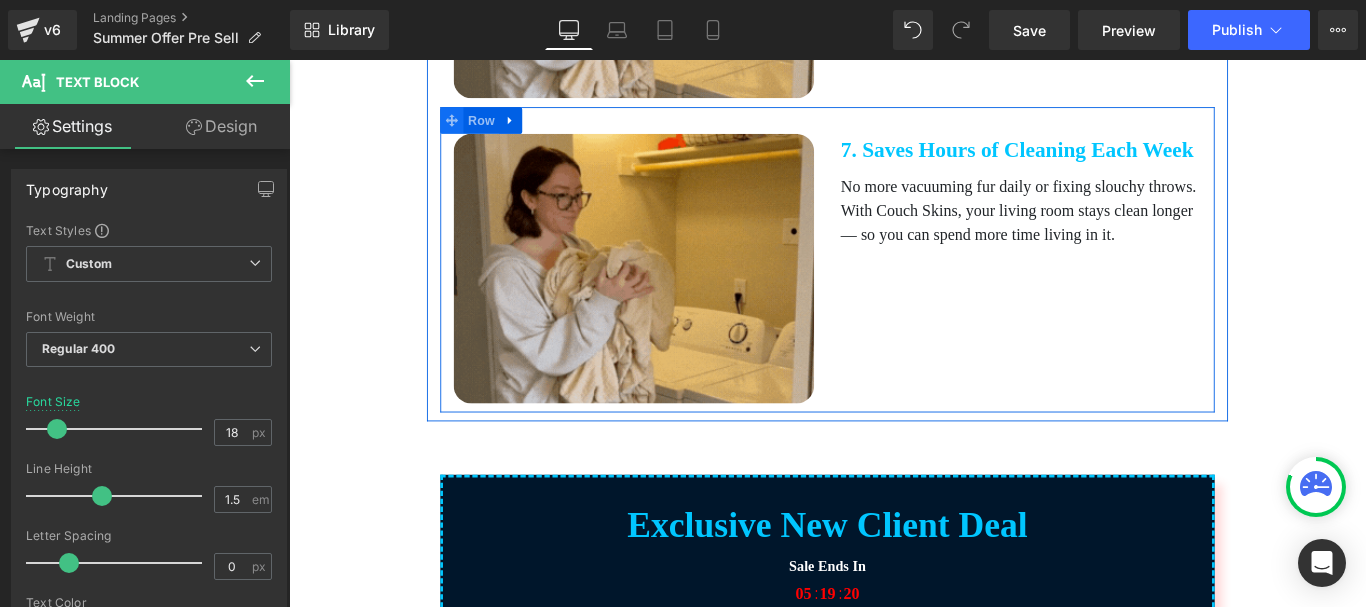 click 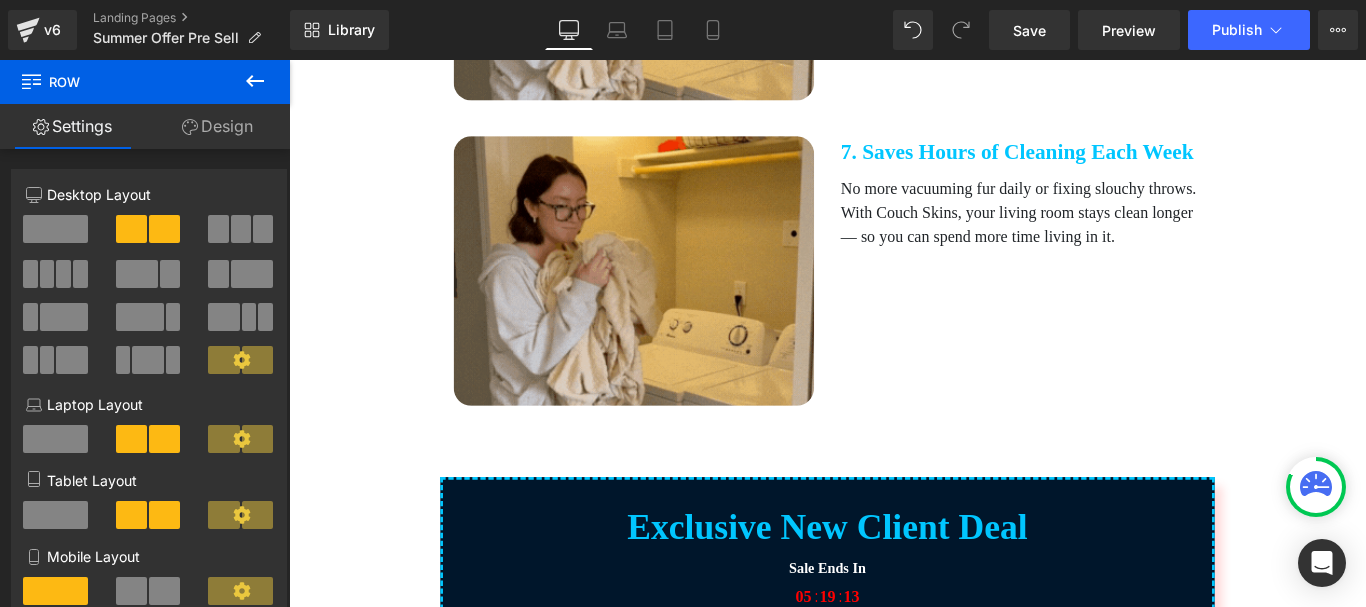 scroll, scrollTop: 3682, scrollLeft: 0, axis: vertical 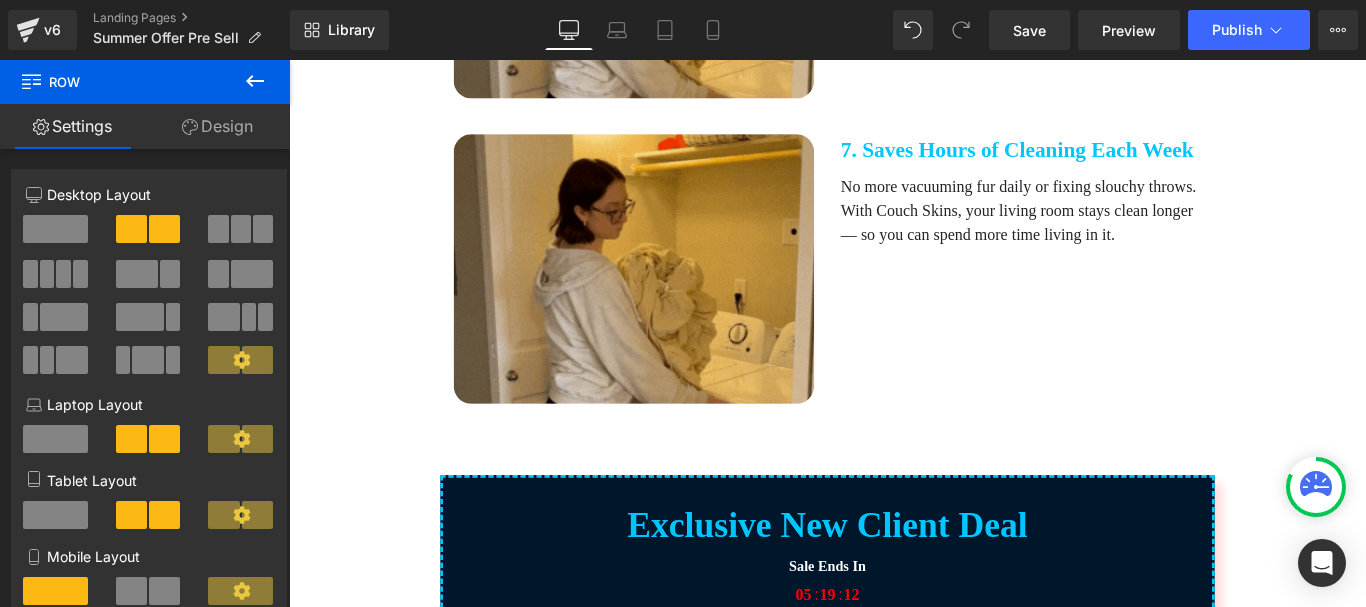 click on "7. Saves Hours of Cleaning Each Week" at bounding box center (1111, 161) 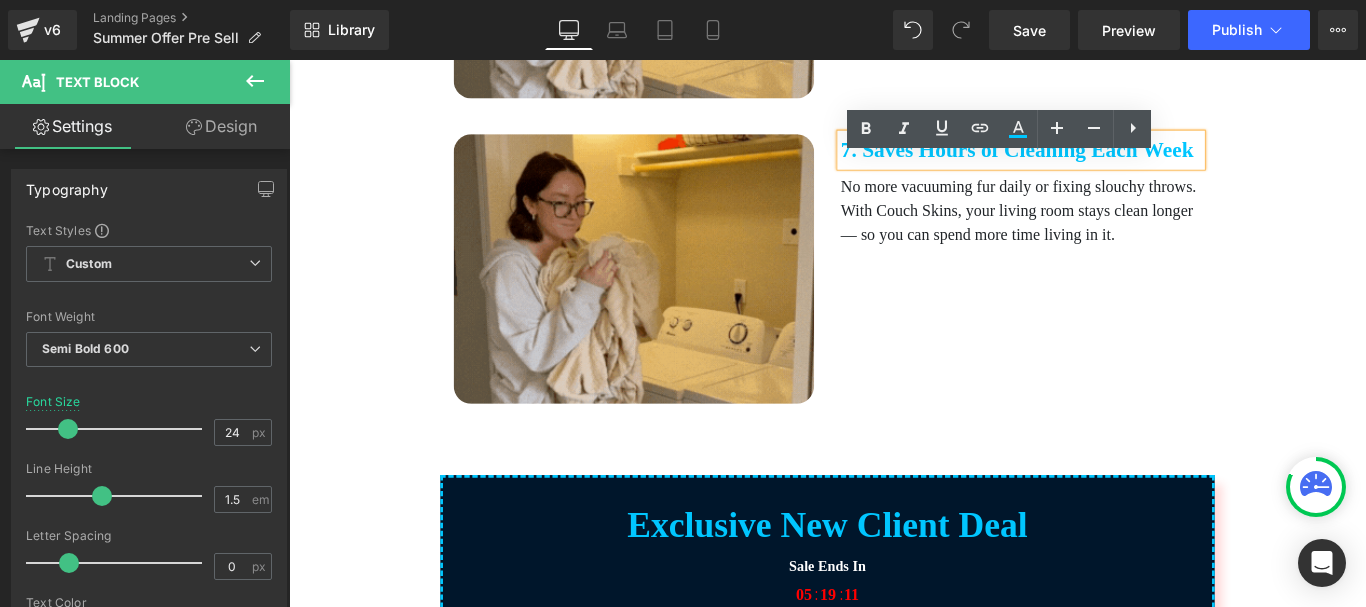 click on "7. Saves Hours of Cleaning Each Week" at bounding box center (1111, 161) 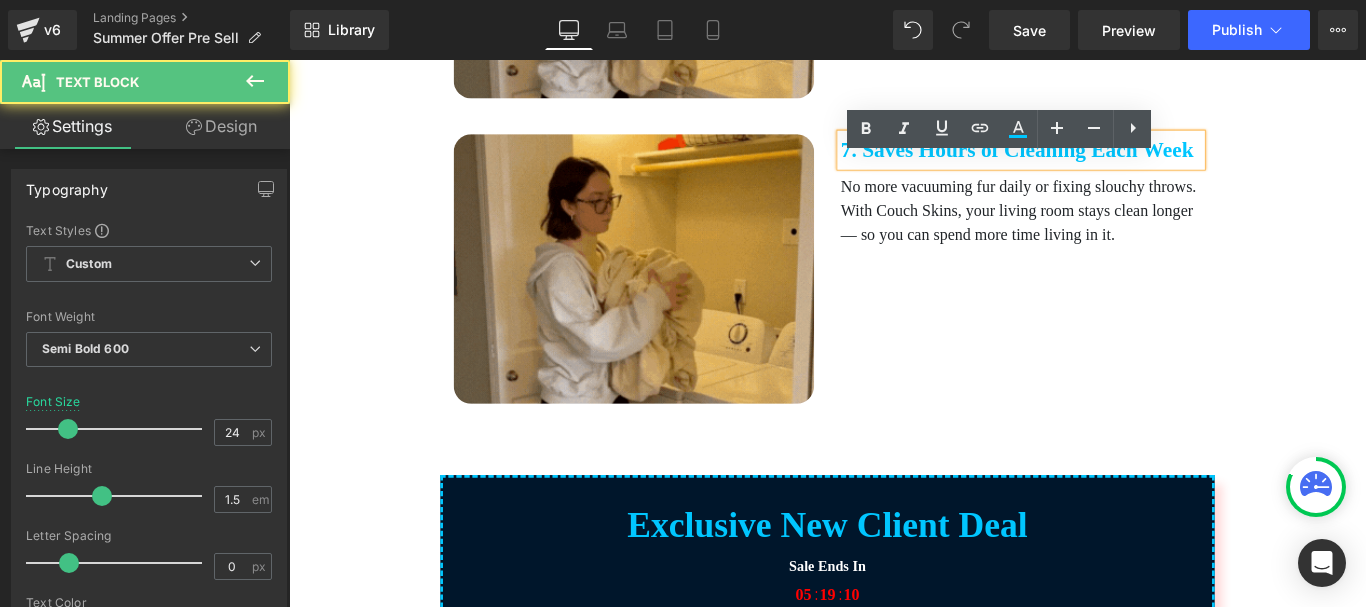 type 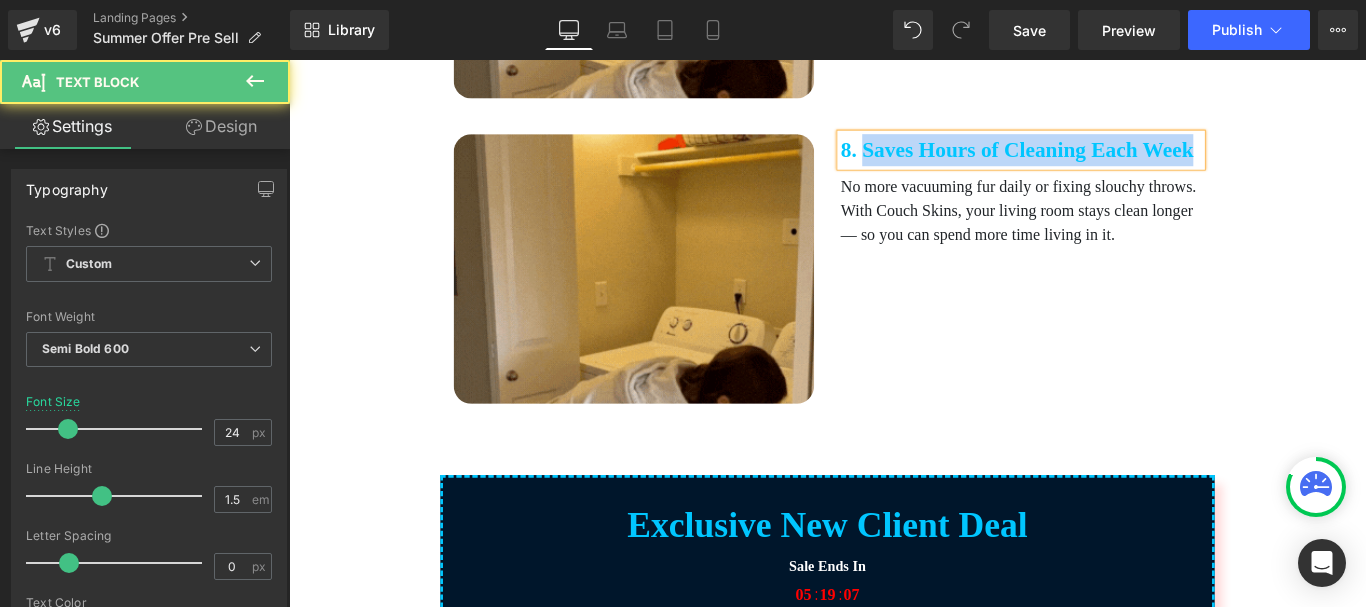 drag, startPoint x: 983, startPoint y: 212, endPoint x: 935, endPoint y: 174, distance: 61.220913 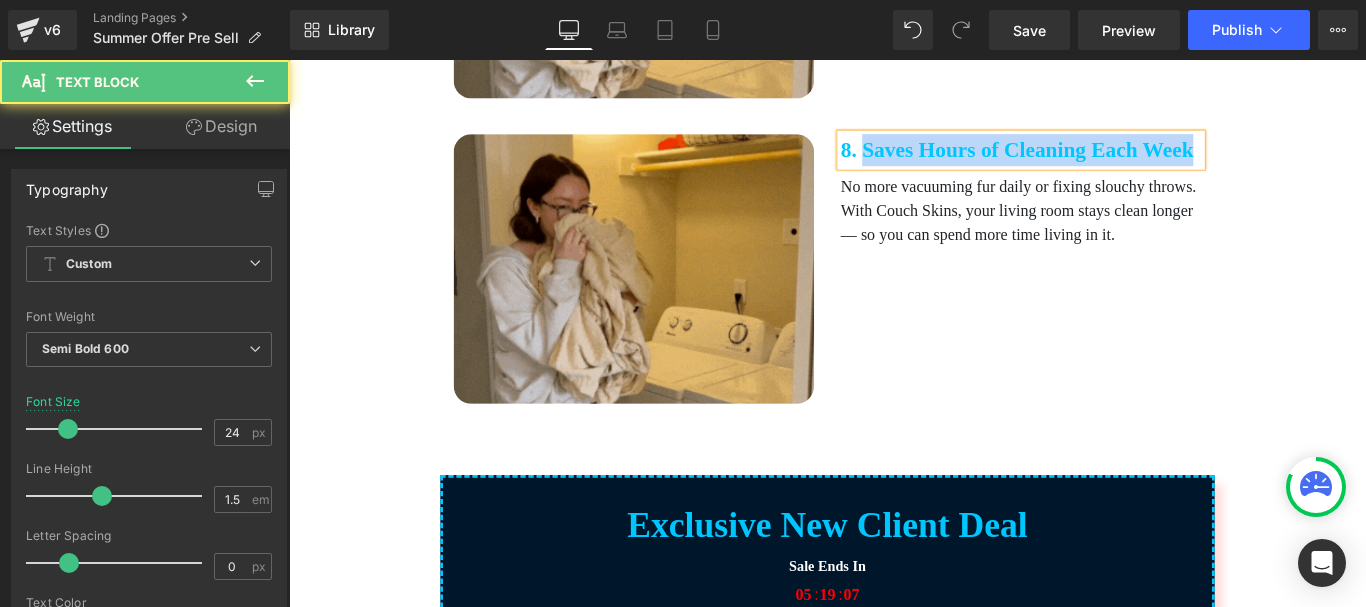 click on "8. Saves Hours of Cleaning Each Week" at bounding box center (1111, 161) 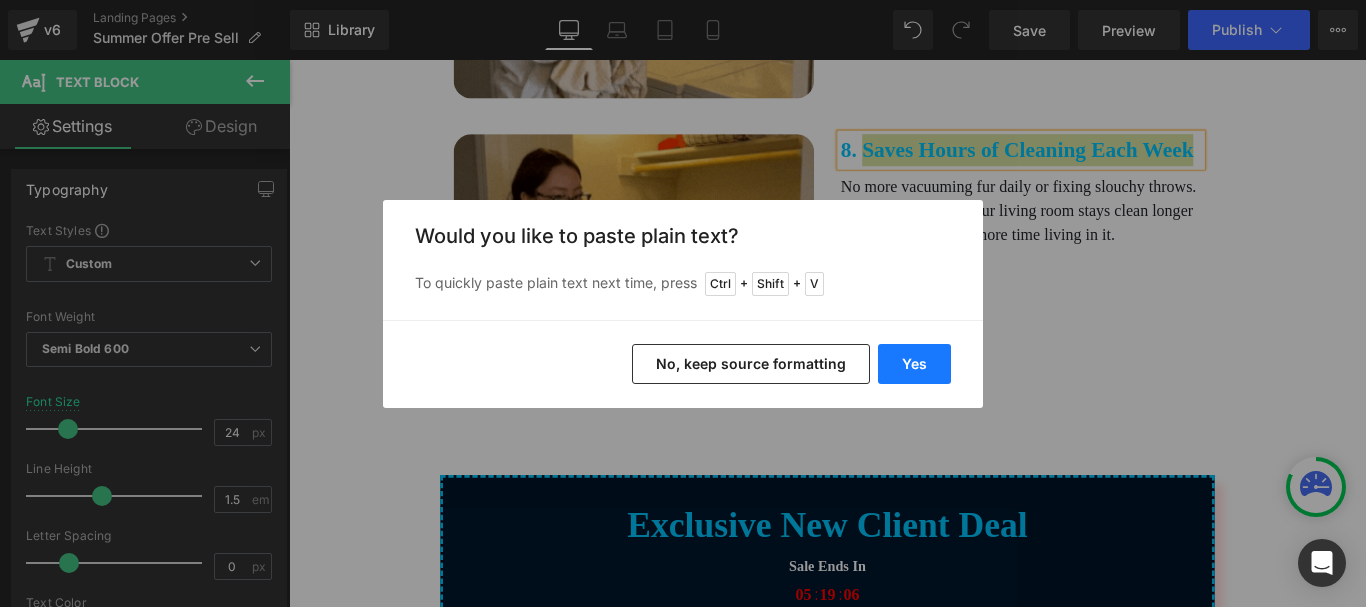 click on "Yes" at bounding box center (914, 364) 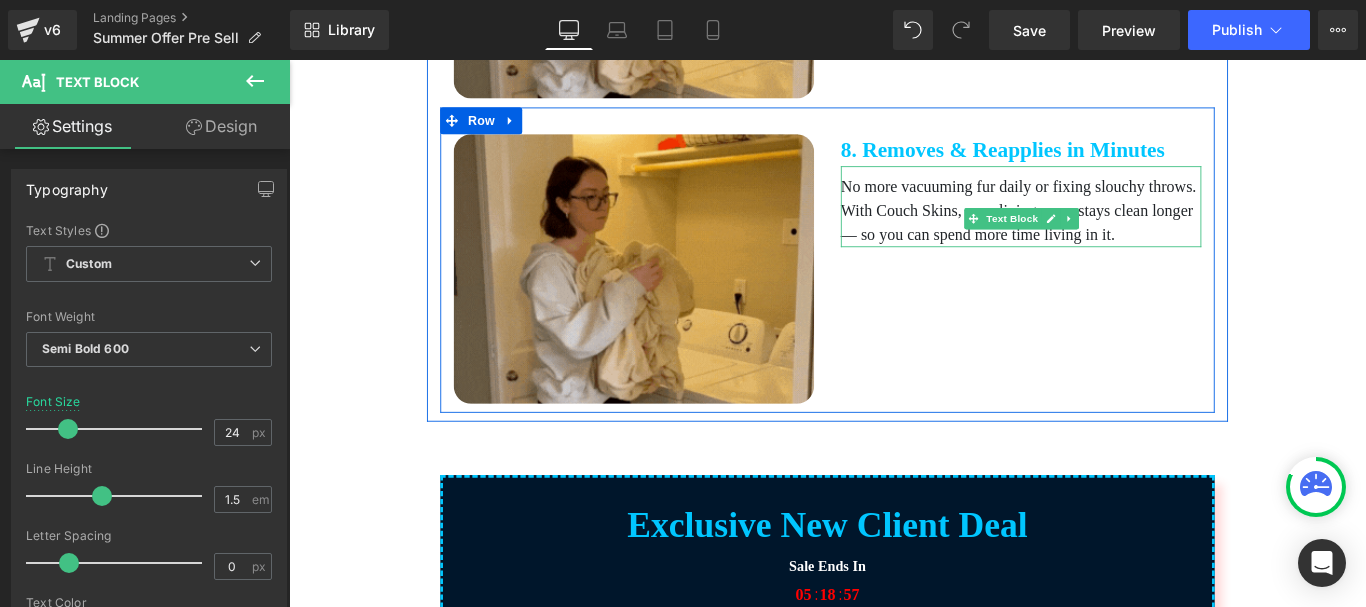 click on "No more vacuuming fur daily or fixing slouchy throws. With Couch Skins, your living room stays clean longer — so you can spend more time living in it." at bounding box center [1111, 229] 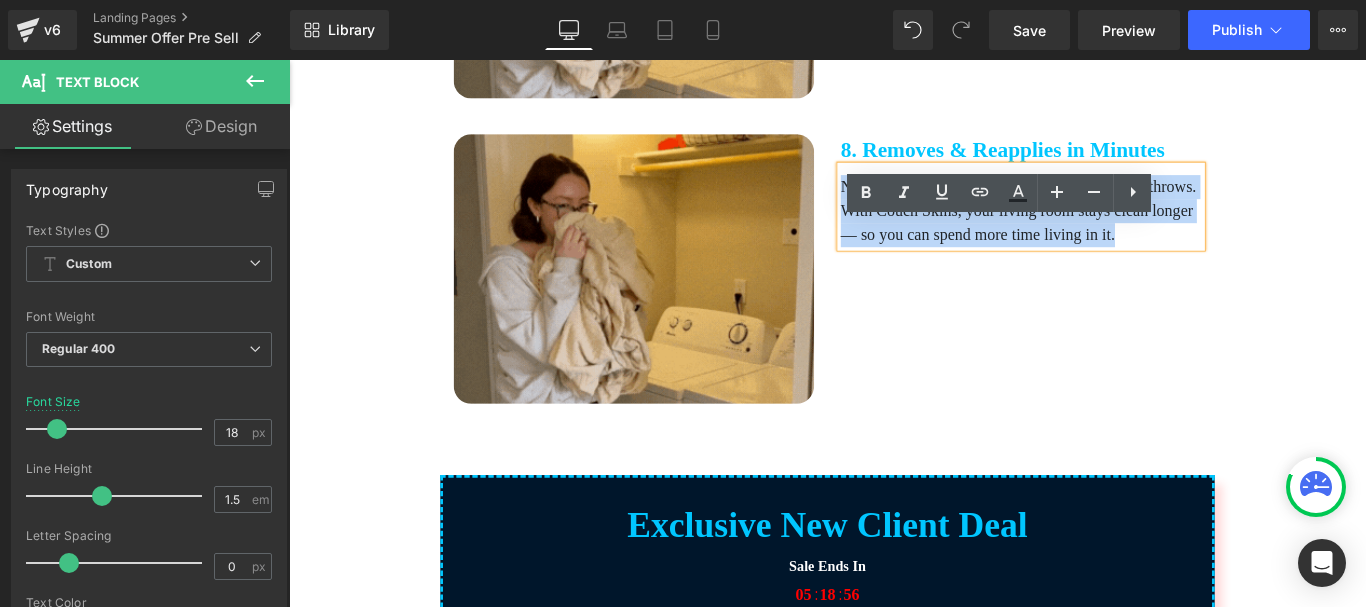 drag, startPoint x: 977, startPoint y: 291, endPoint x: 877, endPoint y: 243, distance: 110.92339 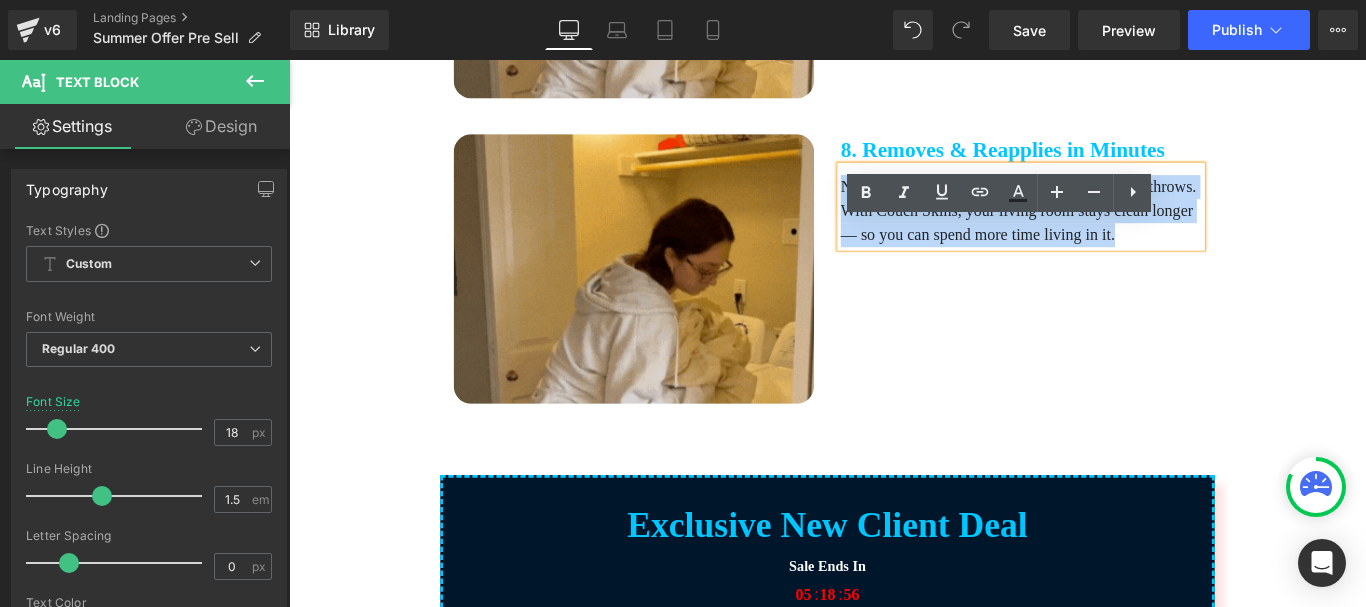 click on "Image         8. Removes & Reapplies in Minutes Text Block         No more vacuuming fur daily or fixing slouchy throws. With Couch Skins, your living room stays clean longer — so you can spend more time living in it. Text Block         Row" at bounding box center [894, 284] 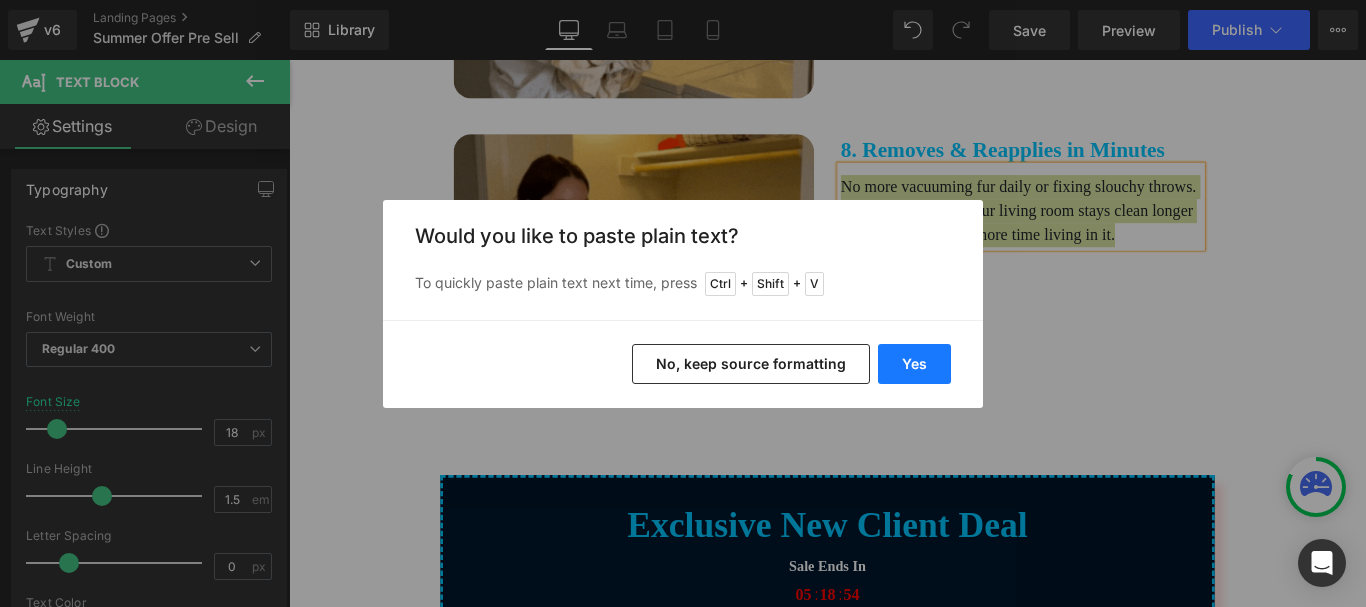 click on "Yes" at bounding box center (914, 364) 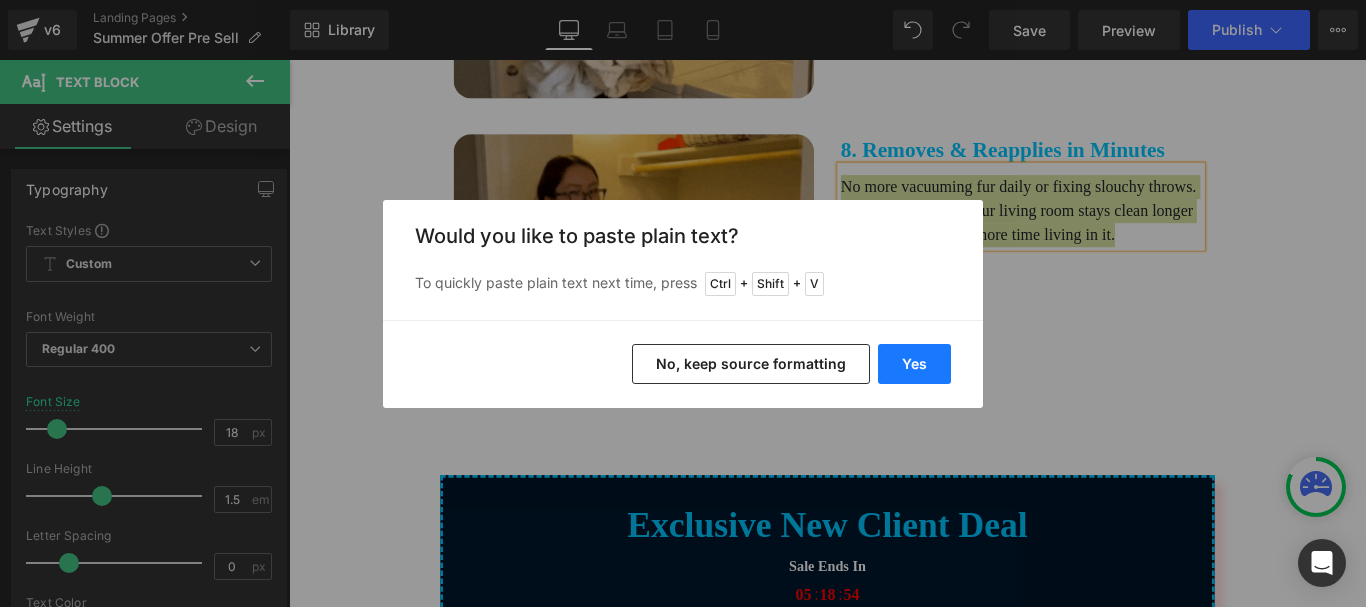 type 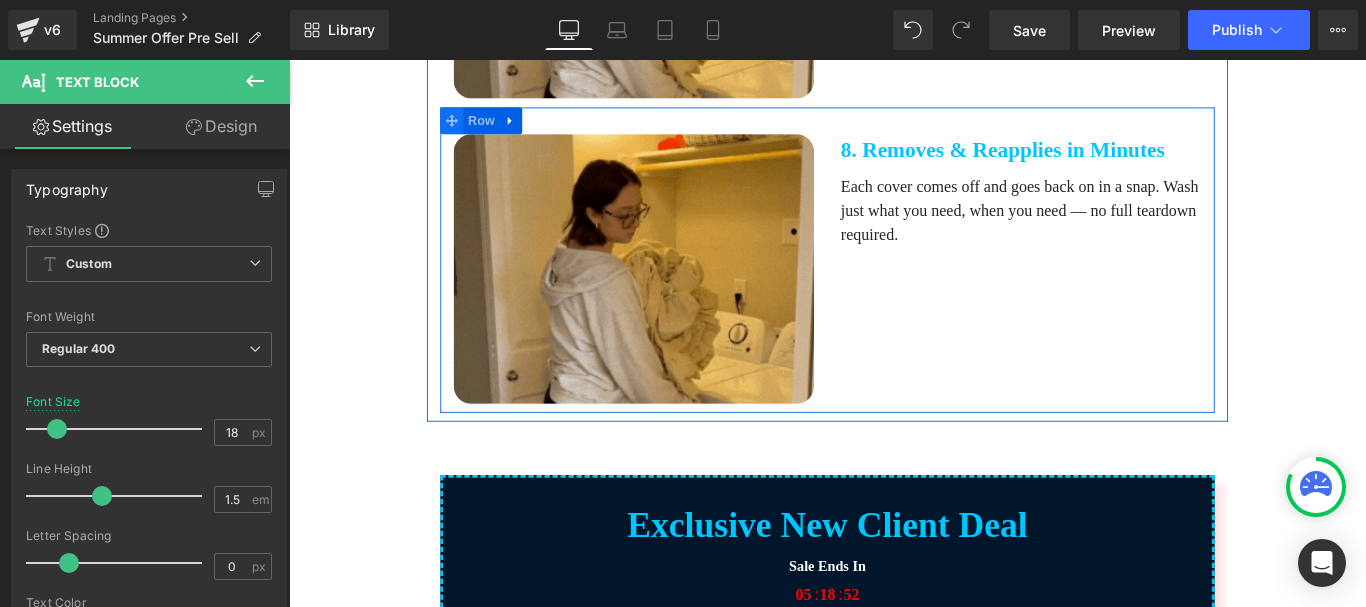 click 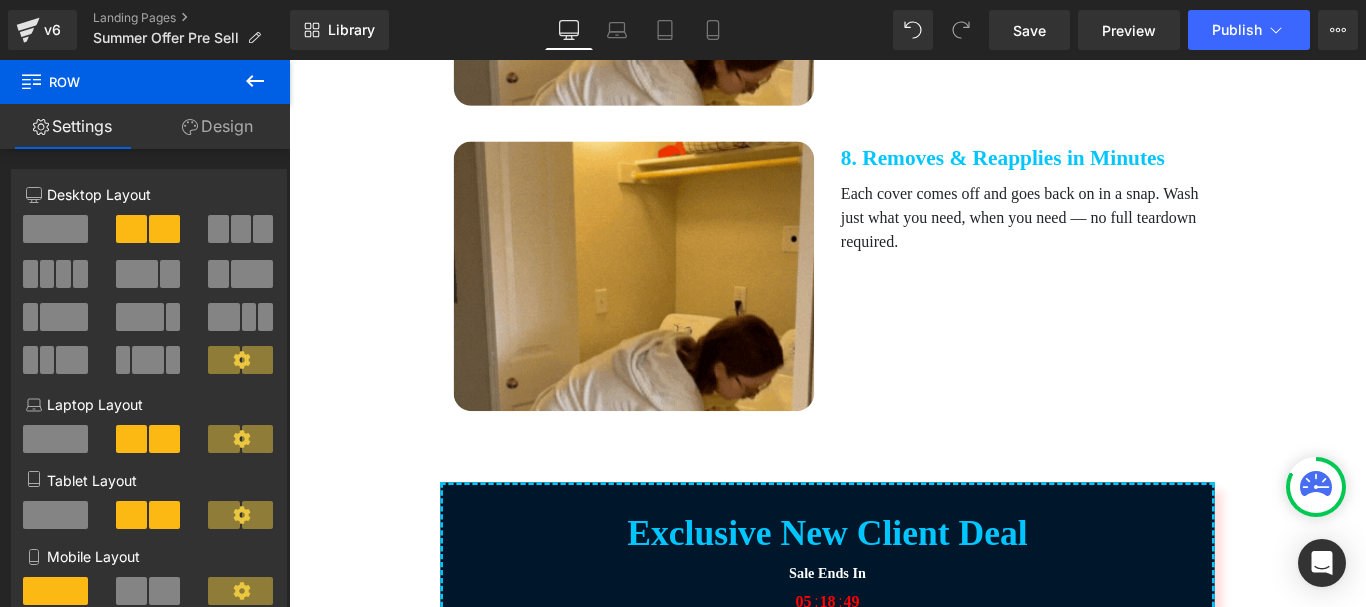 scroll, scrollTop: 4025, scrollLeft: 0, axis: vertical 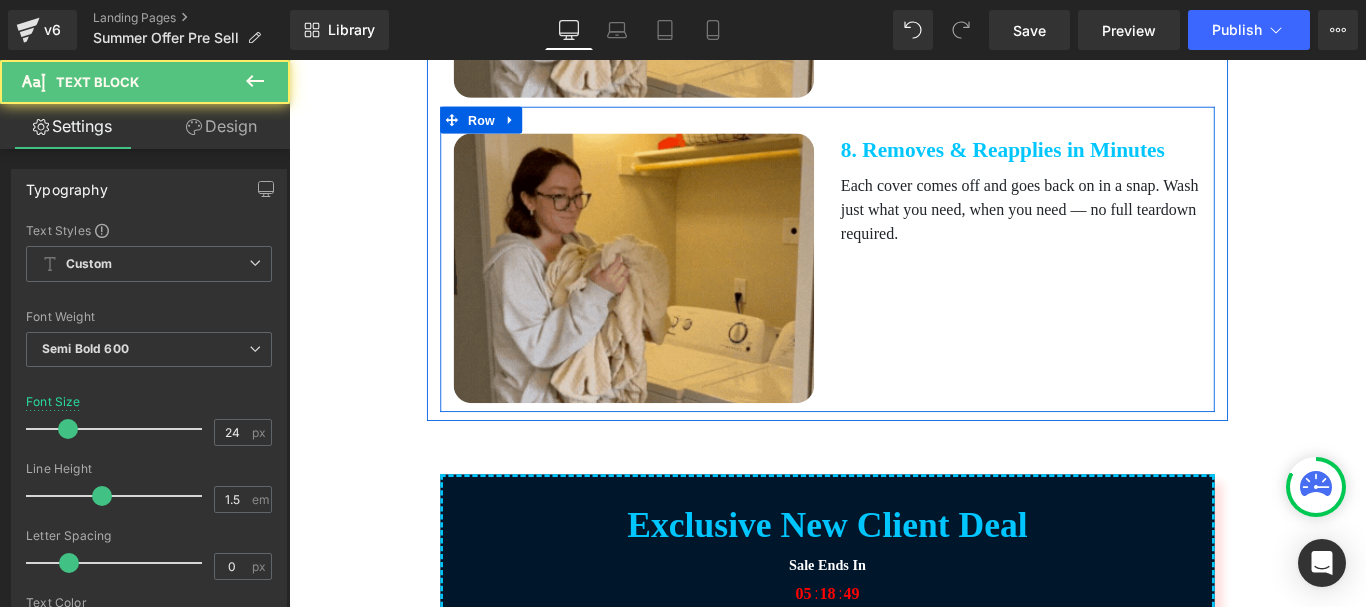 click on "8. Removes & Reapplies in Minutes" at bounding box center [1111, 161] 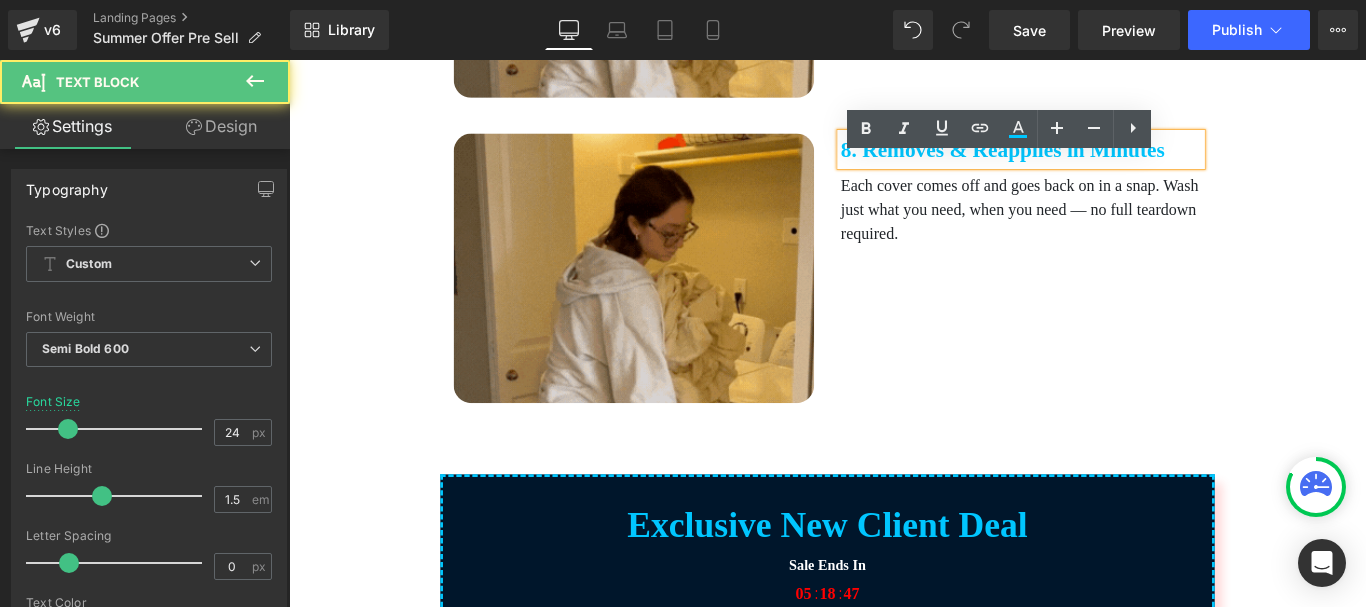 click on "8. Removes & Reapplies in Minutes" at bounding box center [1111, 161] 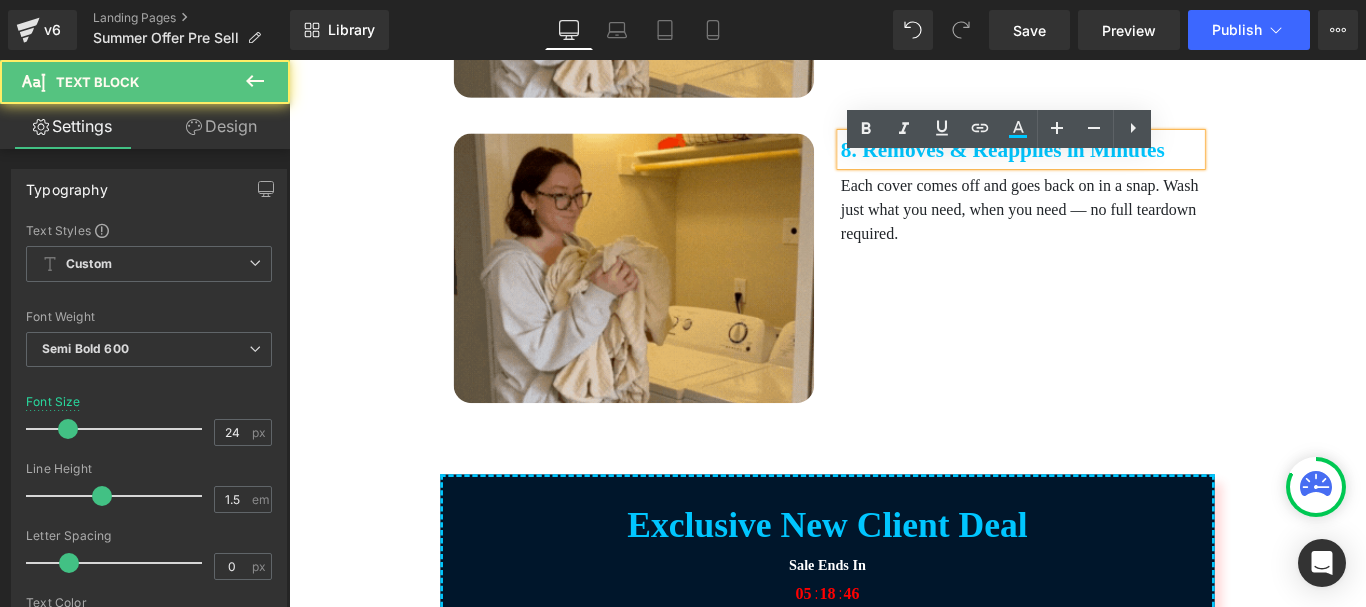 type 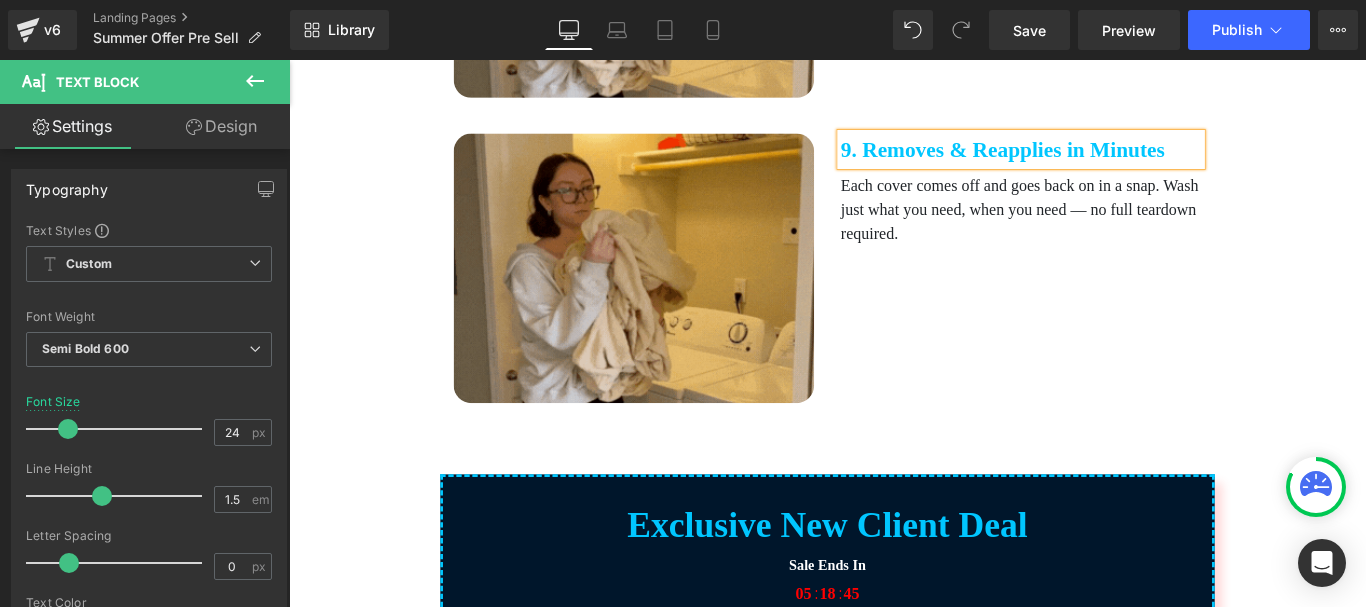 click on "9. Removes & Reapplies in Minutes" at bounding box center [1111, 161] 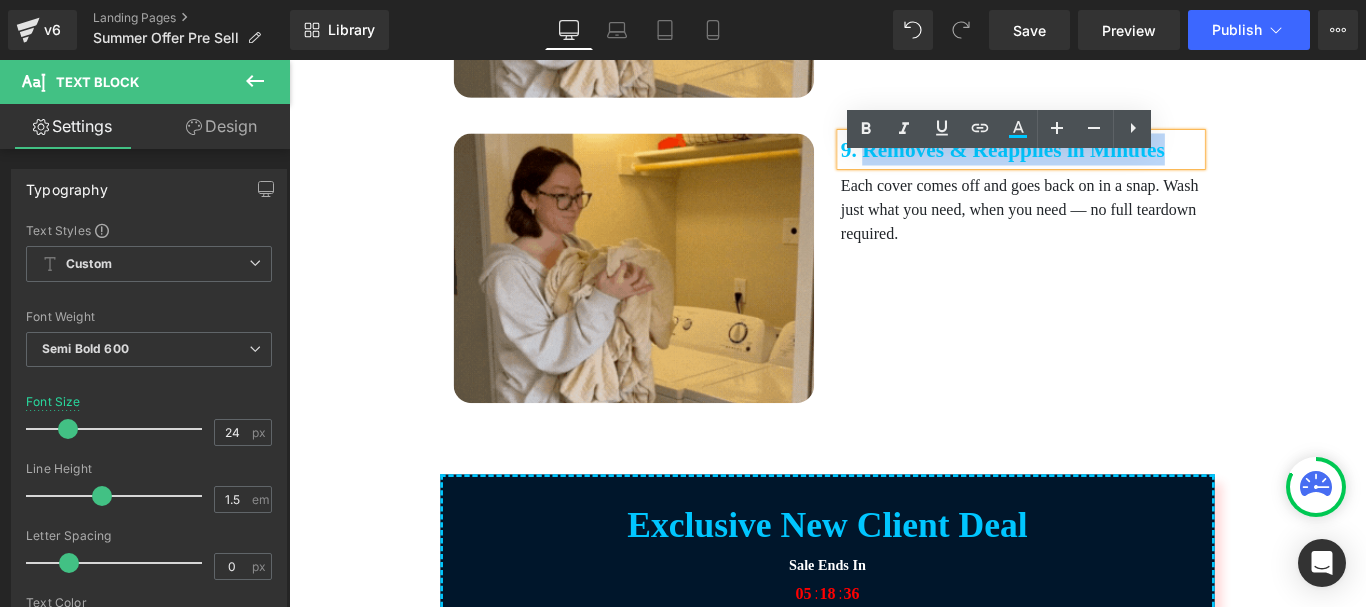drag, startPoint x: 1012, startPoint y: 233, endPoint x: 935, endPoint y: 193, distance: 86.76981 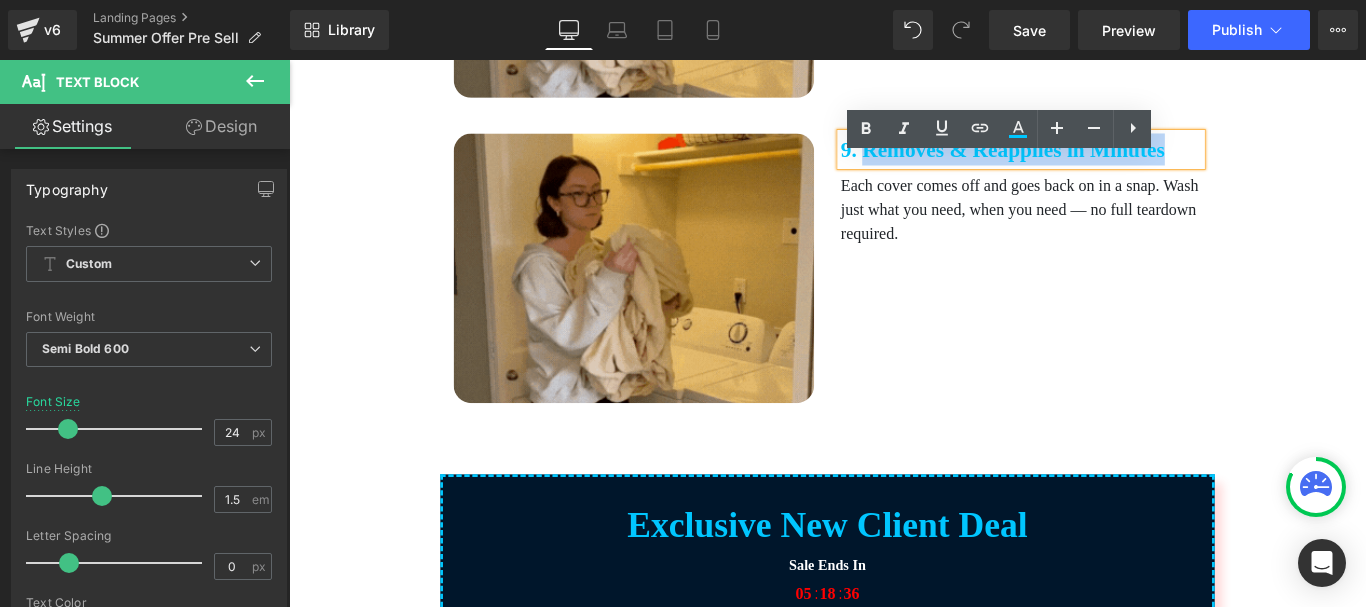click on "9. Removes & Reapplies in Minutes" at bounding box center [1111, 161] 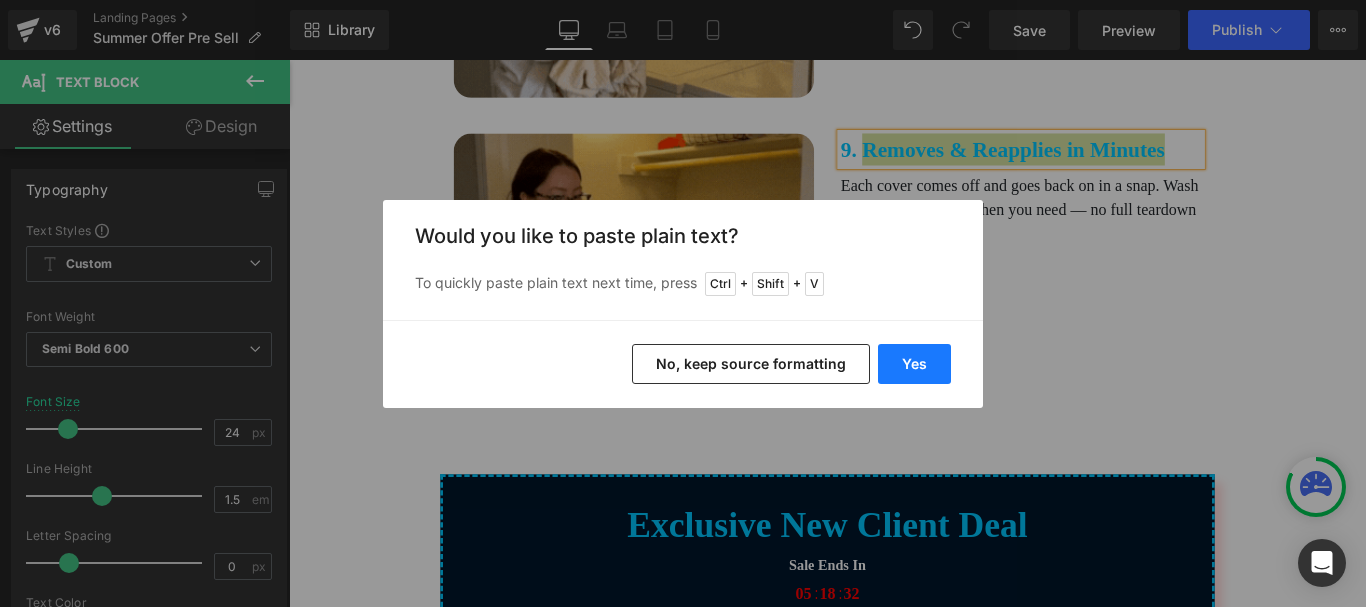 click on "Yes" at bounding box center (914, 364) 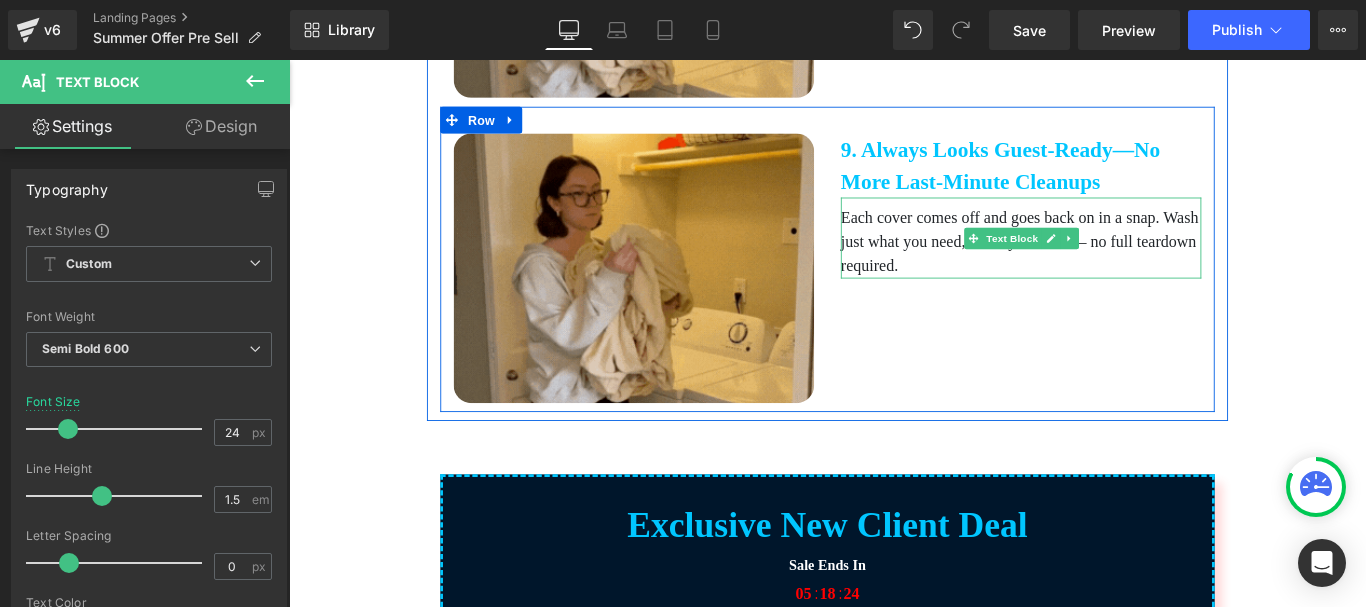 click on "Each cover comes off and goes back on in a snap. Wash just what you need, when you need — no full teardown required." at bounding box center [1111, 265] 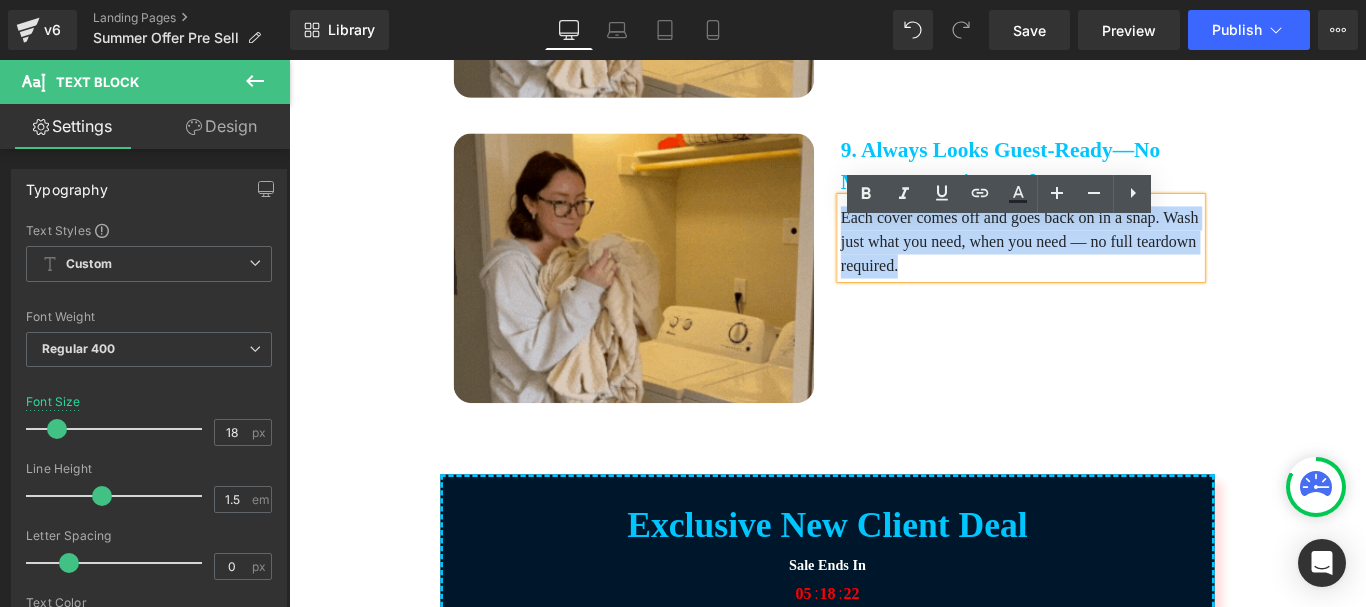 drag, startPoint x: 1154, startPoint y: 309, endPoint x: 902, endPoint y: 258, distance: 257.10892 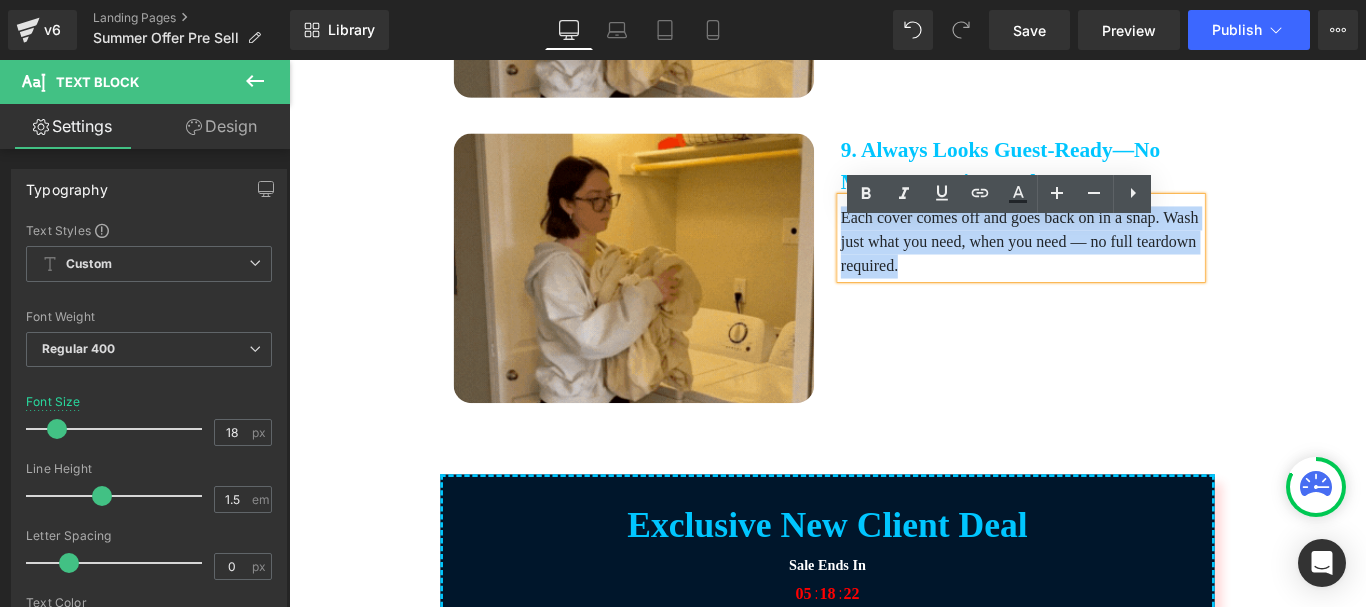click on "Each cover comes off and goes back on in a snap. Wash just what you need, when you need — no full teardown required." at bounding box center (1111, 265) 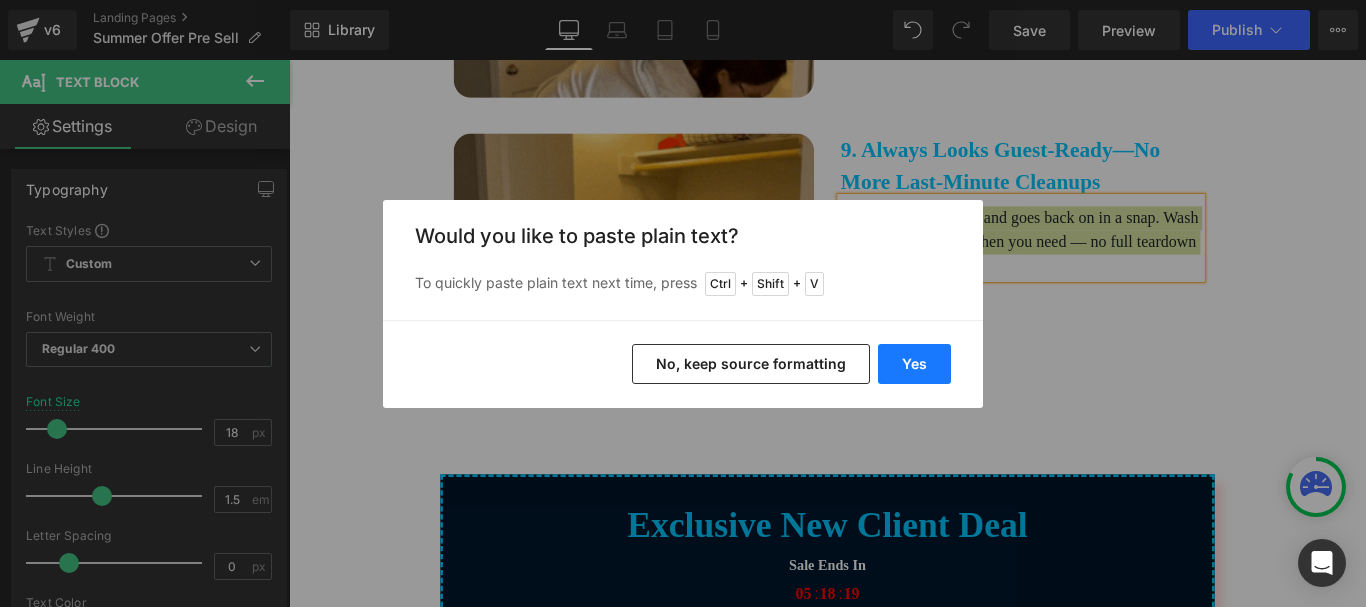click on "Yes" at bounding box center (914, 364) 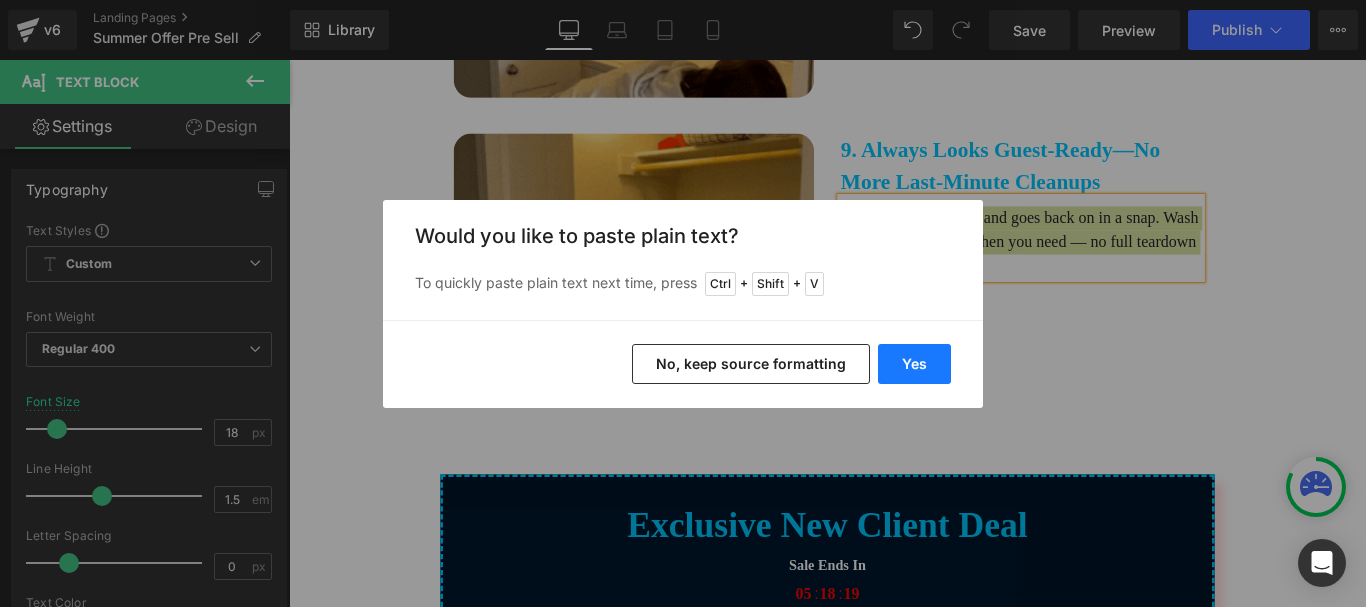 type 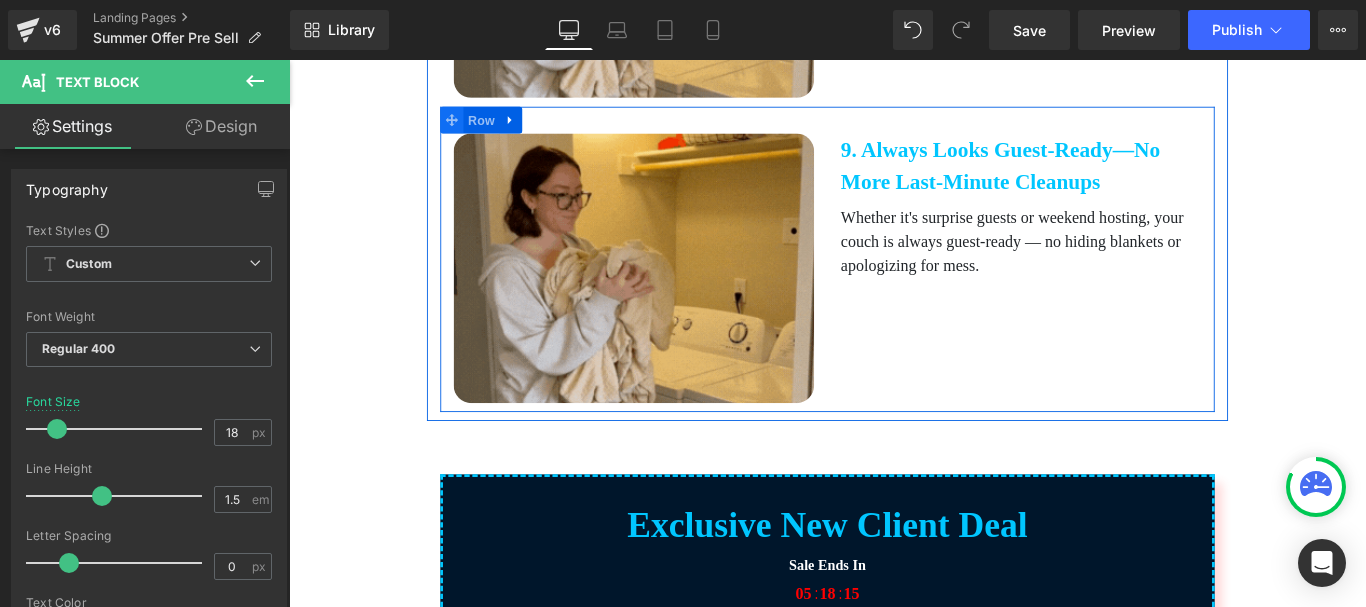 click 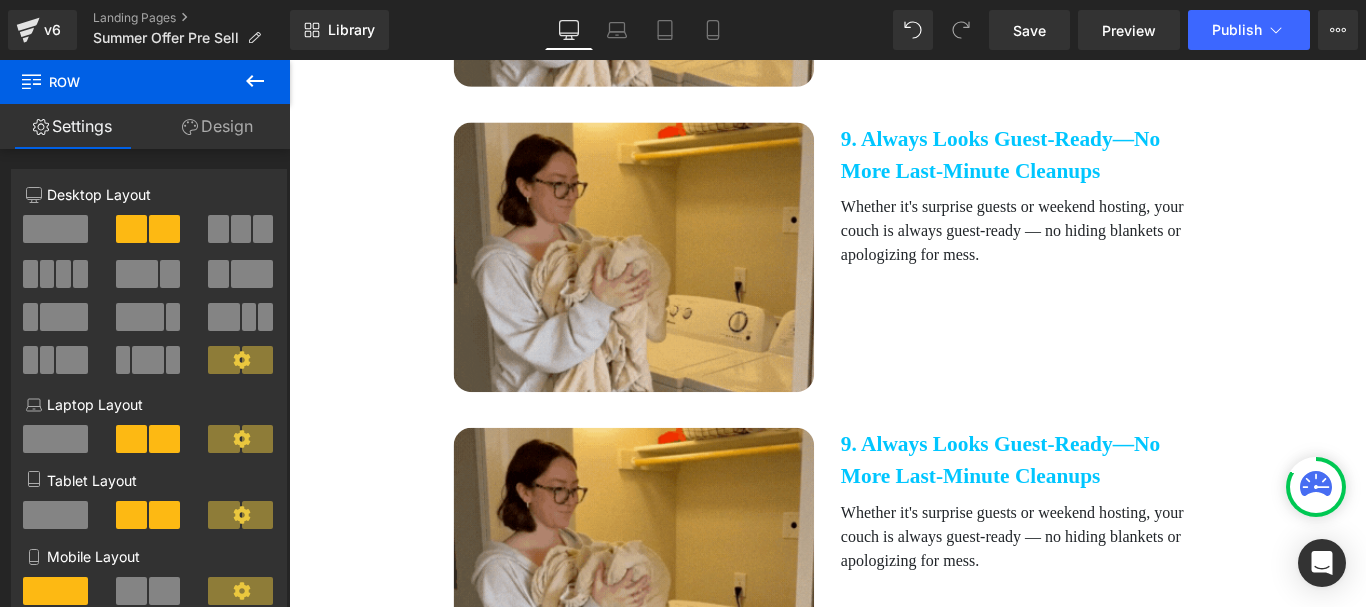 scroll, scrollTop: 4368, scrollLeft: 0, axis: vertical 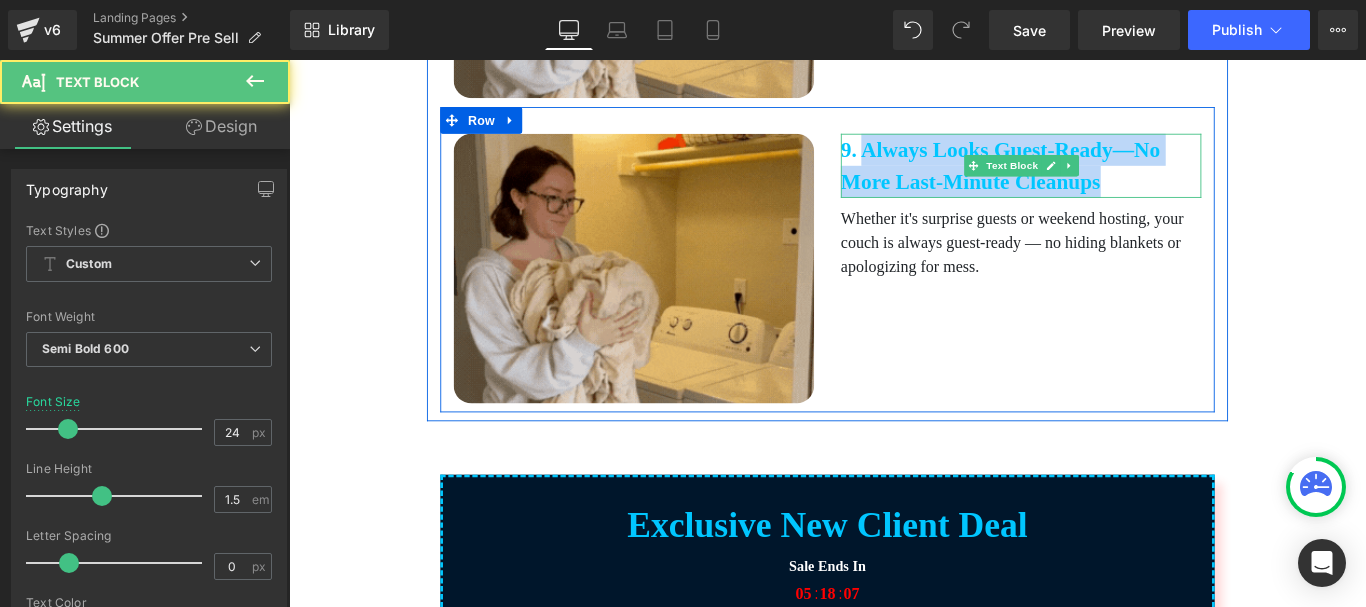 drag, startPoint x: 1272, startPoint y: 222, endPoint x: 937, endPoint y: 192, distance: 336.3406 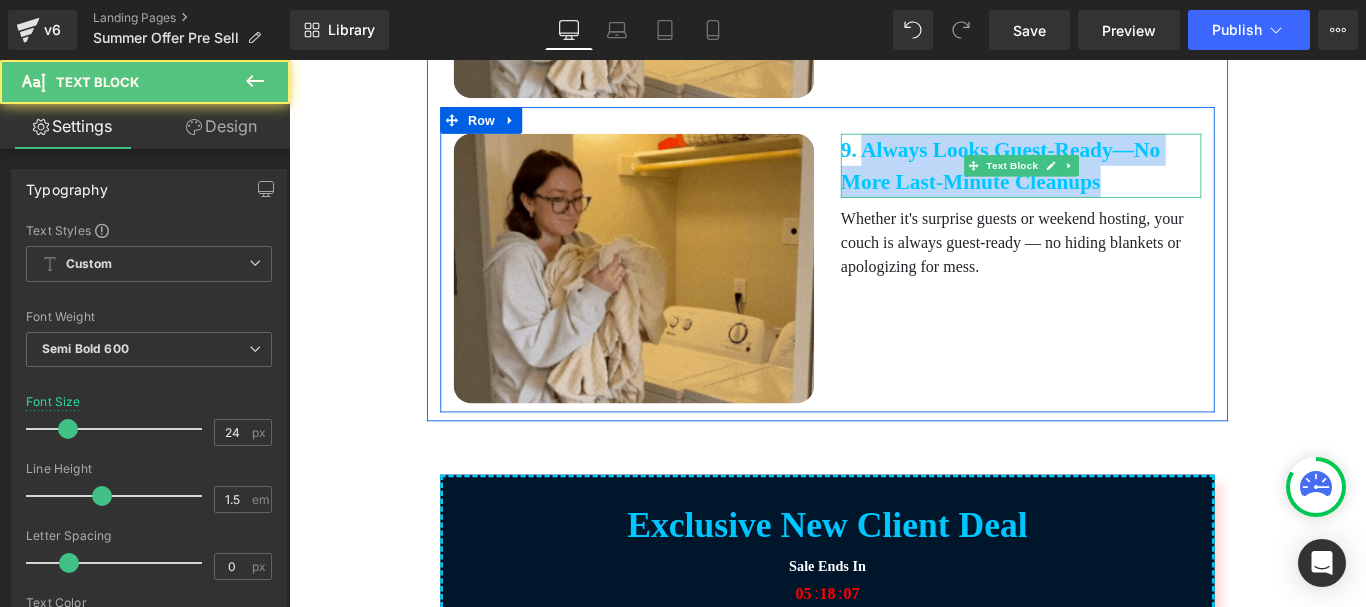 click on "9. Always Looks Guest-Ready—No More Last-Minute Cleanups" at bounding box center (1111, 179) 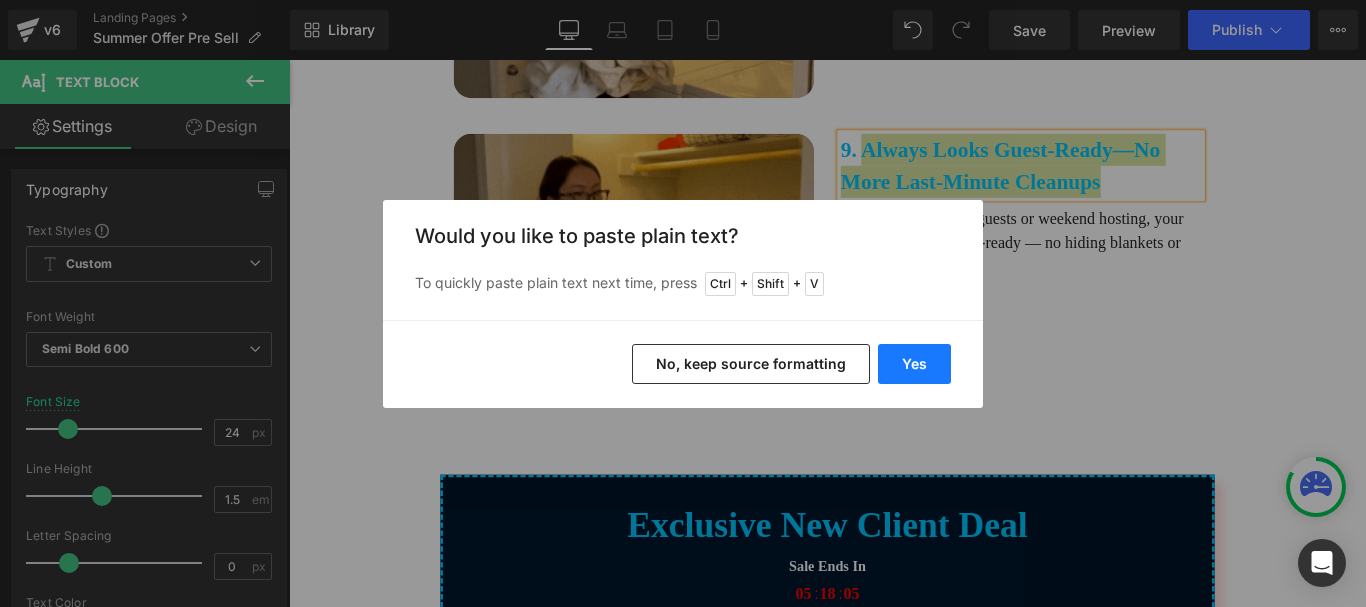 click on "Yes" at bounding box center [914, 364] 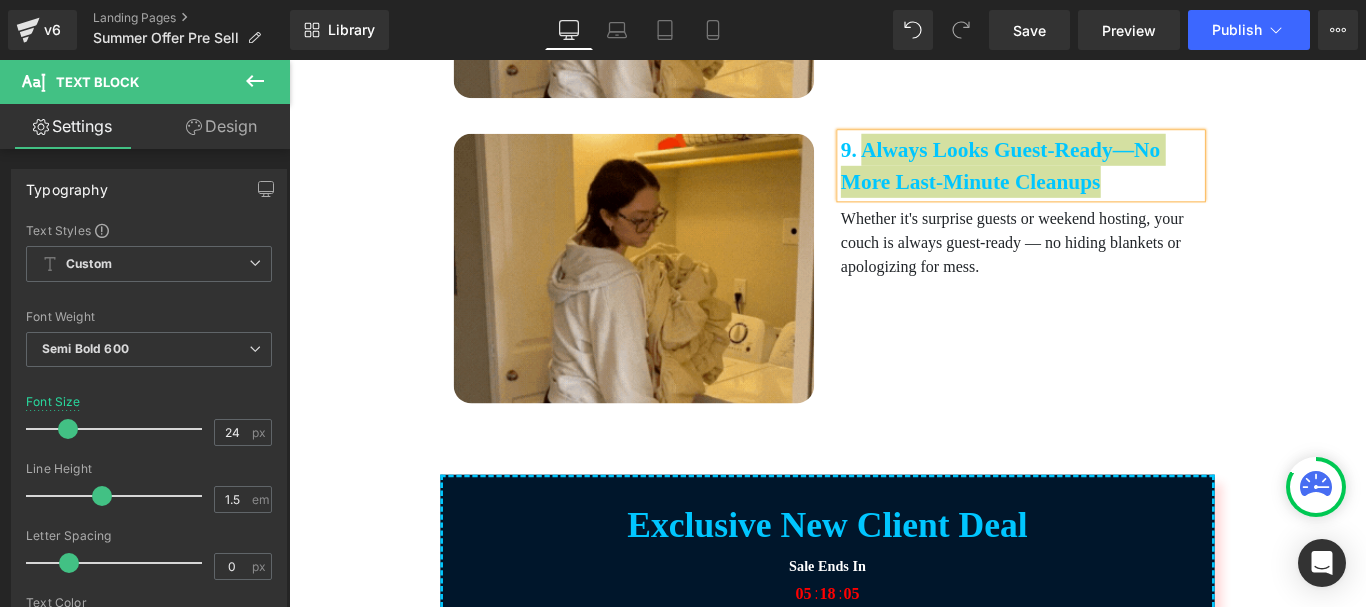 type 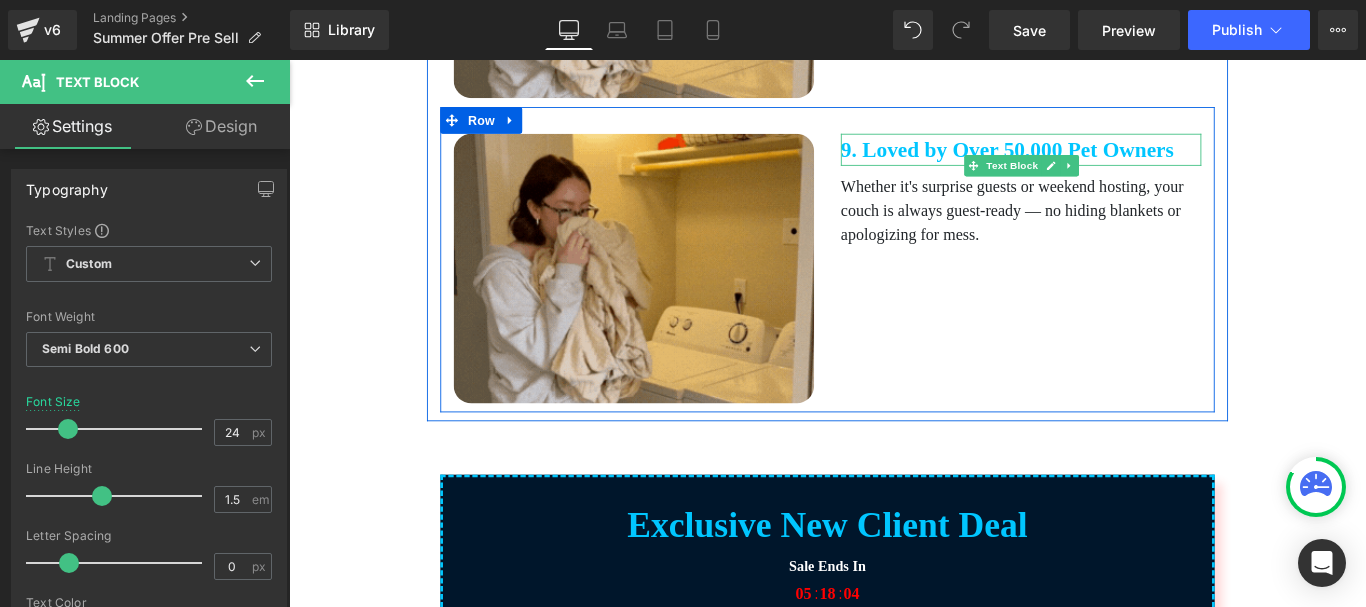 click on "9. Loved by Over 50,000 Pet Owners" at bounding box center (1111, 161) 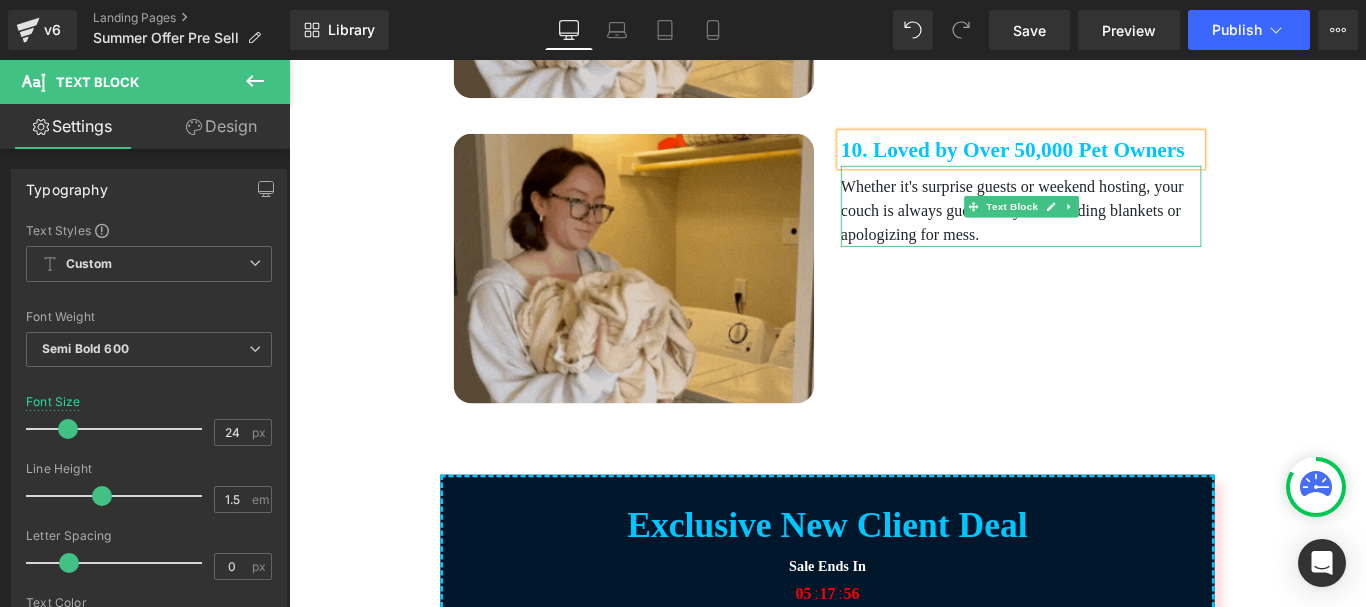 click on "Whether it's surprise guests or weekend hosting, your couch is always guest-ready — no hiding blankets or apologizing for mess." at bounding box center (1111, 229) 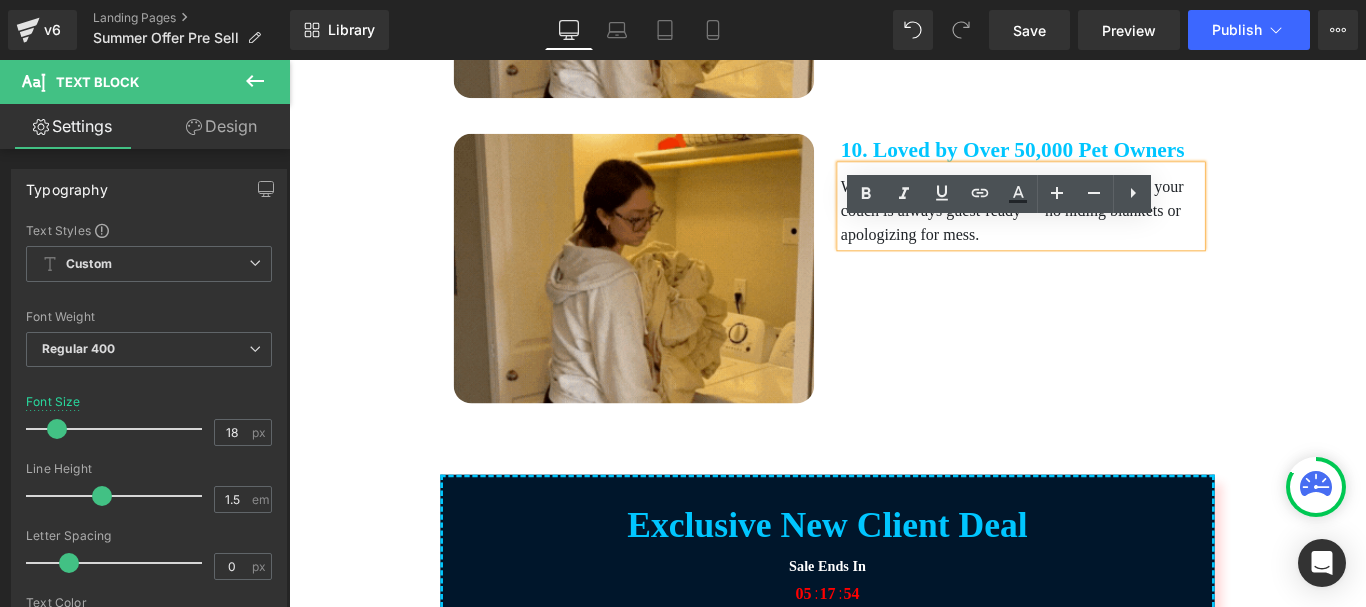 drag, startPoint x: 1277, startPoint y: 319, endPoint x: 895, endPoint y: 266, distance: 385.65918 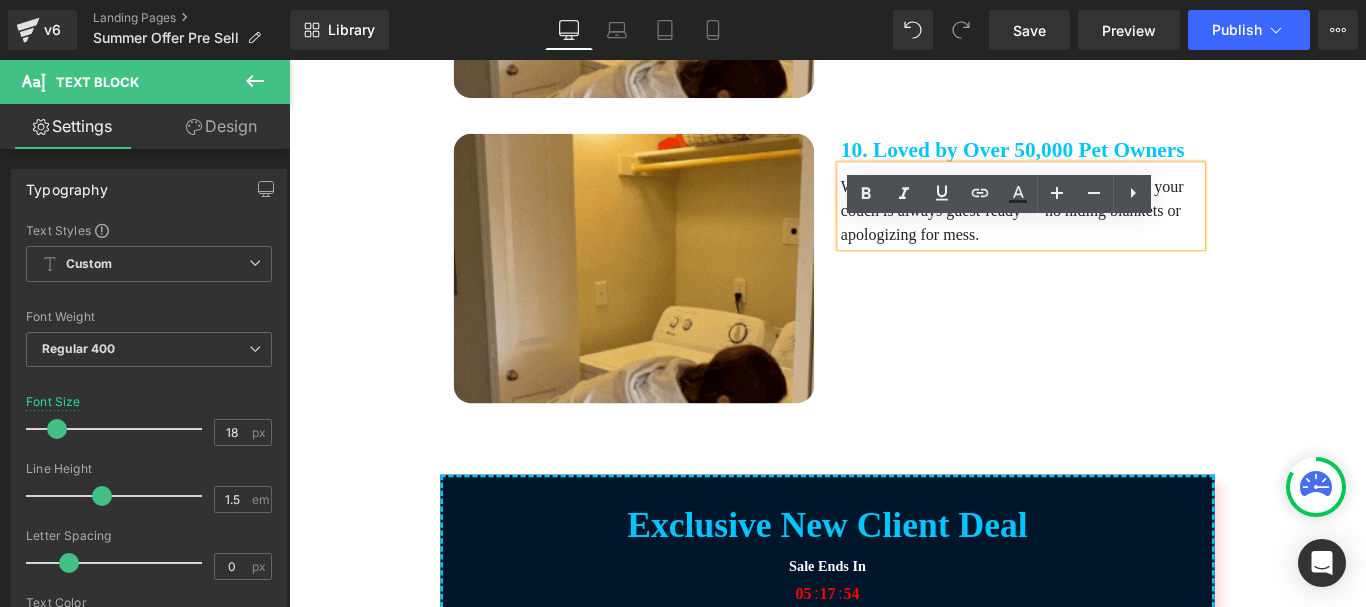 click on "Whether it's surprise guests or weekend hosting, your couch is always guest-ready — no hiding blankets or apologizing for mess." at bounding box center (1111, 224) 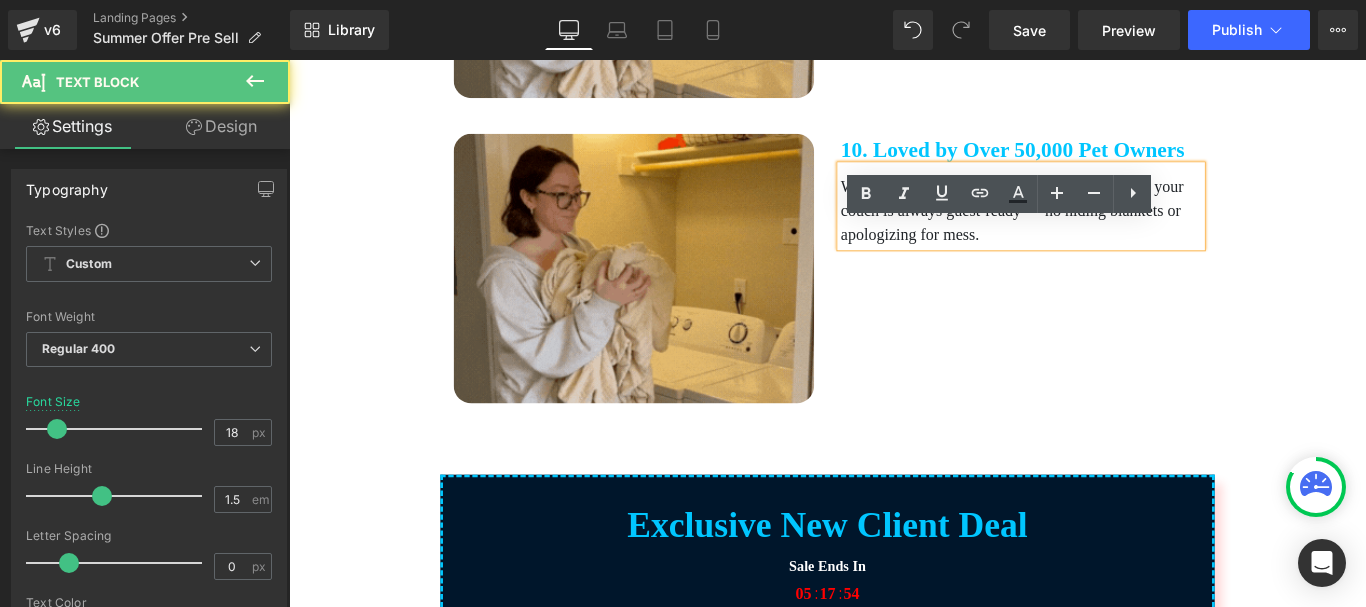 click on "Whether it's surprise guests or weekend hosting, your couch is always guest-ready — no hiding blankets or apologizing for mess." at bounding box center [1111, 224] 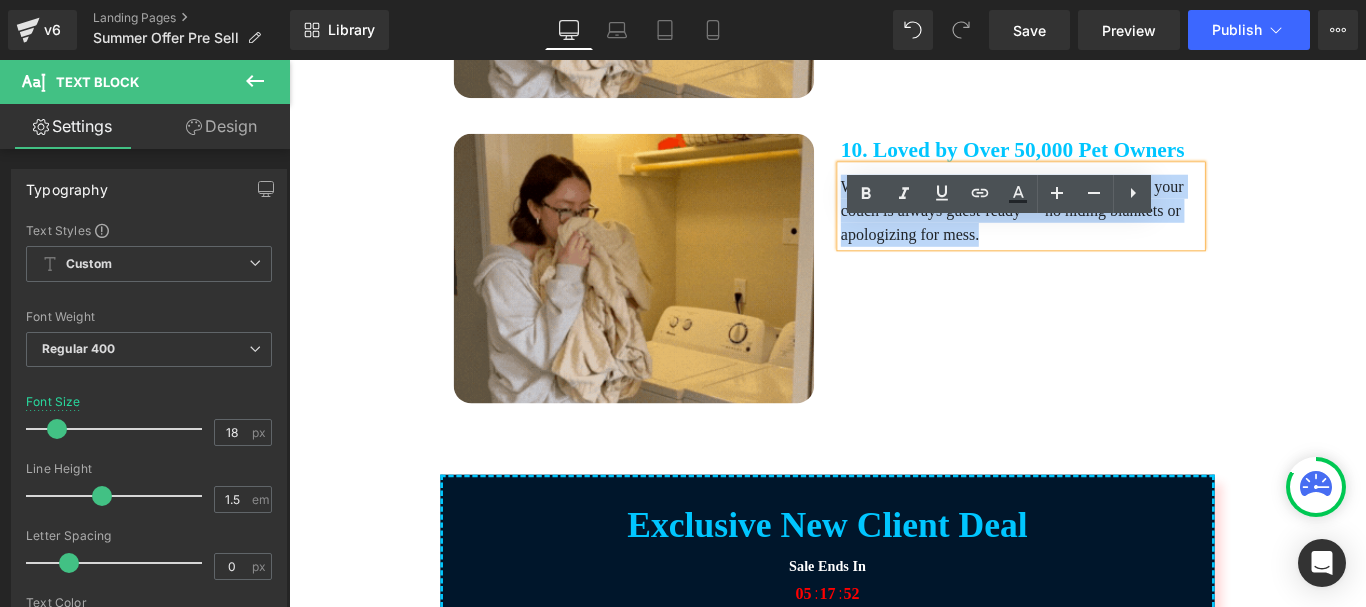 drag, startPoint x: 902, startPoint y: 266, endPoint x: 1297, endPoint y: 322, distance: 398.94986 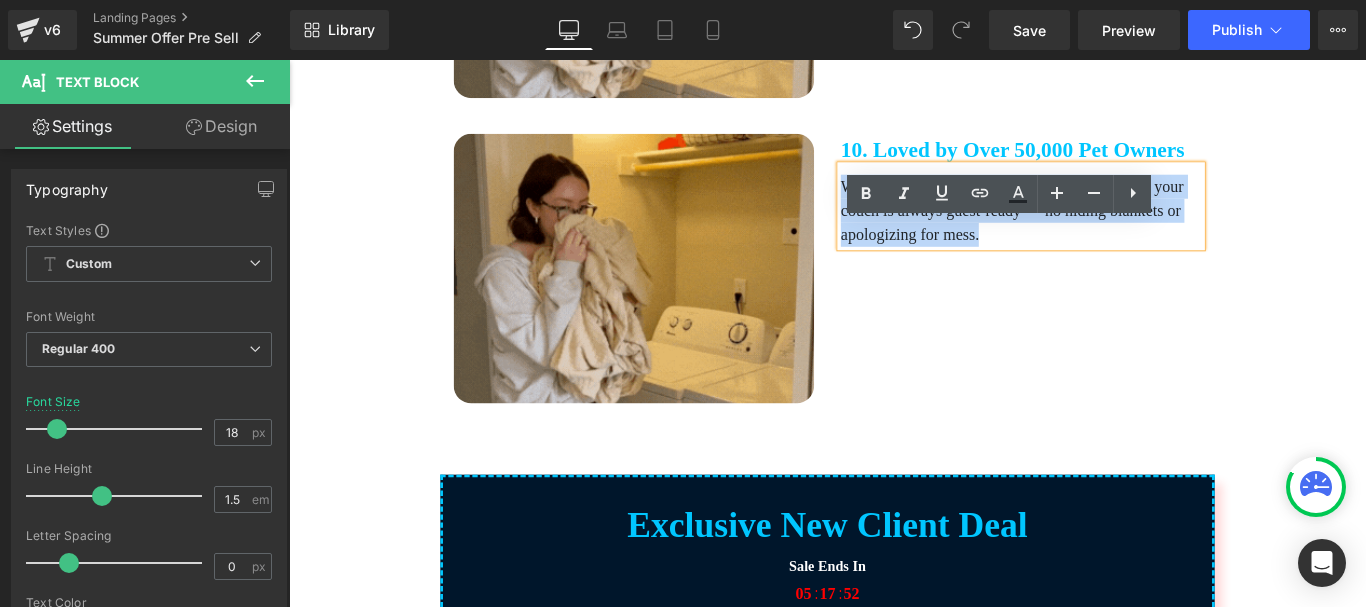 click on "Whether it's surprise guests or weekend hosting, your couch is always guest-ready — no hiding blankets or apologizing for mess." at bounding box center [1111, 229] 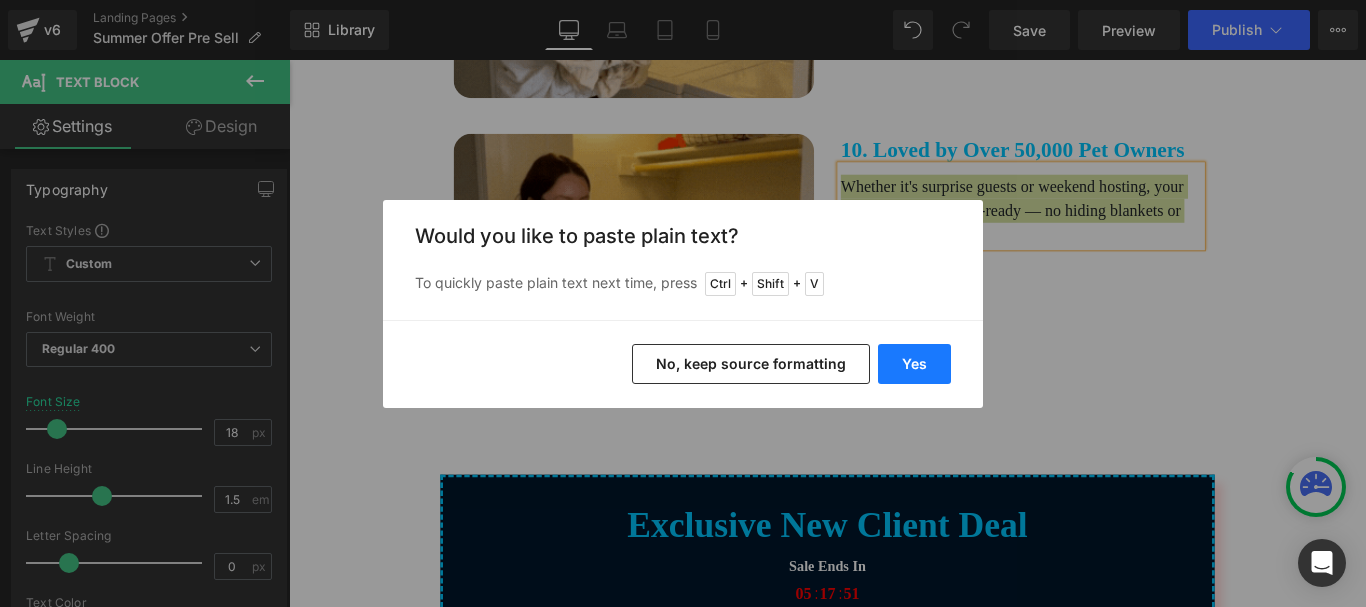 click on "Yes" at bounding box center [914, 364] 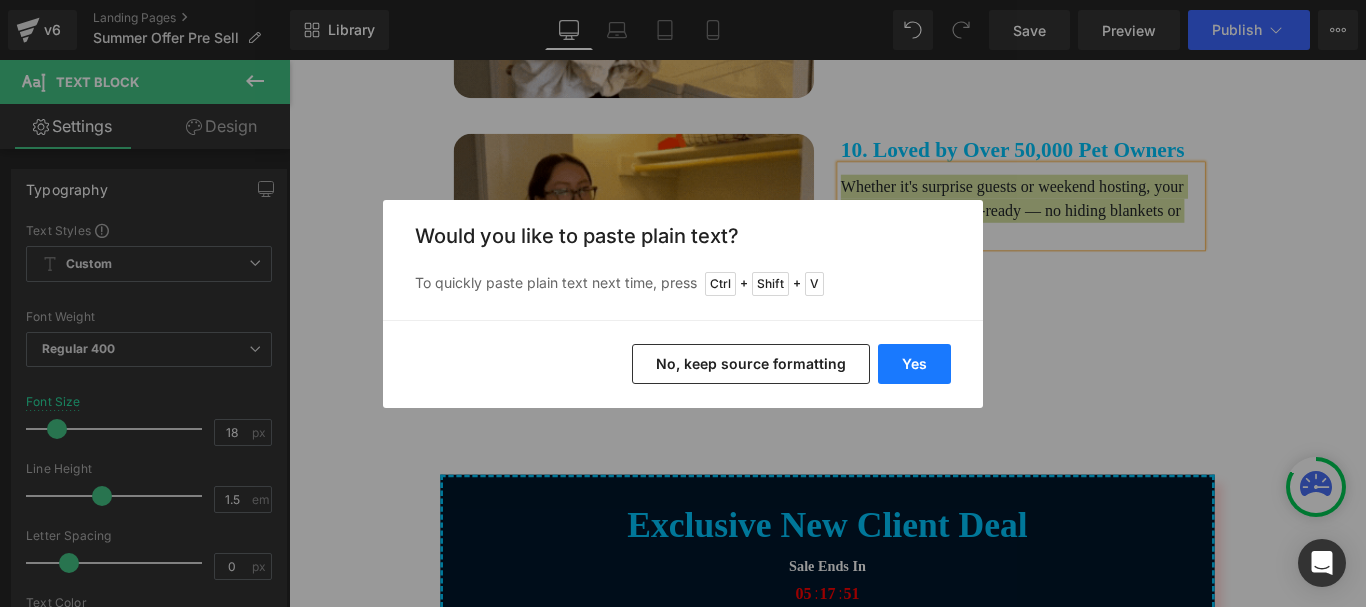 type 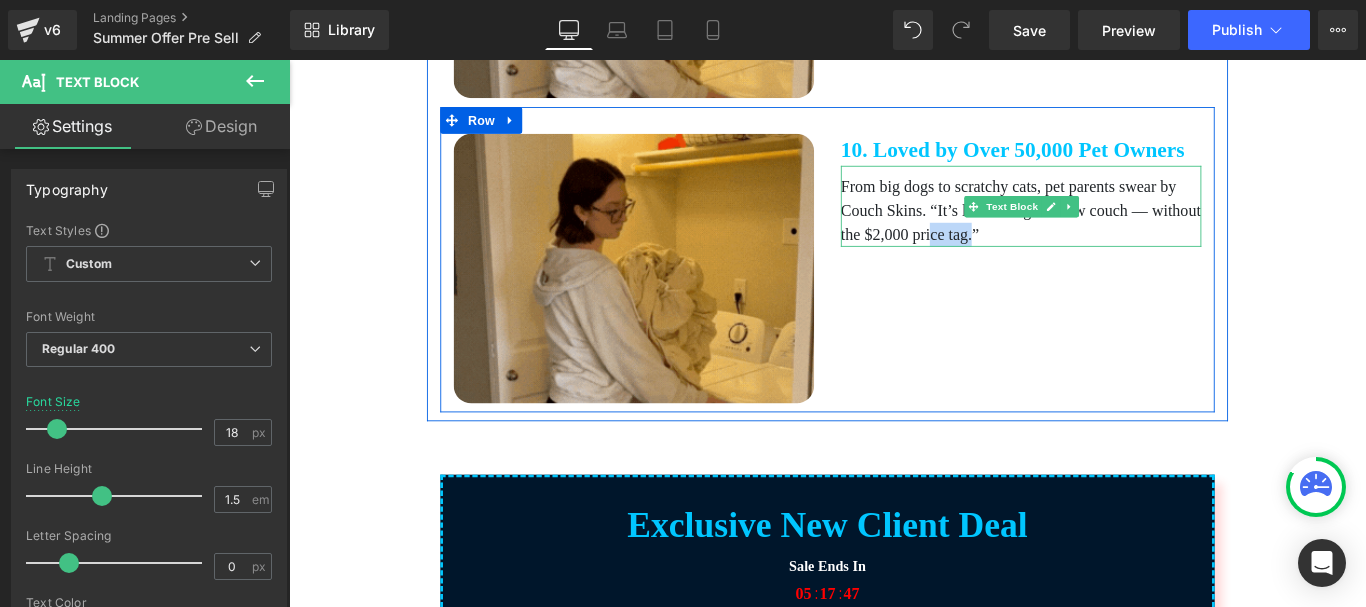 drag, startPoint x: 1286, startPoint y: 320, endPoint x: 1229, endPoint y: 318, distance: 57.035076 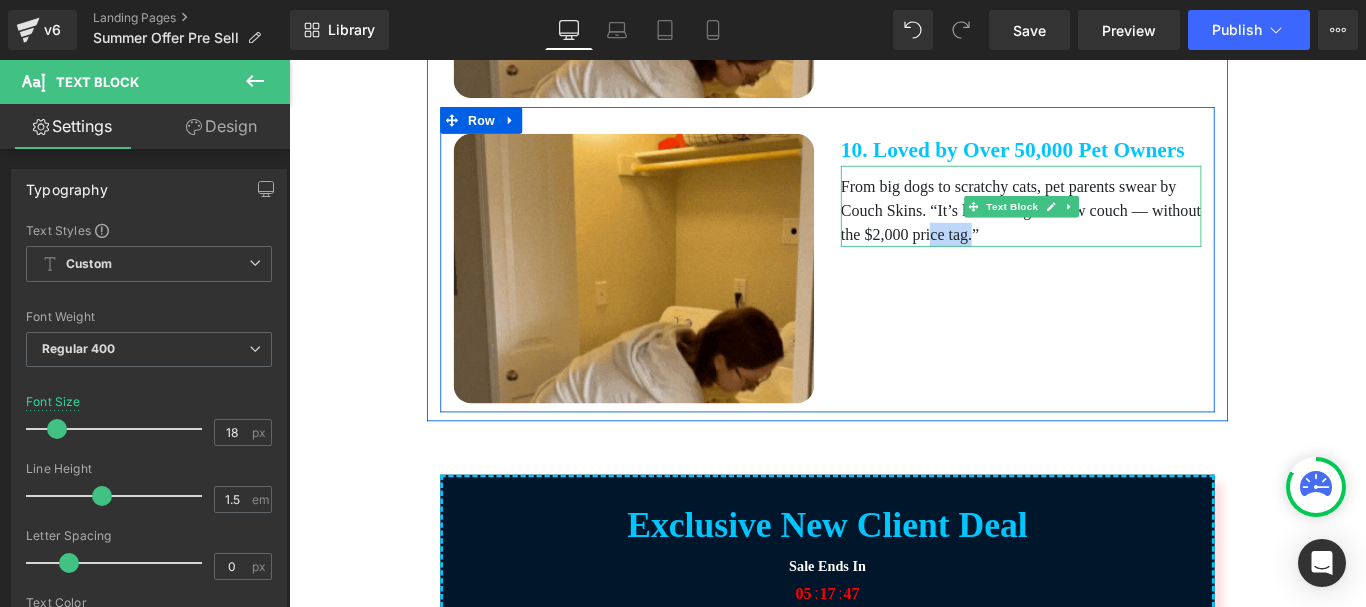 click on "From big dogs to scratchy cats, pet parents swear by Couch Skins. “It’s like I bought a new couch — without the $2,000 price tag.”" at bounding box center (1111, 229) 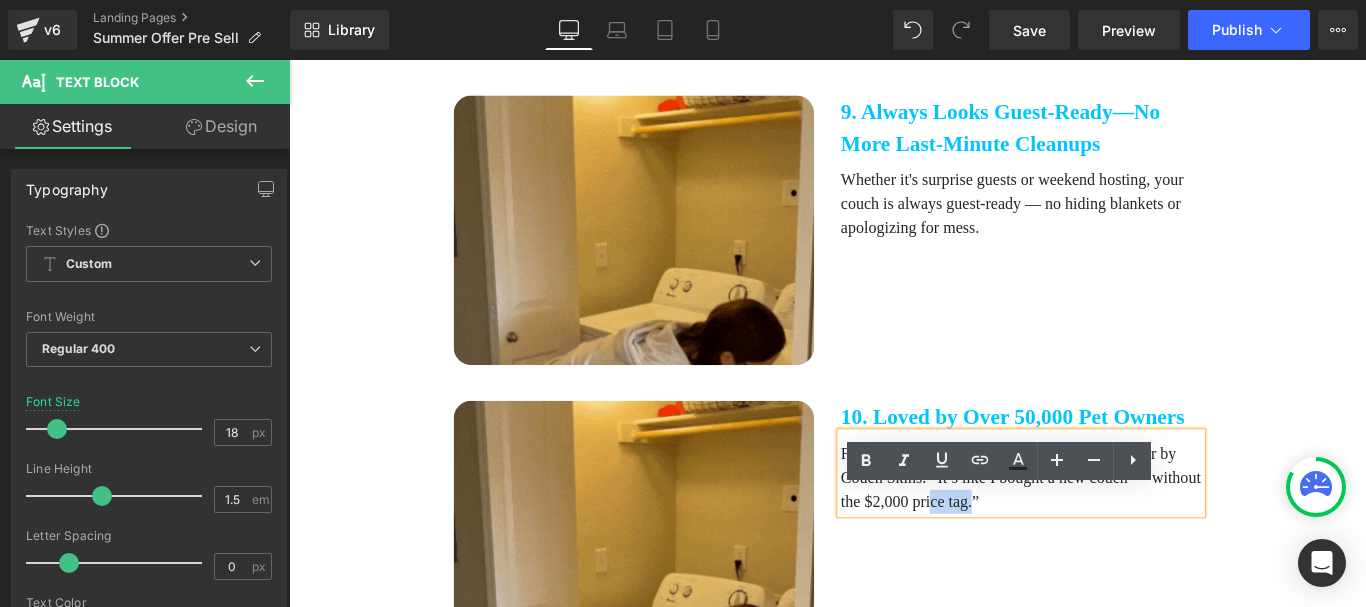 scroll, scrollTop: 4268, scrollLeft: 0, axis: vertical 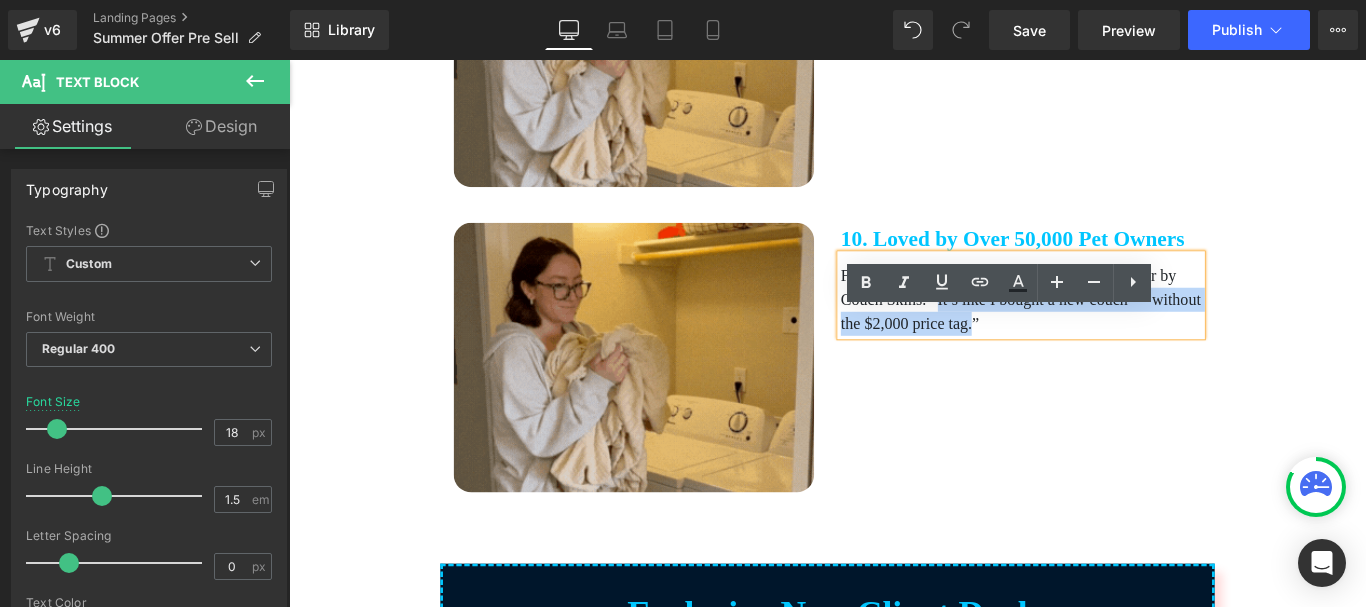 drag, startPoint x: 1112, startPoint y: 390, endPoint x: 1286, endPoint y: 428, distance: 178.10109 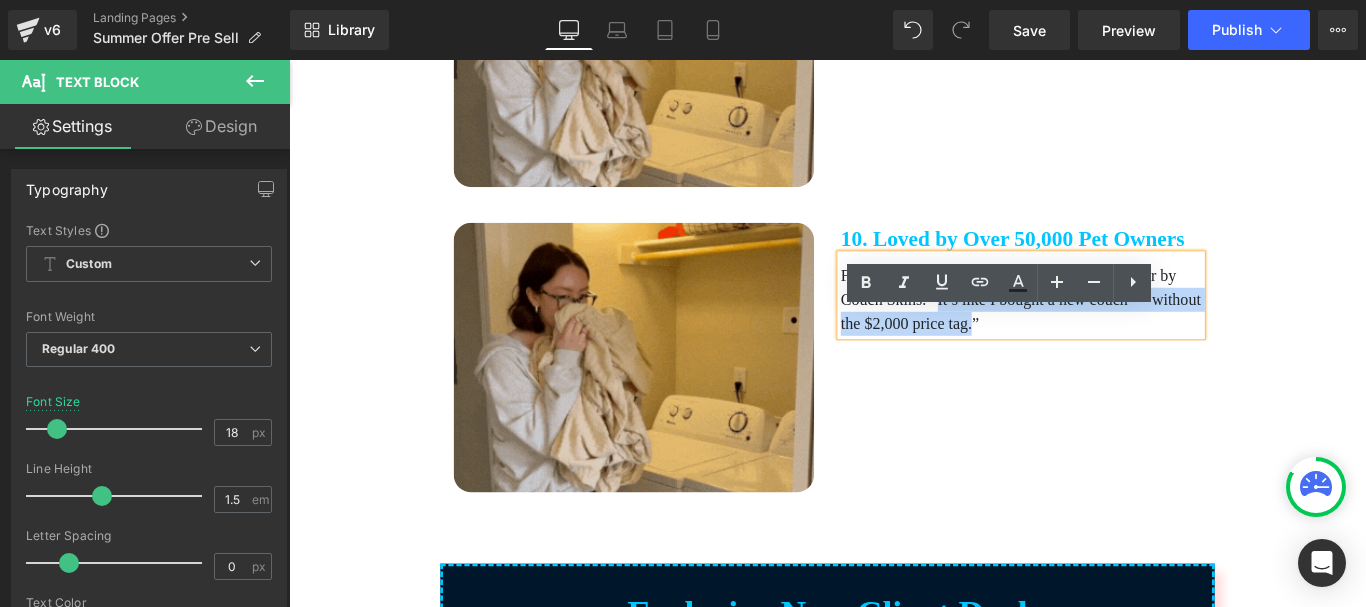 click on "From big dogs to scratchy cats, pet parents swear by Couch Skins. “It’s like I bought a new couch — without the $2,000 price tag.”" at bounding box center (1111, 329) 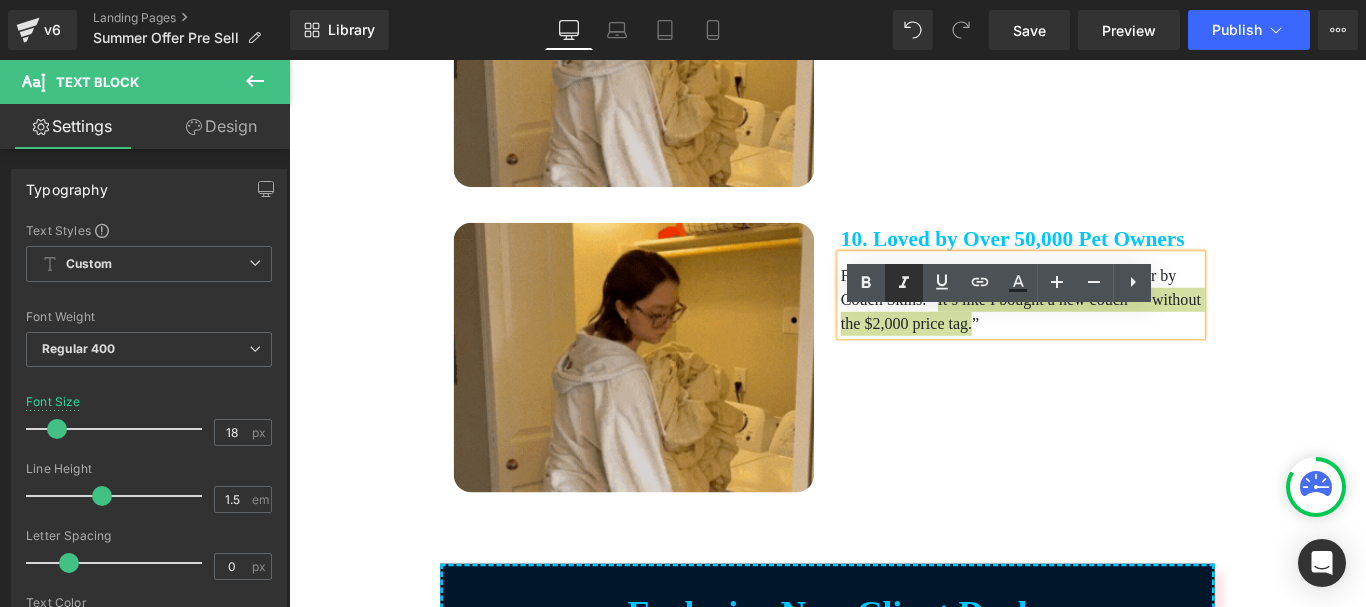 click 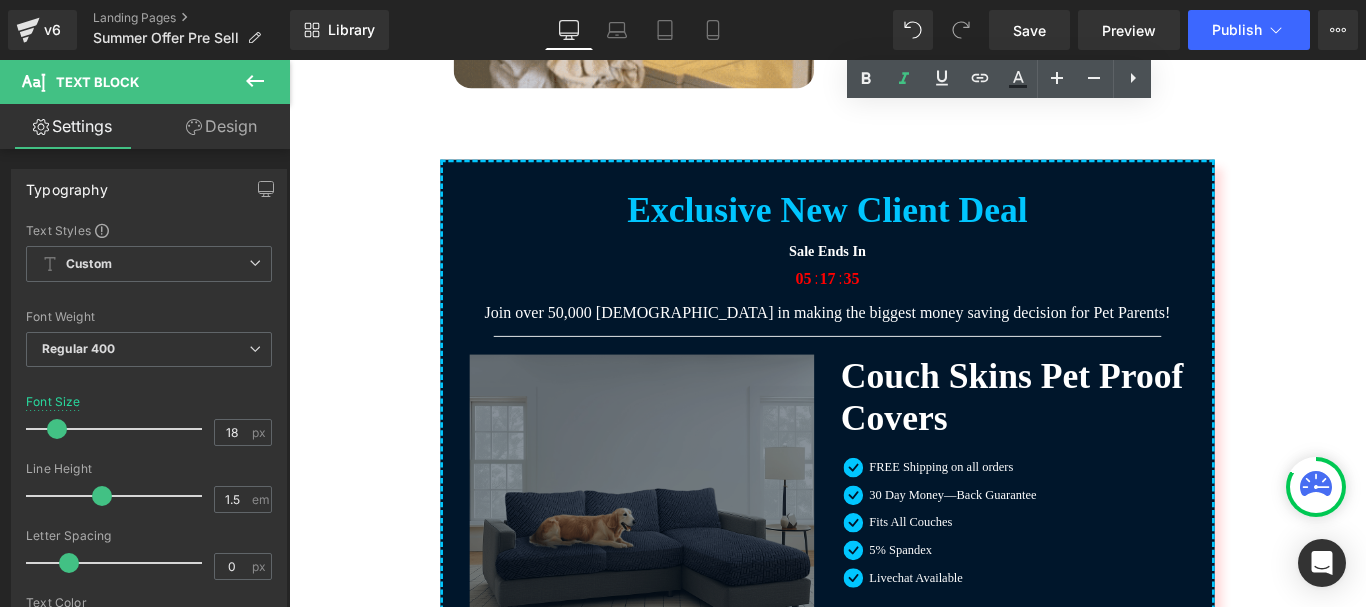 scroll, scrollTop: 4768, scrollLeft: 0, axis: vertical 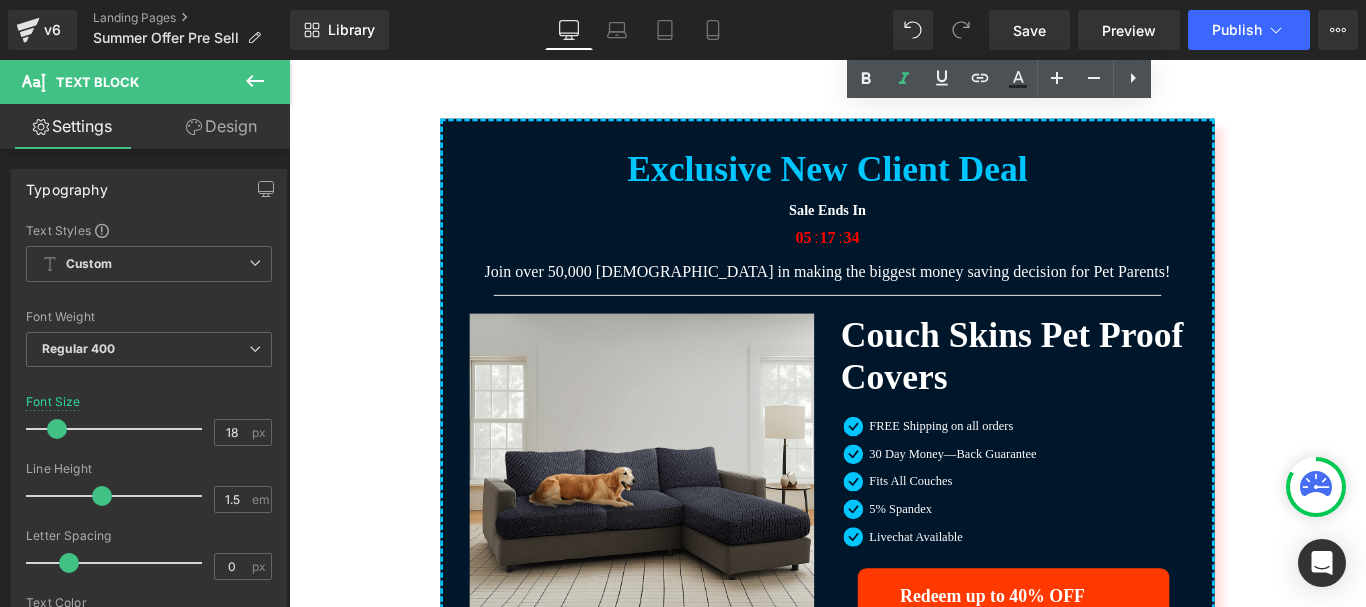 click on "Special Gift For Readers Below ✨ Heading         Special Gift For Readers Below ✨ Heading         Why Smart Pet Parents Are Ditching Throw Blankets for These 'Invisible' Couch Protectors Heading         Image         Caption: Pet parents are loving this new addition to their home to help make life with pets a whole lot easier, and less expensive (Image Courtesy of Review) Text Block         Row         5 Reasons Why Pet Parents  Need  this Item to Protect their Home from Pets Heading         Image         Caption: Pet parents are loving this new addition to their home to help make life with pets a whole lot easier, and less expensive (Image Courtesy of Review) Text Block         Row         5 Reasons Why Pet Parents  Need  this Item to Protect their Home from Pets Heading         Image         Caption: Pet parents are loving this new addition to their home to help make life with pets a whole lot easier, and less expensive (Image Courtesy of Review) Text Block         Row         Image         By" at bounding box center [894, -1723] 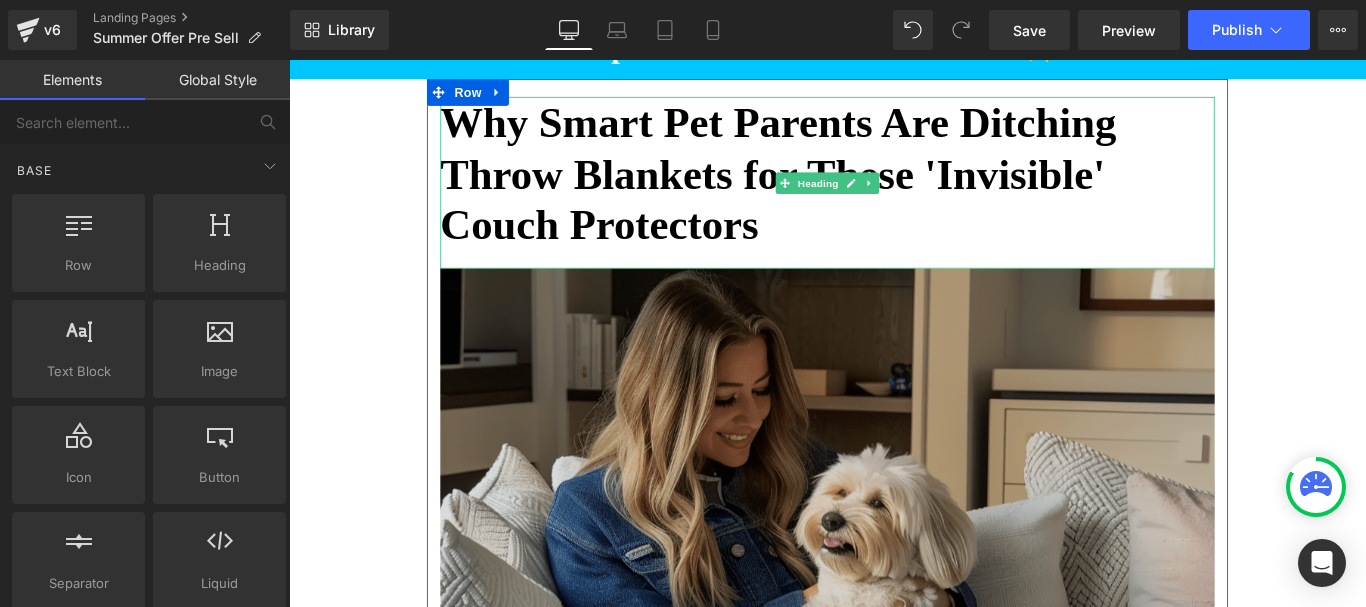 scroll, scrollTop: 100, scrollLeft: 0, axis: vertical 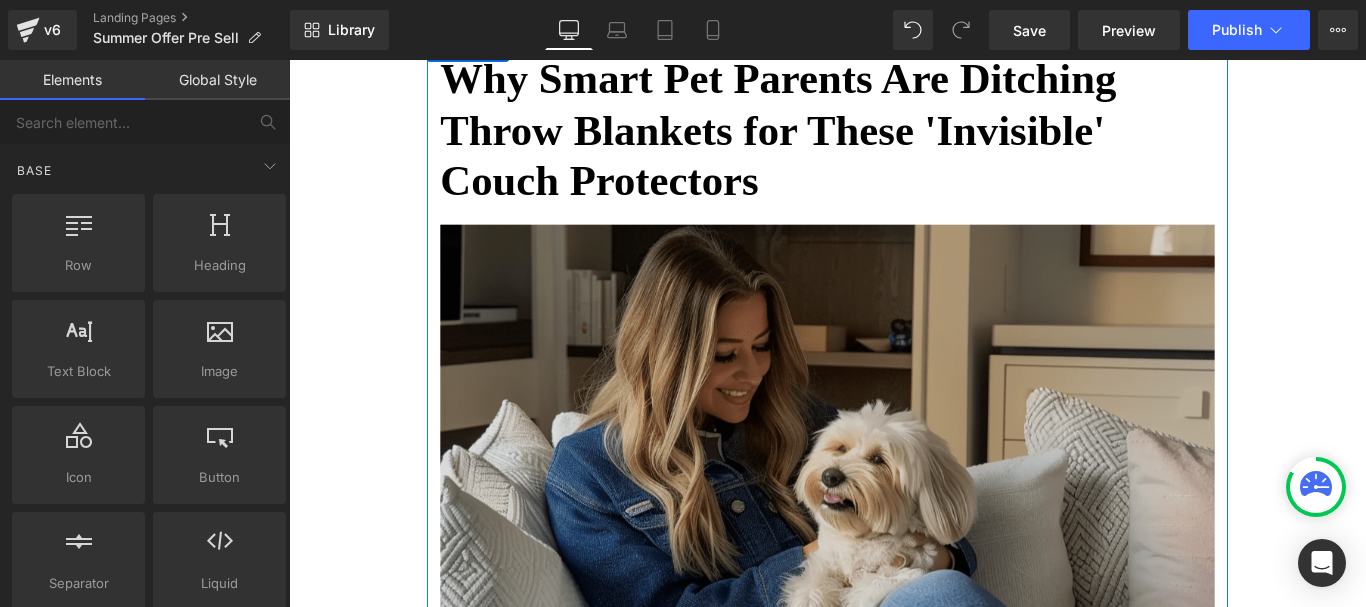click at bounding box center [894, 571] 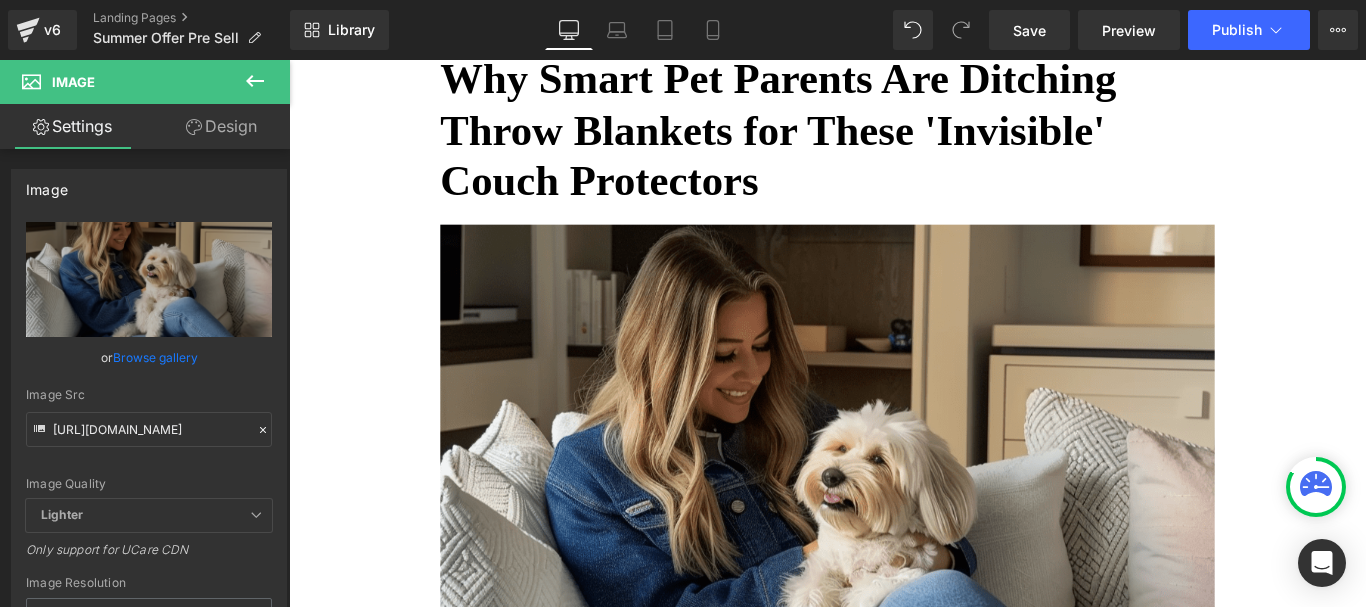 click on "Special Gift For Readers Below ✨ Heading         Special Gift For Readers Below ✨ Heading         Why Smart Pet Parents Are Ditching Throw Blankets for These 'Invisible' Couch Protectors Heading         Image         Caption: Pet parents are loving this new addition to their home to help make life with pets a whole lot easier, and less expensive (Image Courtesy of Review) Text Block         Row         5 Reasons Why Pet Parents  Need  this Item to Protect their Home from Pets Heading         Image         Caption: Pet parents are loving this new addition to their home to help make life with pets a whole lot easier, and less expensive (Image Courtesy of Review) Text Block         Row         5 Reasons Why Pet Parents  Need  this Item to Protect their Home from Pets Heading         Image         Caption: Pet parents are loving this new addition to their home to help make life with pets a whole lot easier, and less expensive (Image Courtesy of Review) Text Block         Row         Image         By" at bounding box center (894, 2945) 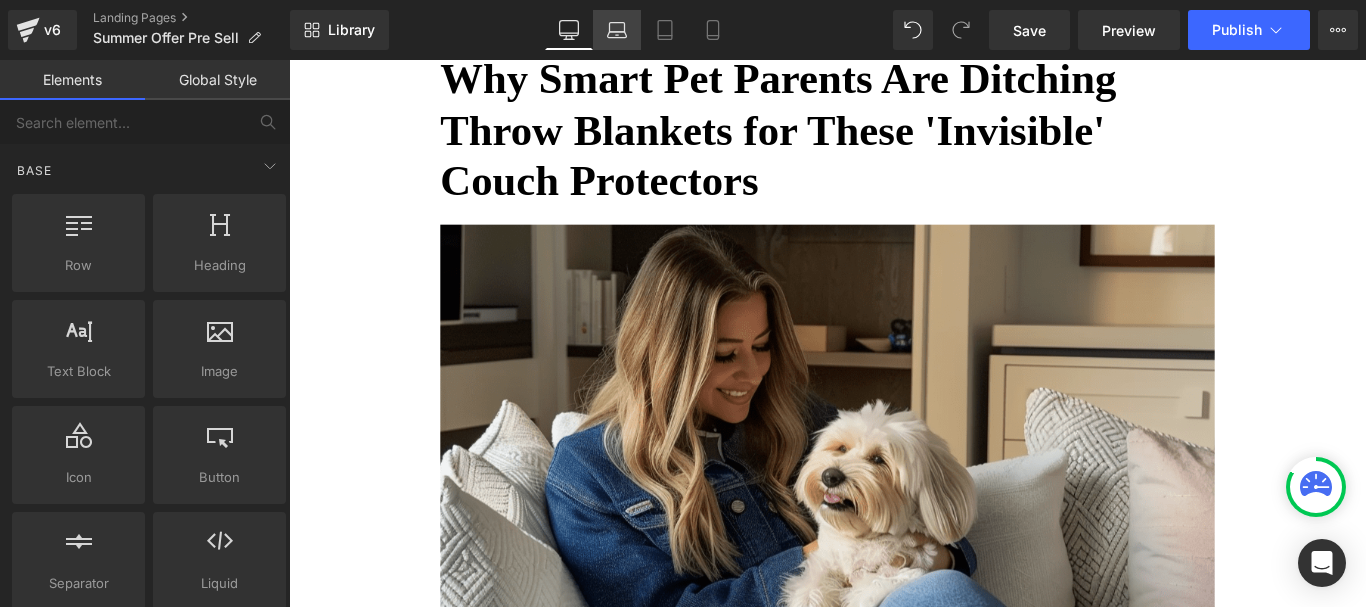 click 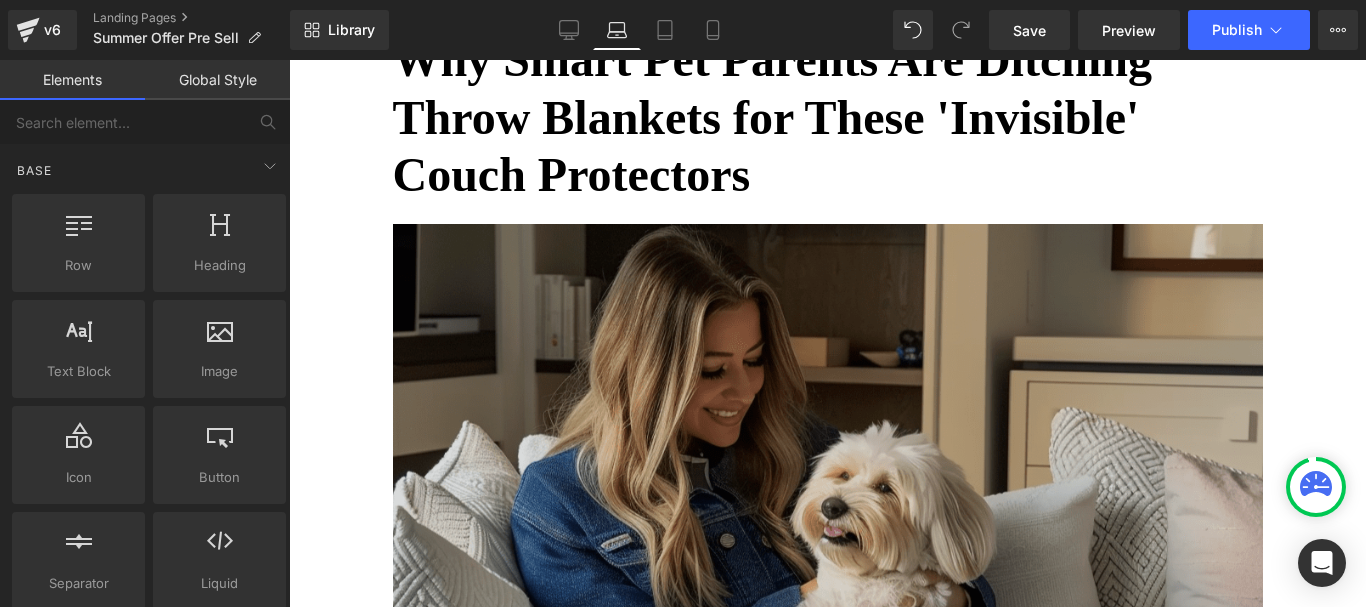 scroll, scrollTop: 0, scrollLeft: 0, axis: both 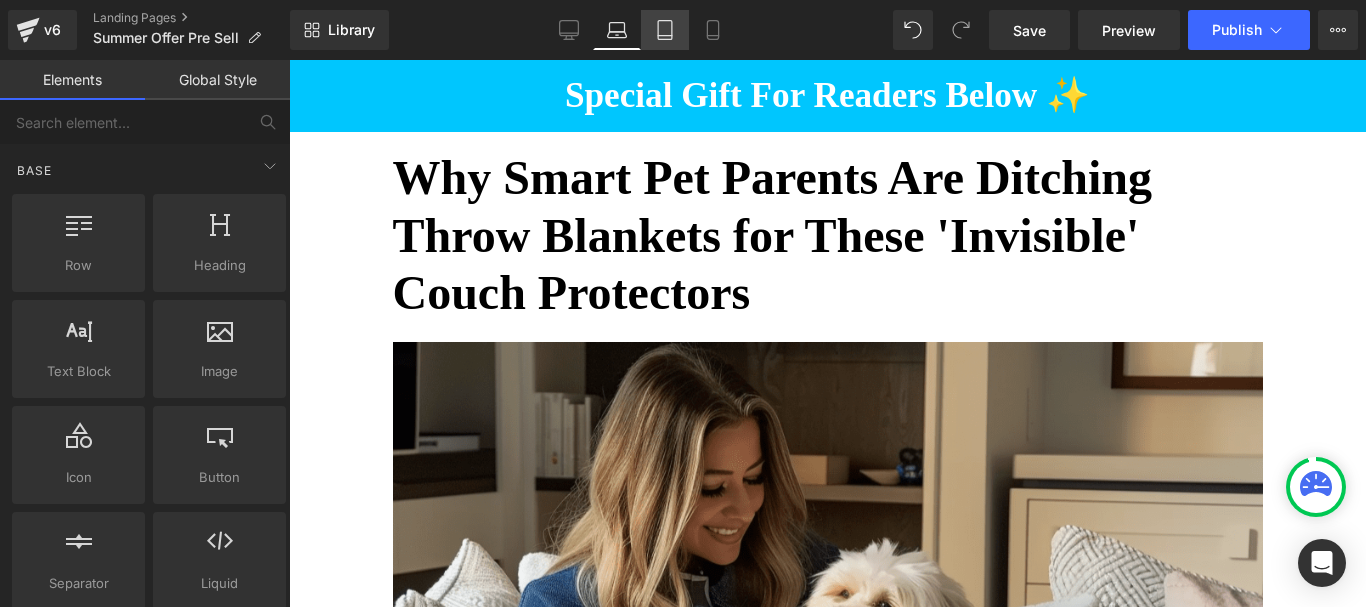 click 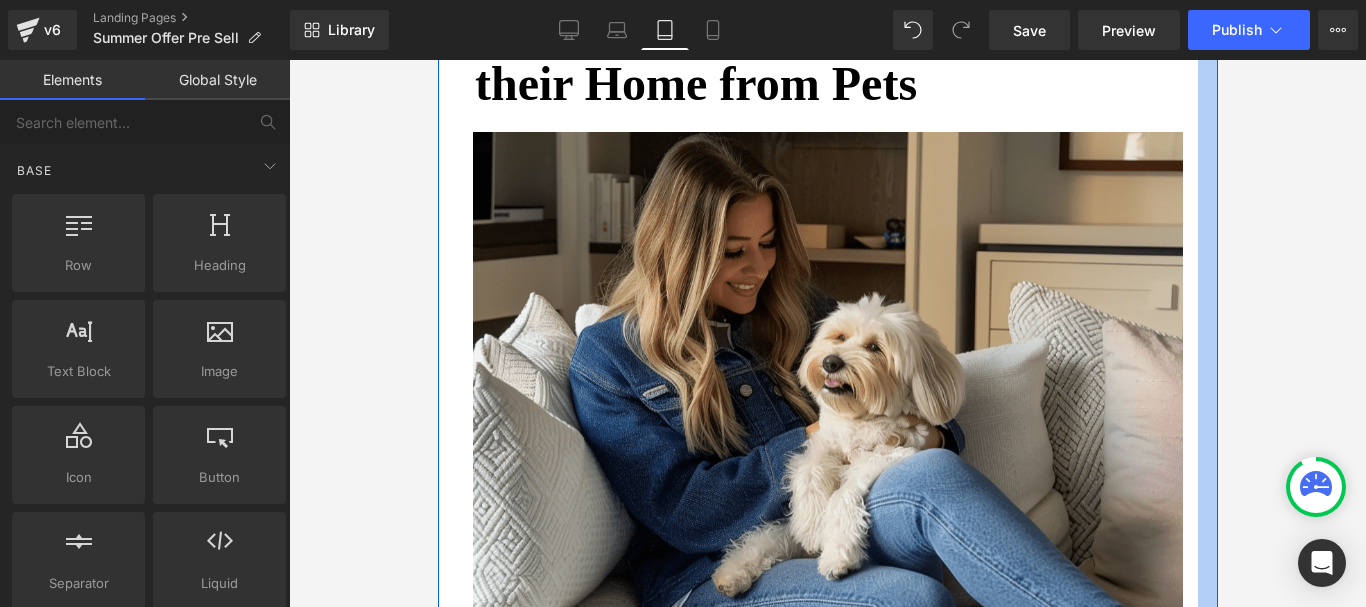 scroll, scrollTop: 700, scrollLeft: 0, axis: vertical 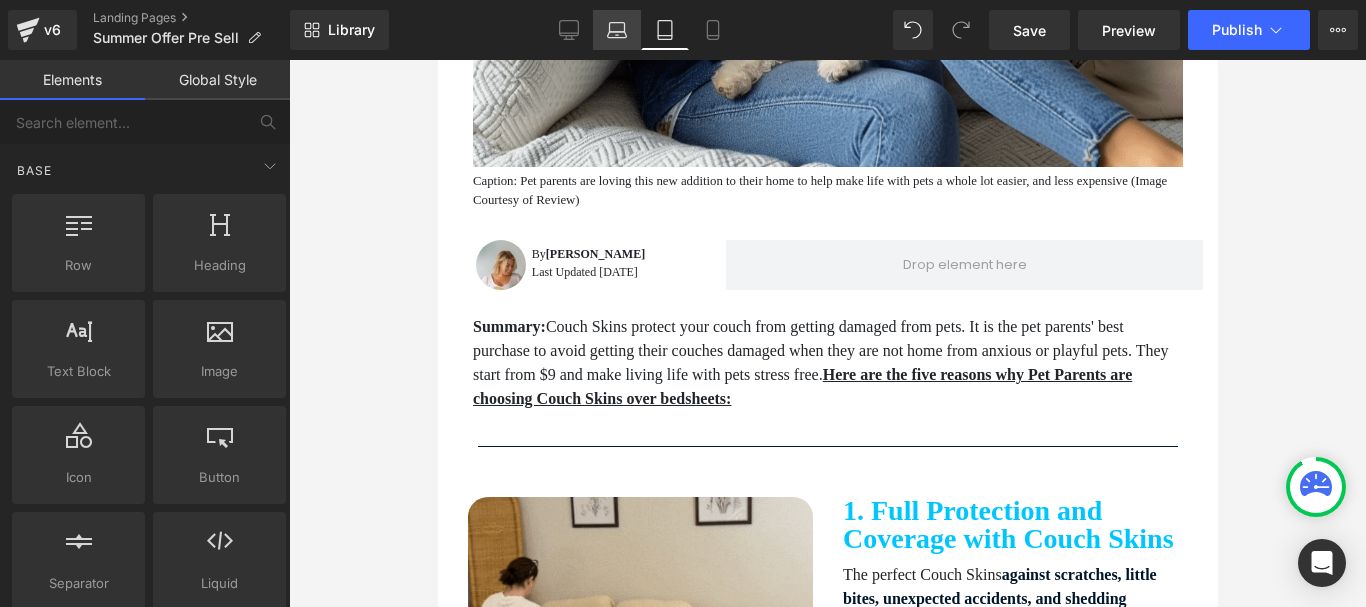 click 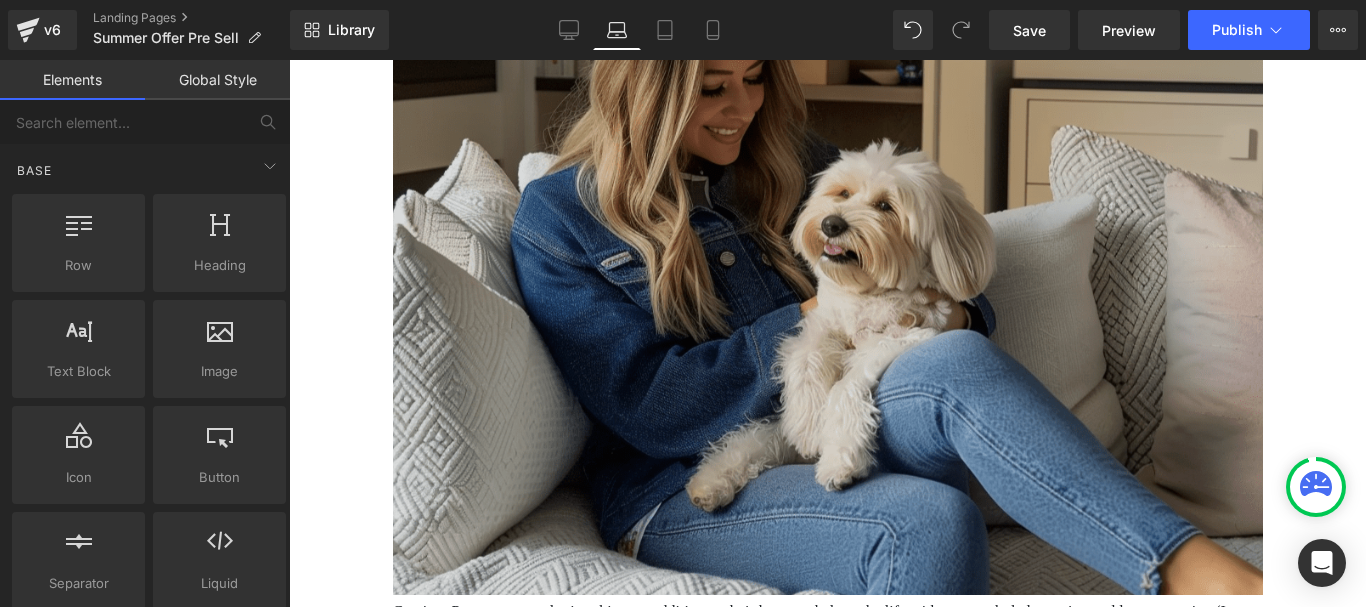 scroll, scrollTop: 800, scrollLeft: 0, axis: vertical 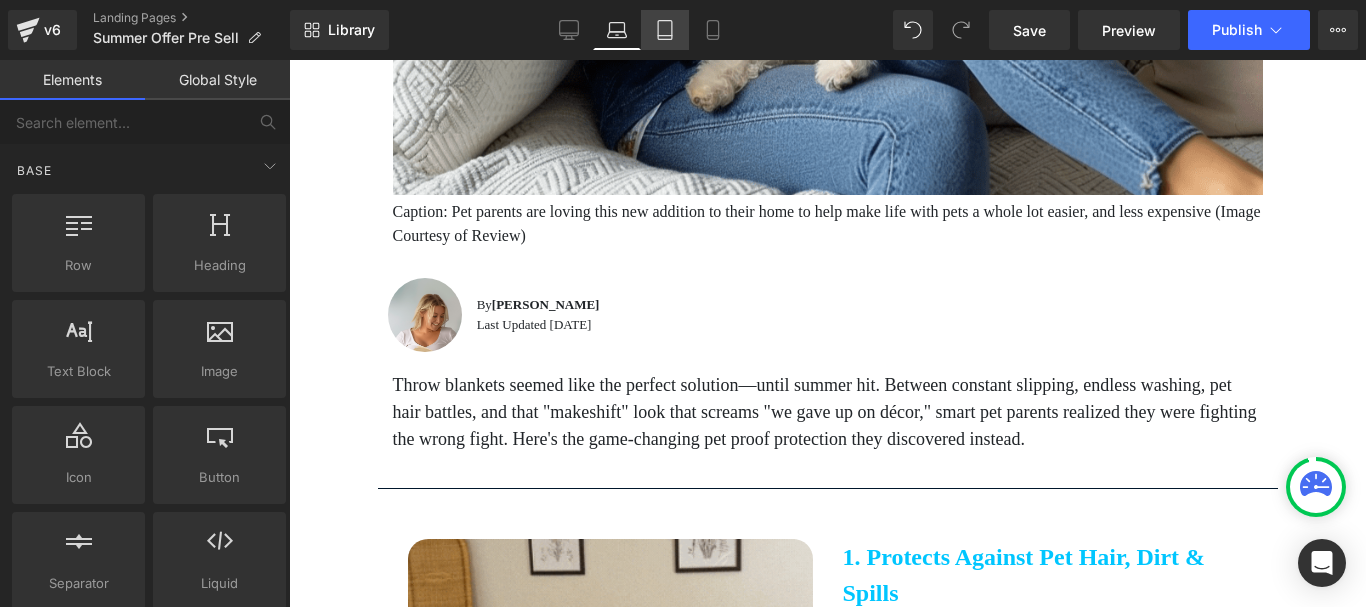 click 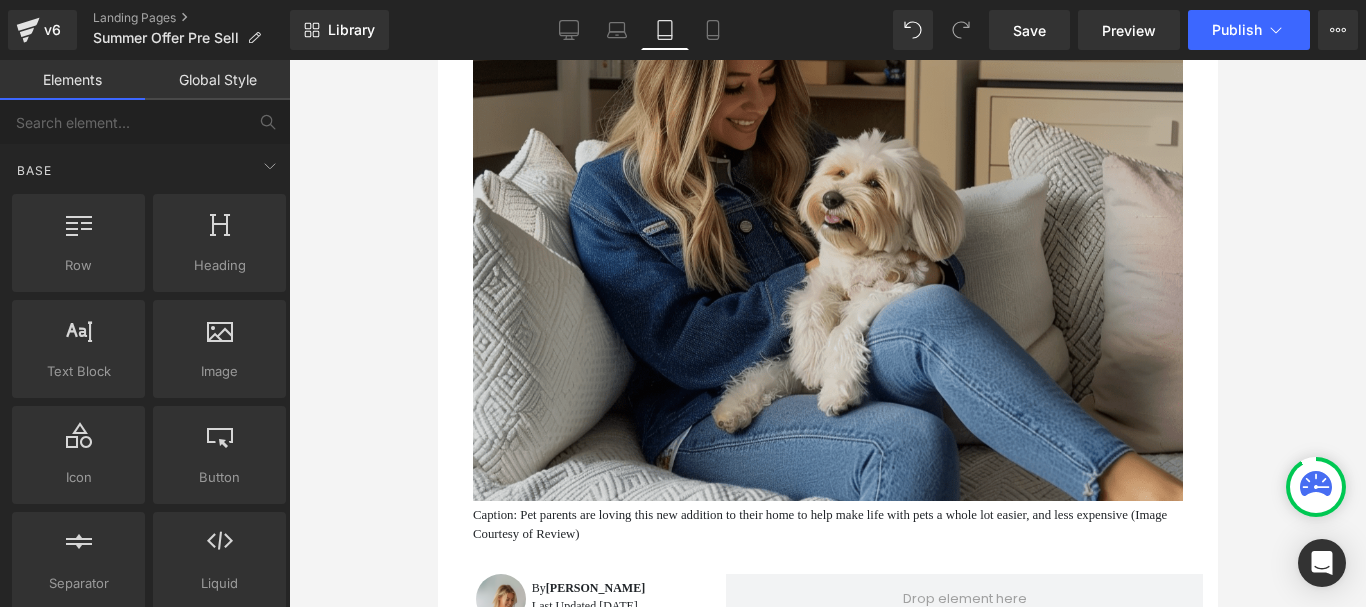 scroll, scrollTop: 0, scrollLeft: 0, axis: both 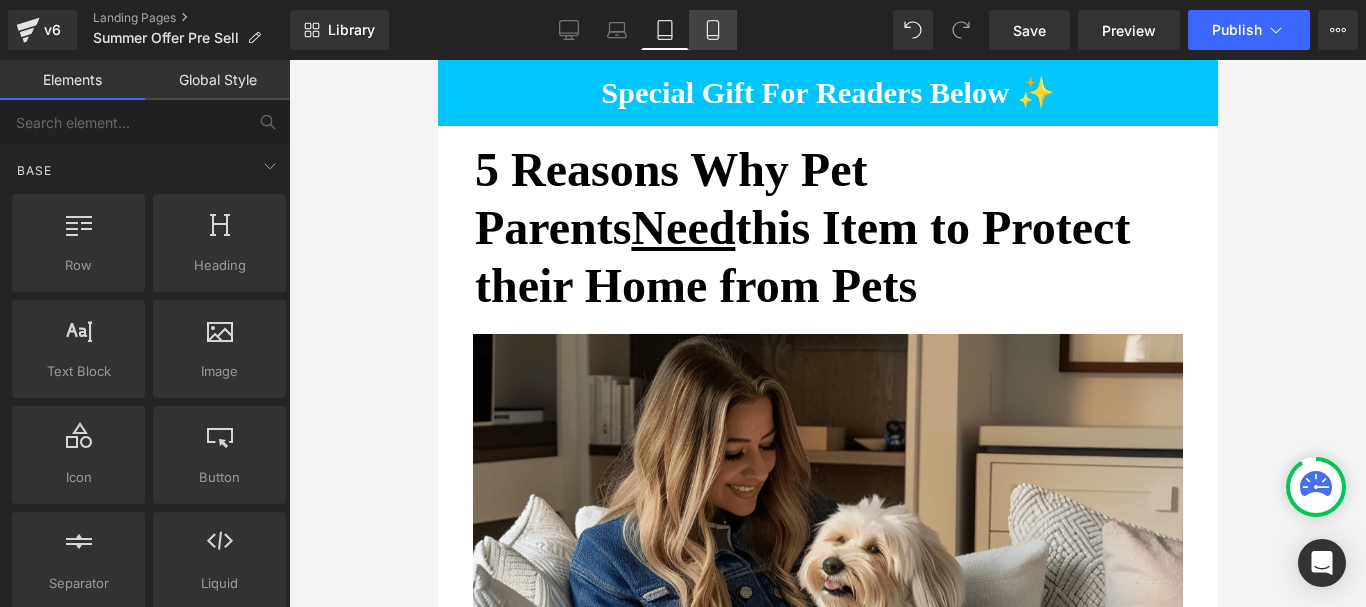 click 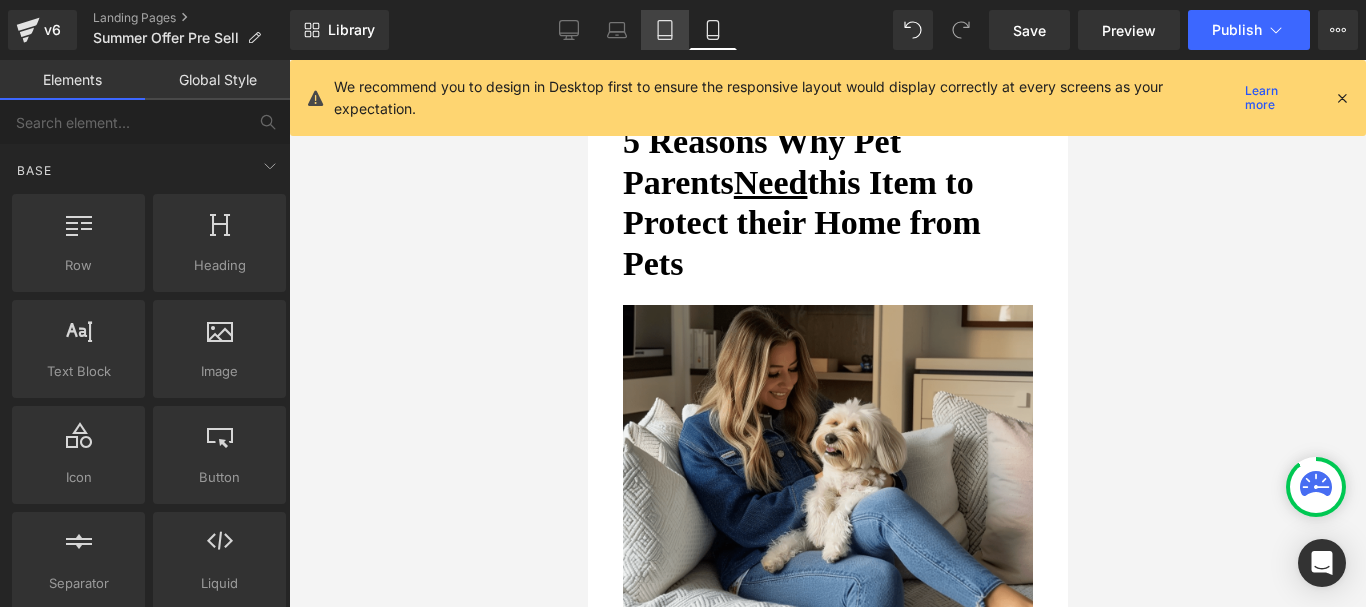 click on "Tablet" at bounding box center [665, 30] 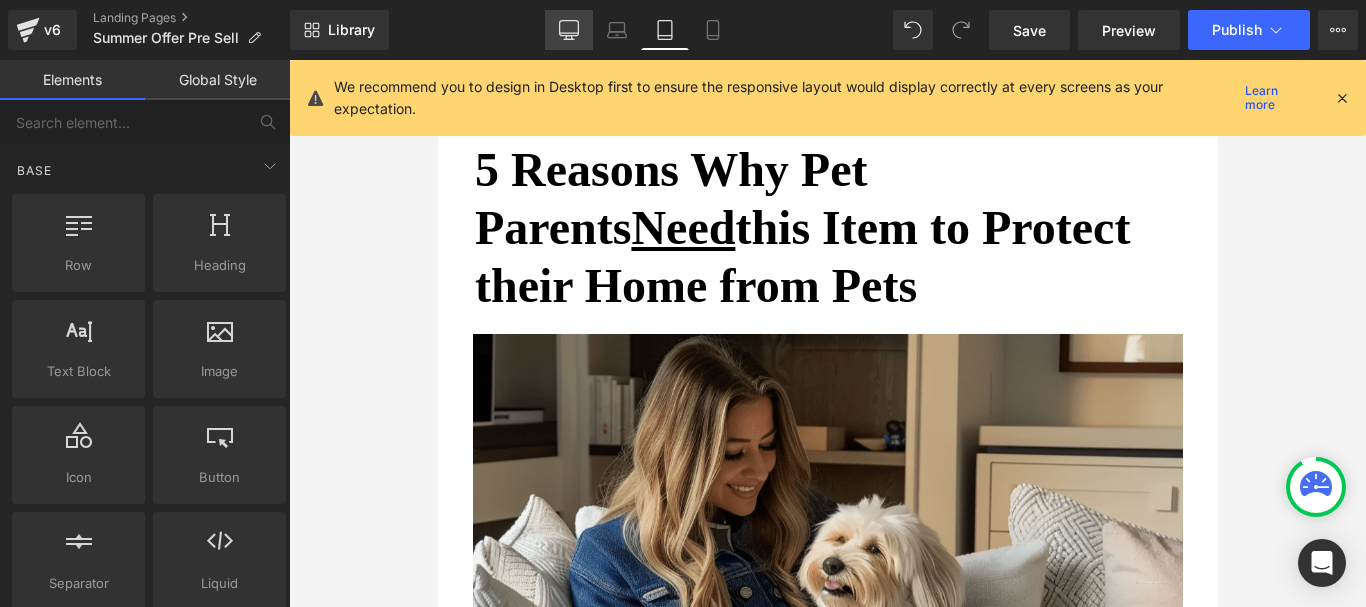 click 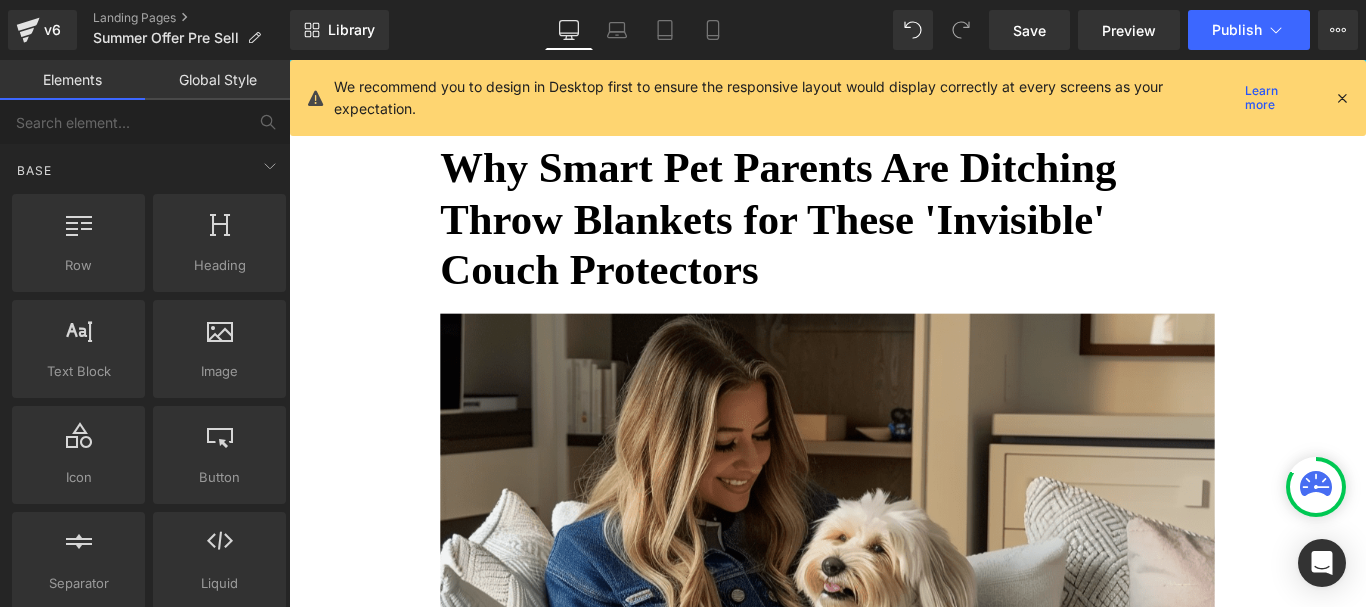 click at bounding box center [1342, 98] 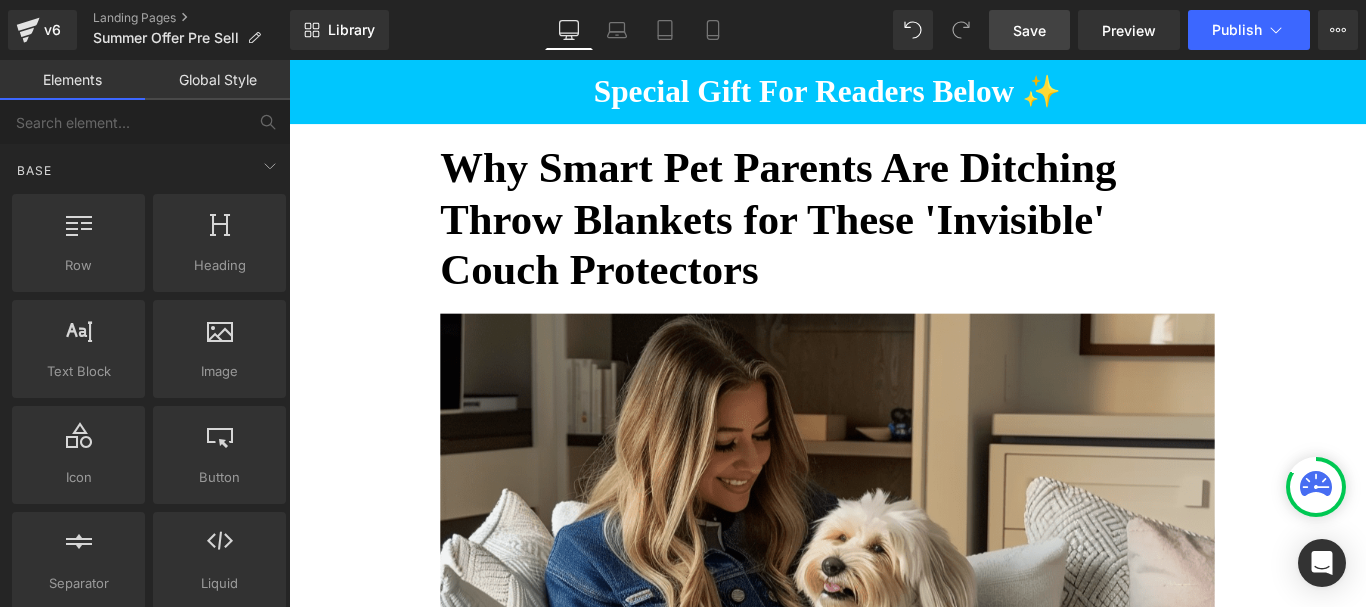 click on "Save" at bounding box center [1029, 30] 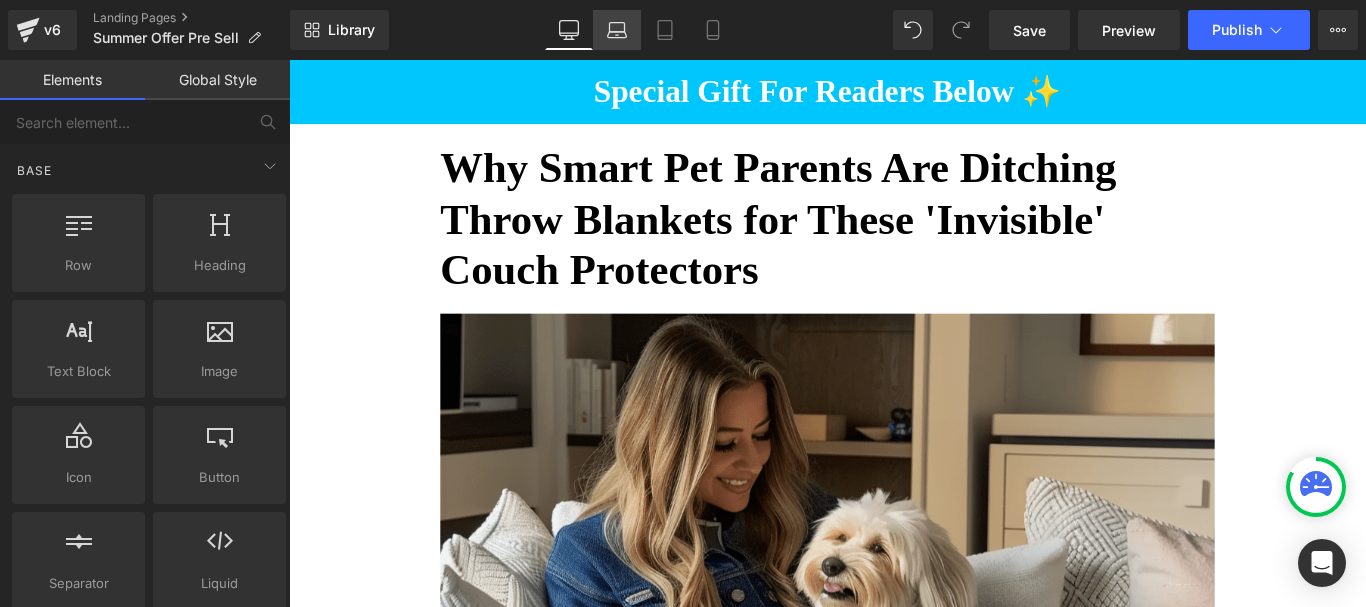 click 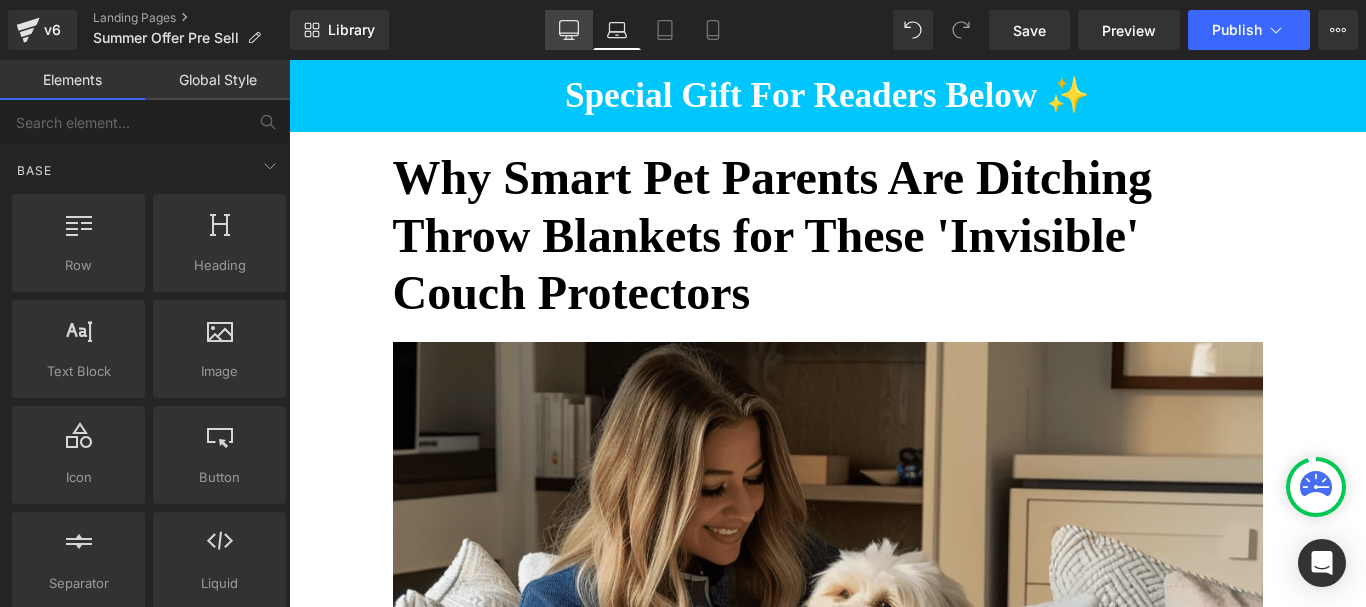 click 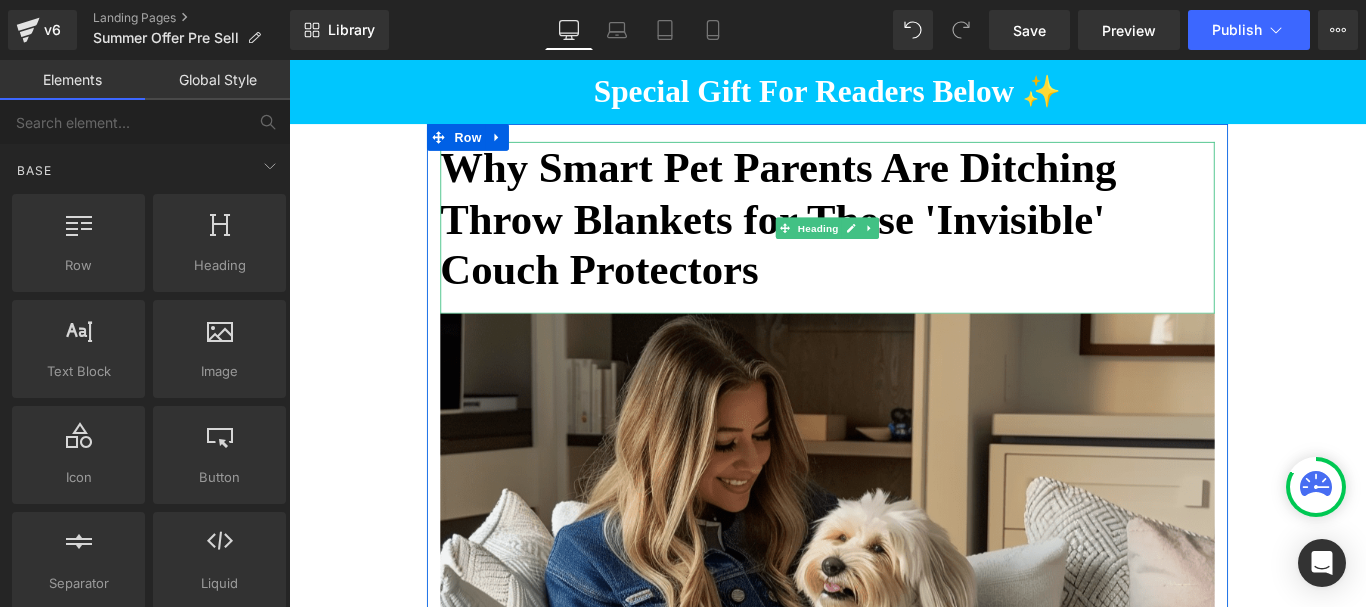 click on "Why Smart Pet Parents Are Ditching Throw Blankets for These 'Invisible' Couch Protectors" at bounding box center [894, 238] 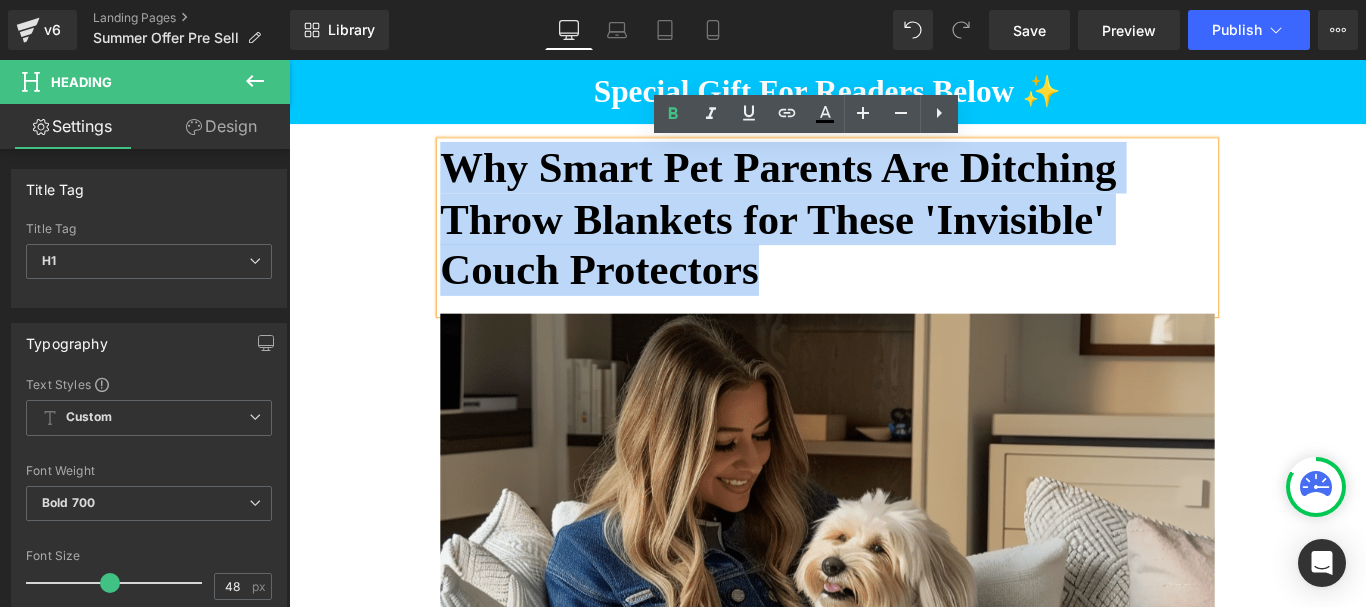 drag, startPoint x: 672, startPoint y: 240, endPoint x: 469, endPoint y: 175, distance: 213.15253 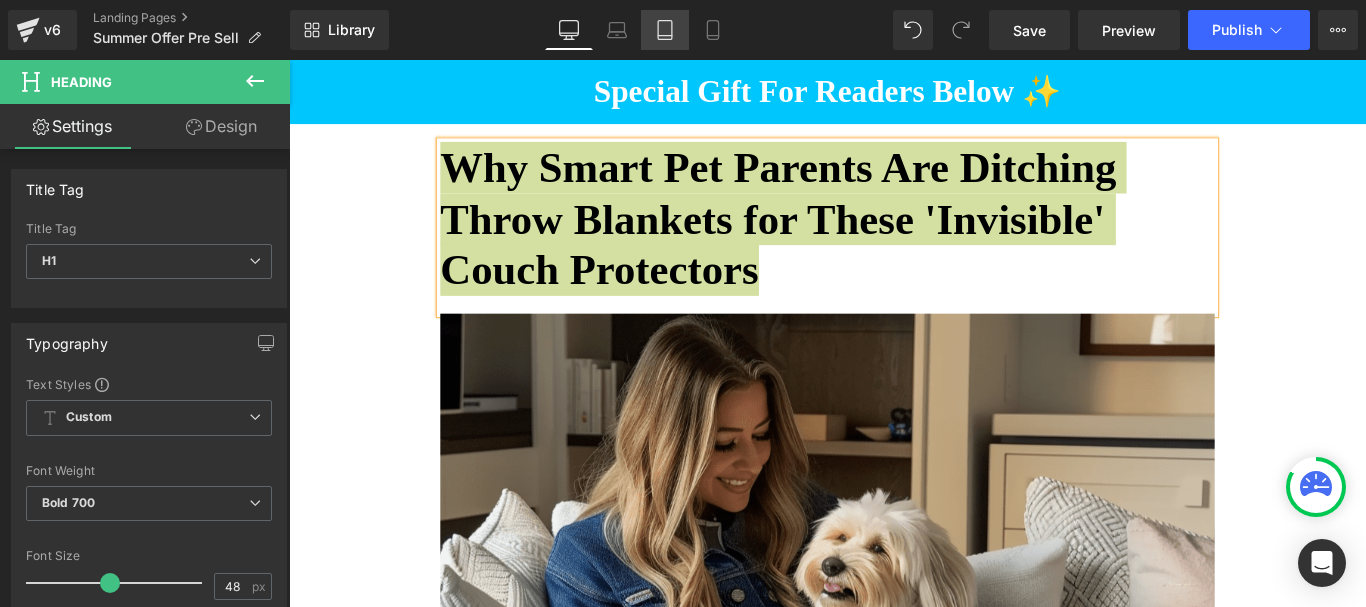click on "Tablet" at bounding box center (665, 30) 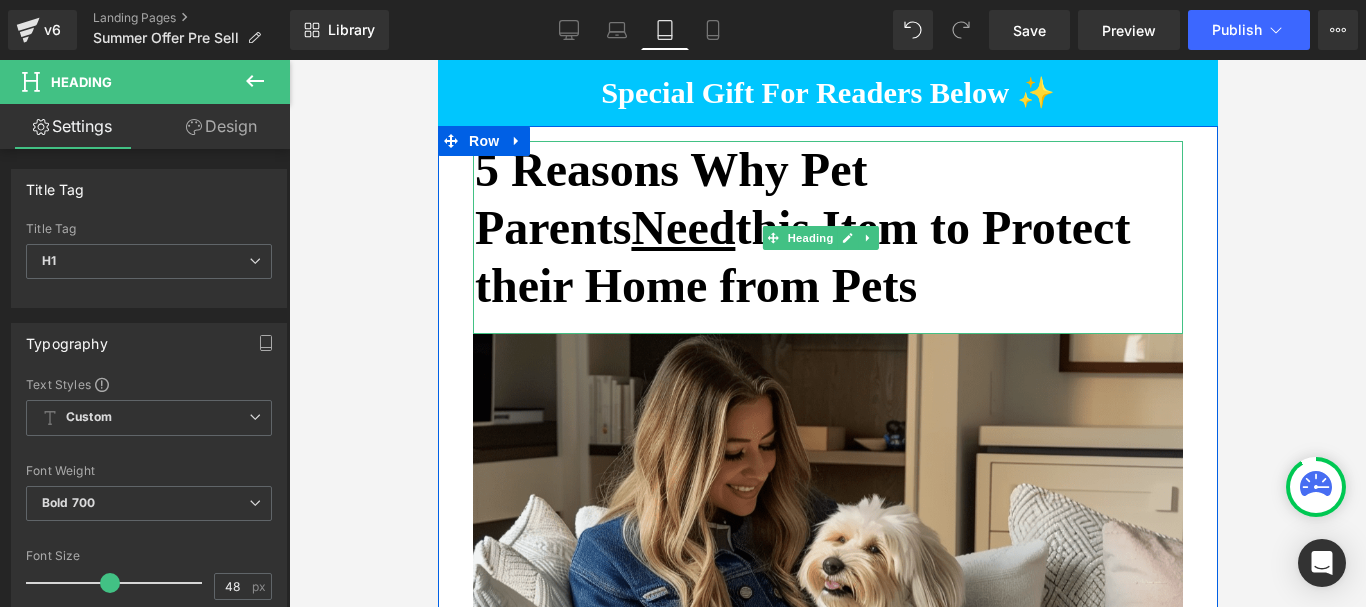 click on "5 Reasons Why Pet Parents  Need  this Item to Protect their Home from Pets" at bounding box center [828, 227] 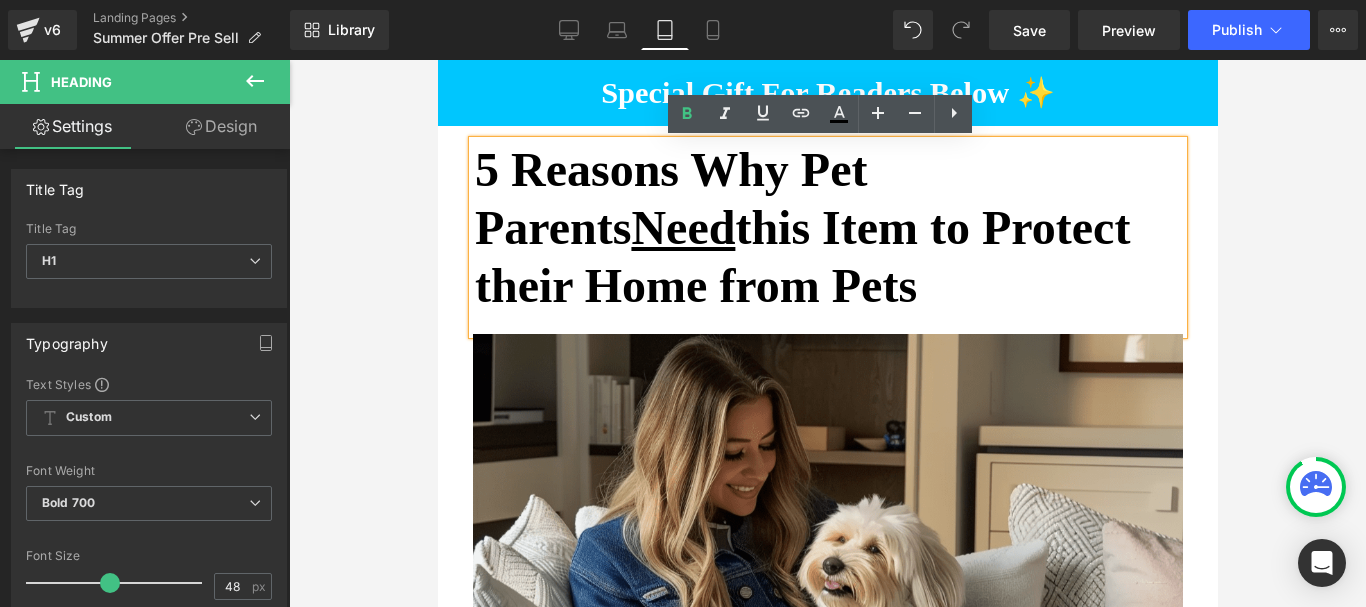 drag, startPoint x: 1012, startPoint y: 286, endPoint x: 480, endPoint y: 180, distance: 542.4574 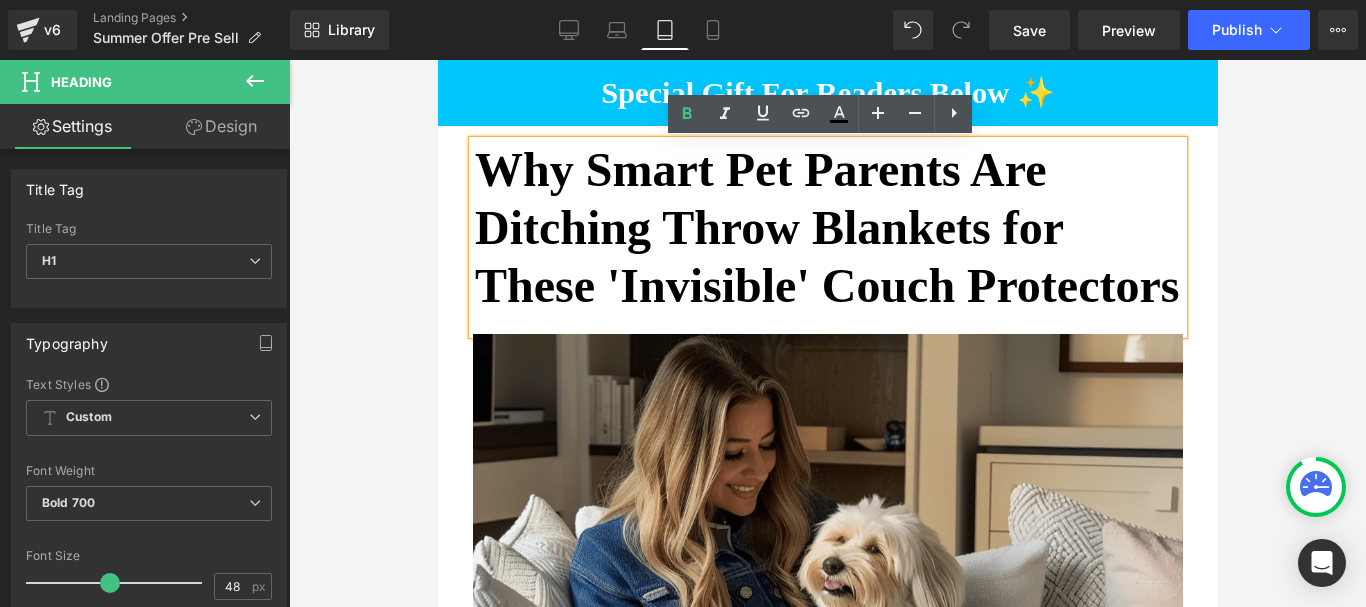 type 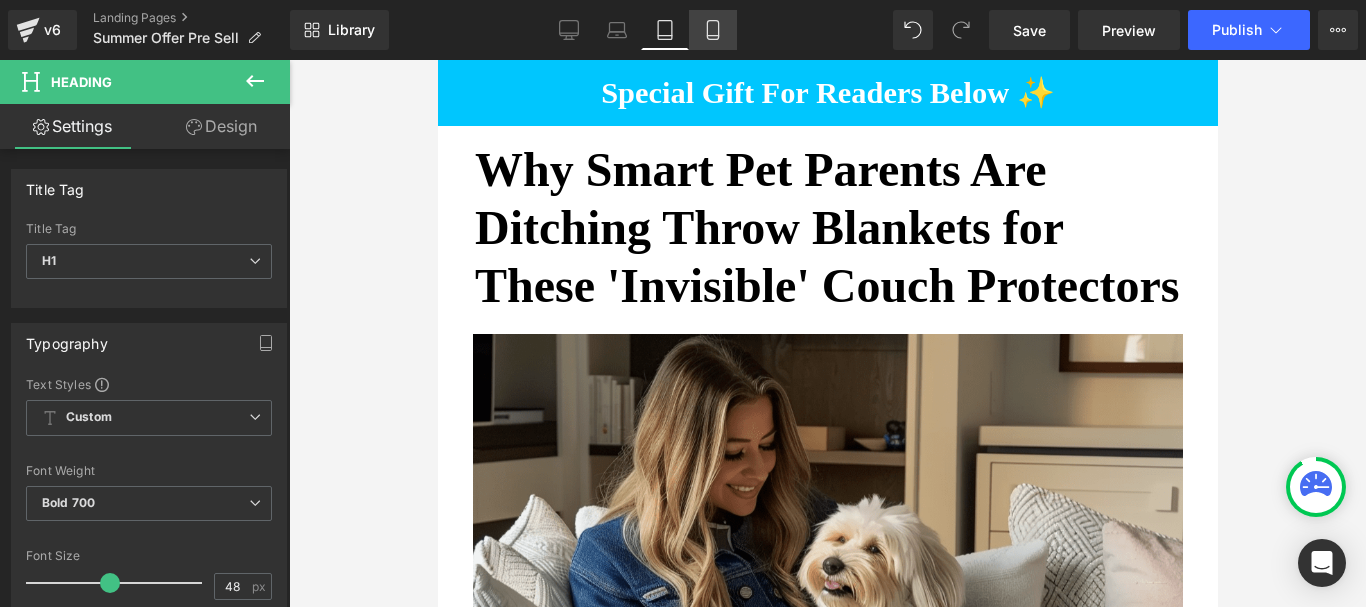 click 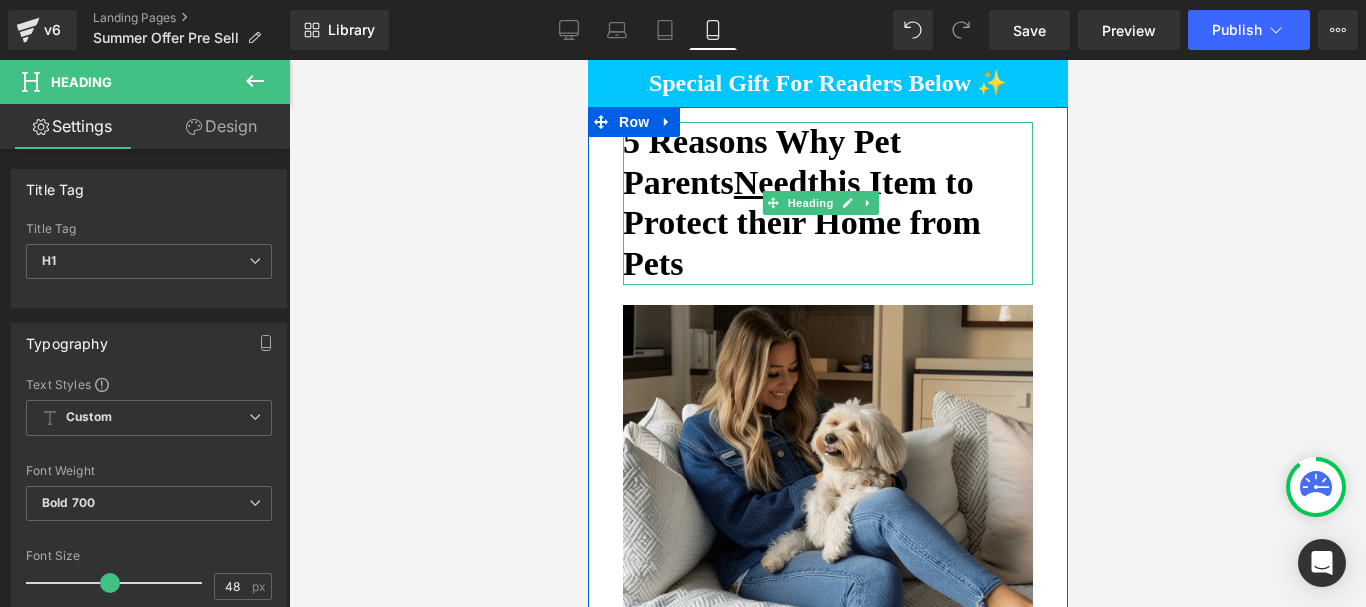 click on "5 Reasons Why Pet Parents  Need  this Item to Protect their Home from Pets" at bounding box center (827, 203) 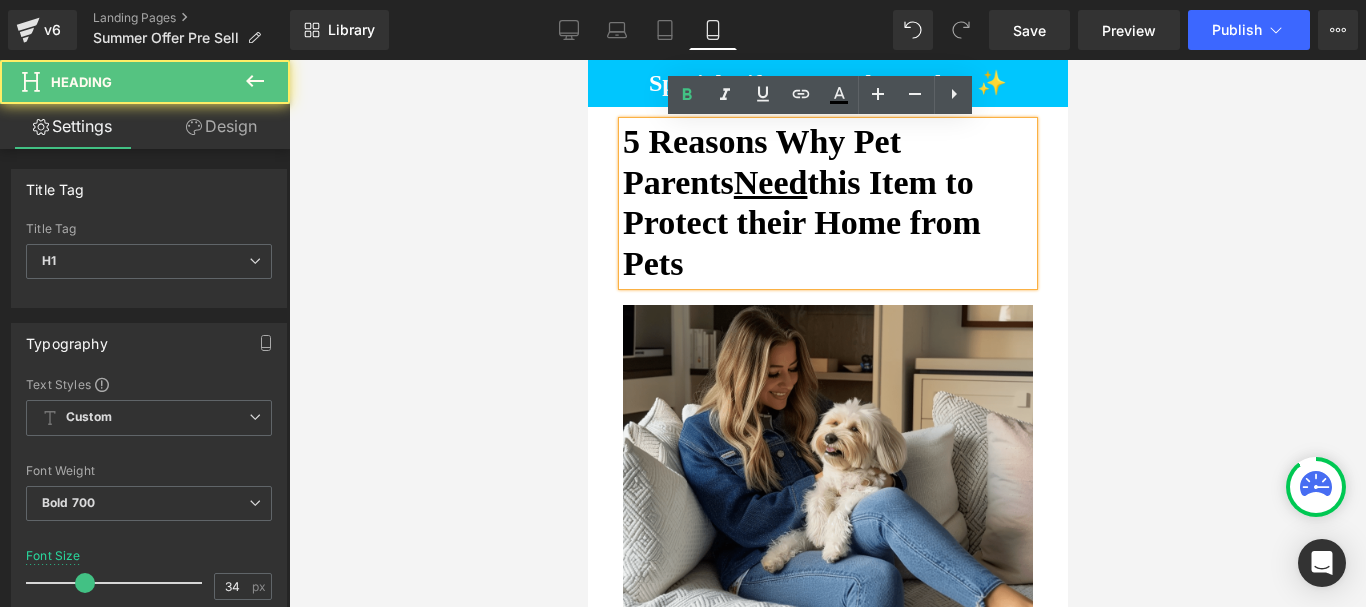 click on "5 Reasons Why Pet Parents  Need  this Item to Protect their Home from Pets" at bounding box center (827, 203) 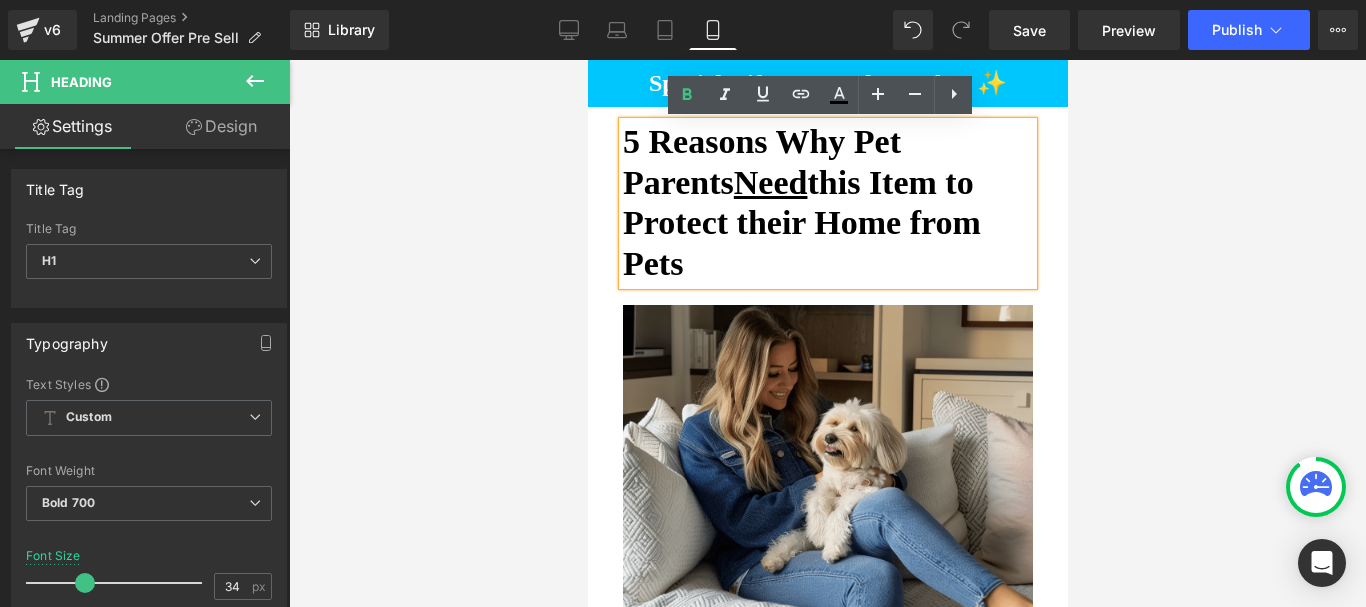 drag, startPoint x: 806, startPoint y: 269, endPoint x: 622, endPoint y: 145, distance: 221.88286 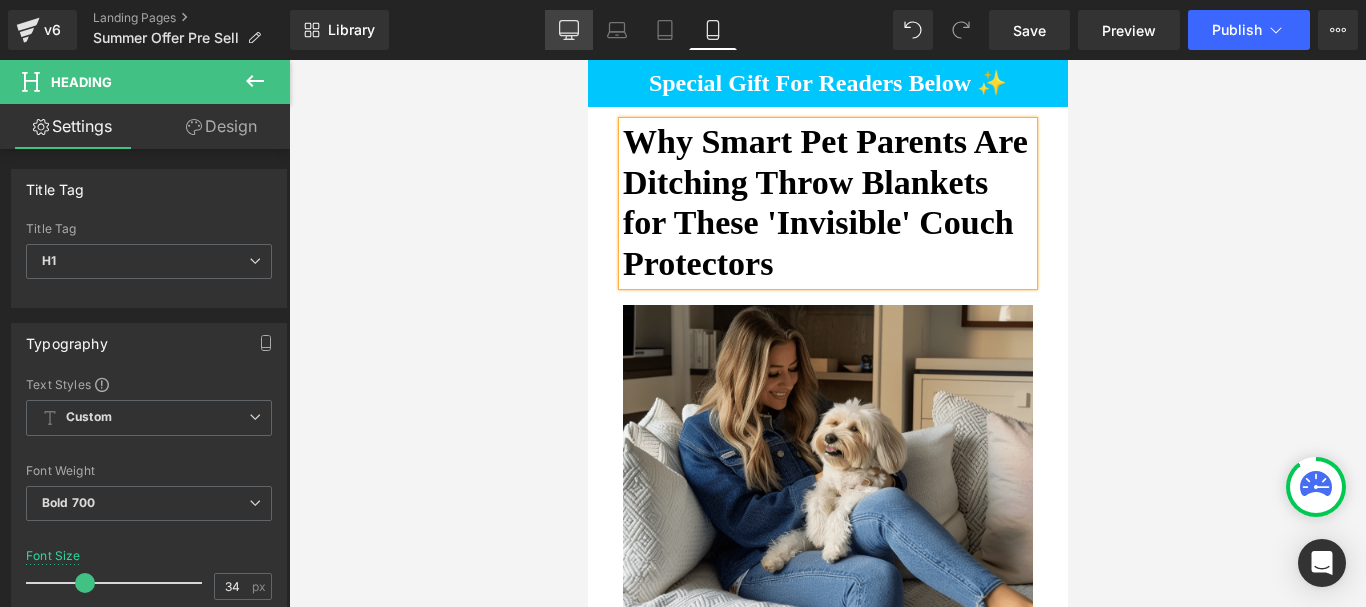 click on "Desktop" at bounding box center [569, 30] 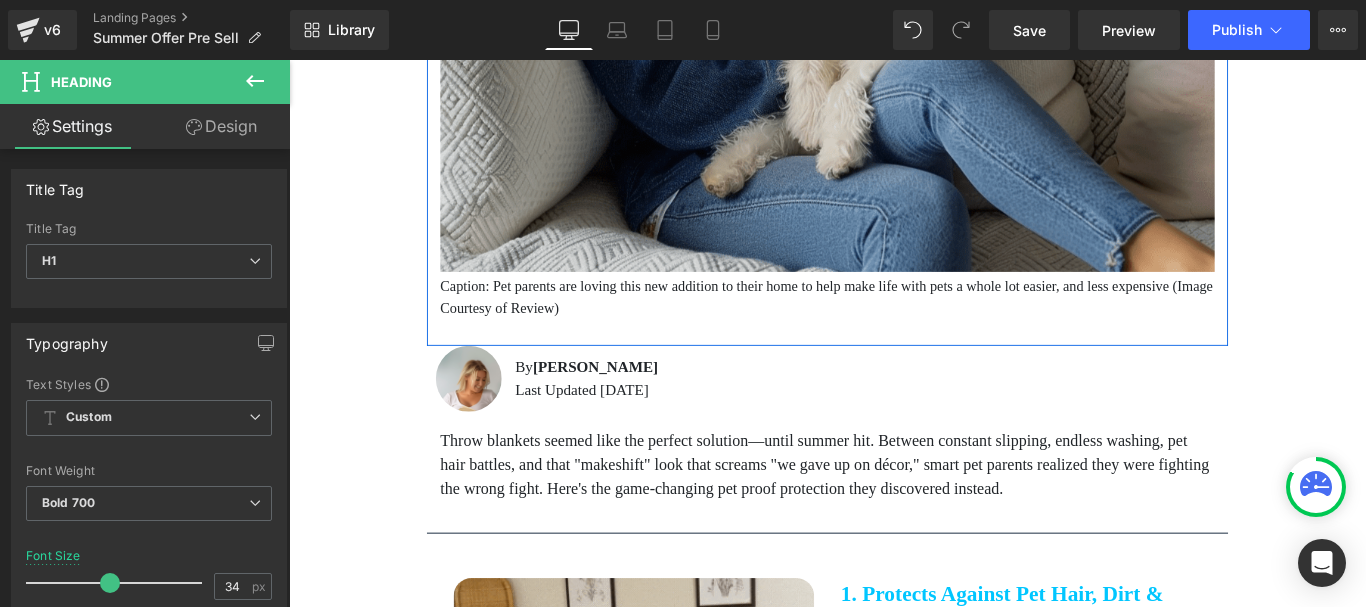 scroll, scrollTop: 800, scrollLeft: 0, axis: vertical 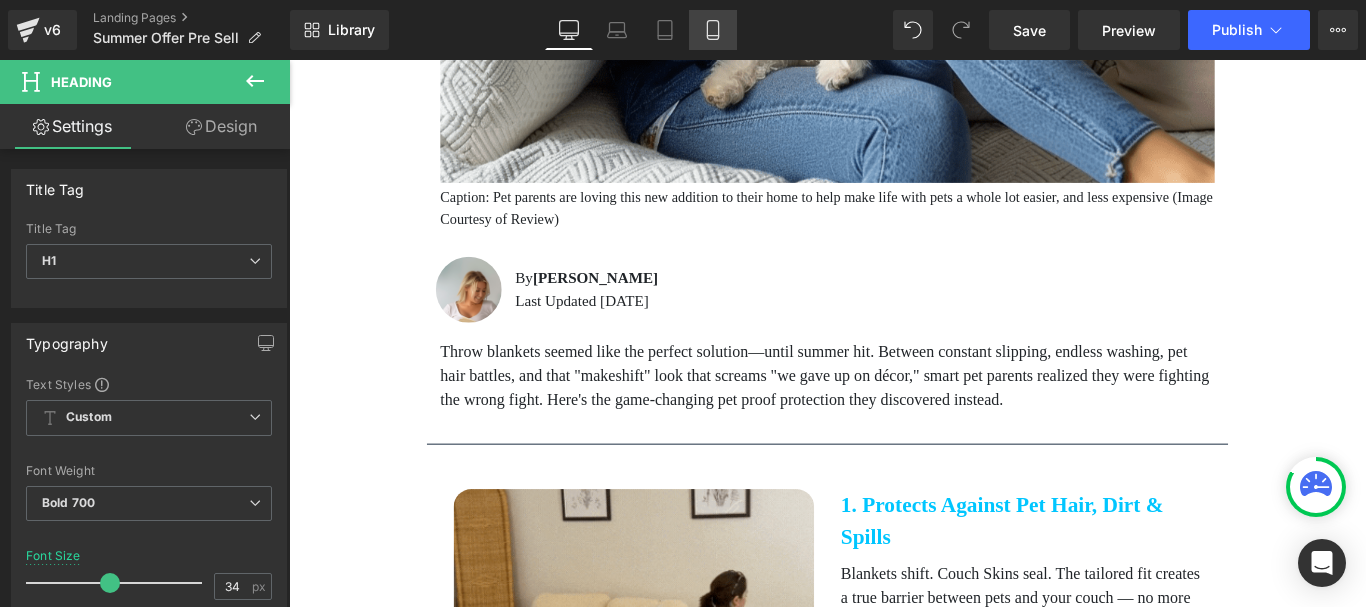 click on "Mobile" at bounding box center [713, 30] 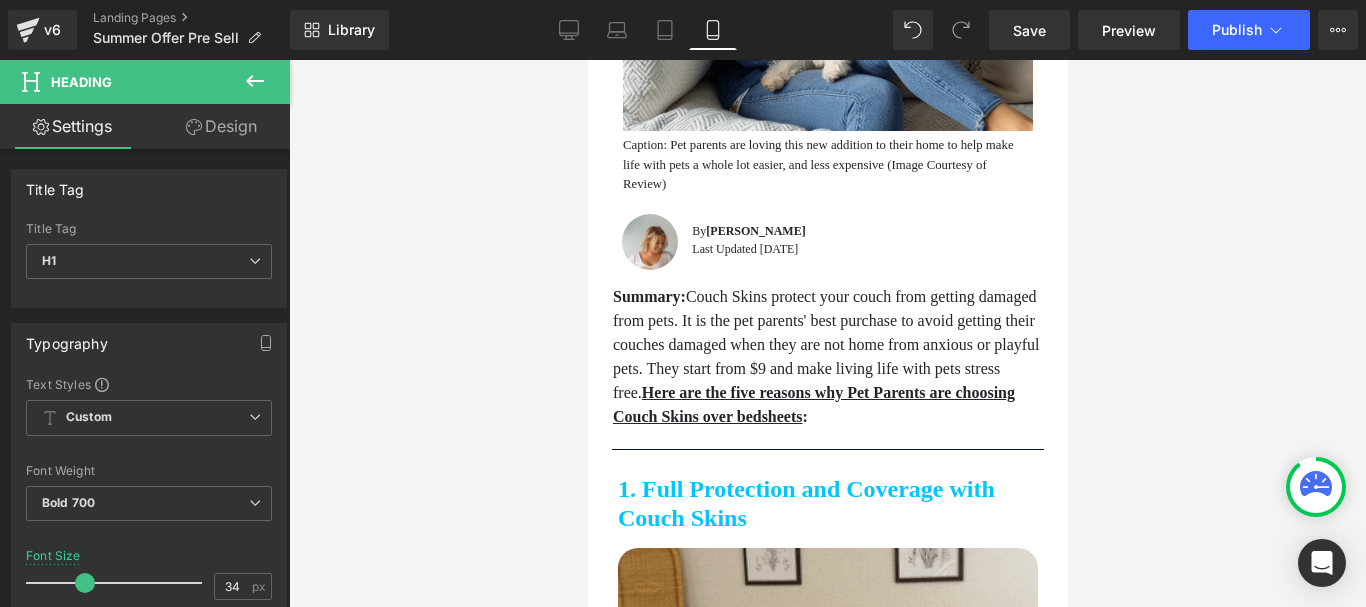 scroll, scrollTop: 500, scrollLeft: 0, axis: vertical 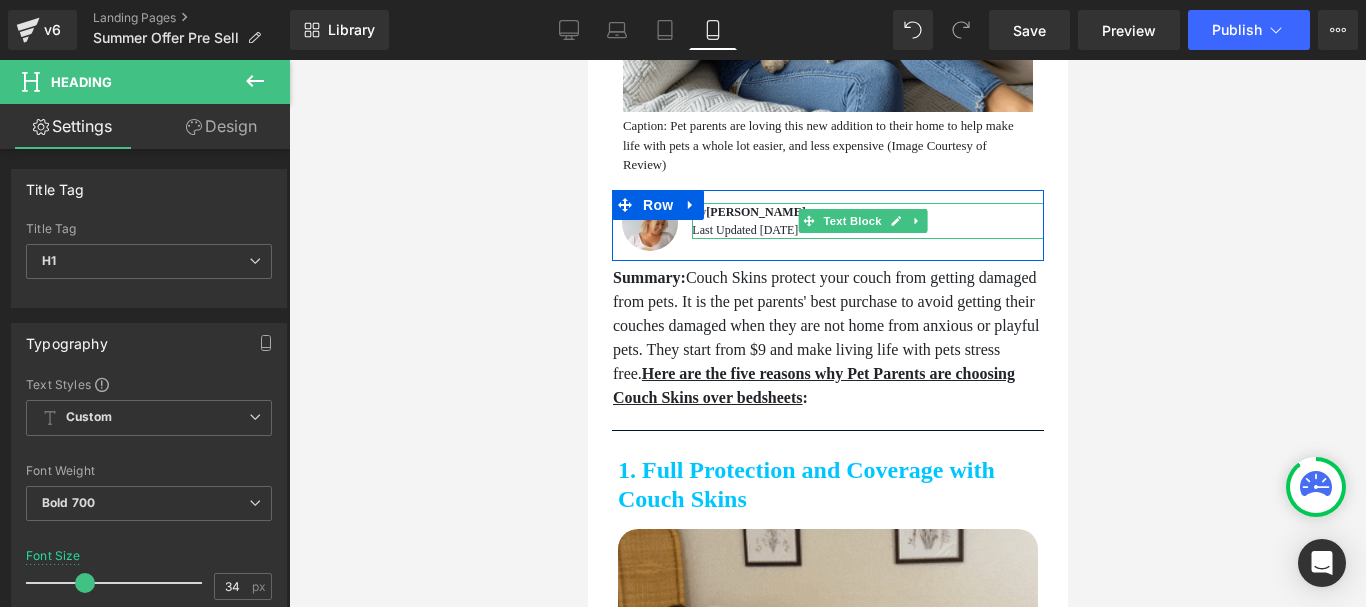 click on "[PERSON_NAME]" at bounding box center (754, 212) 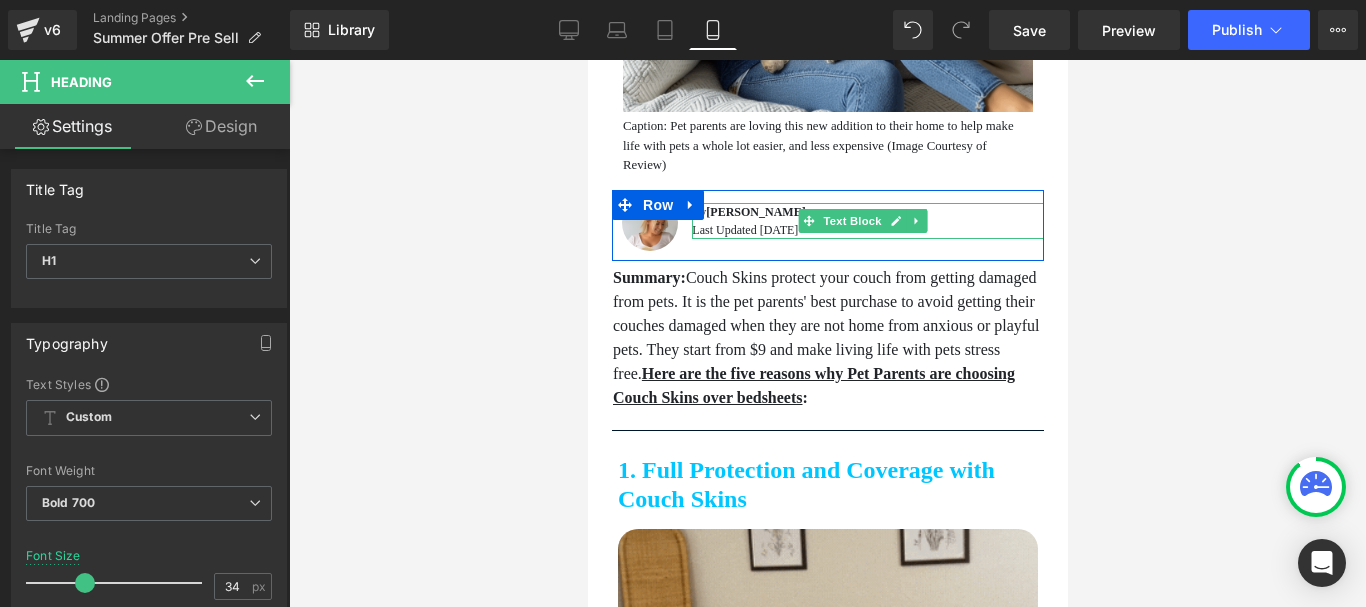 click on "[PERSON_NAME]" at bounding box center (754, 212) 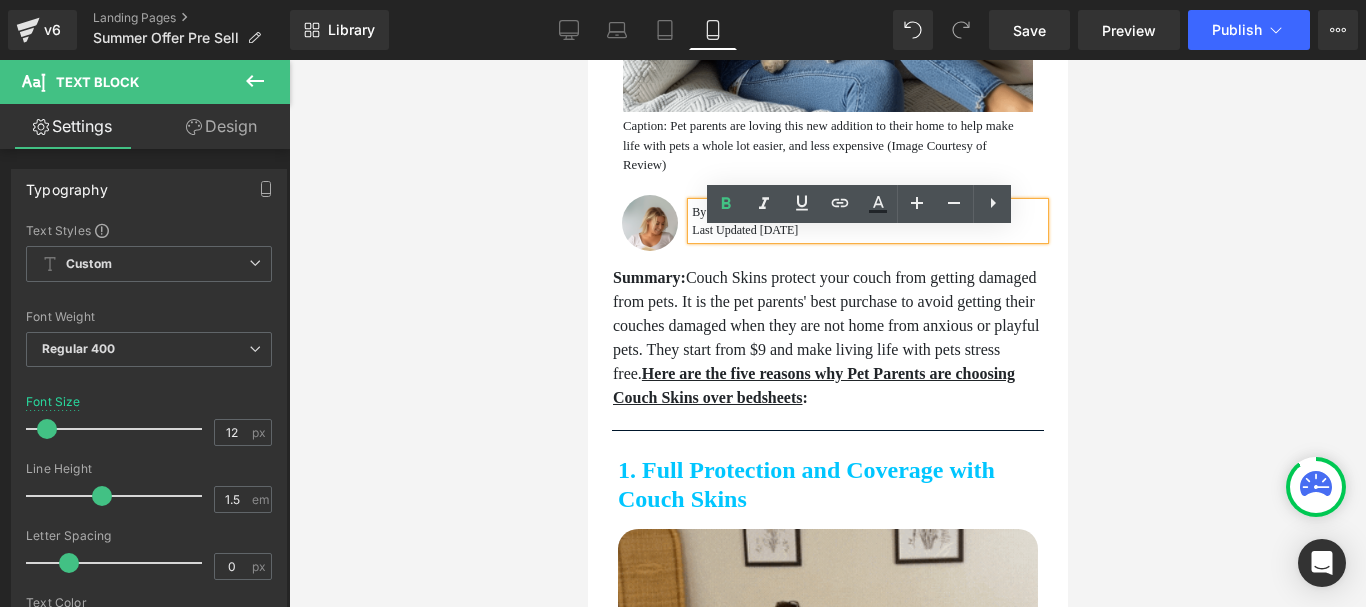 click on "[PERSON_NAME]" at bounding box center [754, 212] 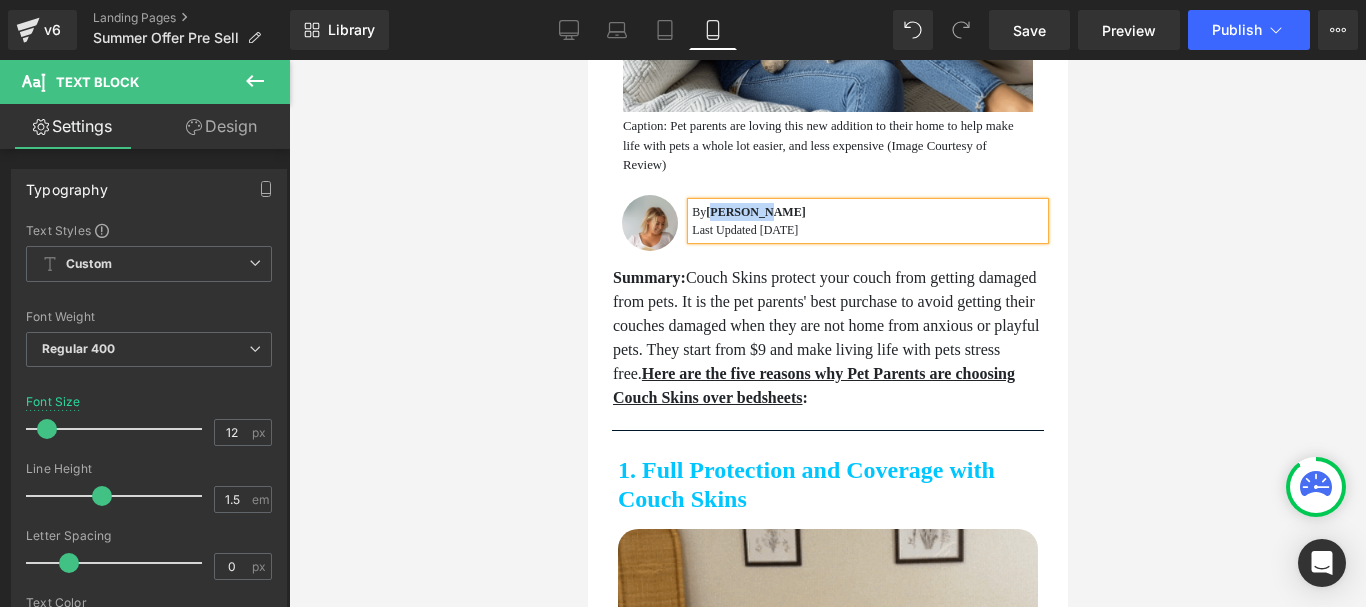 type 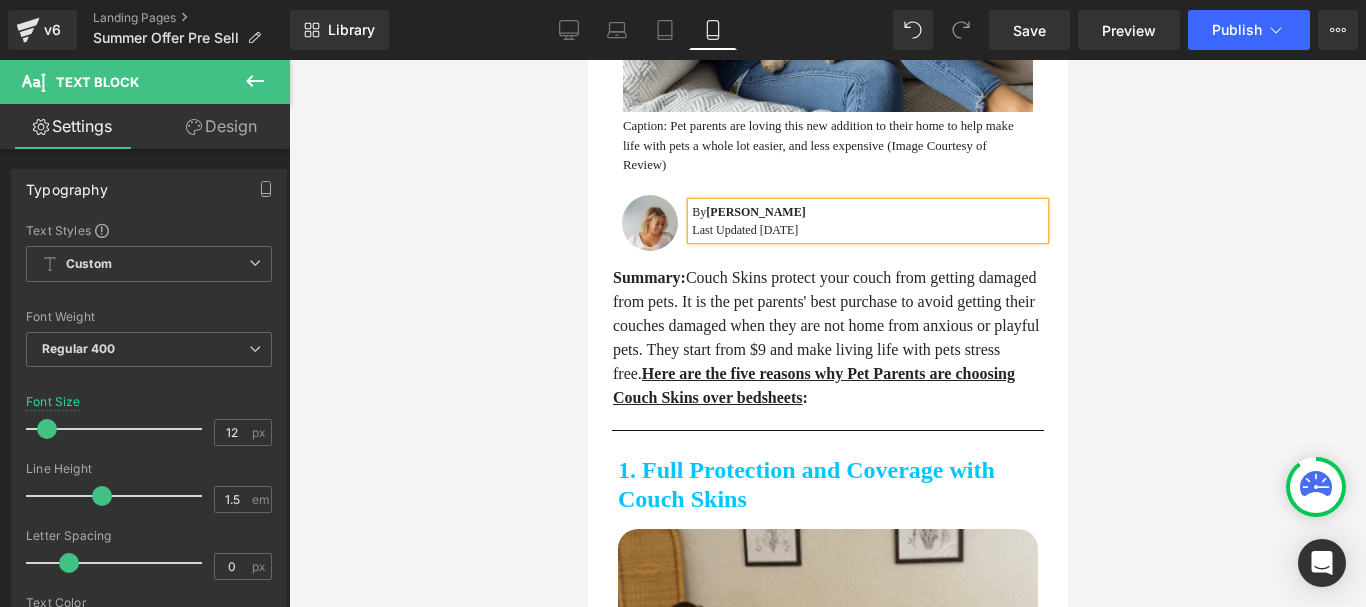 click on "Last Updated [DATE]" at bounding box center [867, 230] 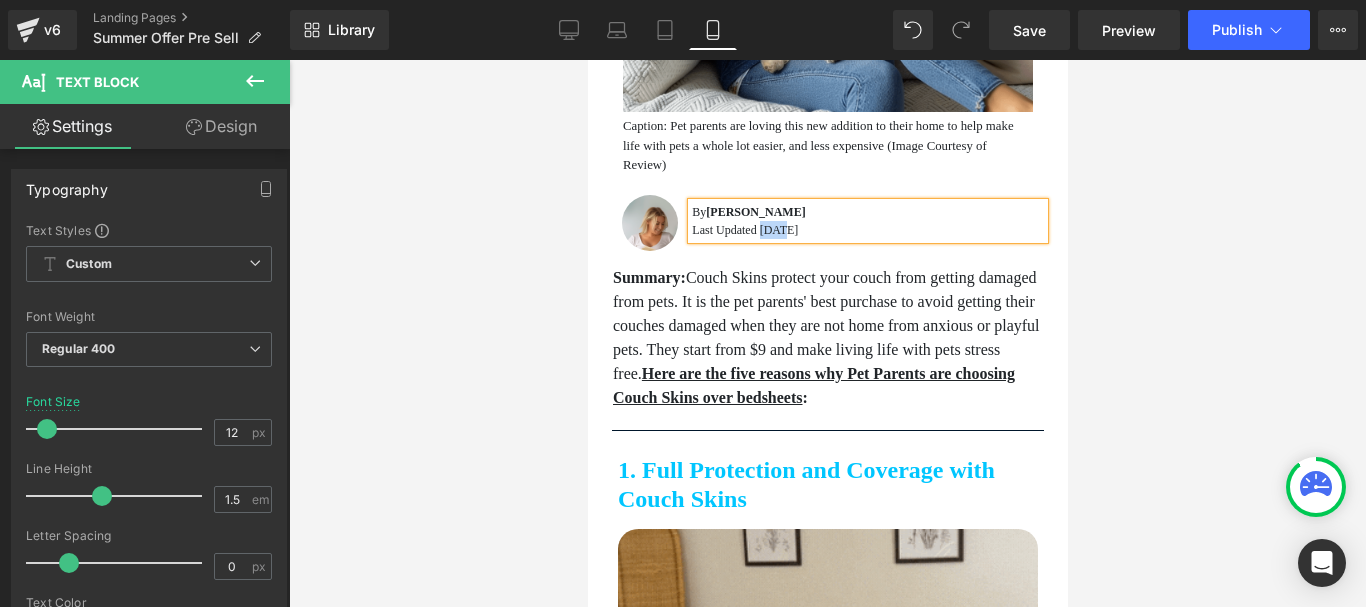 click on "Last Updated [DATE]" at bounding box center (867, 230) 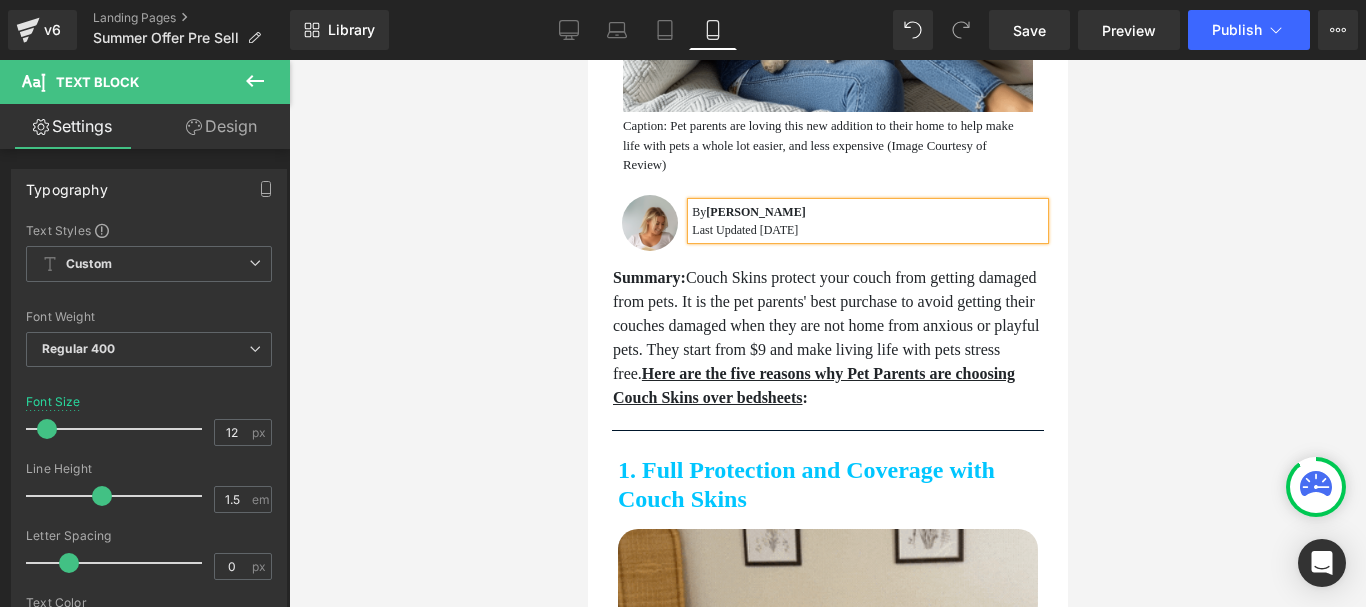 copy on "By  [PERSON_NAME] Last Updated [DATE]" 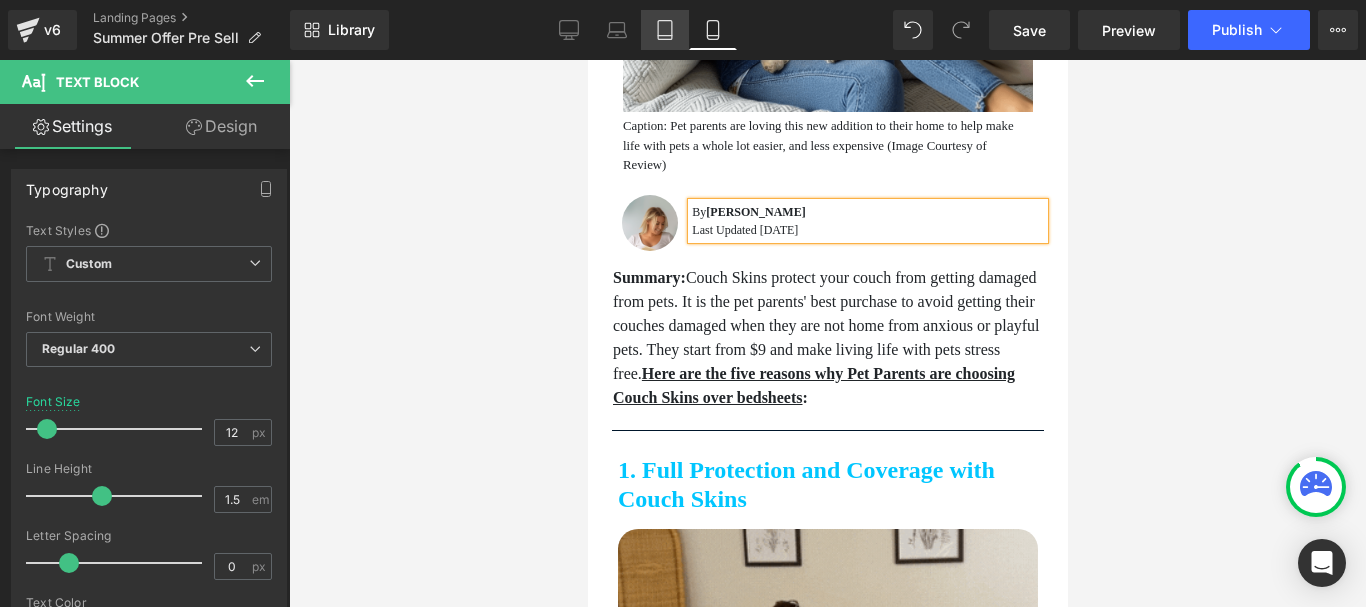 click 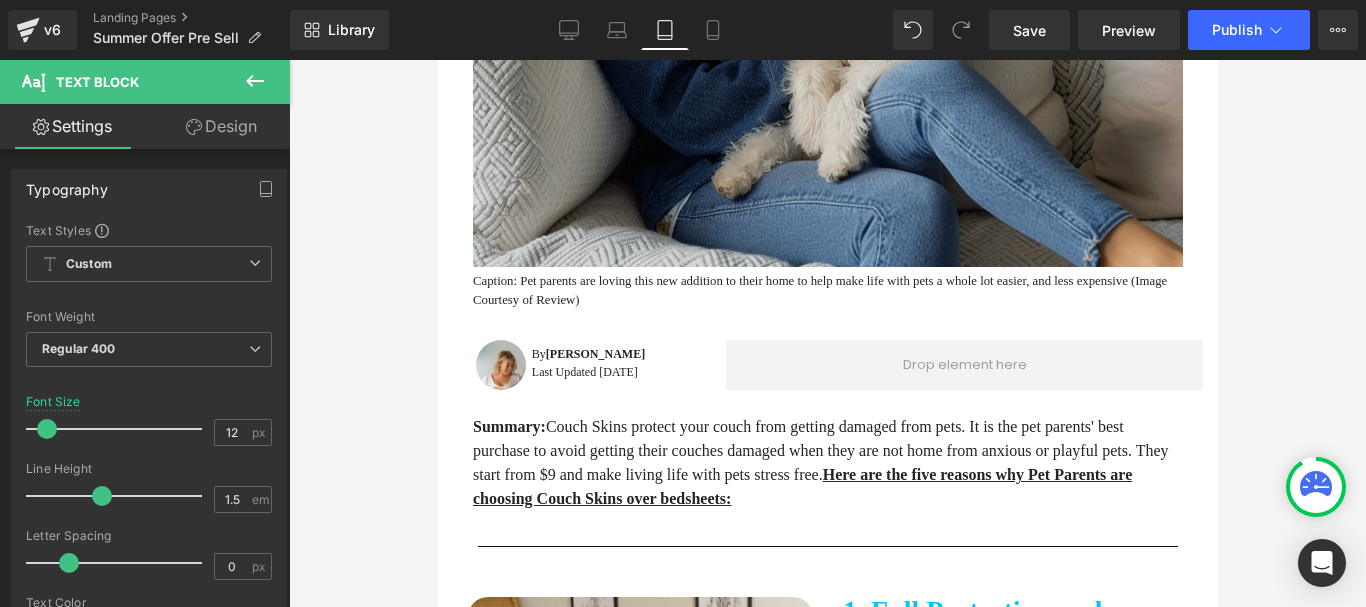 scroll, scrollTop: 800, scrollLeft: 0, axis: vertical 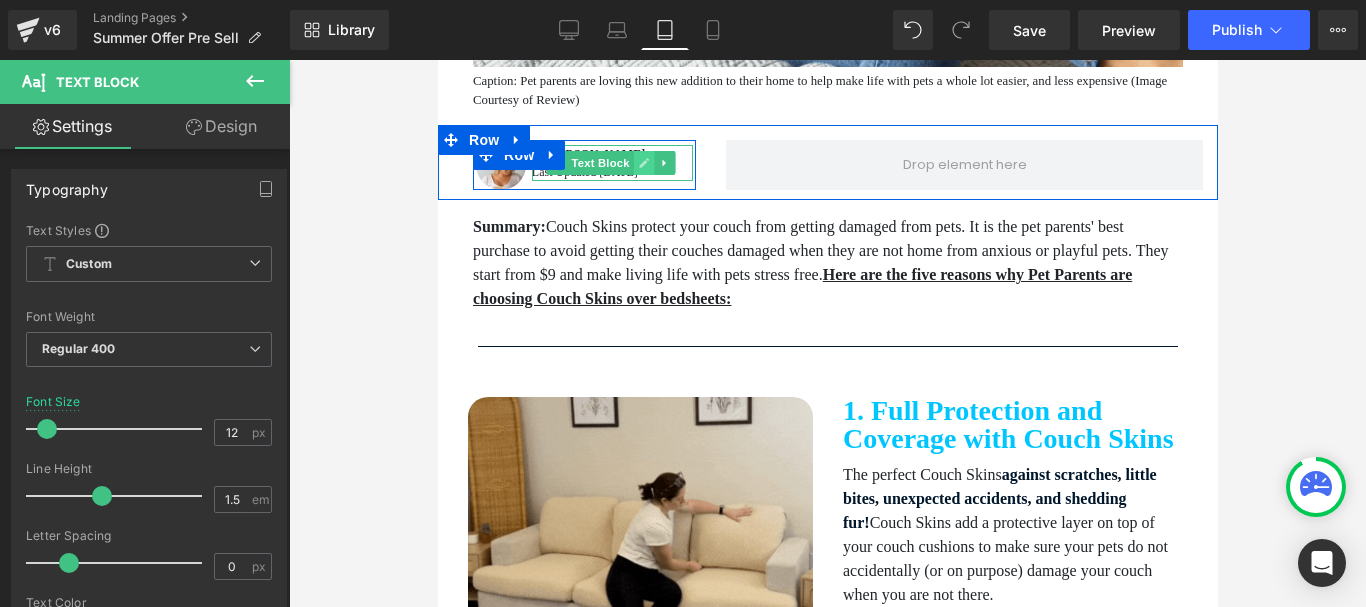 click at bounding box center [642, 163] 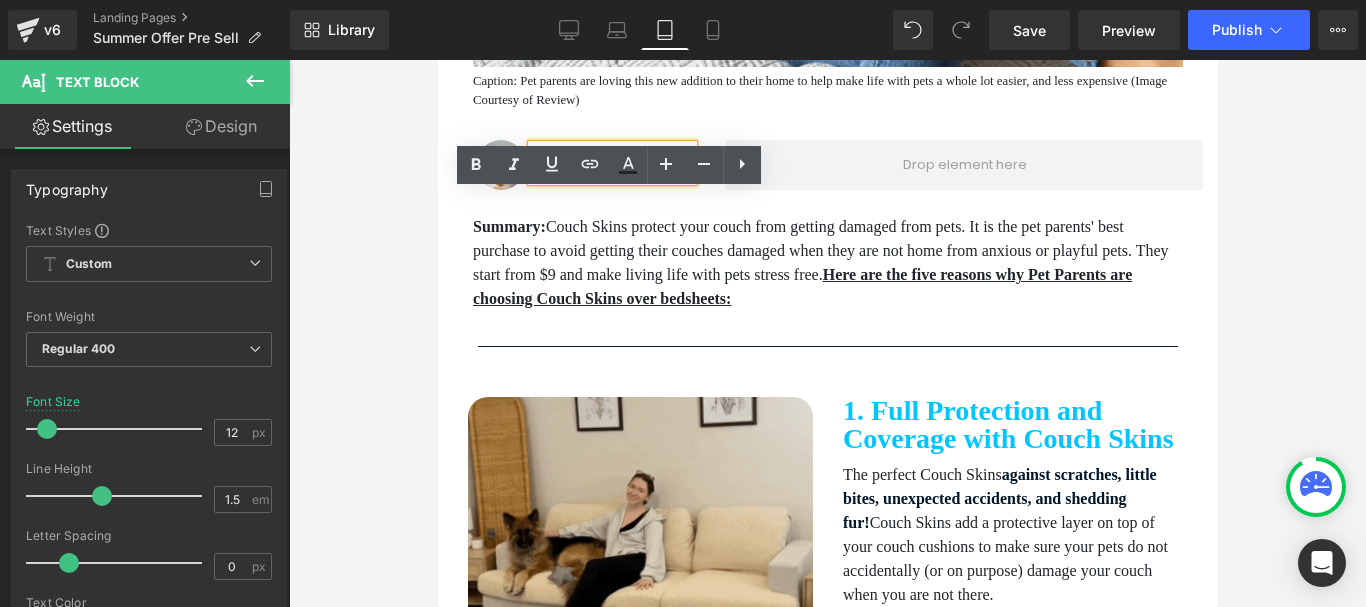 click on "Last Updated [DATE]" at bounding box center (611, 172) 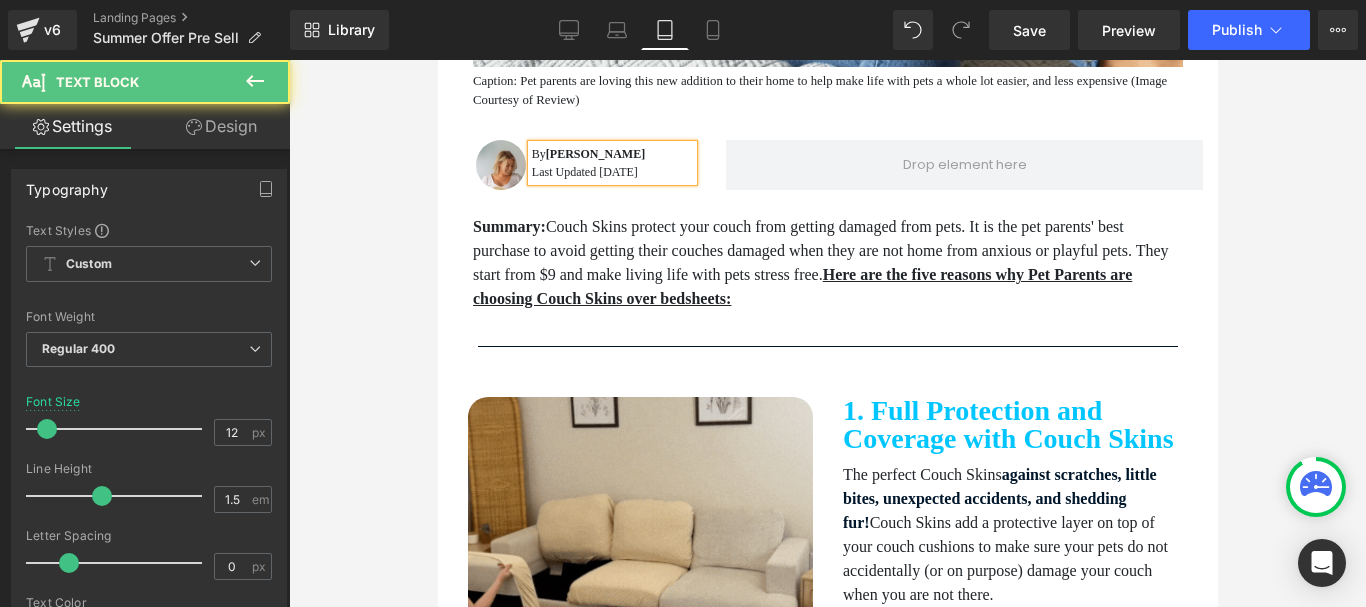 click on "Last Updated [DATE]" at bounding box center (611, 172) 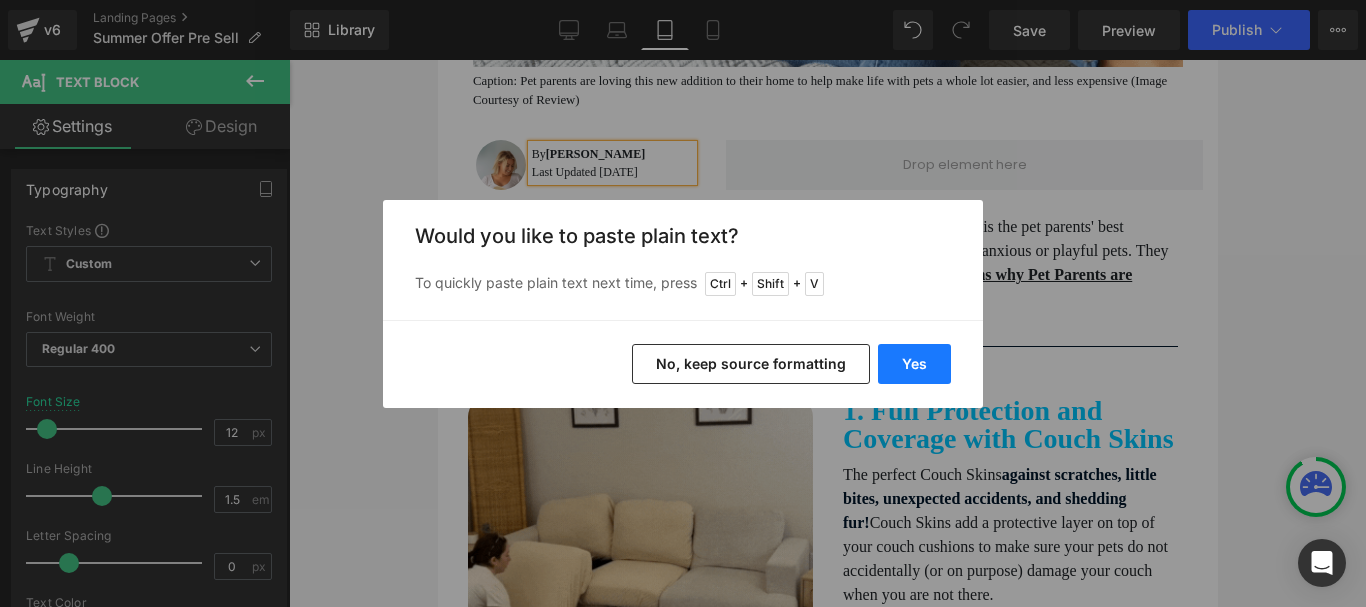 click on "Yes" at bounding box center [914, 364] 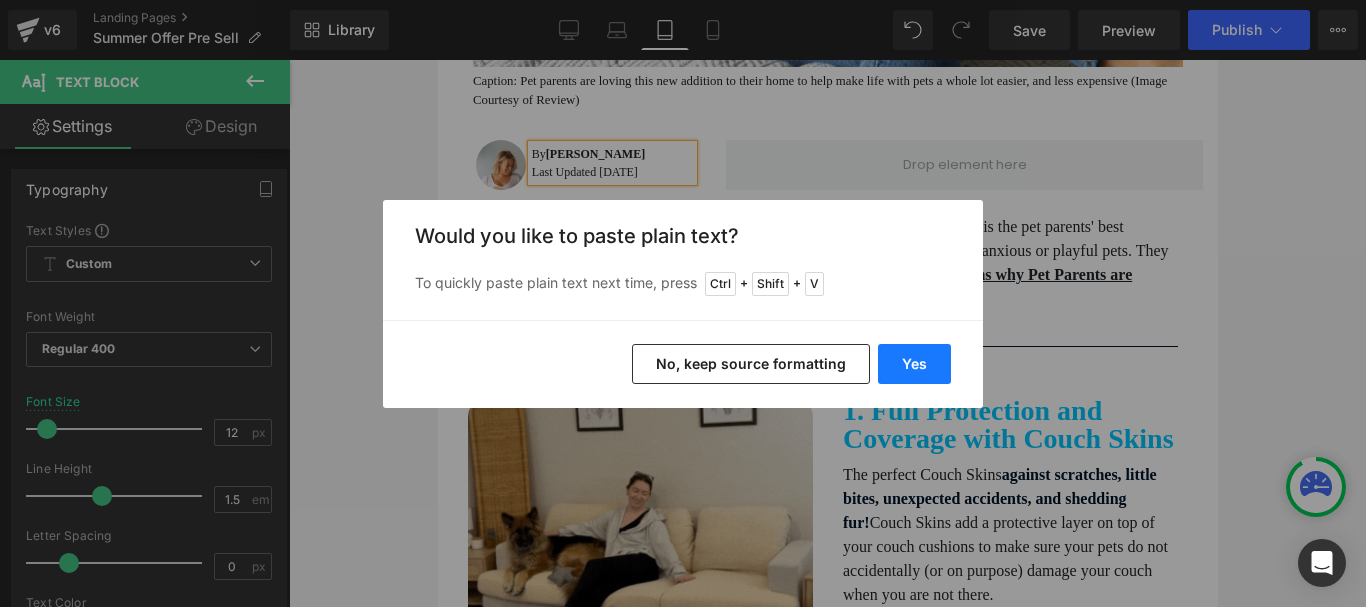 type 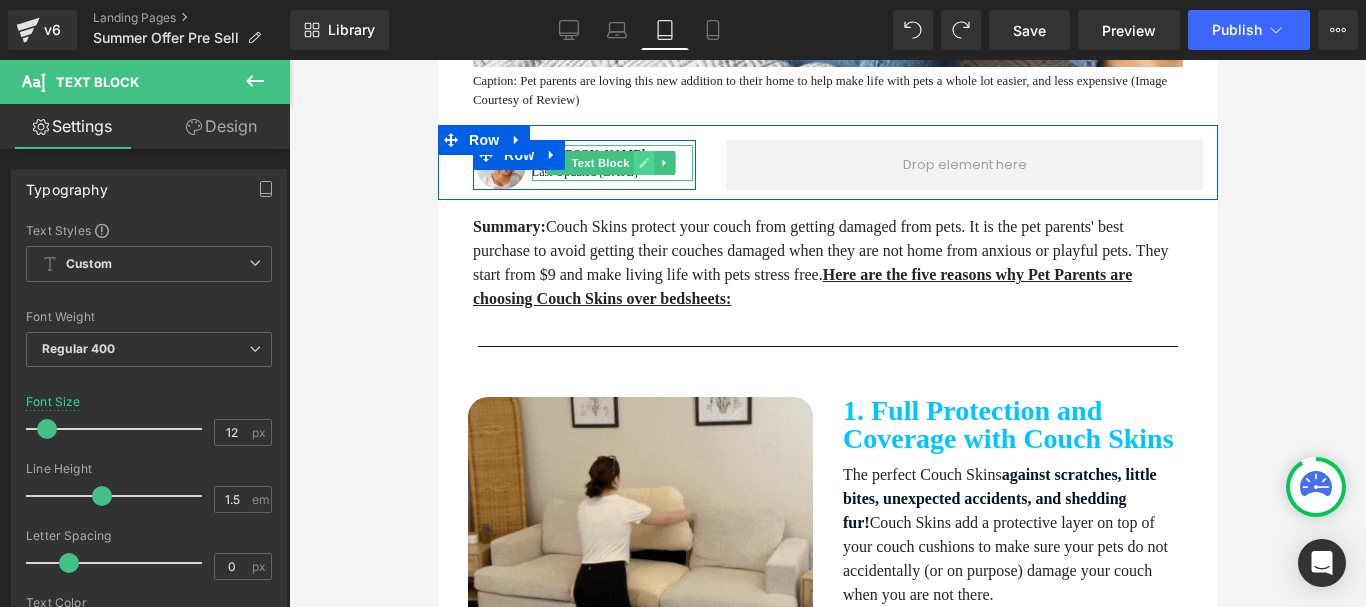 click 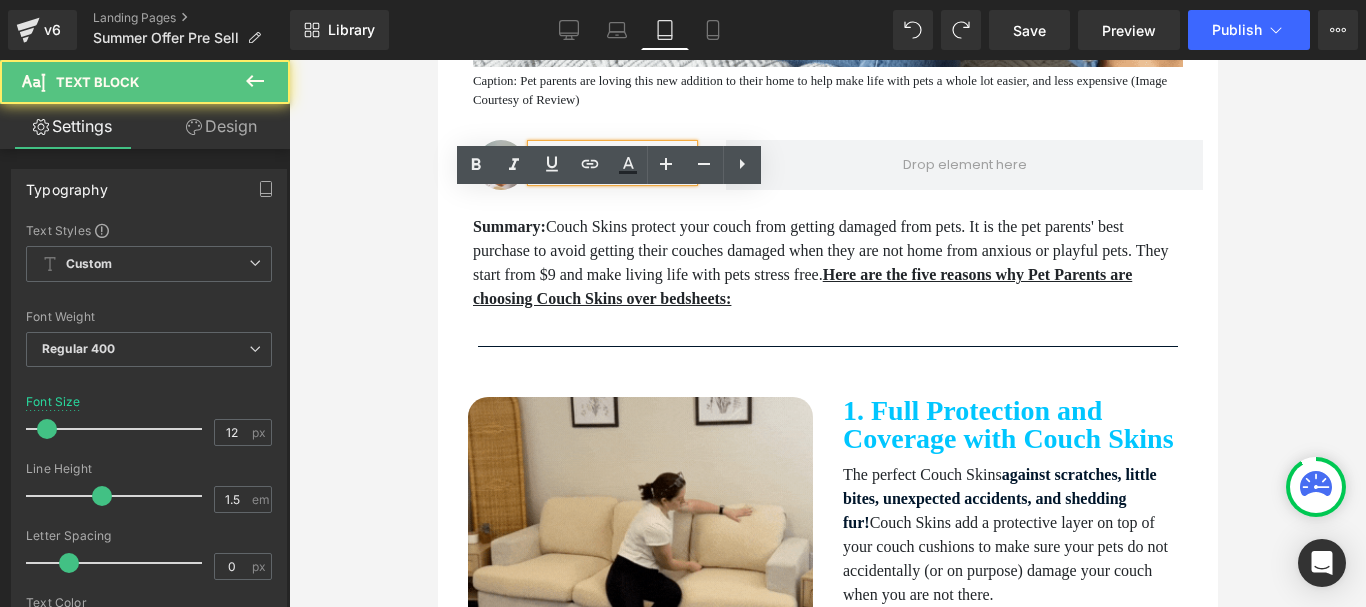 click on "Last Updated [DATE]" at bounding box center [611, 172] 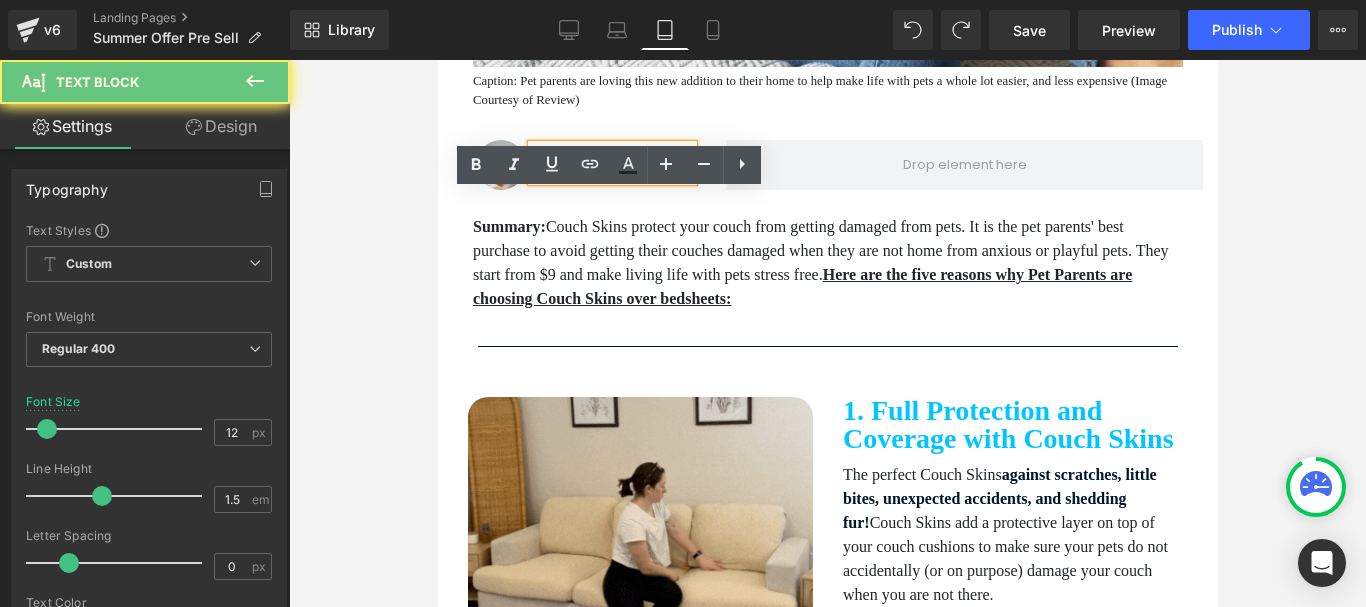 click on "Last Updated [DATE]" at bounding box center (611, 172) 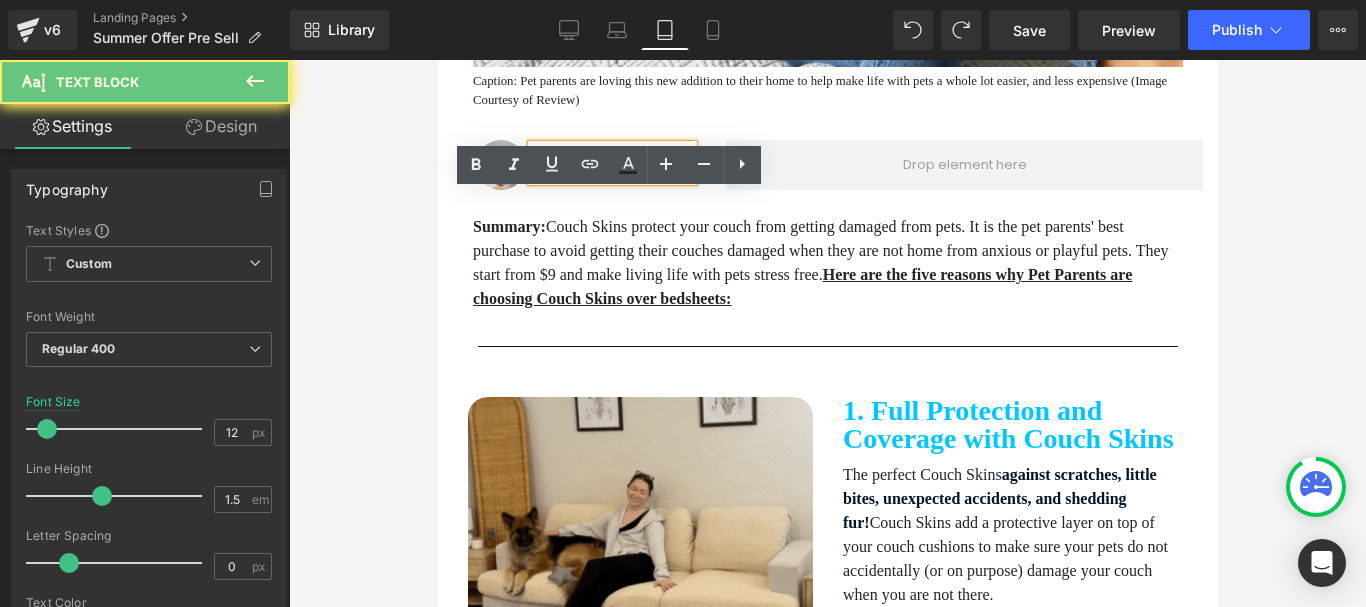 click on "Last Updated [DATE]" at bounding box center (611, 172) 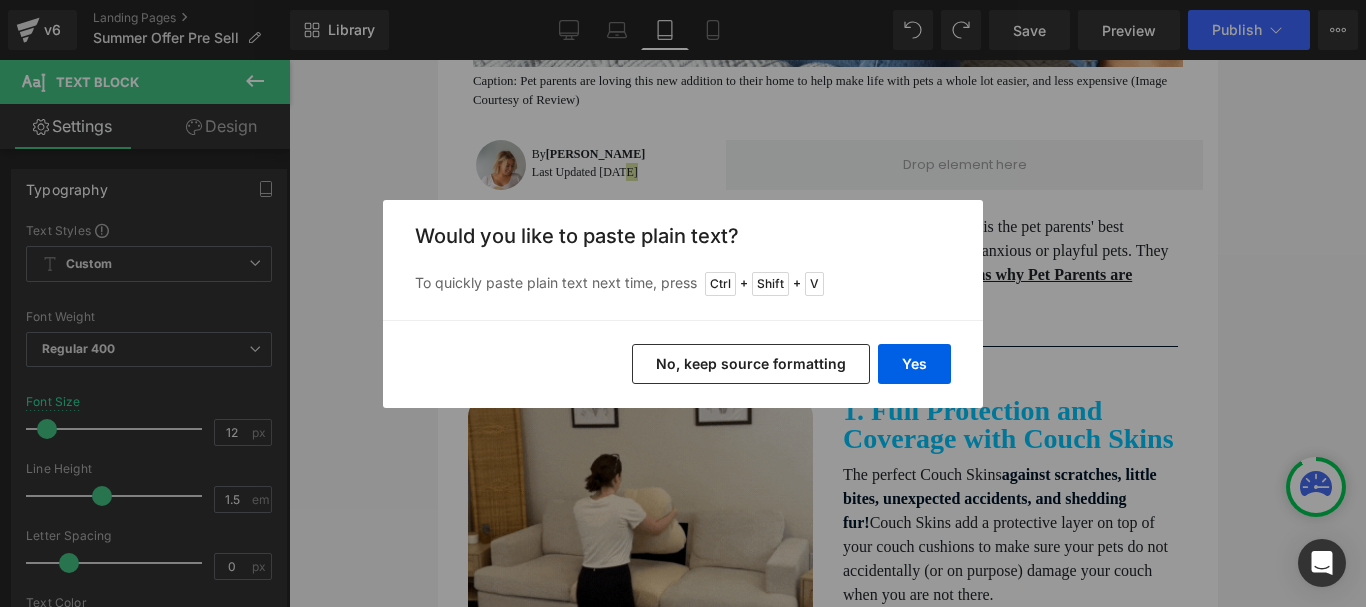 click on "No, keep source formatting" at bounding box center (751, 364) 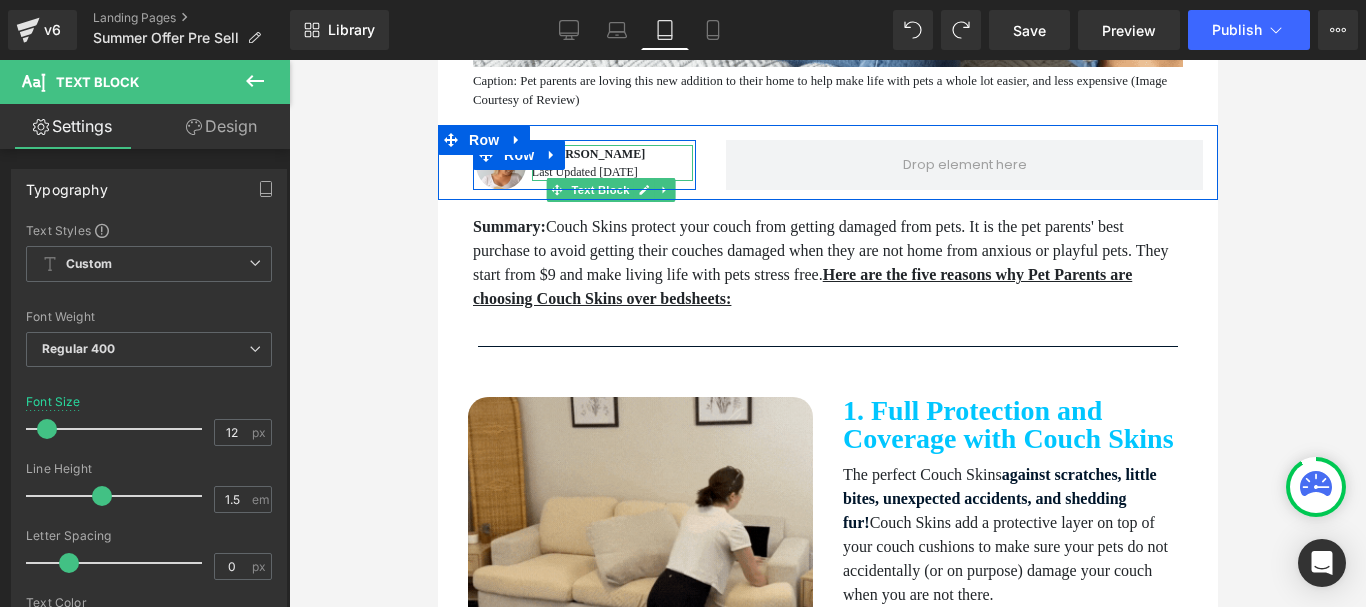 click on "[PERSON_NAME]" at bounding box center (594, 154) 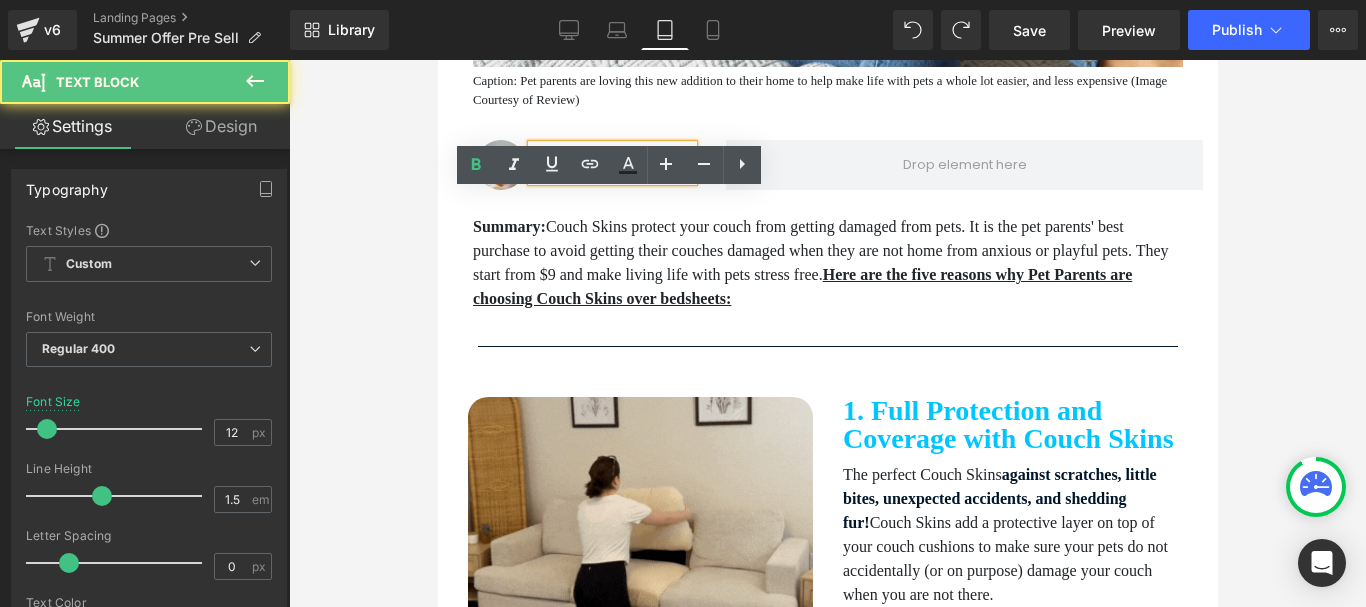 click on "[PERSON_NAME]" at bounding box center [594, 154] 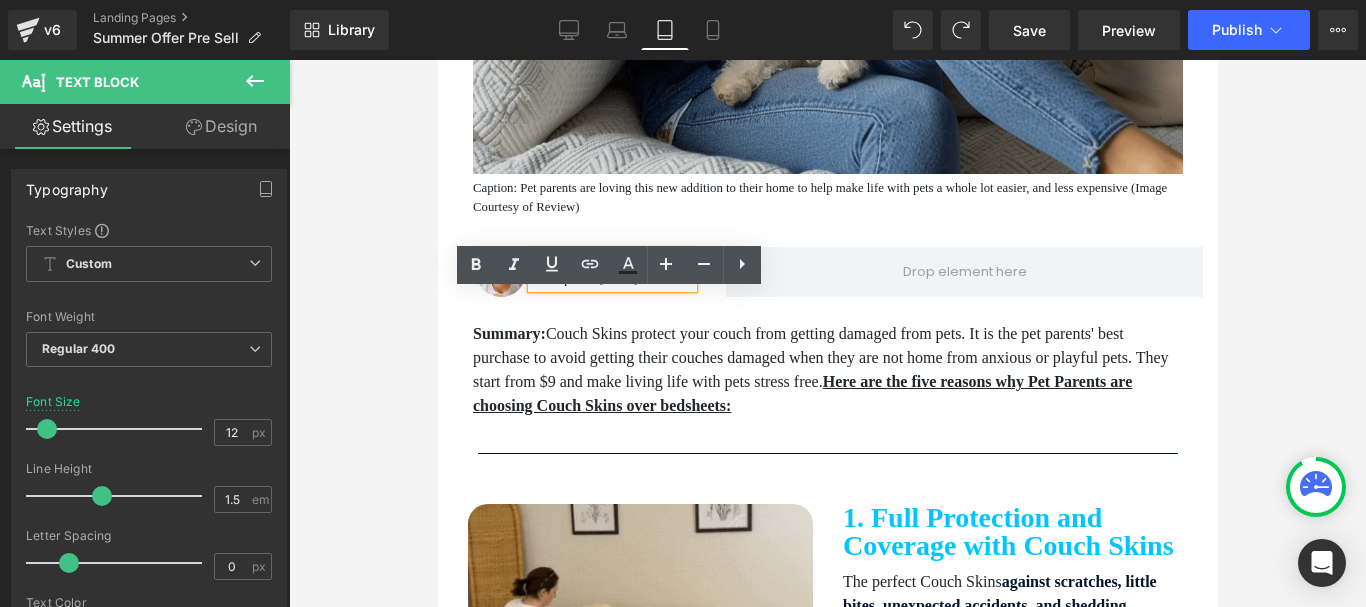 scroll, scrollTop: 700, scrollLeft: 0, axis: vertical 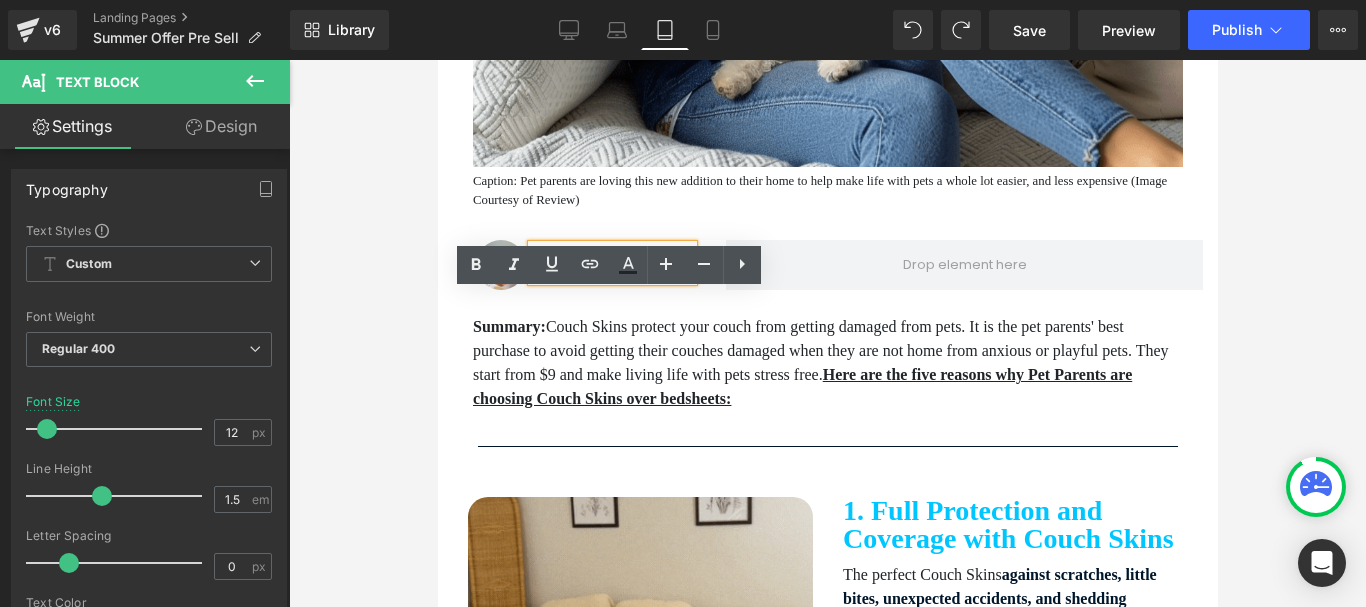 click on "Image         By [PERSON_NAME] Last Updated [DATE] Text [GEOGRAPHIC_DATA]" at bounding box center [827, 262] 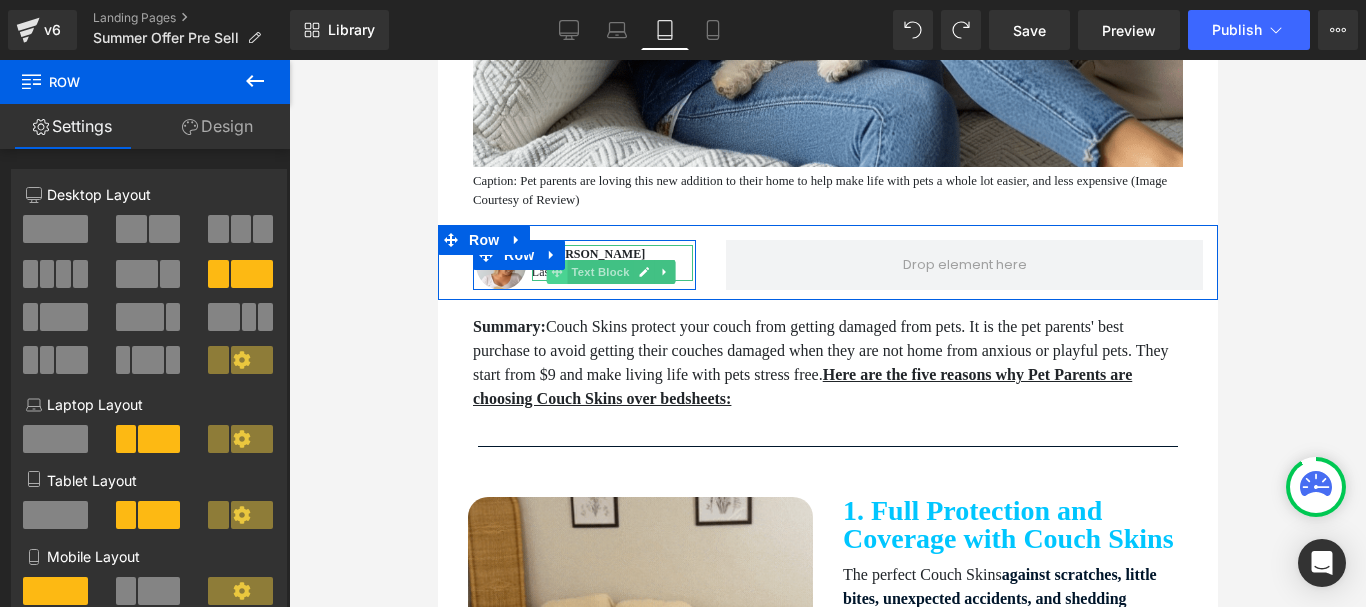 click on "Text Block" at bounding box center (599, 272) 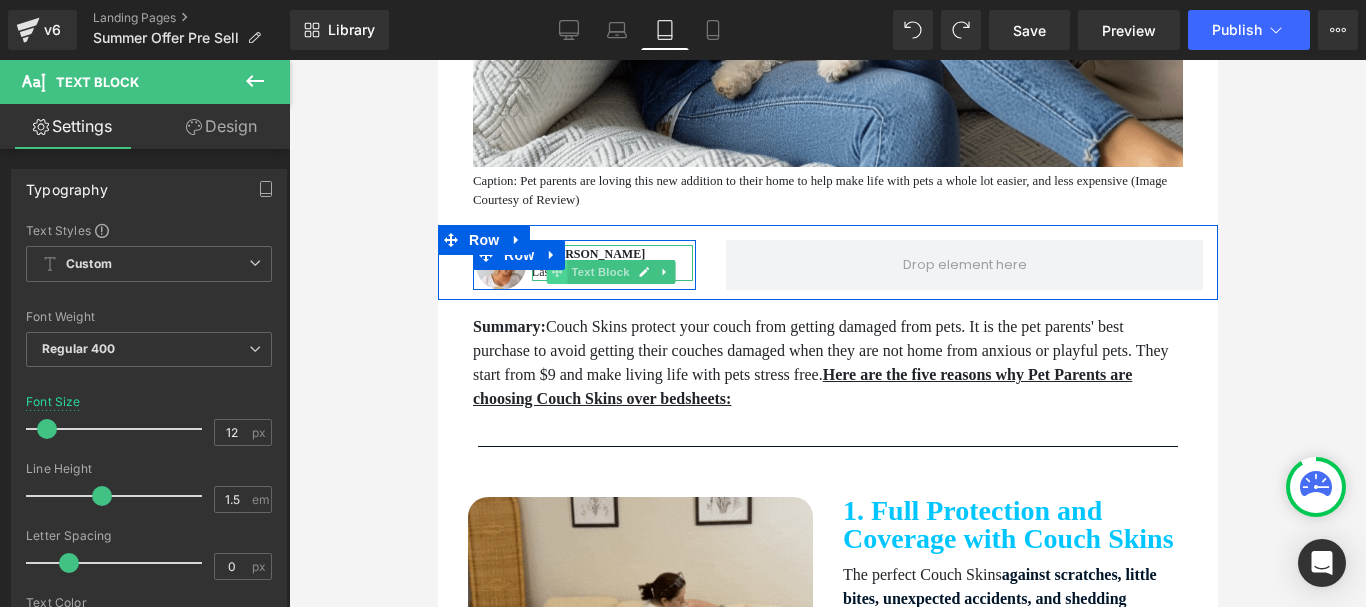 click 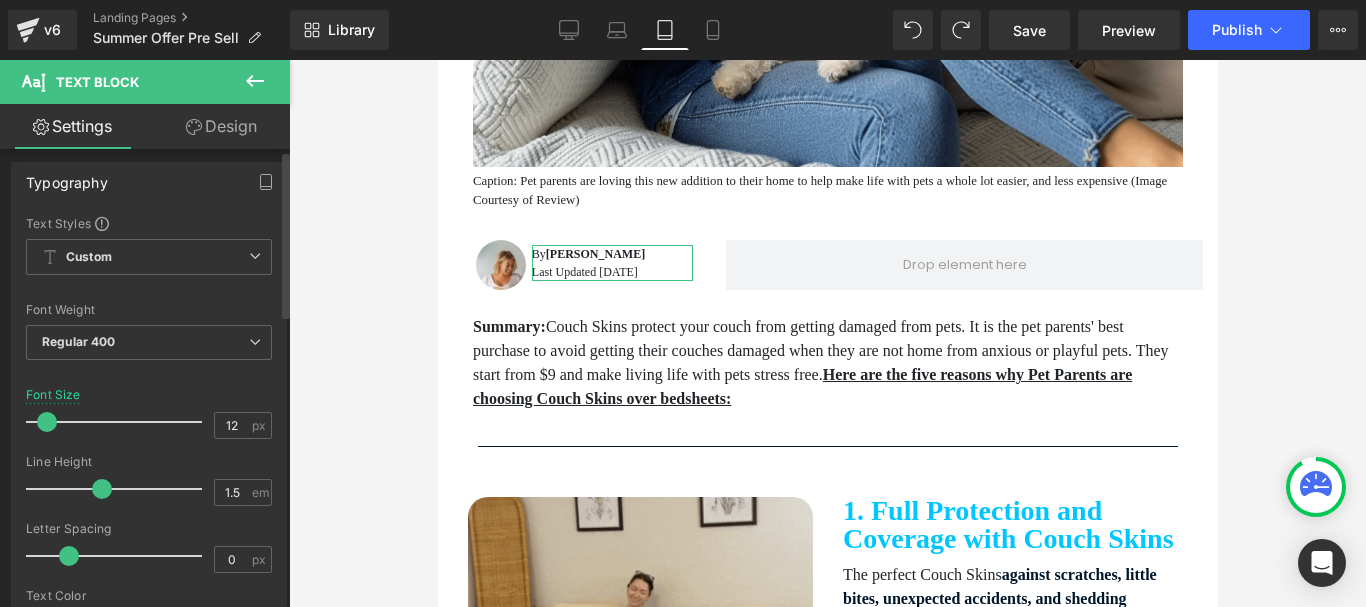 scroll, scrollTop: 0, scrollLeft: 0, axis: both 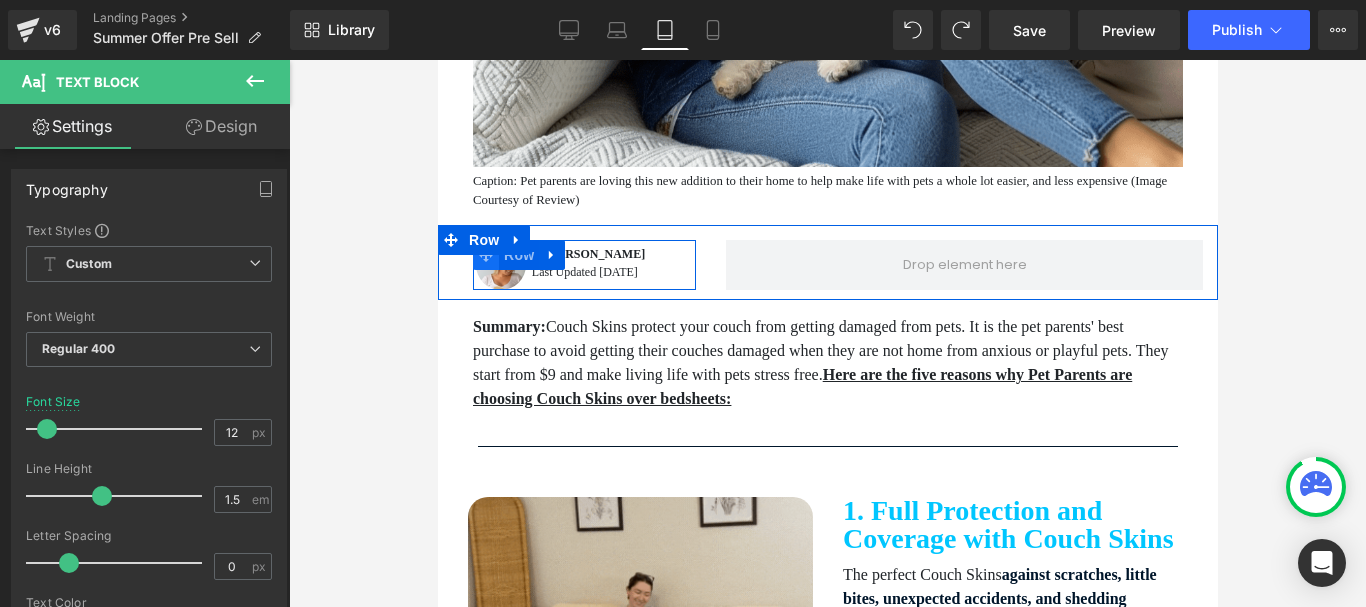 click 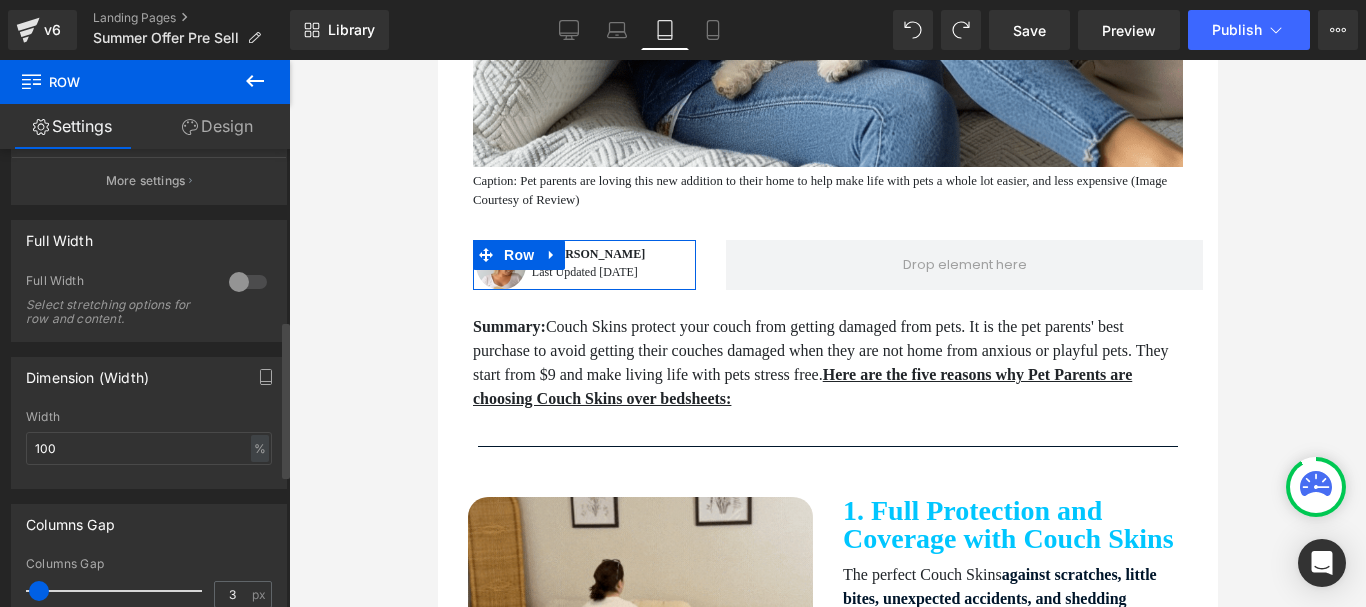 scroll, scrollTop: 500, scrollLeft: 0, axis: vertical 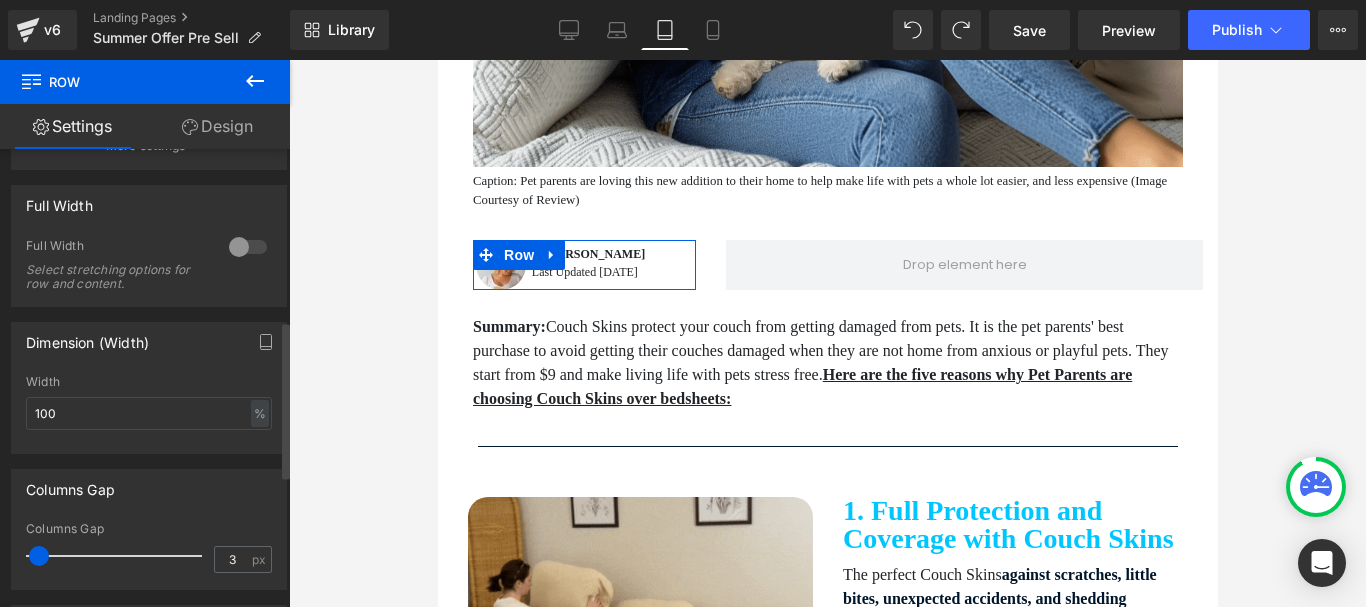 click at bounding box center (248, 247) 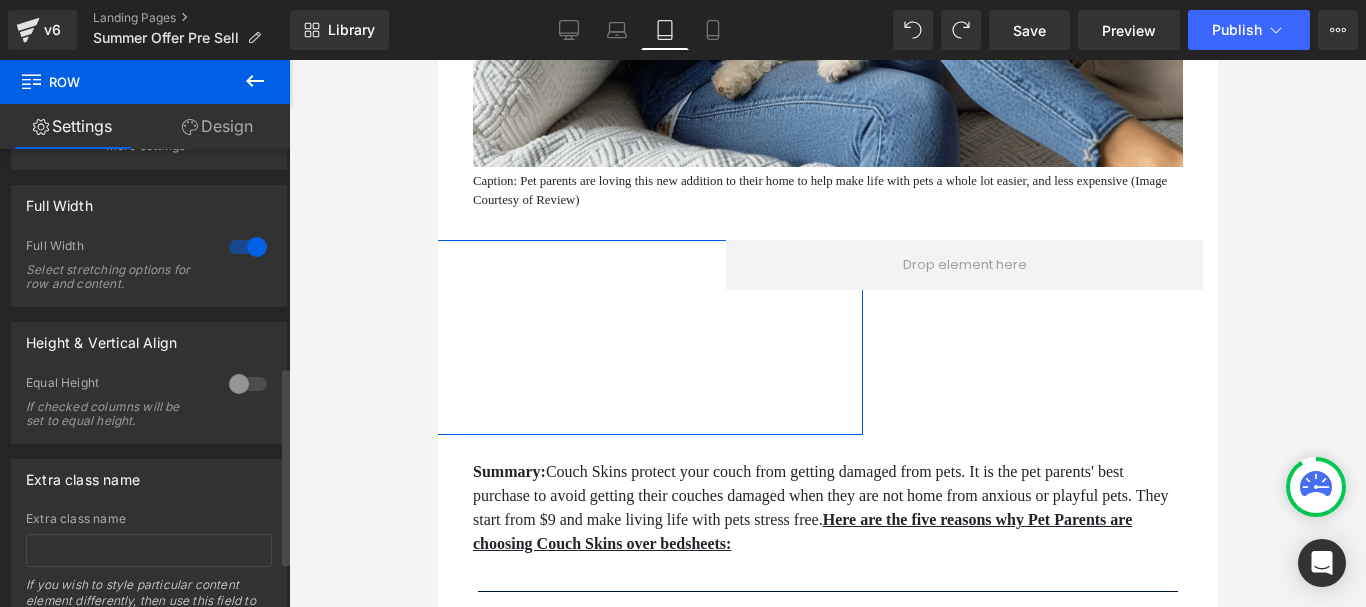 click at bounding box center (248, 247) 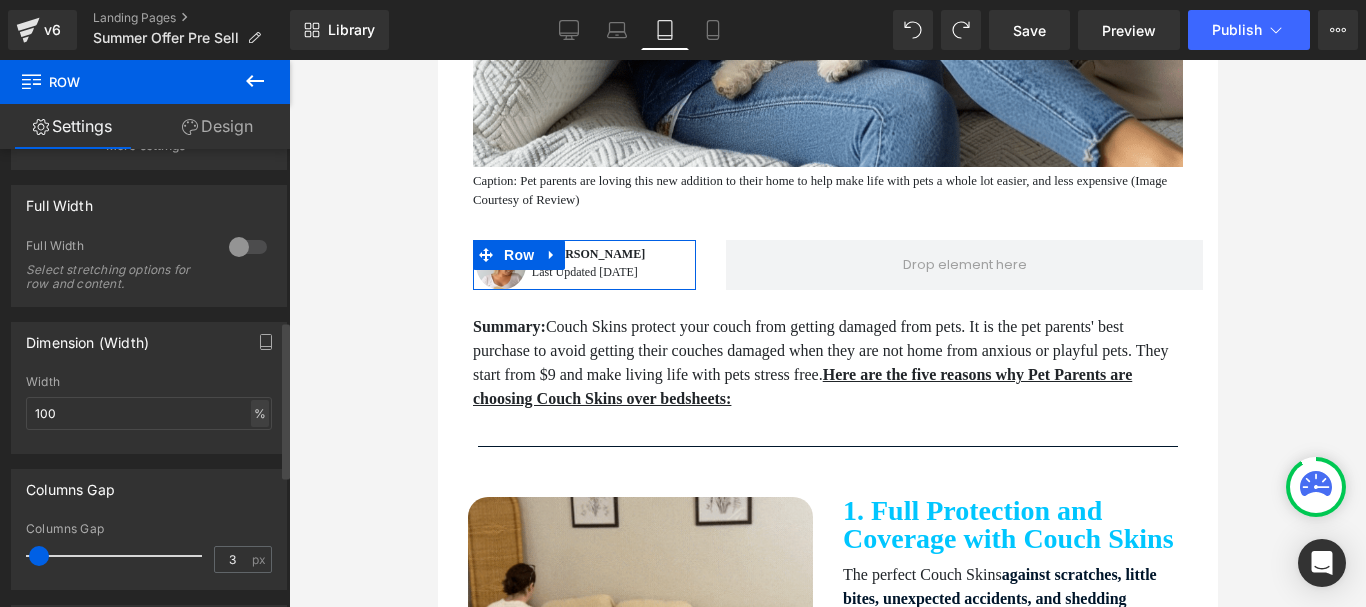 click on "%" at bounding box center [260, 413] 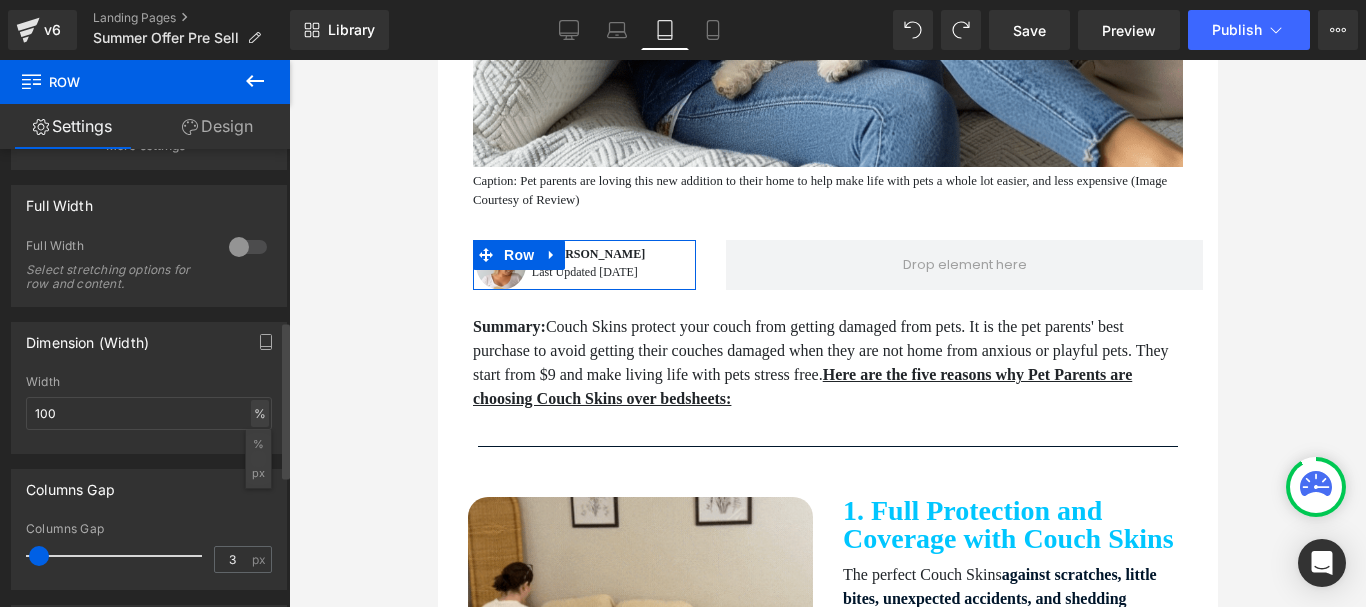 click on "%" at bounding box center (260, 413) 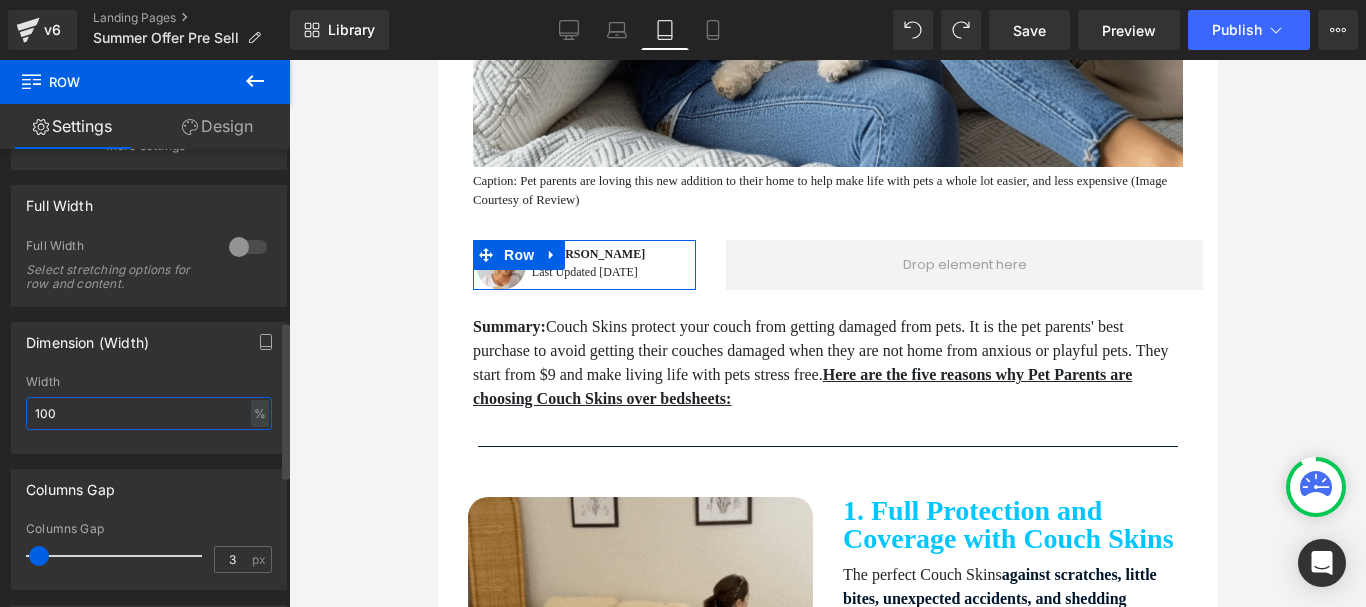 click on "100" at bounding box center (149, 413) 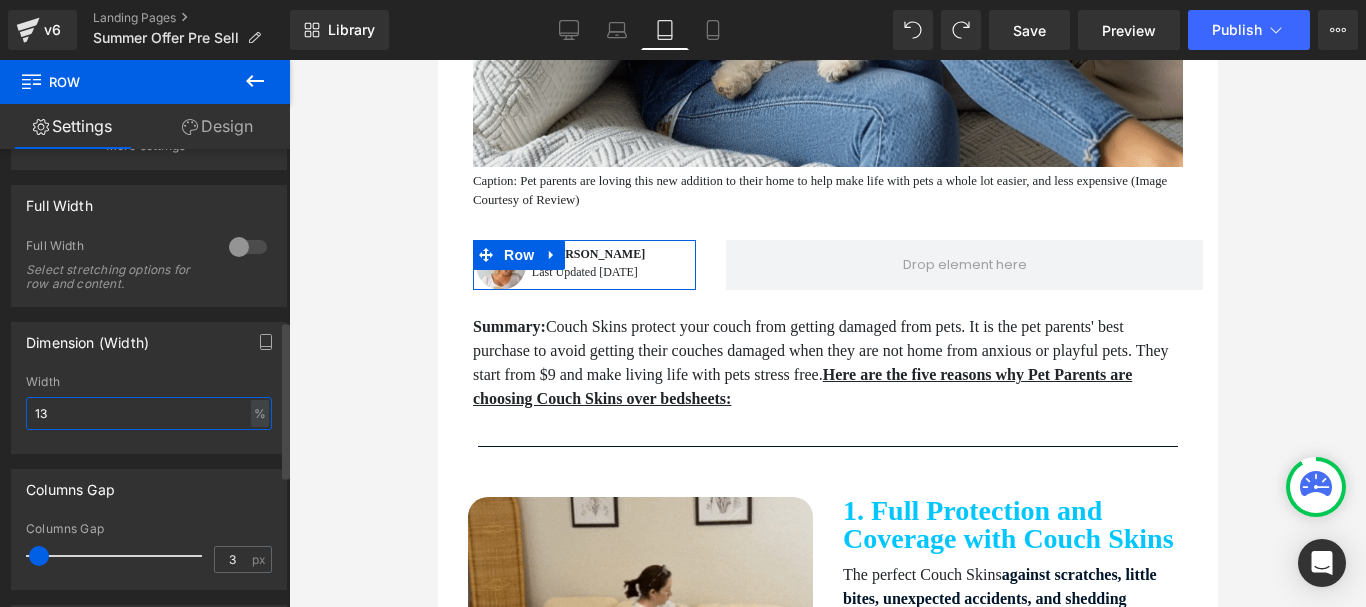 type on "1" 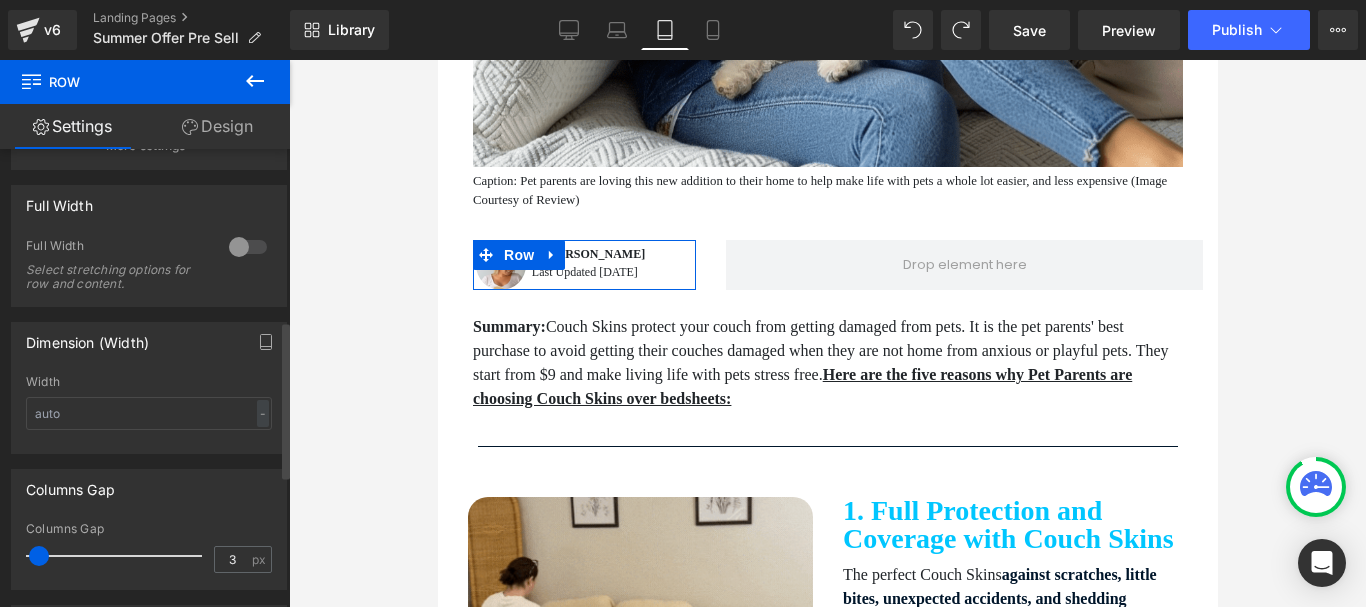 click on "Columns Gap 3px Columns Gap 3 px" at bounding box center [149, 522] 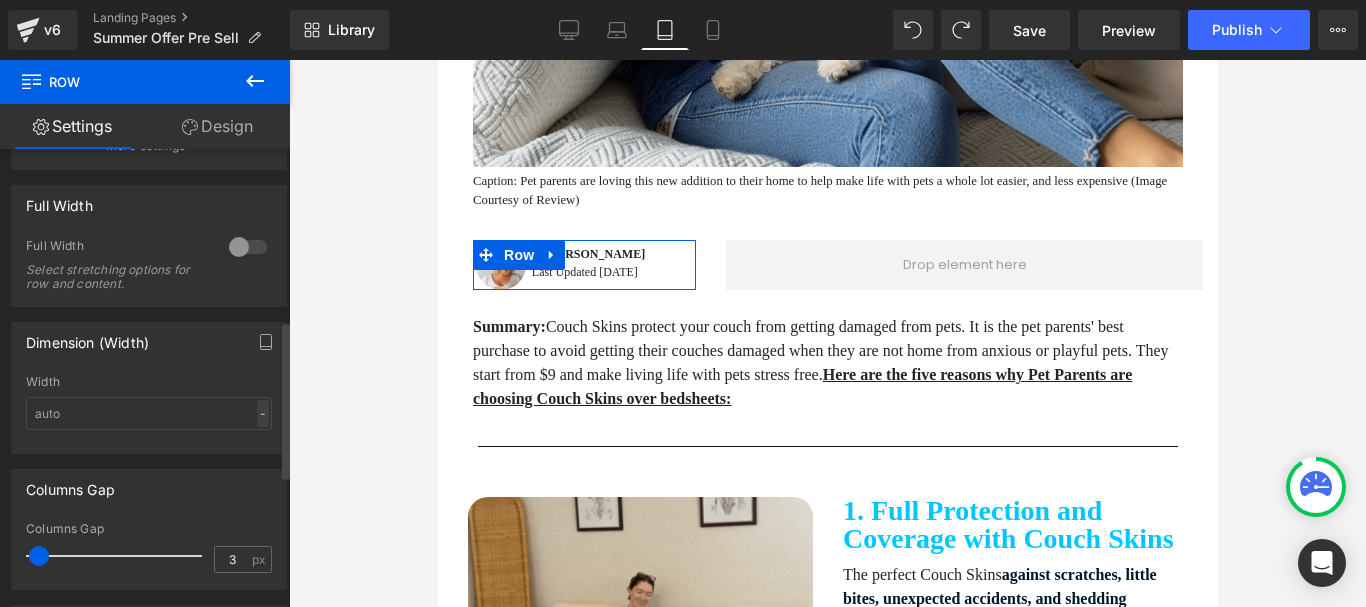 click on "-" at bounding box center [263, 413] 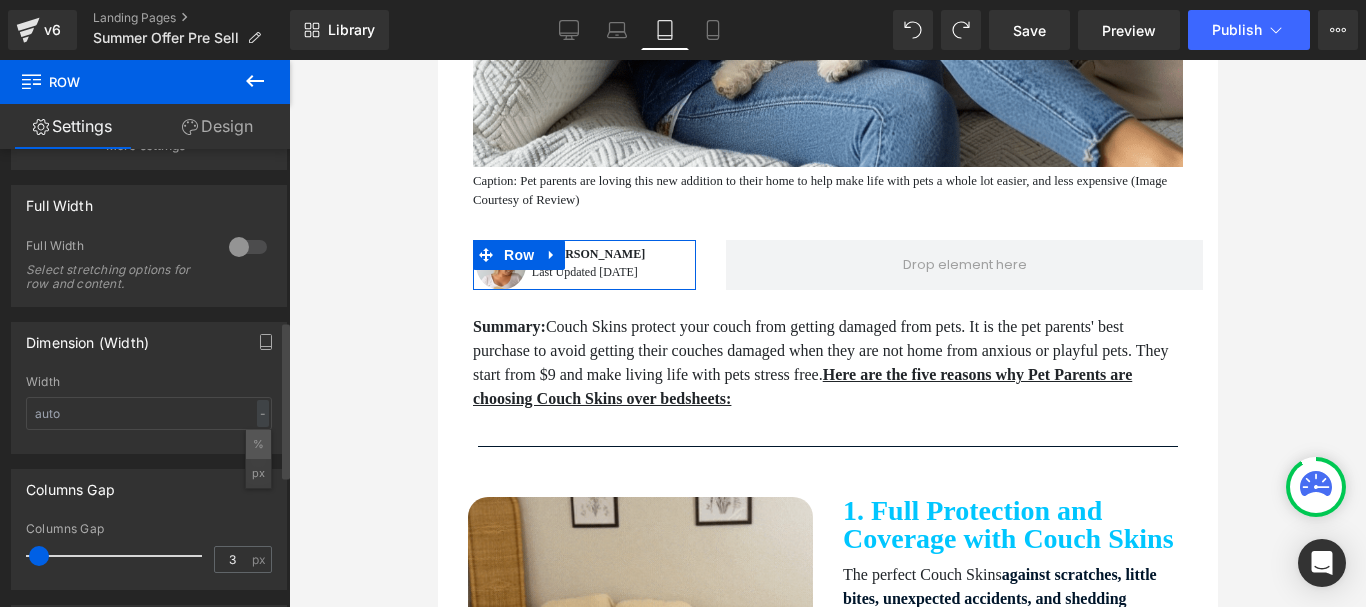 click on "%" at bounding box center (258, 444) 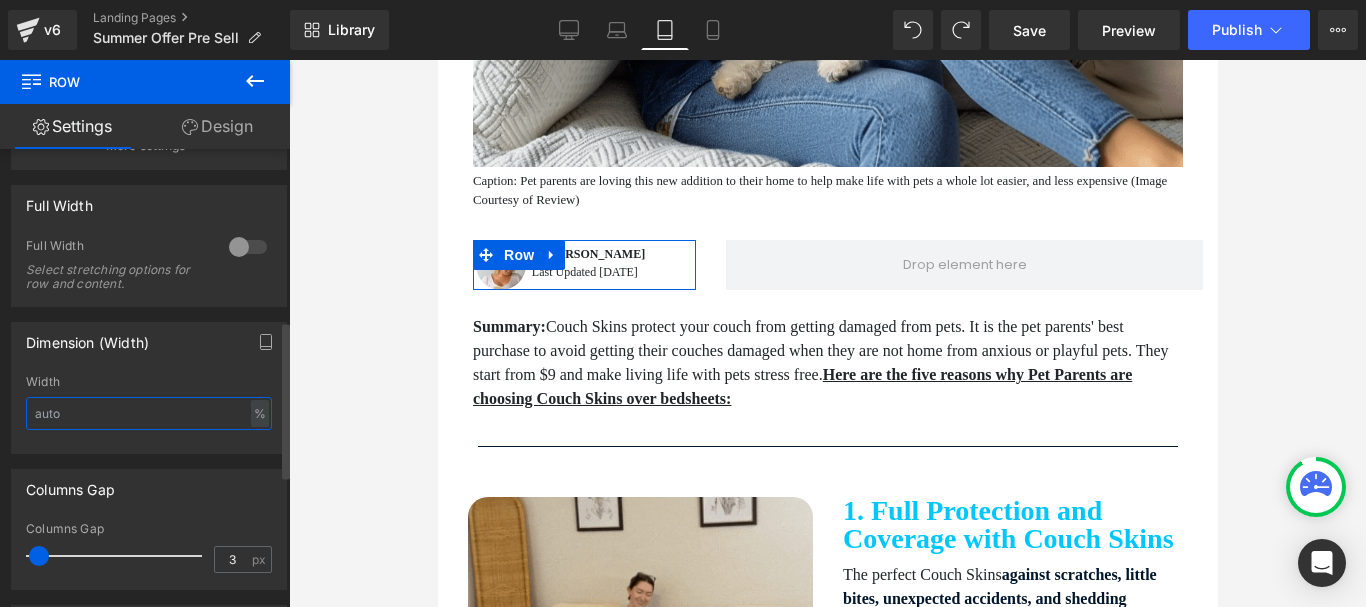 click at bounding box center (149, 413) 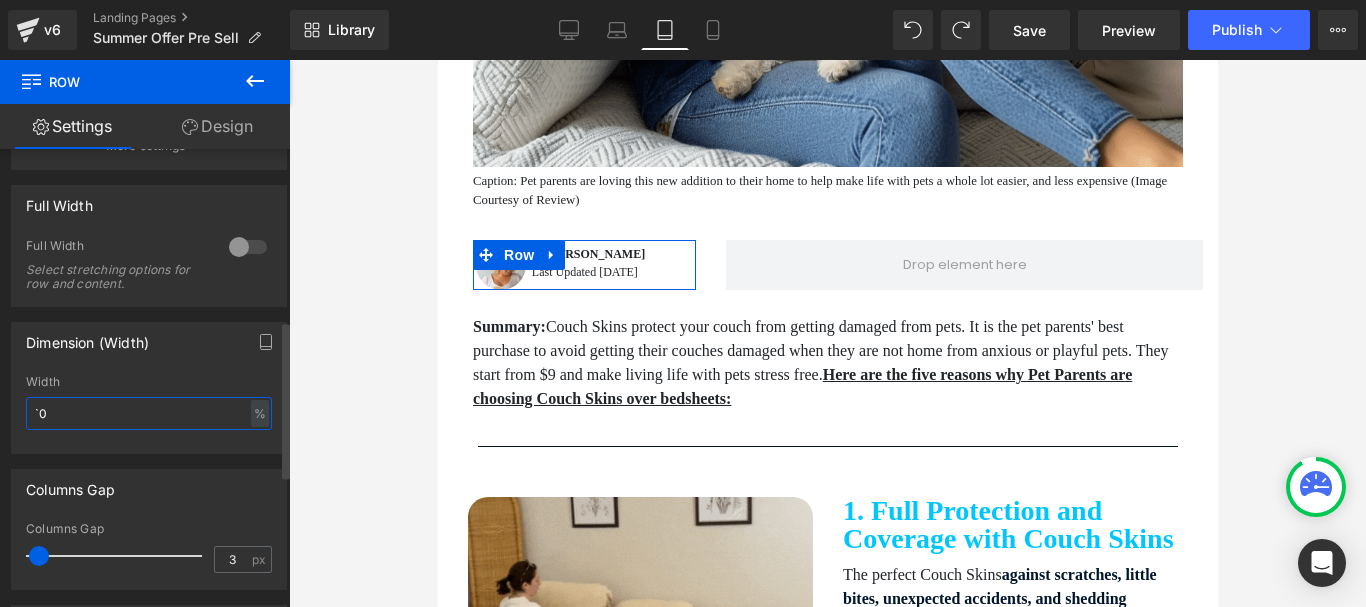 type on "`" 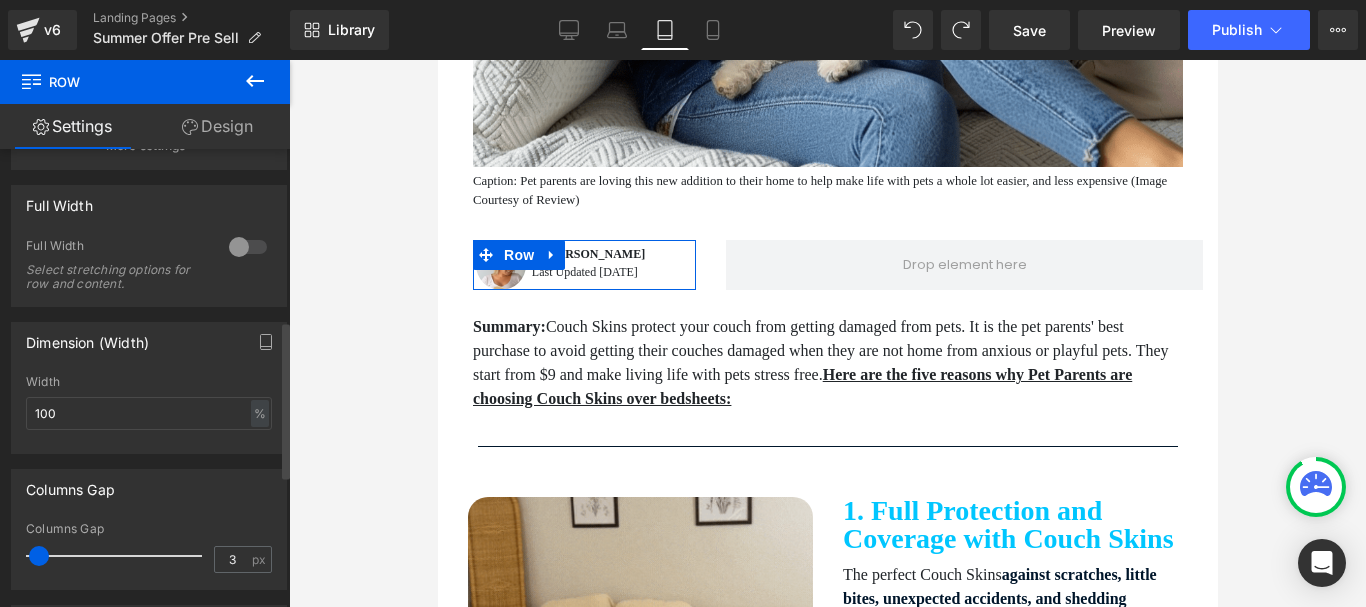 click on "Columns Gap 3px Columns Gap 3 px" at bounding box center (149, 522) 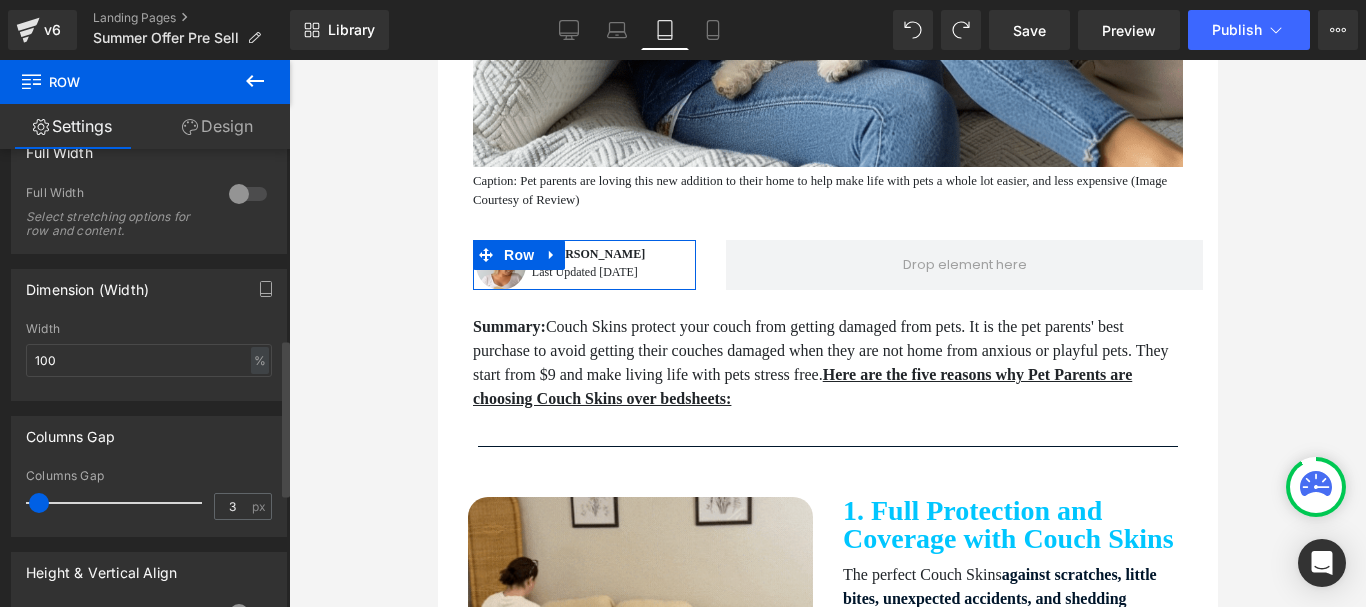 scroll, scrollTop: 600, scrollLeft: 0, axis: vertical 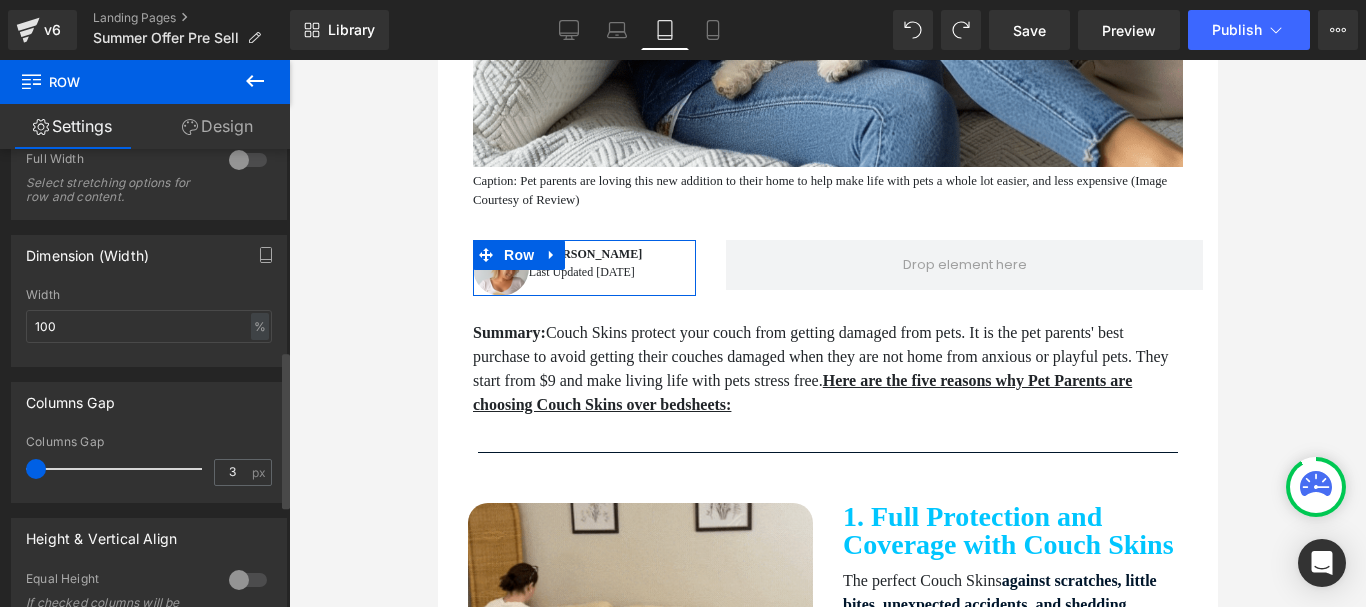 drag, startPoint x: 43, startPoint y: 466, endPoint x: 1, endPoint y: 469, distance: 42.107006 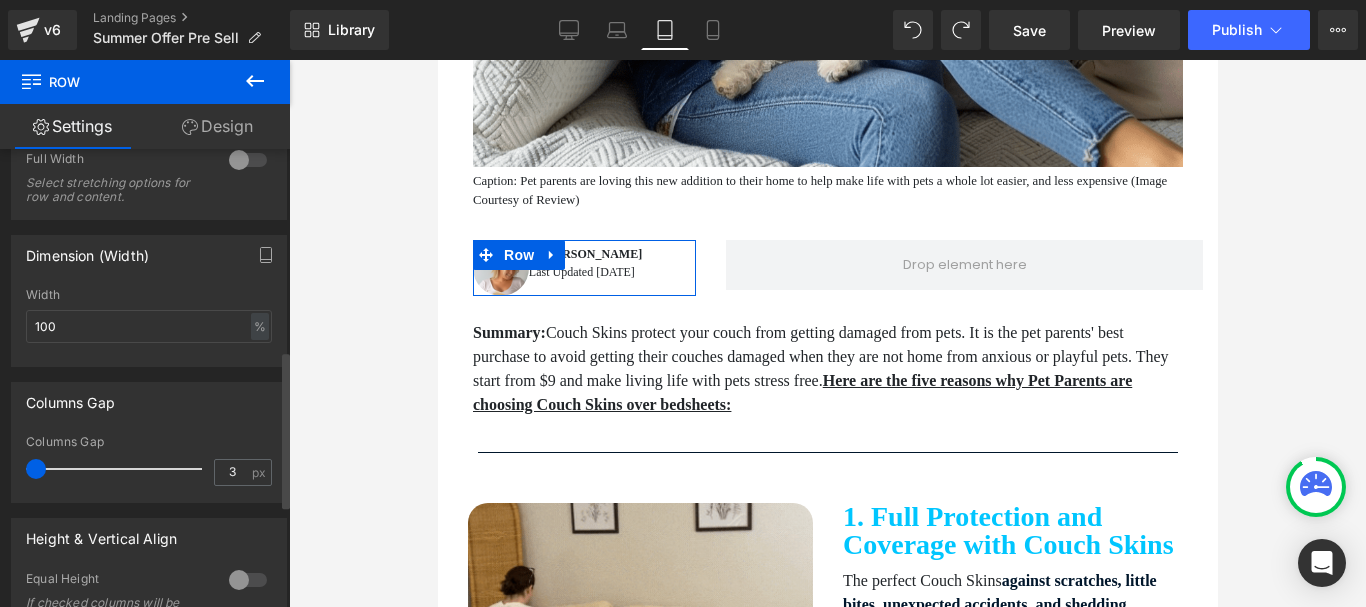 click on "Columns Gap 3px Columns Gap 3 px" at bounding box center [149, 435] 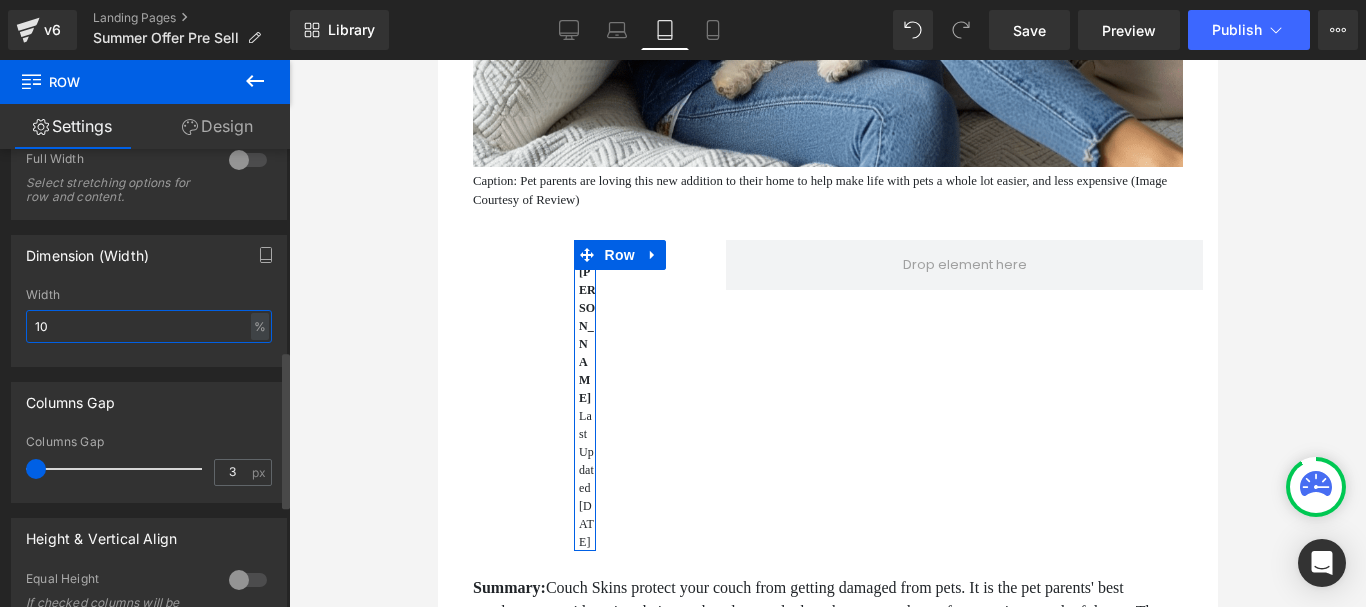 type on "100" 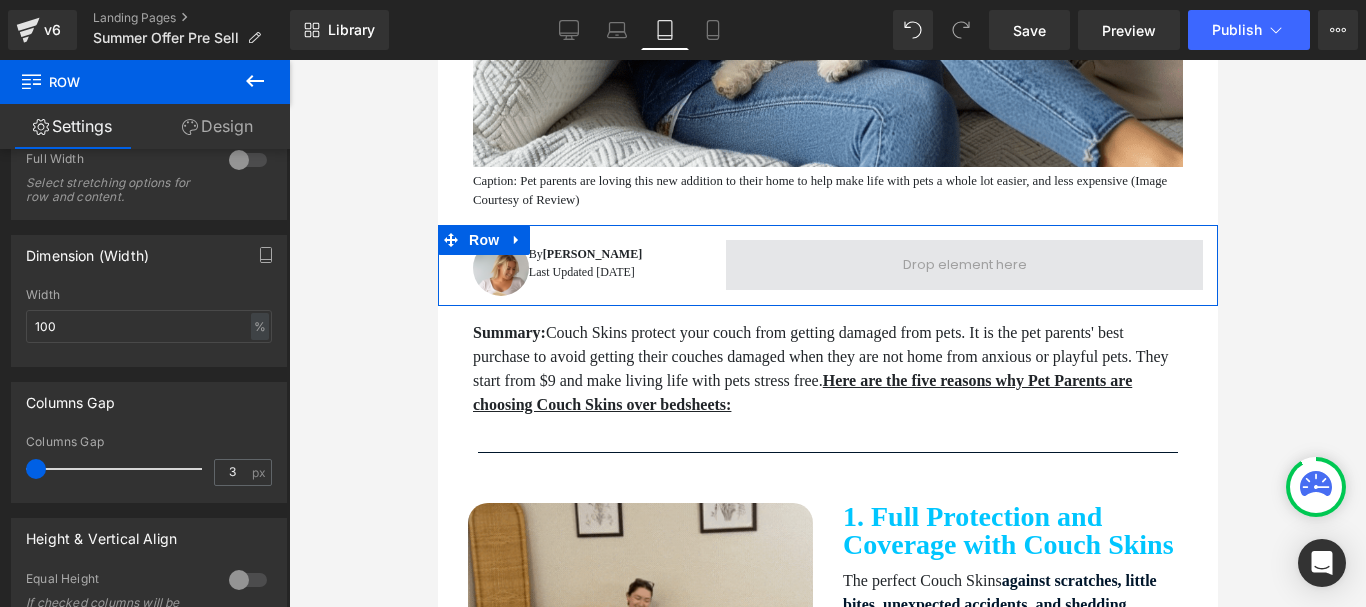 click at bounding box center [964, 265] 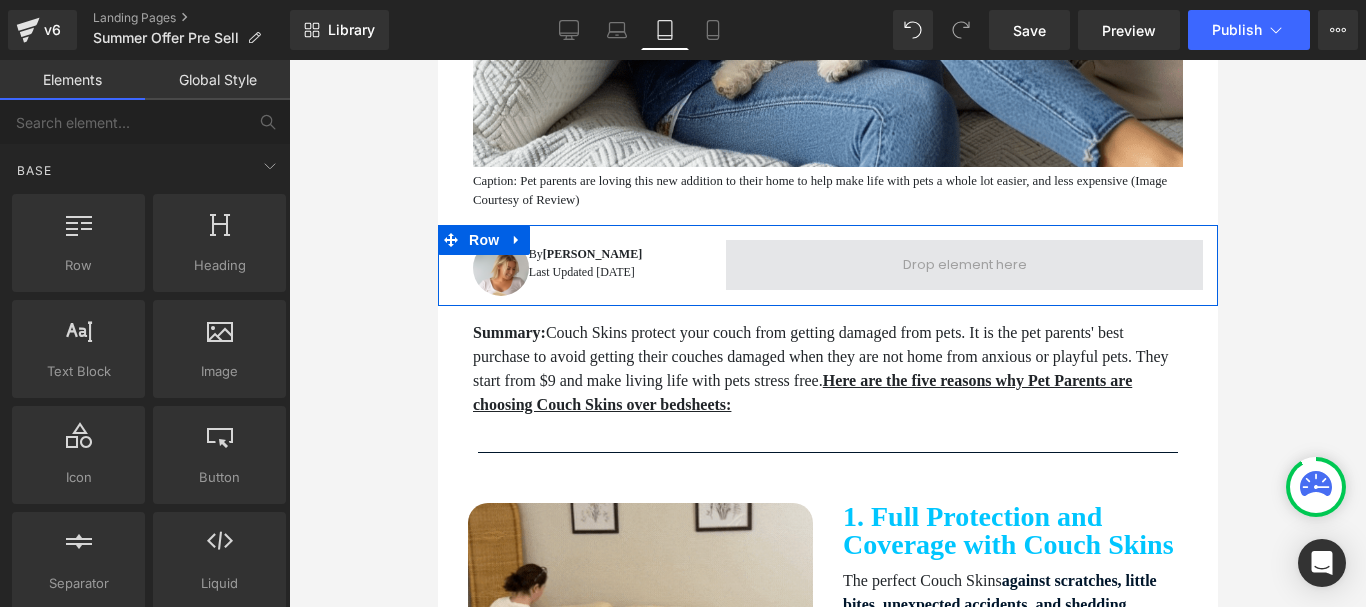 click at bounding box center [964, 265] 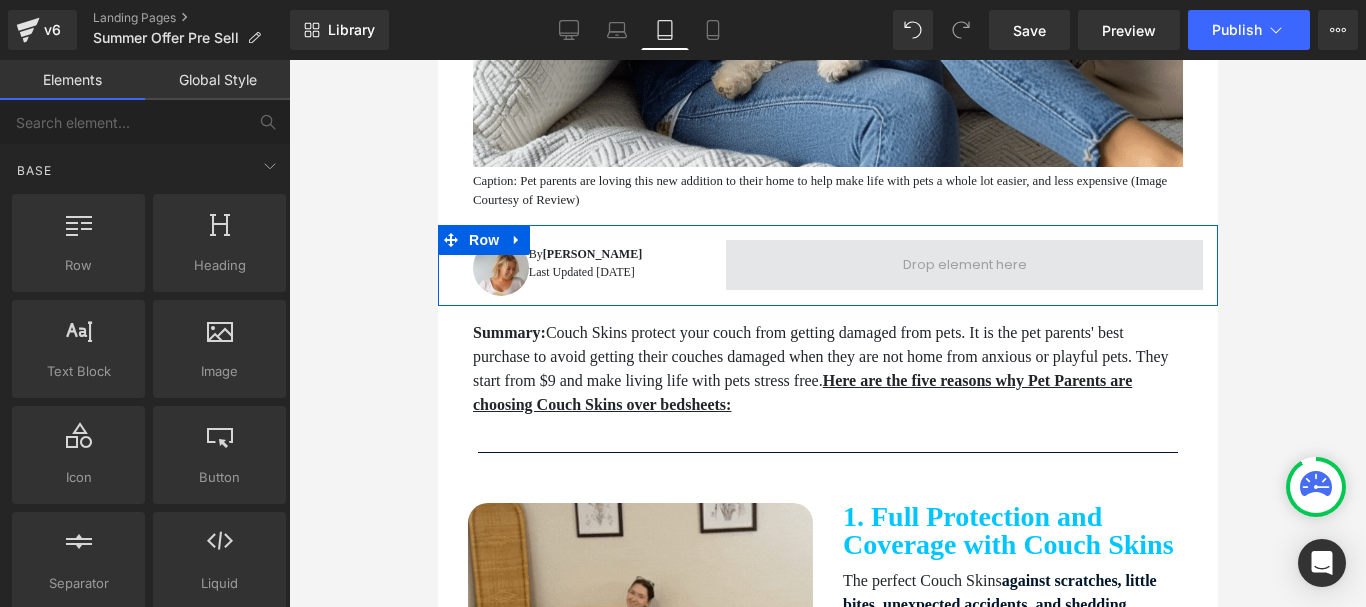 click at bounding box center [964, 265] 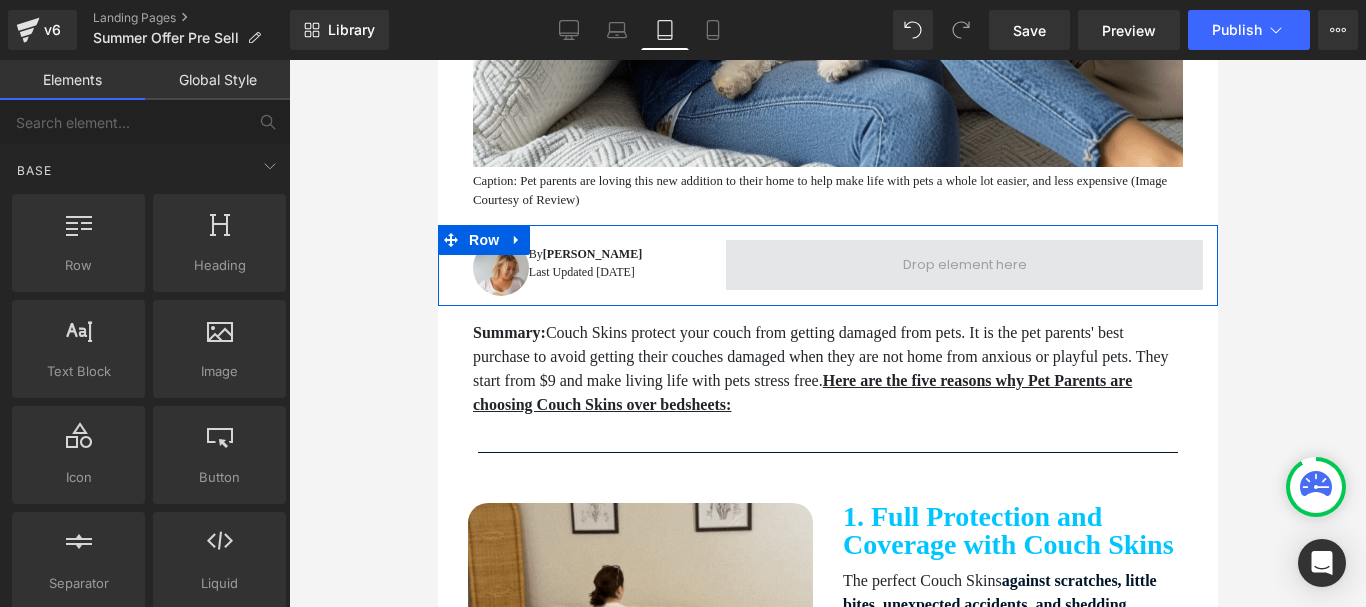 click at bounding box center (964, 265) 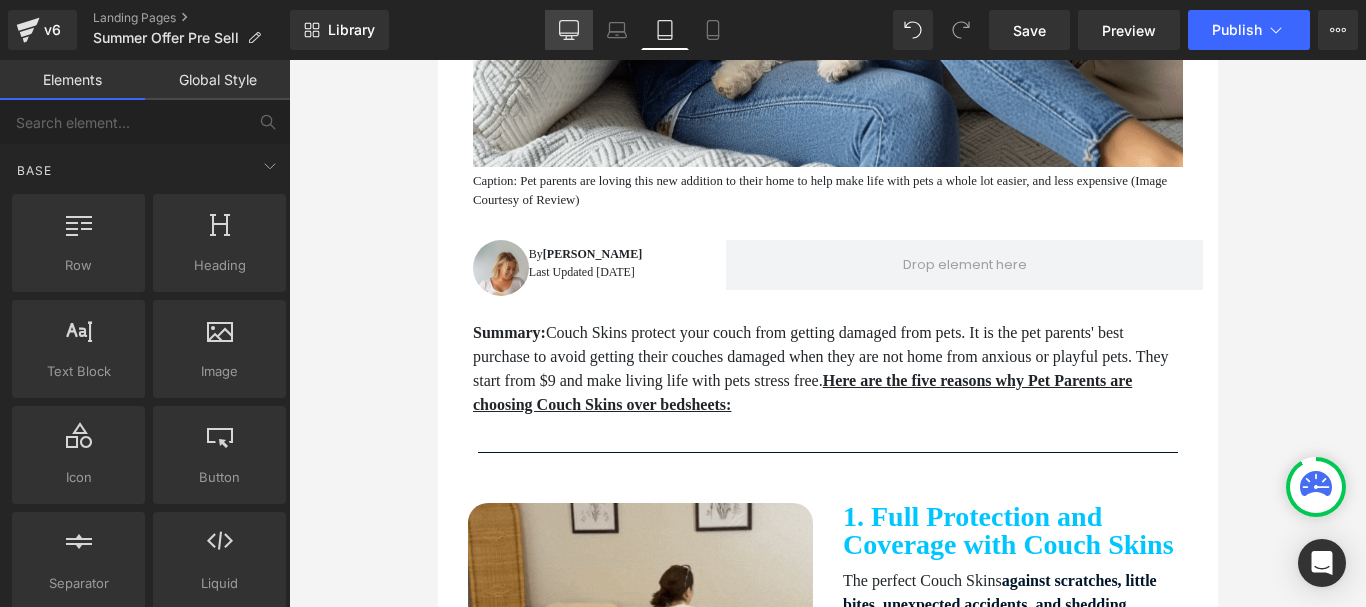 click 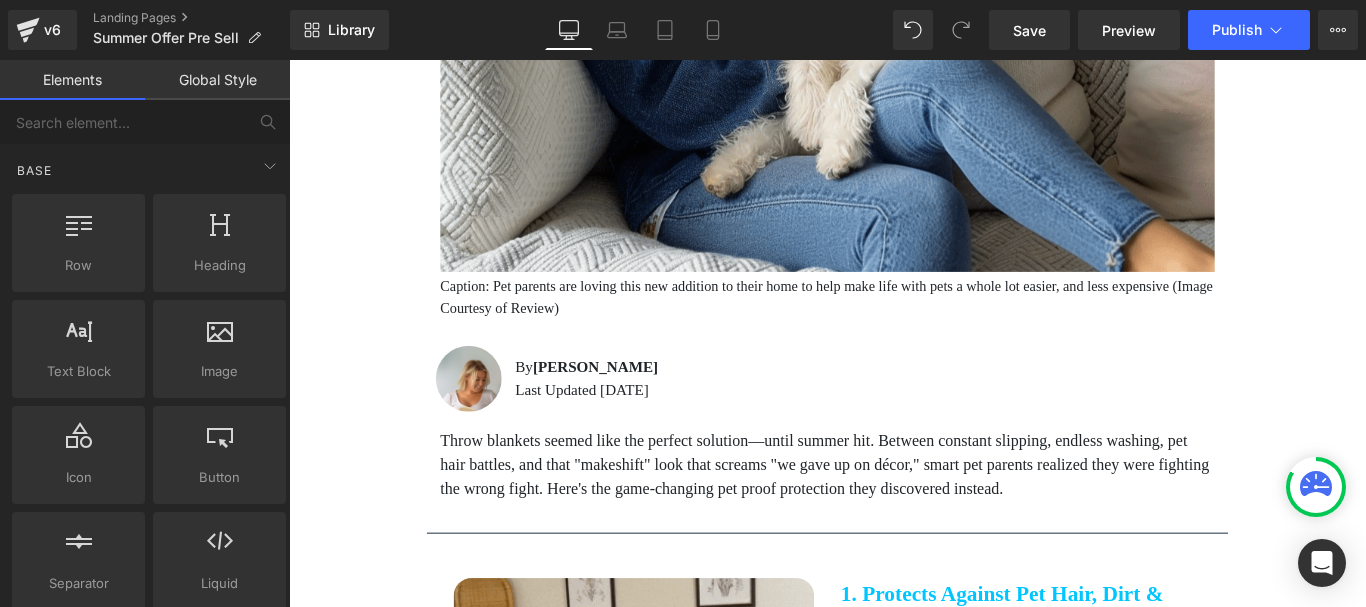 scroll, scrollTop: 1021, scrollLeft: 0, axis: vertical 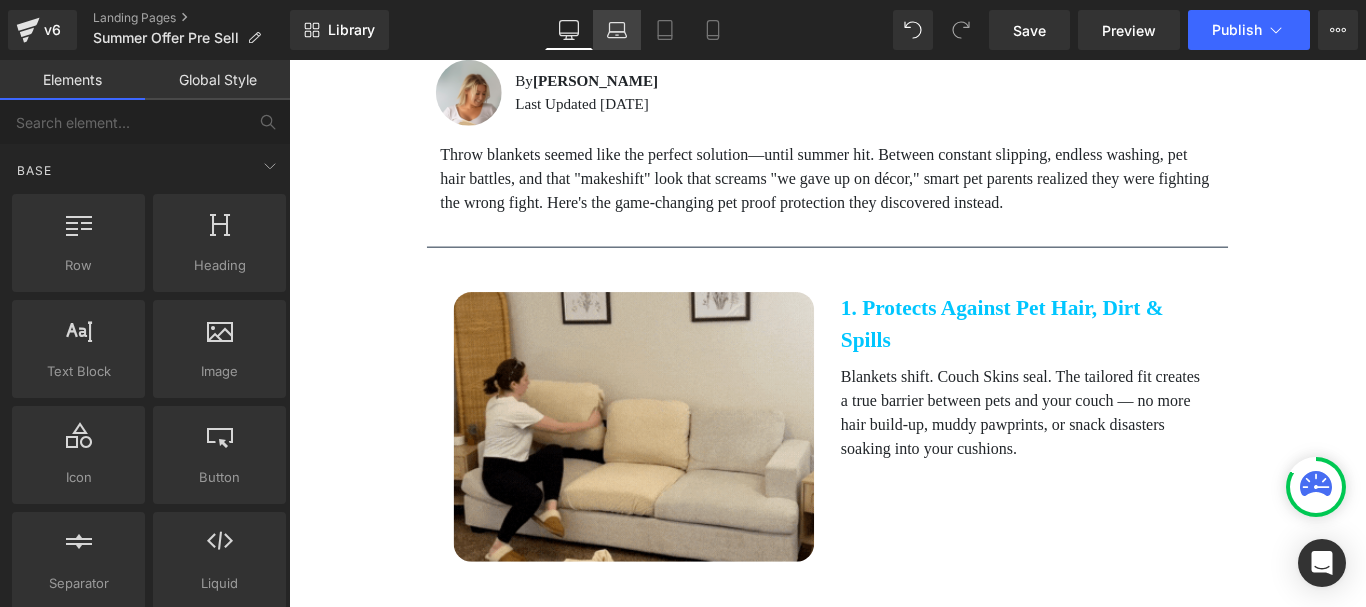 click on "Laptop" at bounding box center [617, 30] 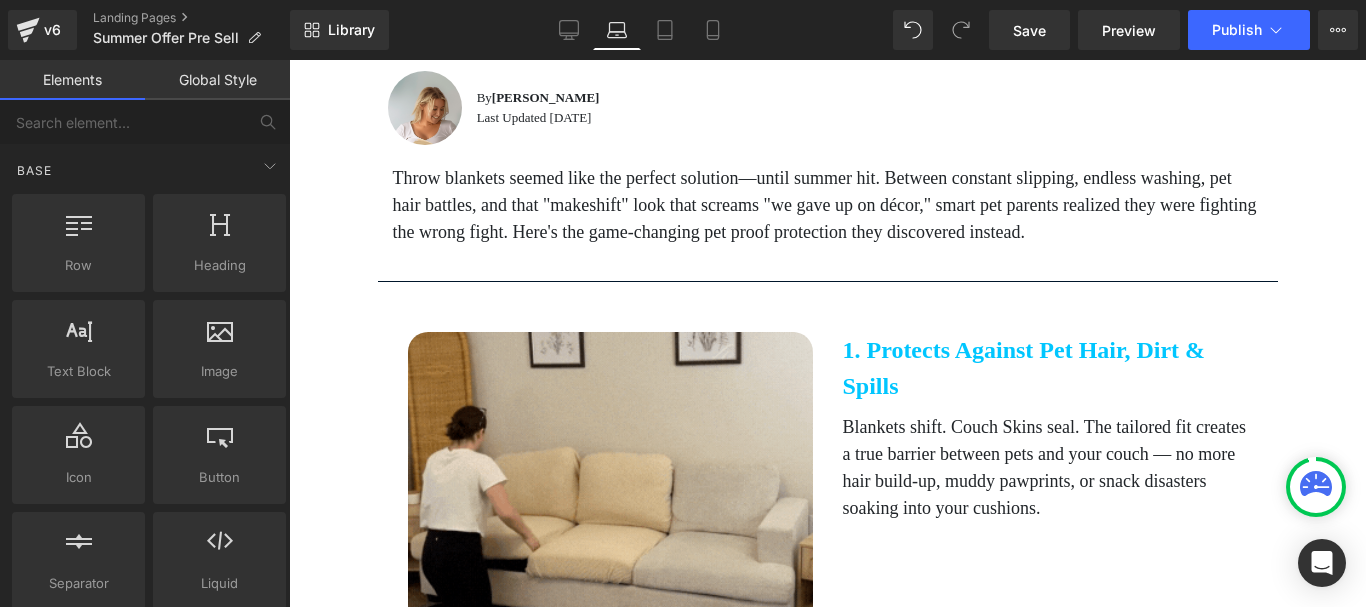 scroll, scrollTop: 892, scrollLeft: 0, axis: vertical 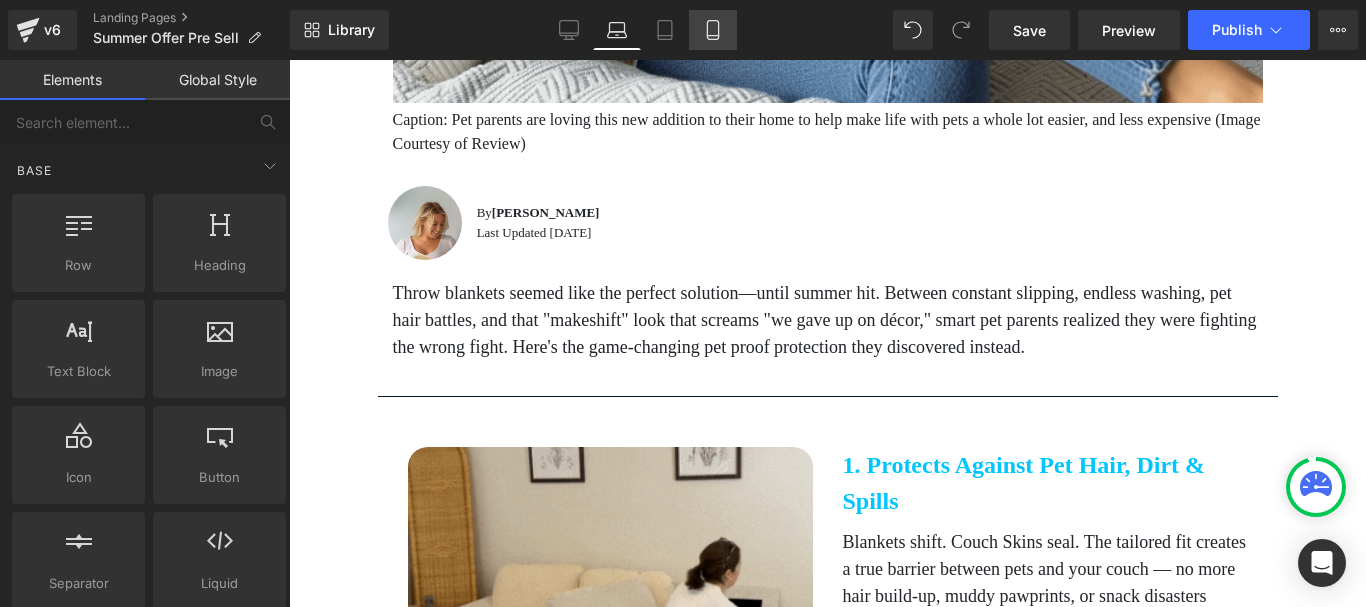 click 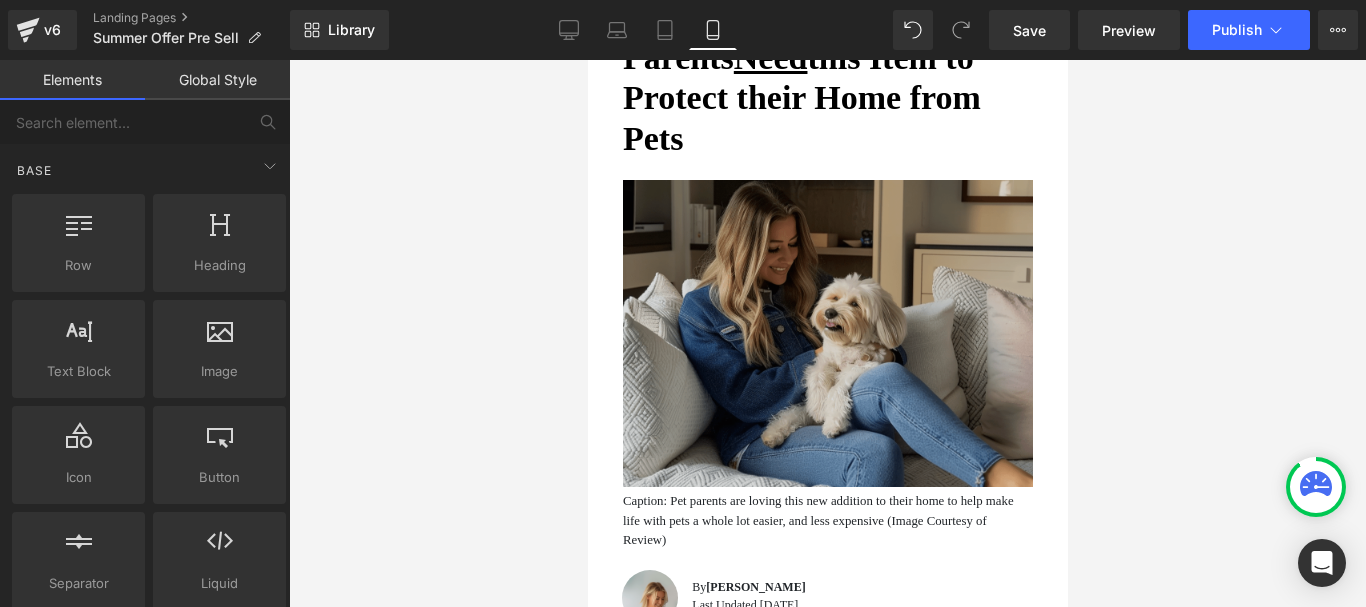 scroll, scrollTop: 400, scrollLeft: 0, axis: vertical 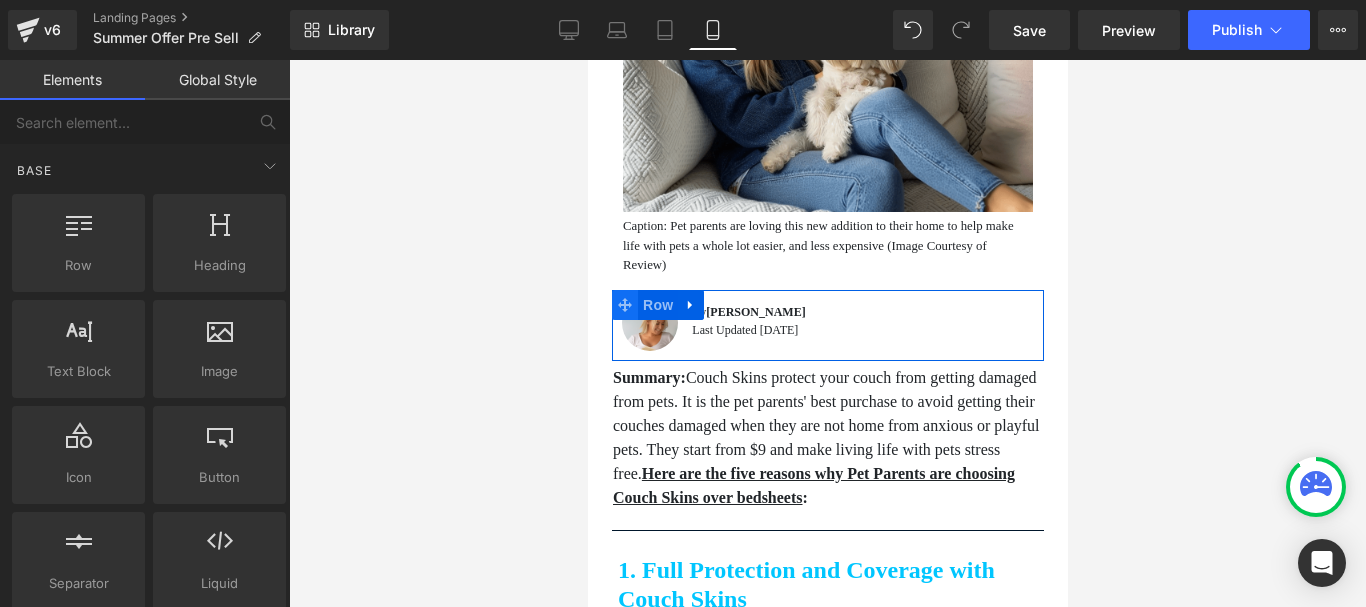 click 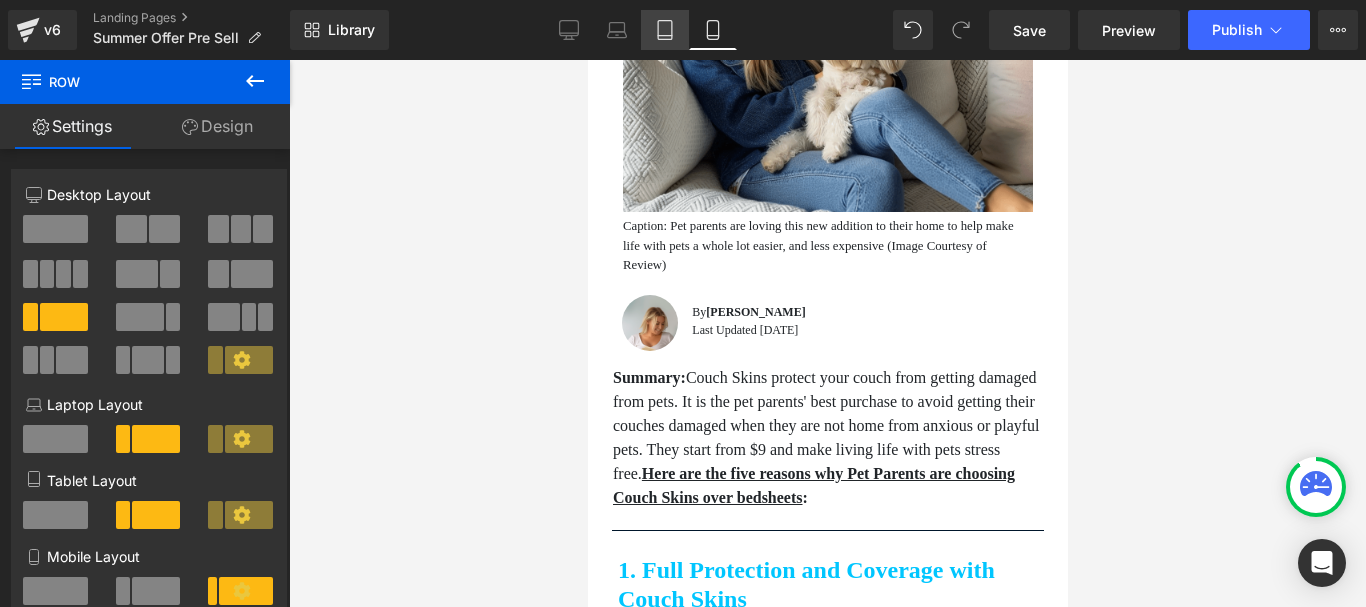 click 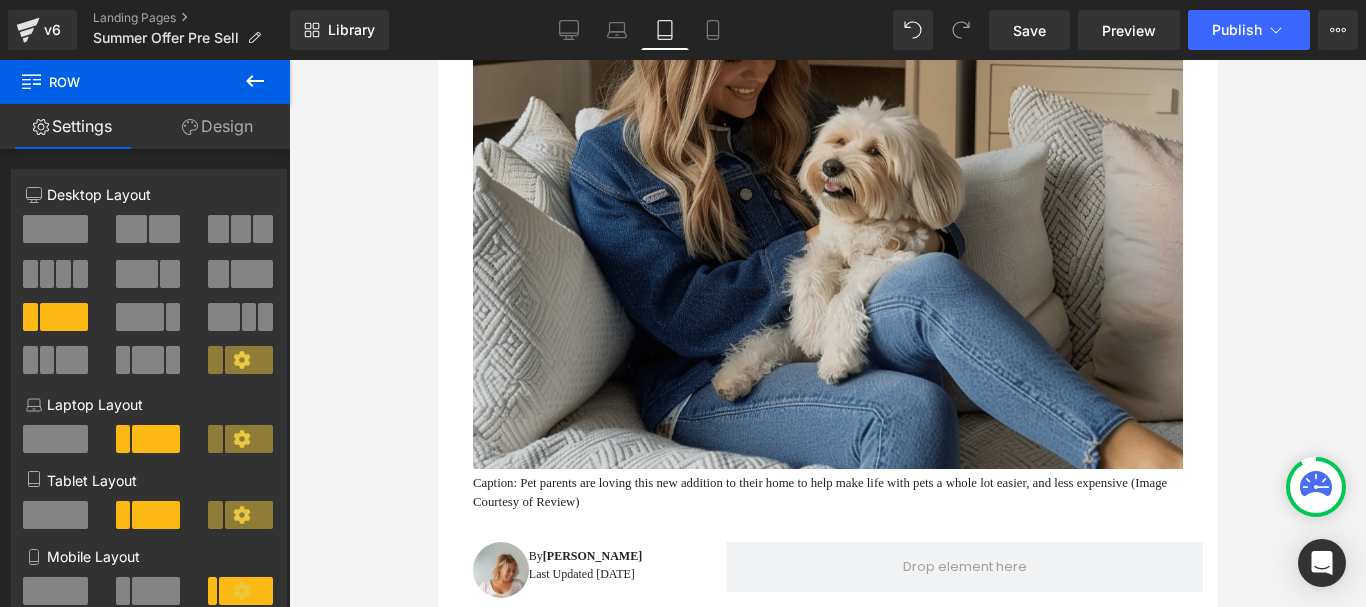 scroll, scrollTop: 700, scrollLeft: 0, axis: vertical 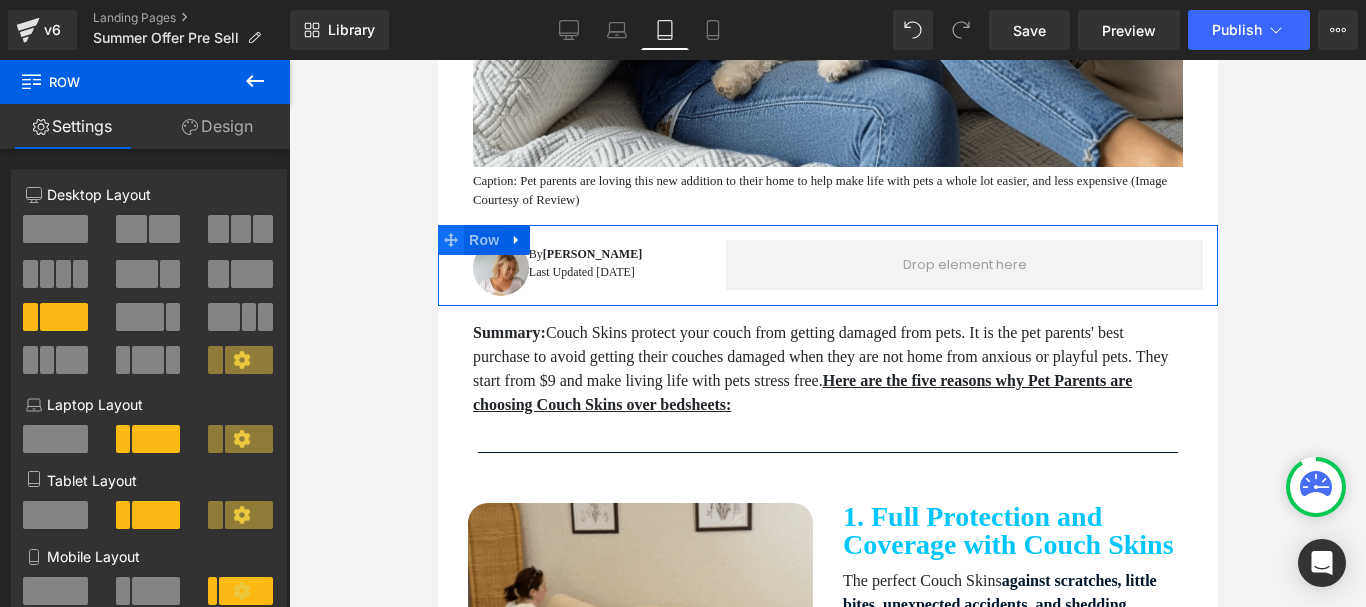 click 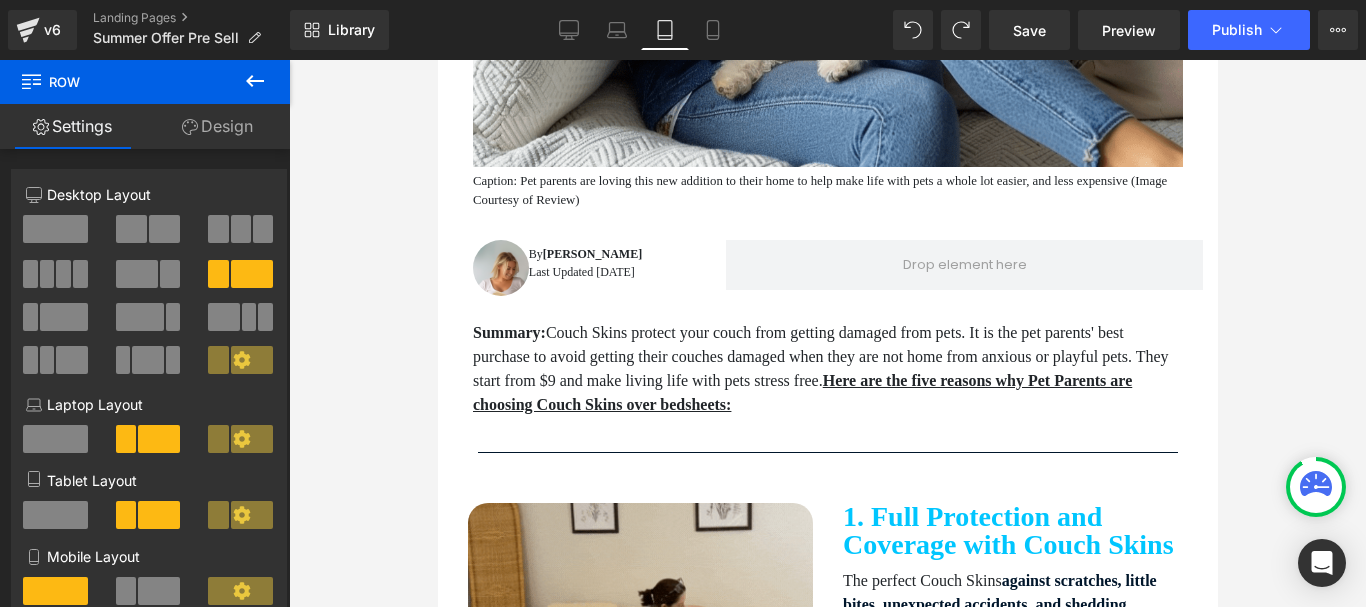 click at bounding box center [827, 333] 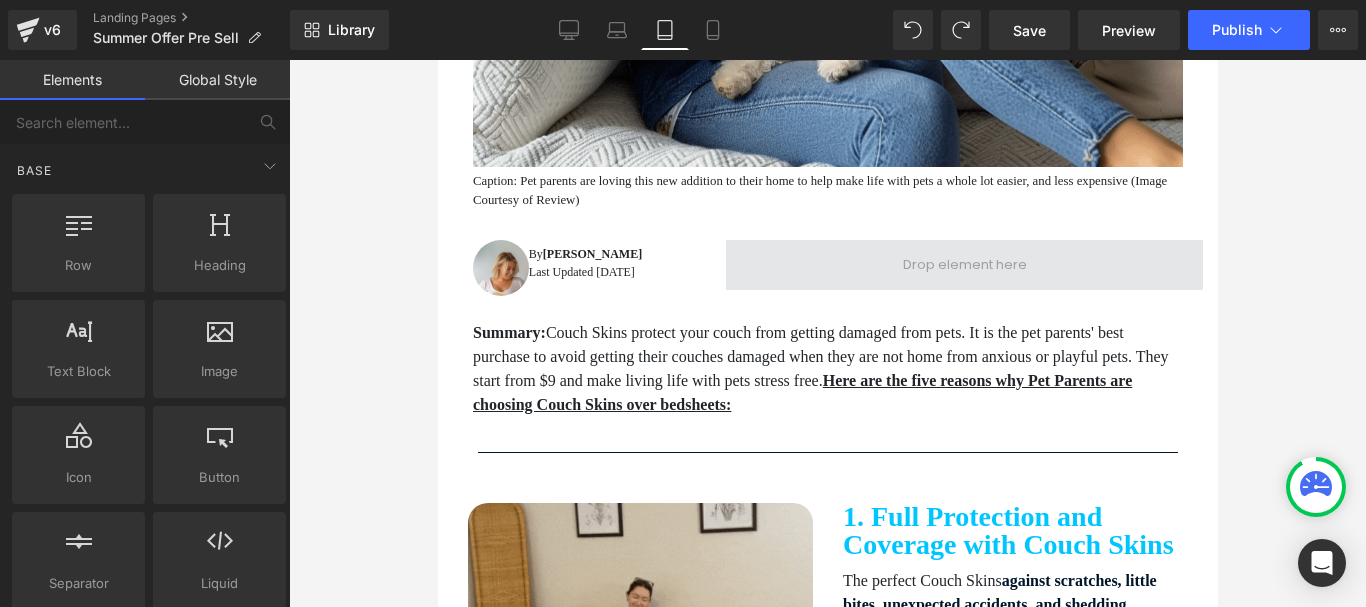 drag, startPoint x: 863, startPoint y: 361, endPoint x: 930, endPoint y: 332, distance: 73.00685 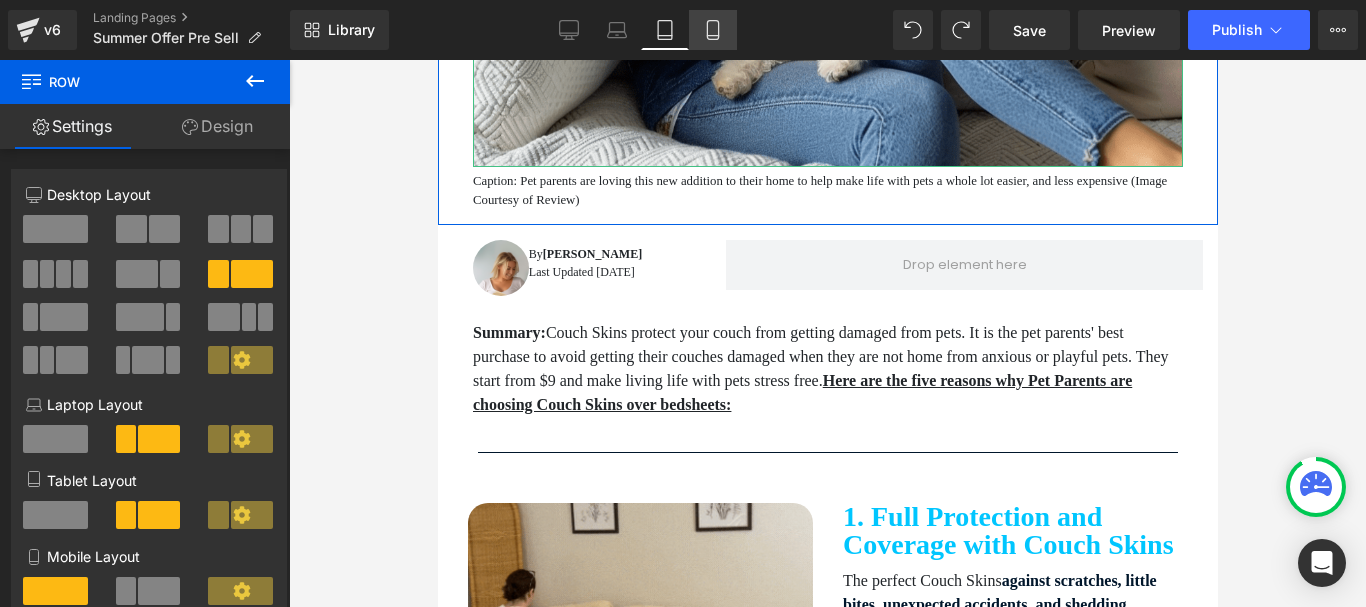 click 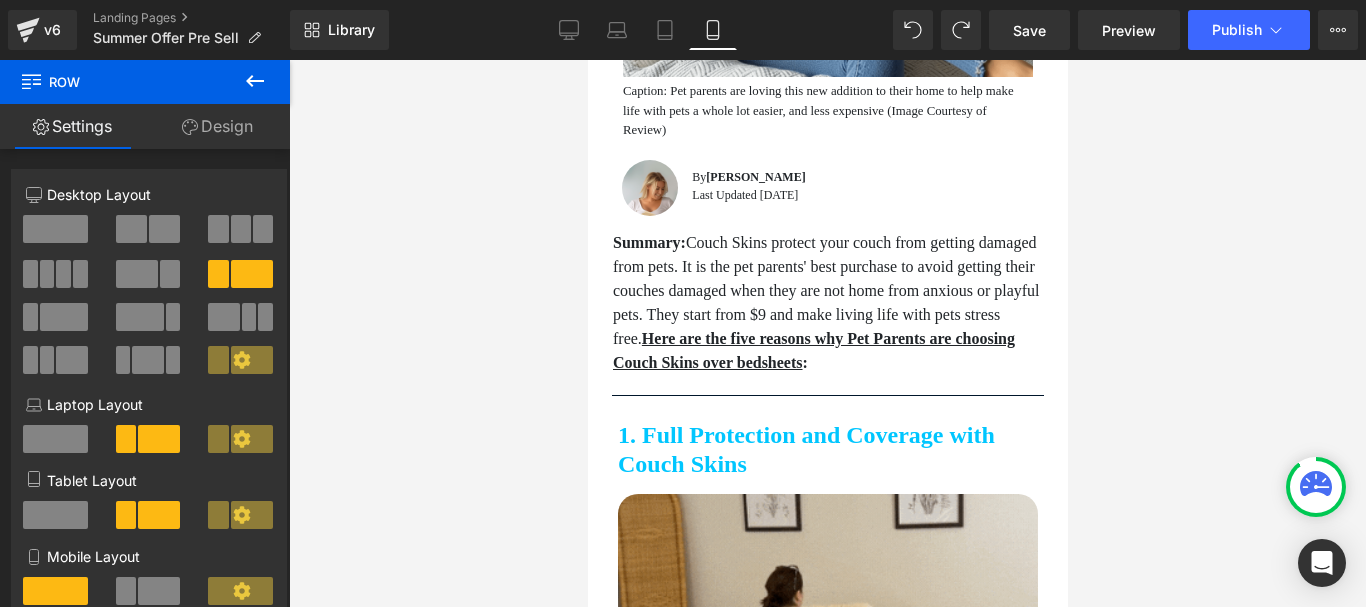 scroll, scrollTop: 500, scrollLeft: 0, axis: vertical 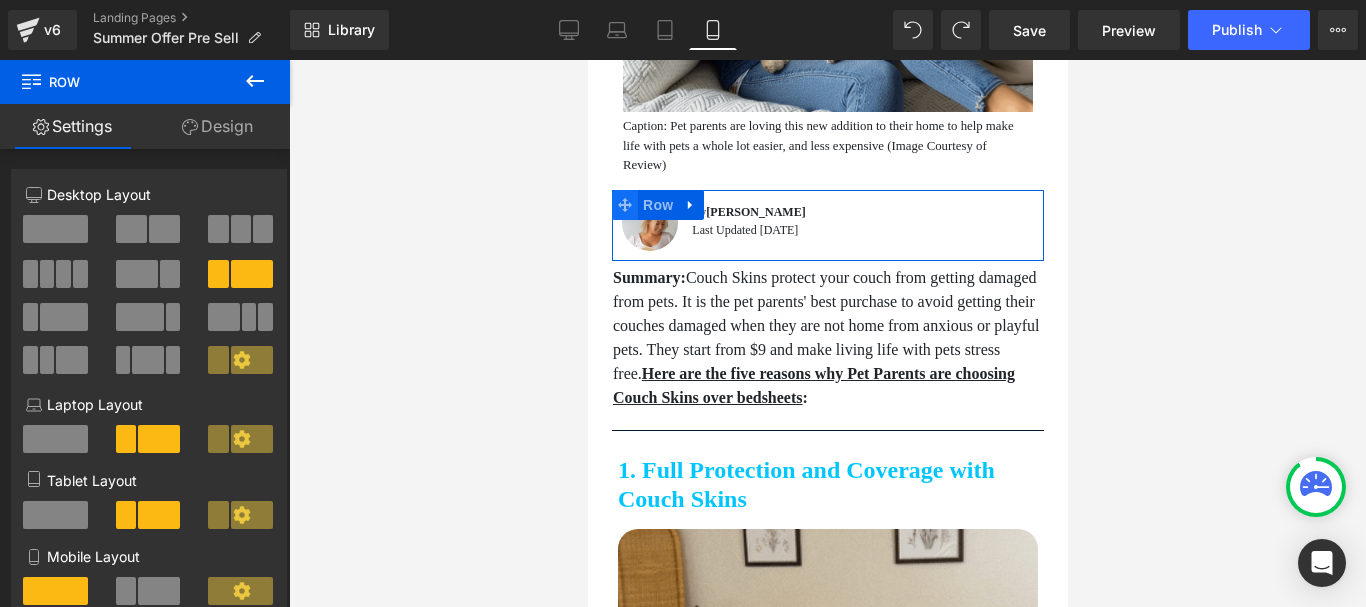 click 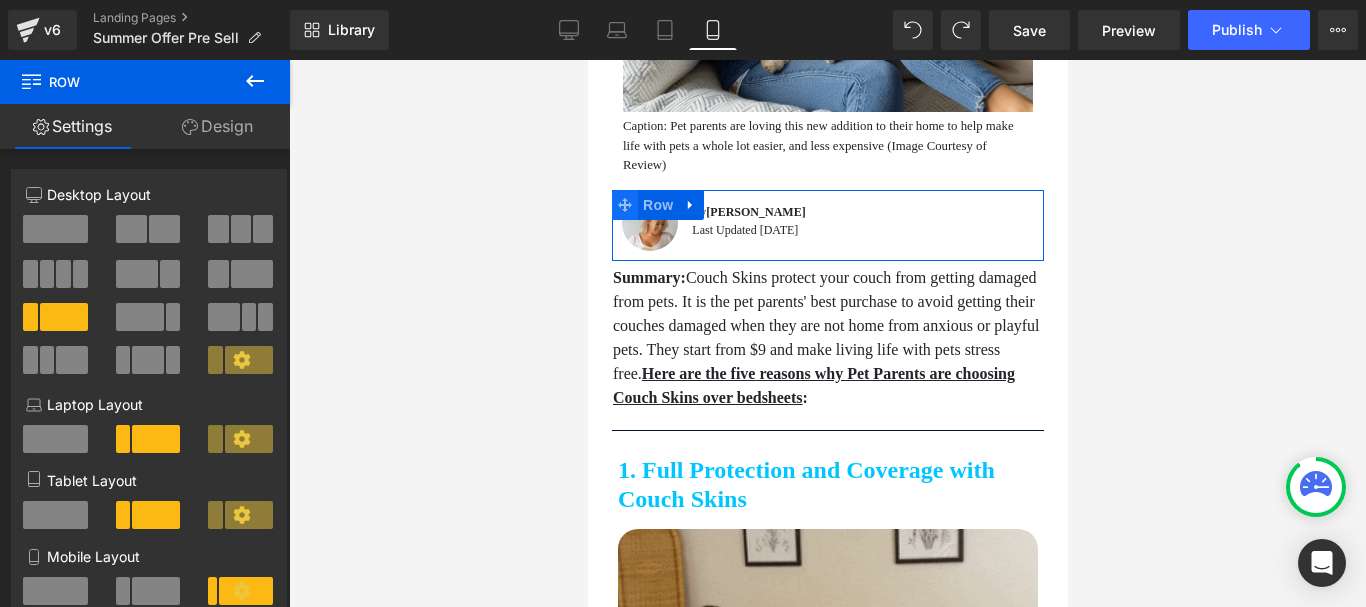 click 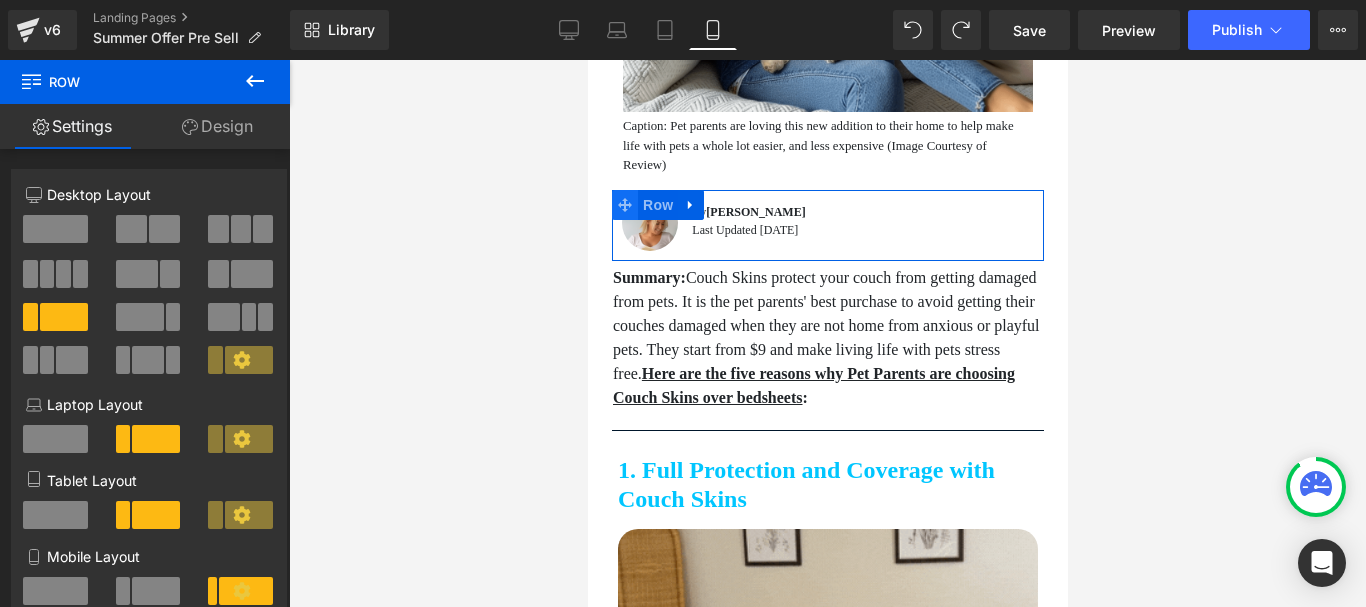 click 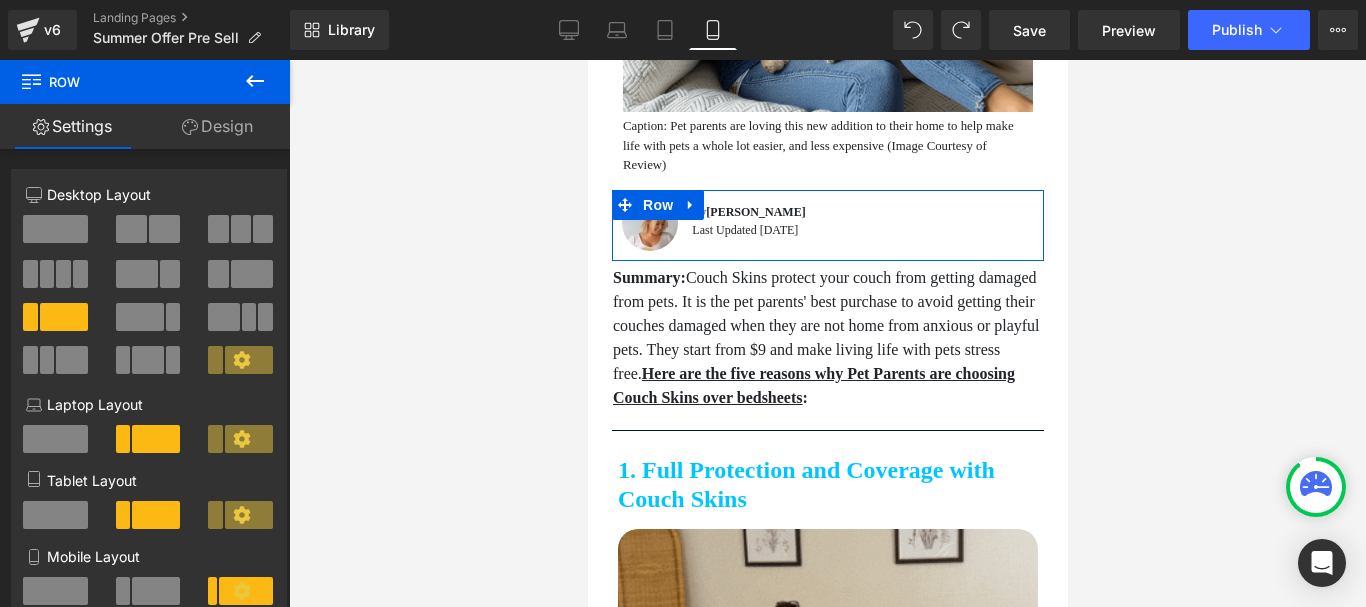 drag, startPoint x: 1402, startPoint y: 71, endPoint x: 796, endPoint y: 216, distance: 623.10596 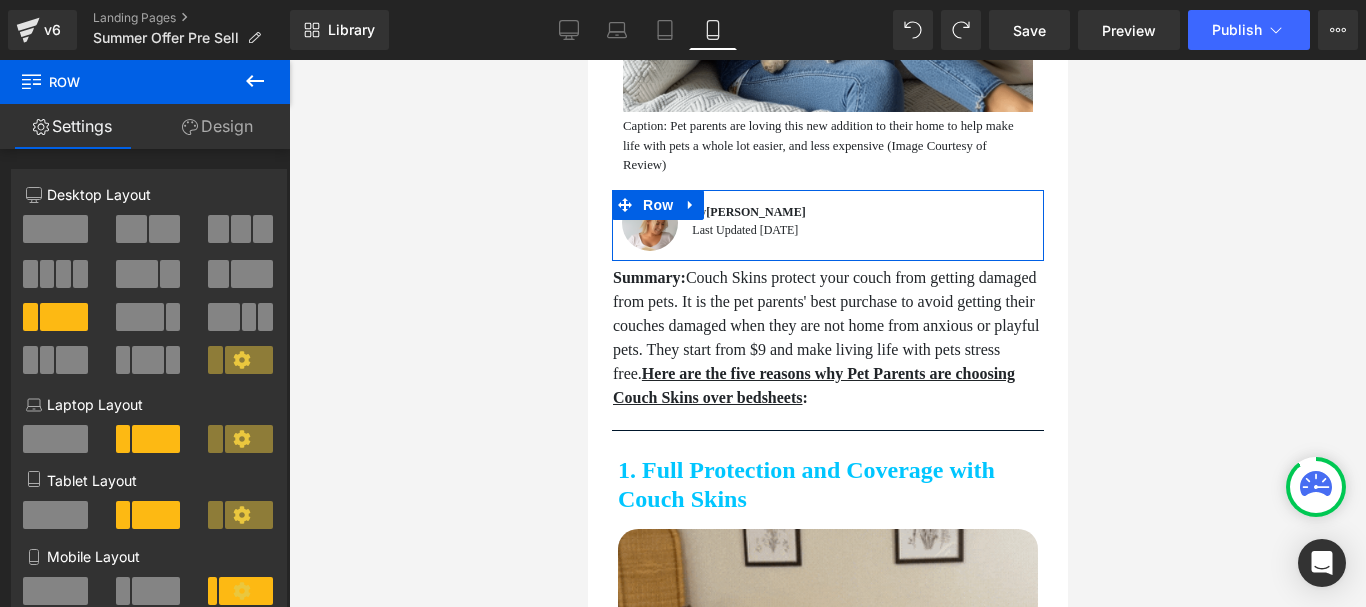 click at bounding box center [807, 221] 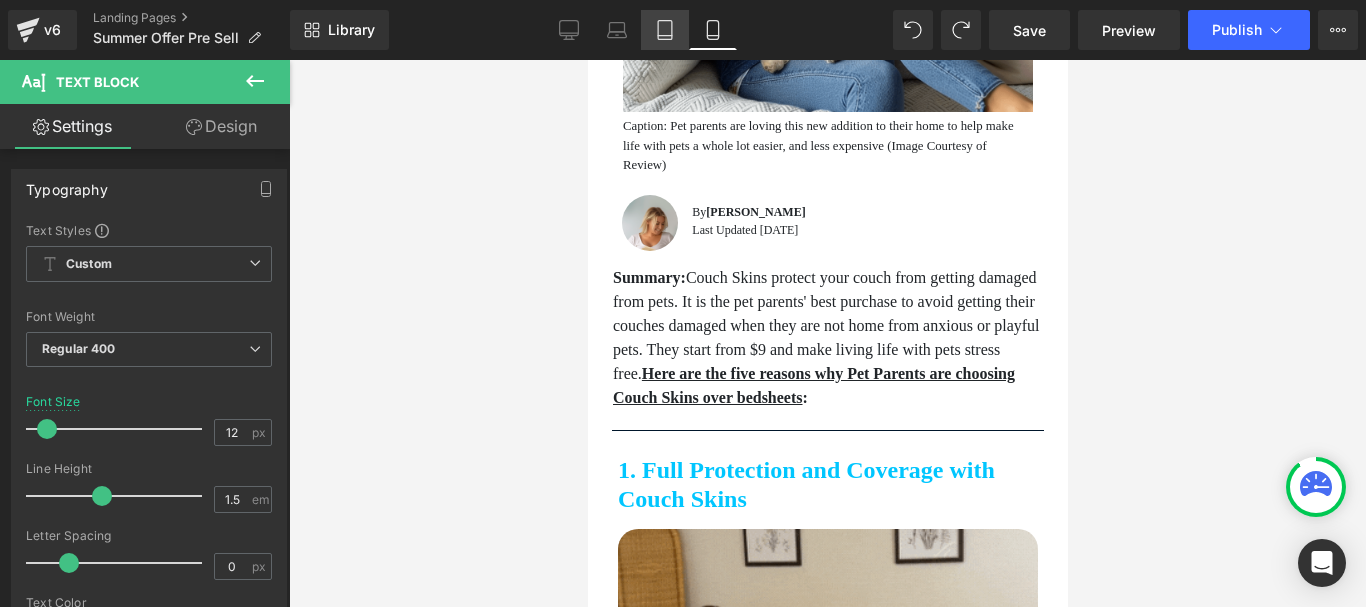 click 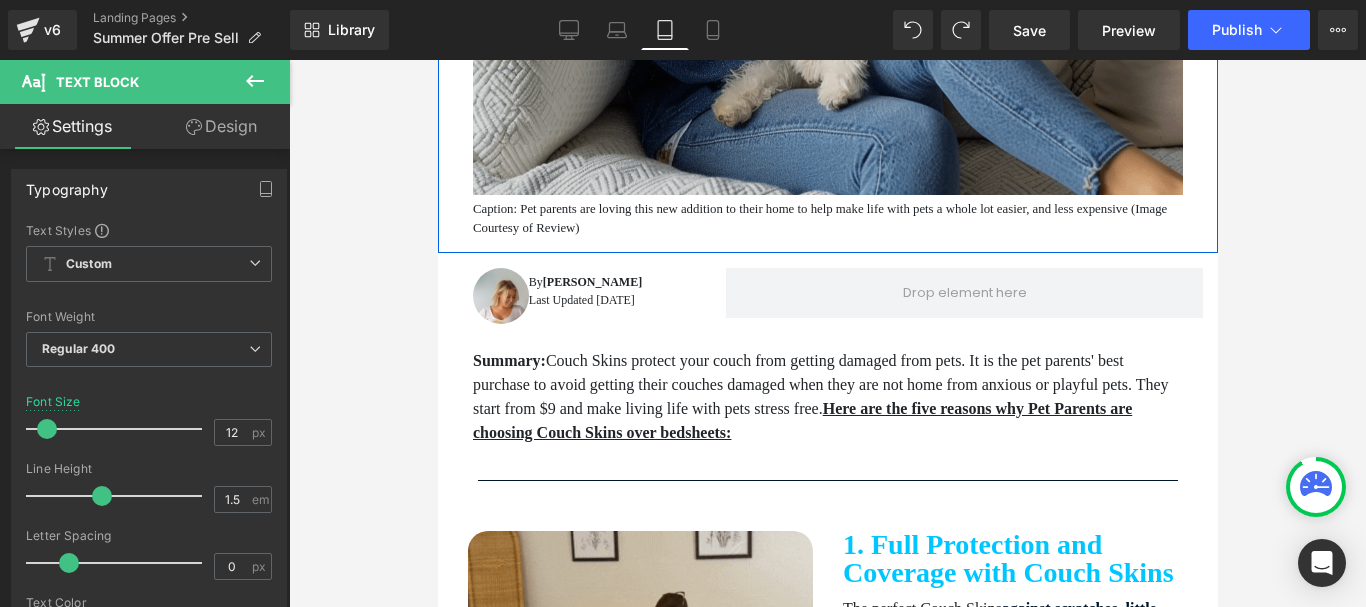 scroll, scrollTop: 700, scrollLeft: 0, axis: vertical 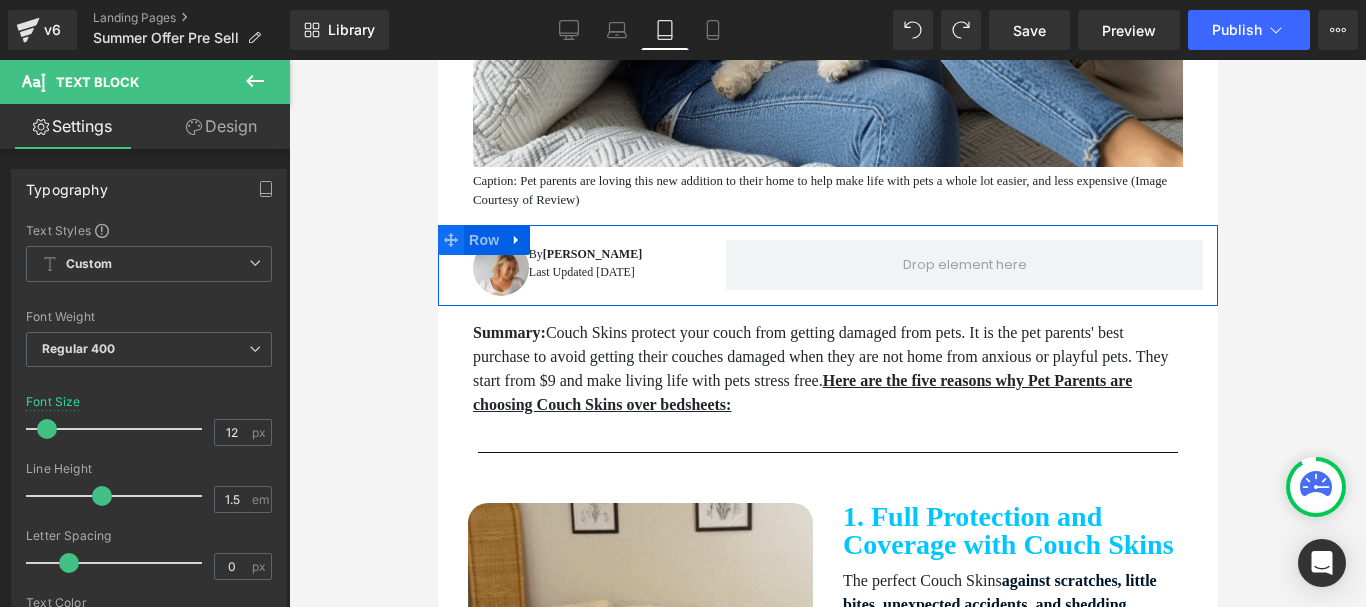 click 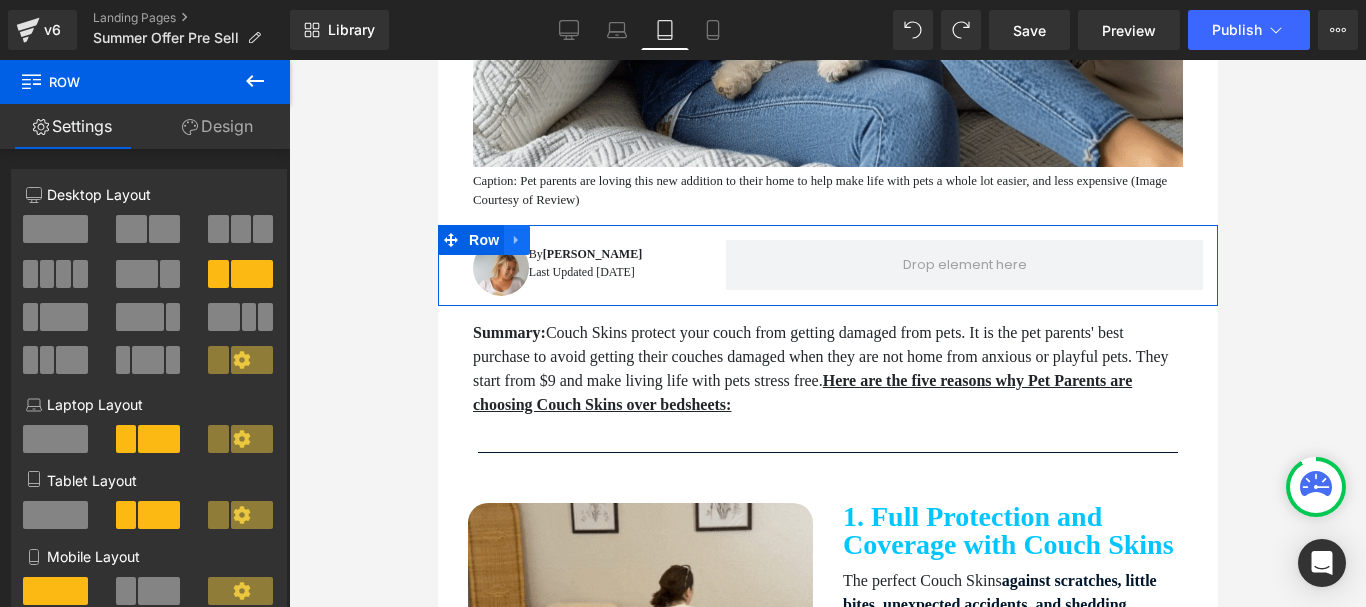 click 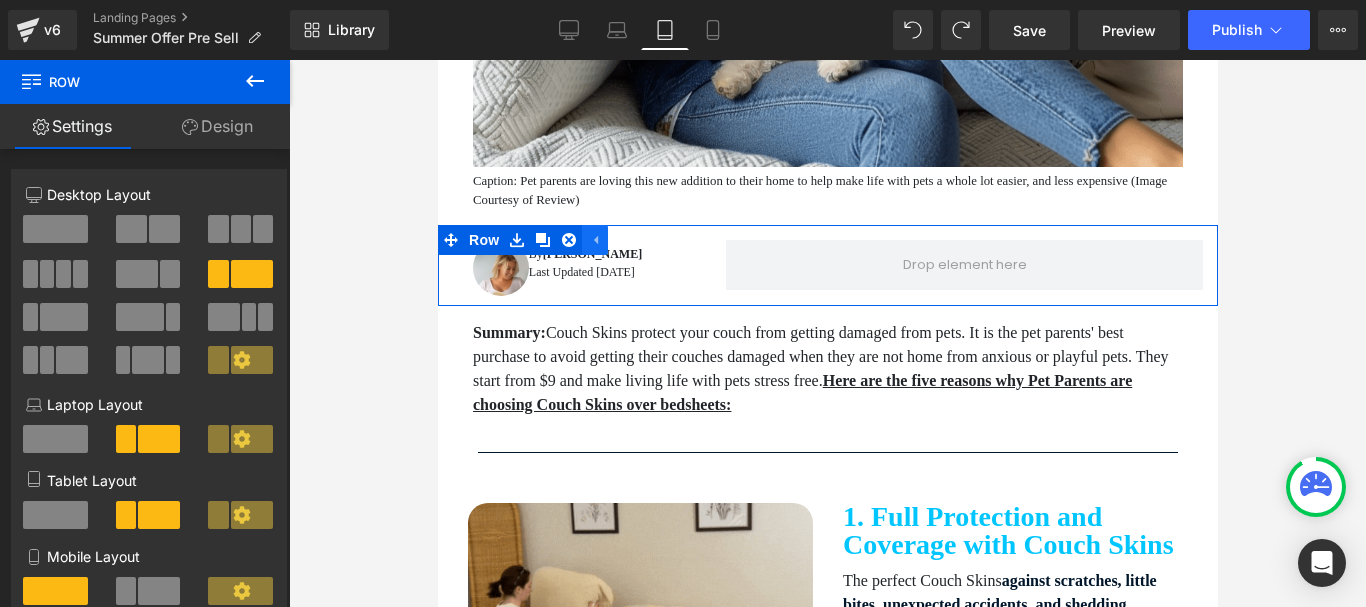 click 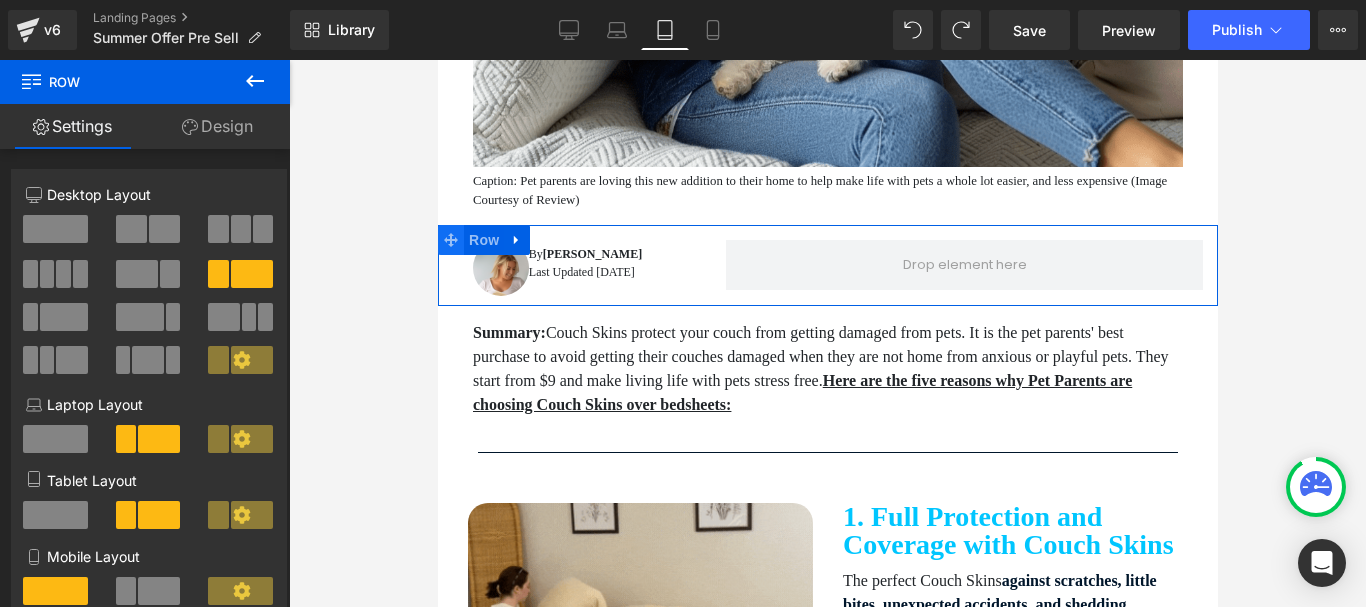 click 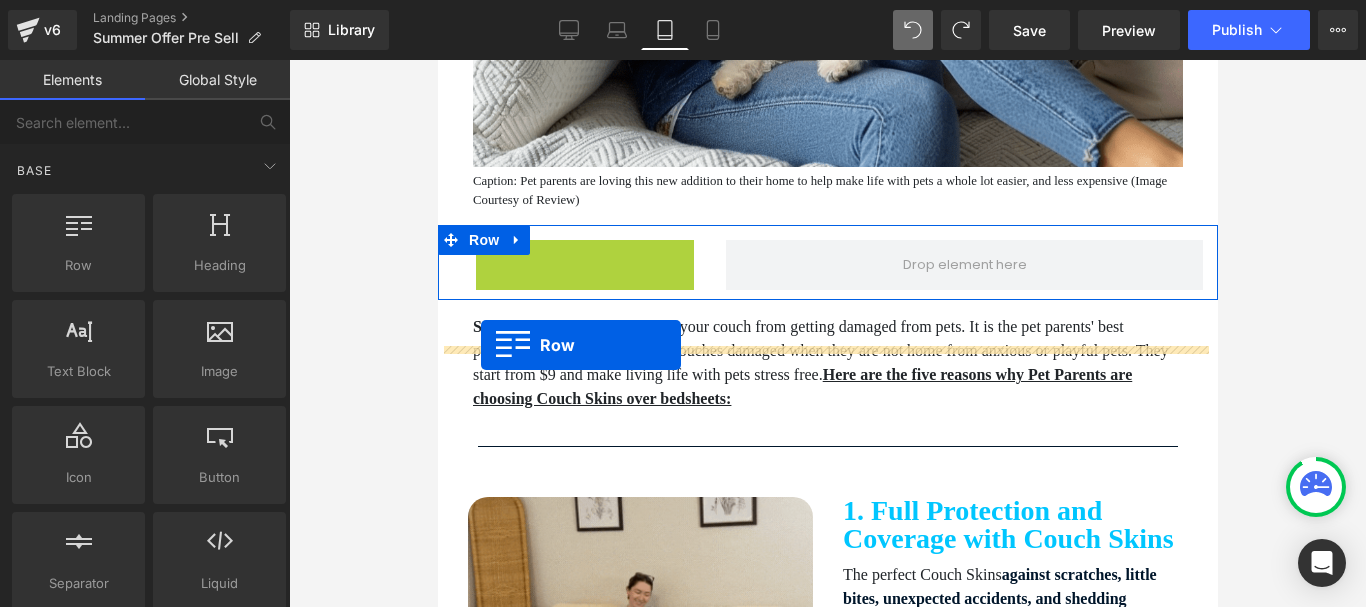 drag, startPoint x: 482, startPoint y: 309, endPoint x: 480, endPoint y: 345, distance: 36.05551 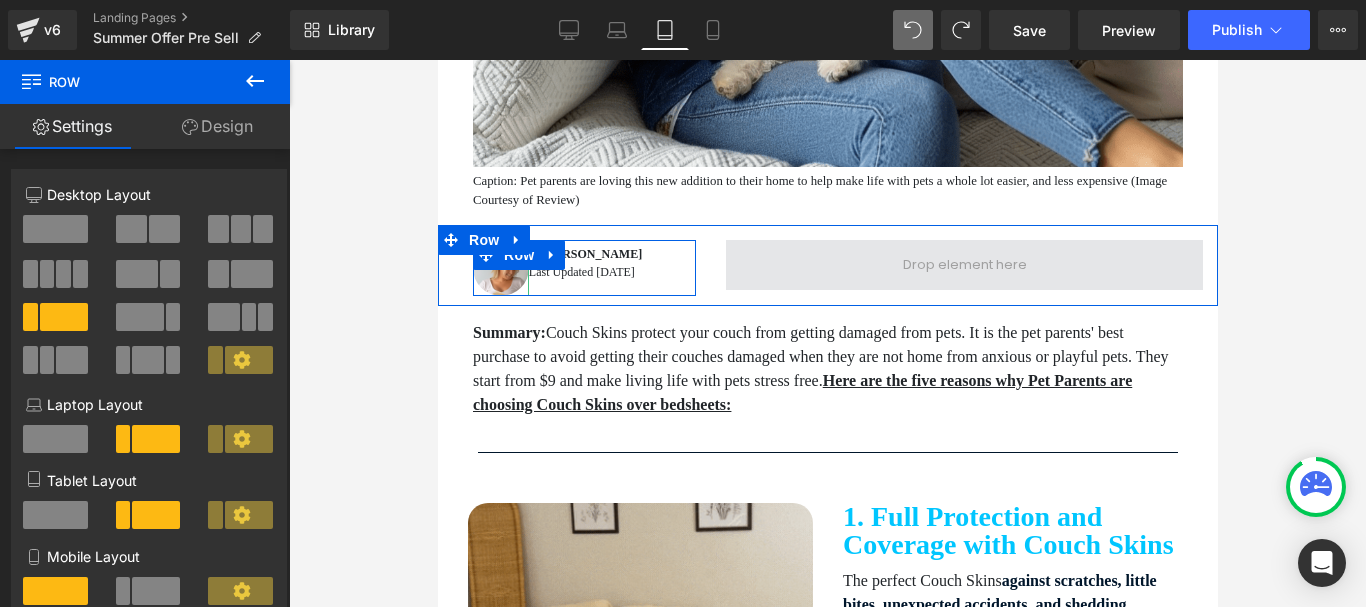 click at bounding box center (963, 265) 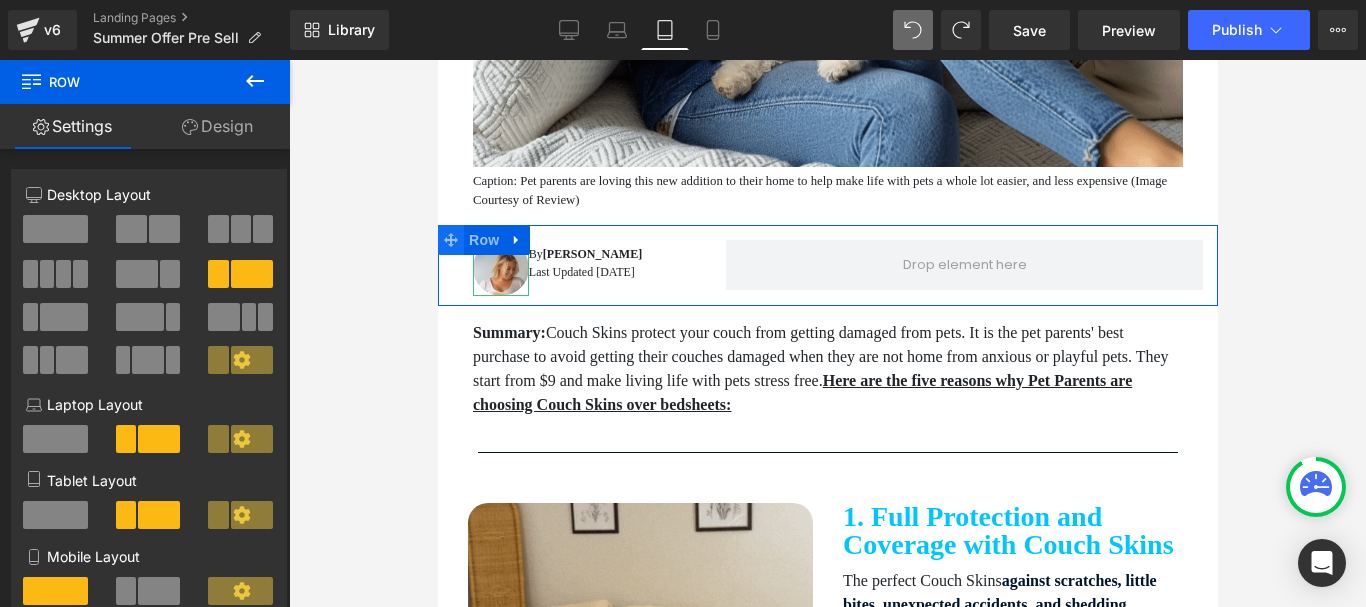 click 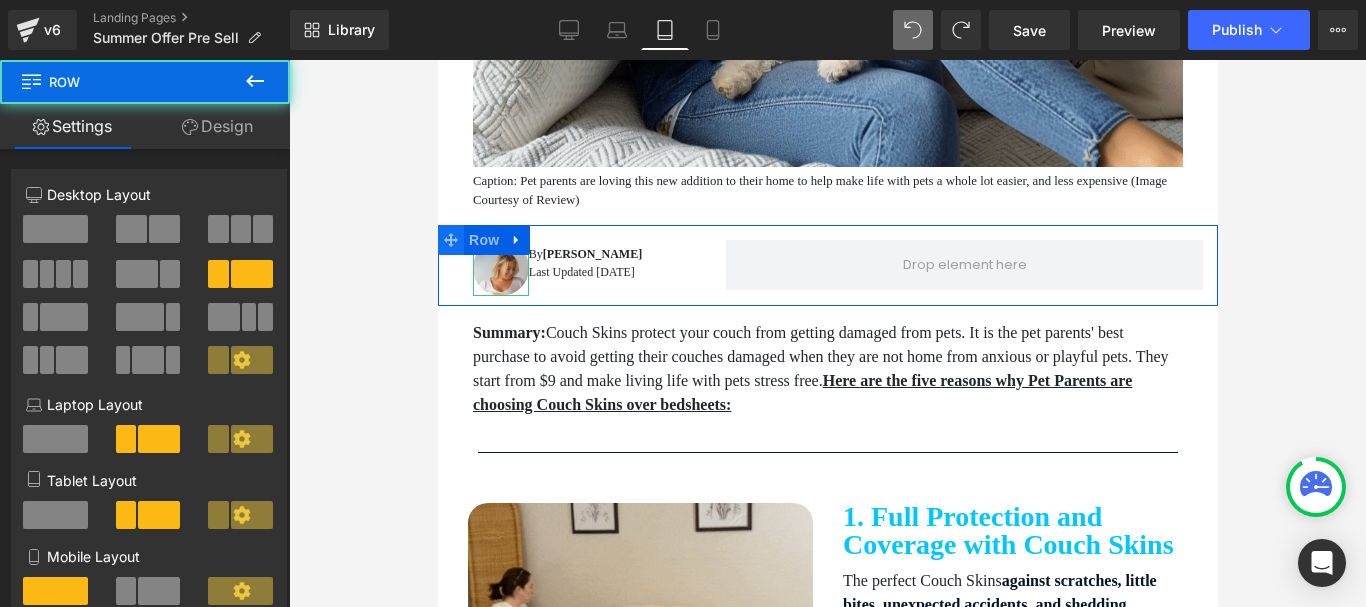 click 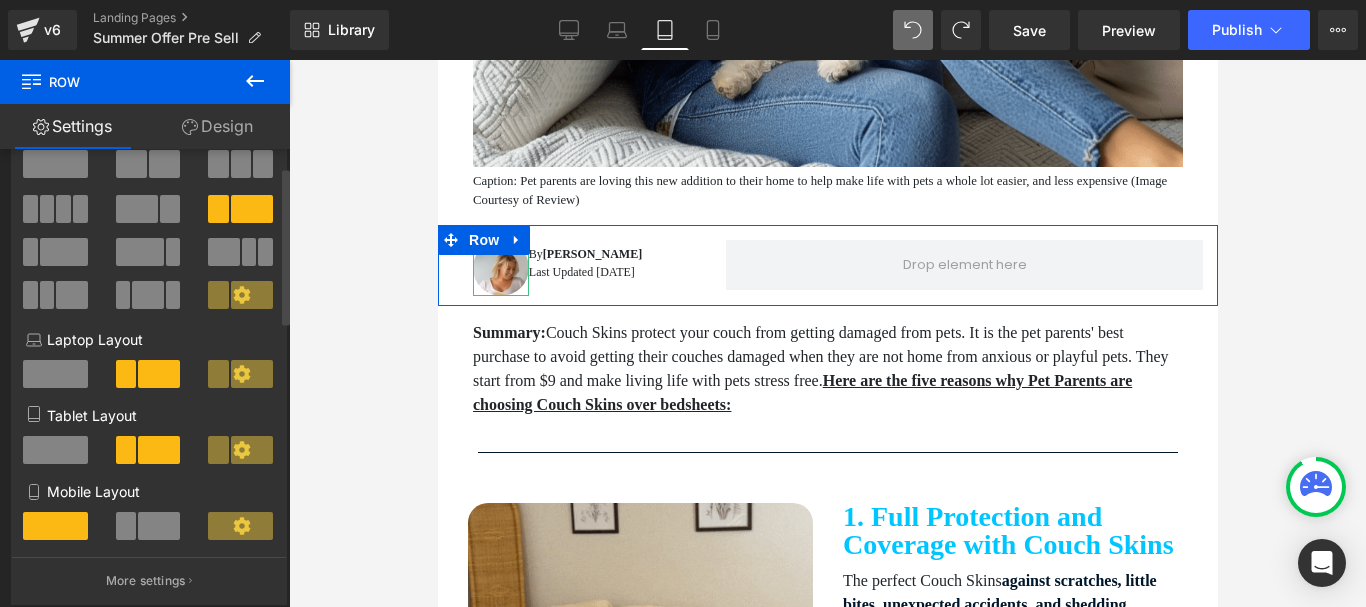 scroll, scrollTop: 100, scrollLeft: 0, axis: vertical 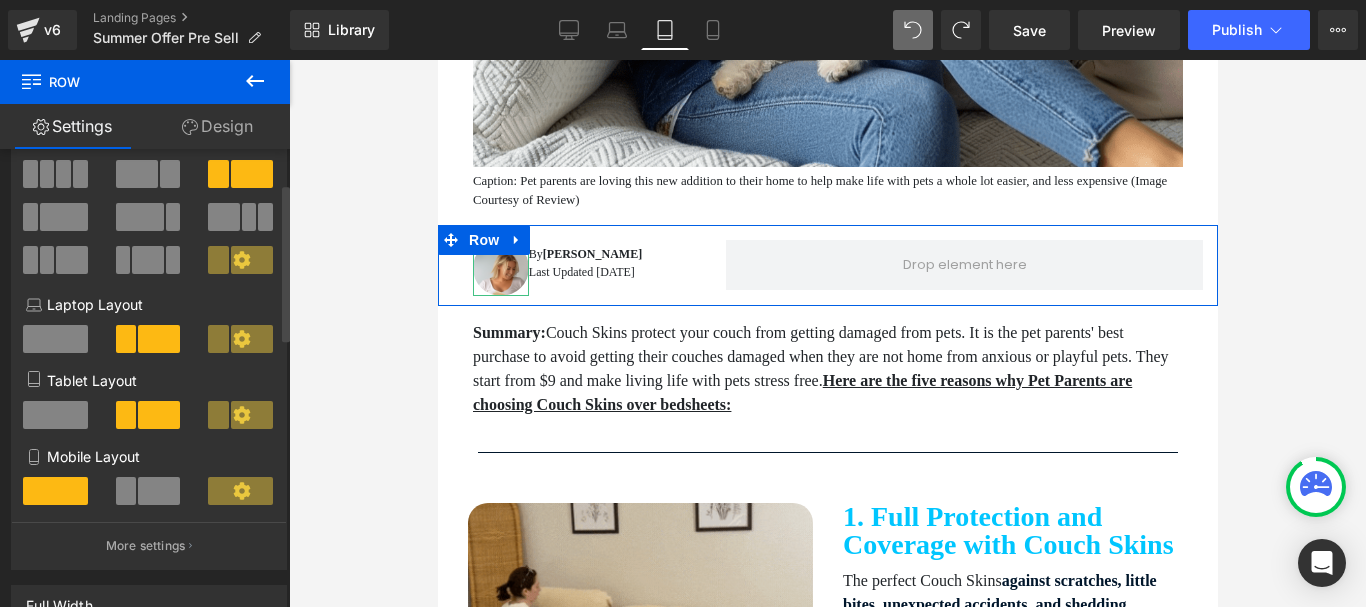 click at bounding box center (218, 415) 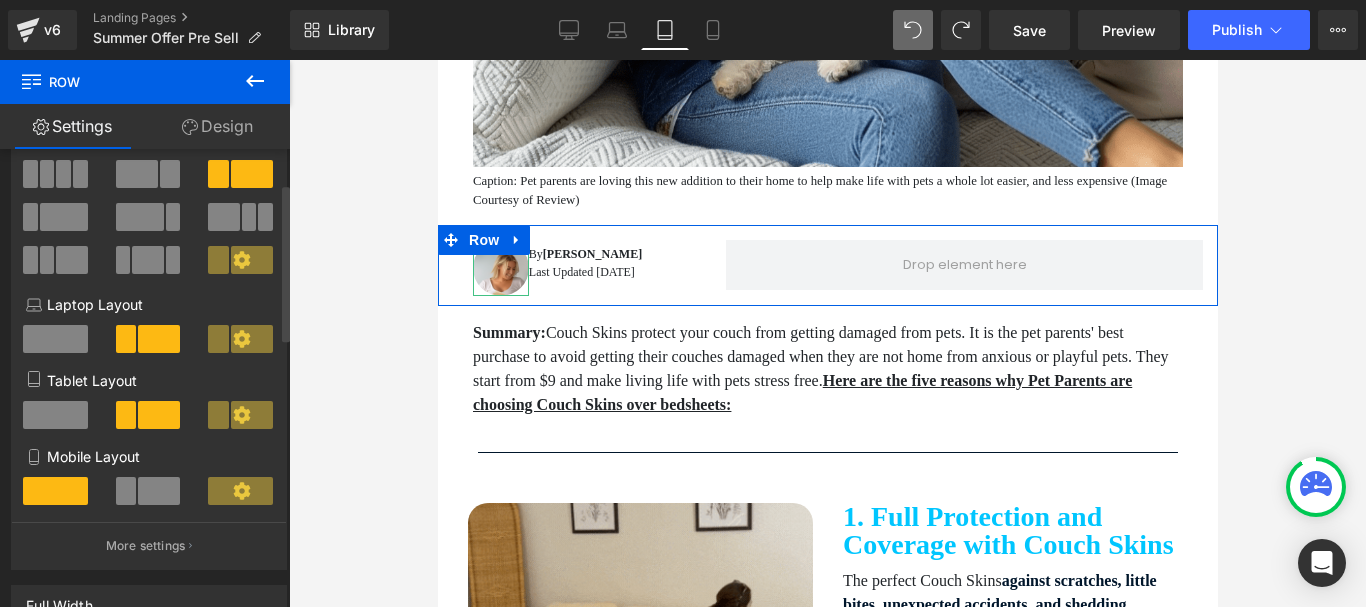 click at bounding box center [159, 415] 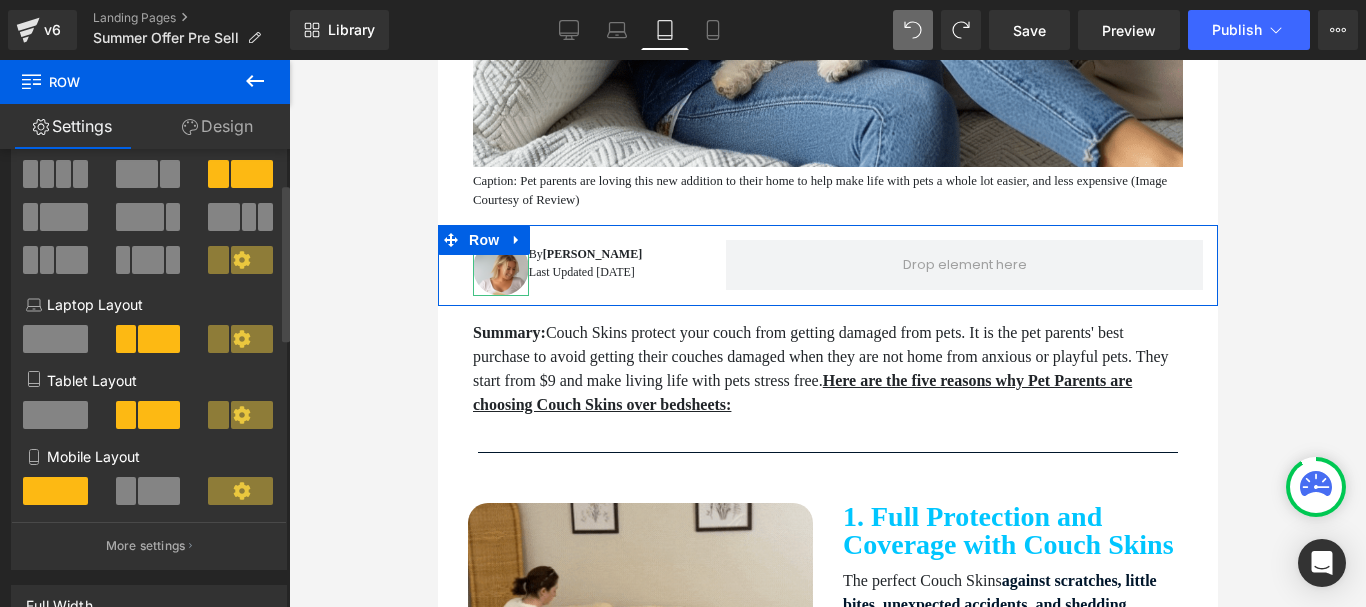 click at bounding box center [159, 415] 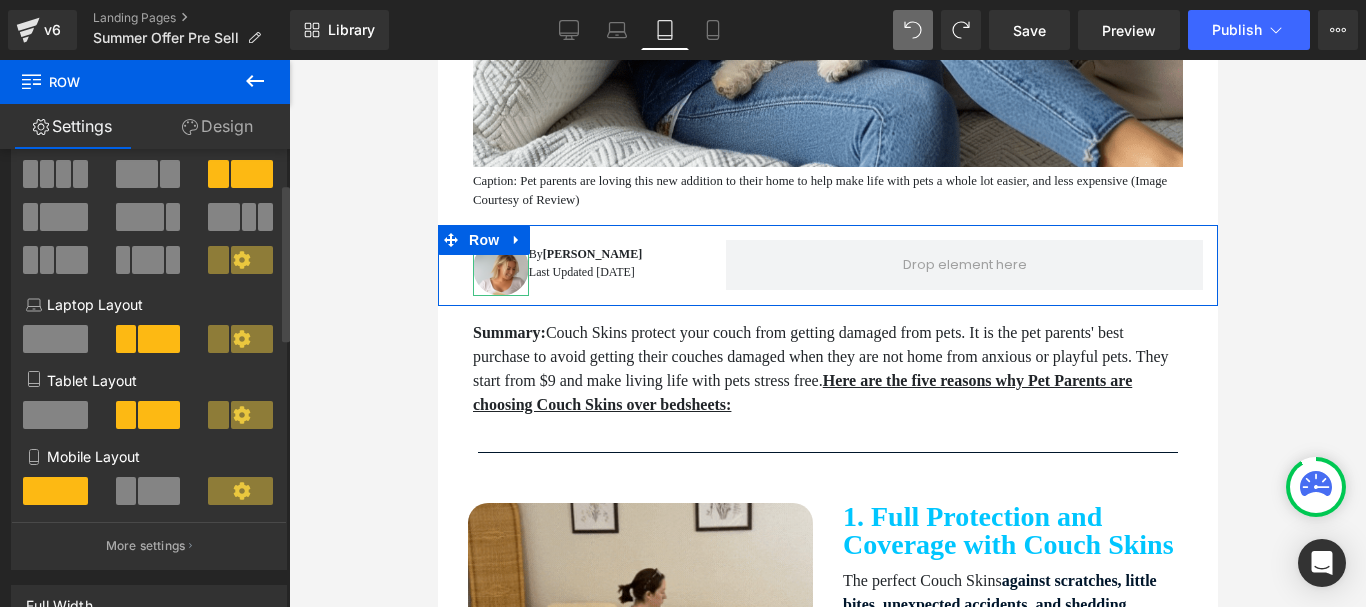 click on "More settings" at bounding box center [146, 546] 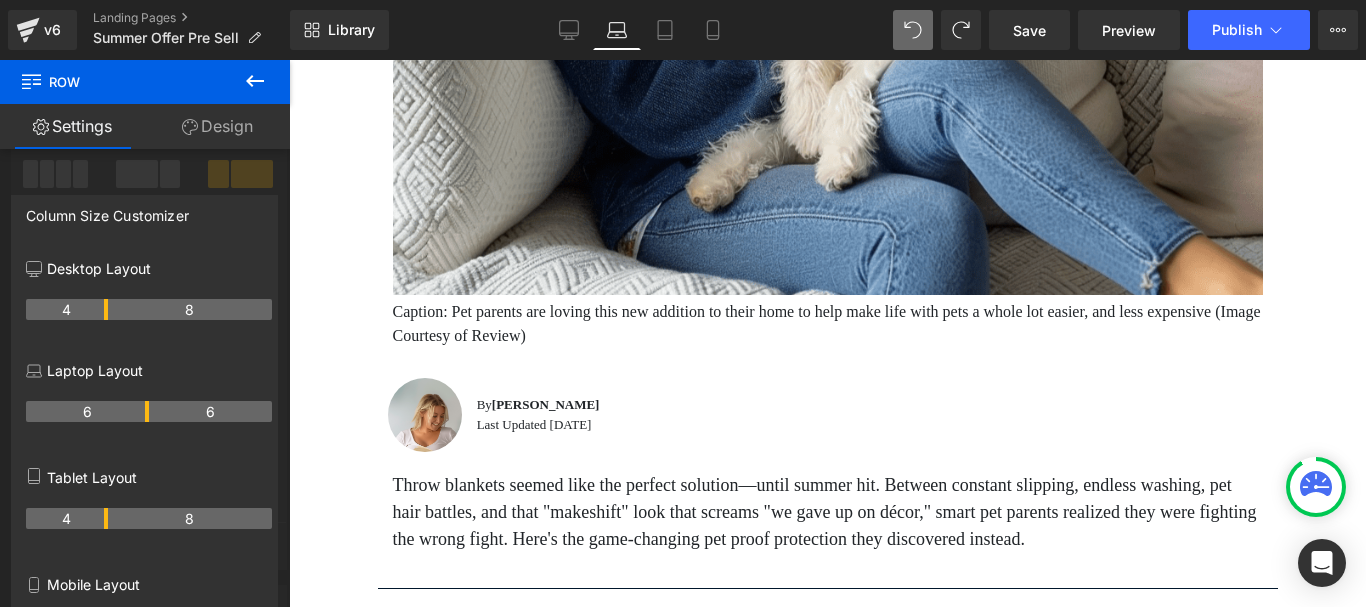 scroll, scrollTop: 0, scrollLeft: 0, axis: both 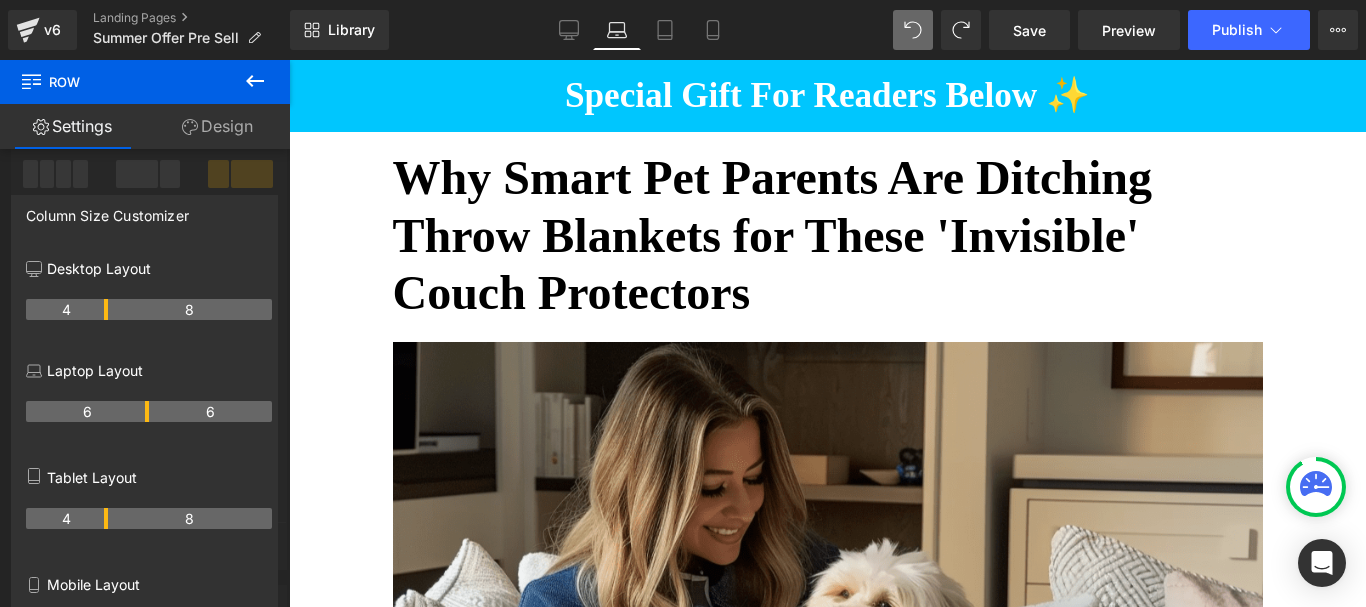 drag, startPoint x: 103, startPoint y: 412, endPoint x: 144, endPoint y: 411, distance: 41.01219 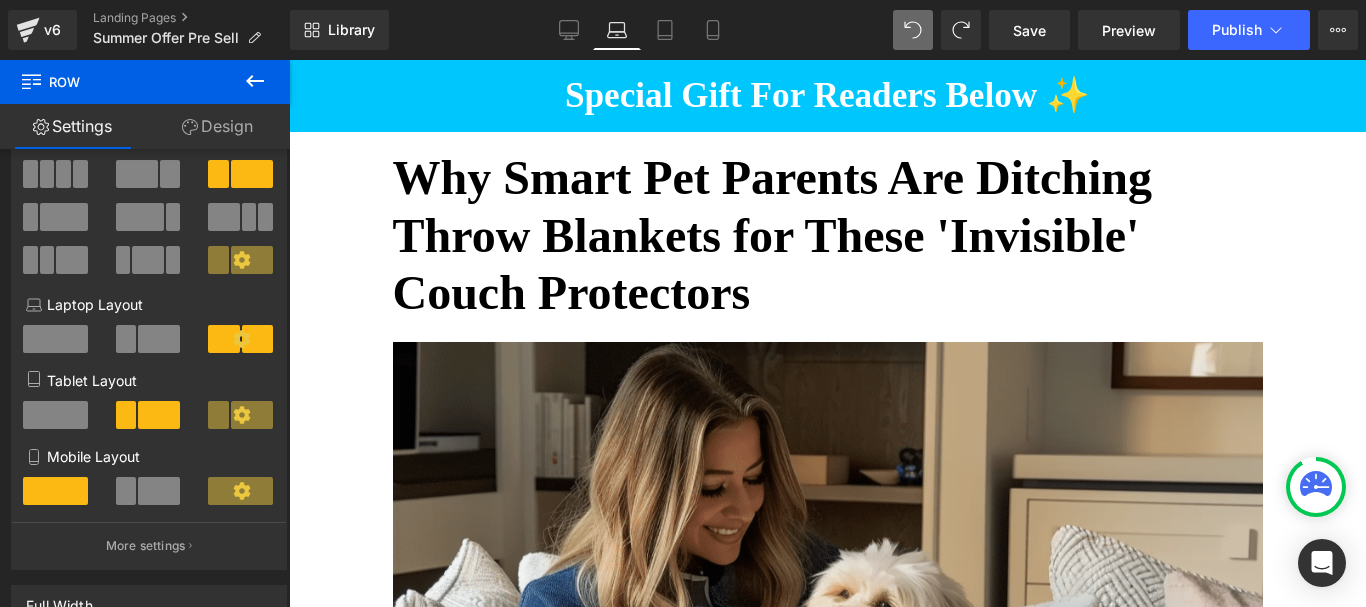 click on "Special Gift For Readers Below ✨ Heading         Special Gift For Readers Below ✨ Heading         Why Smart Pet Parents Are Ditching Throw Blankets for These 'Invisible' Couch Protectors Heading         Image         Caption: Pet parents are loving this new addition to their home to help make life with pets a whole lot easier, and less expensive (Image Courtesy of Review) Text Block         Row         5 Reasons Why Pet Parents  Need  this Item to Protect their Home from Pets Heading         Image         Caption: Pet parents are loving this new addition to their home to help make life with pets a whole lot easier, and less expensive (Image Courtesy of Review) Text Block         Row         Why Smart Pet Parents Are Ditching Throw Blankets for These 'Invisible' Couch Protectors Heading         Image         Caption: Pet parents are loving this new addition to their home to help make life with pets a whole lot easier, and less expensive (Image Courtesy of Review) Text Block         Row" at bounding box center (827, 3059) 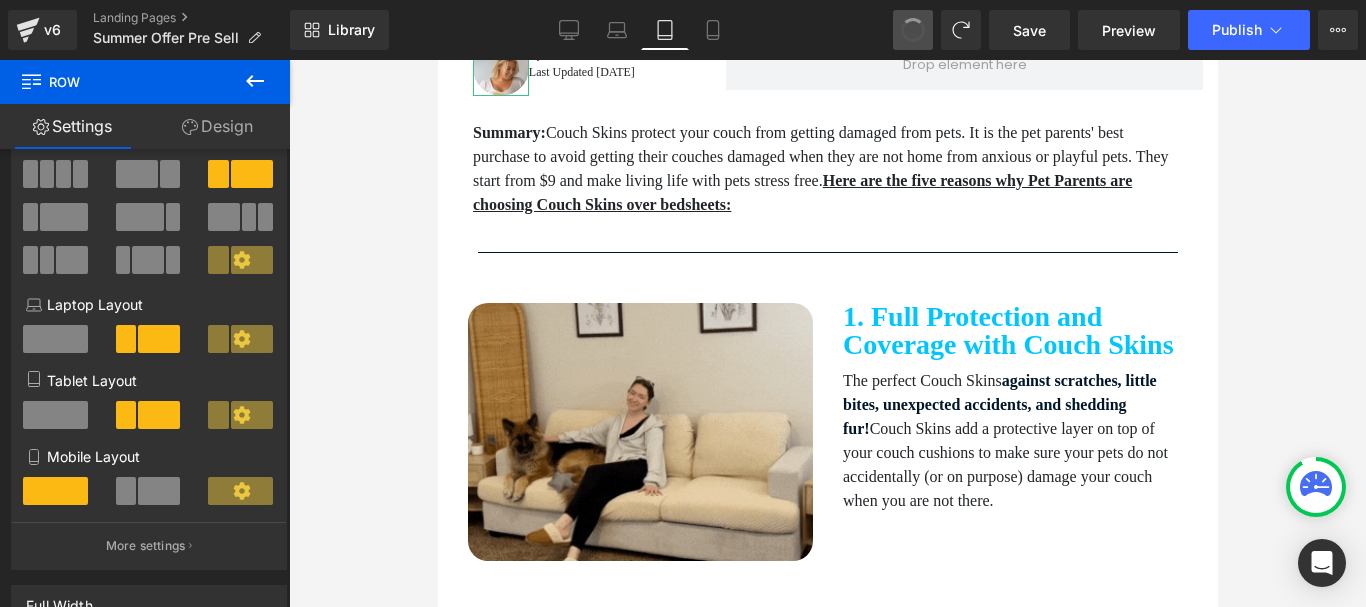 scroll, scrollTop: 726, scrollLeft: 0, axis: vertical 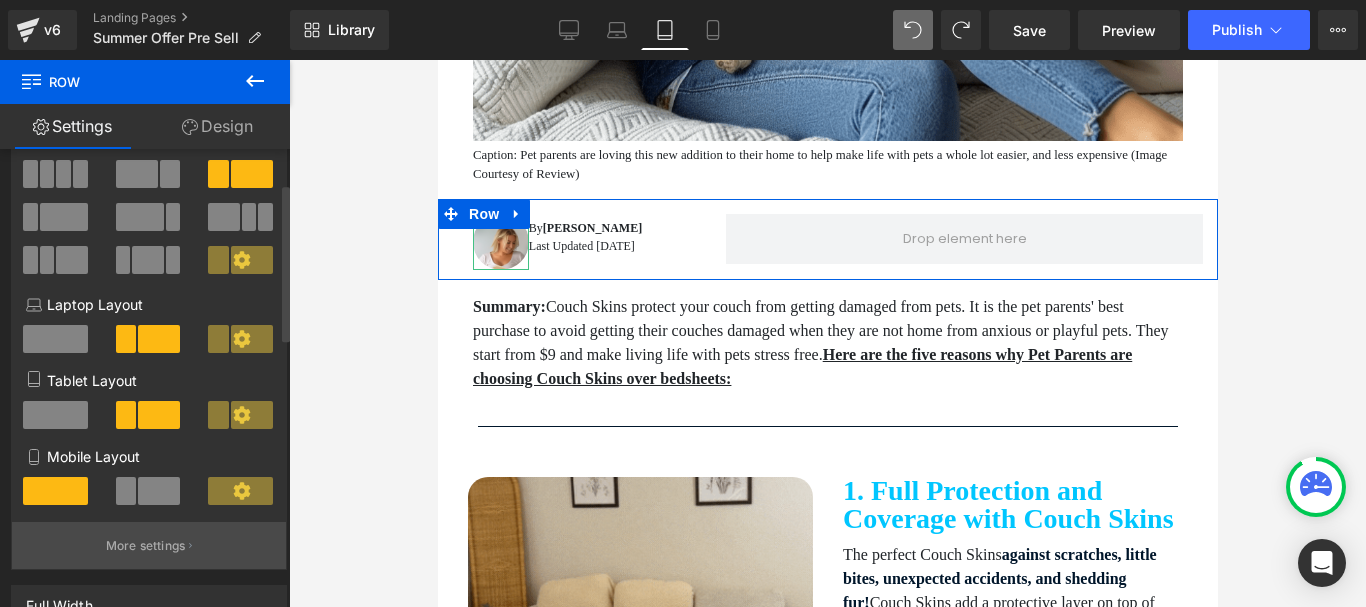 click on "More settings" at bounding box center (146, 546) 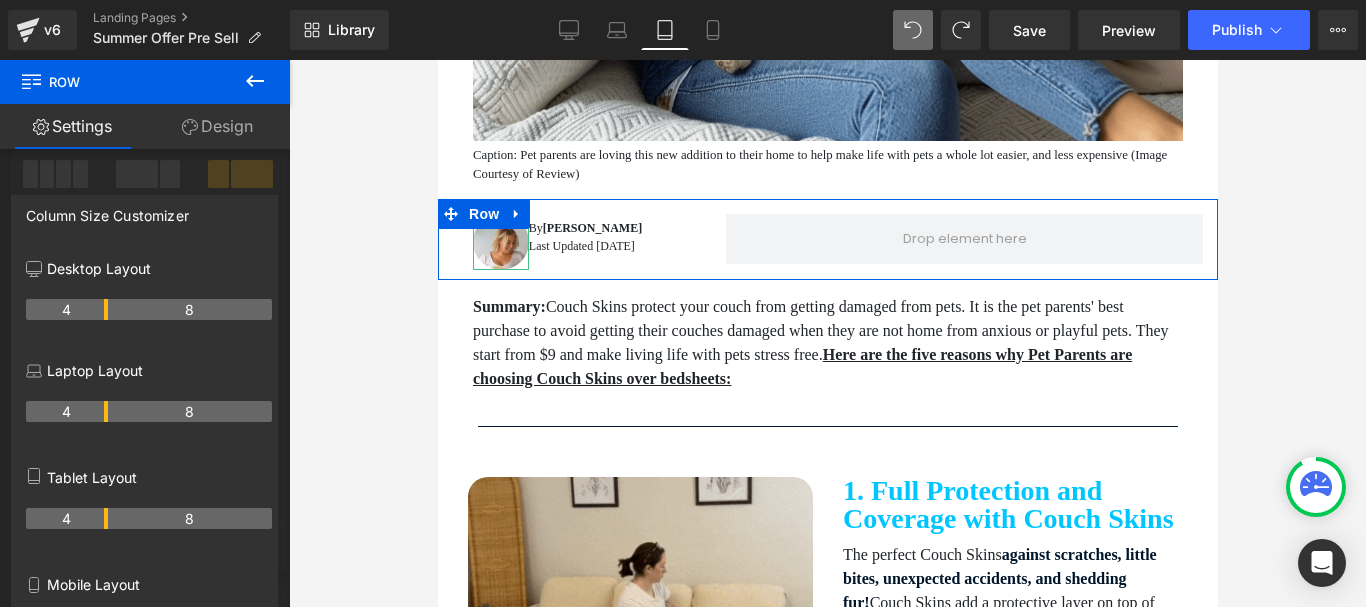 click on "8" at bounding box center [190, 518] 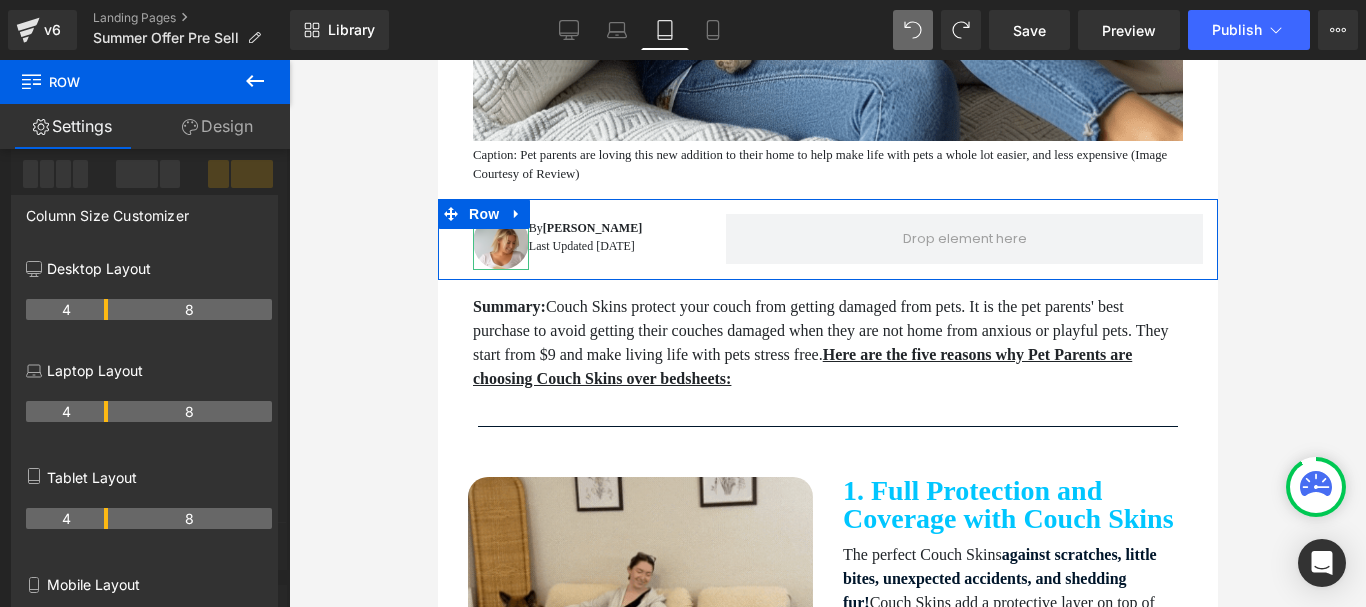 click on "4 8" at bounding box center (149, 518) 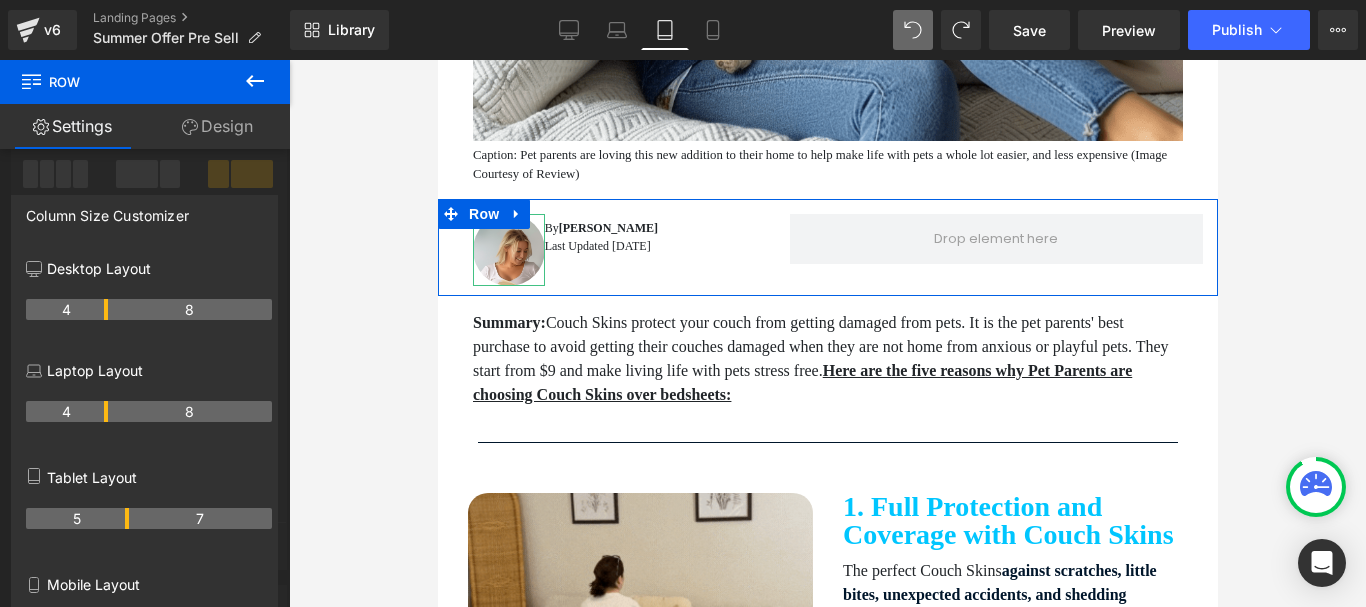drag, startPoint x: 102, startPoint y: 517, endPoint x: 124, endPoint y: 515, distance: 22.090721 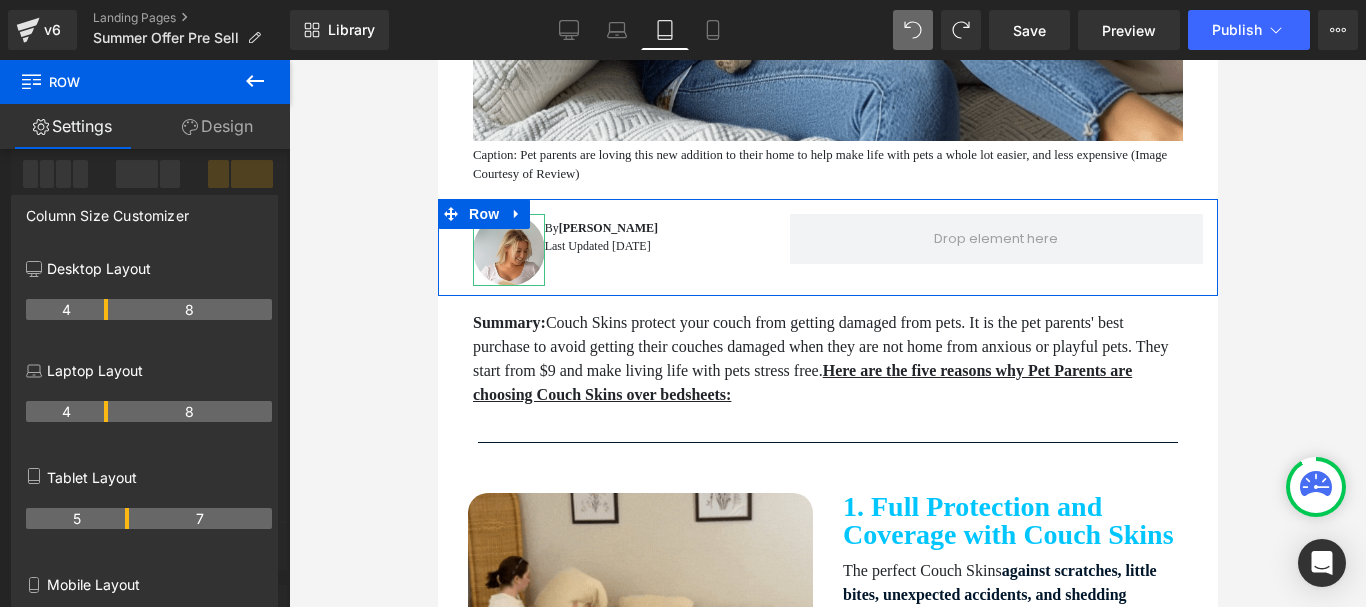 click on "5" at bounding box center (77, 518) 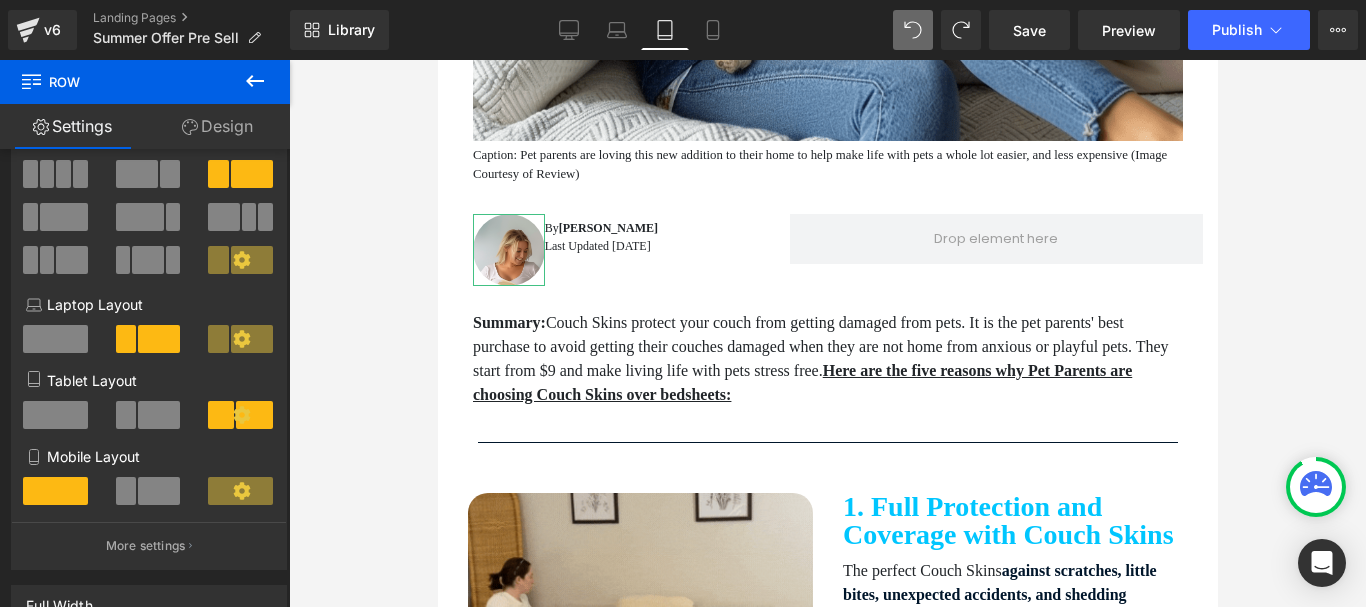 click on "Special Gift For Readers Below ✨ Heading         Special Gift For Readers Below ✨ Heading         Why Smart Pet Parents Are Ditching Throw Blankets for These 'Invisible' Couch Protectors Heading         Image         Caption: Pet parents are loving this new addition to their home to help make life with pets a whole lot easier, and less expensive (Image Courtesy of Review) Text Block         Row         5 Reasons Why Pet Parents  Need  this Item to Protect their Home from Pets Heading         Image         Caption: Pet parents are loving this new addition to their home to help make life with pets a whole lot easier, and less expensive (Image Courtesy of Review) Text Block         Row         Why Smart Pet Parents Are Ditching Throw Blankets for These 'Invisible' Couch Protectors Heading         Image         Caption: Pet parents are loving this new addition to their home to help make life with pets a whole lot easier, and less expensive (Image Courtesy of Review) Text Block         Row" at bounding box center (827, 1258) 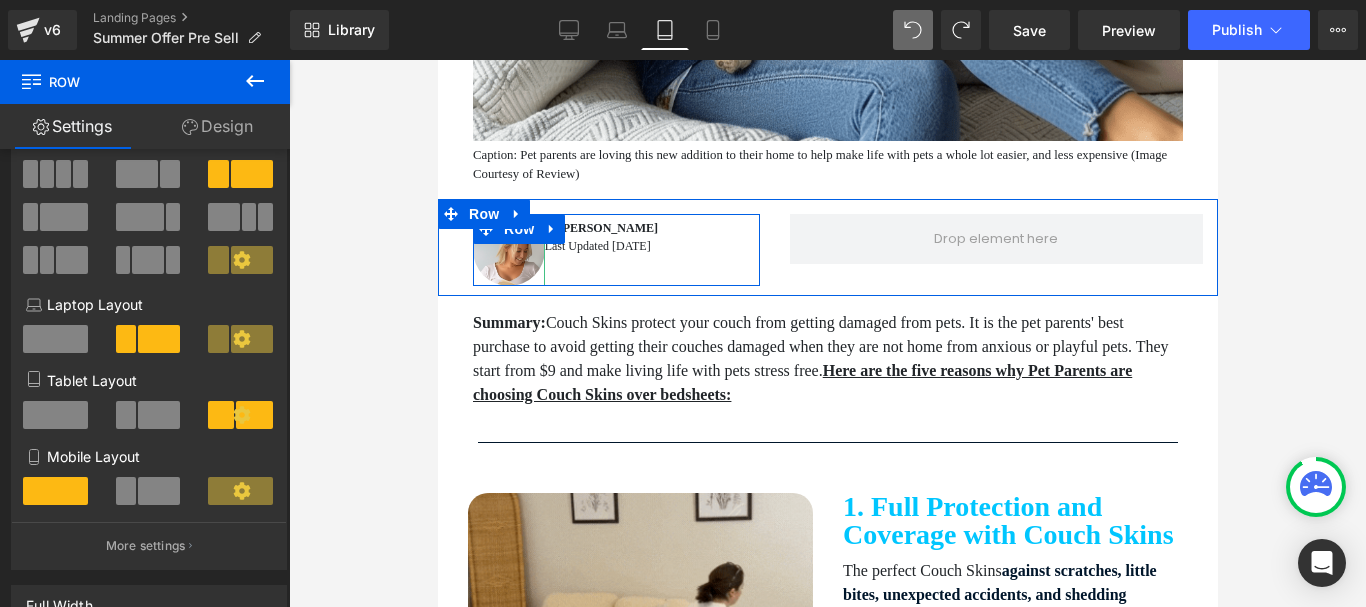 click on "Image         By [PERSON_NAME] Last Updated [DATE] Text Block         Row" at bounding box center (615, 250) 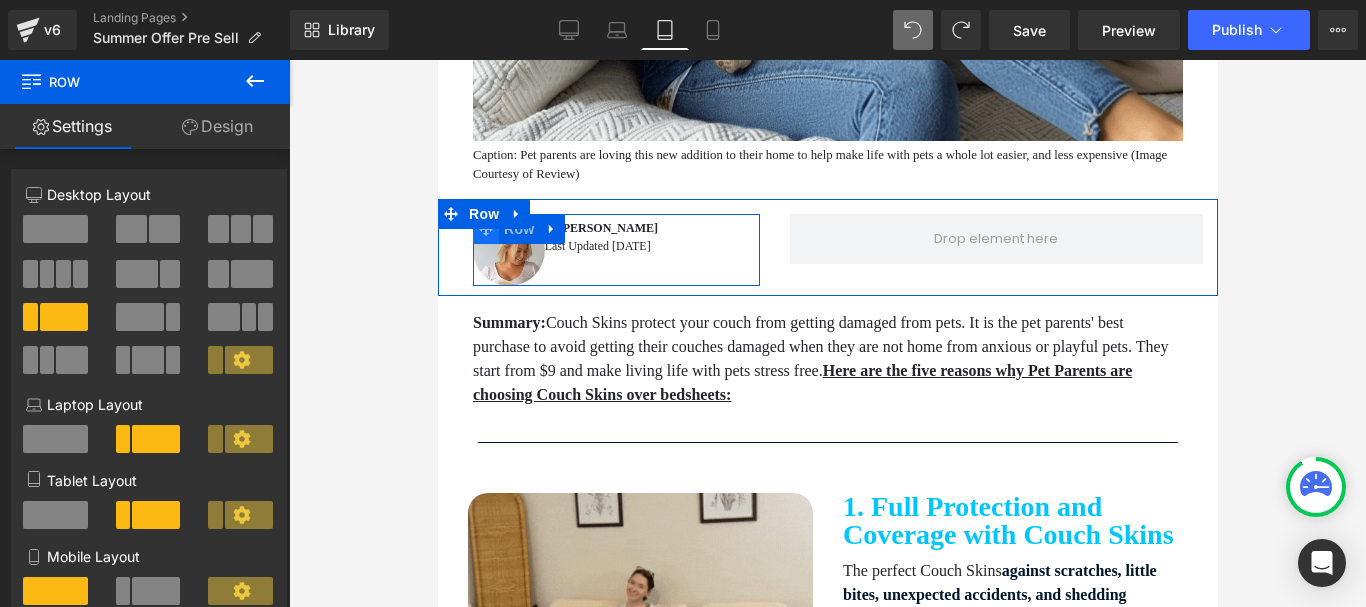 click 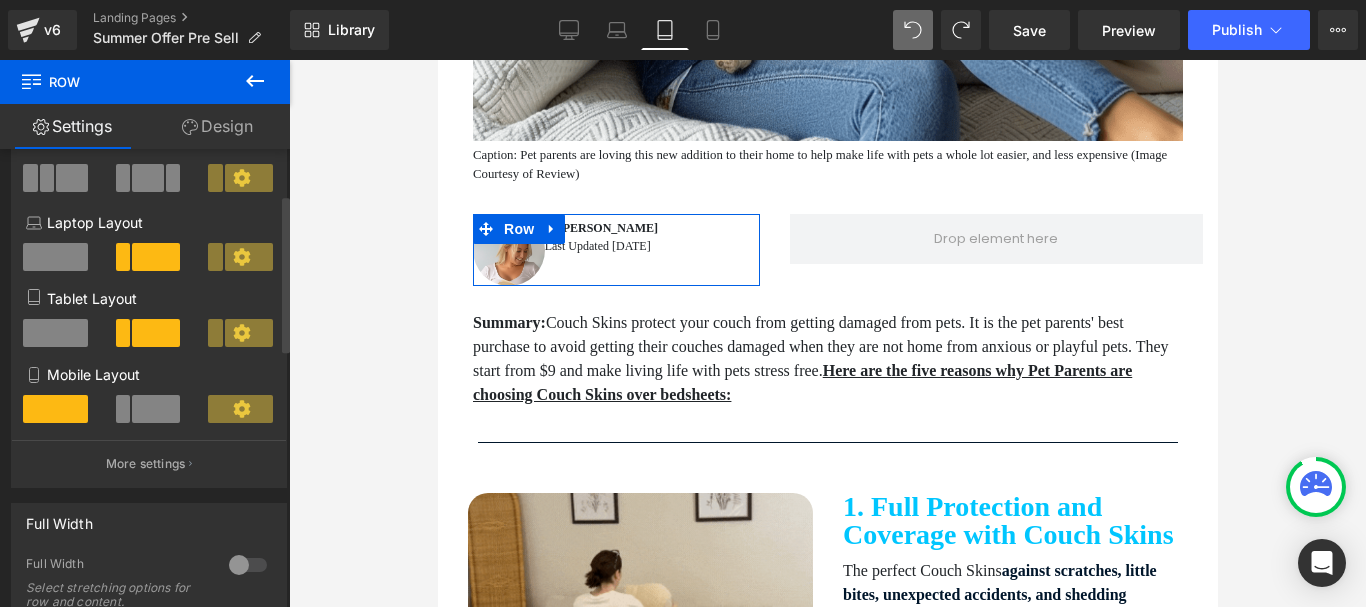 scroll, scrollTop: 200, scrollLeft: 0, axis: vertical 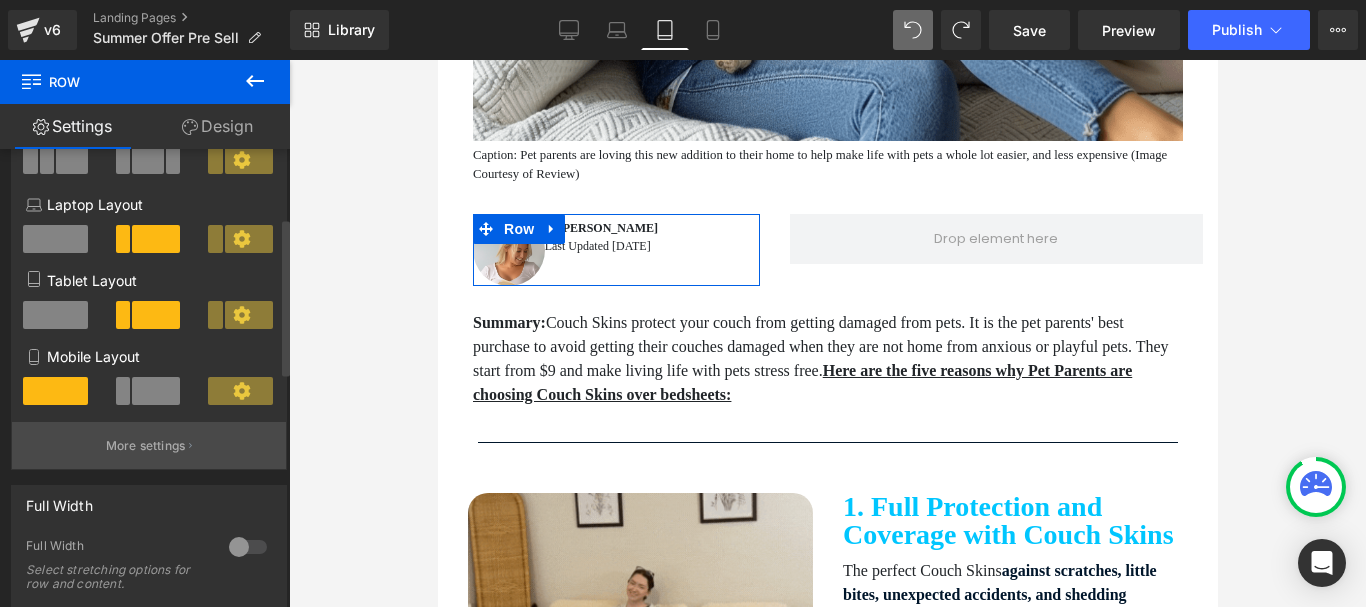 click on "More settings" at bounding box center (146, 446) 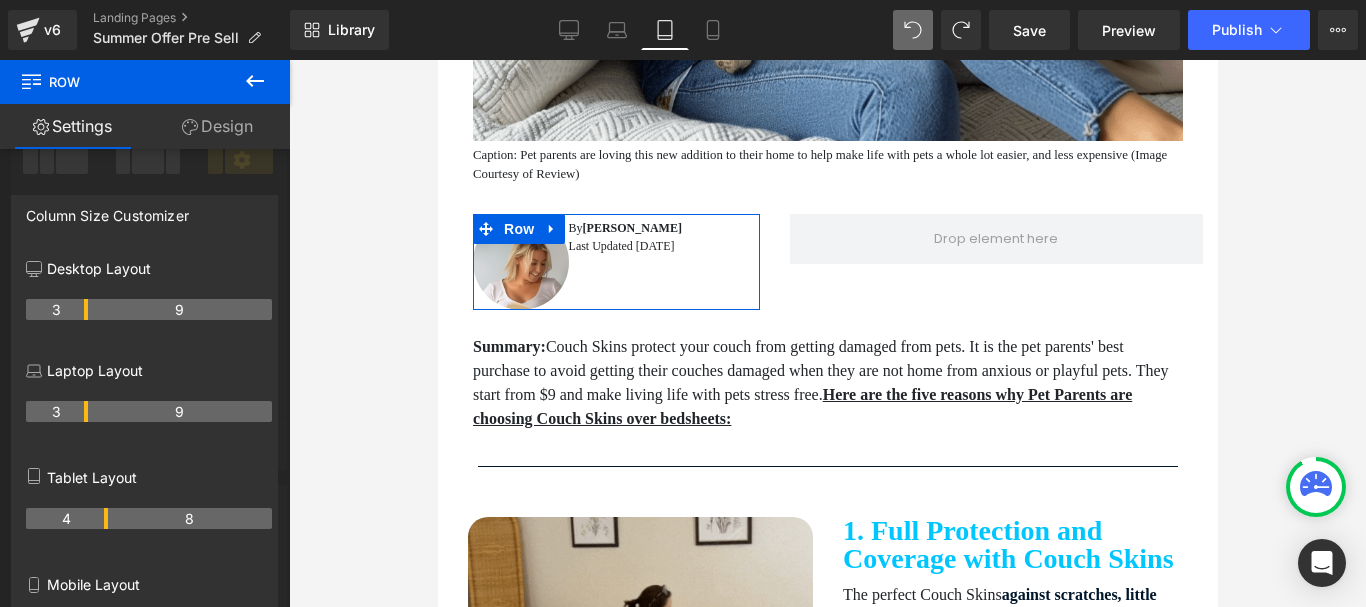 drag, startPoint x: 86, startPoint y: 517, endPoint x: 106, endPoint y: 517, distance: 20 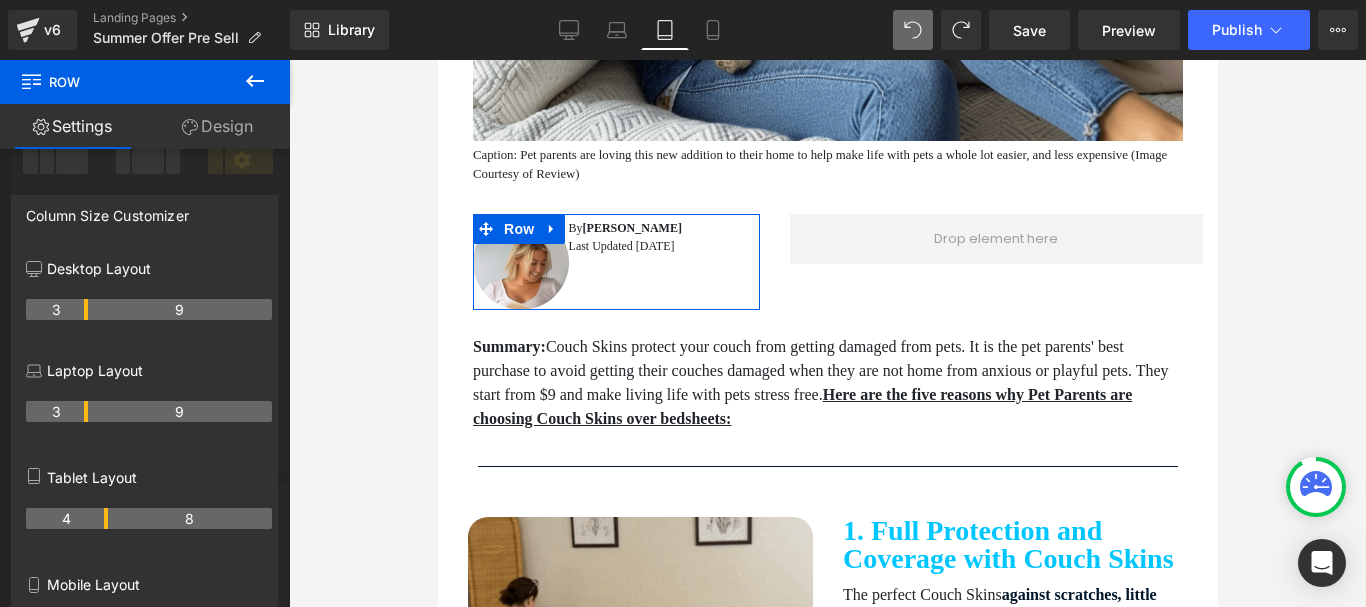 click on "4" at bounding box center [67, 518] 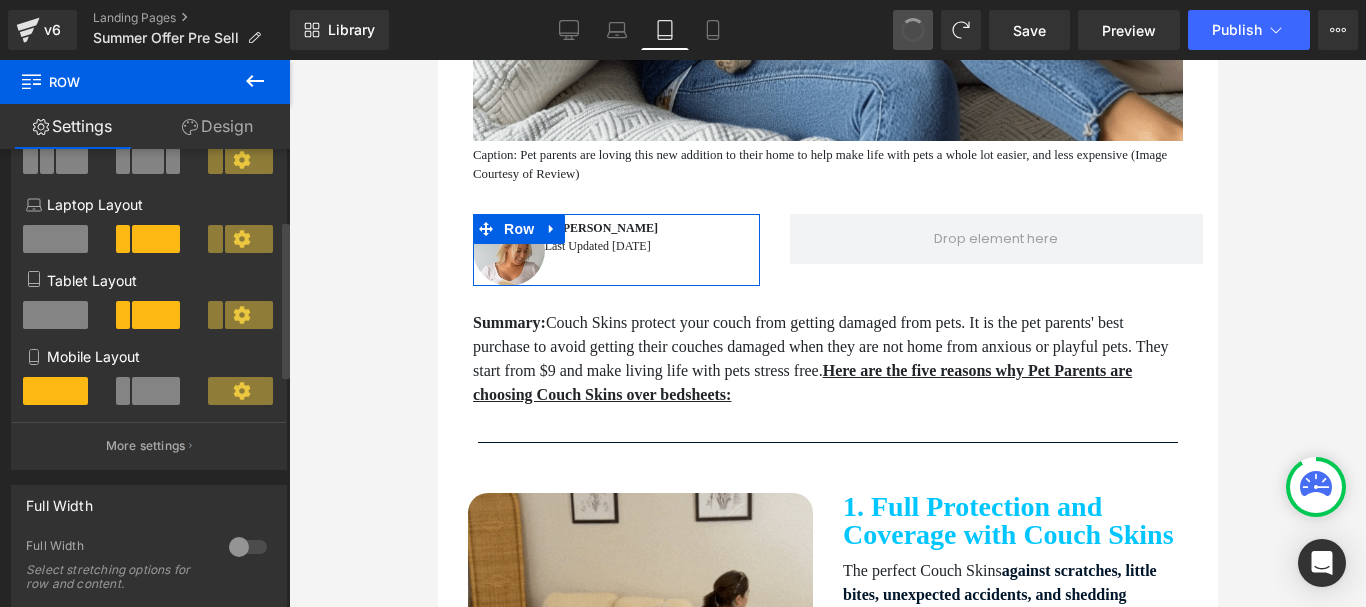 scroll, scrollTop: 500, scrollLeft: 0, axis: vertical 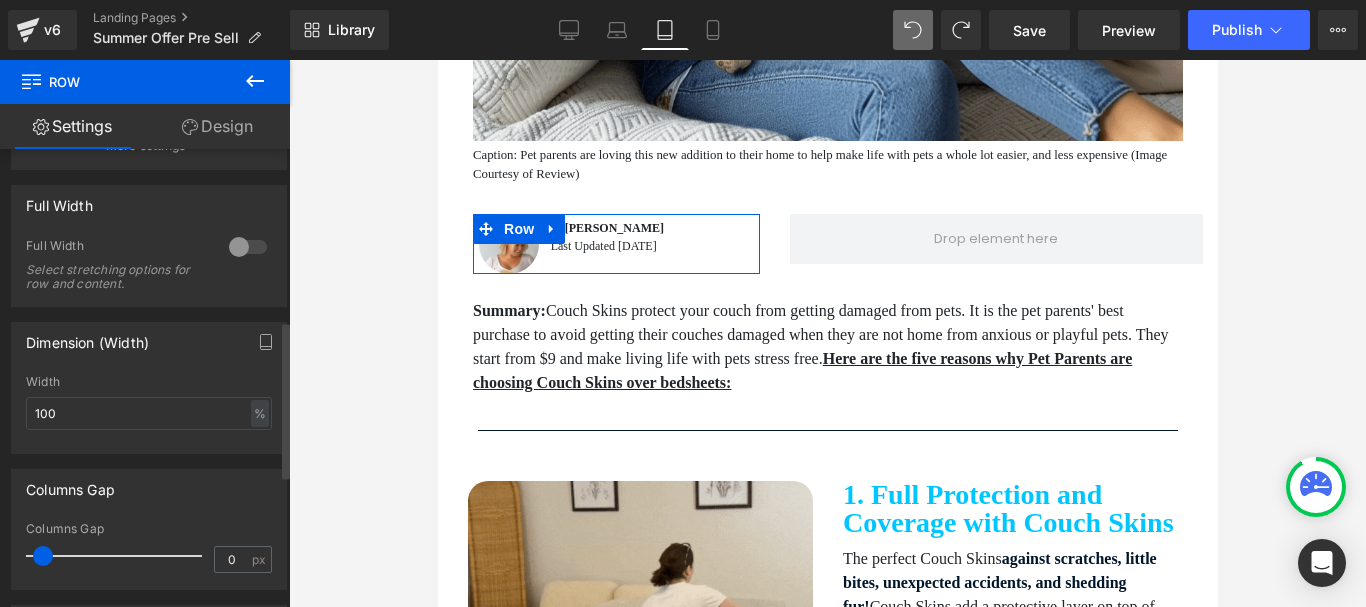 click at bounding box center [43, 556] 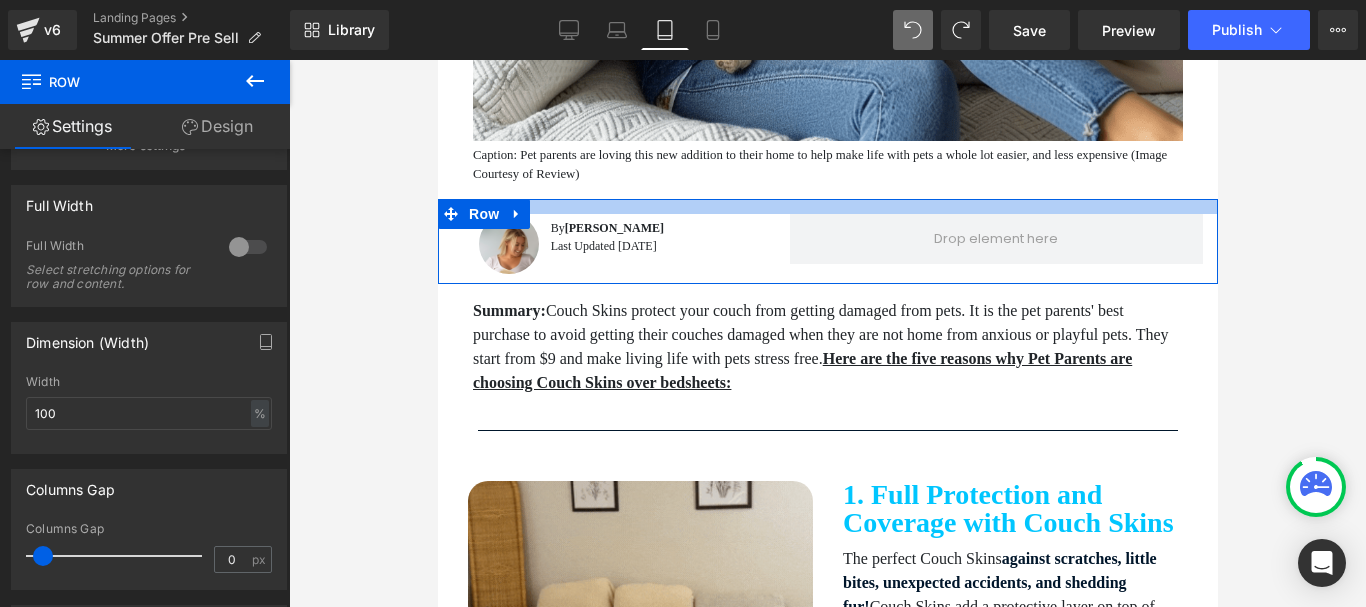 click at bounding box center (827, 206) 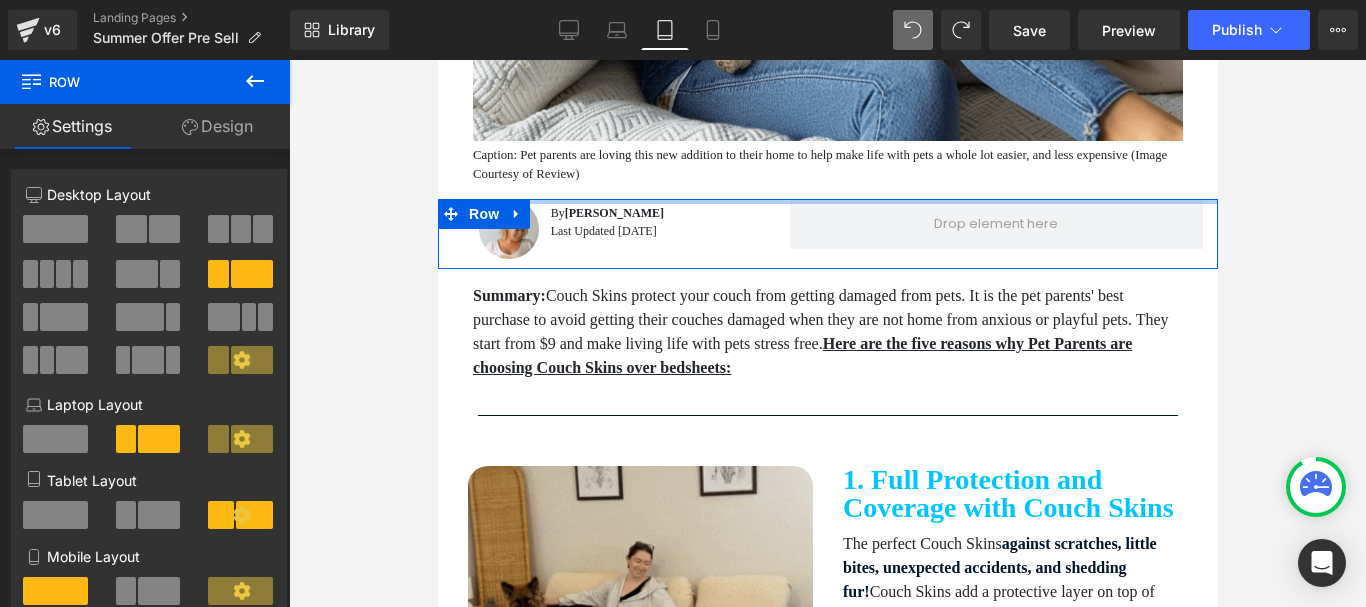 drag, startPoint x: 707, startPoint y: 253, endPoint x: 712, endPoint y: 231, distance: 22.561028 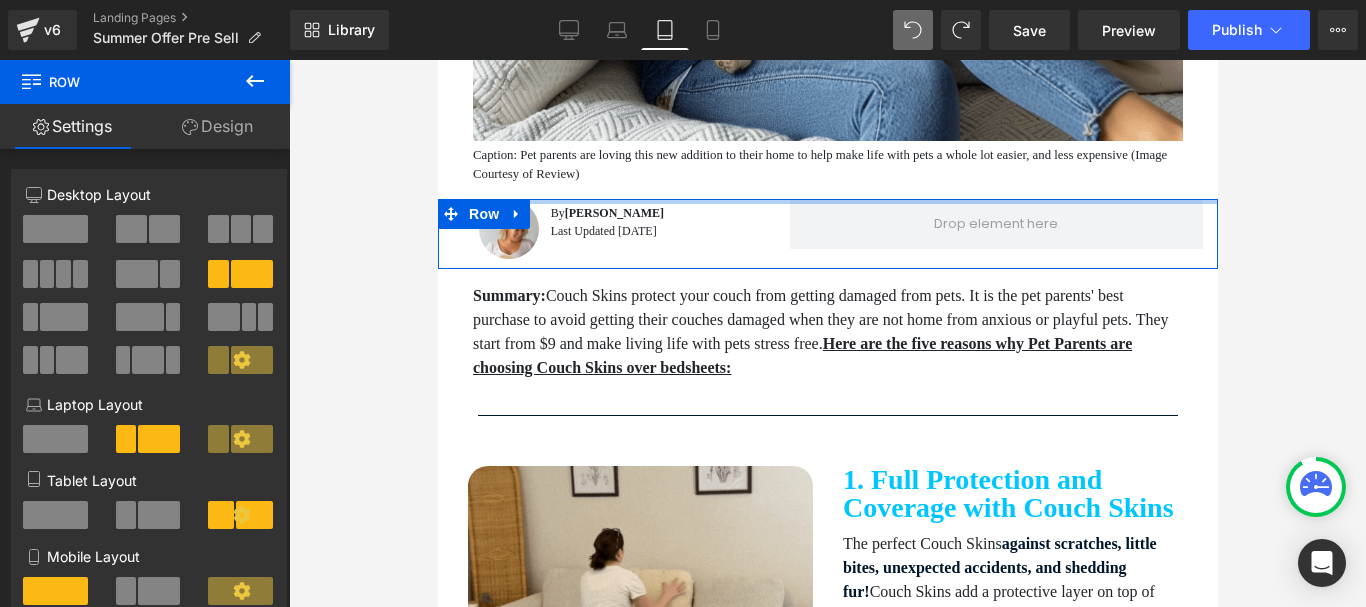 click on "Special Gift For Readers Below ✨ Heading         Special Gift For Readers Below ✨ Heading         Why Smart Pet Parents Are Ditching Throw Blankets for These 'Invisible' Couch Protectors Heading         Image         Caption: Pet parents are loving this new addition to their home to help make life with pets a whole lot easier, and less expensive (Image Courtesy of Review) Text Block         Row         5 Reasons Why Pet Parents  Need  this Item to Protect their Home from Pets Heading         Image         Caption: Pet parents are loving this new addition to their home to help make life with pets a whole lot easier, and less expensive (Image Courtesy of Review) Text Block         Row         Why Smart Pet Parents Are Ditching Throw Blankets for These 'Invisible' Couch Protectors Heading         Image         Caption: Pet parents are loving this new addition to their home to help make life with pets a whole lot easier, and less expensive (Image Courtesy of Review) Text Block         Row         Image" at bounding box center (827, 1229) 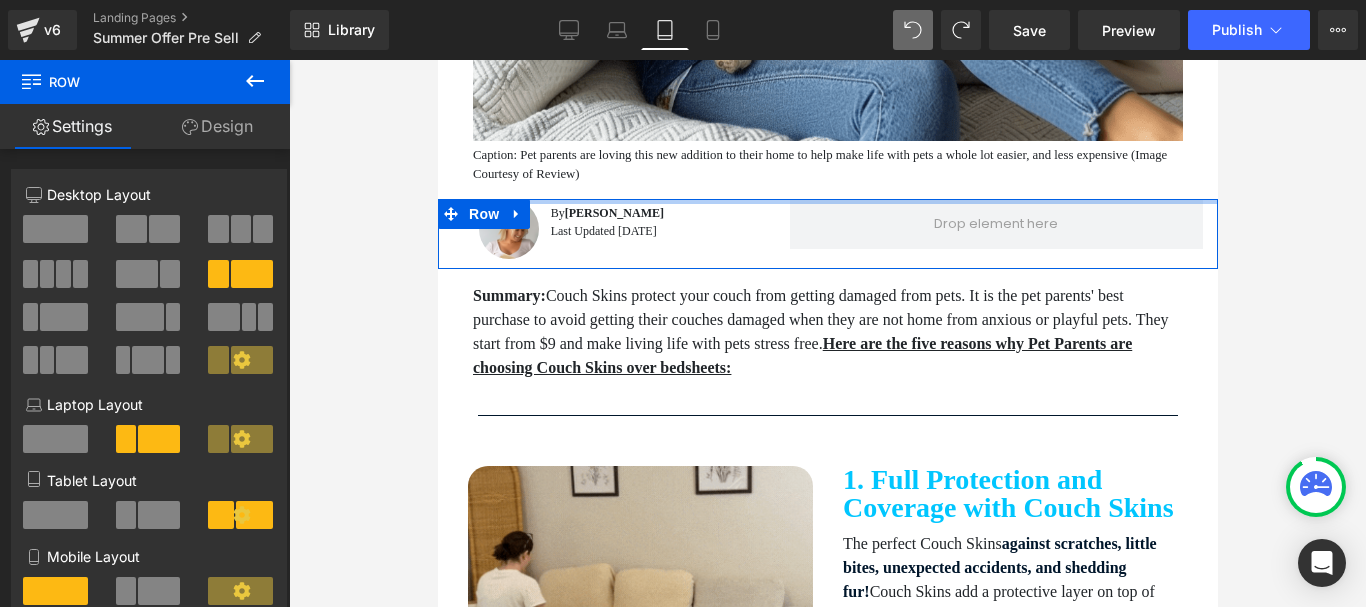 click at bounding box center (827, 264) 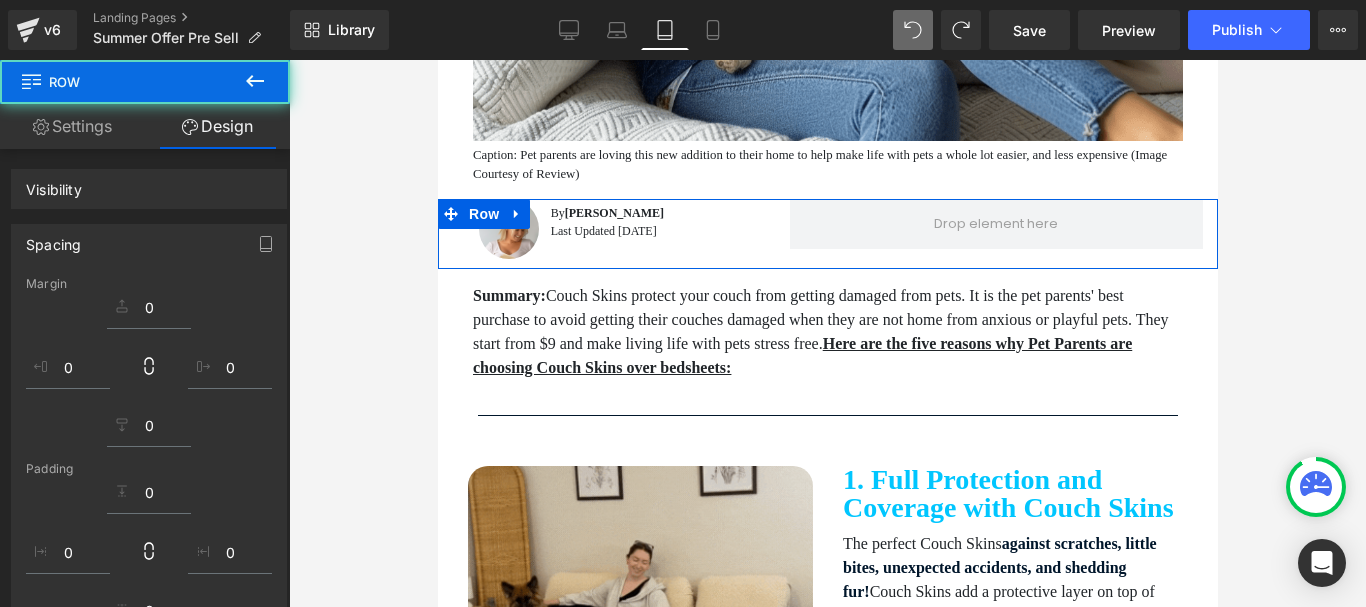 drag, startPoint x: 712, startPoint y: 305, endPoint x: 459, endPoint y: 288, distance: 253.5705 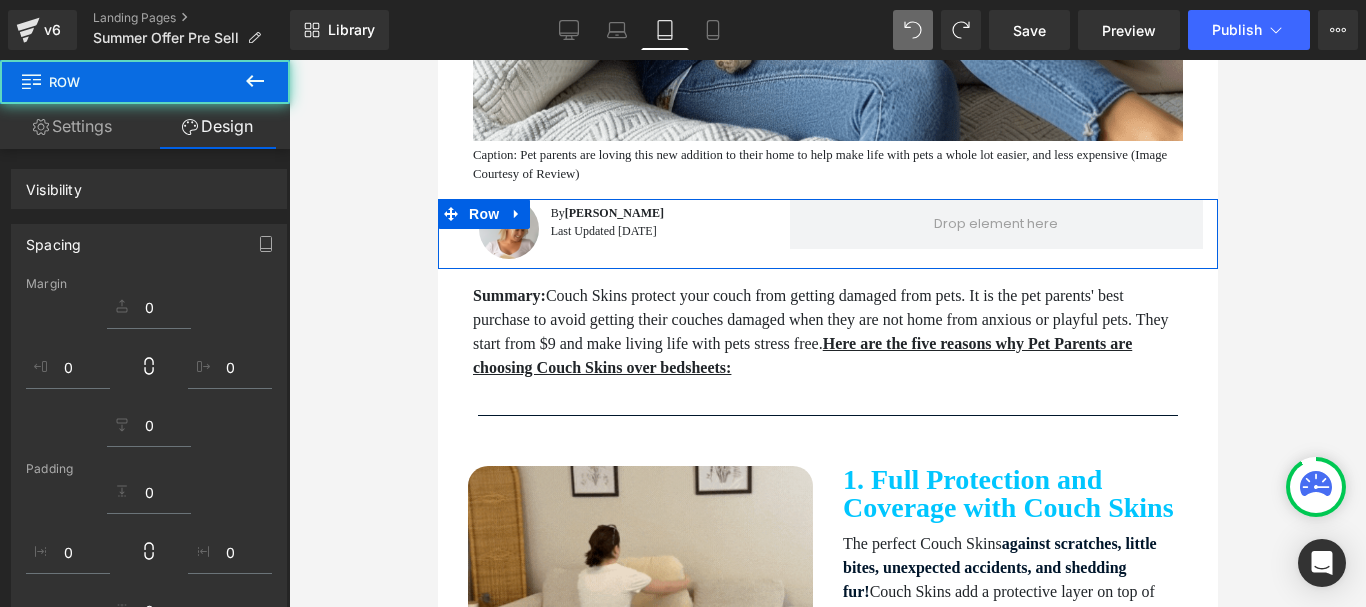 click on "Image         By [PERSON_NAME] Last Updated [DATE] Text [GEOGRAPHIC_DATA]" at bounding box center (827, 234) 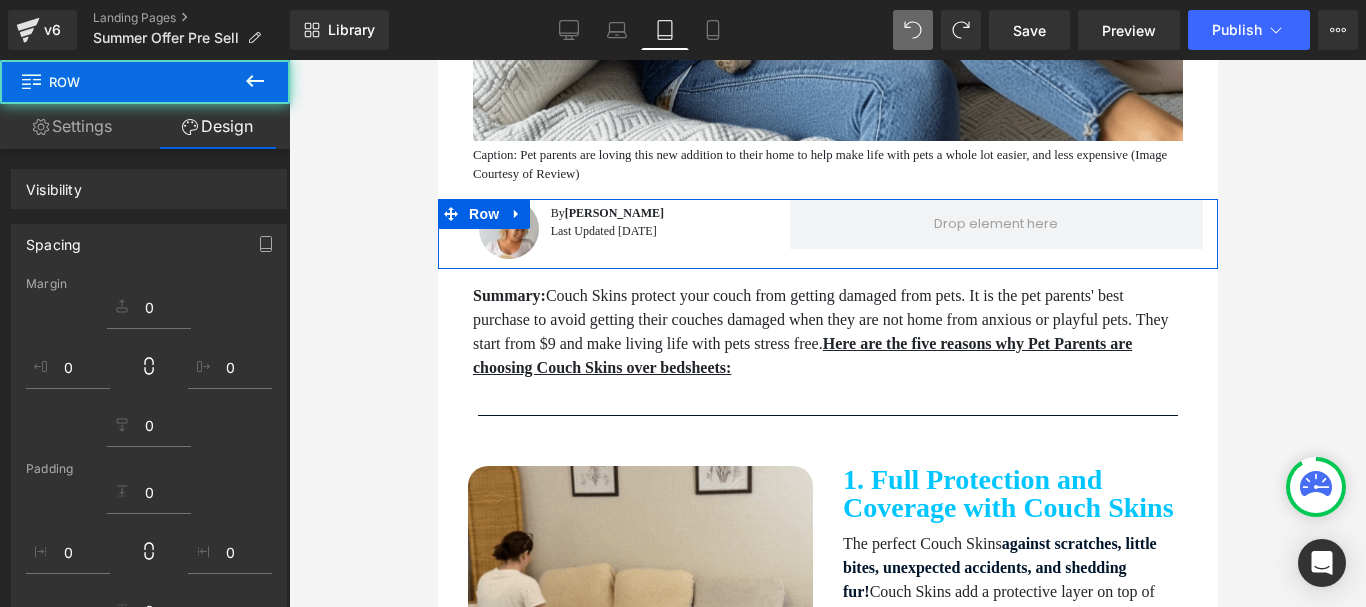 click on "Summary:  Couch Skins protect your couch from getting damaged from pets. It is the pet parents' best purchase to avoid getting their couches damaged when they are not home from anxious or playful pets. They start from $9 and make living life with pets stress free.  Here are the five reasons why Pet Parents are choosing Couch Skins over bedsheets: Text Block         Row" at bounding box center [827, 337] 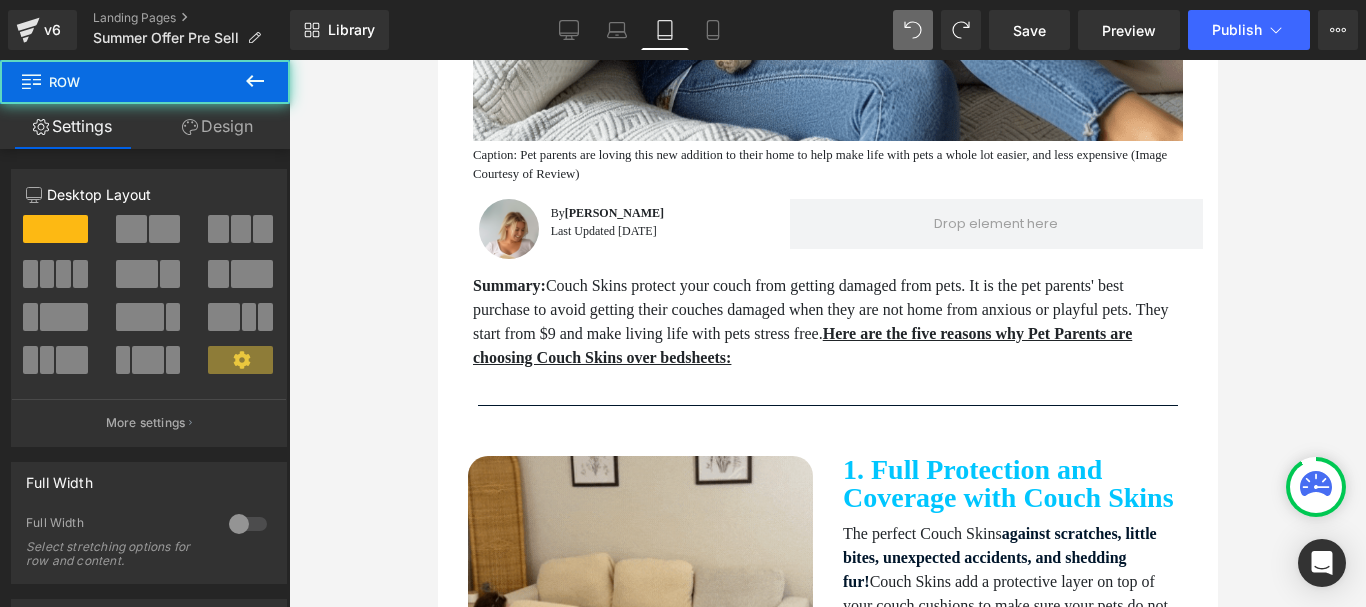 click on "Image         By [PERSON_NAME] Last Updated [DATE] Text Block         Row" at bounding box center (615, 229) 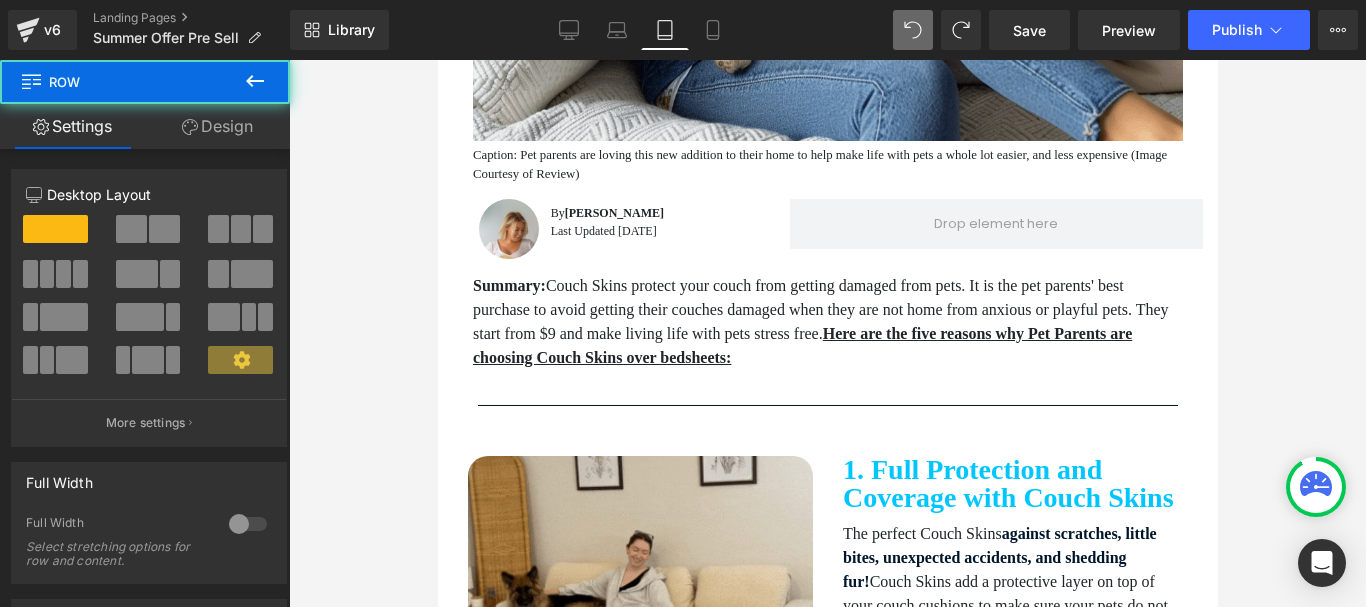 click on "Image         By [PERSON_NAME] Last Updated [DATE] Text Block         Row" at bounding box center [615, 229] 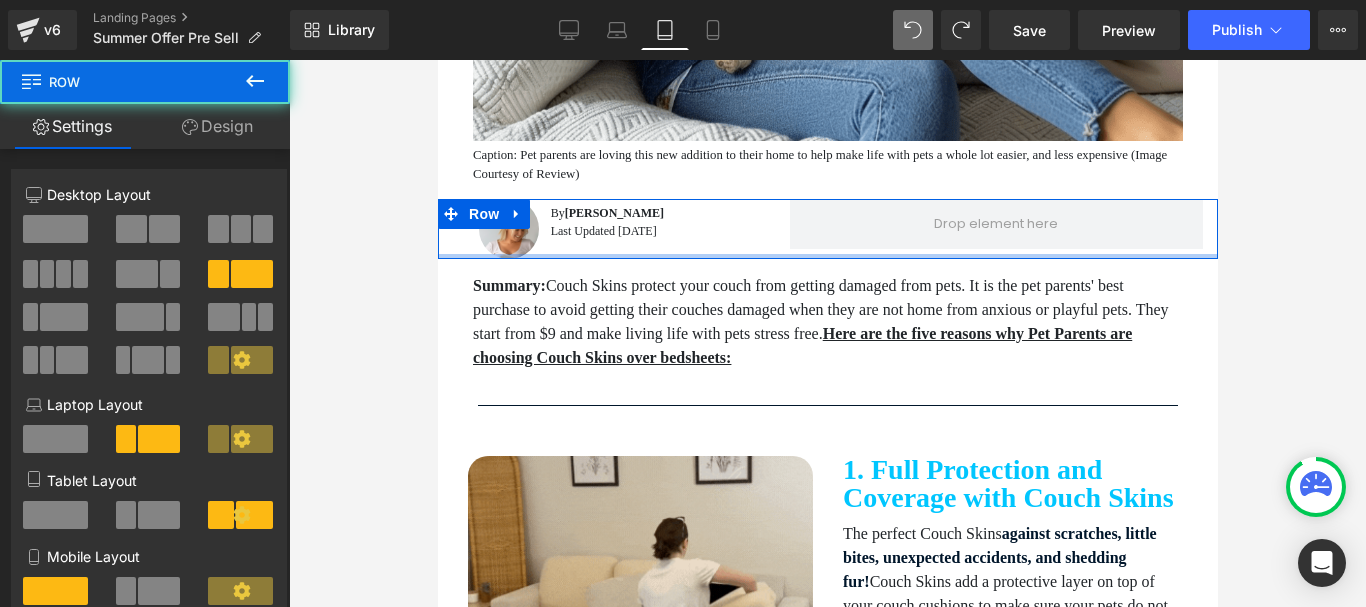 drag, startPoint x: 736, startPoint y: 299, endPoint x: 657, endPoint y: 465, distance: 183.8396 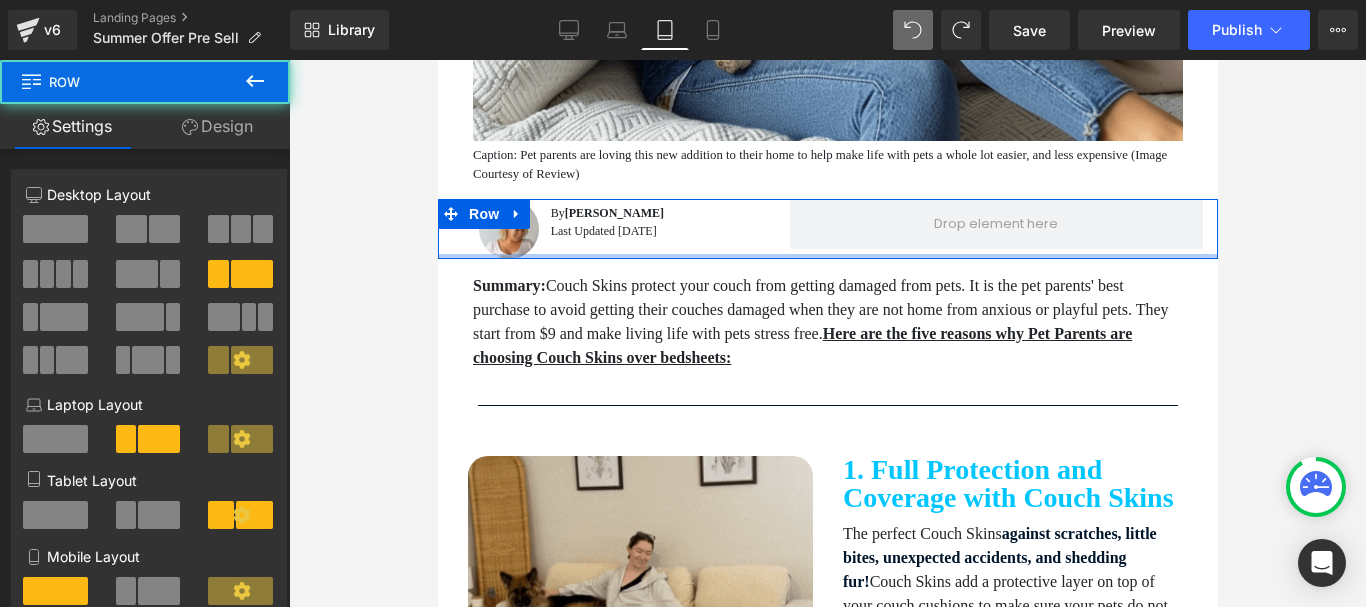 click on "Image         By [PERSON_NAME] Last Updated [DATE] Text [GEOGRAPHIC_DATA]" at bounding box center (827, 229) 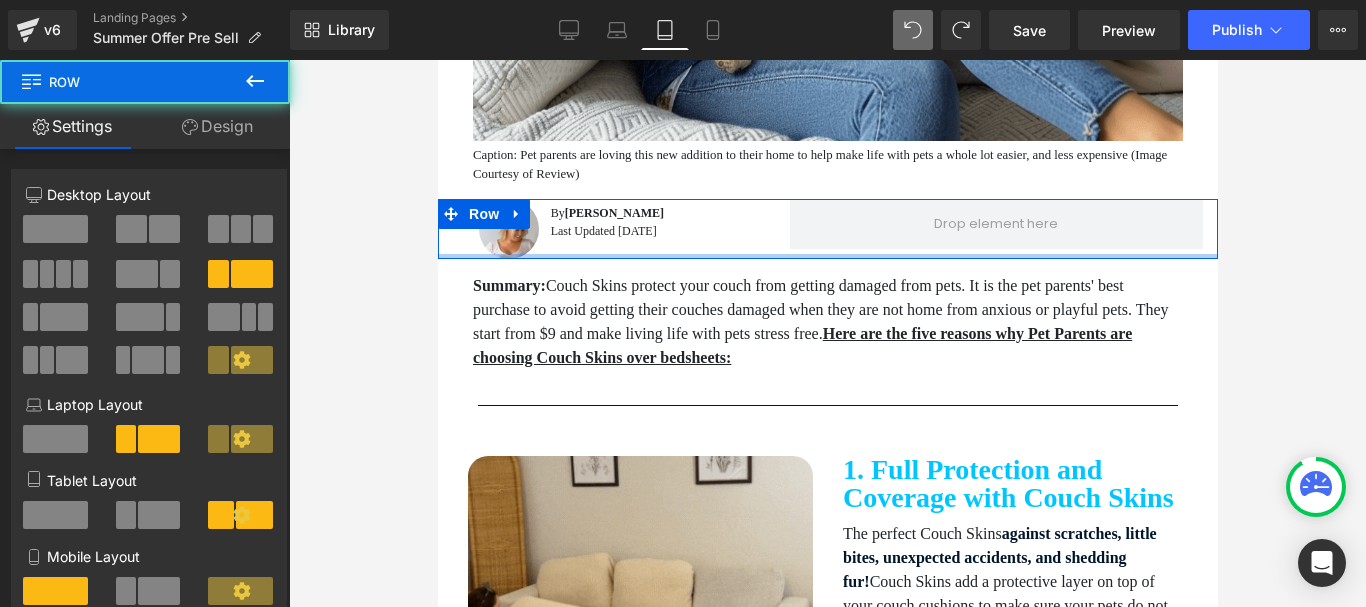 click on "By [PERSON_NAME] Last Updated [DATE] Text Block" at bounding box center [651, 222] 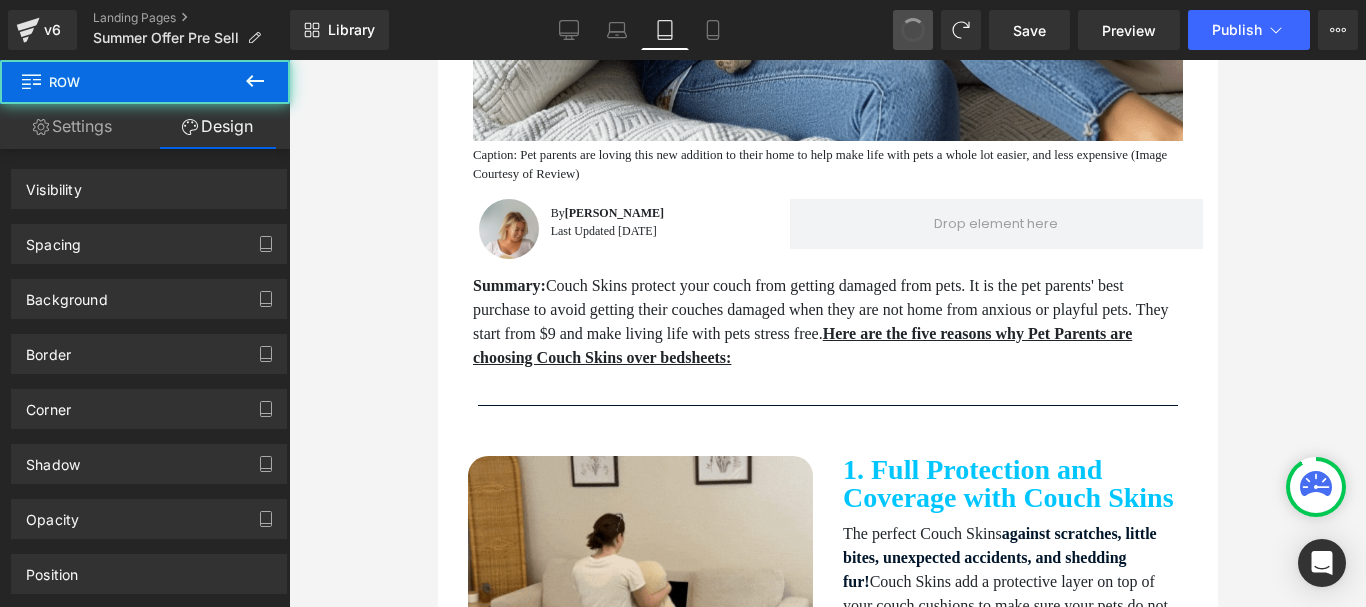 click at bounding box center [913, 30] 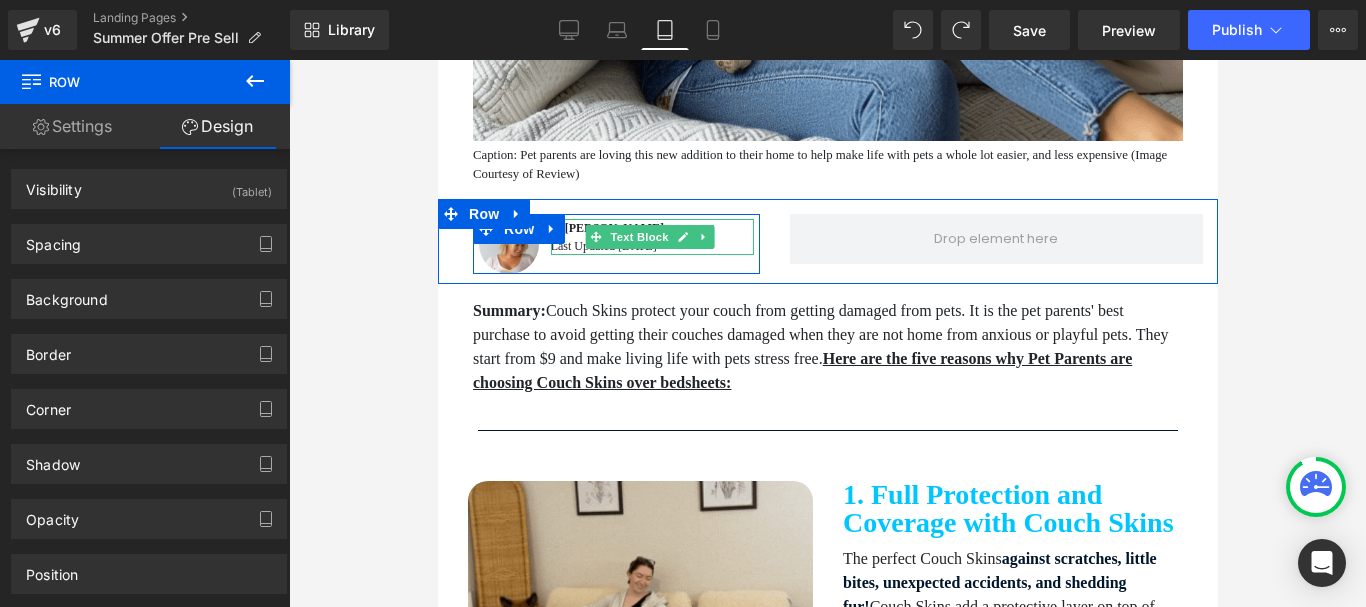 click on "[PERSON_NAME]" at bounding box center [613, 228] 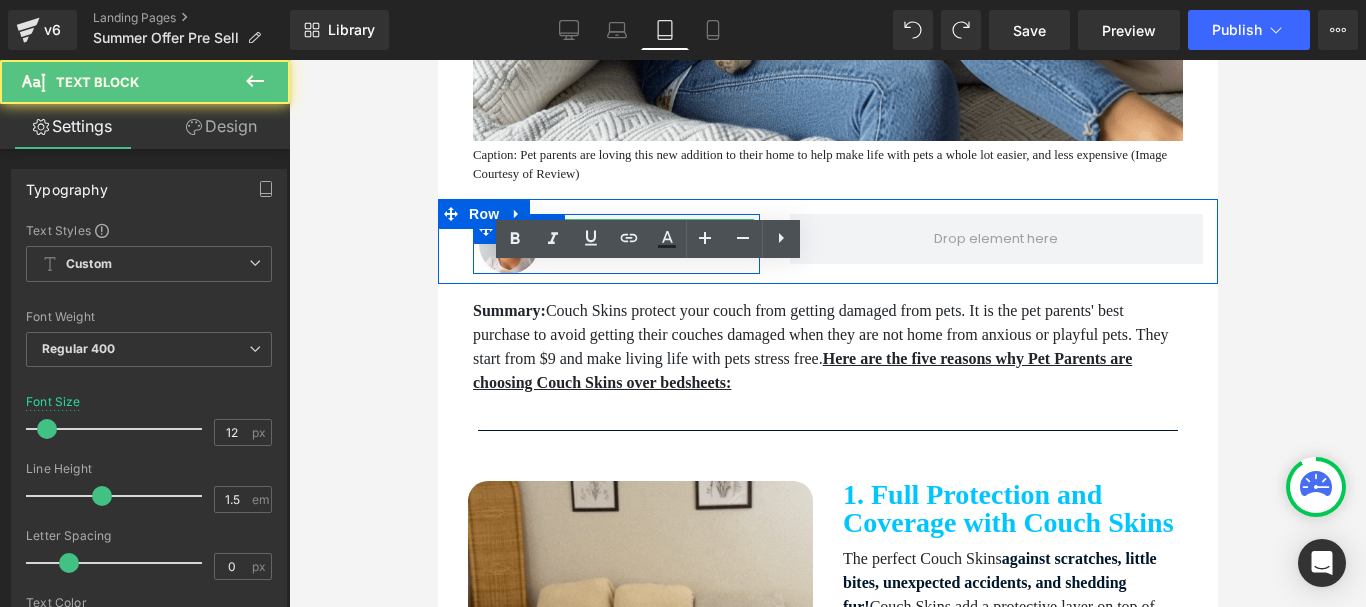 click on "[PERSON_NAME]" at bounding box center [613, 228] 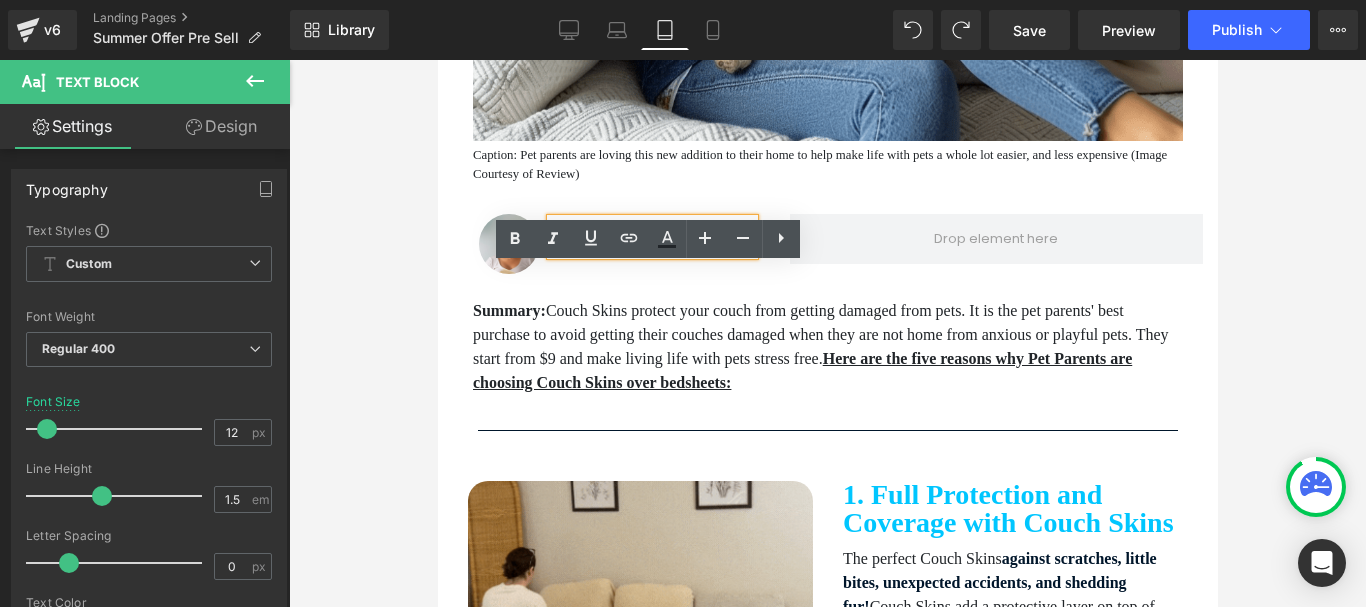type 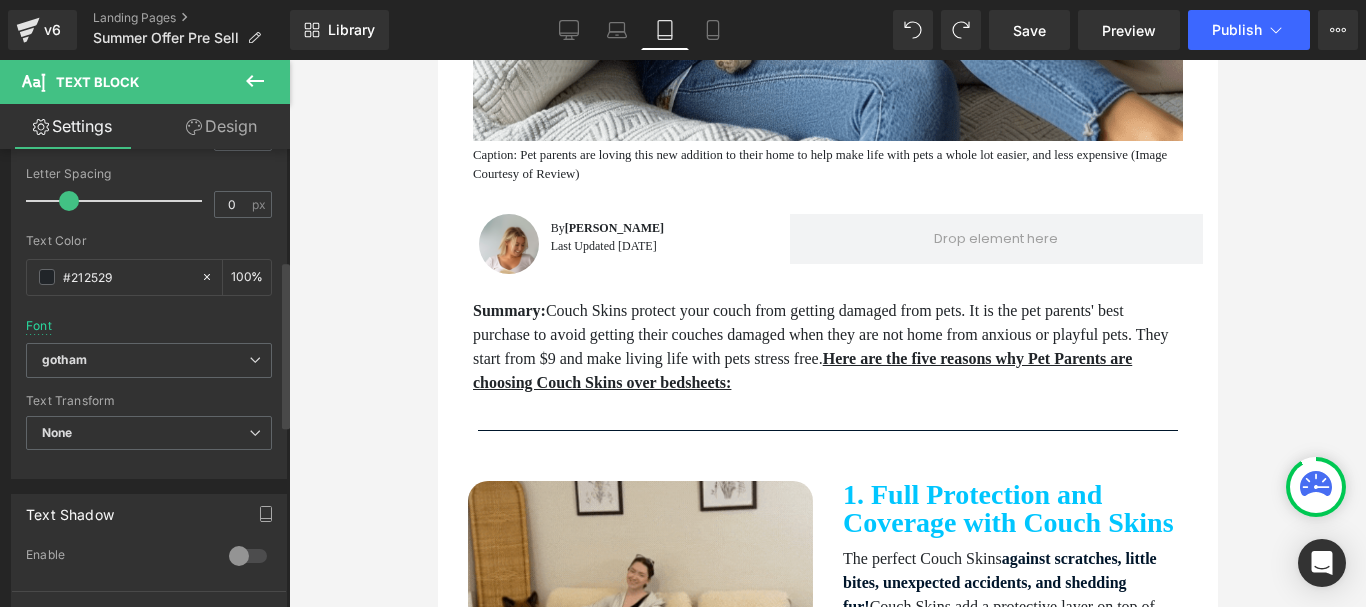 scroll, scrollTop: 400, scrollLeft: 0, axis: vertical 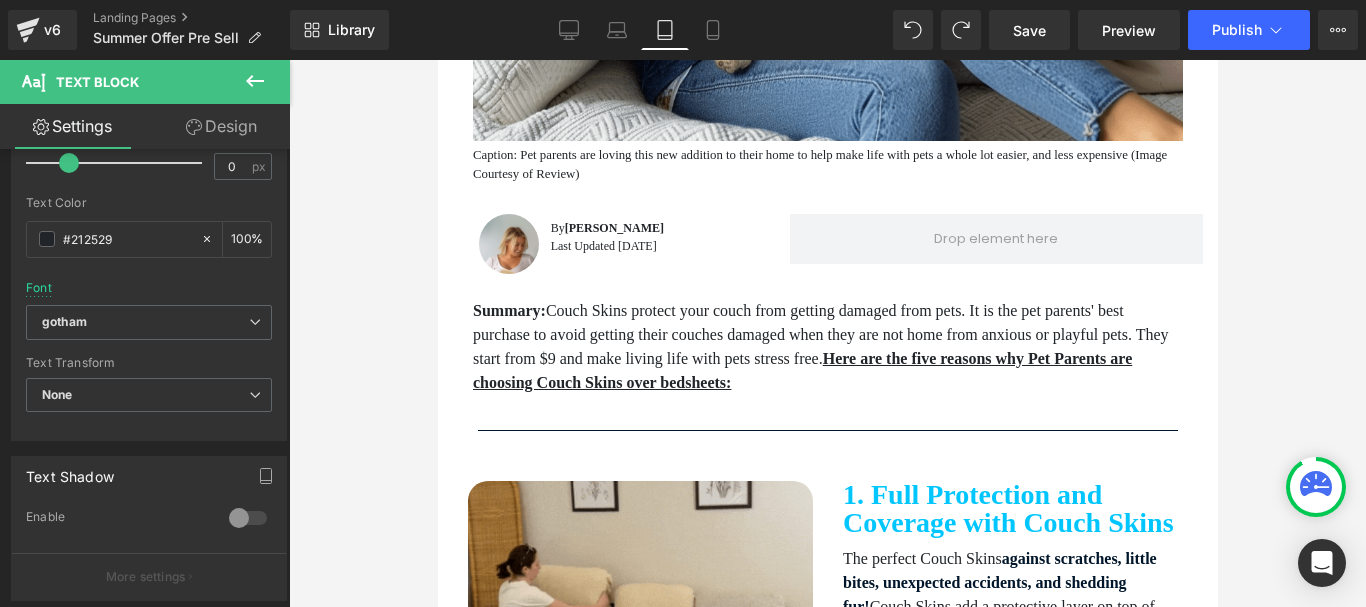 click at bounding box center [827, 333] 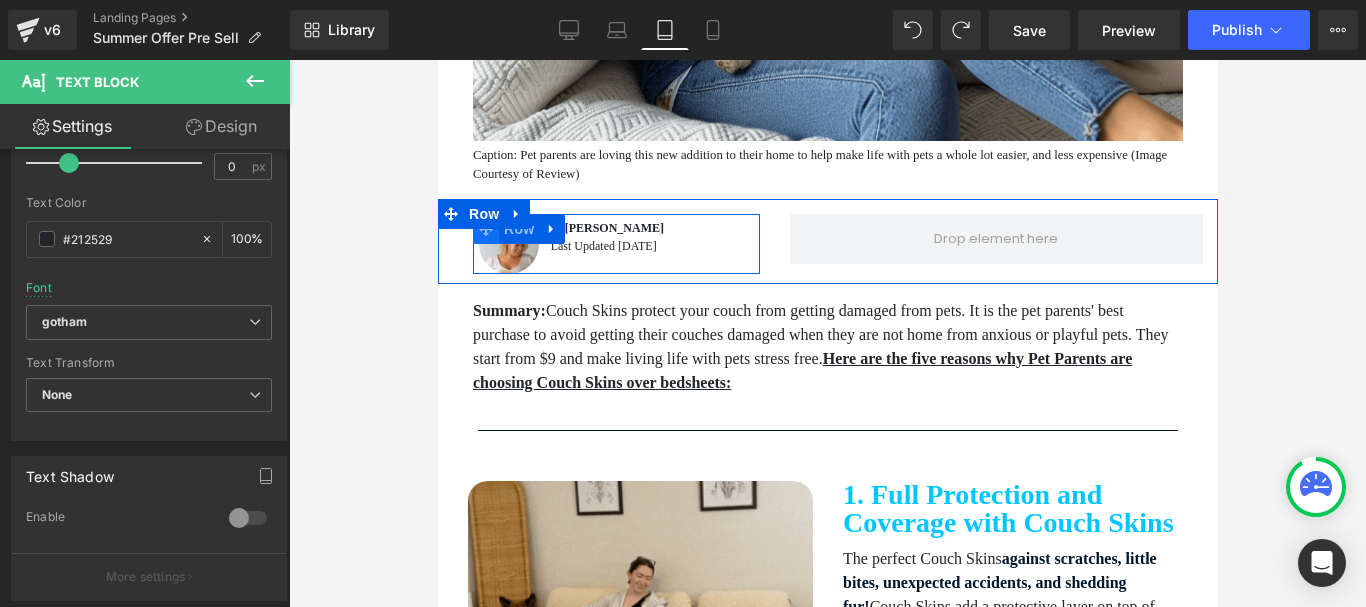 click 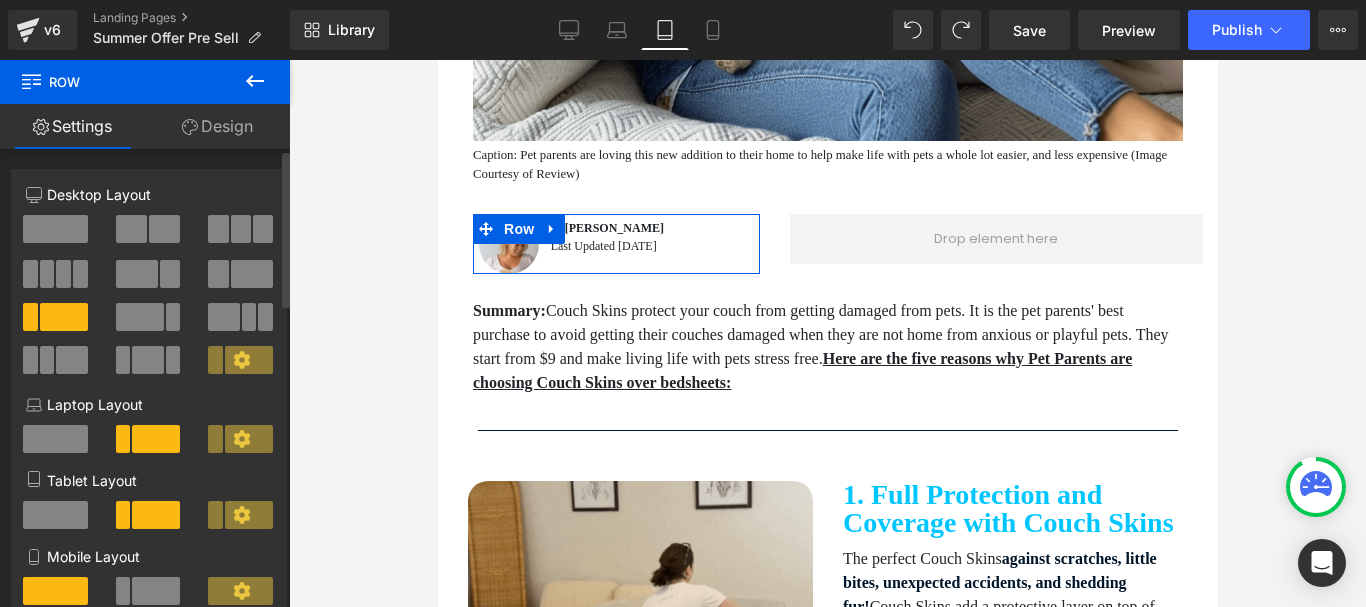 scroll, scrollTop: 600, scrollLeft: 0, axis: vertical 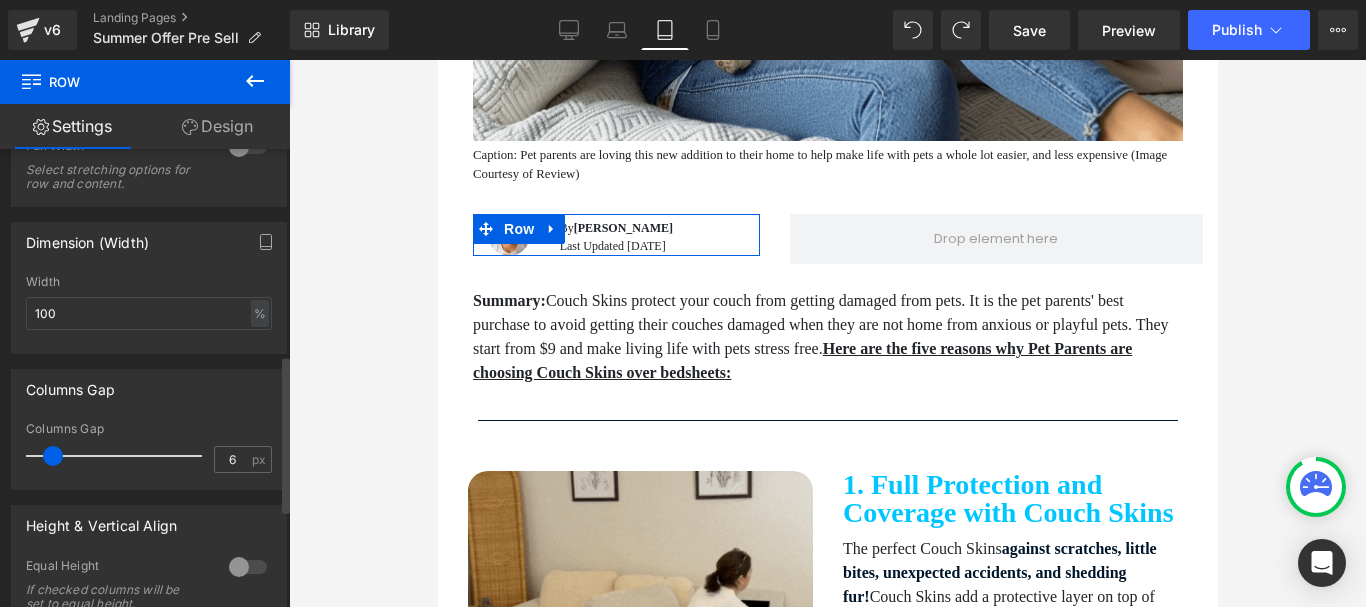 click at bounding box center (53, 456) 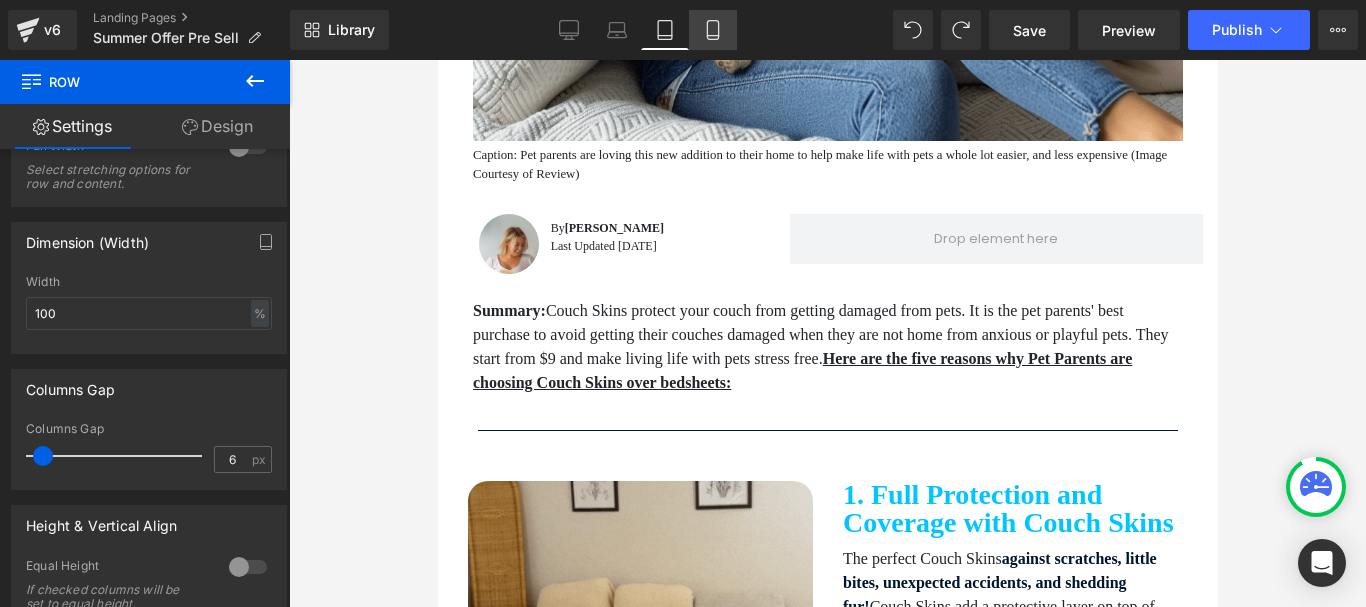 click 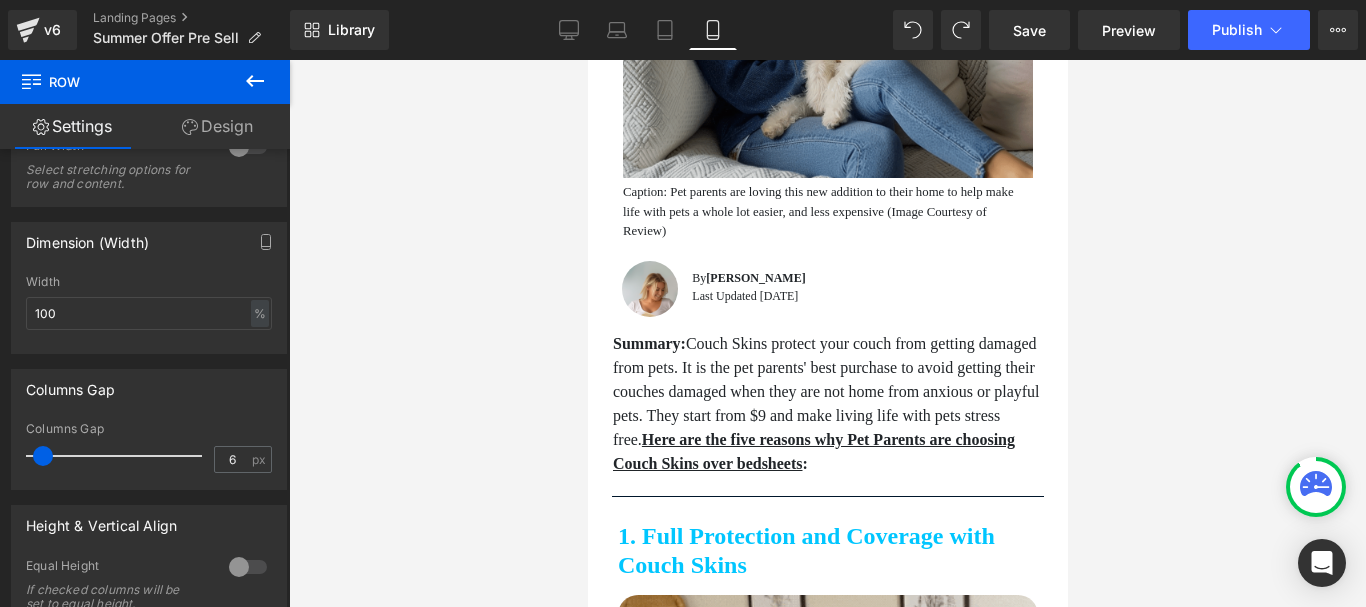 scroll, scrollTop: 400, scrollLeft: 0, axis: vertical 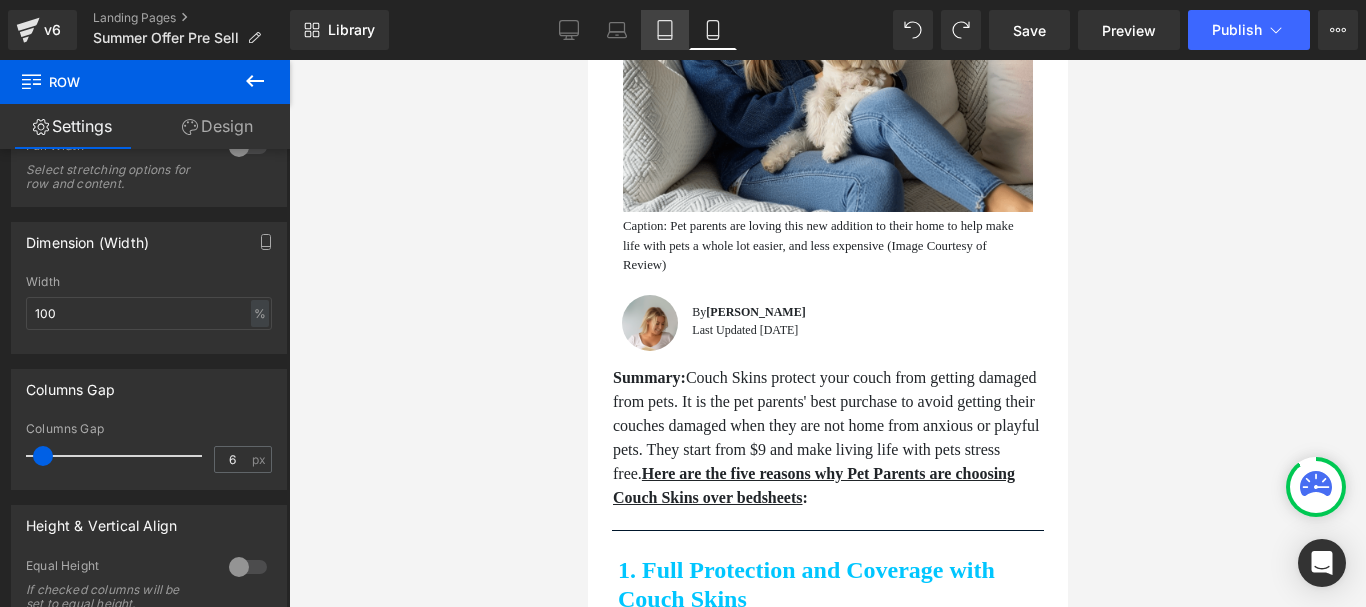 click 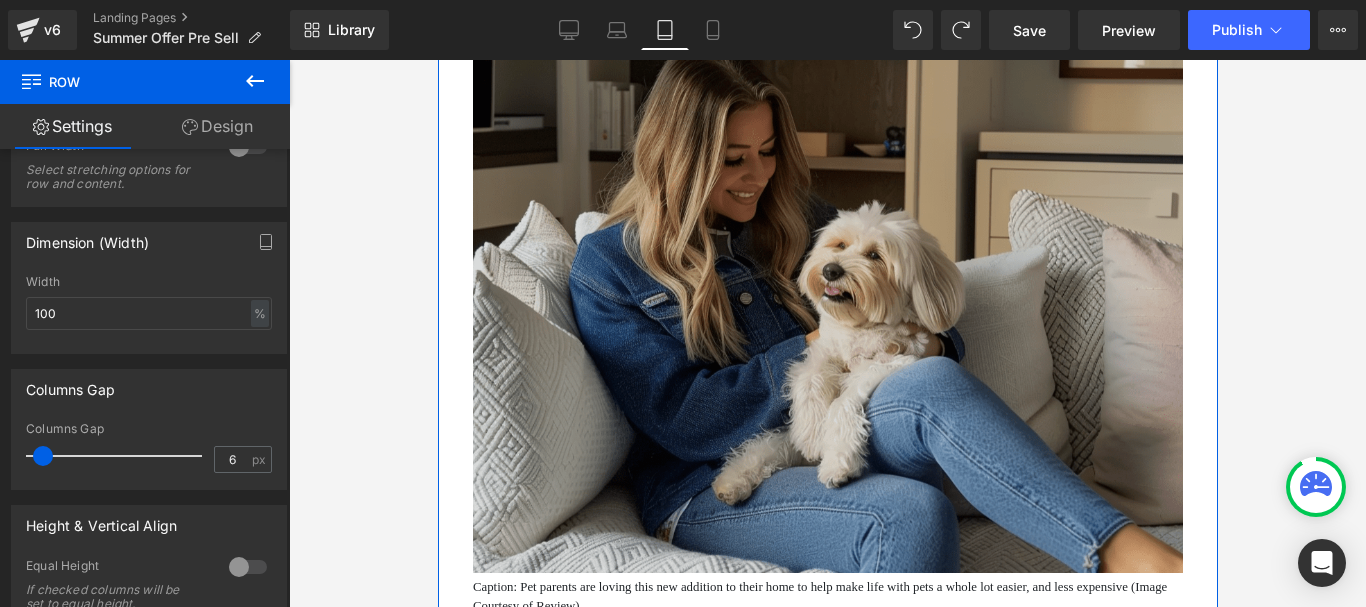 scroll, scrollTop: 300, scrollLeft: 0, axis: vertical 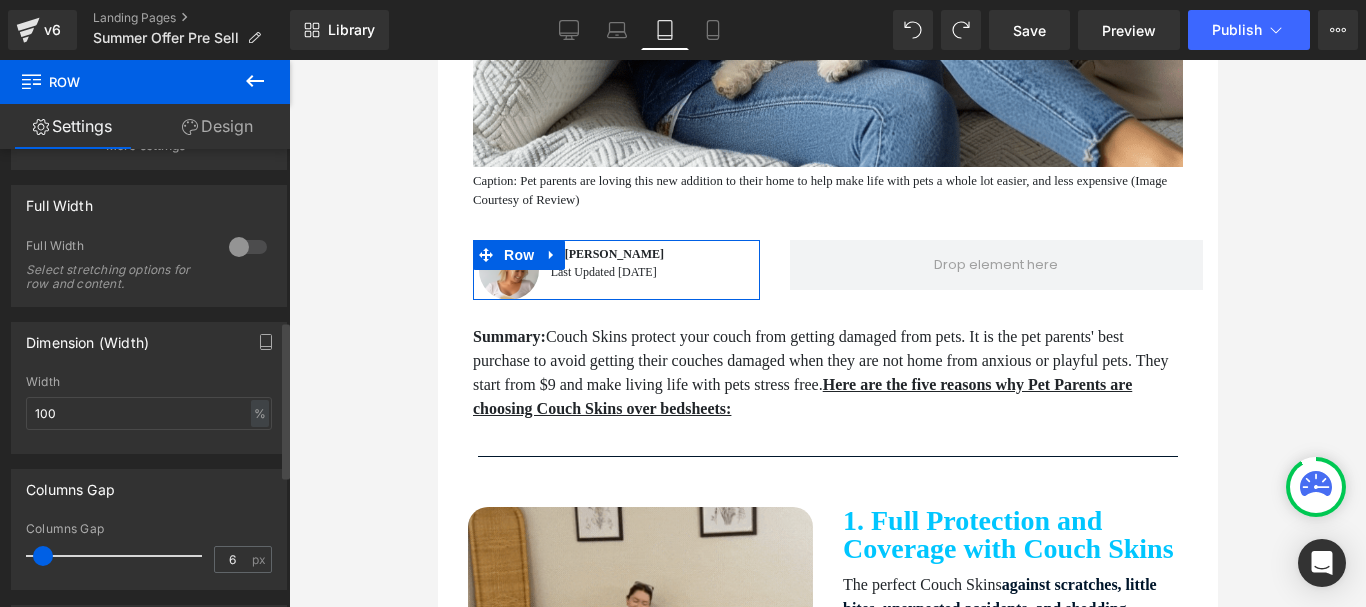 click at bounding box center (248, 247) 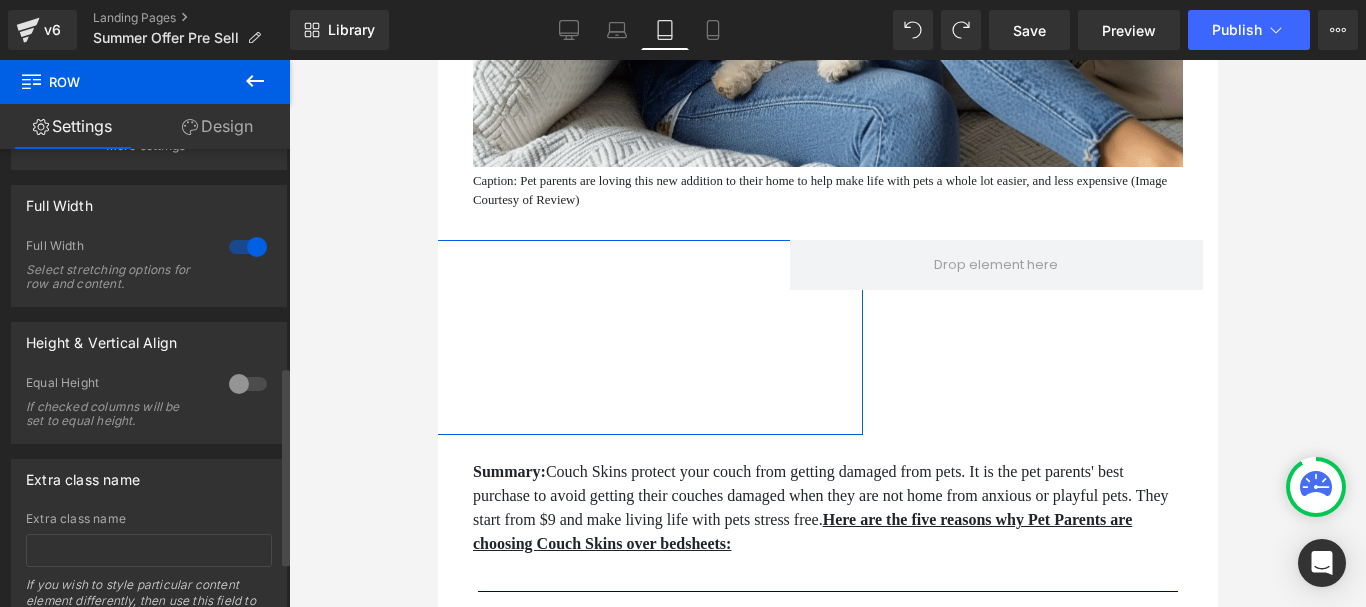 click at bounding box center (248, 247) 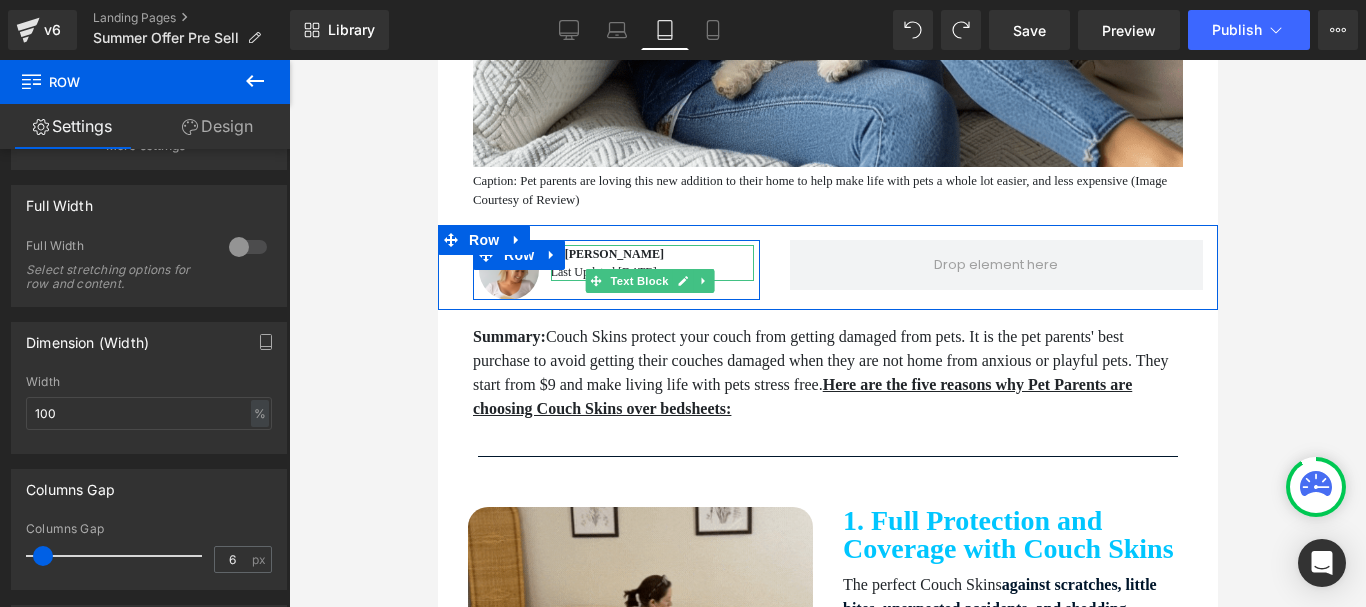 click on "[PERSON_NAME]" at bounding box center (613, 254) 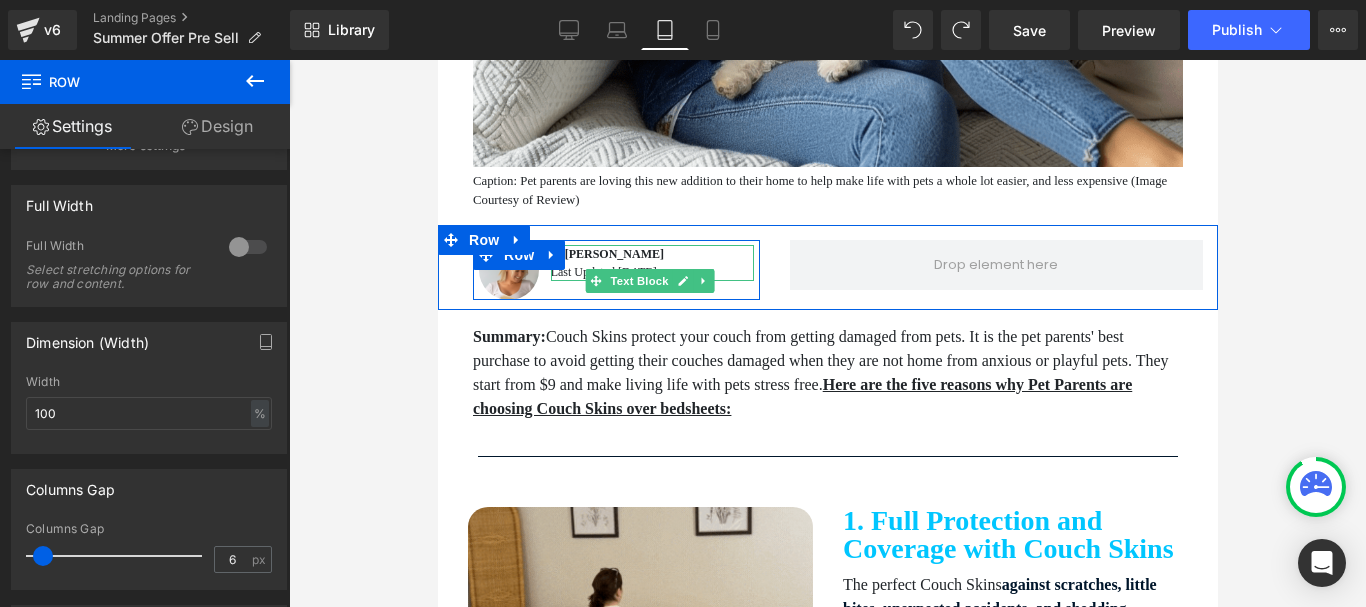 click on "[PERSON_NAME]" at bounding box center (613, 254) 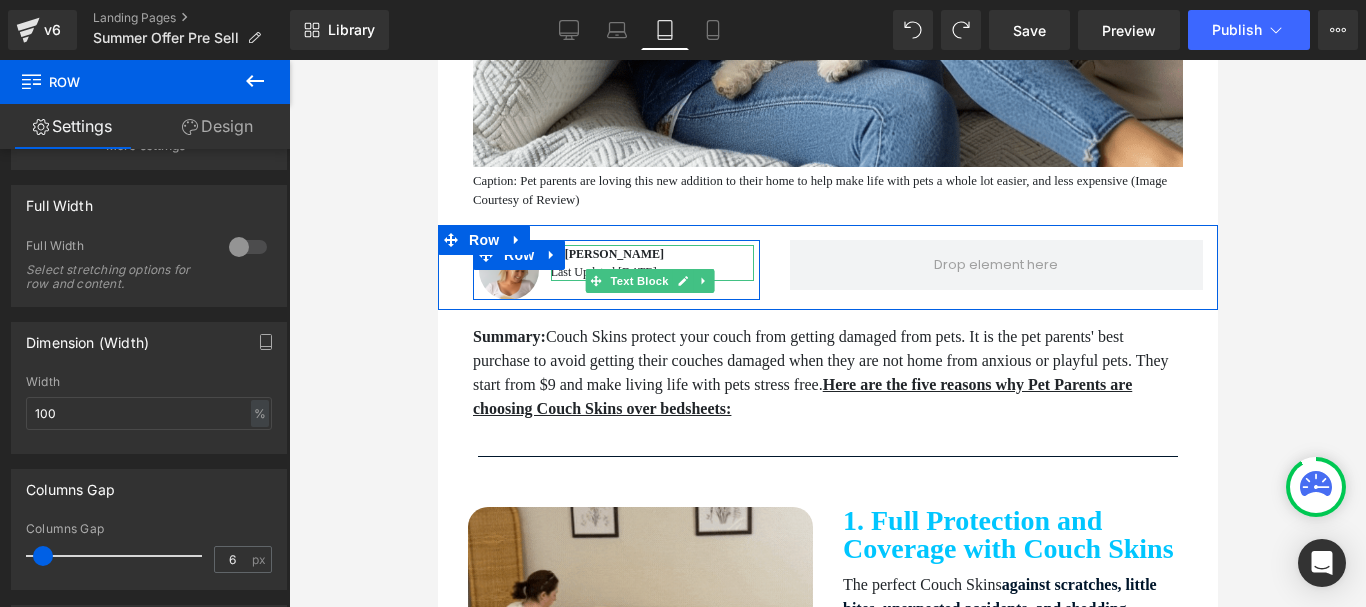 click on "[PERSON_NAME]" at bounding box center (613, 254) 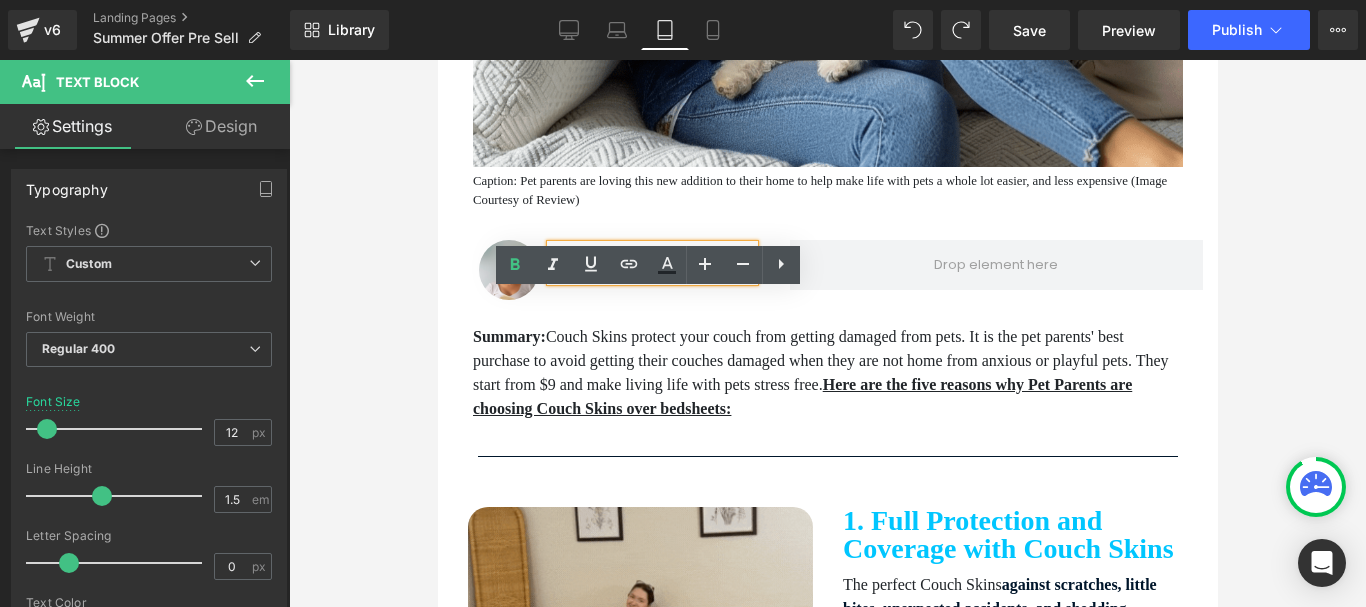 click on "[PERSON_NAME]" at bounding box center (613, 254) 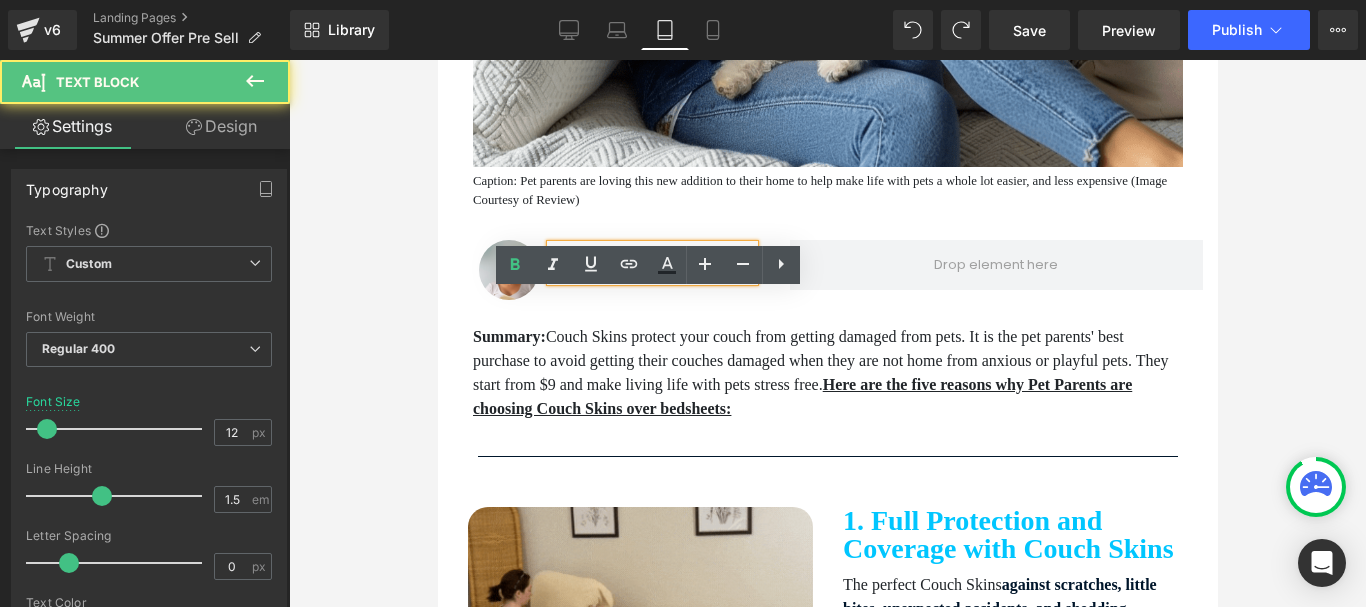 click on "[PERSON_NAME]" at bounding box center [613, 254] 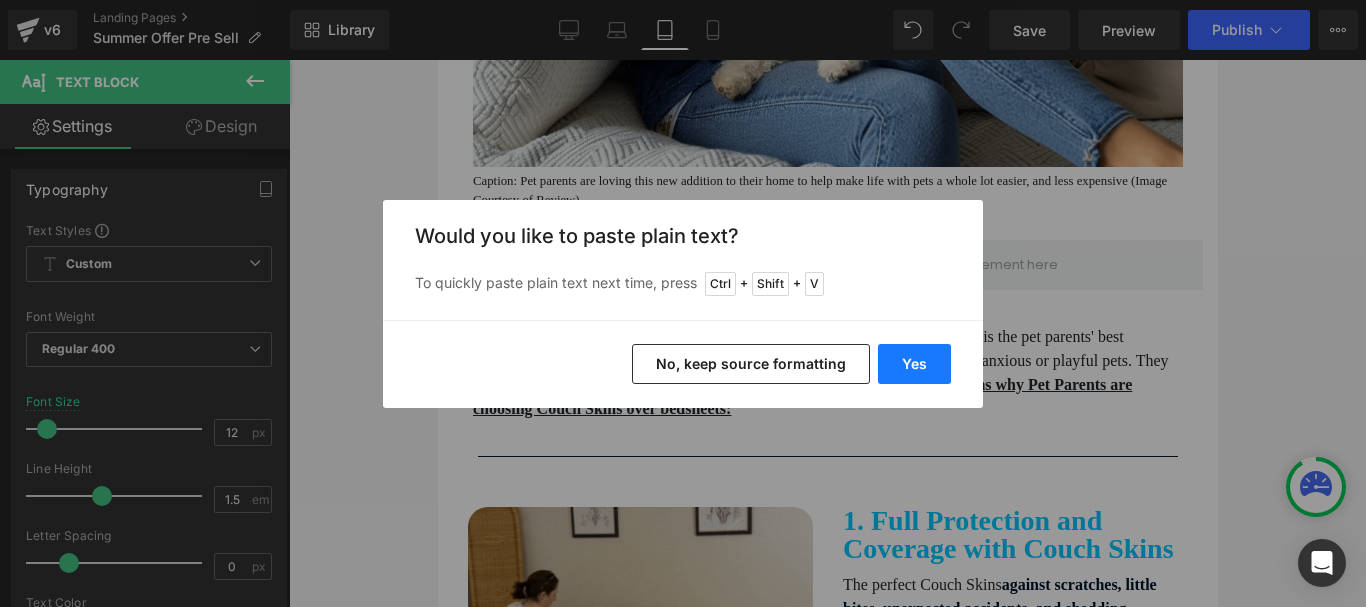 click on "Yes" at bounding box center (914, 364) 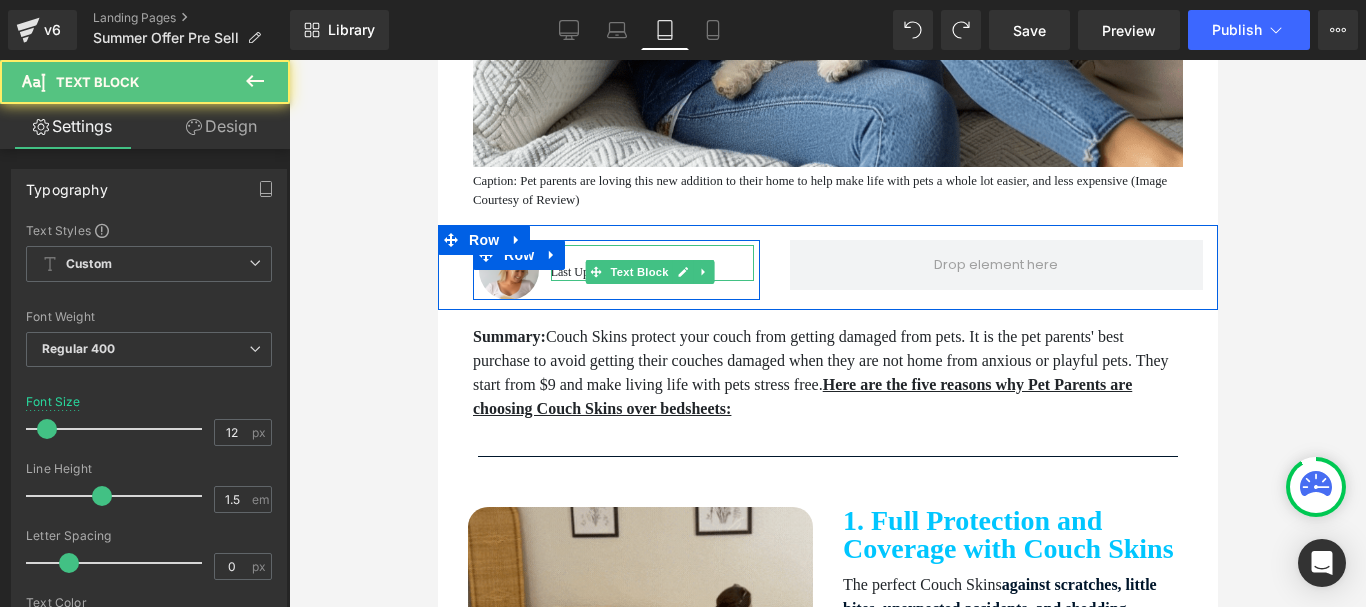 click on "By" at bounding box center (651, 254) 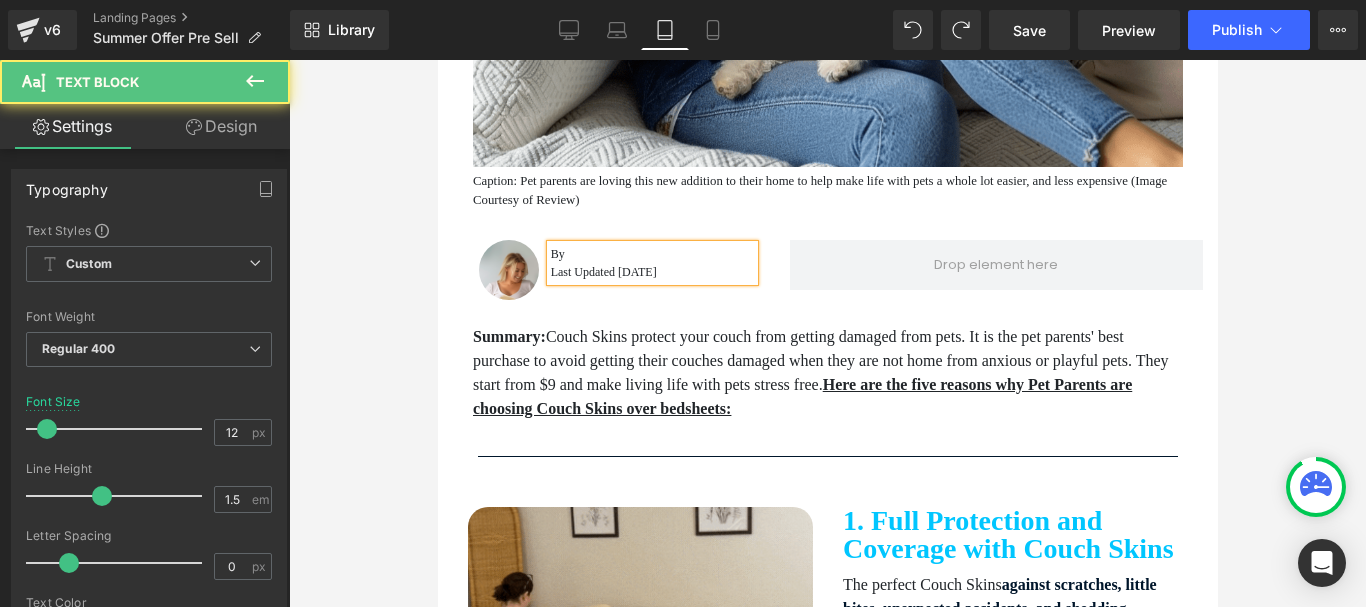 click on "By" at bounding box center [651, 254] 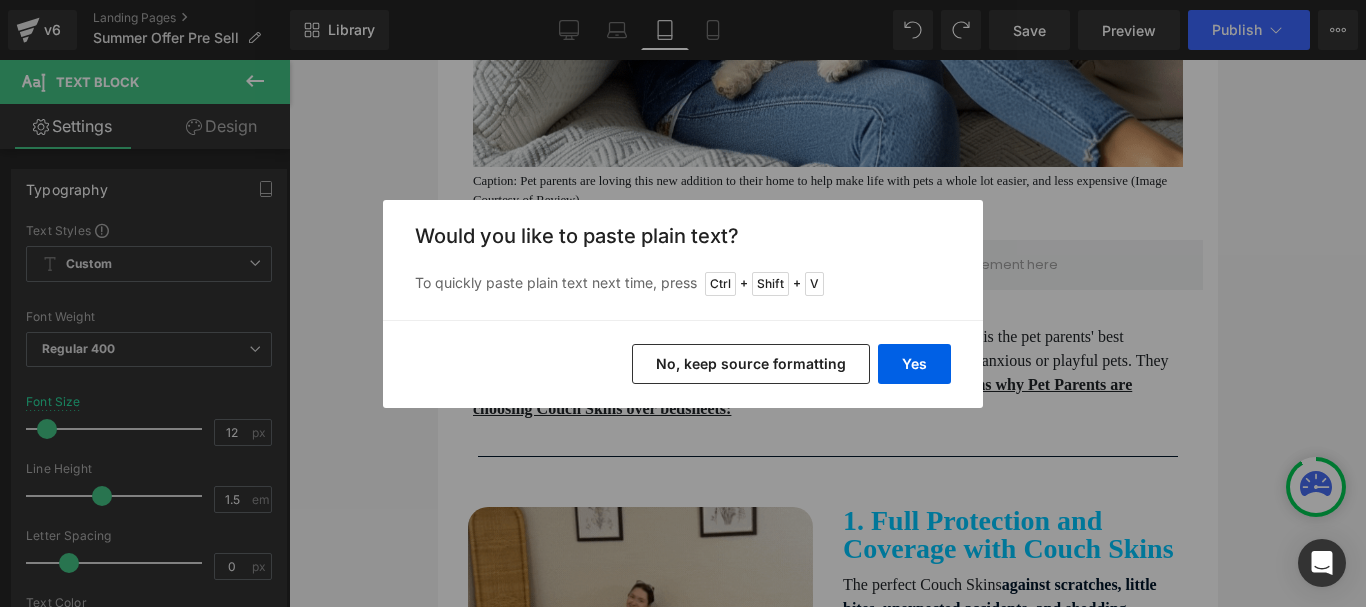 click on "No, keep source formatting" at bounding box center (751, 364) 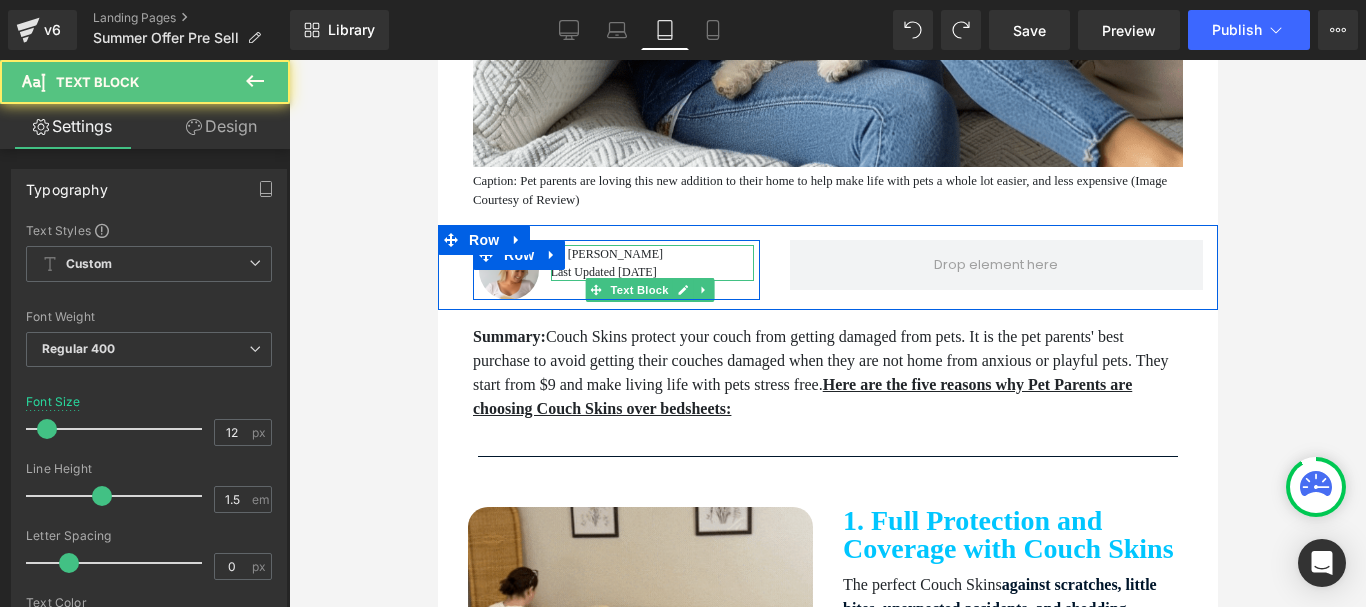 click on "By [PERSON_NAME]" at bounding box center (651, 254) 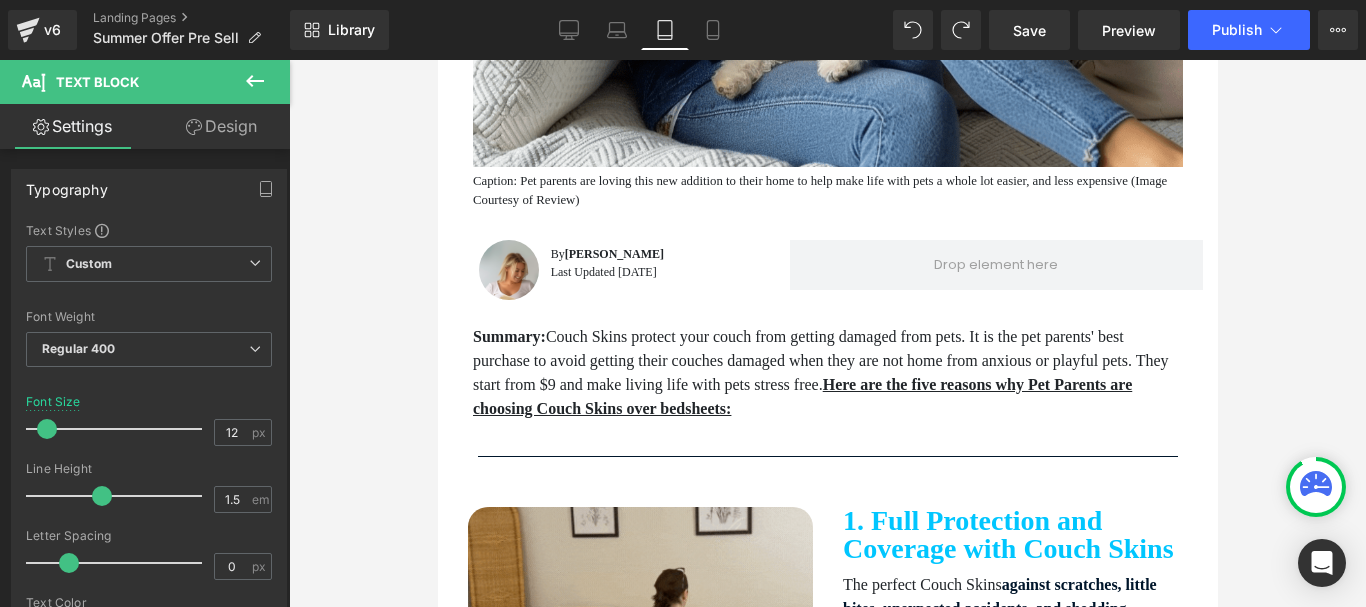 click at bounding box center [827, 333] 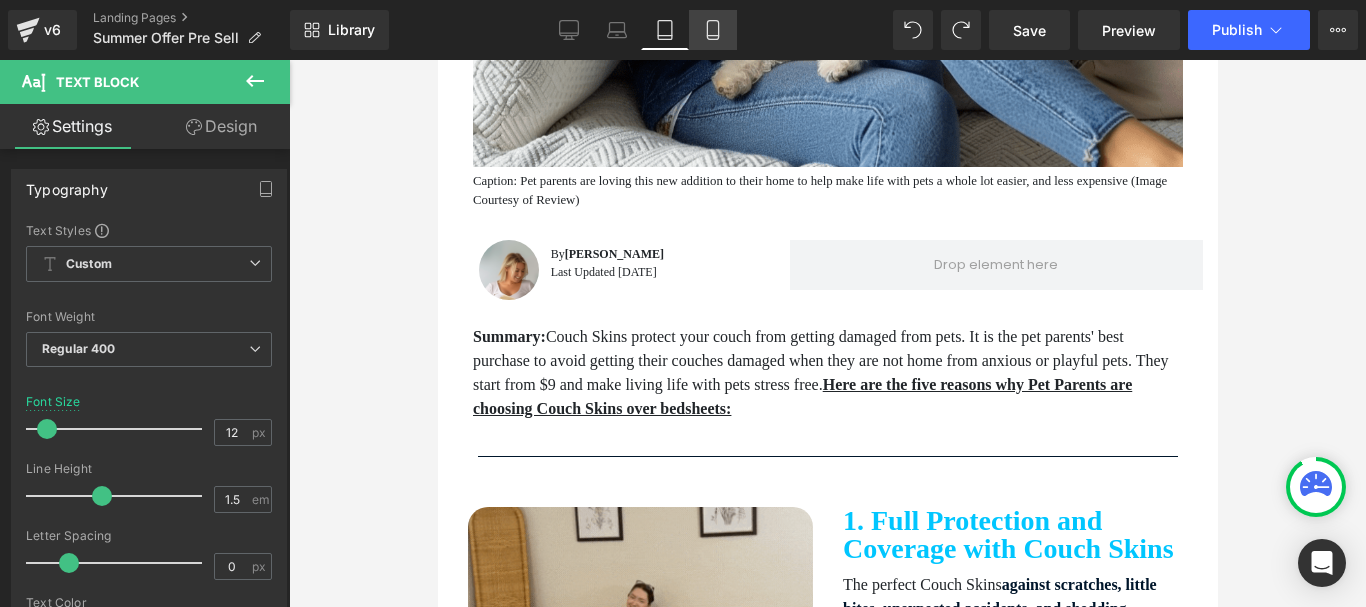 click 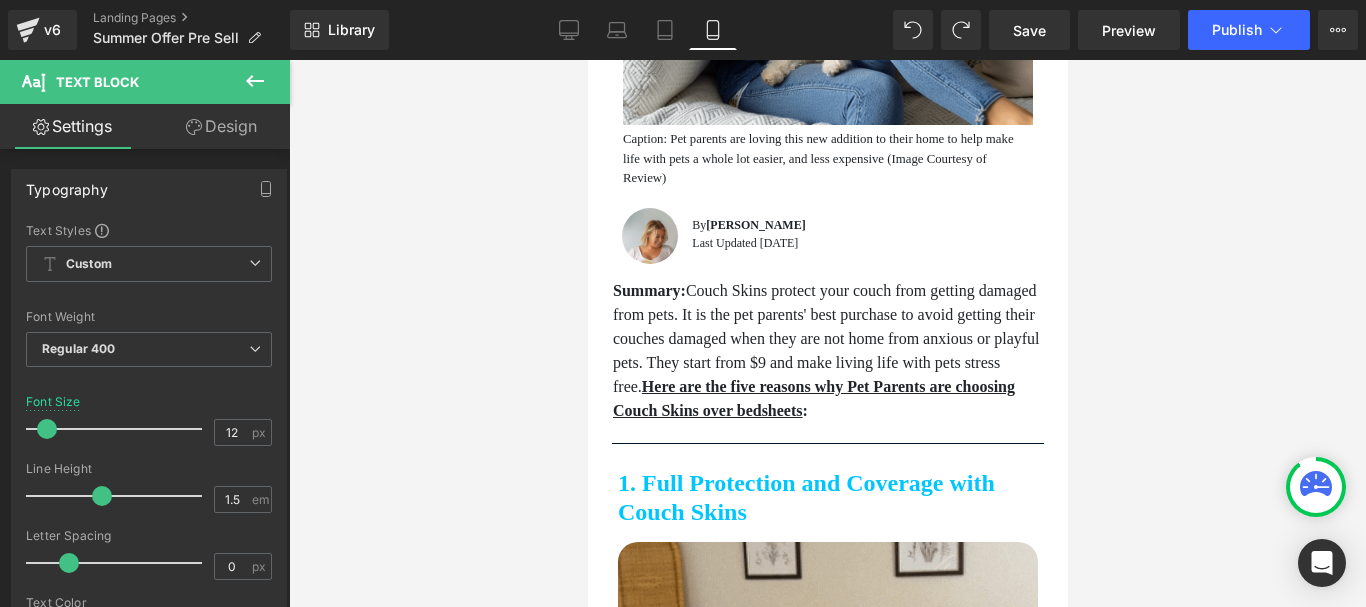 scroll, scrollTop: 500, scrollLeft: 0, axis: vertical 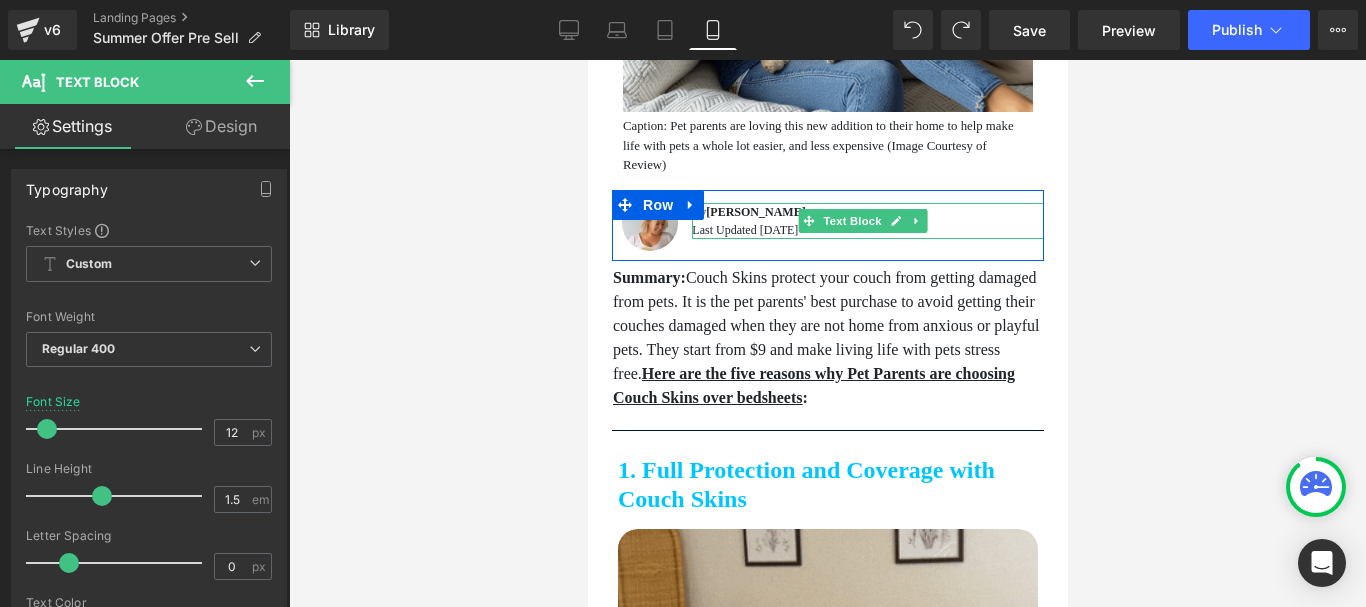 click on "[PERSON_NAME]" at bounding box center (754, 212) 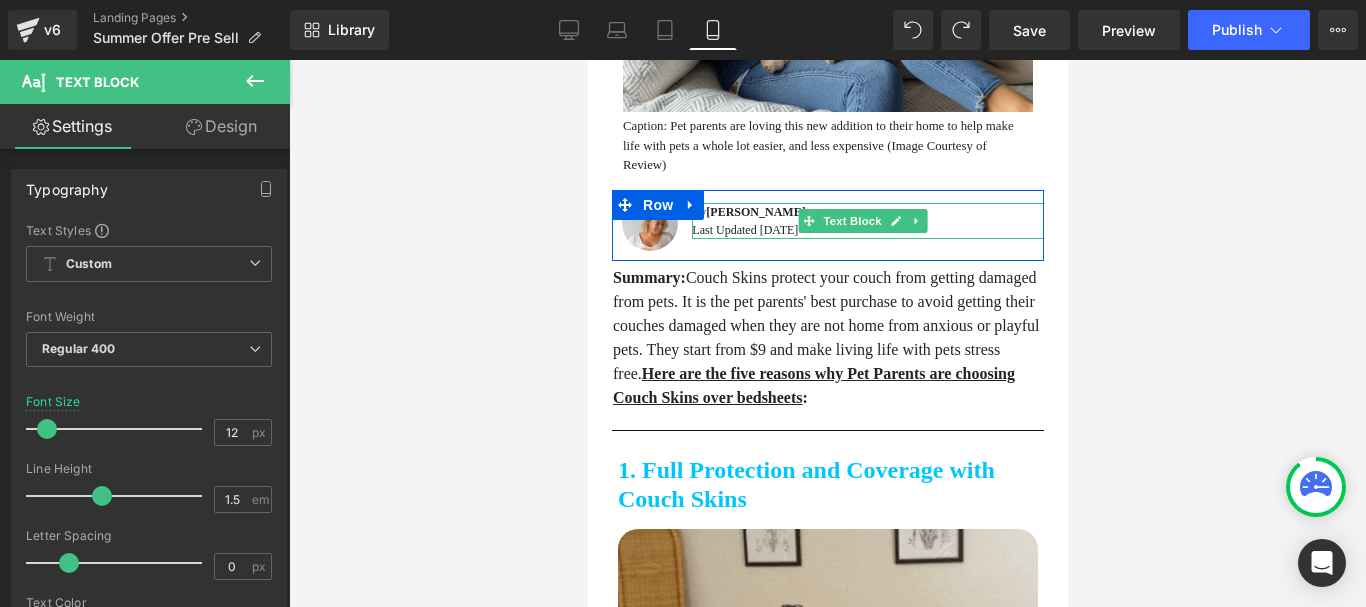 click on "[PERSON_NAME]" at bounding box center (754, 212) 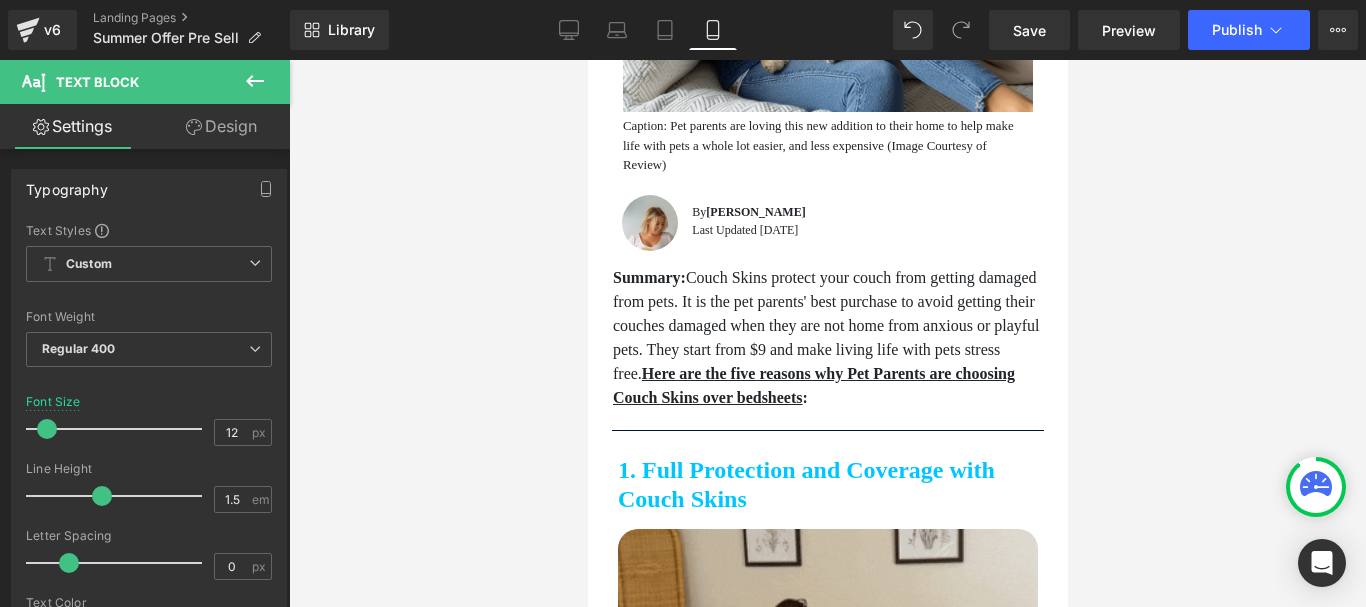 click at bounding box center [827, 333] 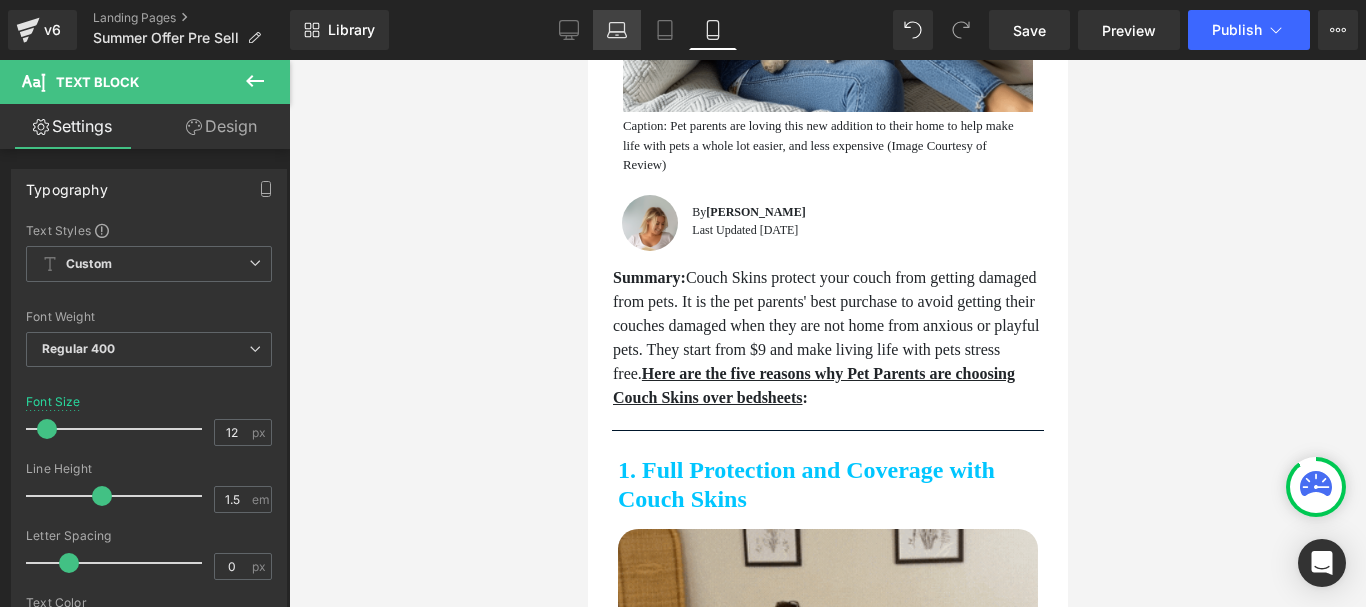 click 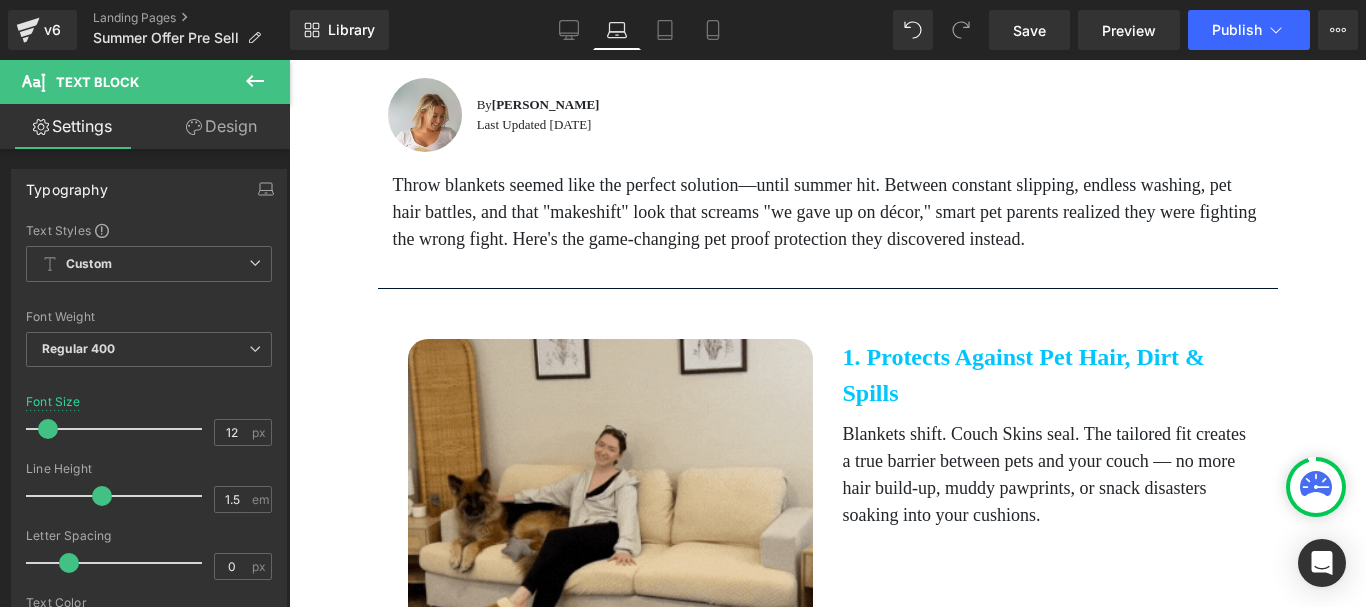scroll, scrollTop: 700, scrollLeft: 0, axis: vertical 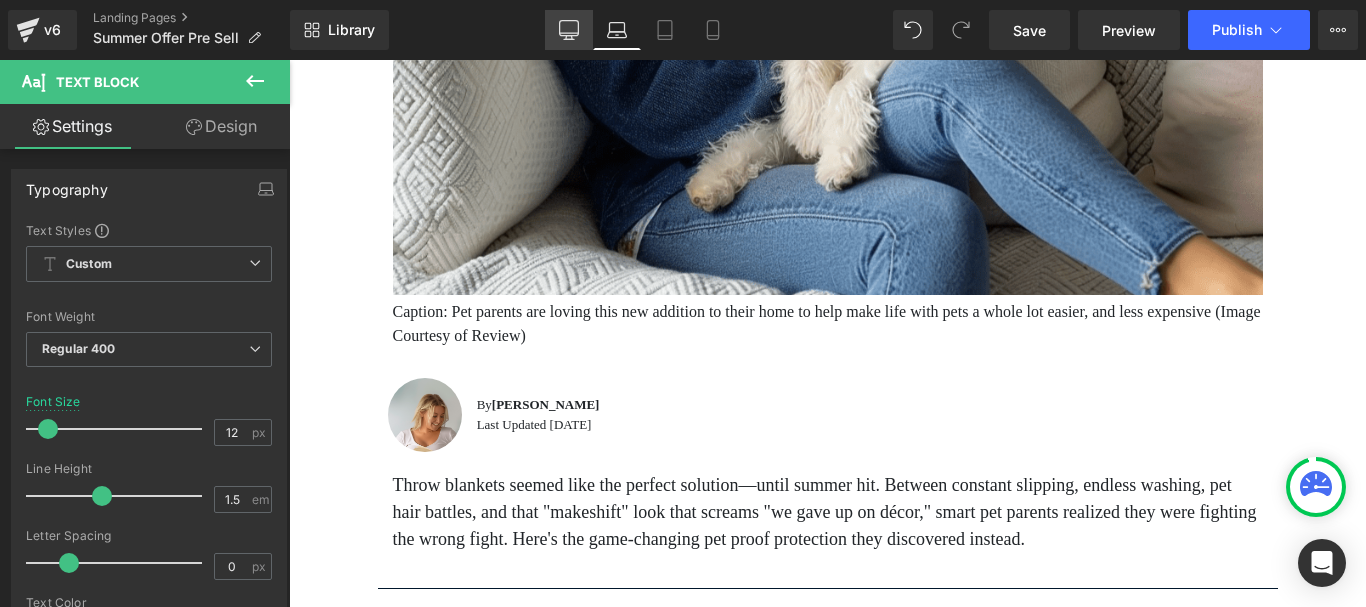 click 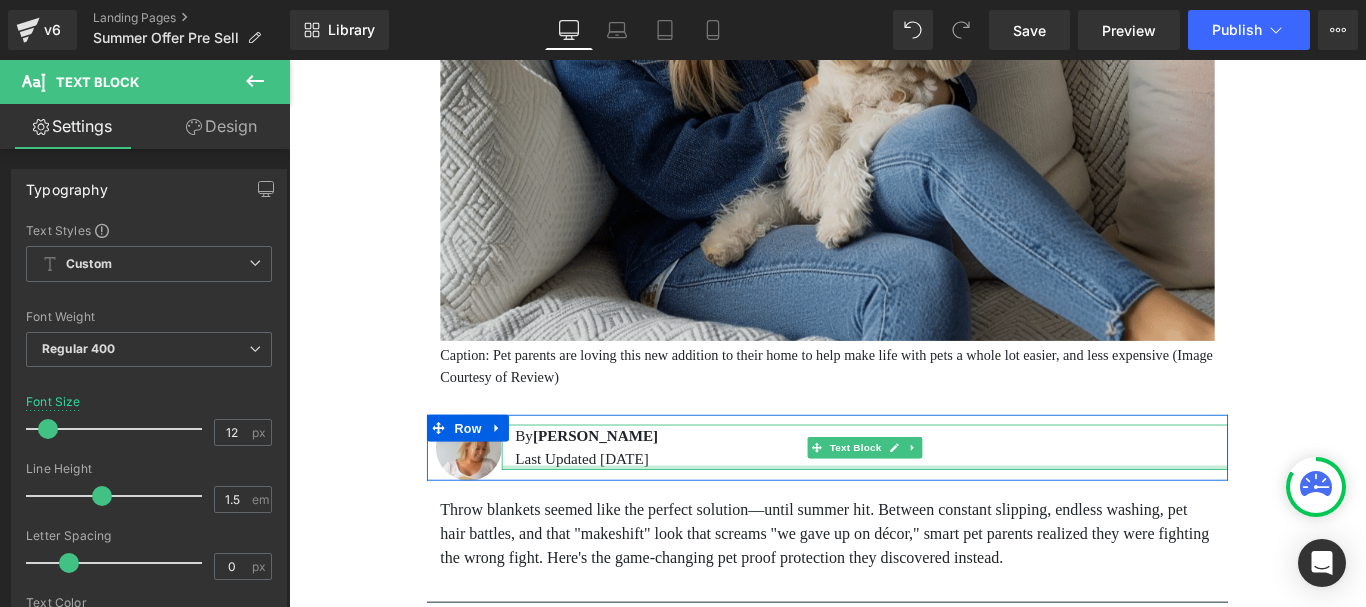scroll, scrollTop: 600, scrollLeft: 0, axis: vertical 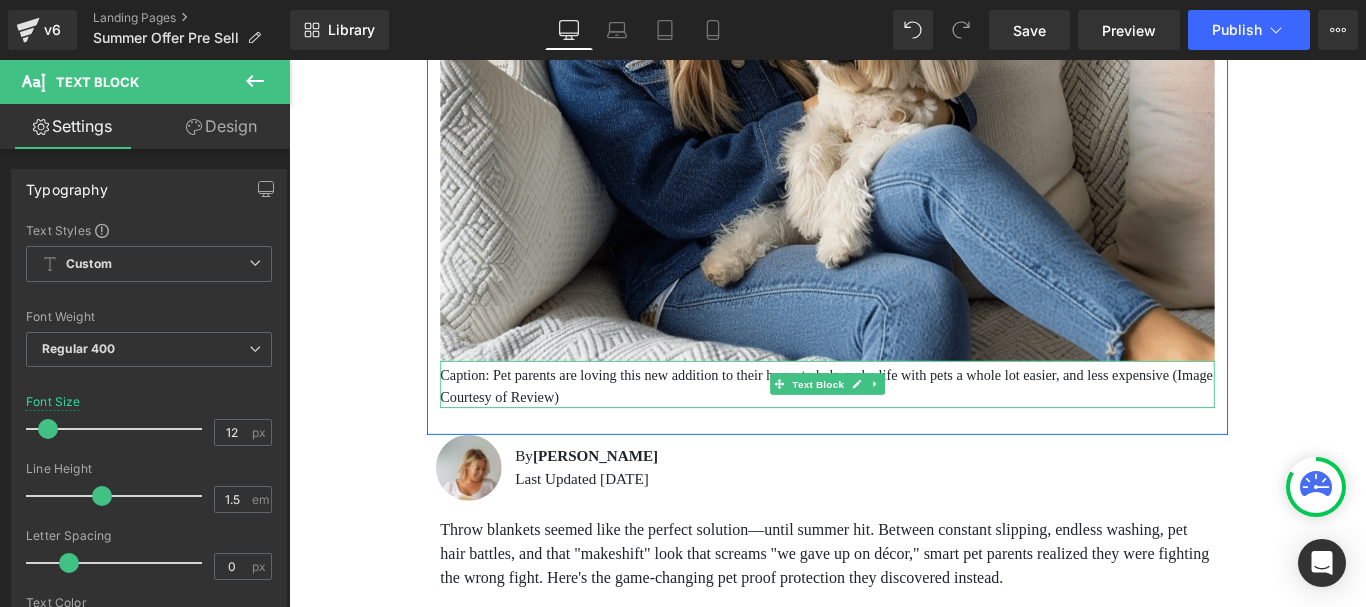 click on "Caption: Pet parents are loving this new addition to their home to help make life with pets a whole lot easier, and less expensive (Image Courtesy of Review)" at bounding box center (894, 427) 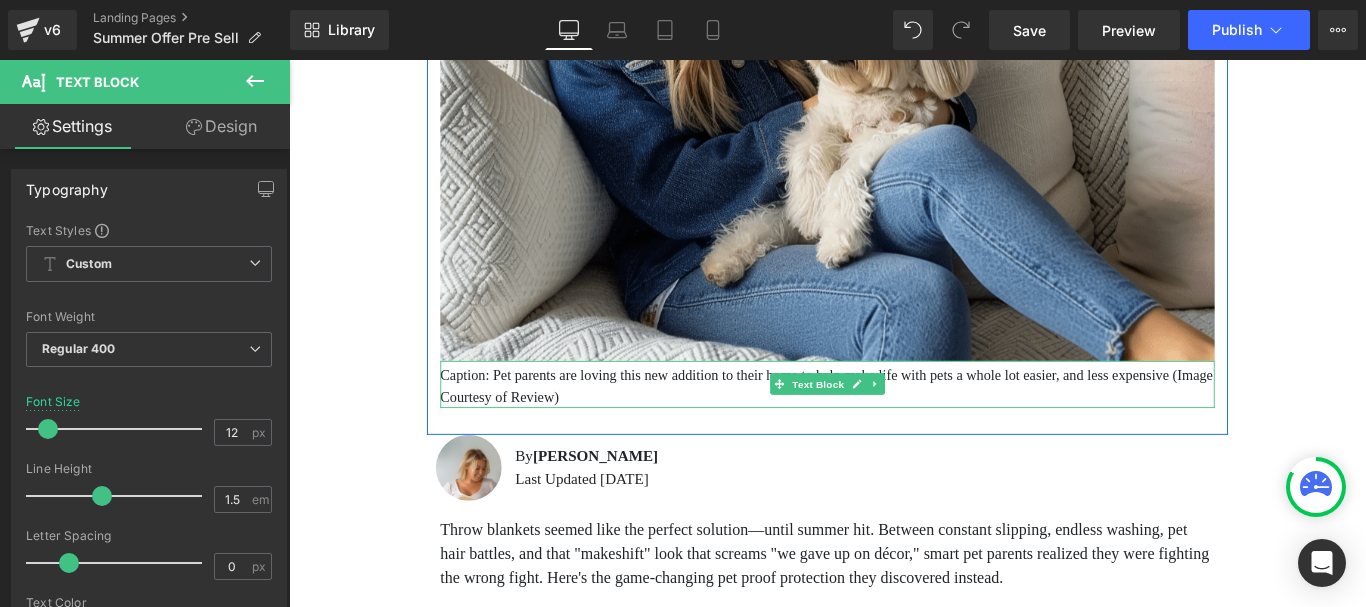 click on "Caption: Pet parents are loving this new addition to their home to help make life with pets a whole lot easier, and less expensive (Image Courtesy of Review)" at bounding box center [894, 427] 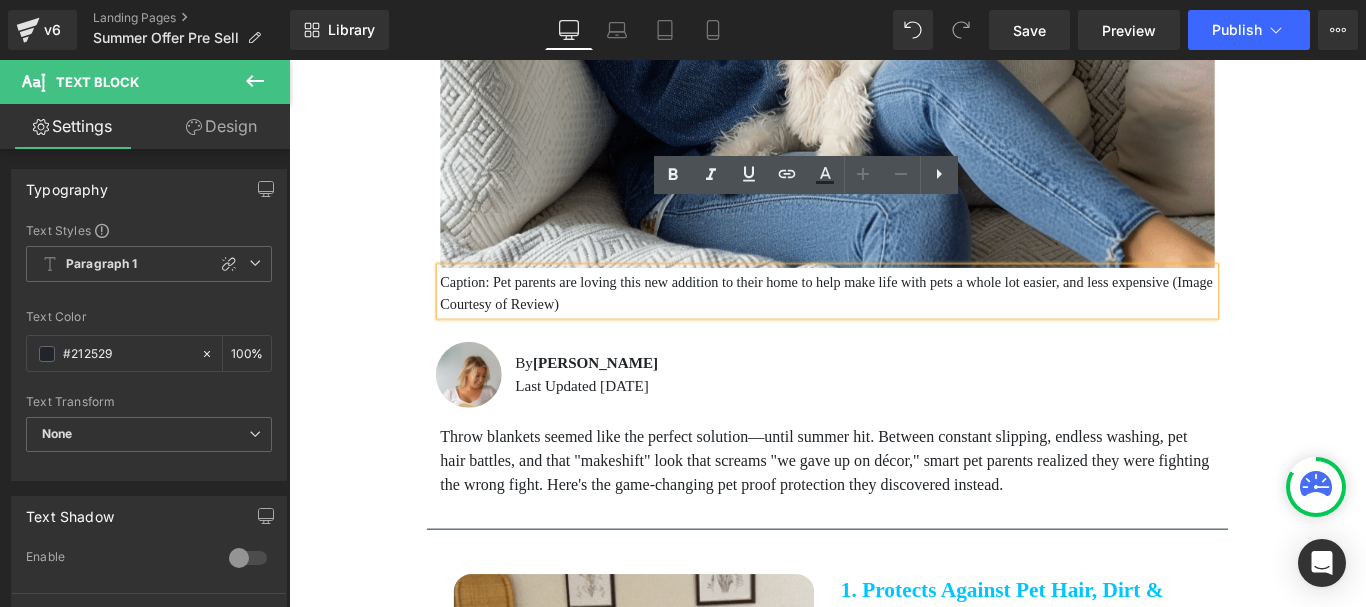 scroll, scrollTop: 800, scrollLeft: 0, axis: vertical 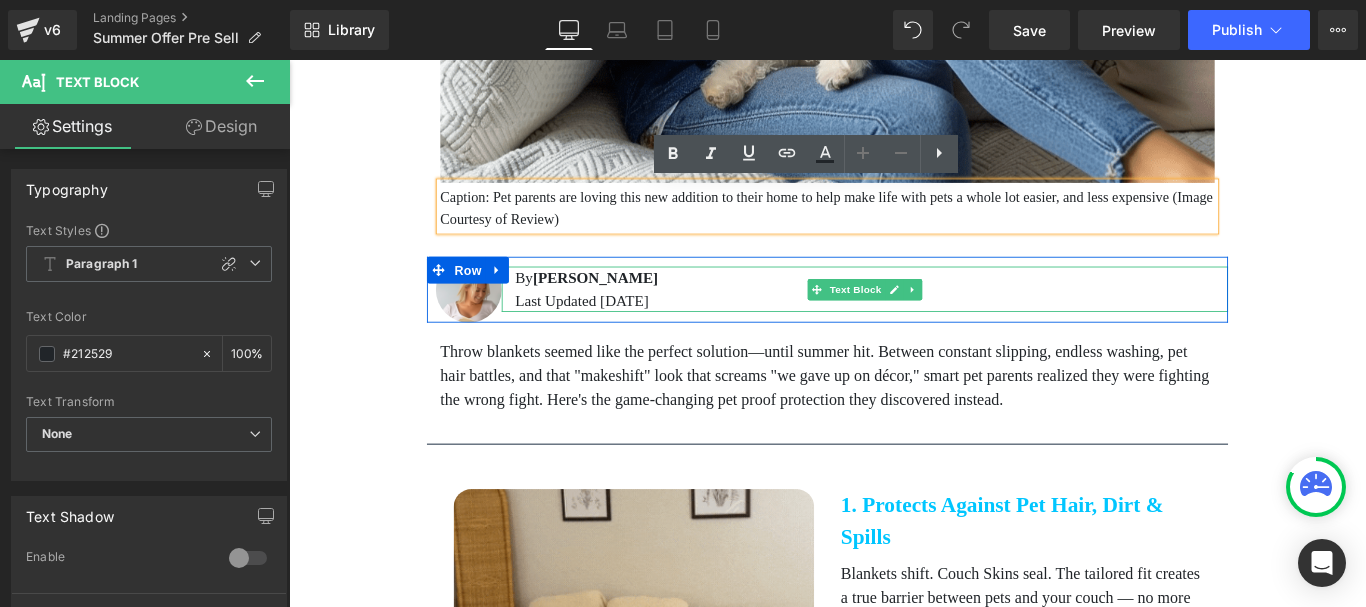 click on "Last Updated [DATE]" at bounding box center [943, 331] 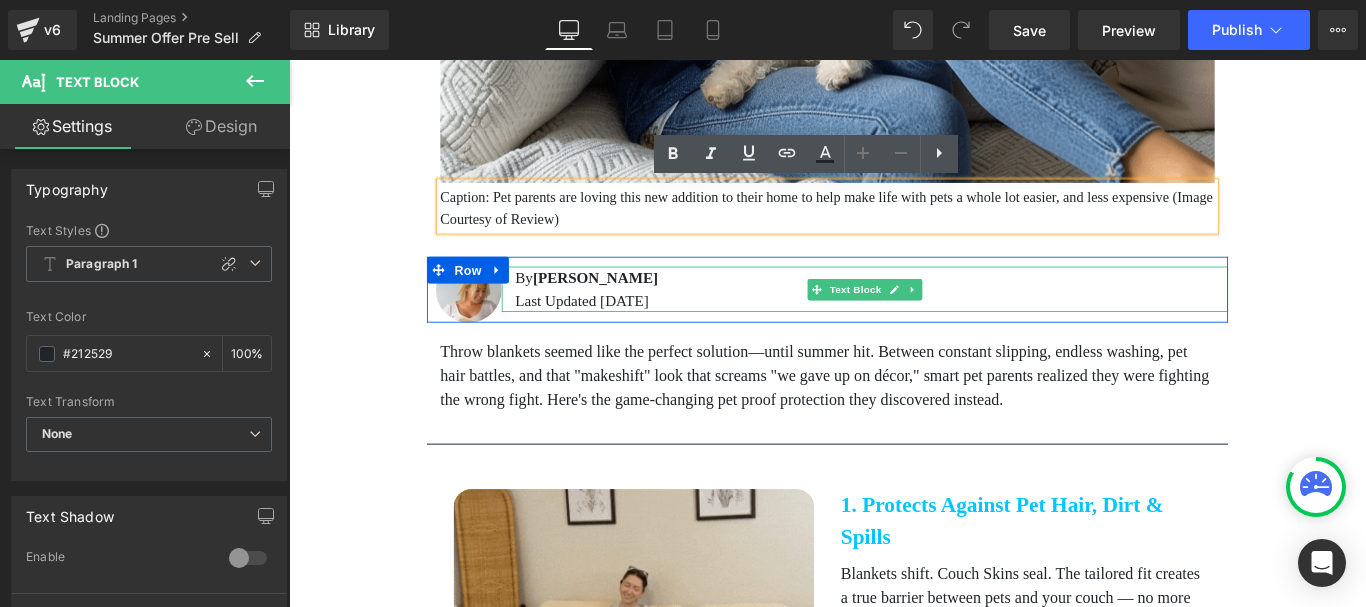 click on "By  [PERSON_NAME] Last Updated [DATE]" at bounding box center (936, 317) 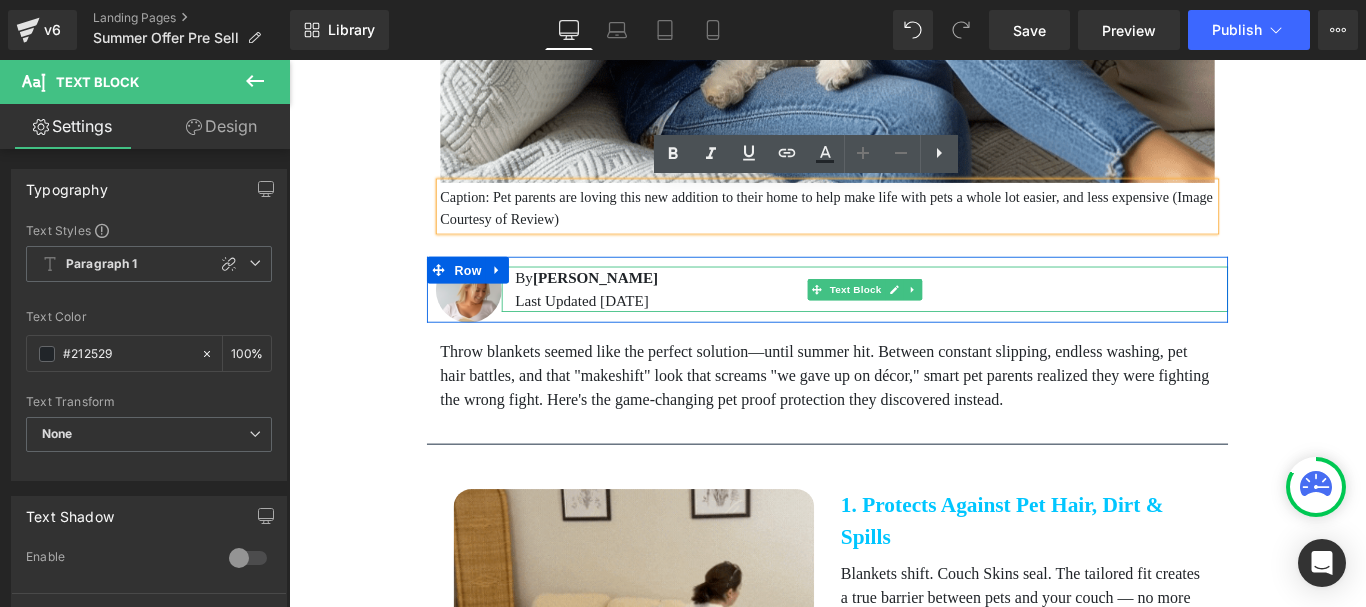 click on "By  [PERSON_NAME]" at bounding box center (943, 305) 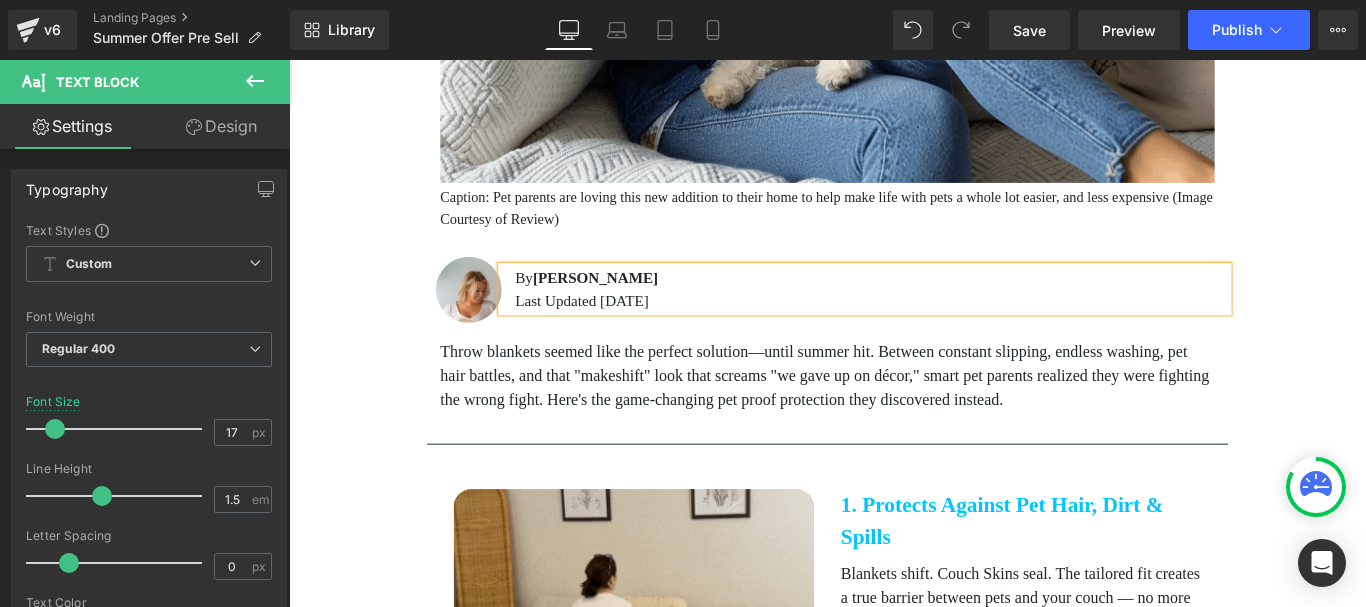 copy on "By  [PERSON_NAME] Last Updated [DATE]" 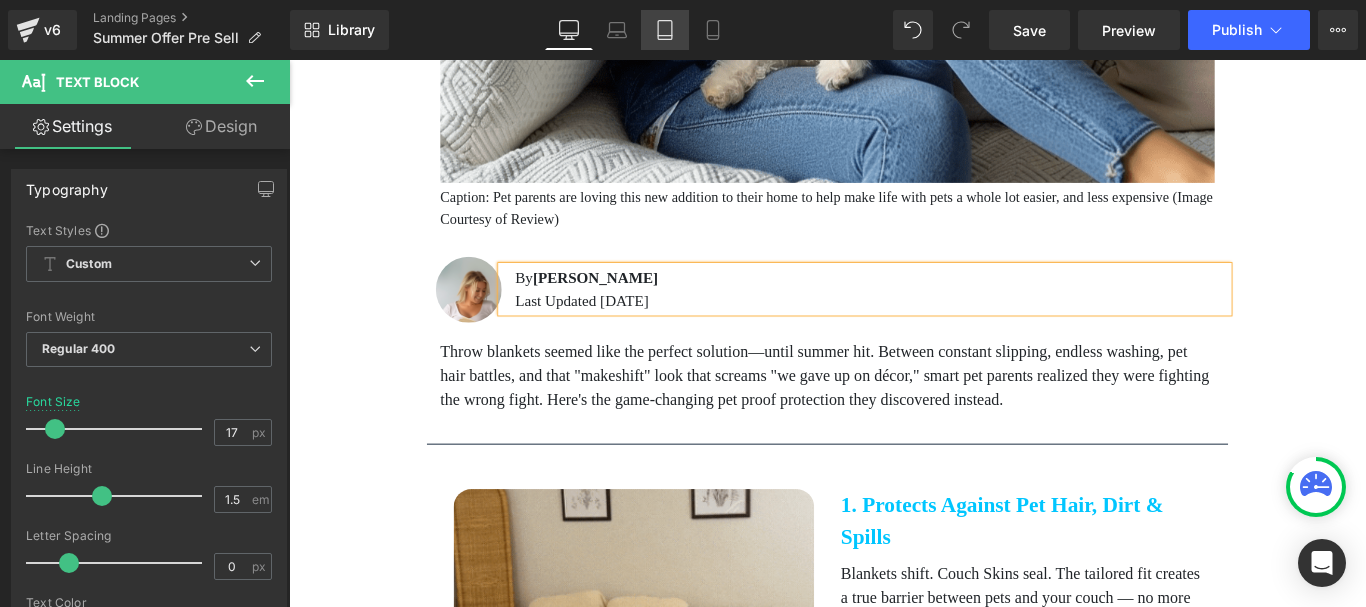 click 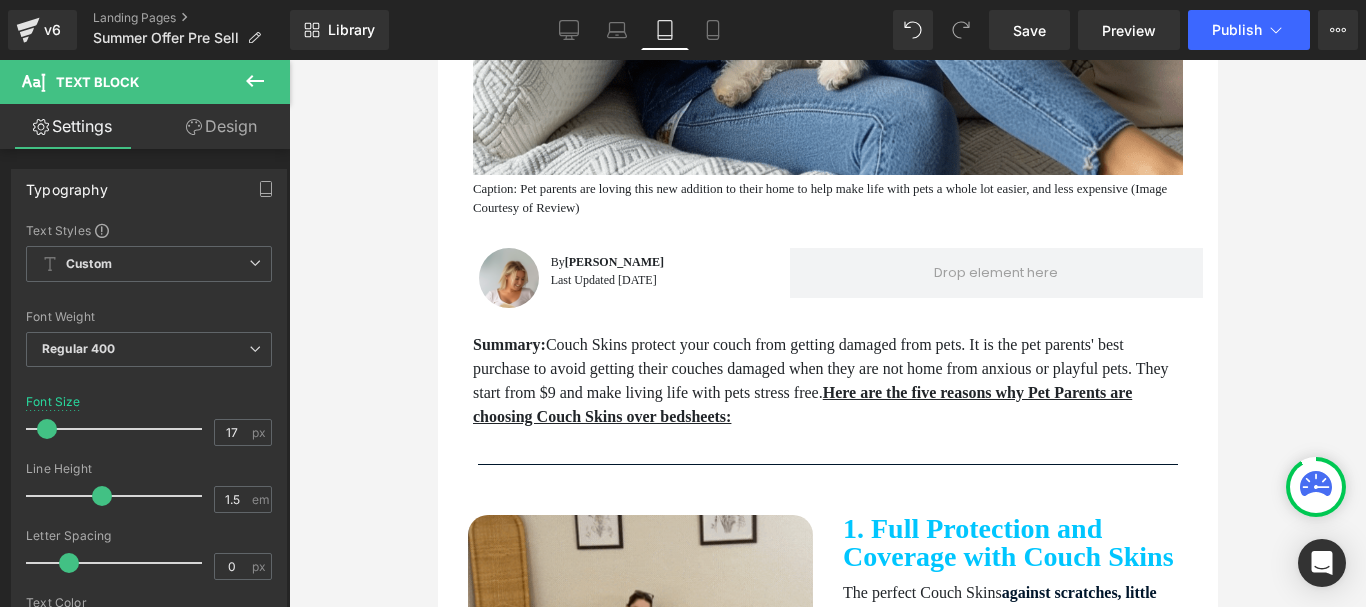 scroll, scrollTop: 700, scrollLeft: 0, axis: vertical 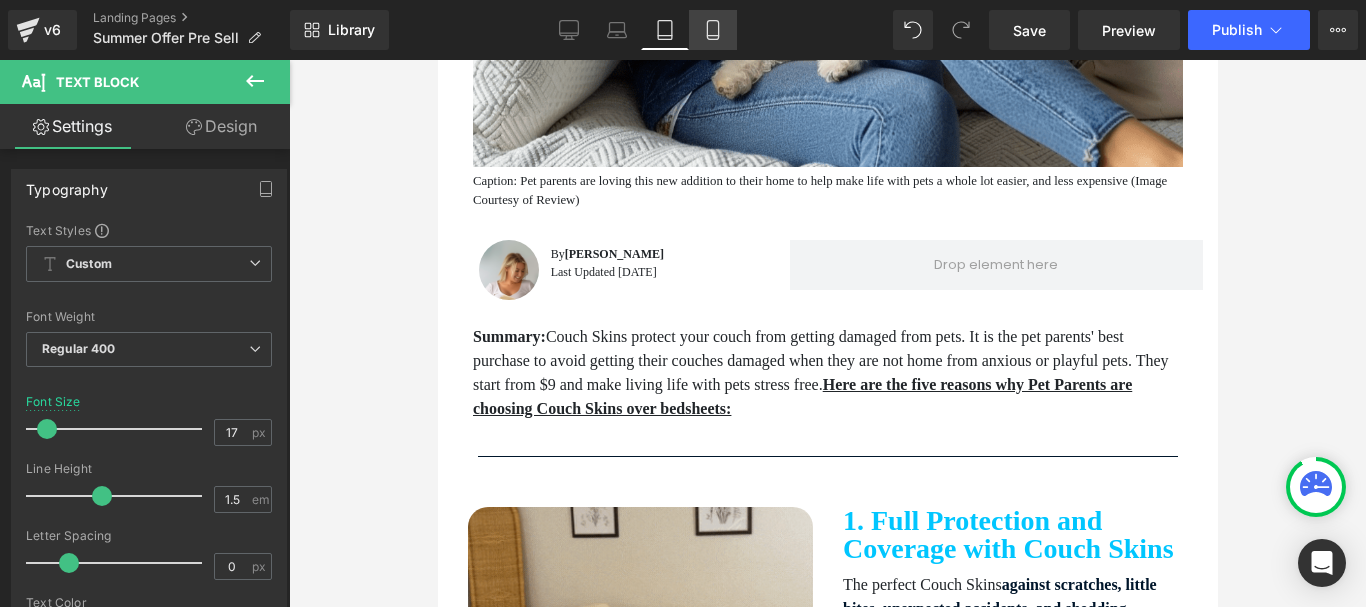 drag, startPoint x: 714, startPoint y: 38, endPoint x: 92, endPoint y: 239, distance: 653.6704 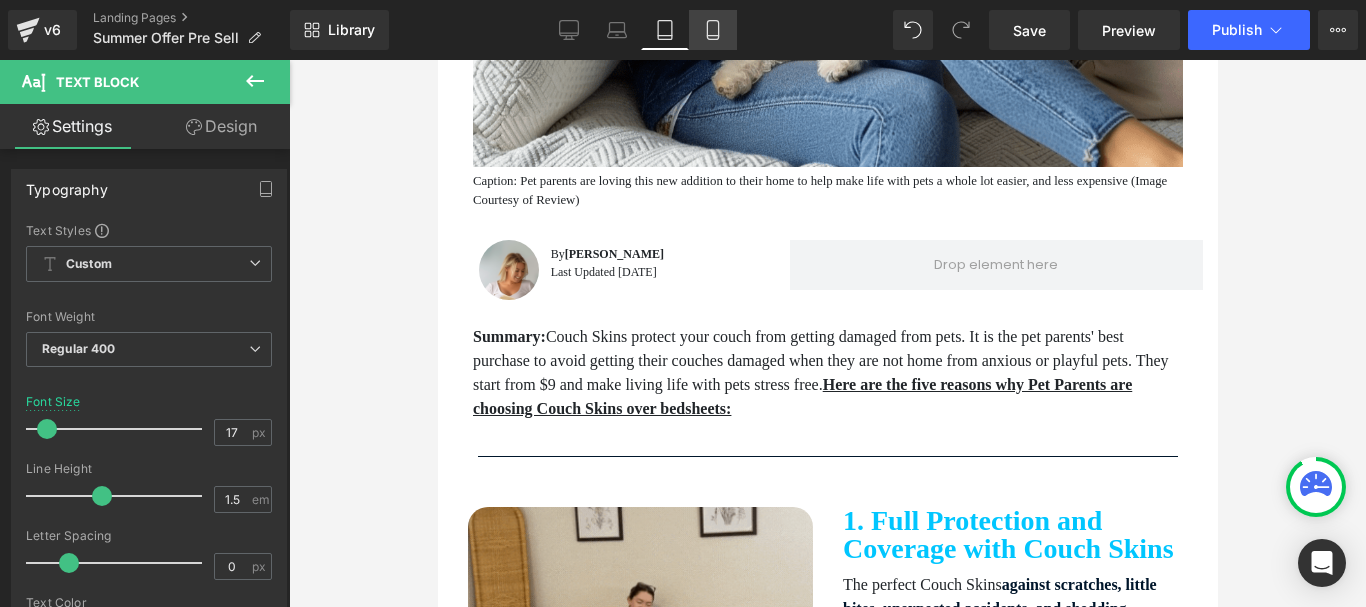 click 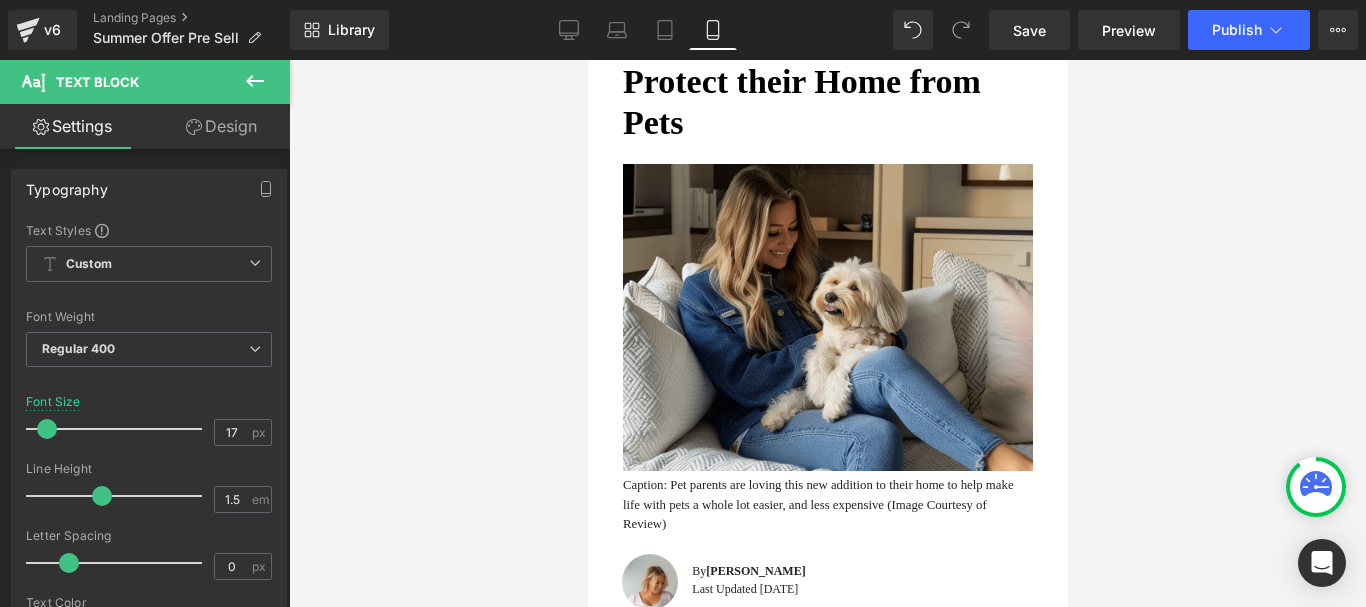 scroll, scrollTop: 500, scrollLeft: 0, axis: vertical 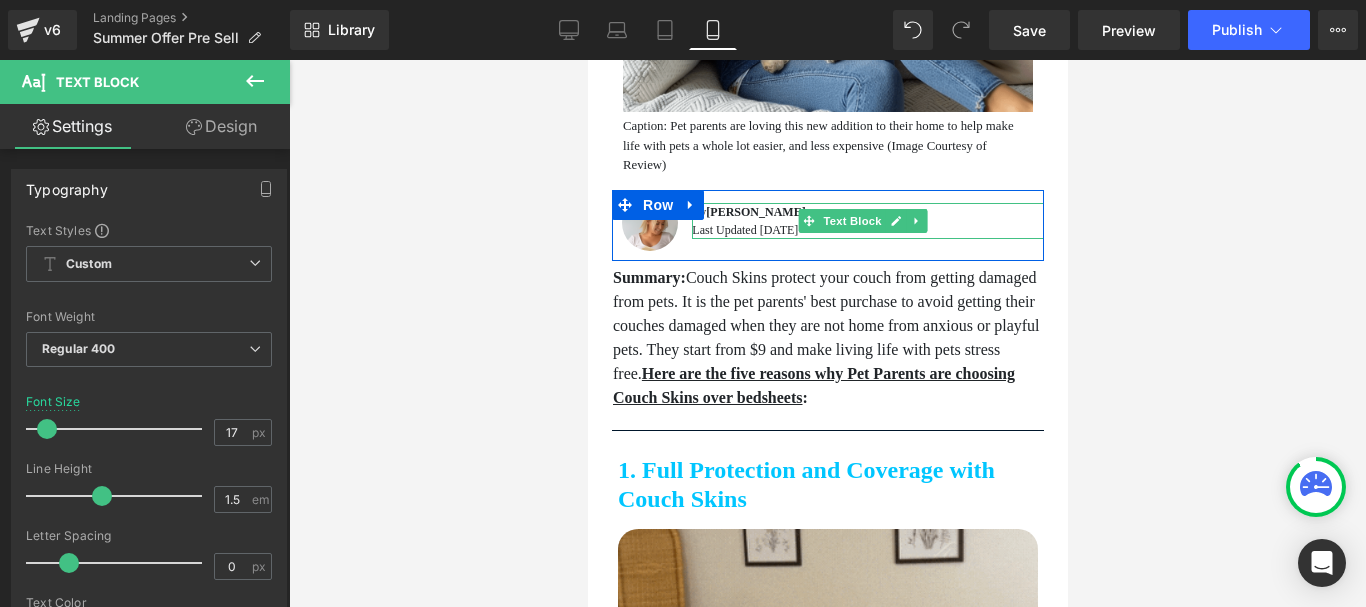 click on "[PERSON_NAME]" at bounding box center (754, 212) 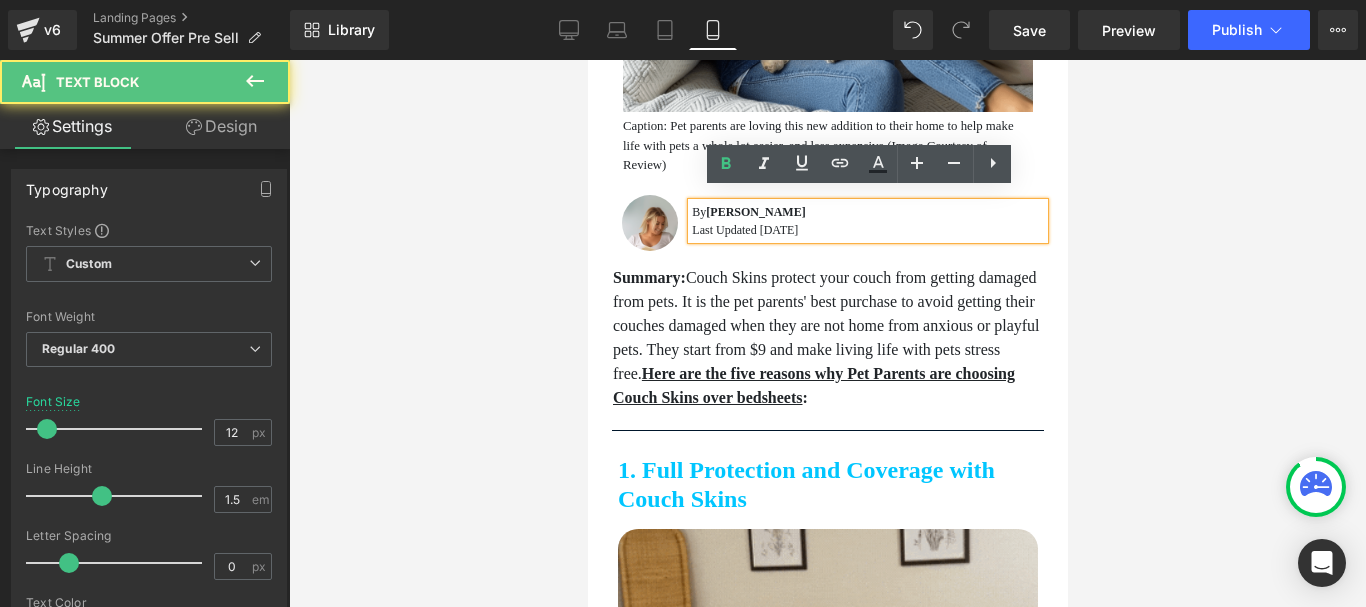 click on "[PERSON_NAME]" at bounding box center [754, 212] 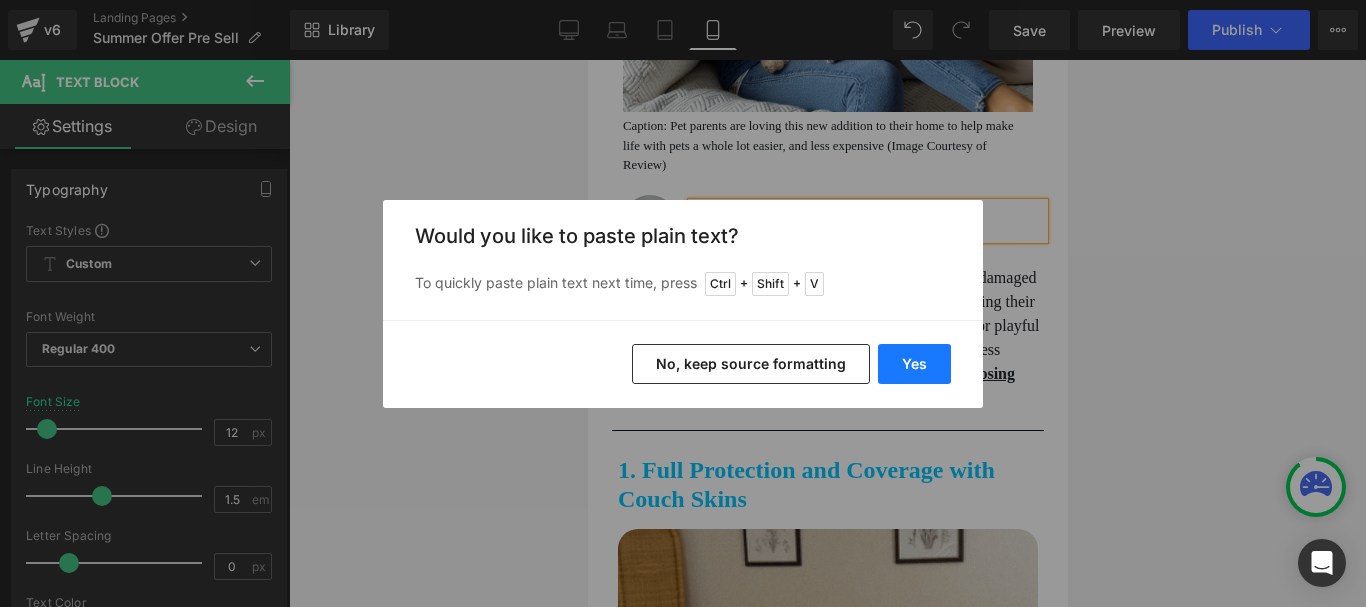 click on "Yes" at bounding box center [914, 364] 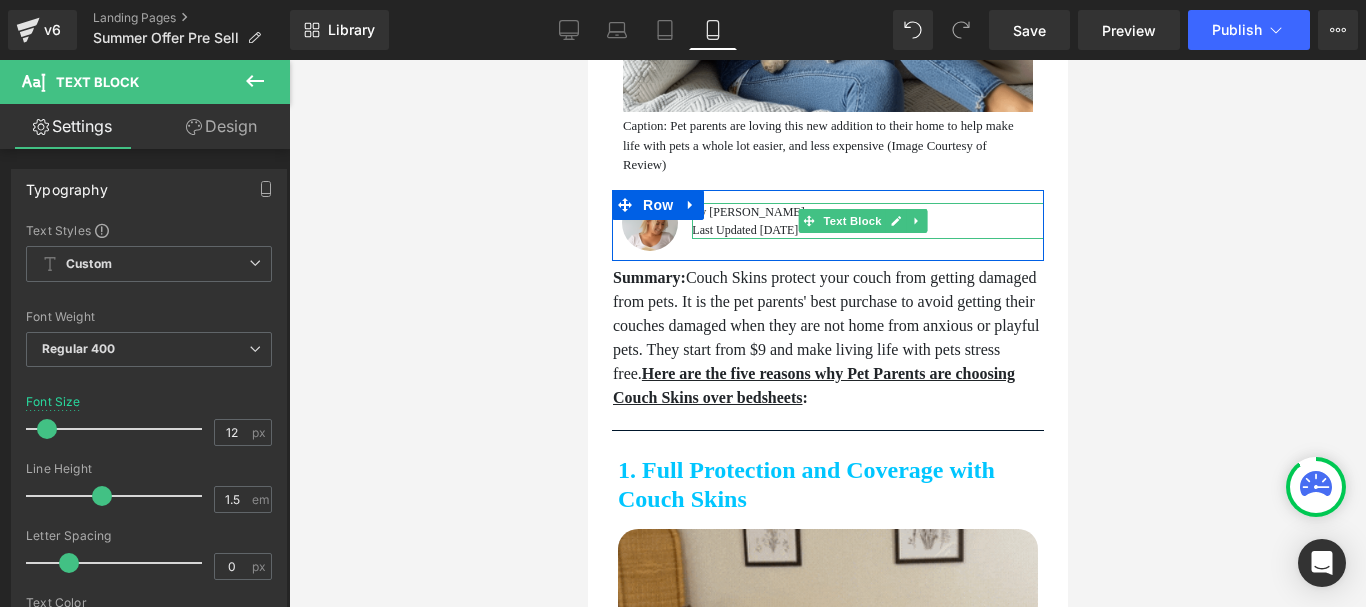 click on "By [PERSON_NAME]  Last Updated [DATE]" at bounding box center [867, 221] 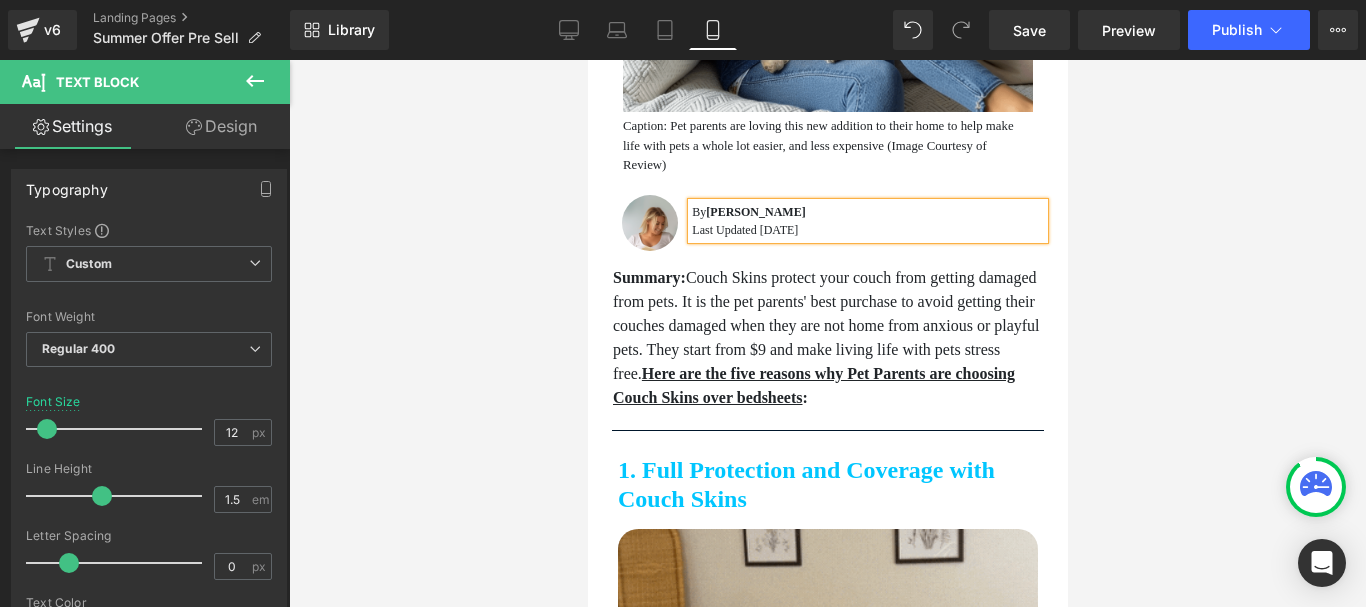 click at bounding box center (827, 333) 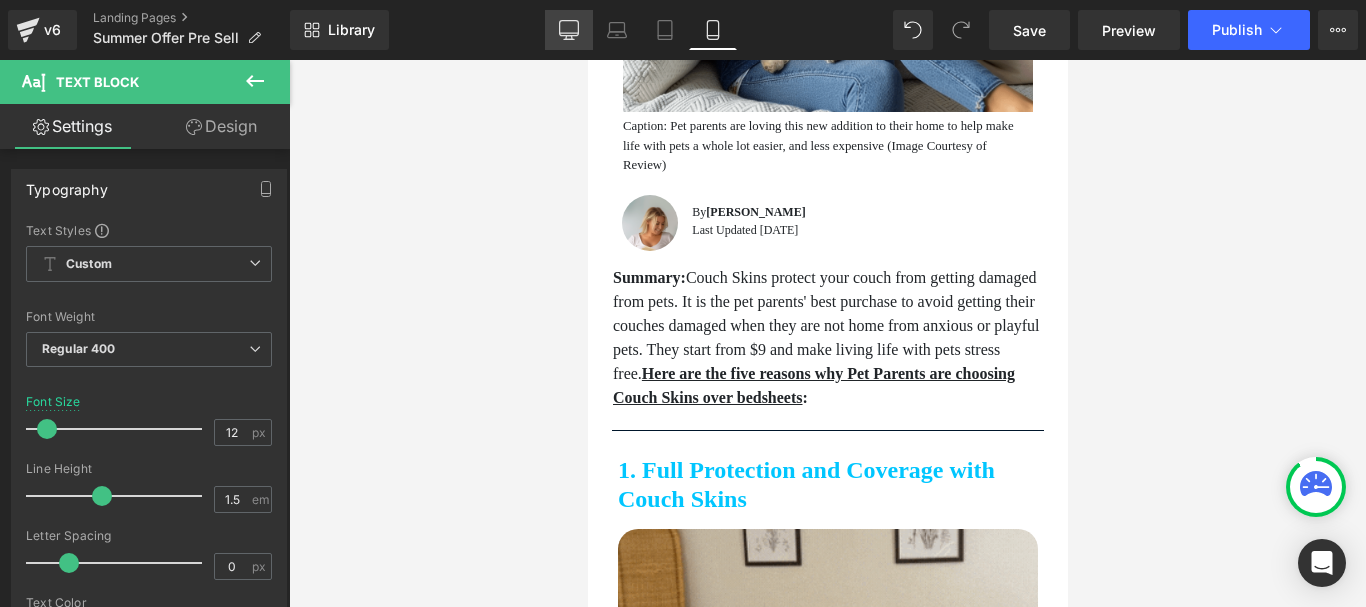 drag, startPoint x: 569, startPoint y: 18, endPoint x: 523, endPoint y: 258, distance: 244.36858 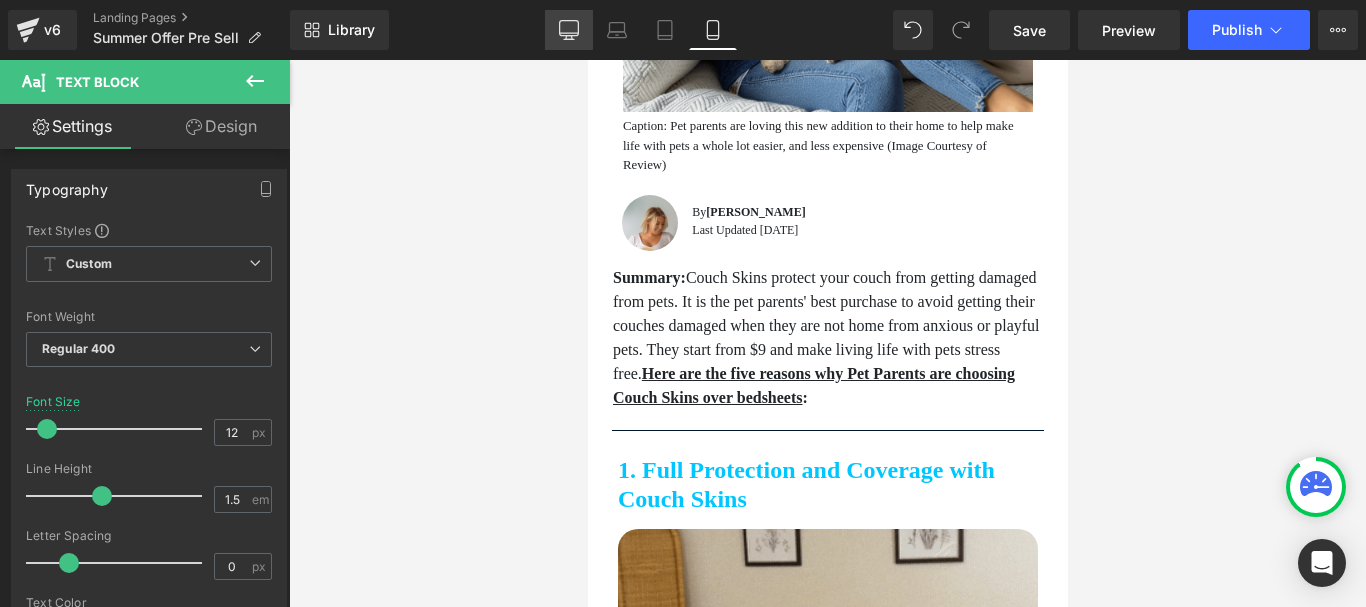 click on "Desktop" at bounding box center [569, 30] 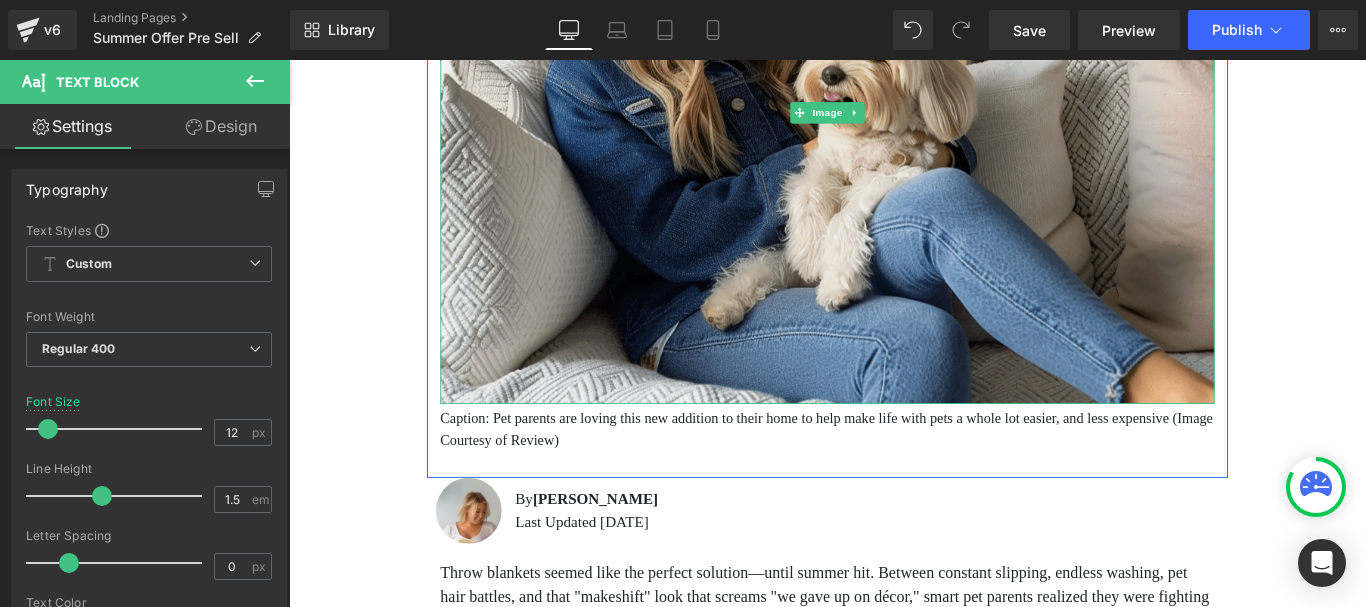scroll, scrollTop: 700, scrollLeft: 0, axis: vertical 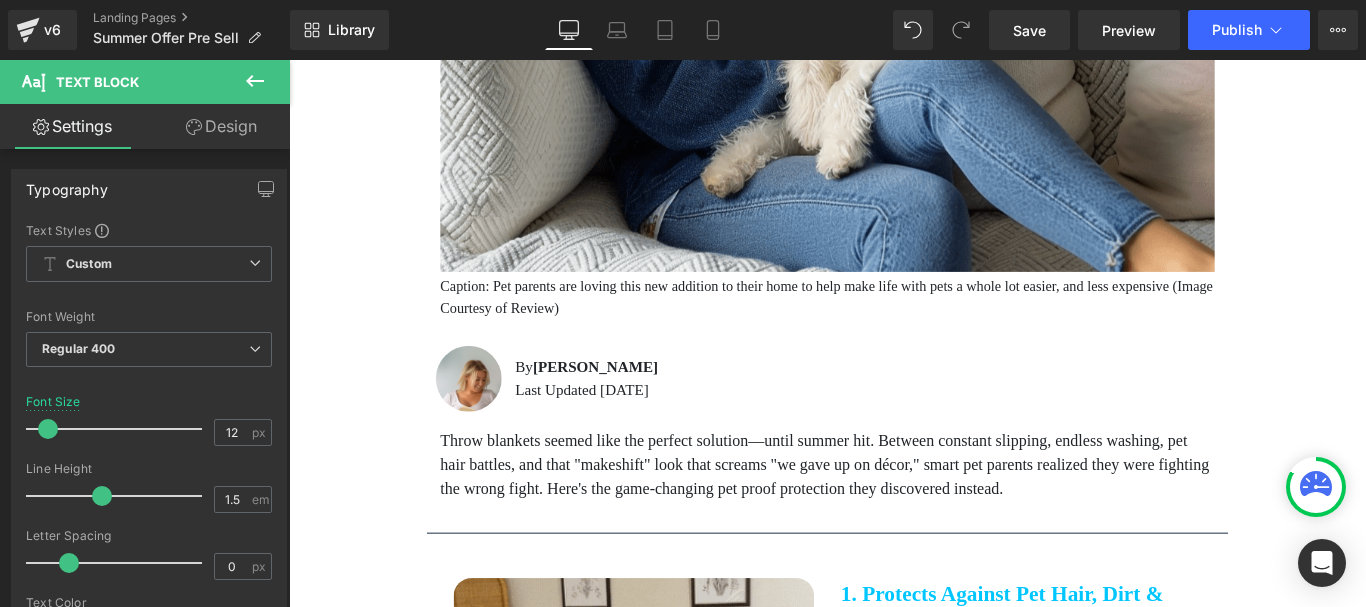 click on "Throw blankets seemed like the perfect solution—until summer hit. Between constant slipping, endless washing, pet hair battles, and that "makeshift" look that screams "we gave up on décor," smart pet parents realized they were fighting the wrong fight. Here's the game-changing pet proof protection they discovered instead." at bounding box center (891, 515) 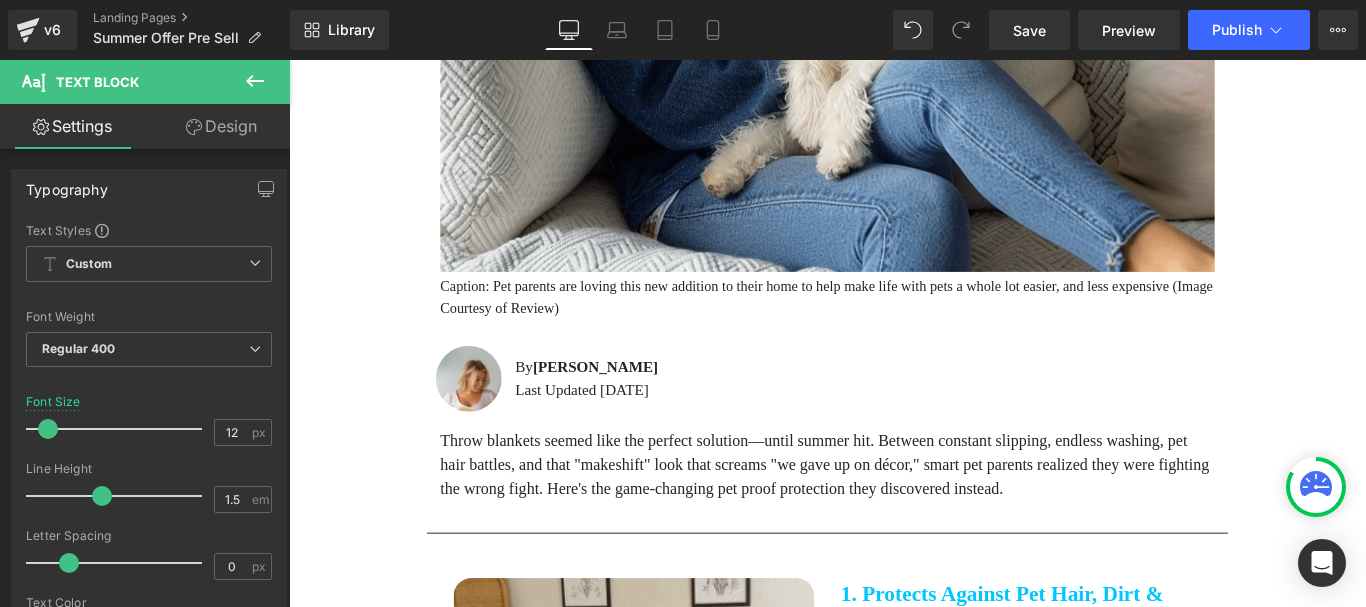 click on "Throw blankets seemed like the perfect solution—until summer hit. Between constant slipping, endless washing, pet hair battles, and that "makeshift" look that screams "we gave up on décor," smart pet parents realized they were fighting the wrong fight. Here's the game-changing pet proof protection they discovered instead." at bounding box center [891, 515] 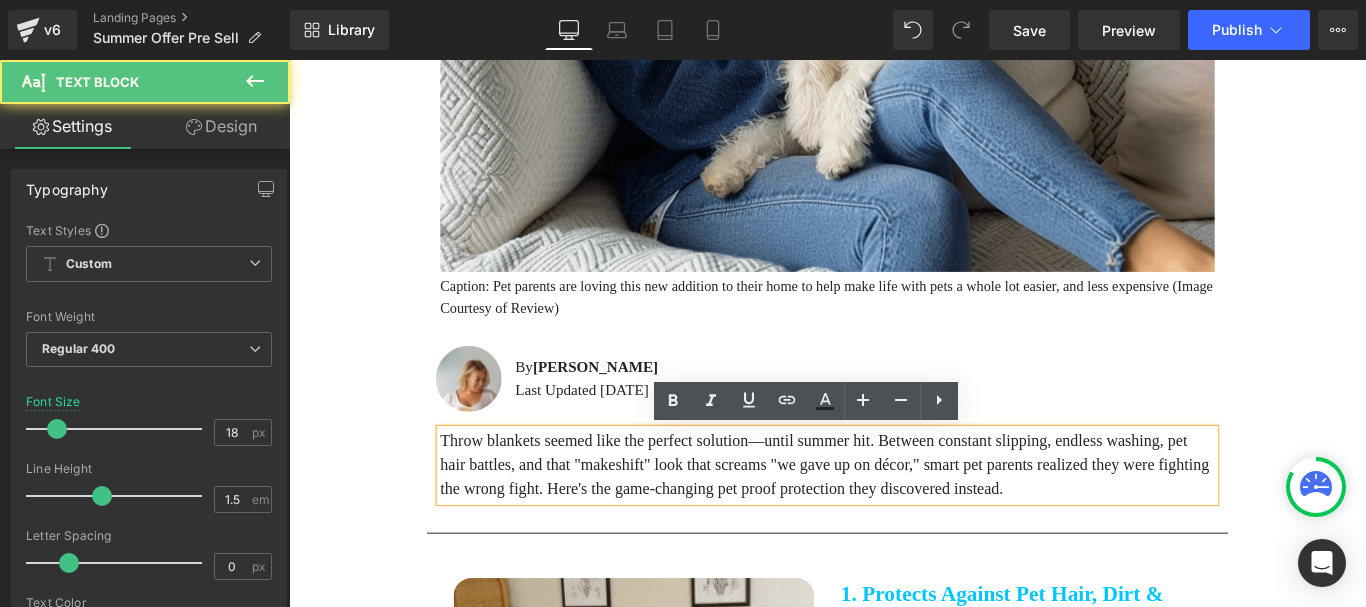 click on "Throw blankets seemed like the perfect solution—until summer hit. Between constant slipping, endless washing, pet hair battles, and that "makeshift" look that screams "we gave up on décor," smart pet parents realized they were fighting the wrong fight. Here's the game-changing pet proof protection they discovered instead." at bounding box center [891, 515] 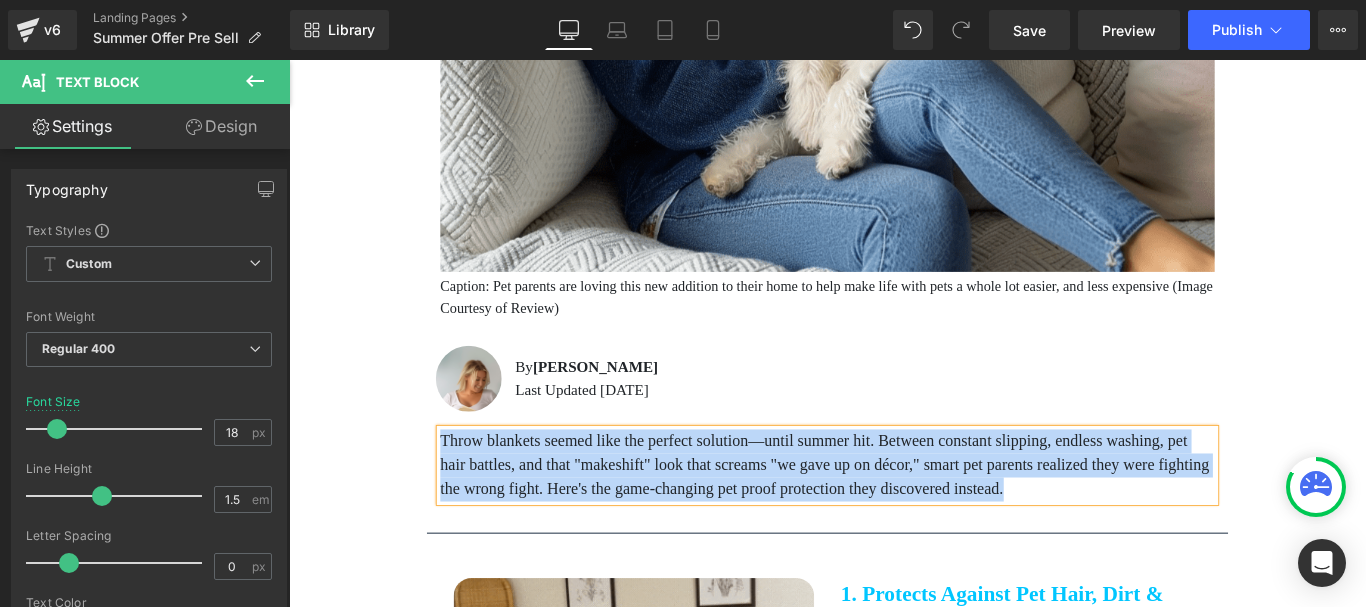 copy on "Throw blankets seemed like the perfect solution—until summer hit. Between constant slipping, endless washing, pet hair battles, and that "makeshift" look that screams "we gave up on décor," smart pet parents realized they were fighting the wrong fight. Here's the game-changing pet proof protection they discovered instead." 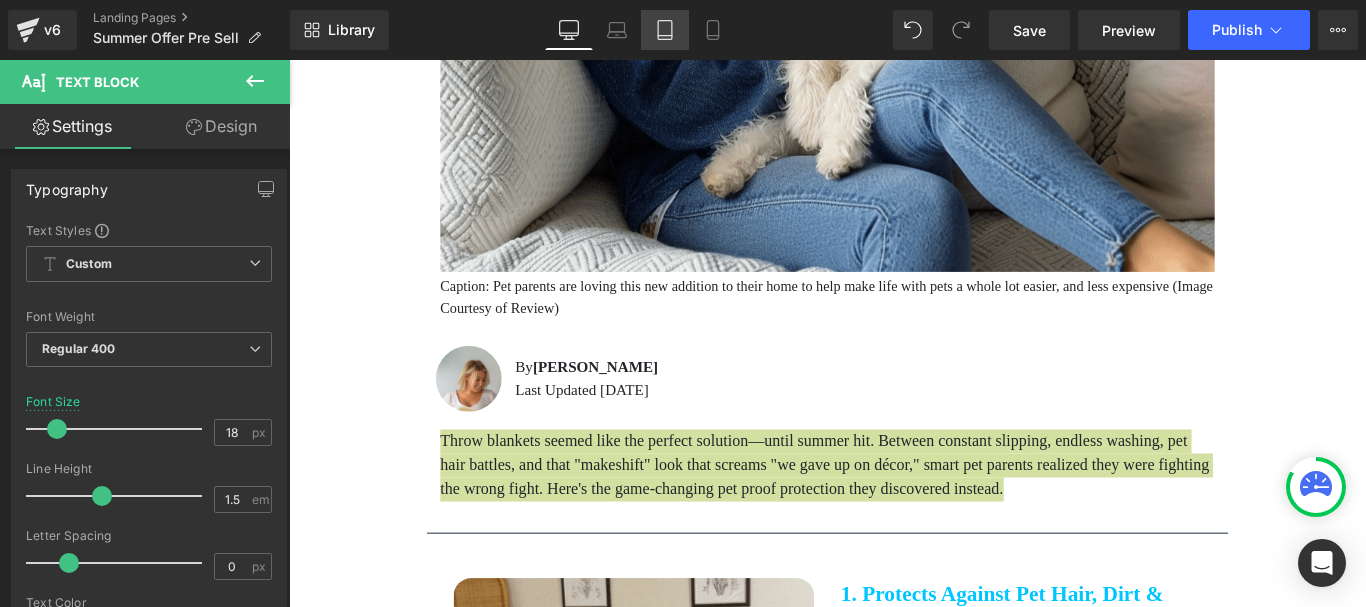 drag, startPoint x: 665, startPoint y: 32, endPoint x: 198, endPoint y: 299, distance: 537.93866 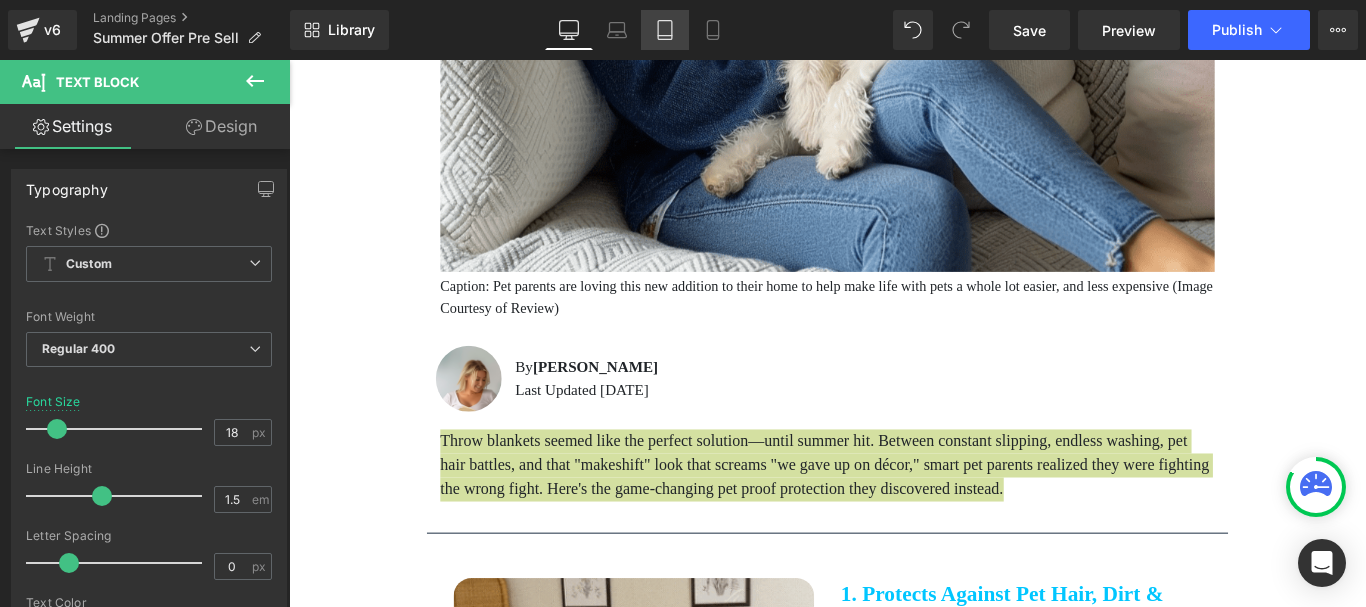 click 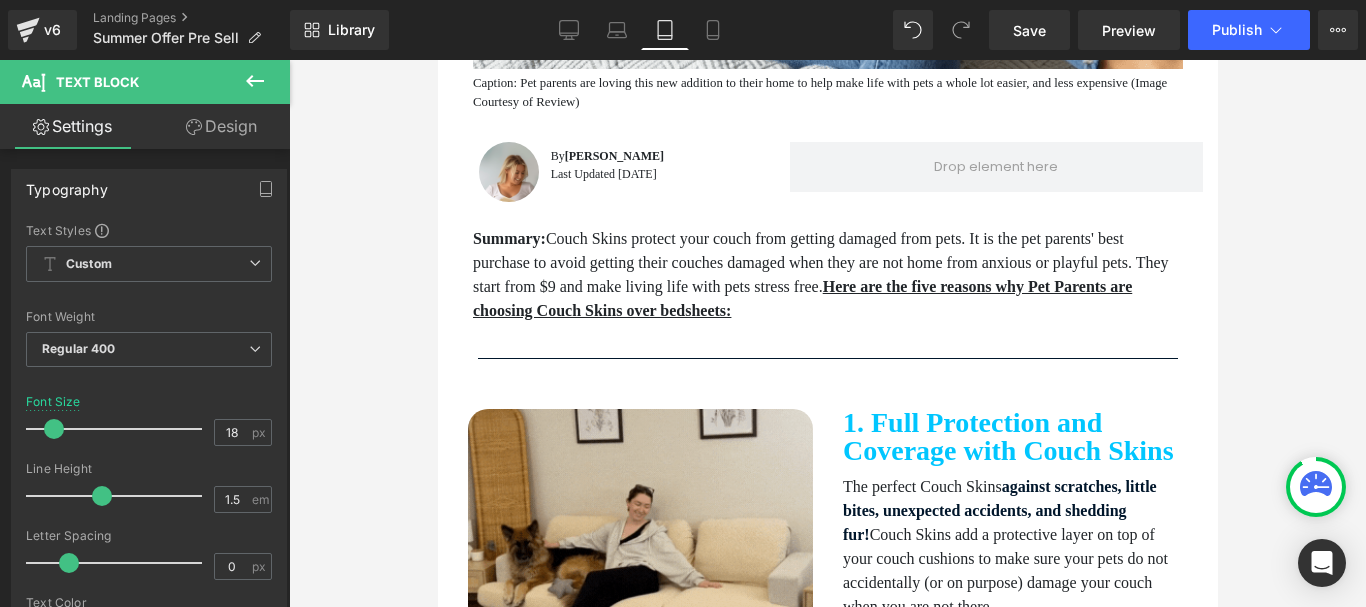 scroll, scrollTop: 800, scrollLeft: 0, axis: vertical 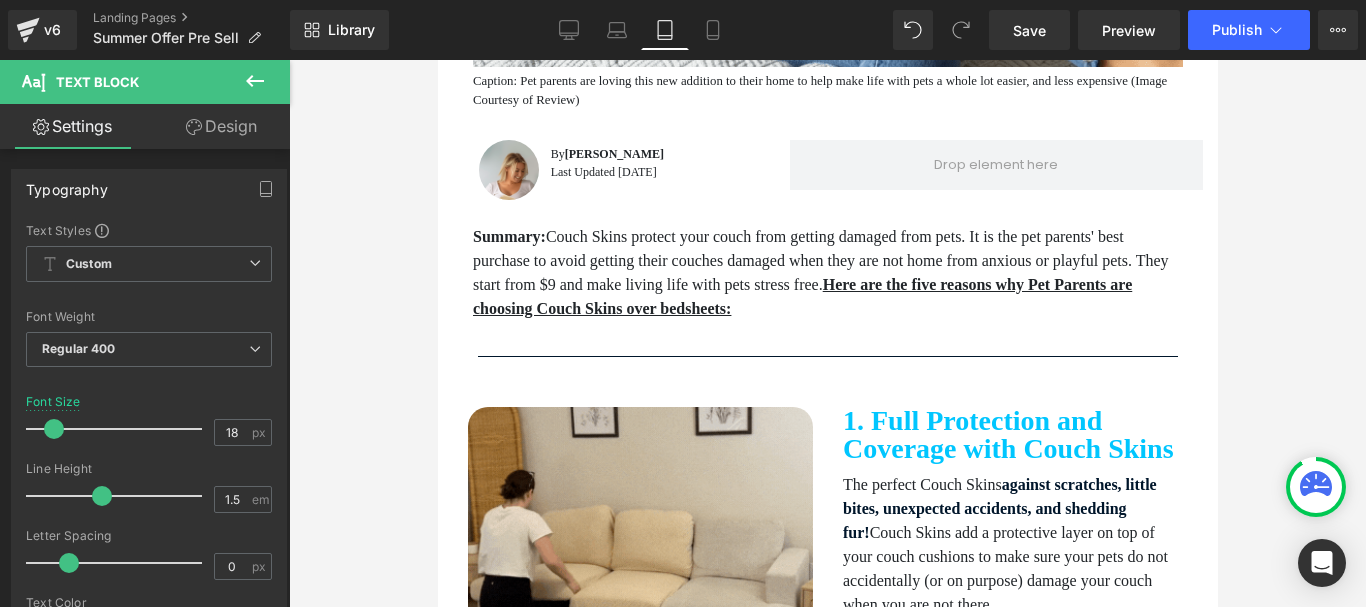 click on "Summary:  Couch Skins protect your couch from getting damaged from pets. It is the pet parents' best purchase to avoid getting their couches damaged when they are not home from anxious or playful pets. They start from $9 and make living life with pets stress free.  Here are the five reasons why Pet Parents are choosing Couch Skins over bedsheets:" at bounding box center (827, 273) 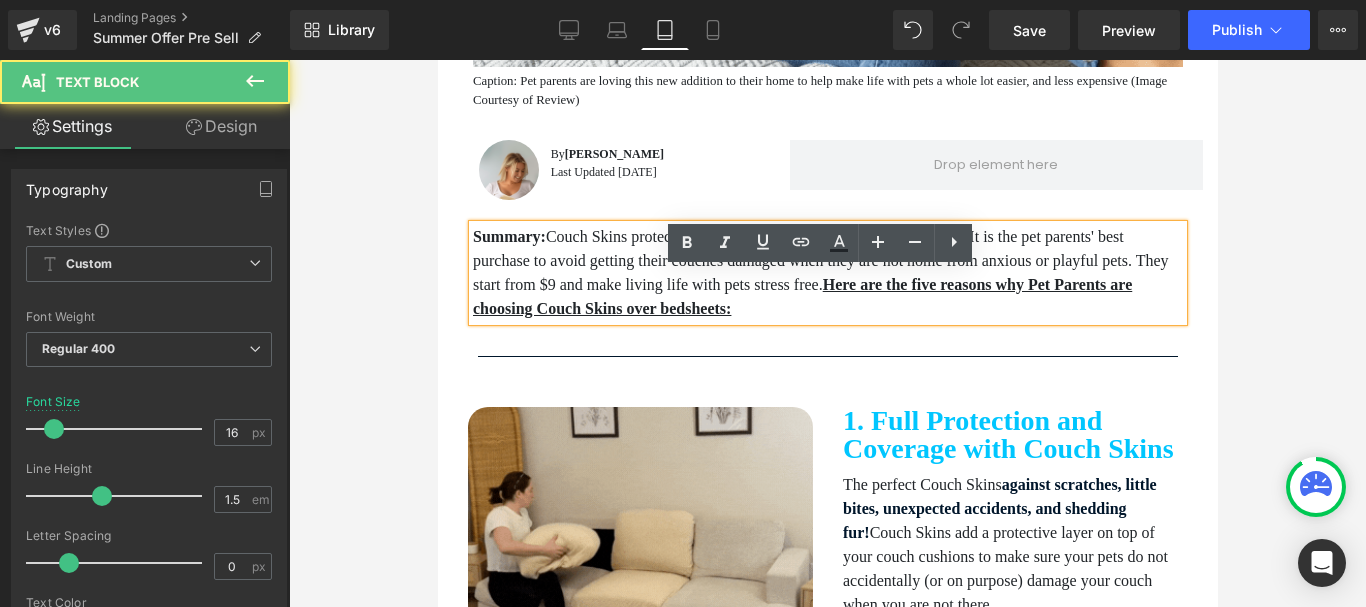 click on "Summary:  Couch Skins protect your couch from getting damaged from pets. It is the pet parents' best purchase to avoid getting their couches damaged when they are not home from anxious or playful pets. They start from $9 and make living life with pets stress free.  Here are the five reasons why Pet Parents are choosing Couch Skins over bedsheets:" at bounding box center [827, 273] 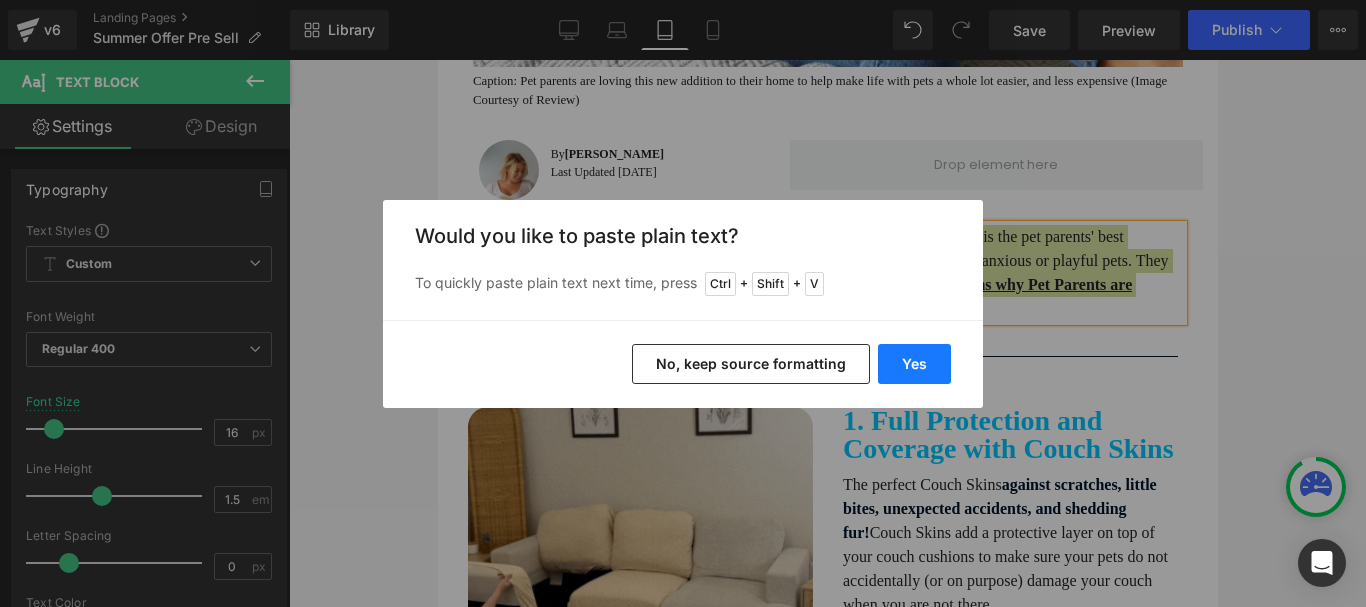 click on "Yes" at bounding box center (914, 364) 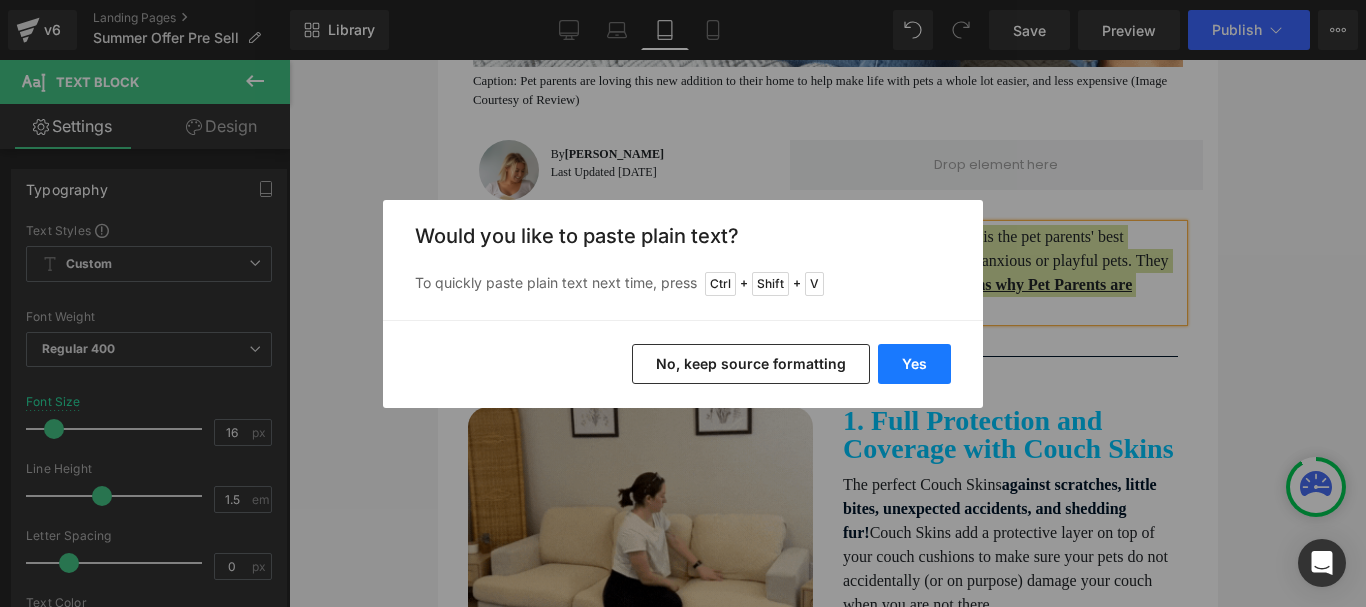 type 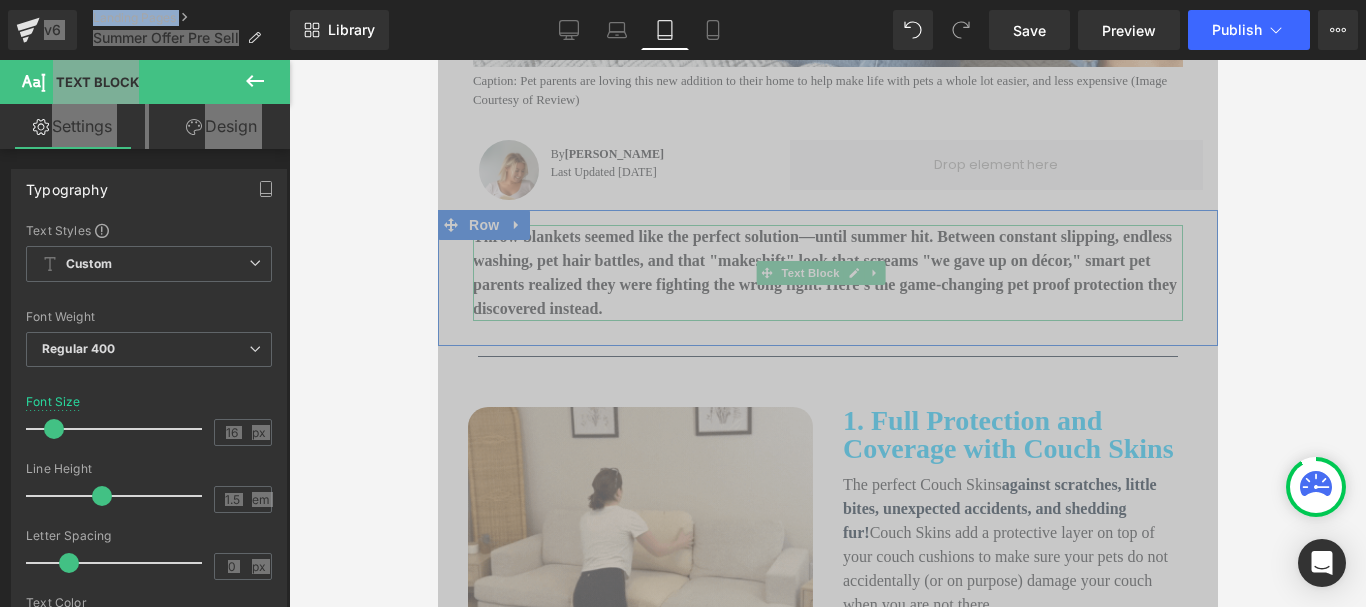 click on "Throw blankets seemed like the perfect solution—until summer hit. Between constant slipping, endless washing, pet hair battles, and that "makeshift" look that screams "we gave up on décor," smart pet parents realized they were fighting the wrong fight. Here's the game-changing pet proof protection they discovered instead." at bounding box center [824, 272] 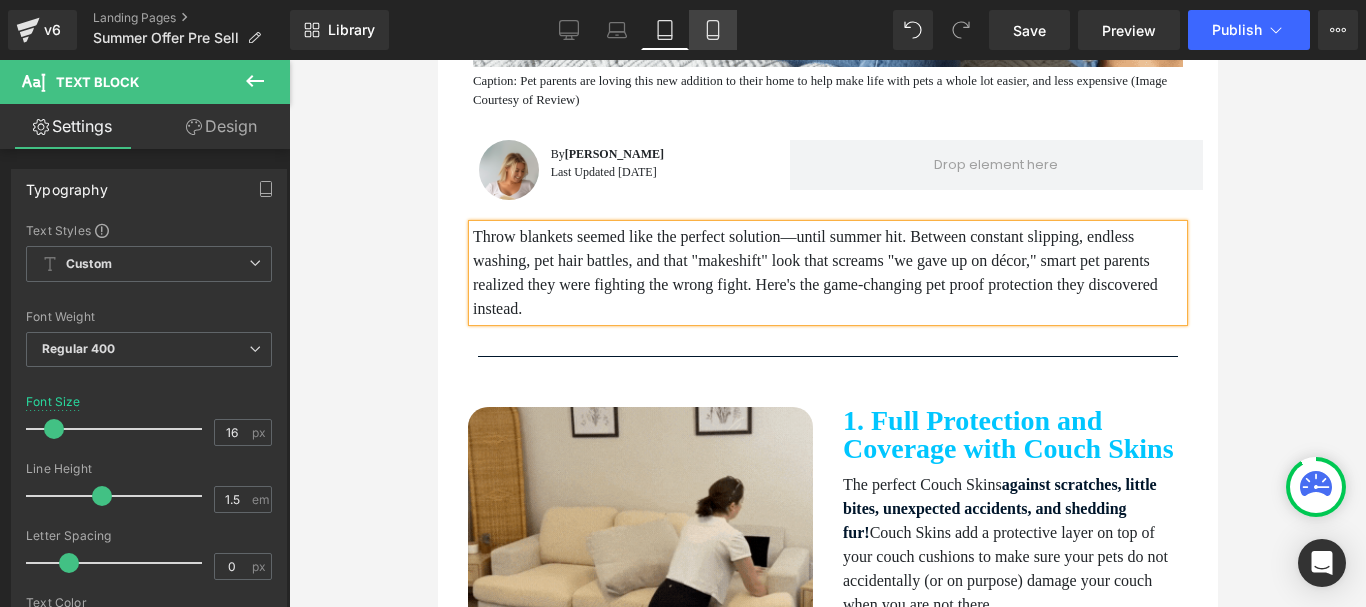 click 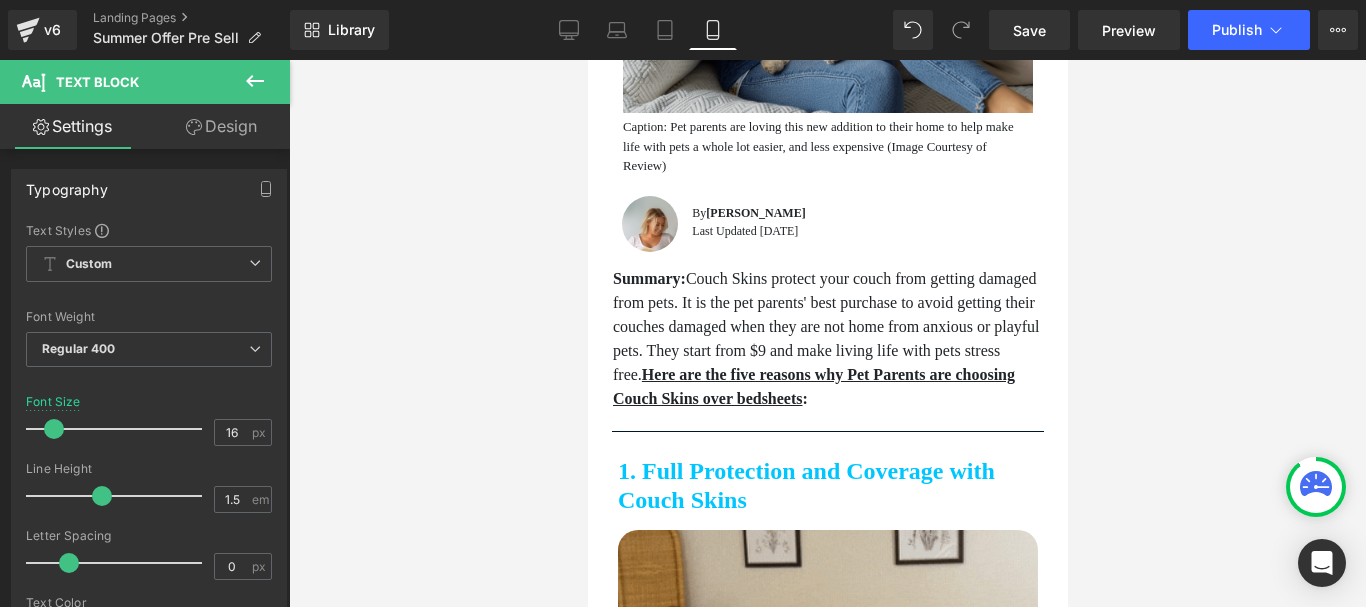 scroll, scrollTop: 500, scrollLeft: 0, axis: vertical 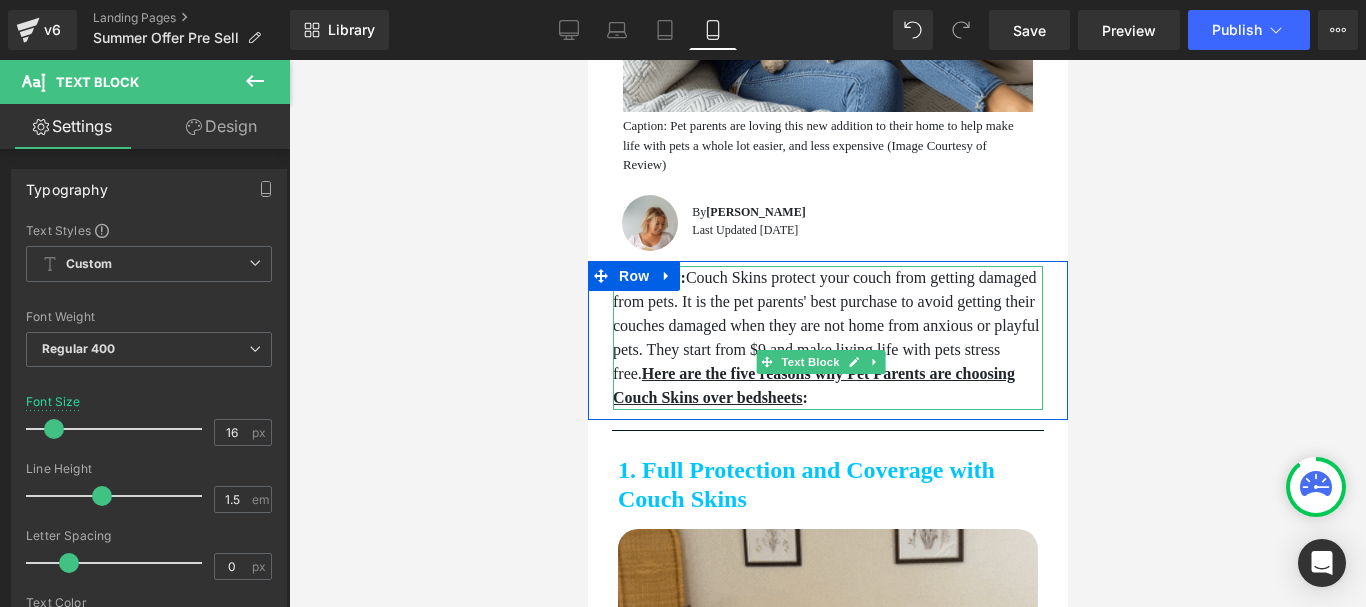 click on "Summary:  Couch Skins protect your couch from getting damaged from pets. It is the pet parents' best purchase to avoid getting their couches damaged when they are not home from anxious or playful pets. They start from $9 and make living life with pets stress free.  Here are the five reasons why Pet Parents are choosing Couch Skins over bedsheets :" at bounding box center [827, 338] 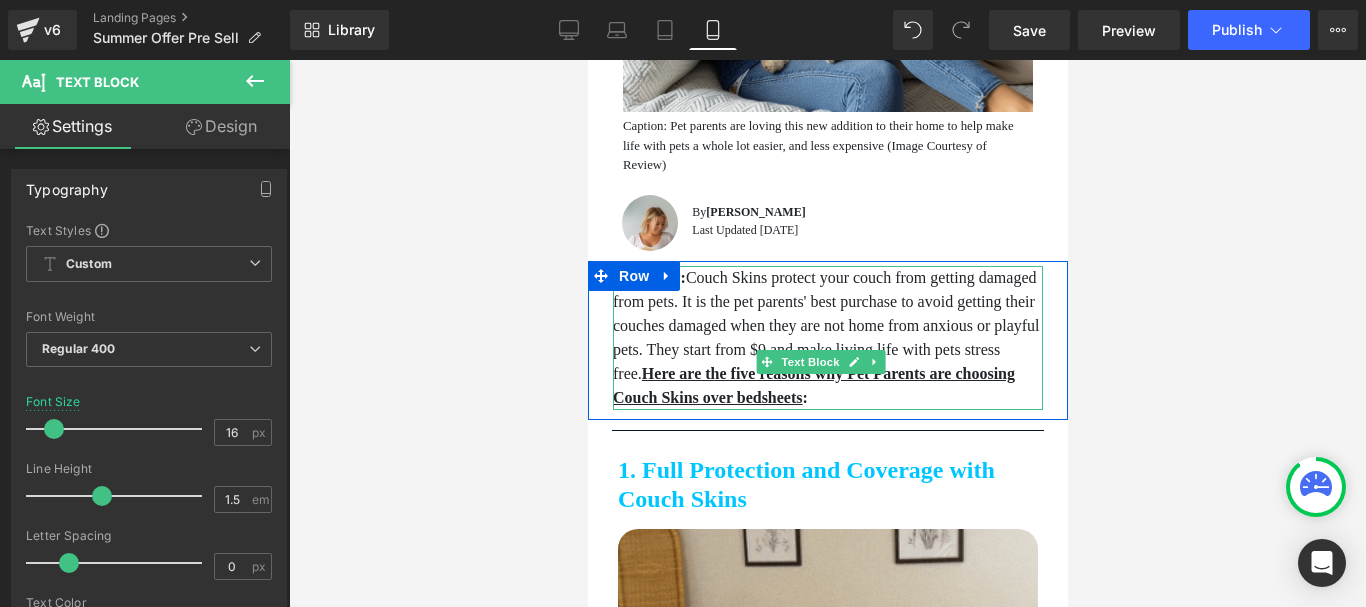 click on "Summary:  Couch Skins protect your couch from getting damaged from pets. It is the pet parents' best purchase to avoid getting their couches damaged when they are not home from anxious or playful pets. They start from $9 and make living life with pets stress free.  Here are the five reasons why Pet Parents are choosing Couch Skins over bedsheets :" at bounding box center (827, 338) 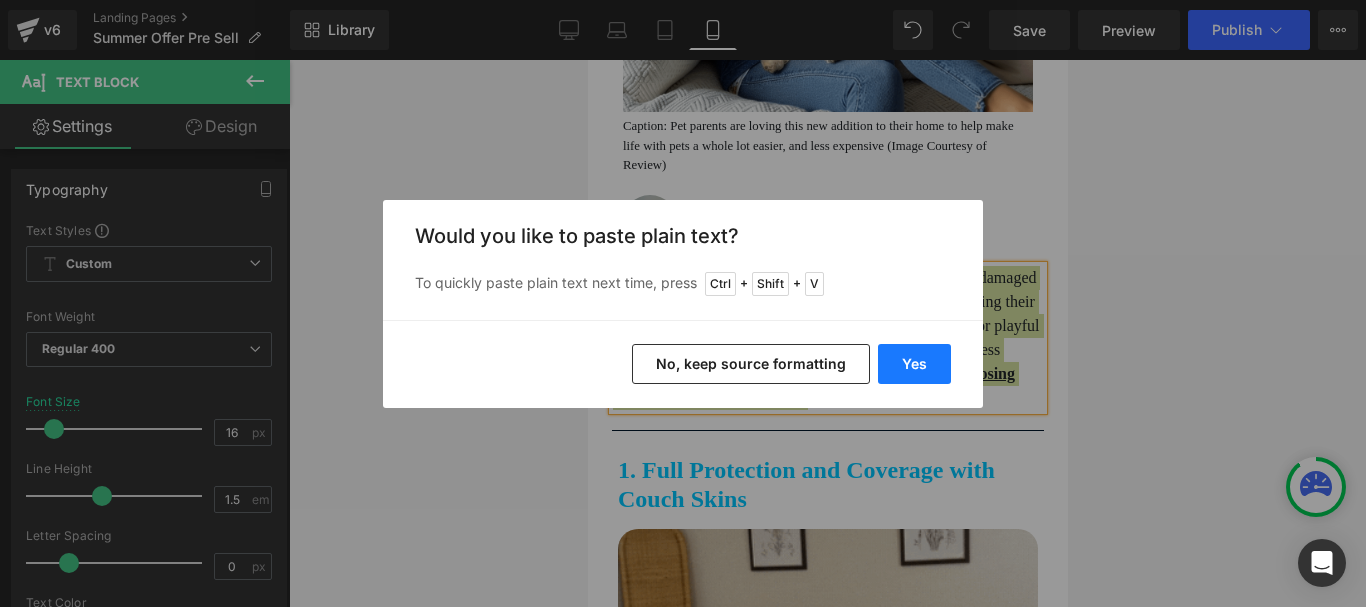 click on "Yes" at bounding box center [914, 364] 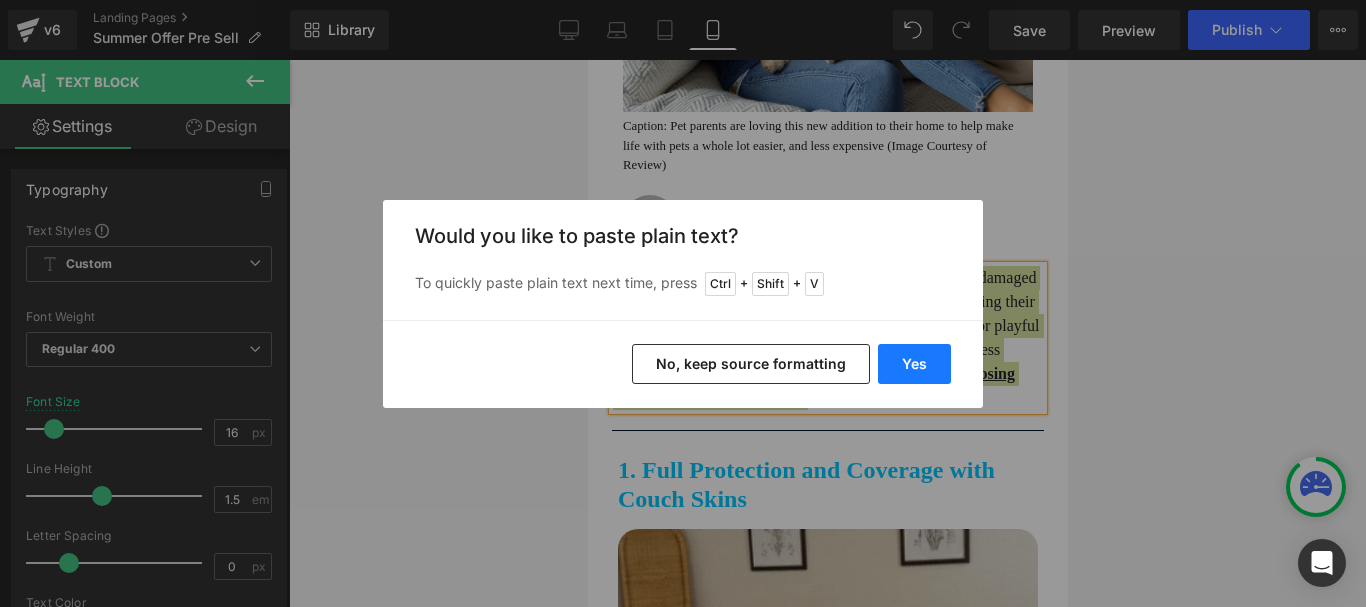 type 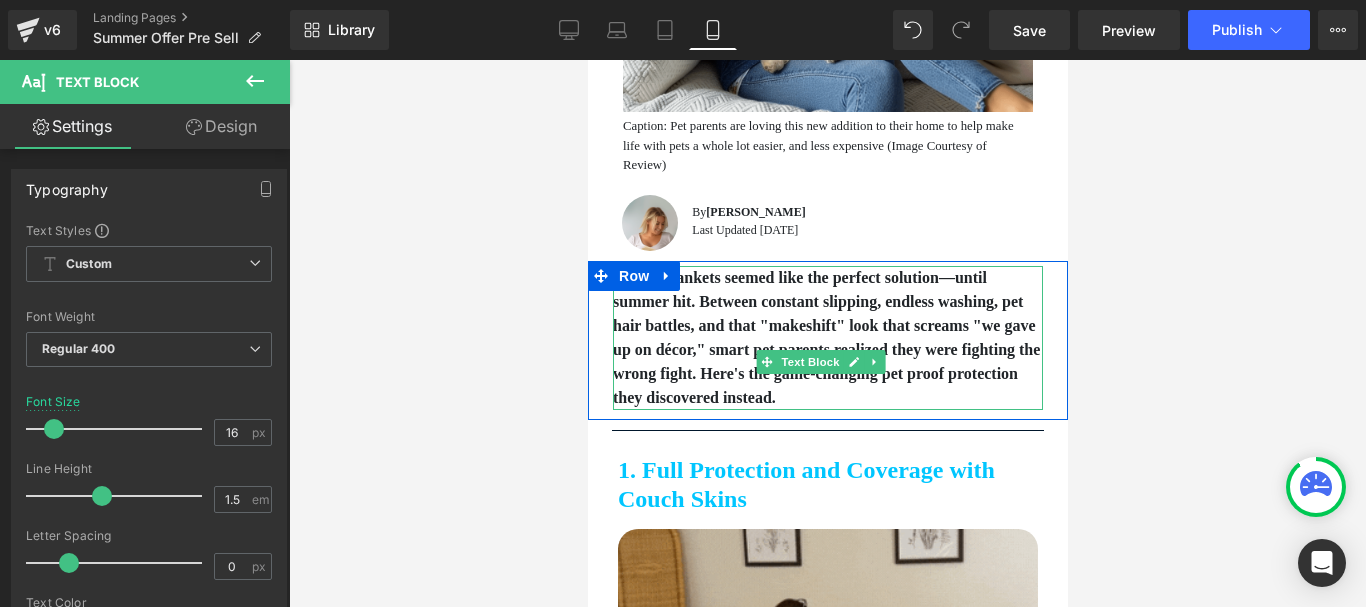 click on "Throw blankets seemed like the perfect solution—until summer hit. Between constant slipping, endless washing, pet hair battles, and that "makeshift" look that screams "we gave up on décor," smart pet parents realized they were fighting the wrong fight. Here's the game-changing pet proof protection they discovered instead." at bounding box center [825, 337] 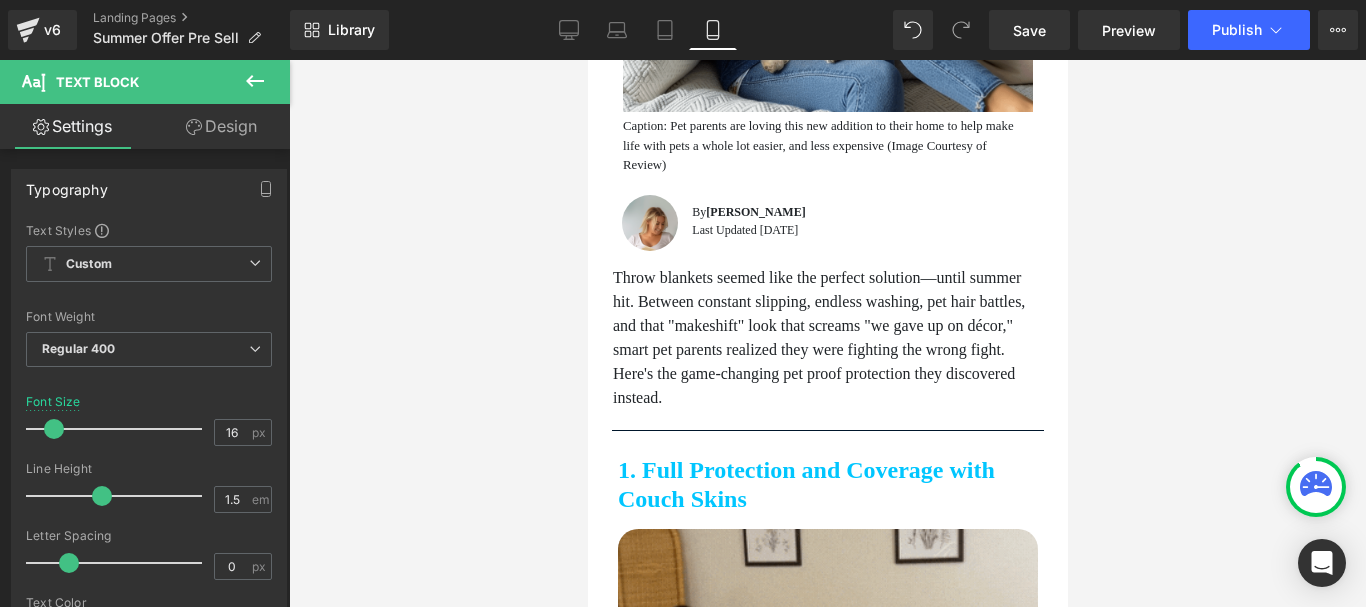 click at bounding box center (827, 333) 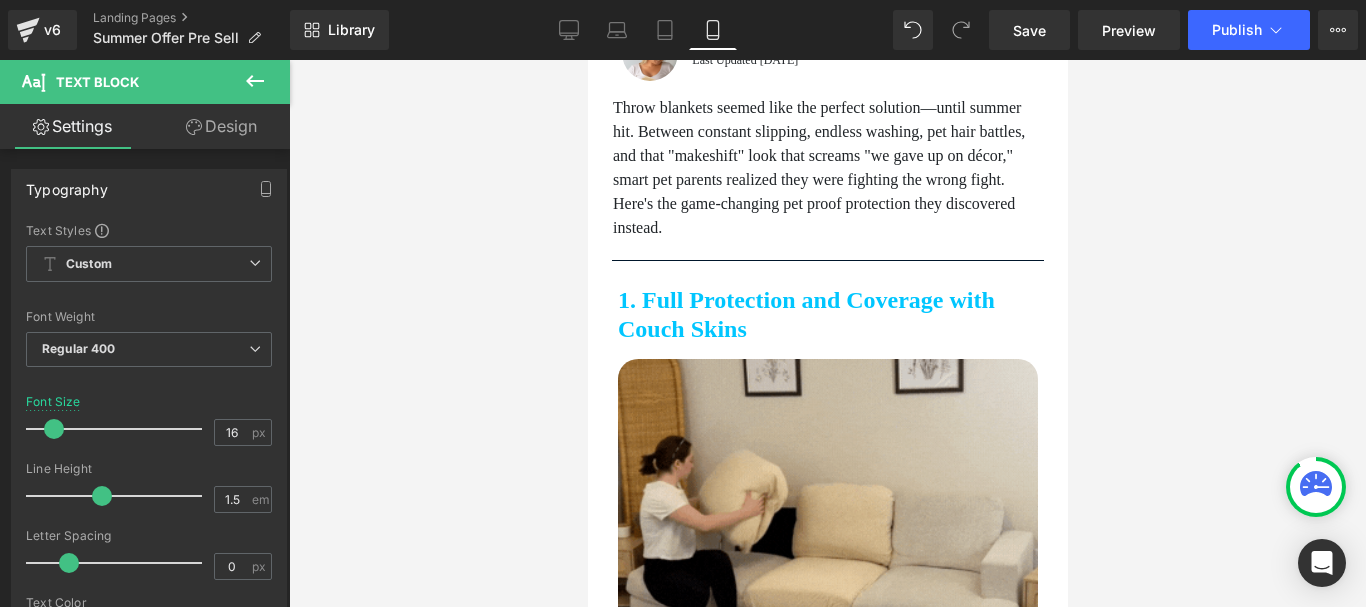 scroll, scrollTop: 700, scrollLeft: 0, axis: vertical 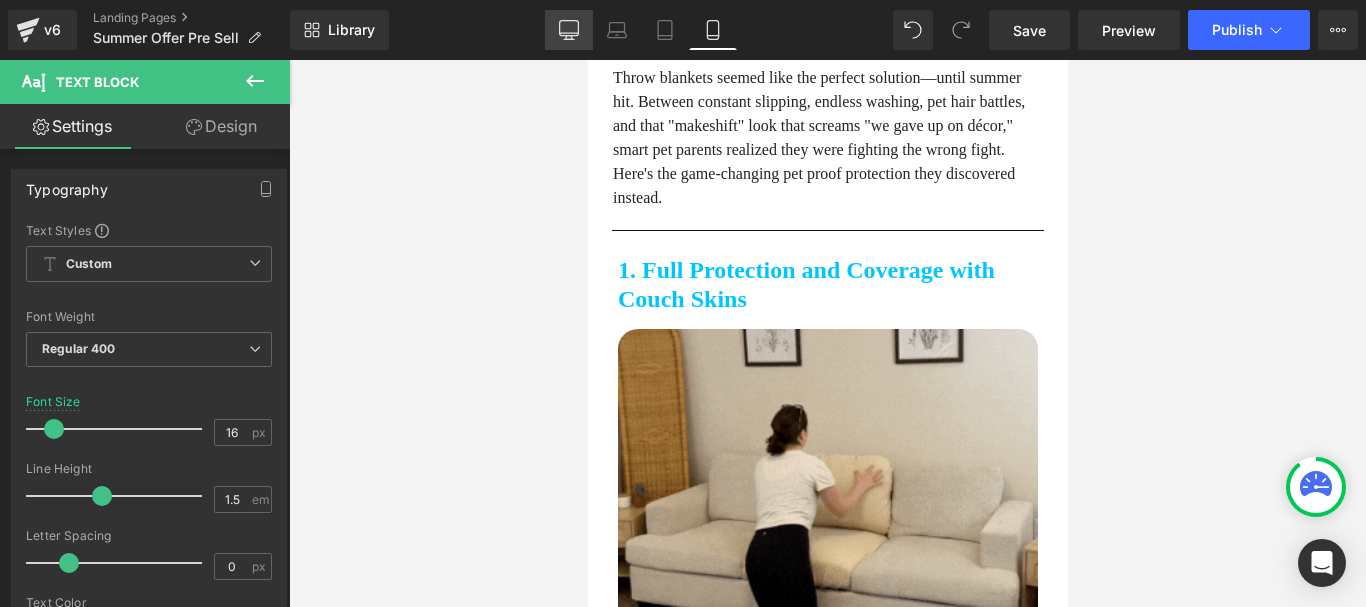 click 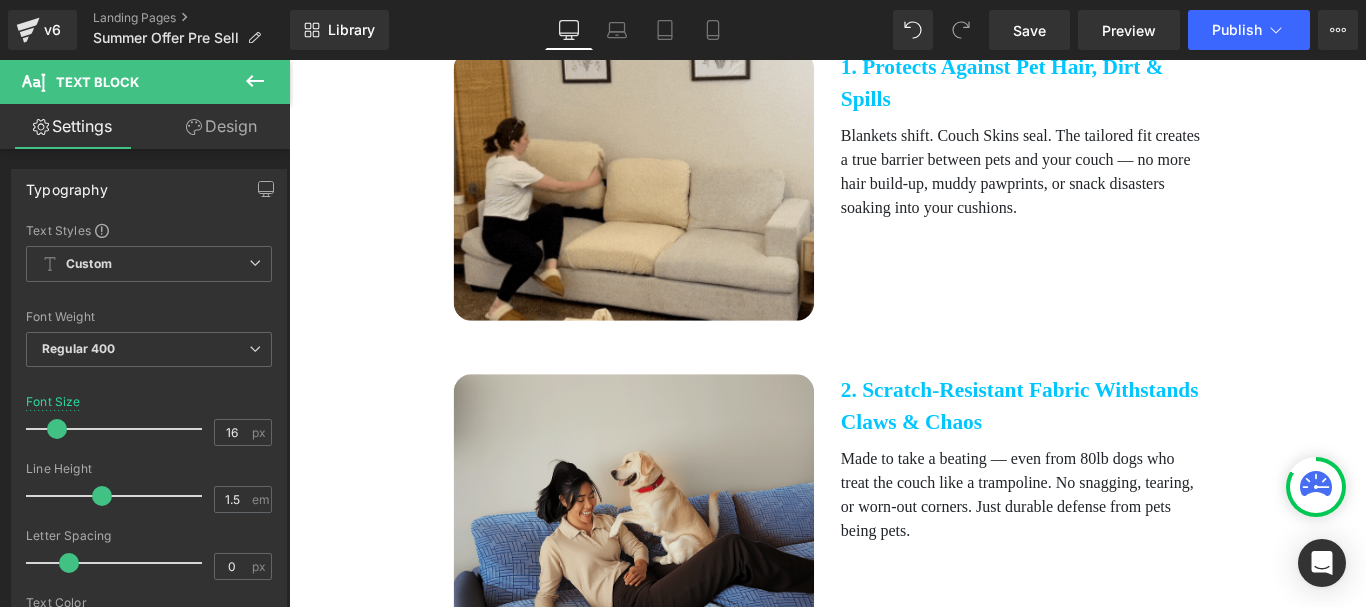 scroll, scrollTop: 1300, scrollLeft: 0, axis: vertical 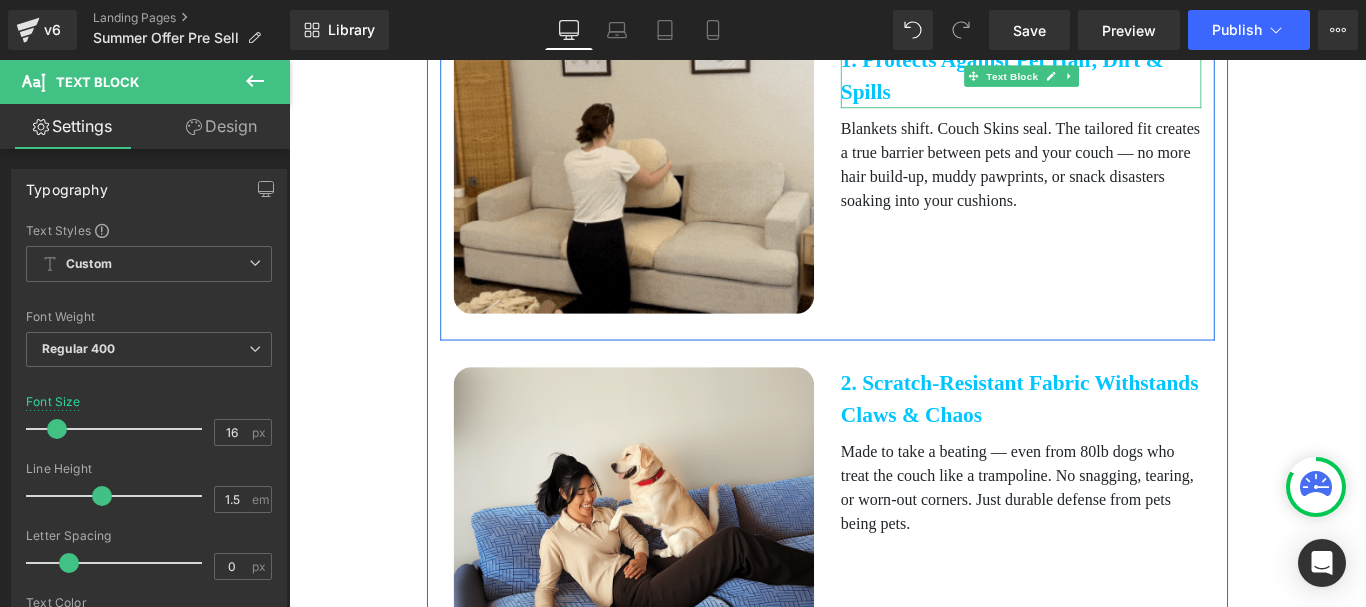 click on "1. Protects Against Pet Hair, Dirt & Spills" at bounding box center (1111, 78) 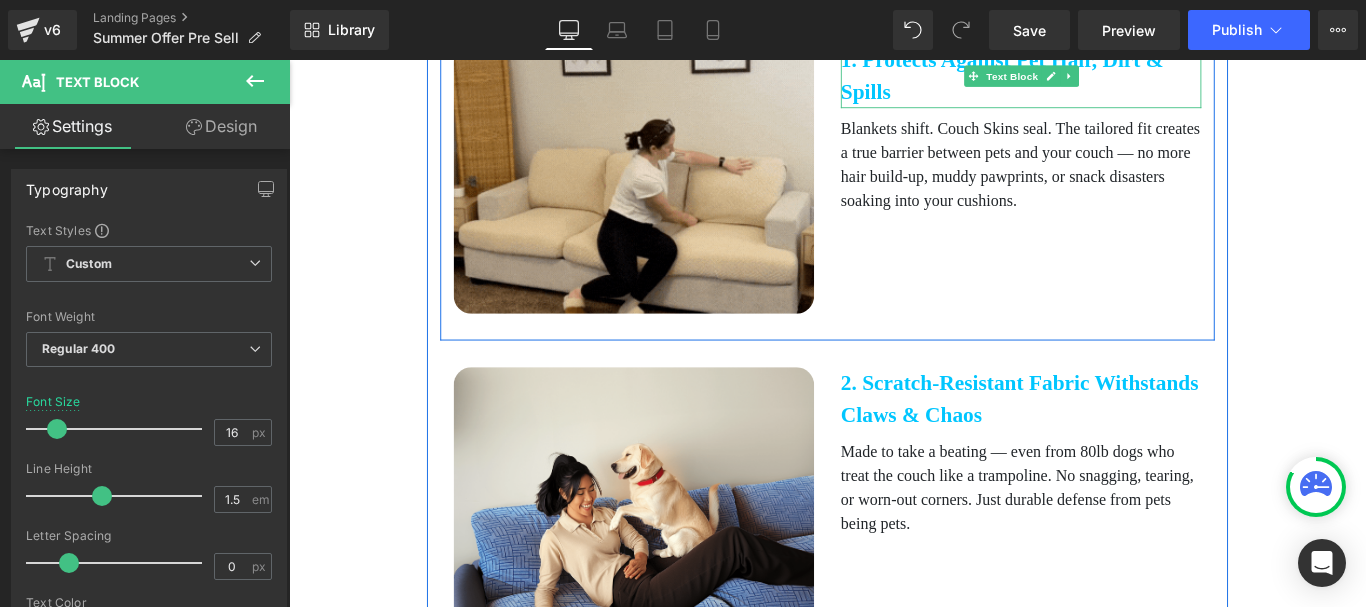 click at bounding box center (0, 0) 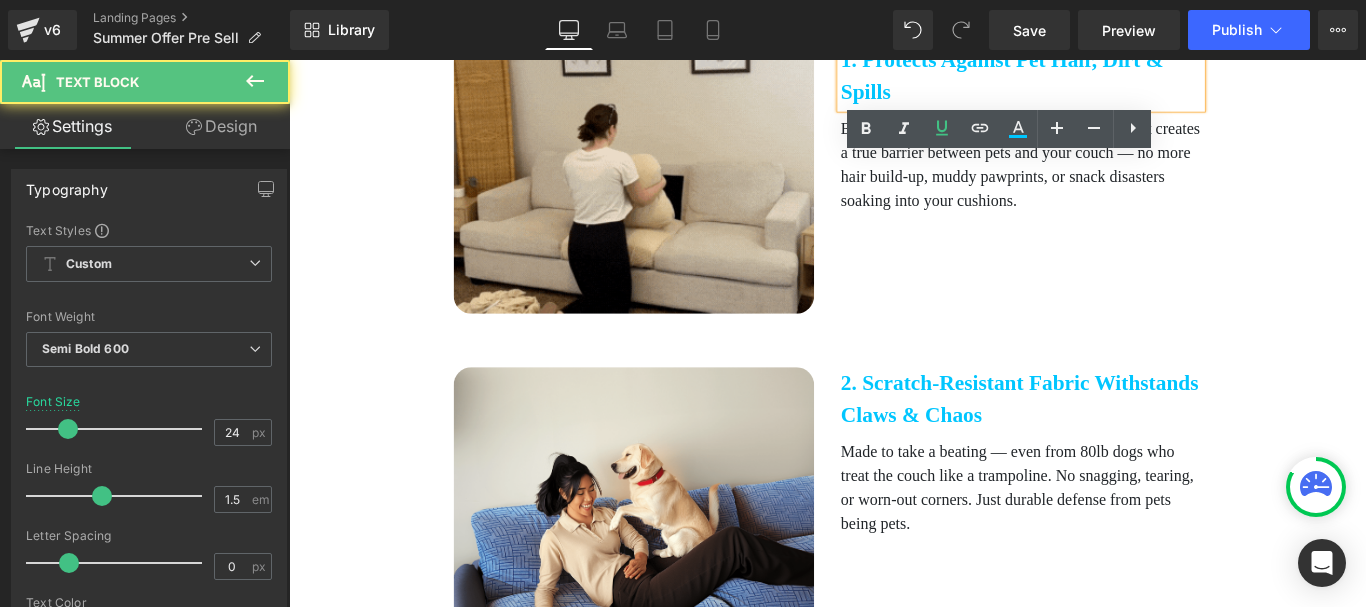 click on "1. Protects Against Pet Hair, Dirt & Spills" at bounding box center (1111, 78) 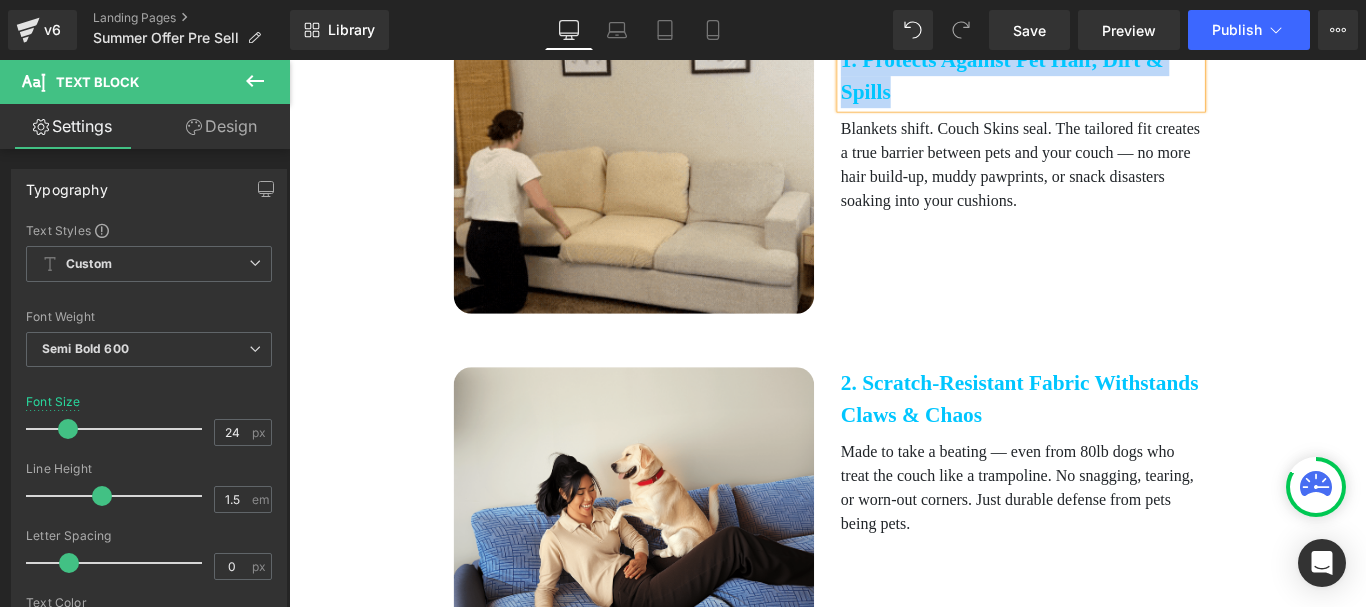 copy on "1. Protects Against Pet Hair, Dirt & Spills" 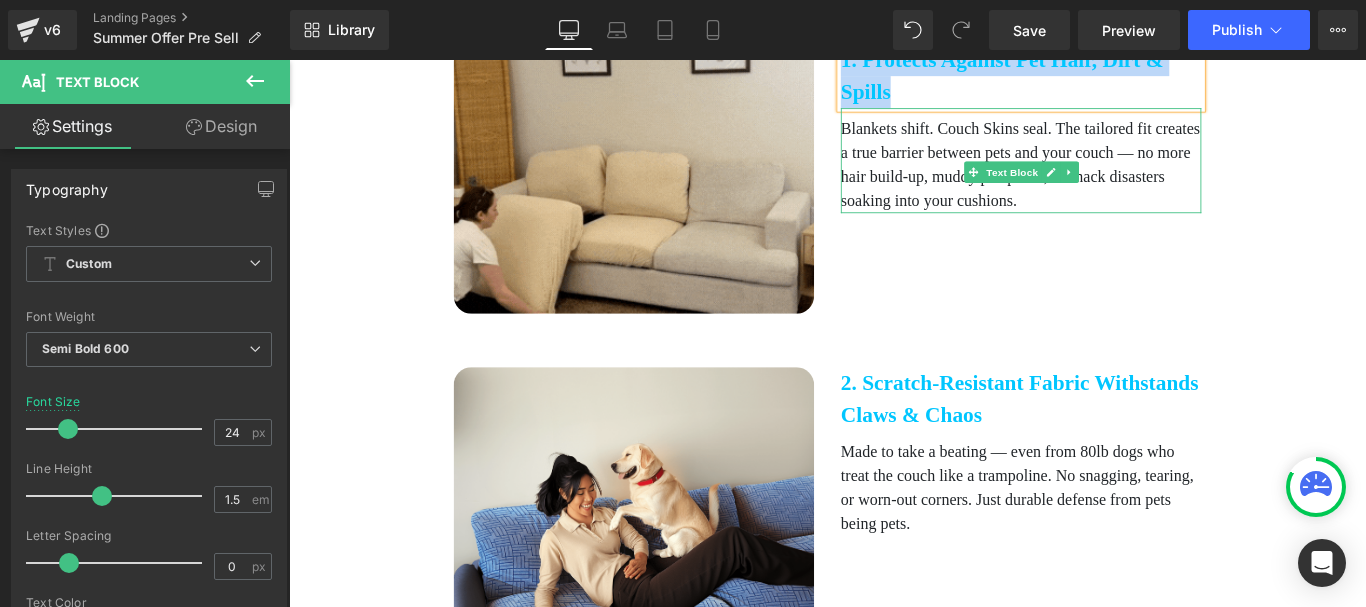 click on "Blankets shift. Couch Skins seal. The tailored fit creates a true barrier between pets and your couch — no more hair build-up, muddy pawprints, or snack disasters soaking into your cushions." at bounding box center [1111, 178] 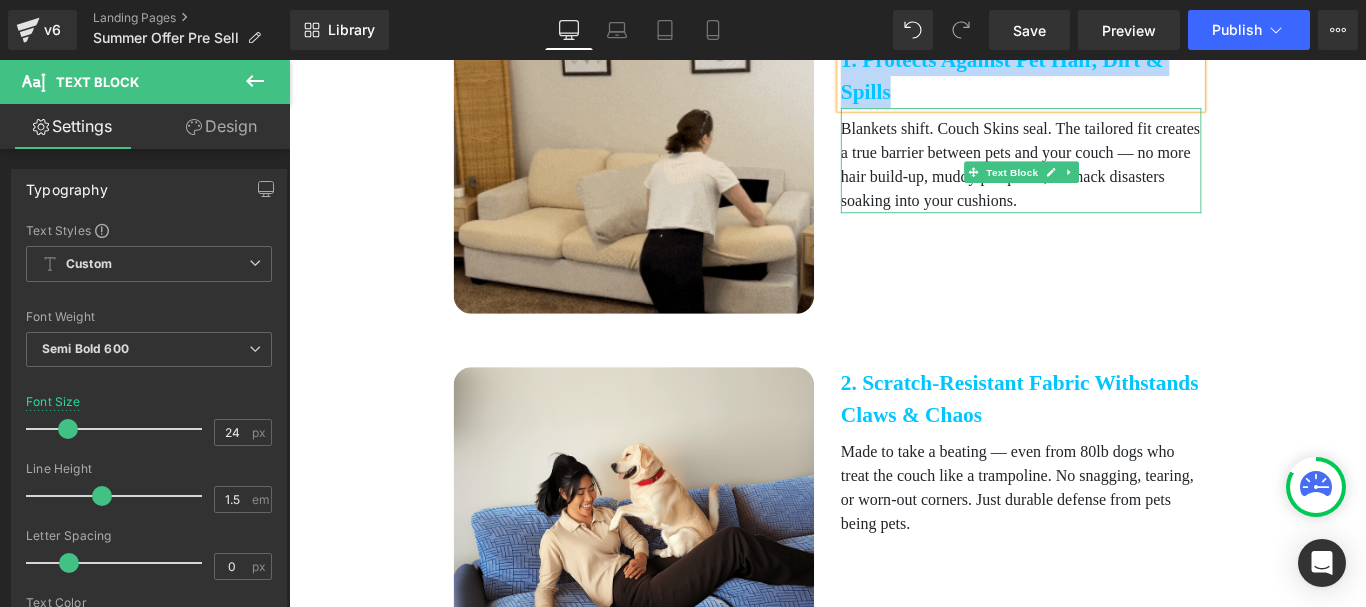click on "Blankets shift. Couch Skins seal. The tailored fit creates a true barrier between pets and your couch — no more hair build-up, muddy pawprints, or snack disasters soaking into your cushions." at bounding box center (1111, 178) 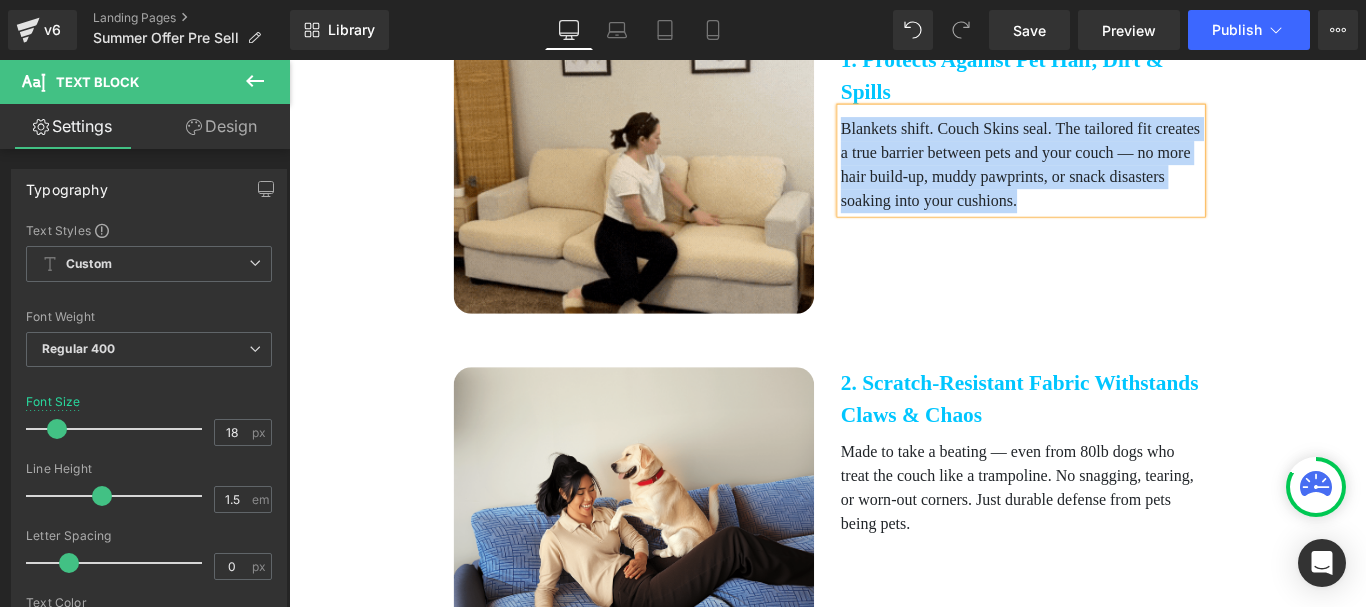 copy on "Blankets shift. Couch Skins seal. The tailored fit creates a true barrier between pets and your couch — no more hair build-up, muddy pawprints, or snack disasters soaking into your cushions." 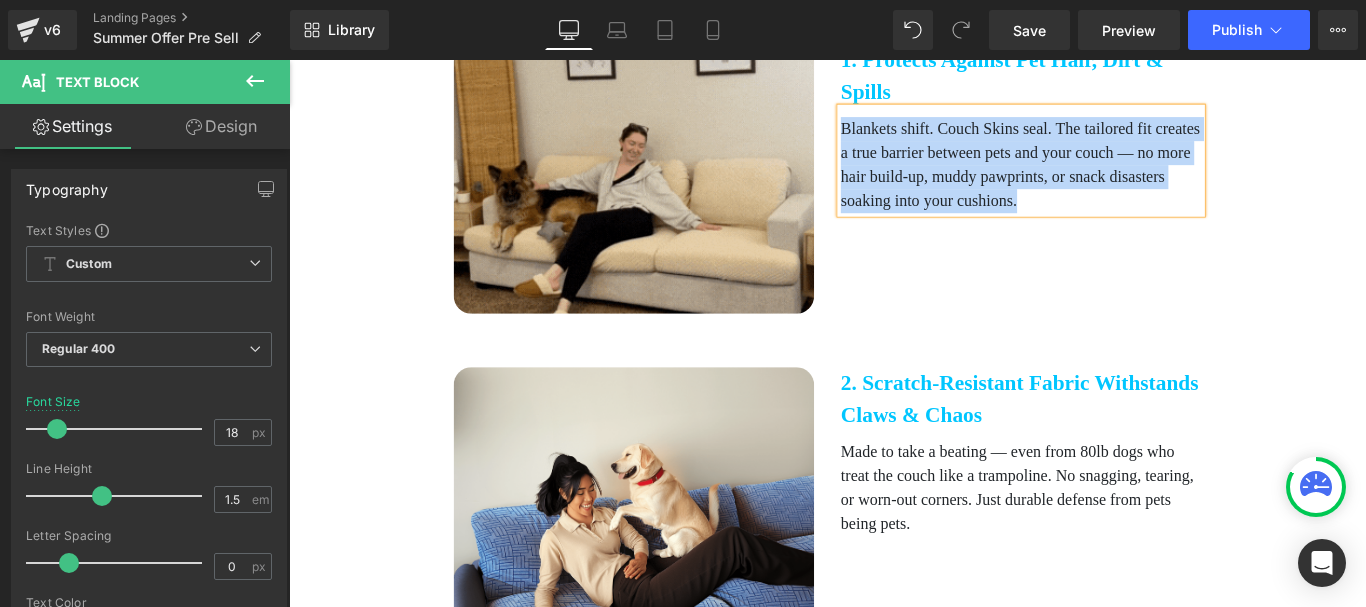 click on "Special Gift For Readers Below ✨ Heading         Special Gift For Readers Below ✨ Heading         Why Smart Pet Parents Are Ditching Throw Blankets for These 'Invisible' Couch Protectors Heading         Image         Caption: Pet parents are loving this new addition to their home to help make life with pets a whole lot easier, and less expensive (Image Courtesy of Review) Text Block         Row         5 Reasons Why Pet Parents  Need  this Item to Protect their Home from Pets Heading         Image         Caption: Pet parents are loving this new addition to their home to help make life with pets a whole lot easier, and less expensive (Image Courtesy of Review) Text Block         Row         Why Smart Pet Parents Are Ditching Throw Blankets for These 'Invisible' Couch Protectors Heading         Image         Caption: Pet parents are loving this new addition to their home to help make life with pets a whole lot easier, and less expensive (Image Courtesy of Review) Text Block         Row         Image" at bounding box center (894, 1745) 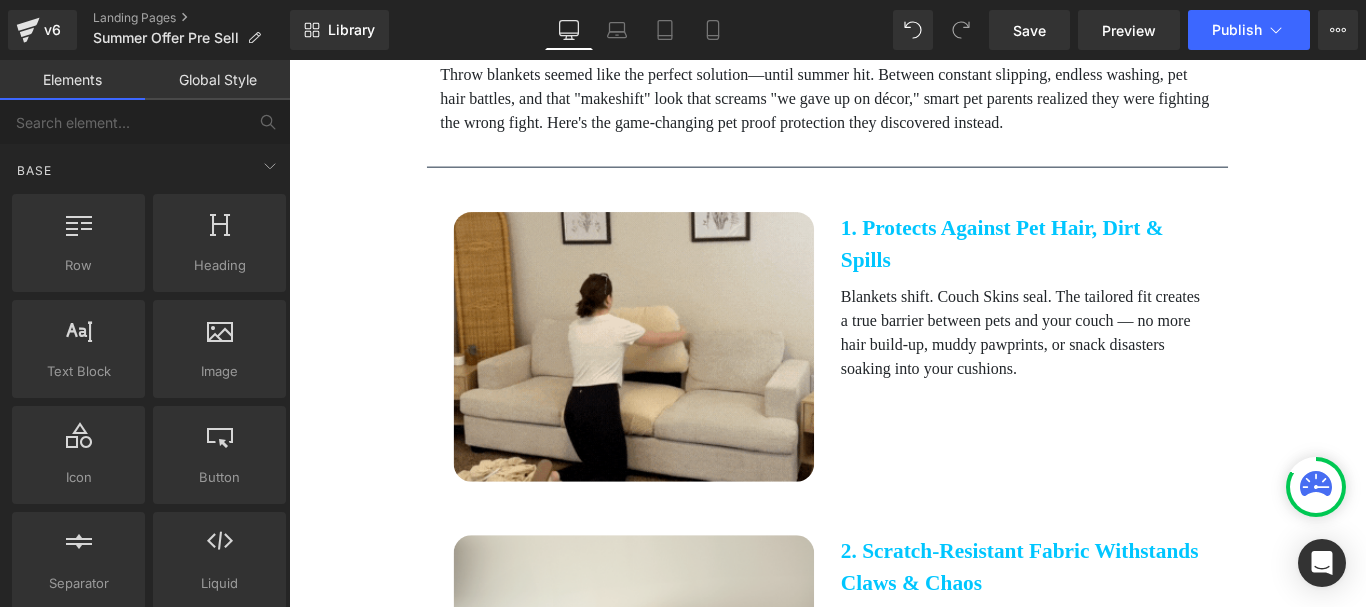 scroll, scrollTop: 900, scrollLeft: 0, axis: vertical 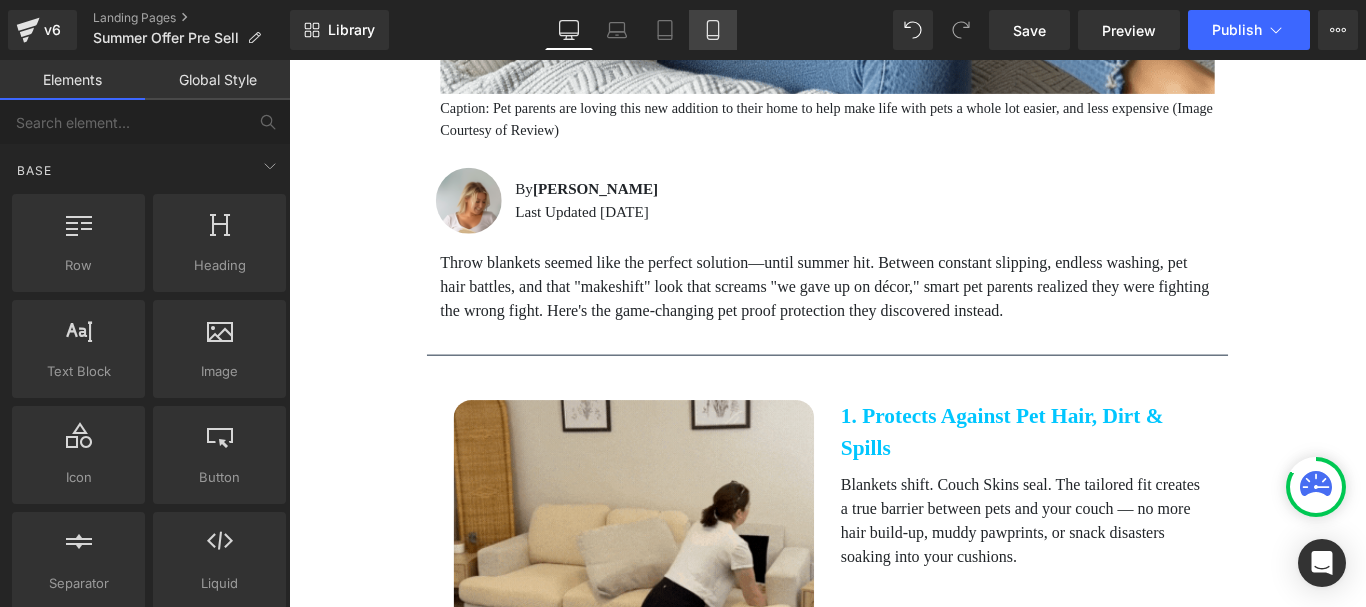 click 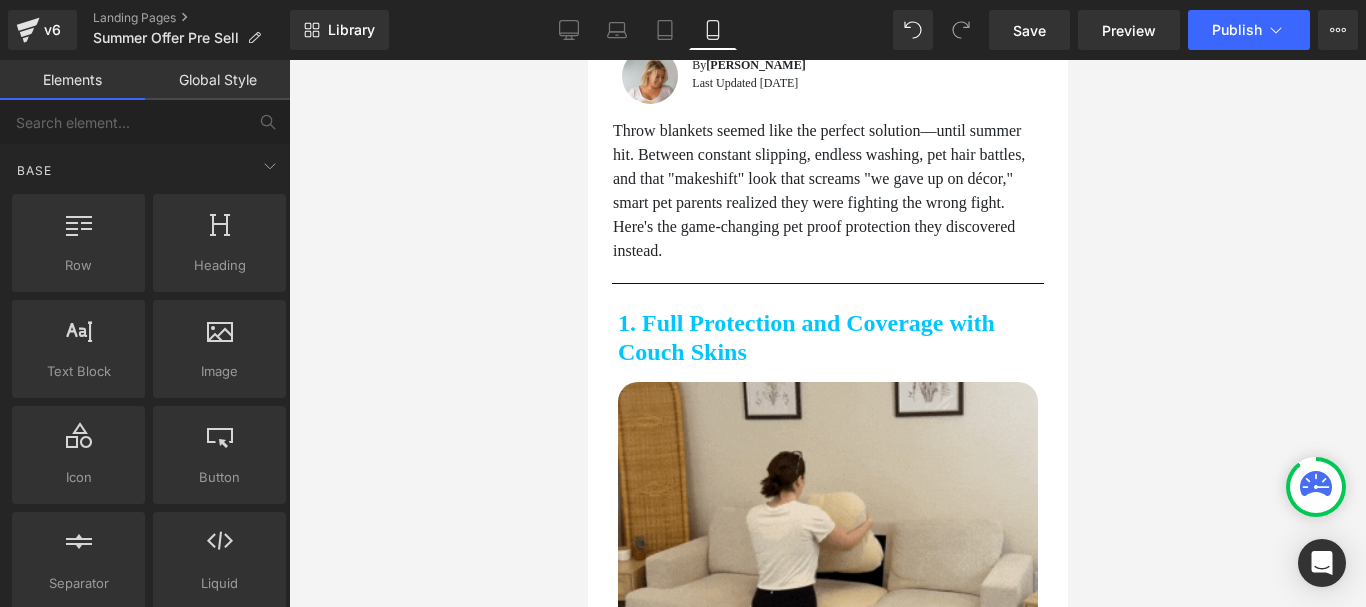 scroll, scrollTop: 747, scrollLeft: 0, axis: vertical 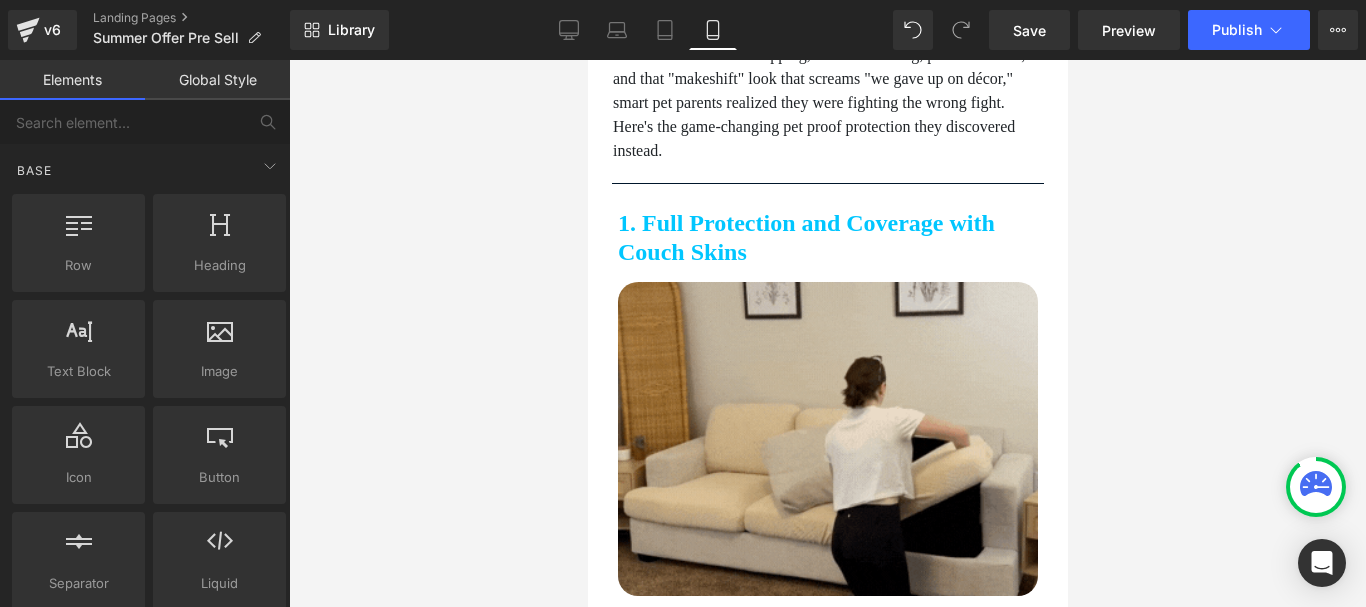 click on "1. Full Protection and Coverage with Couch Skins" at bounding box center [827, 238] 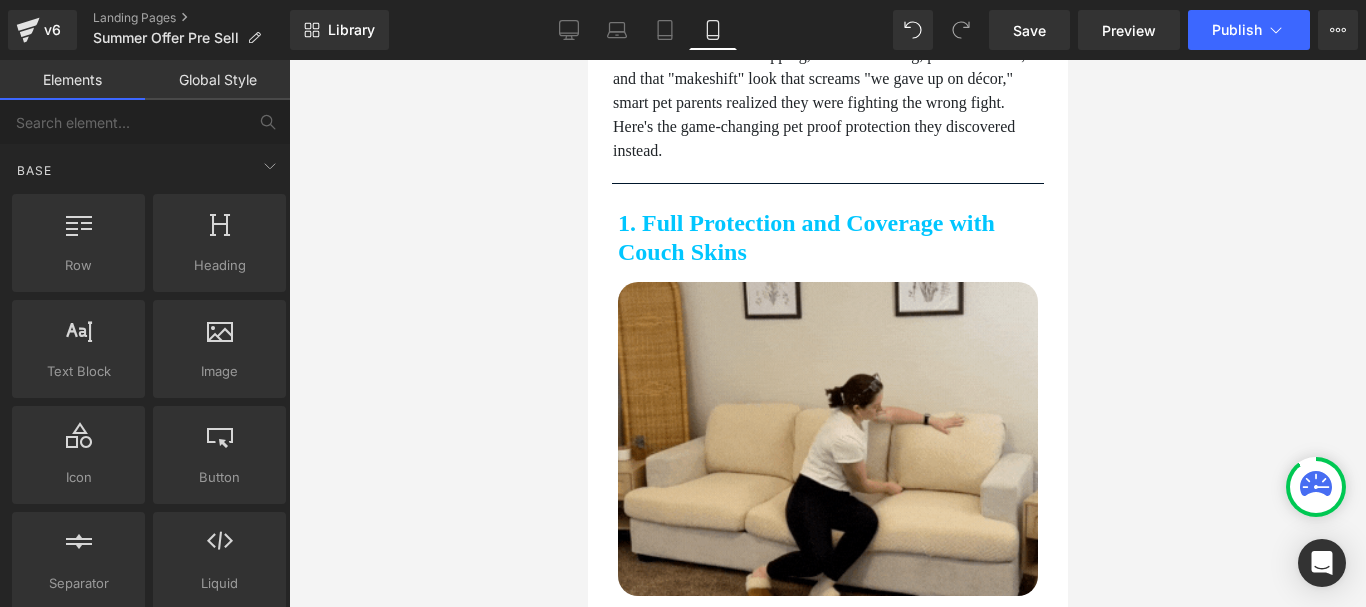 click on "1. Full Protection and Coverage with Couch Skins" at bounding box center [827, 238] 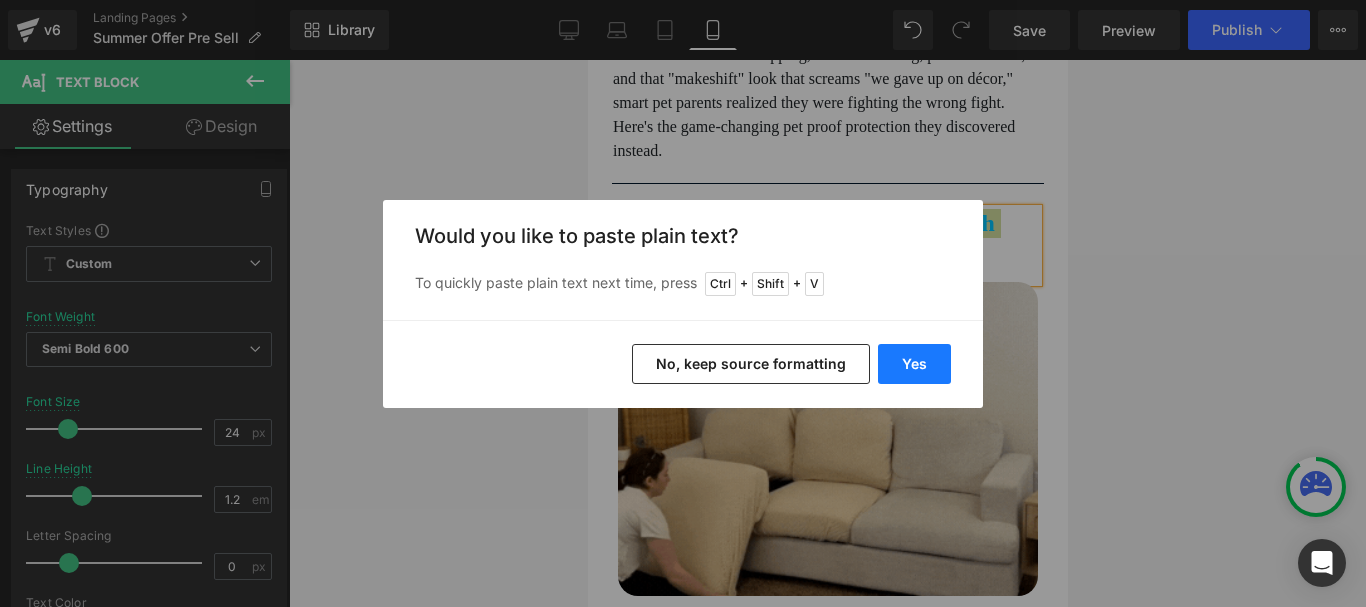 click on "Yes" at bounding box center [914, 364] 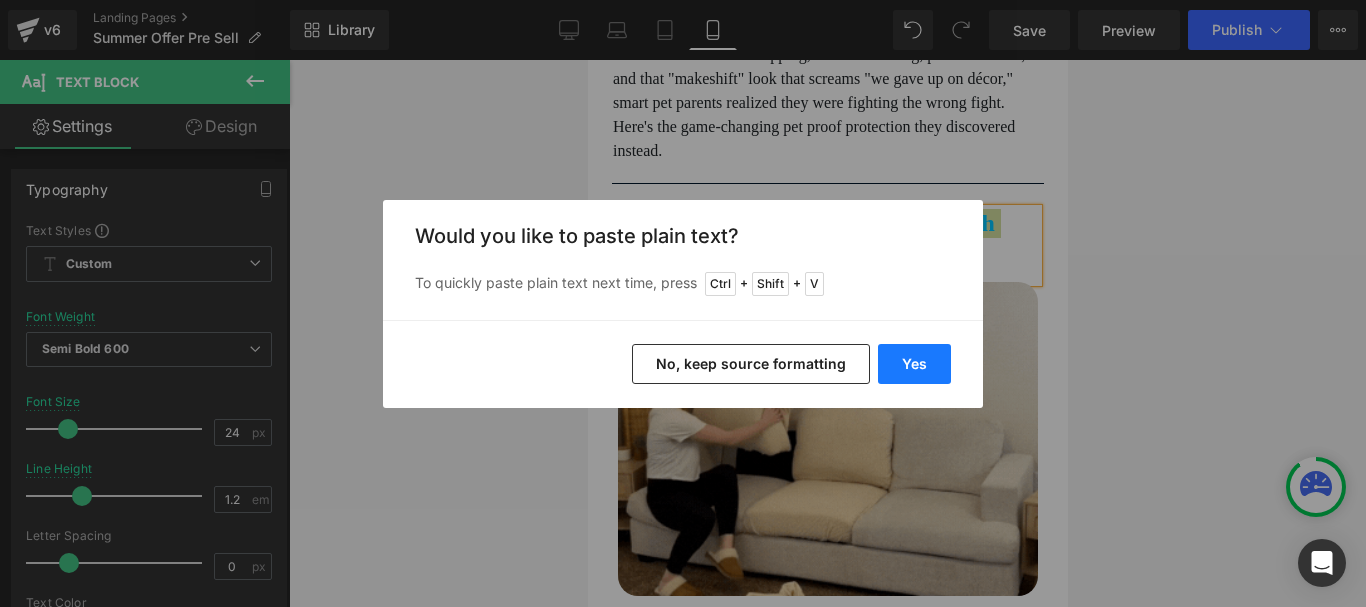 type 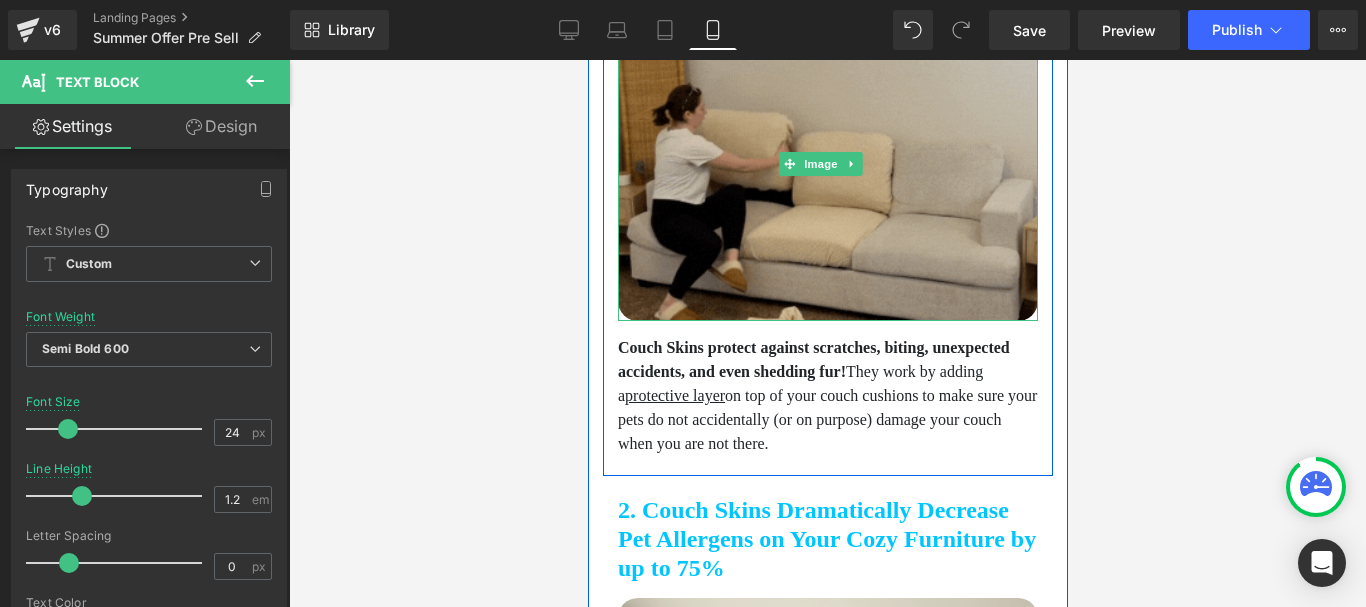 scroll, scrollTop: 1047, scrollLeft: 0, axis: vertical 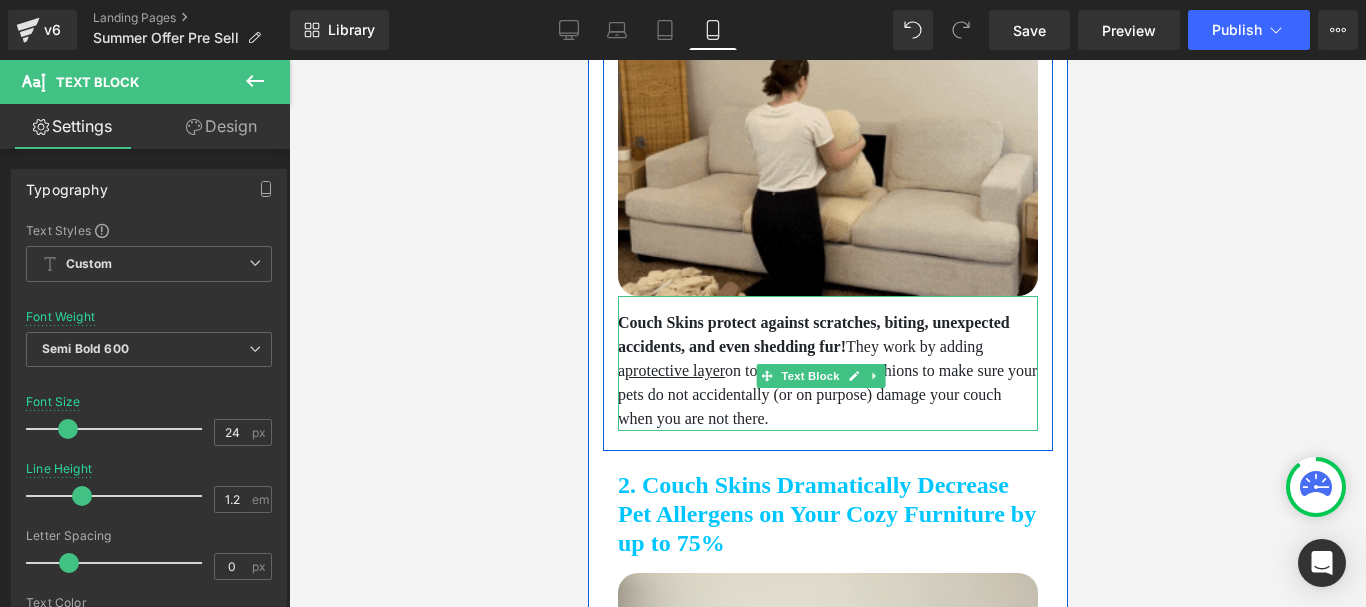 click on "Couch Skins protect against scratches, biting, unexpected accidents, and even shedding fur!  They work by adding a  protective layer  on top of your couch cushions to make sure your pets do not accidentally (or on purpose) damage your couch when you are not there." at bounding box center (827, 371) 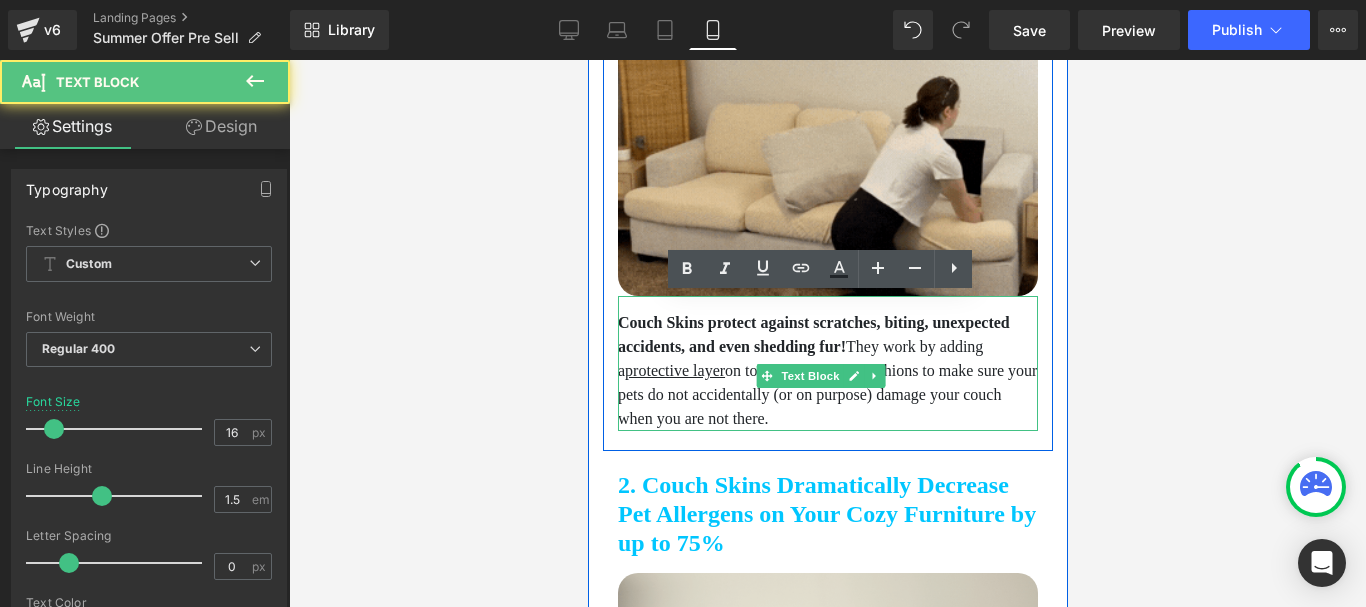 click on "Couch Skins protect against scratches, biting, unexpected accidents, and even shedding fur!  They work by adding a  protective layer  on top of your couch cushions to make sure your pets do not accidentally (or on purpose) damage your couch when you are not there." at bounding box center [827, 371] 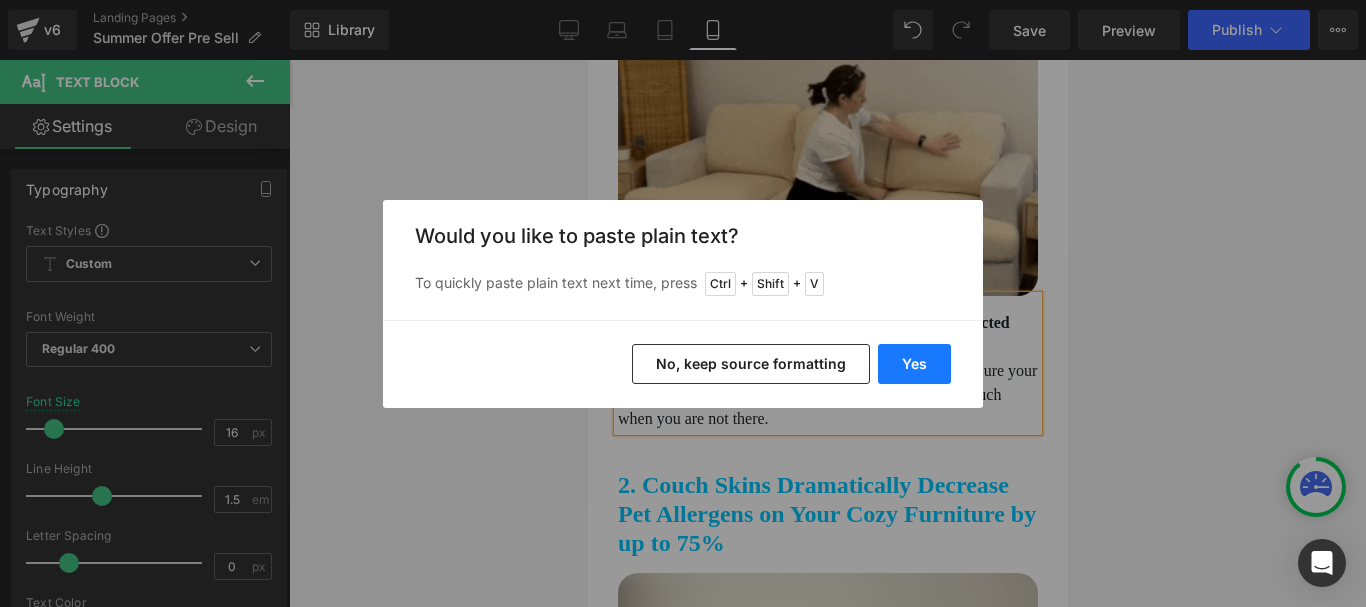 click on "Yes" at bounding box center [914, 364] 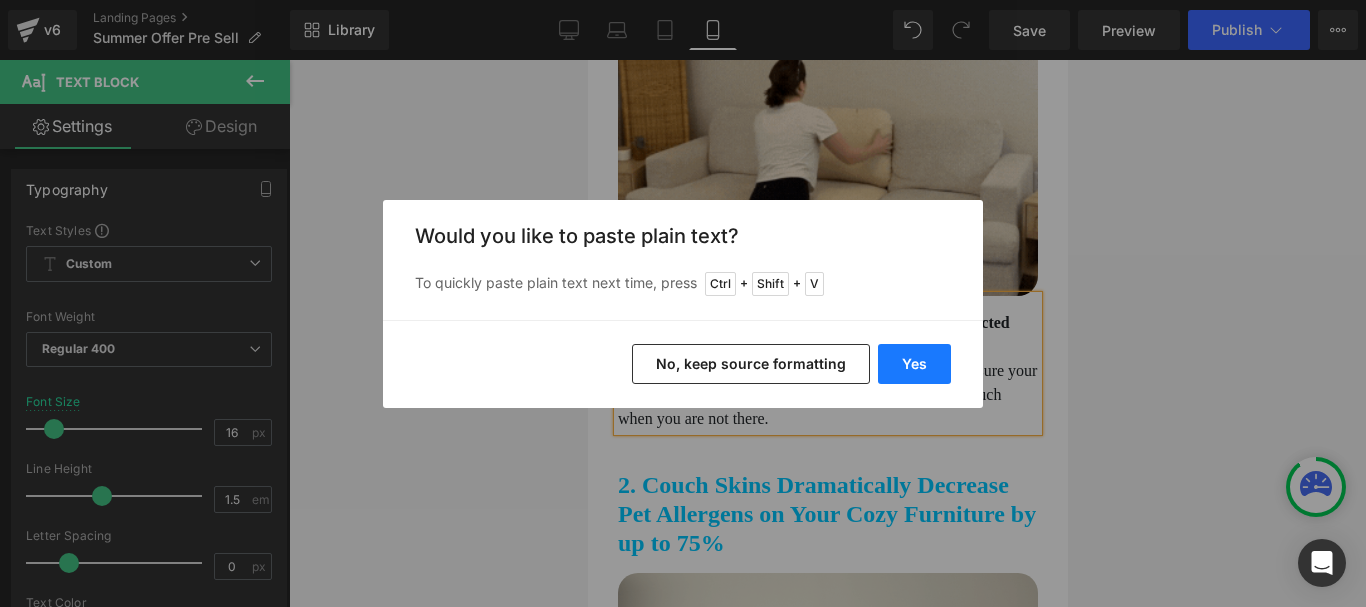 type 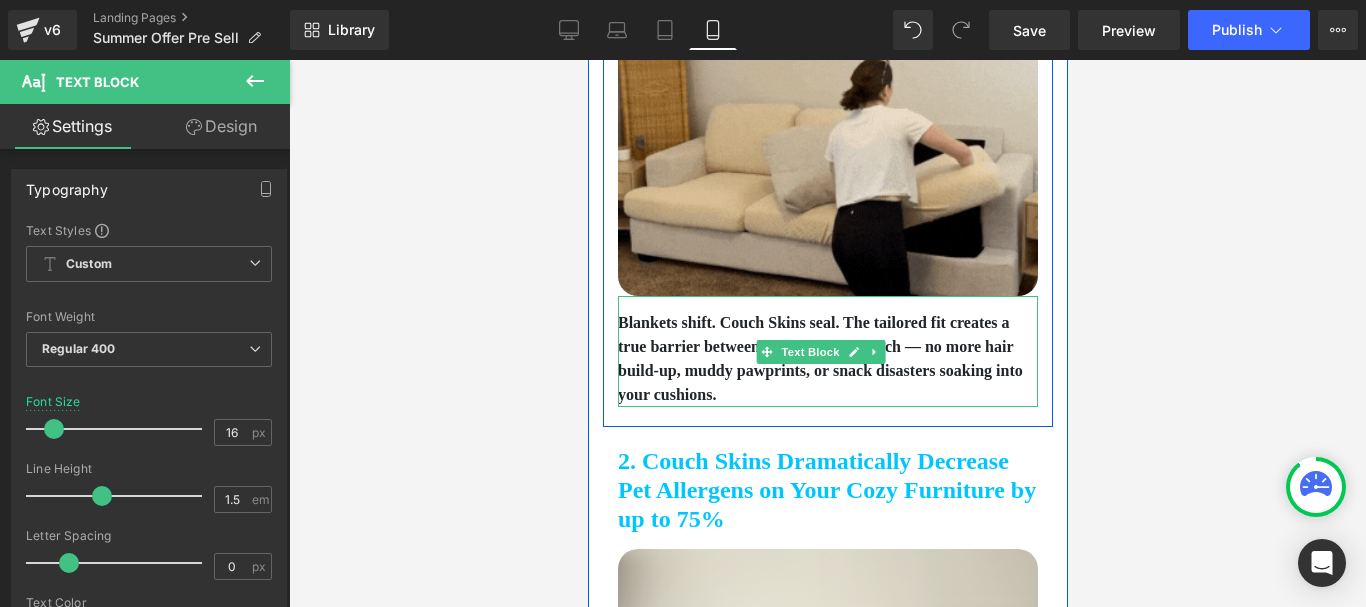 click on "Blankets shift. Couch Skins seal. The tailored fit creates a true barrier between pets and your couch — no more hair build-up, muddy pawprints, or snack disasters soaking into your cushions." at bounding box center (819, 358) 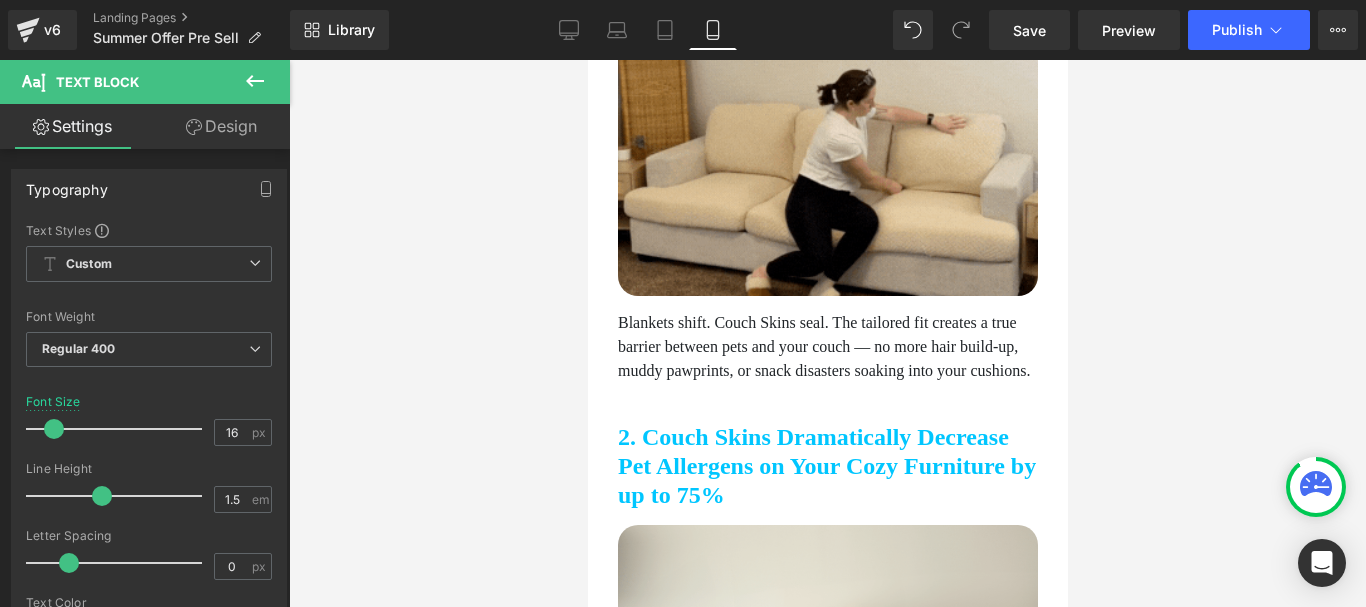 click at bounding box center [827, 333] 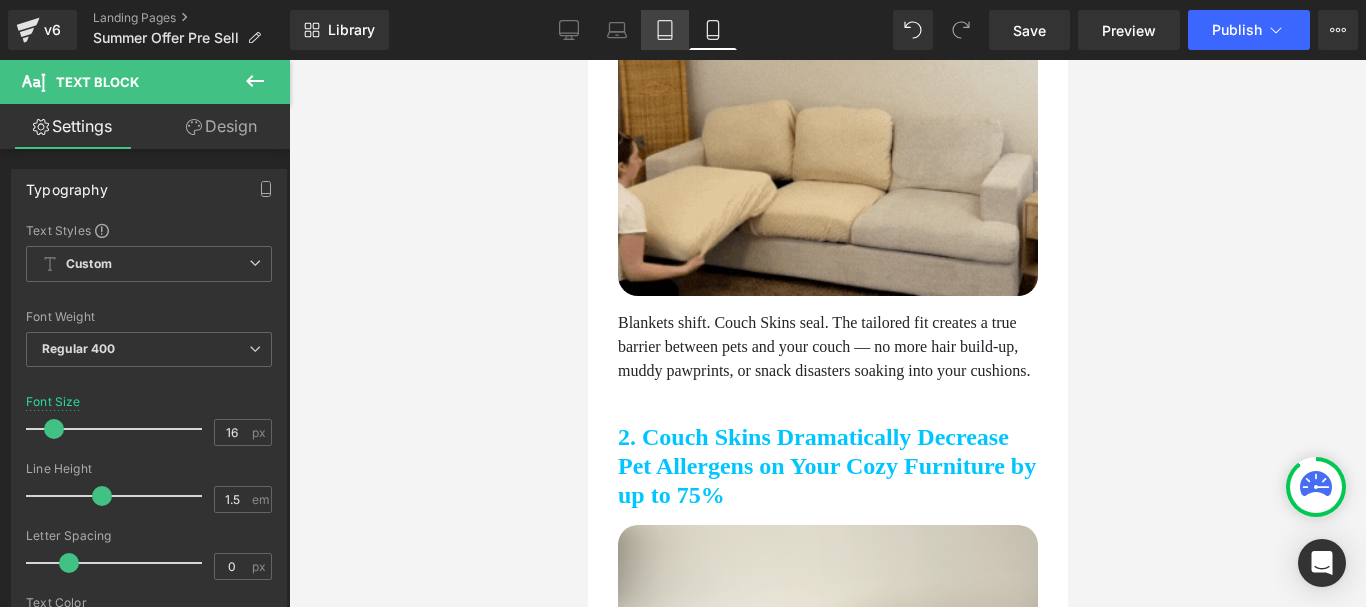 click 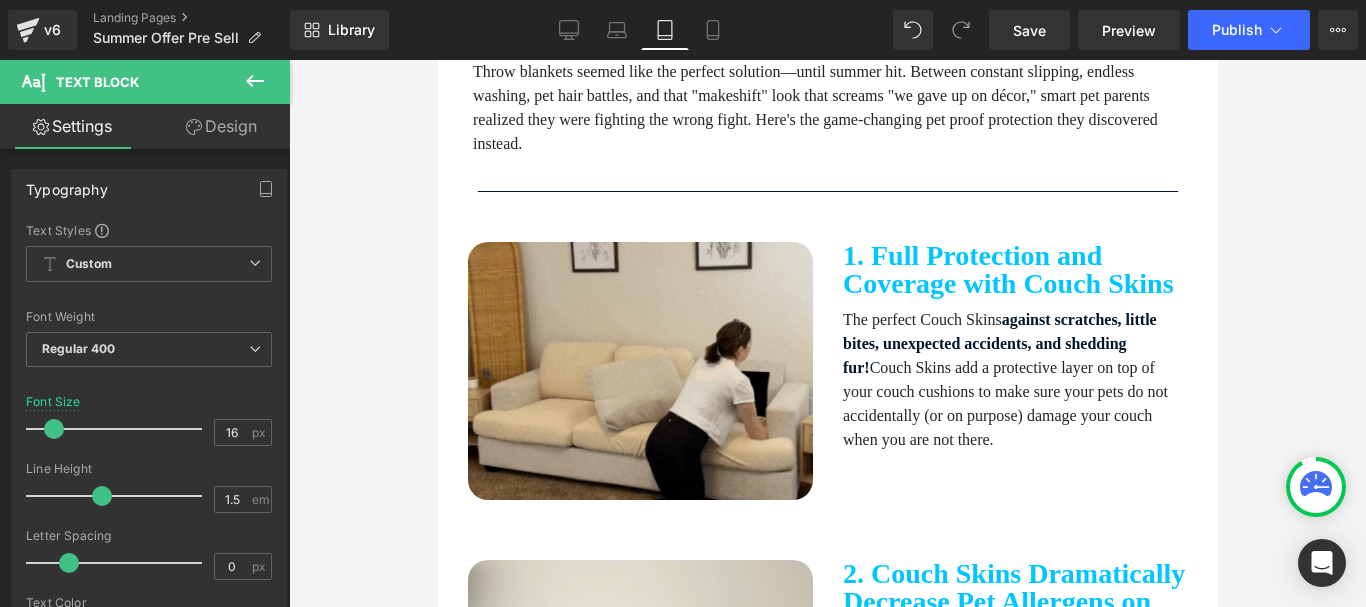 scroll, scrollTop: 1000, scrollLeft: 0, axis: vertical 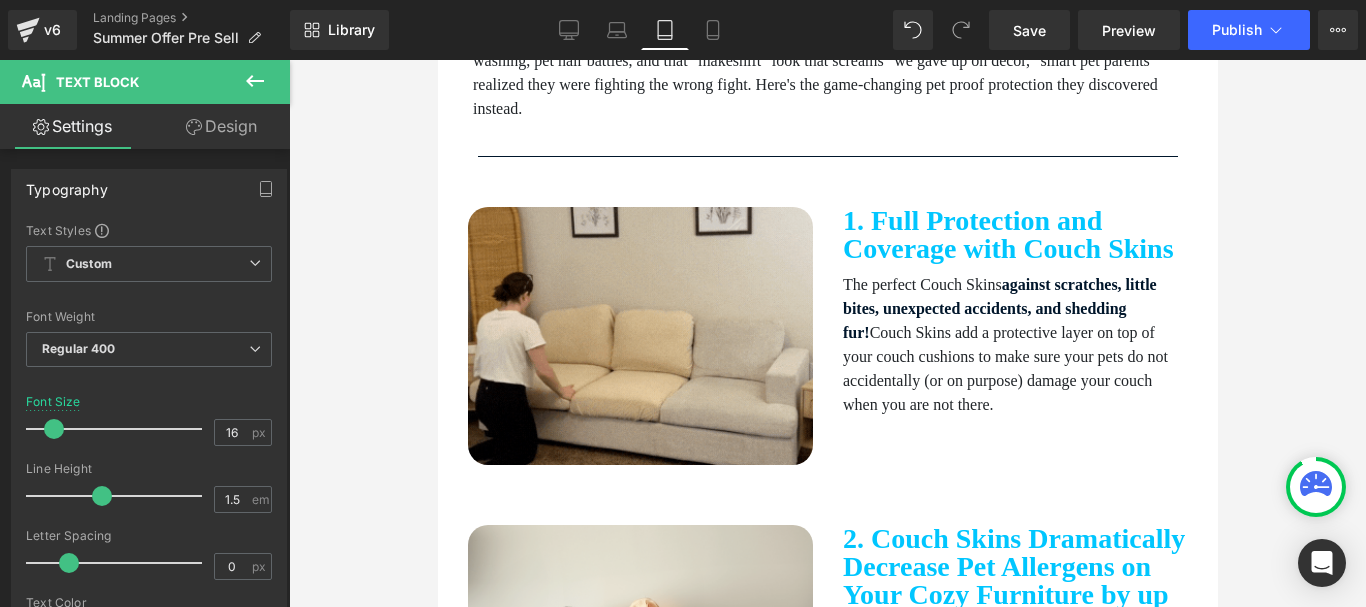 click on "1. Full Protection and Coverage with Couch Skins" at bounding box center (1014, 235) 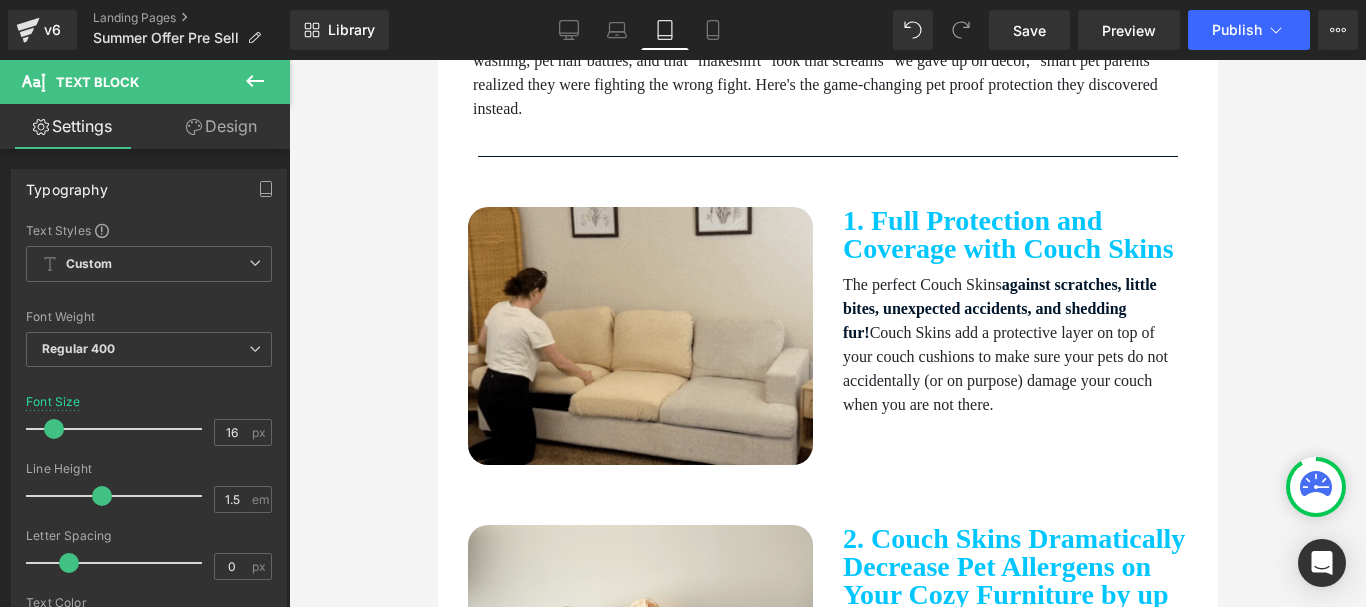 click on "1. Full Protection and Coverage with Couch Skins" at bounding box center (1014, 235) 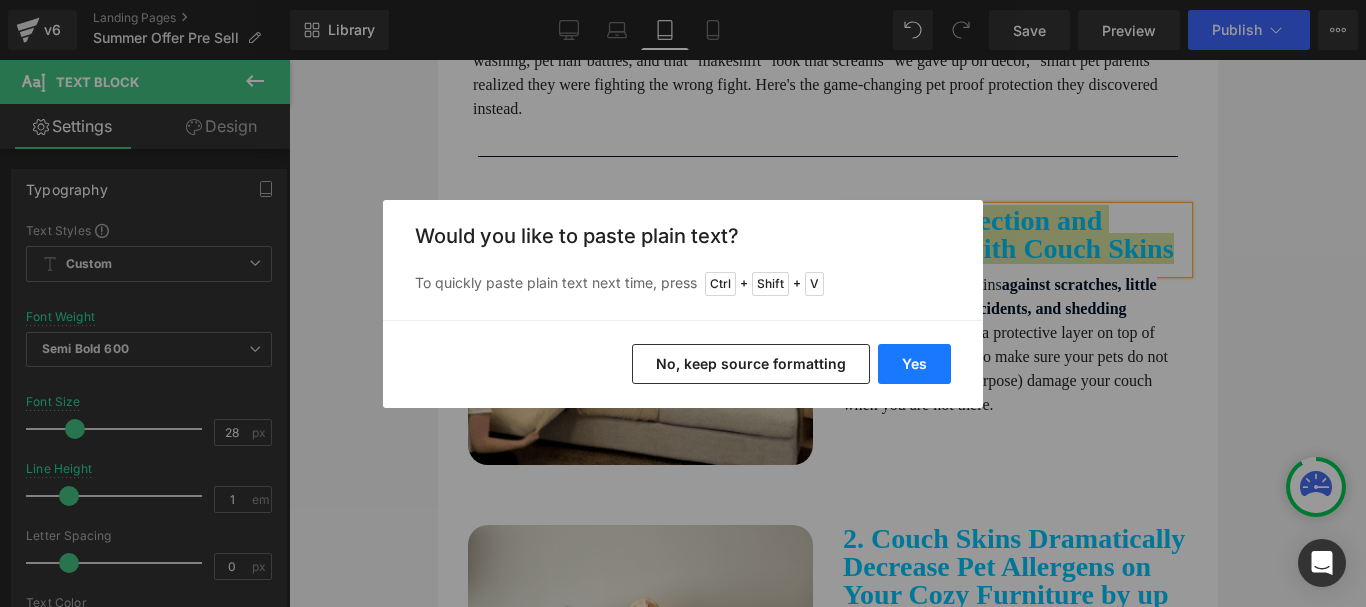click on "Yes" at bounding box center (914, 364) 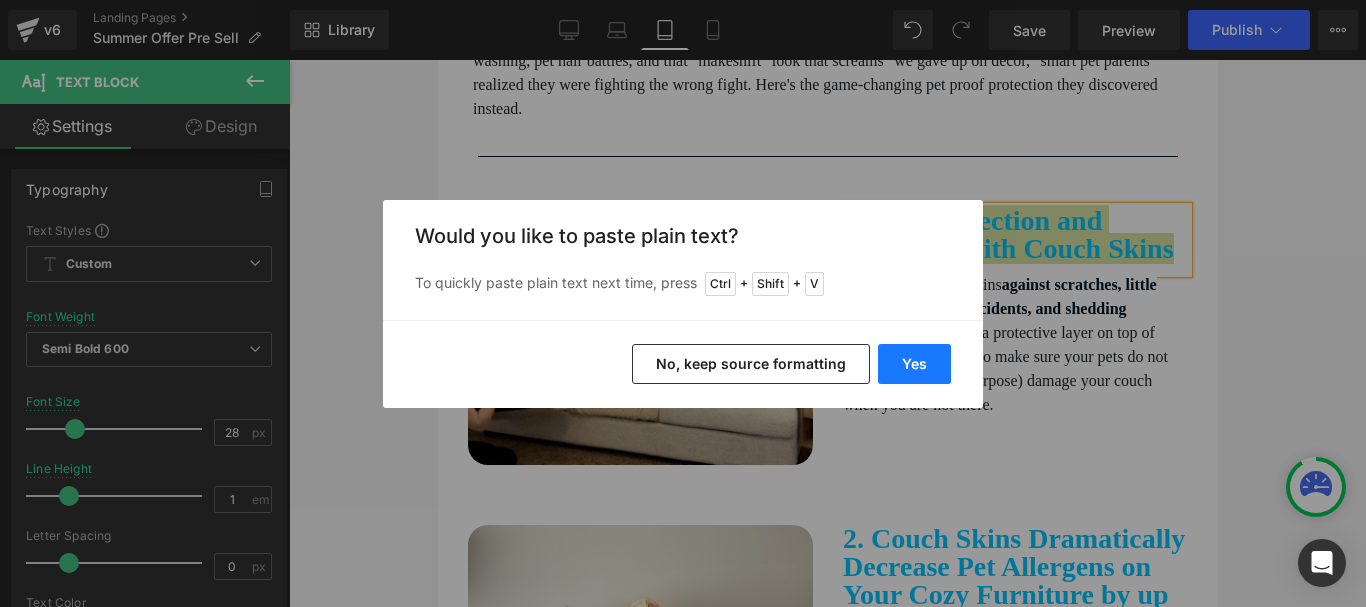 type 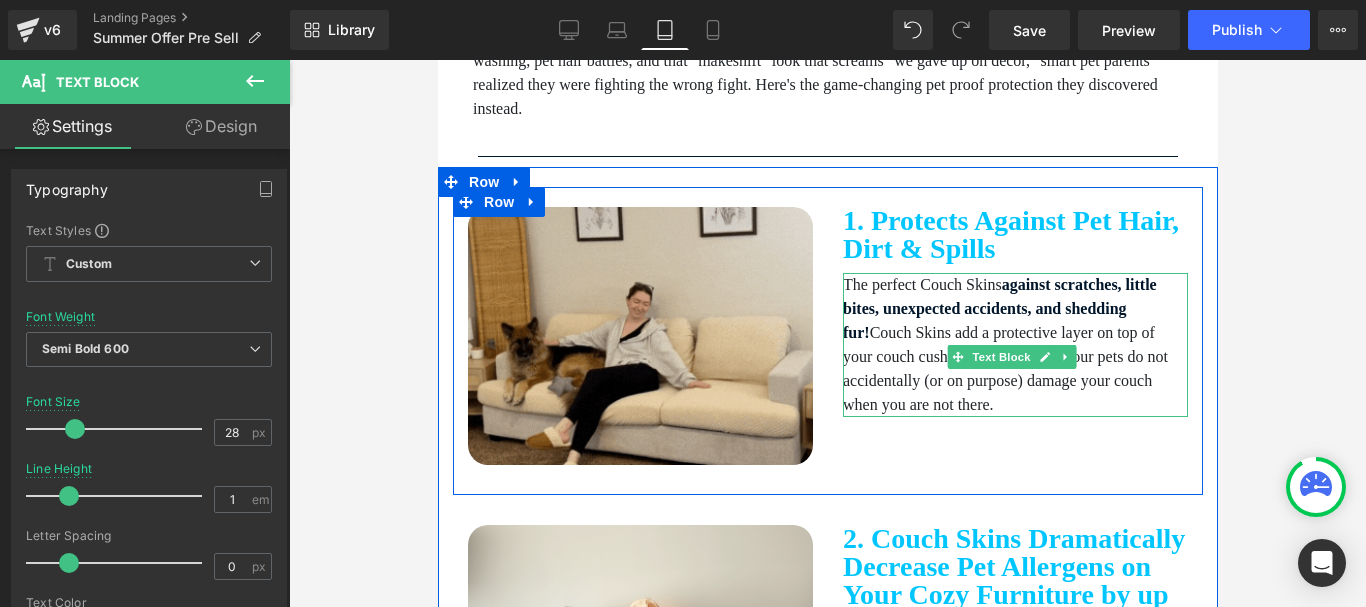 click on "The perfect Couch Skins  against scratches, little bites, unexpected accidents, and shedding fur !  Couch Skins add a protective layer on top of your couch cushions to make sure your pets do not accidentally (or on purpose) damage your couch when you are not there." at bounding box center [1014, 345] 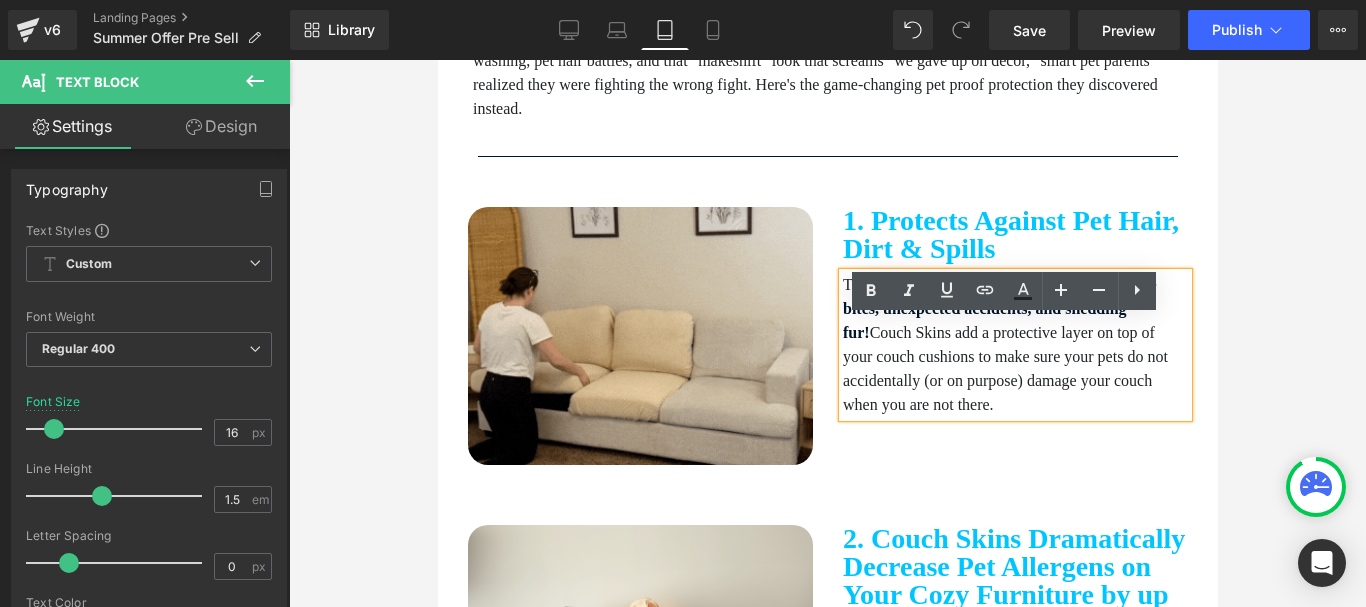 click on "Couch Skins add a protective layer on top of your couch cushions to make sure your pets do not accidentally (or on purpose) damage your couch when you are not there." at bounding box center (1004, 368) 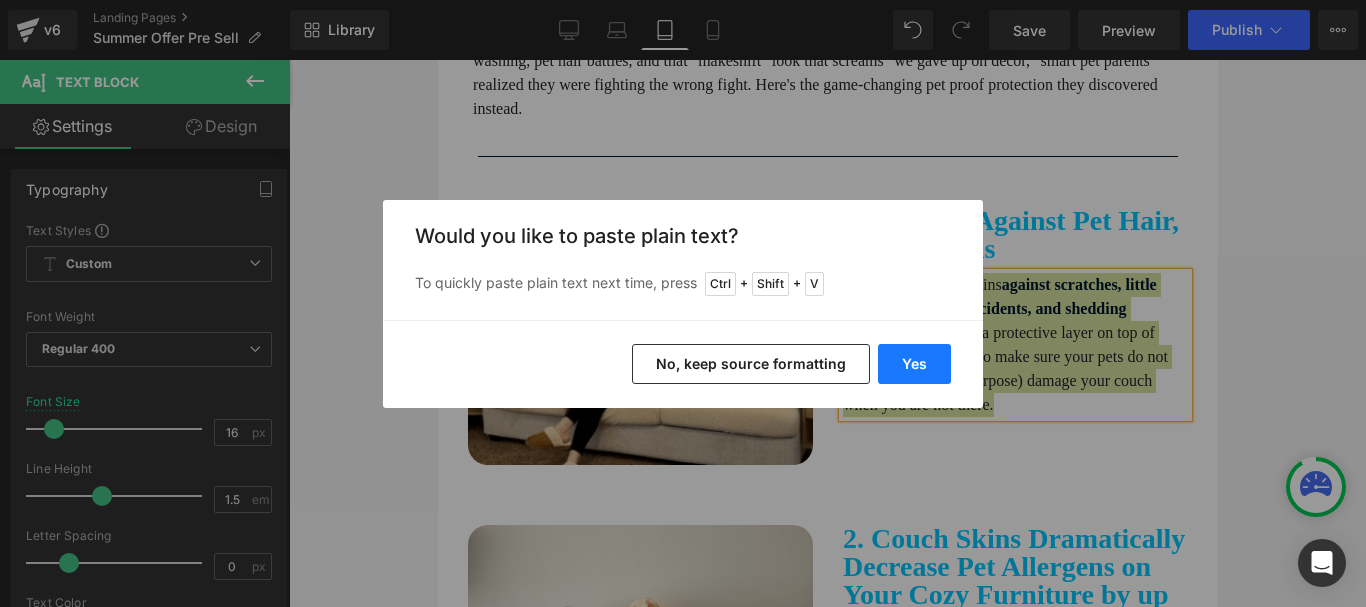 click on "Yes" at bounding box center (914, 364) 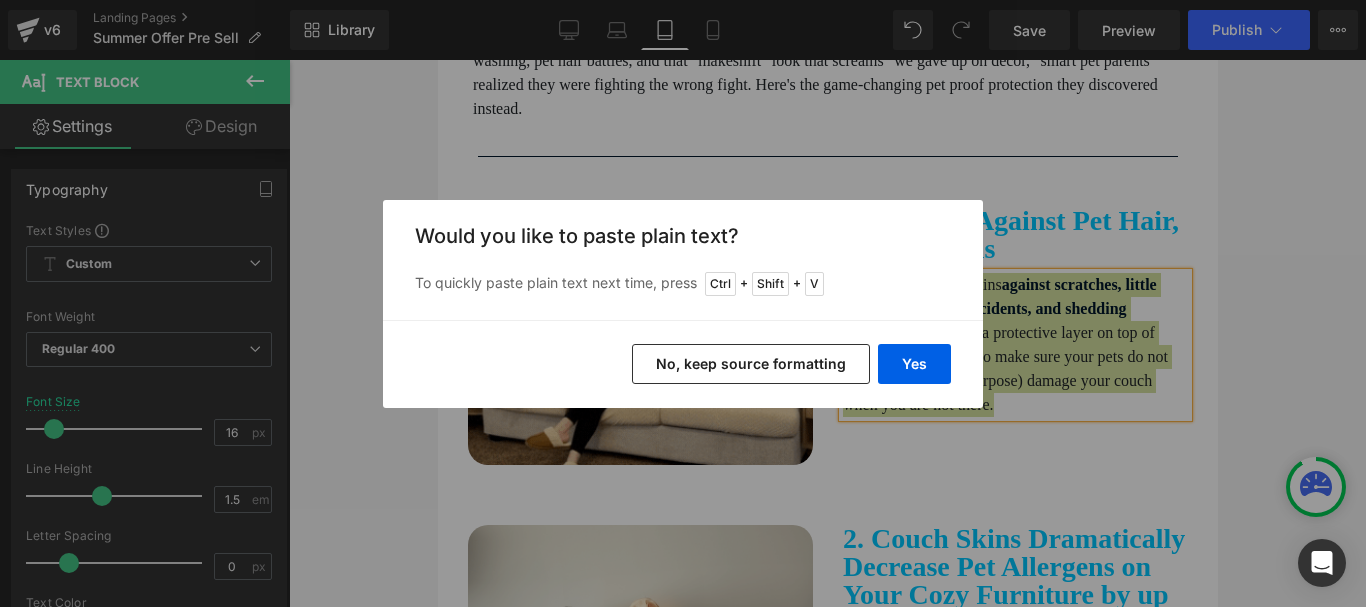type 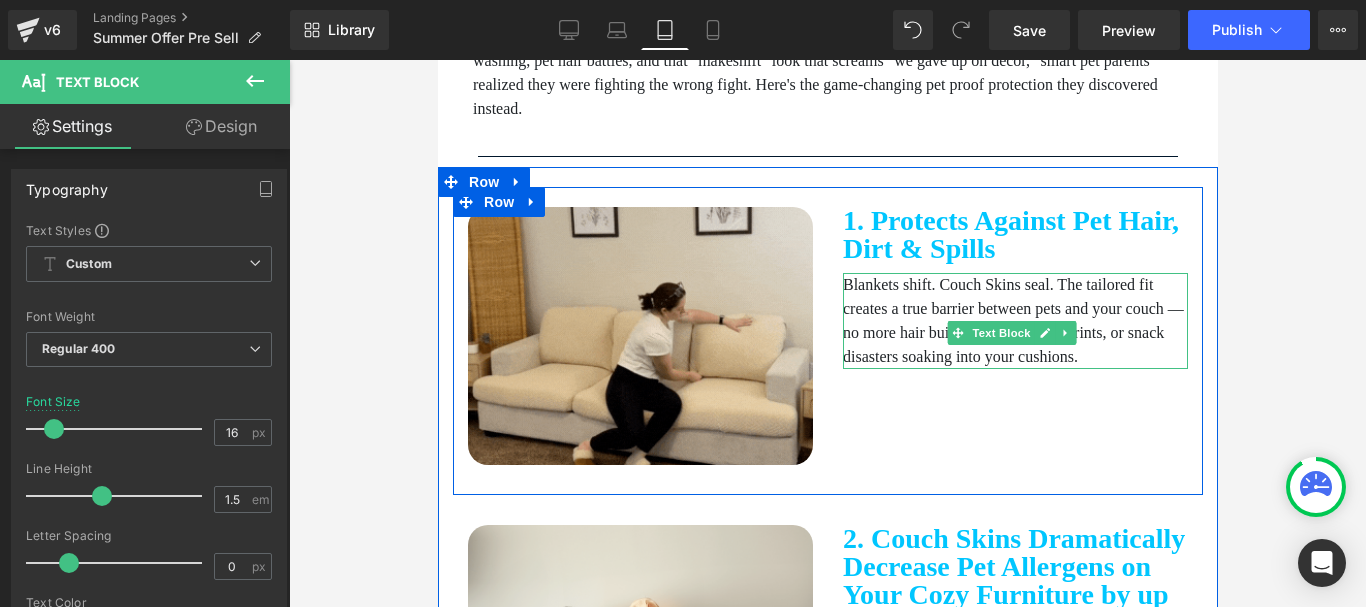 click on "Blankets shift. Couch Skins seal. The tailored fit creates a true barrier between pets and your couch — no more hair build-up, muddy pawprints, or snack disasters soaking into your cushions." at bounding box center (1014, 321) 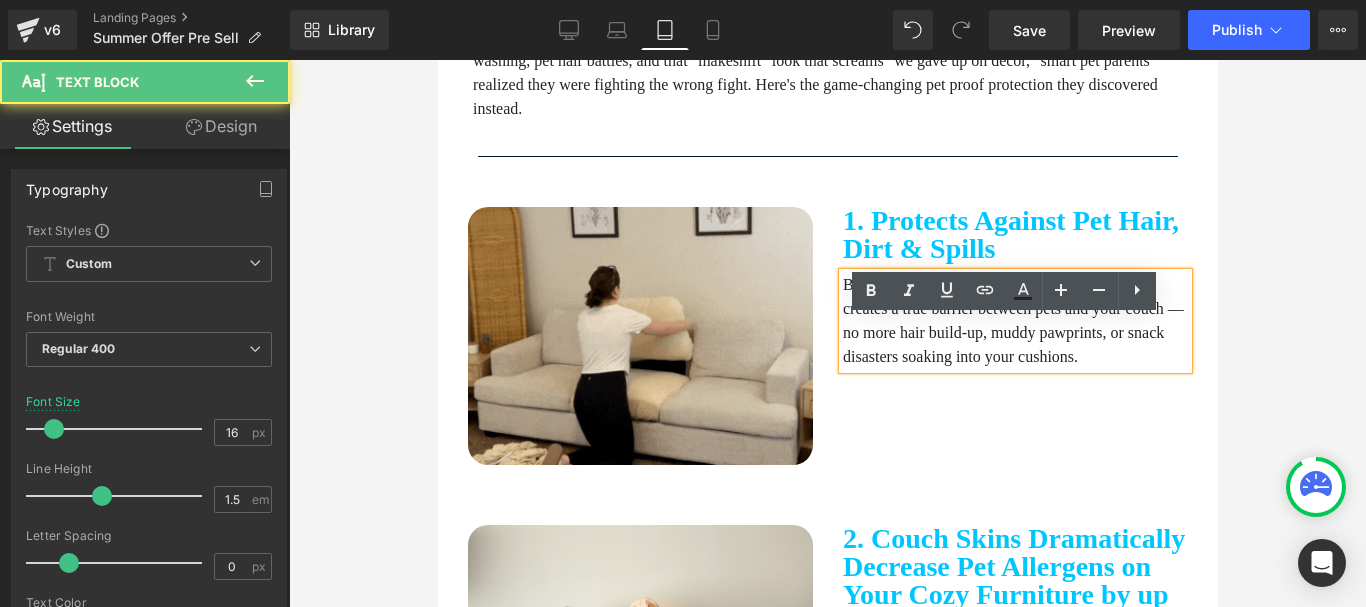 click at bounding box center [827, 333] 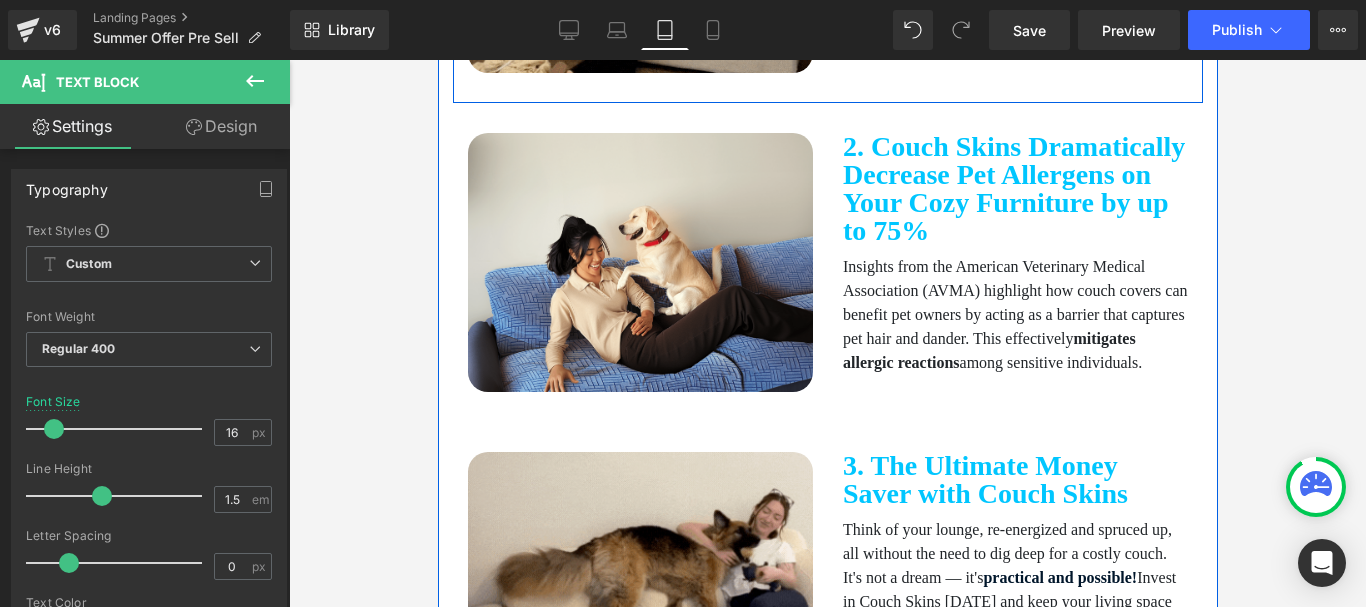 scroll, scrollTop: 1400, scrollLeft: 0, axis: vertical 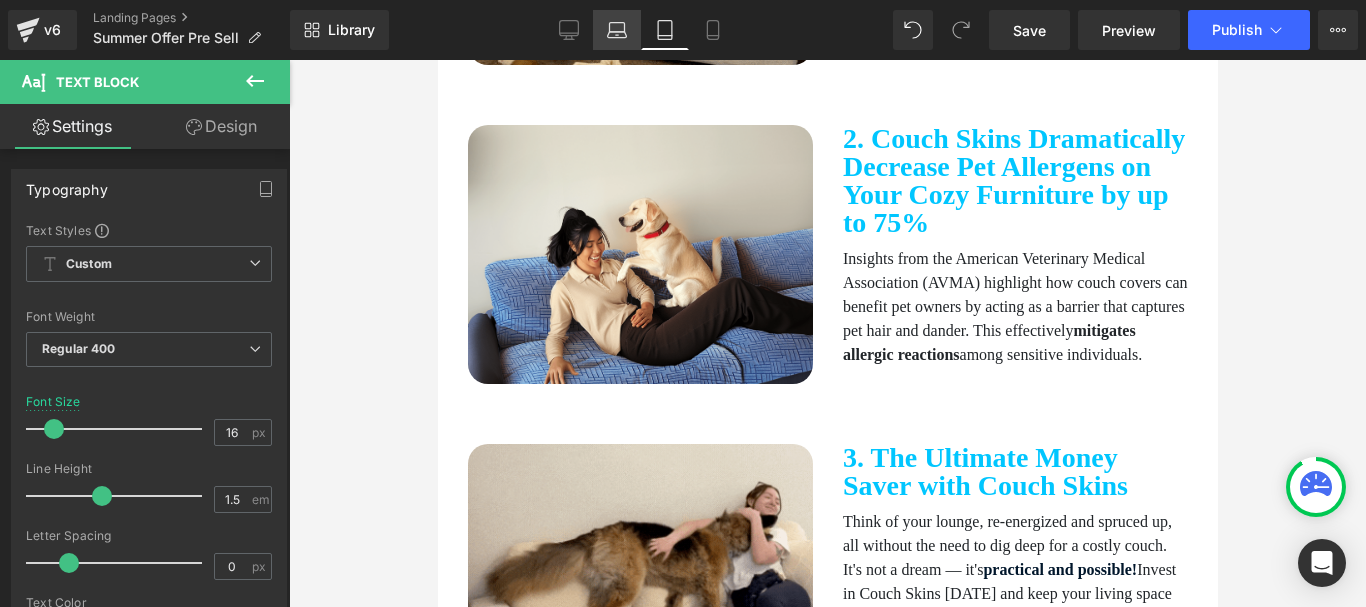 drag, startPoint x: 623, startPoint y: 29, endPoint x: 388, endPoint y: 46, distance: 235.61409 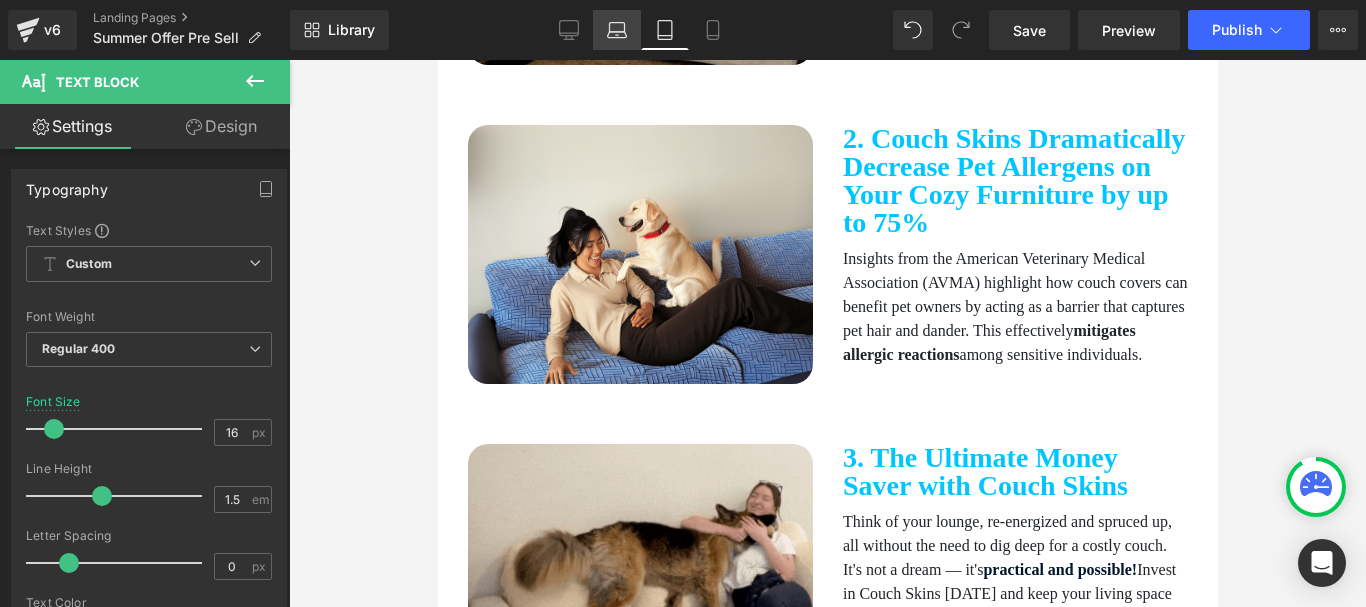 click 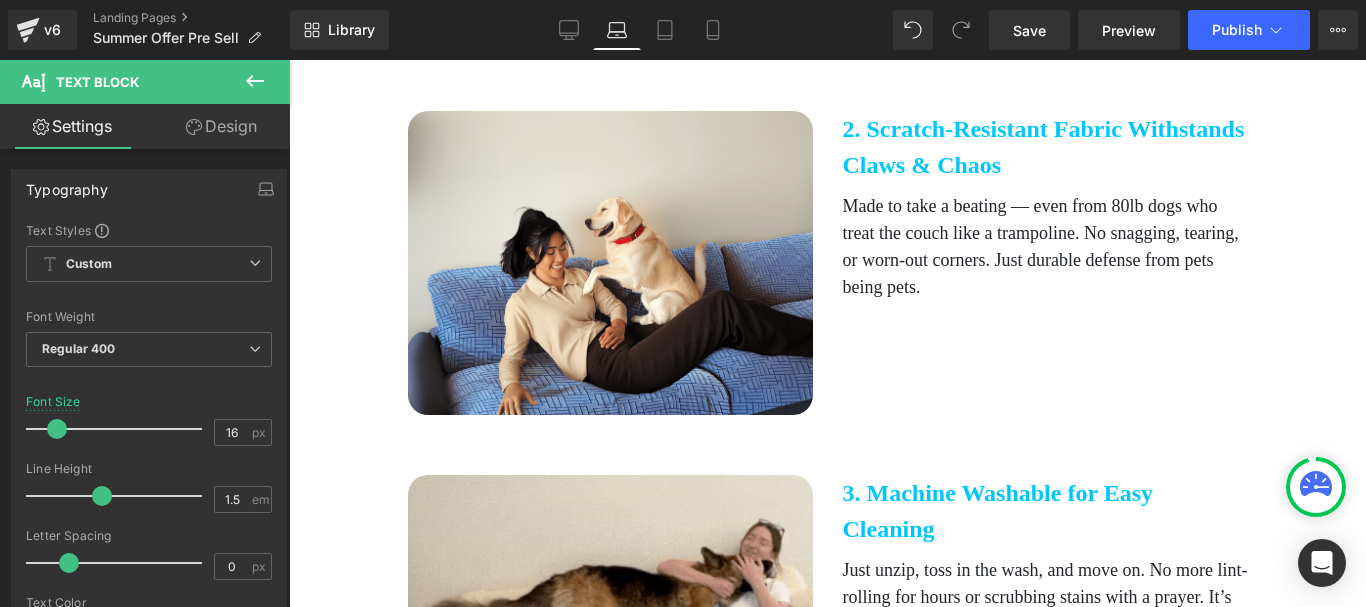 scroll, scrollTop: 1800, scrollLeft: 0, axis: vertical 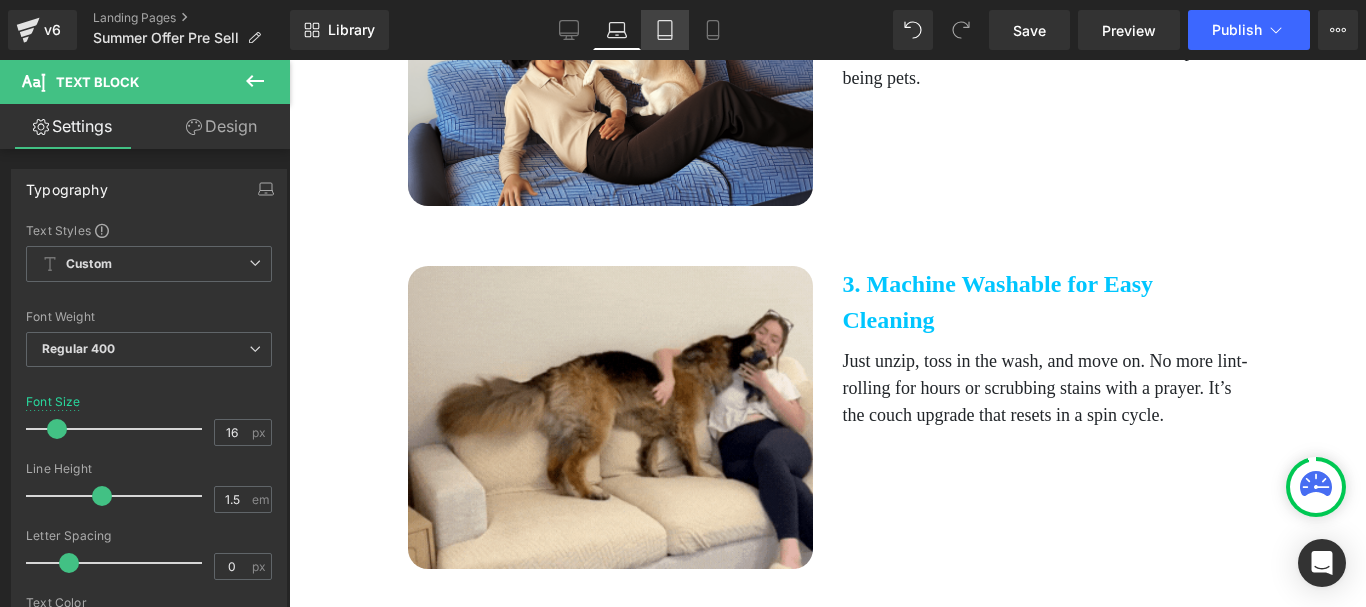 drag, startPoint x: 670, startPoint y: 34, endPoint x: 299, endPoint y: 74, distance: 373.15012 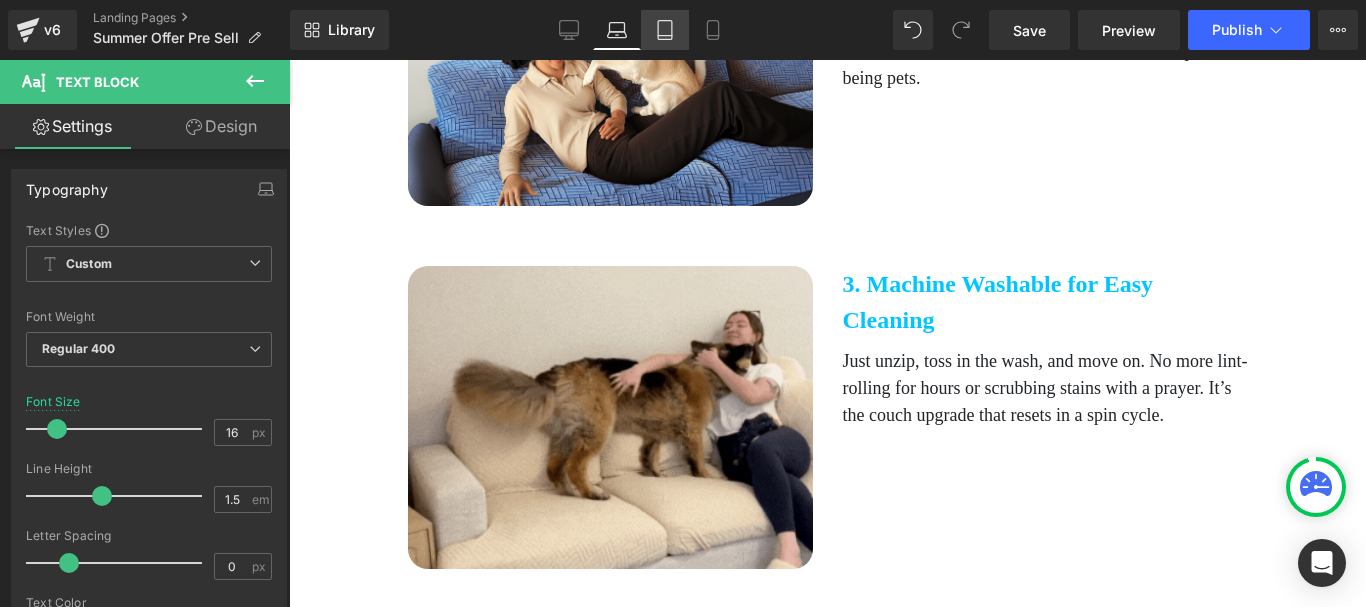 click 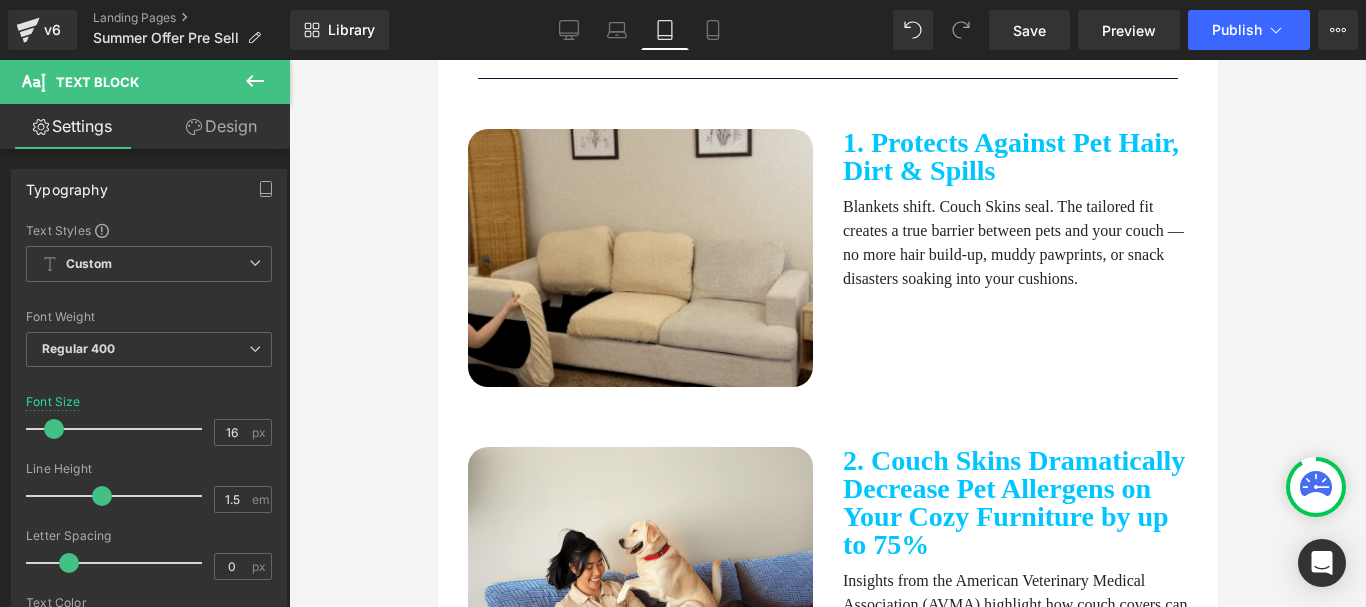 scroll, scrollTop: 1072, scrollLeft: 0, axis: vertical 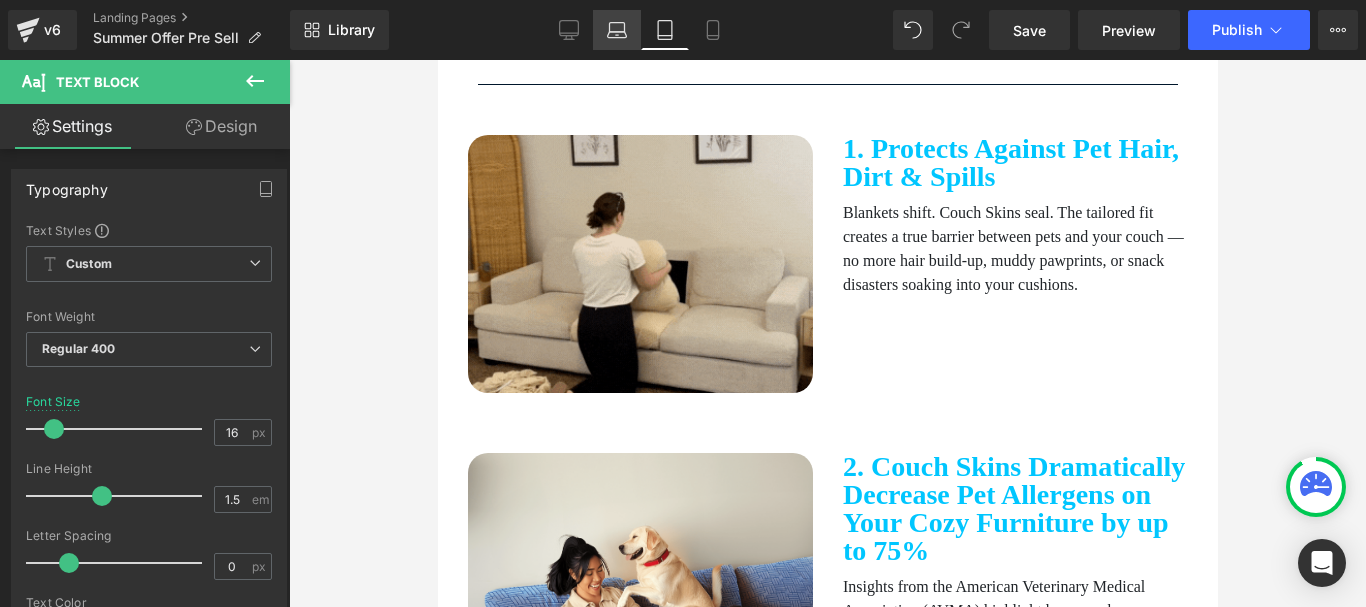 click 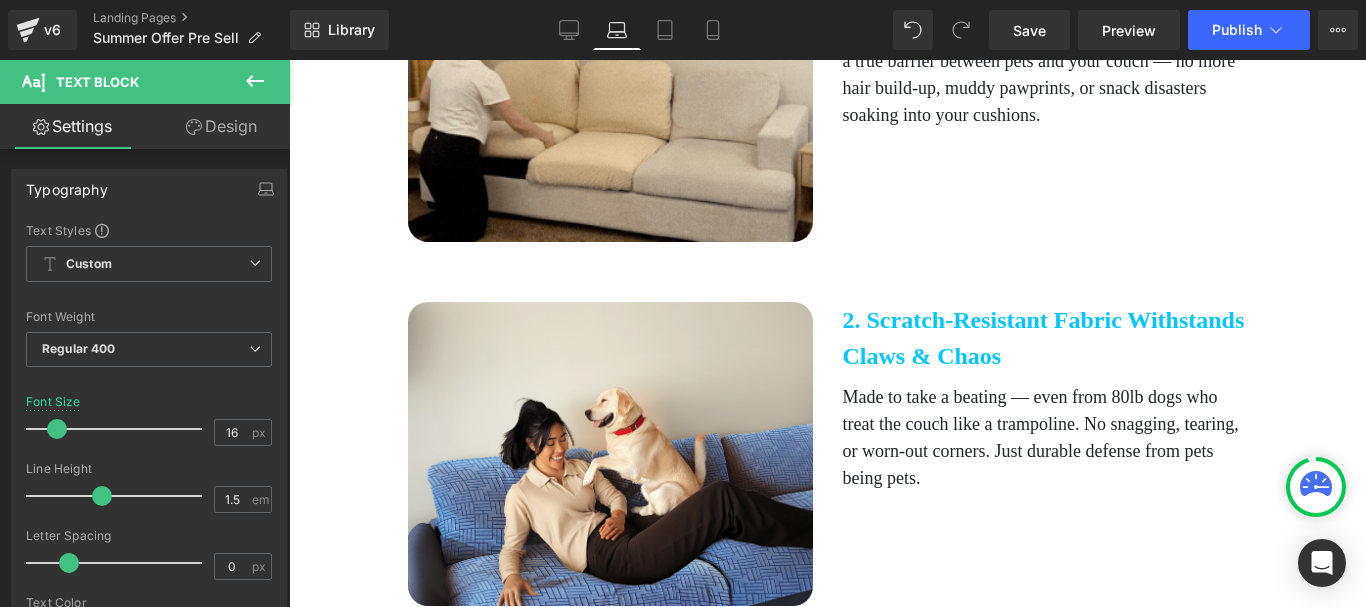 scroll, scrollTop: 1600, scrollLeft: 0, axis: vertical 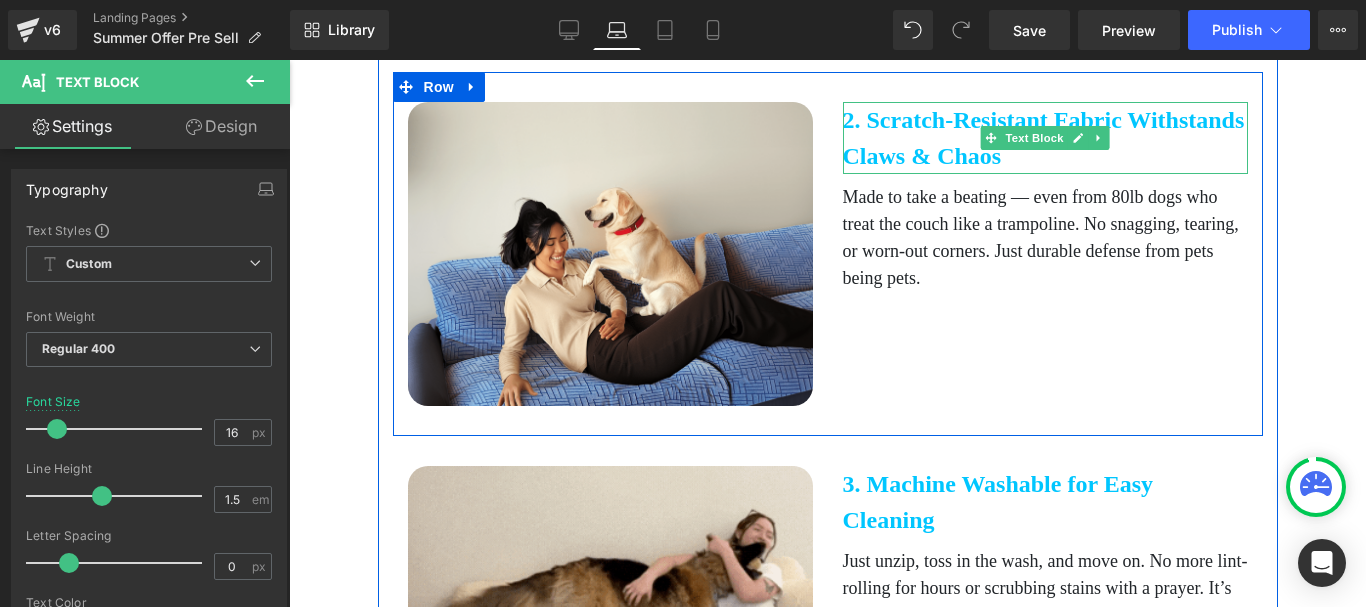 click on "2. Scratch-Resistant Fabric Withstands Claws & Chaos" at bounding box center (1045, 138) 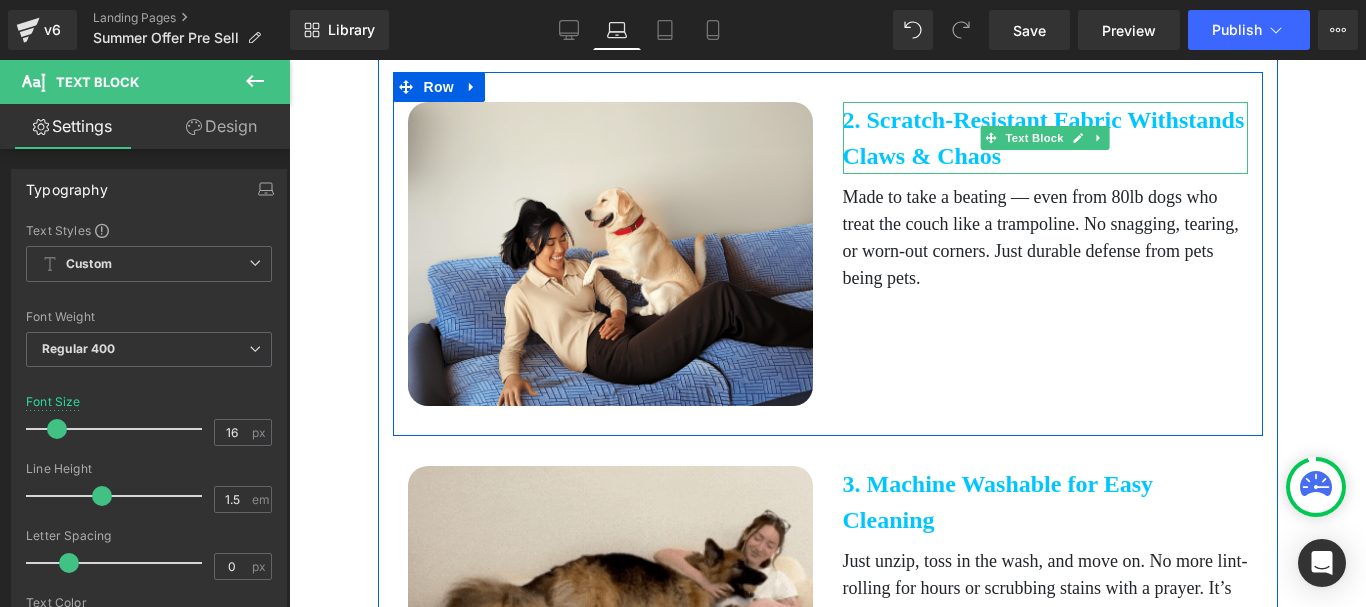 click on "2. Scratch-Resistant Fabric Withstands Claws & Chaos" at bounding box center (1045, 138) 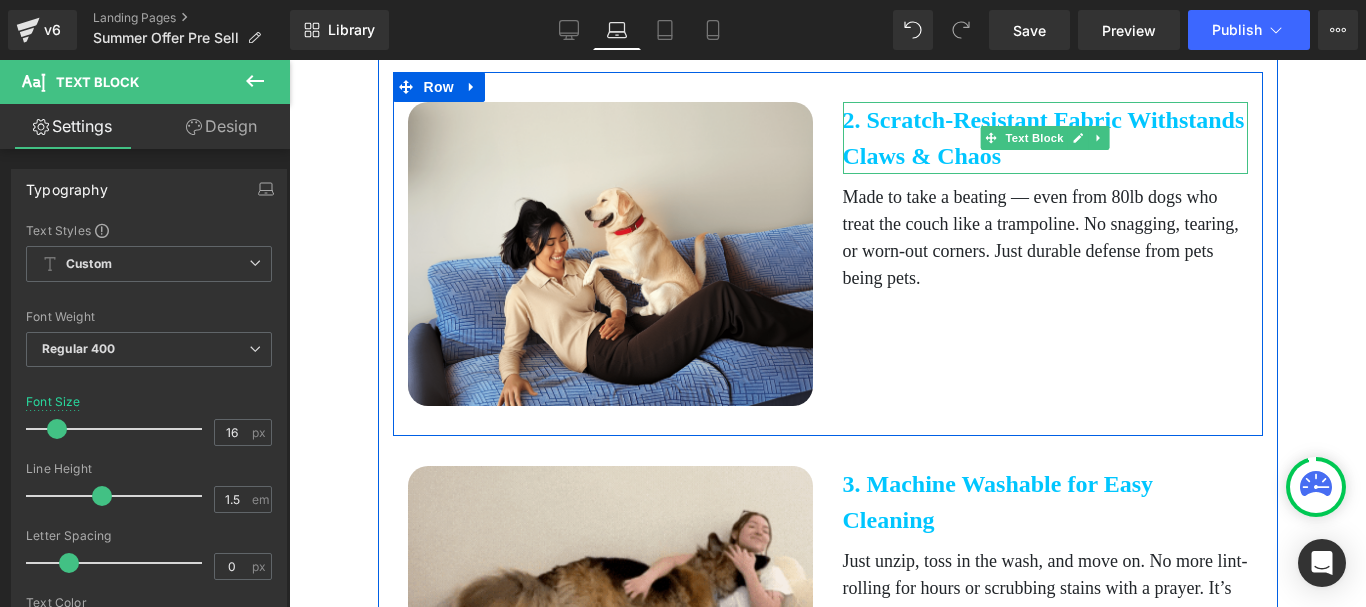 click on "2. Scratch-Resistant Fabric Withstands Claws & Chaos" at bounding box center (1045, 138) 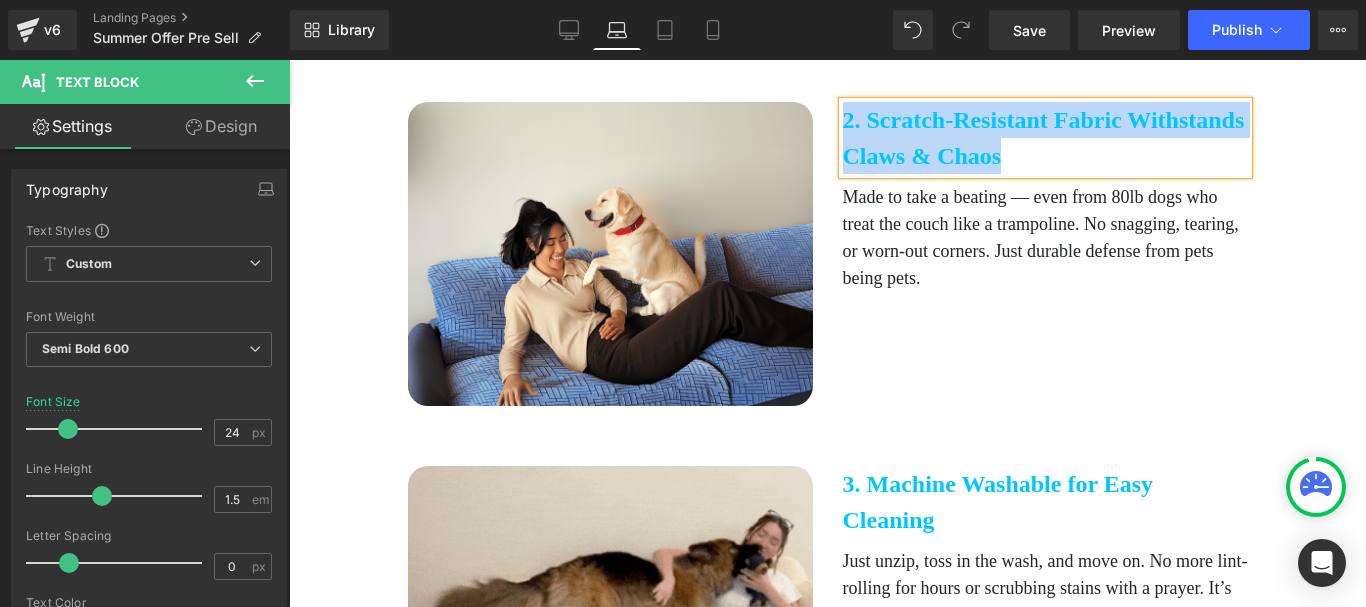 click on "Made to take a beating — even from 80lb dogs who treat the couch like a trampoline. No snagging, tearing, or worn-out corners. Just durable defense from pets being pets." at bounding box center [1045, 238] 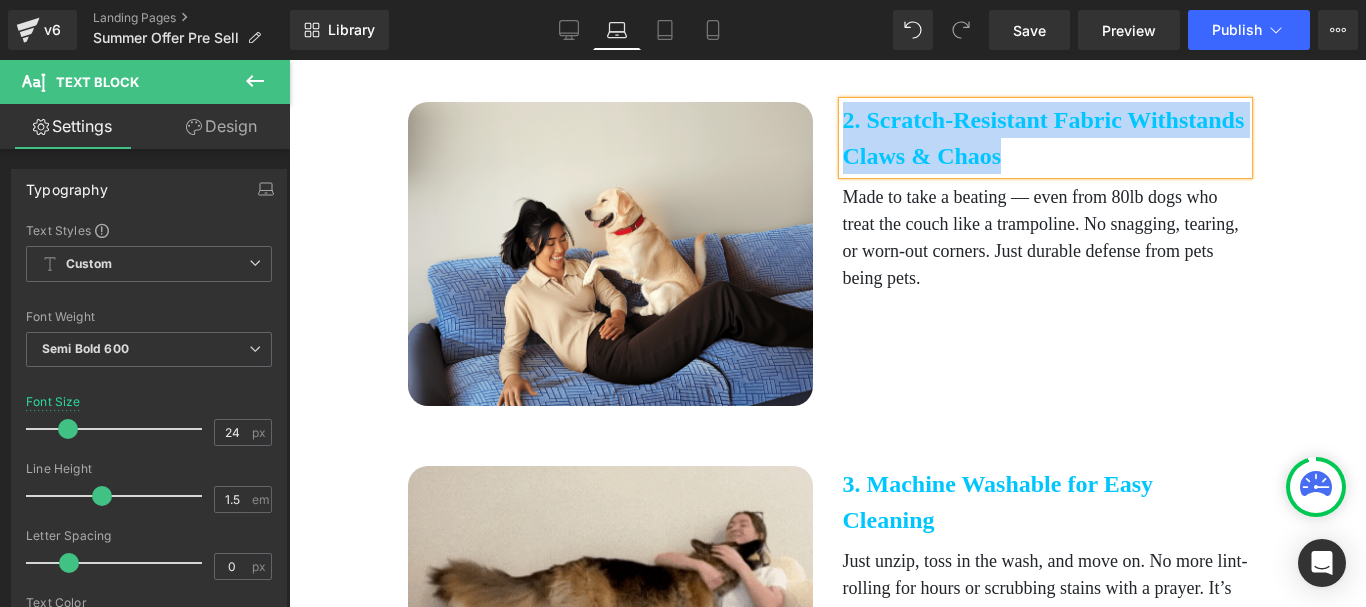 click on "Made to take a beating — even from 80lb dogs who treat the couch like a trampoline. No snagging, tearing, or worn-out corners. Just durable defense from pets being pets." at bounding box center (1045, 238) 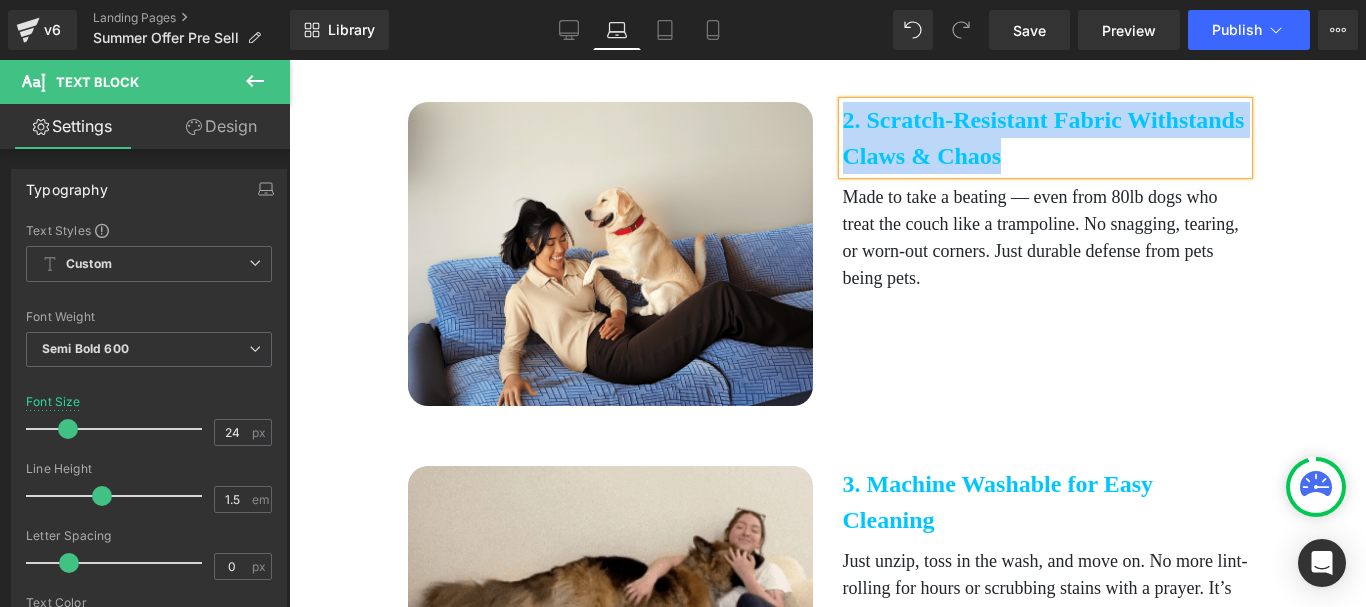 click on "Made to take a beating — even from 80lb dogs who treat the couch like a trampoline. No snagging, tearing, or worn-out corners. Just durable defense from pets being pets." at bounding box center (1045, 238) 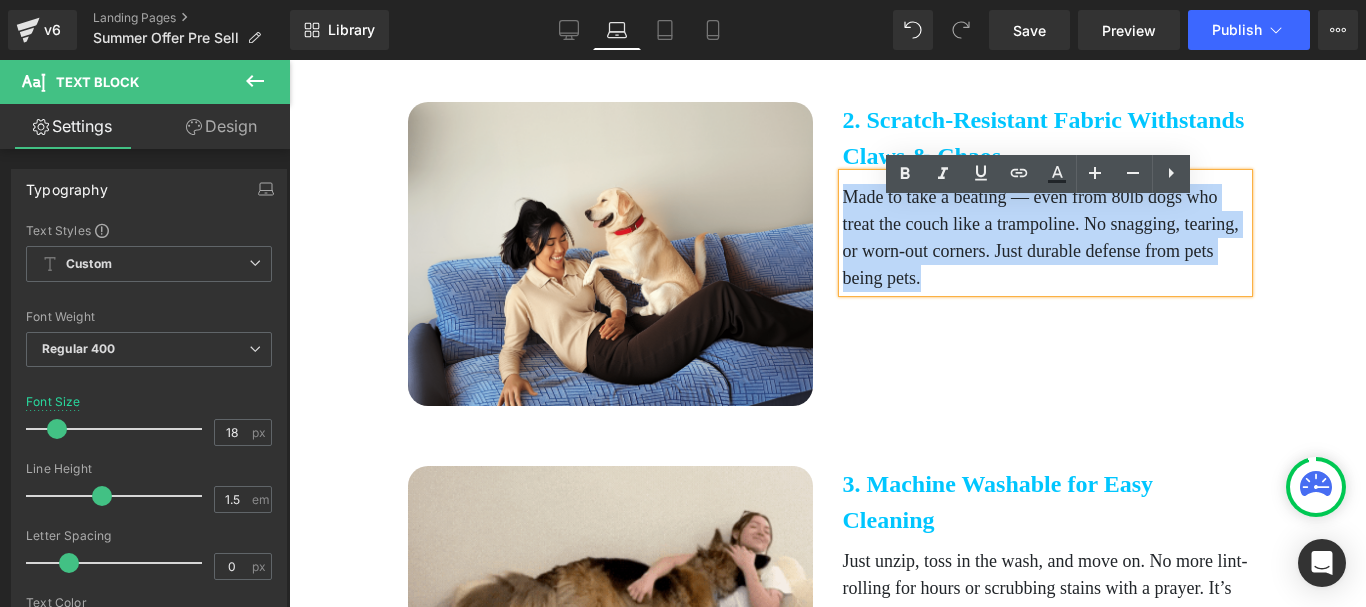 copy on "Made to take a beating — even from 80lb dogs who treat the couch like a trampoline. No snagging, tearing, or worn-out corners. Just durable defense from pets being pets." 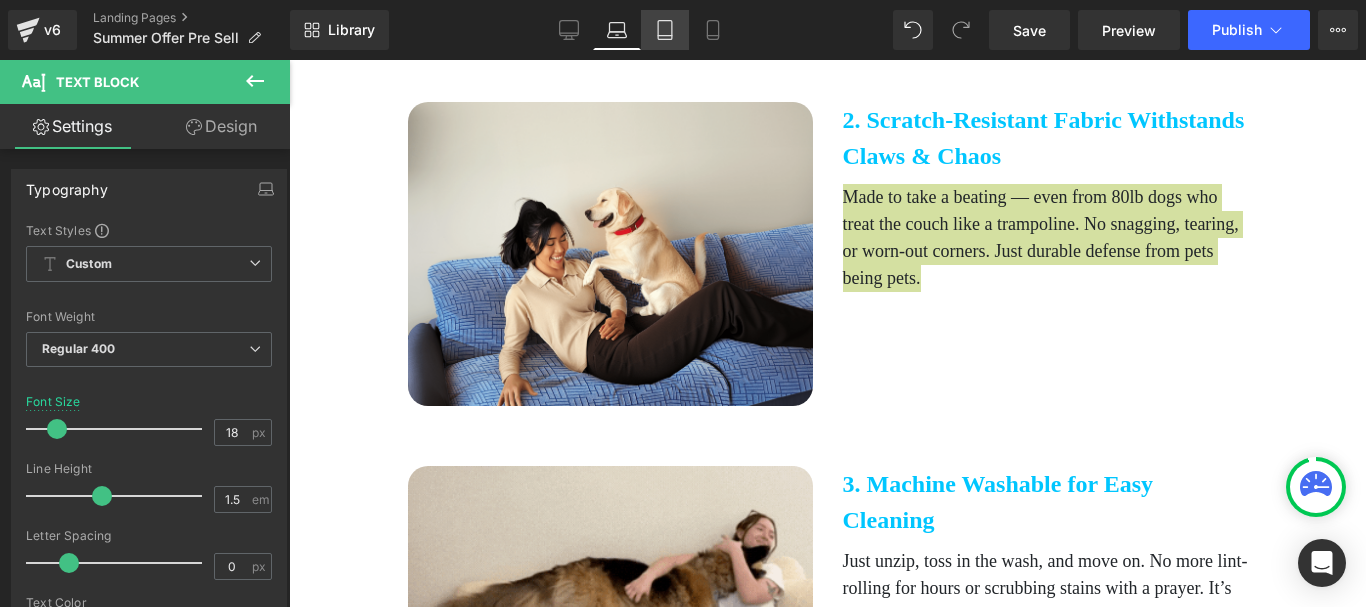 click on "Tablet" at bounding box center (665, 30) 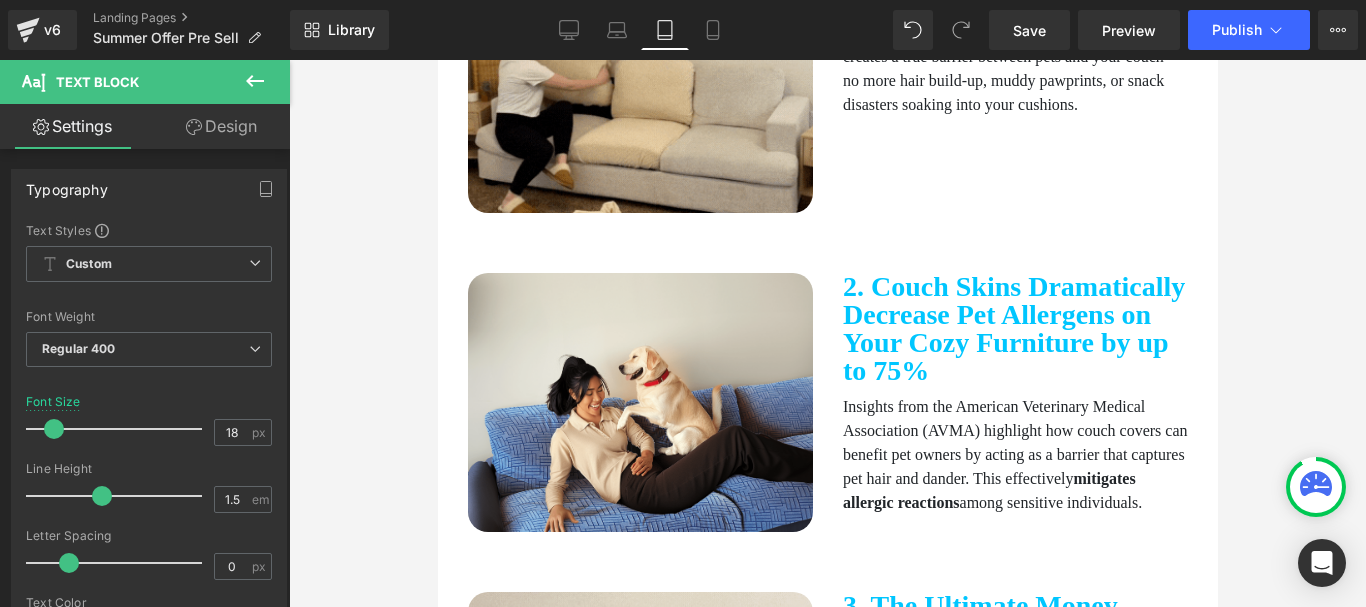 scroll, scrollTop: 1300, scrollLeft: 0, axis: vertical 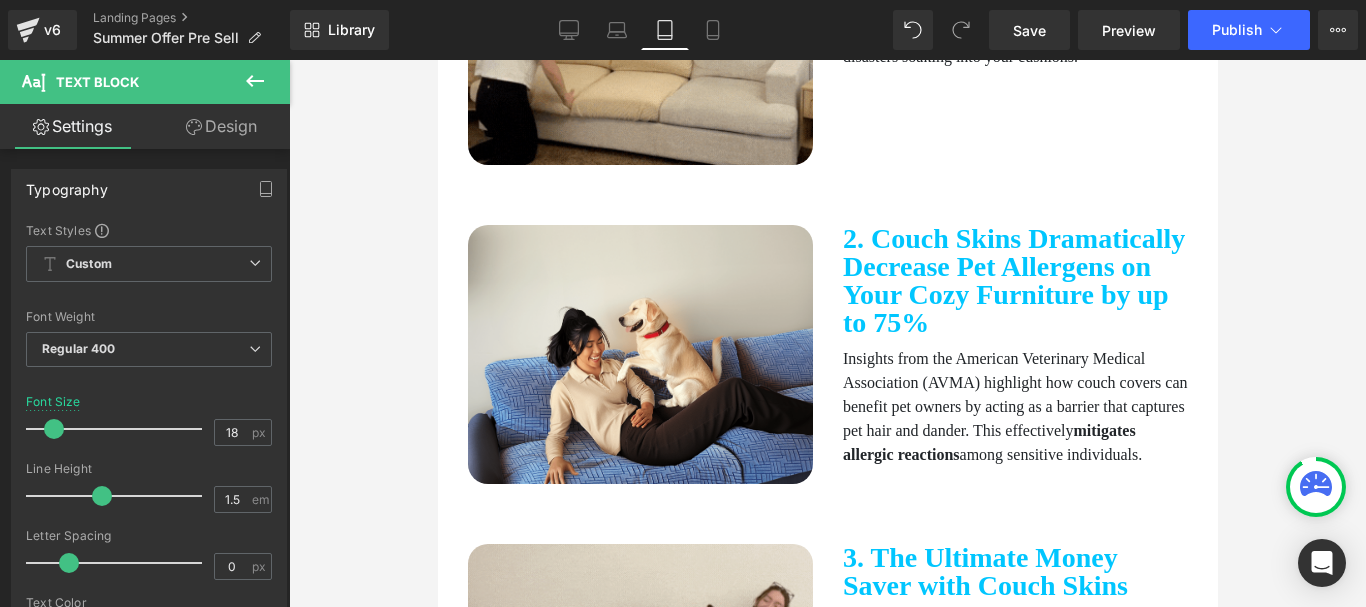 click on "2. Couch Skins Dramatically Decrease Pet Allergens on Your Cozy Furniture by up to 75%" at bounding box center [1014, 281] 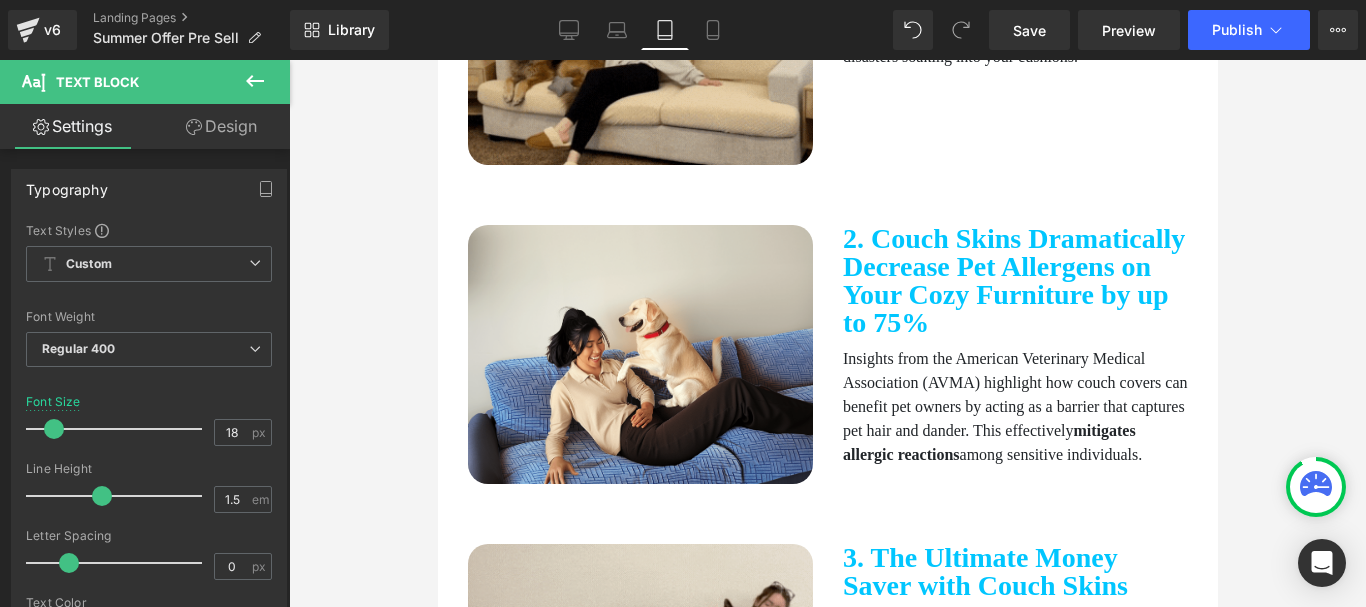 click on "2. Couch Skins Dramatically Decrease Pet Allergens on Your Cozy Furniture by up to 75%" at bounding box center [1014, 281] 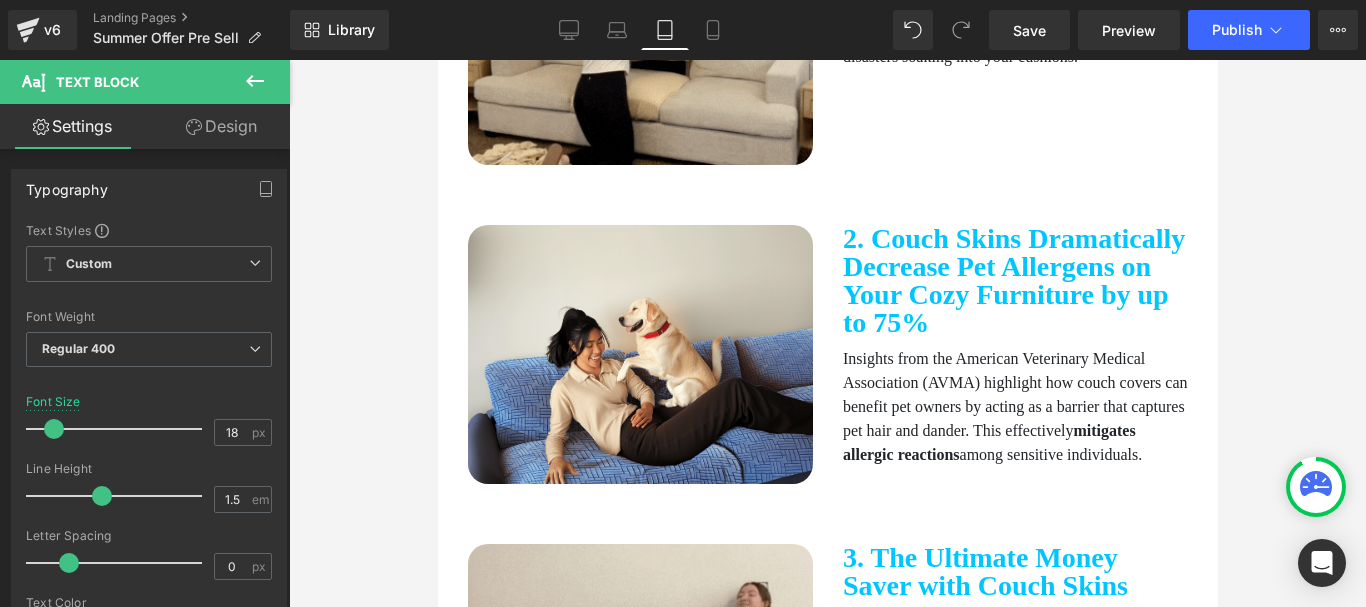 click on "2. Couch Skins Dramatically Decrease Pet Allergens on Your Cozy Furniture by up to 75%" at bounding box center (1014, 281) 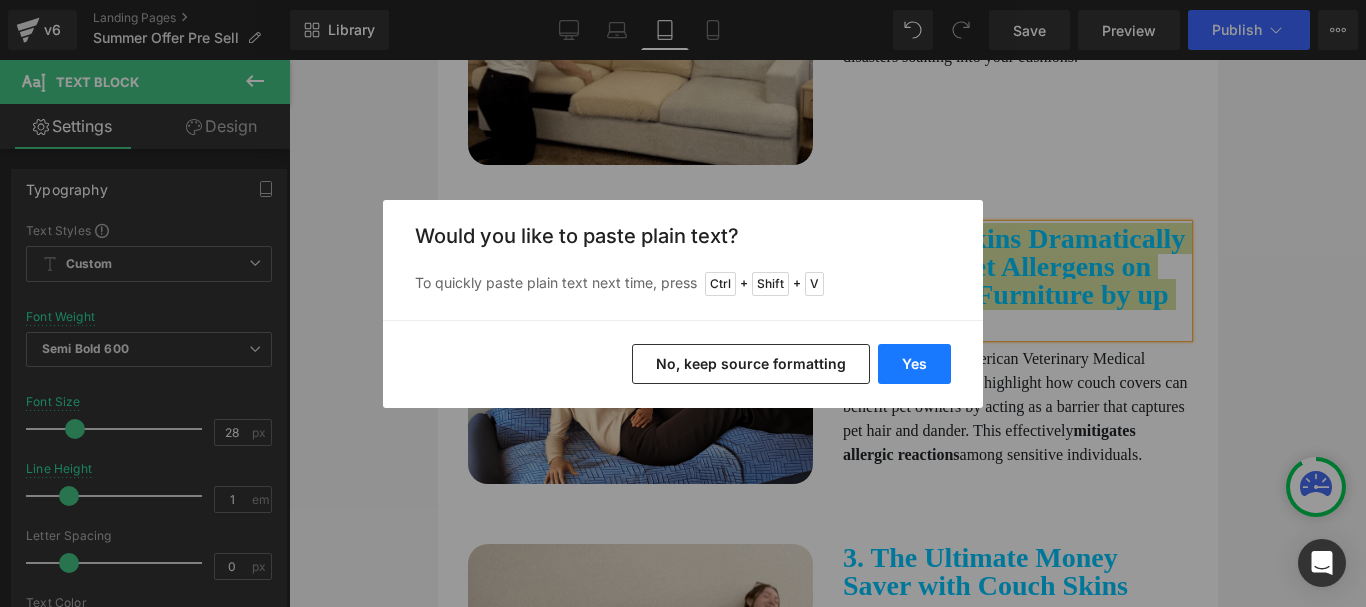 click on "Yes" at bounding box center (914, 364) 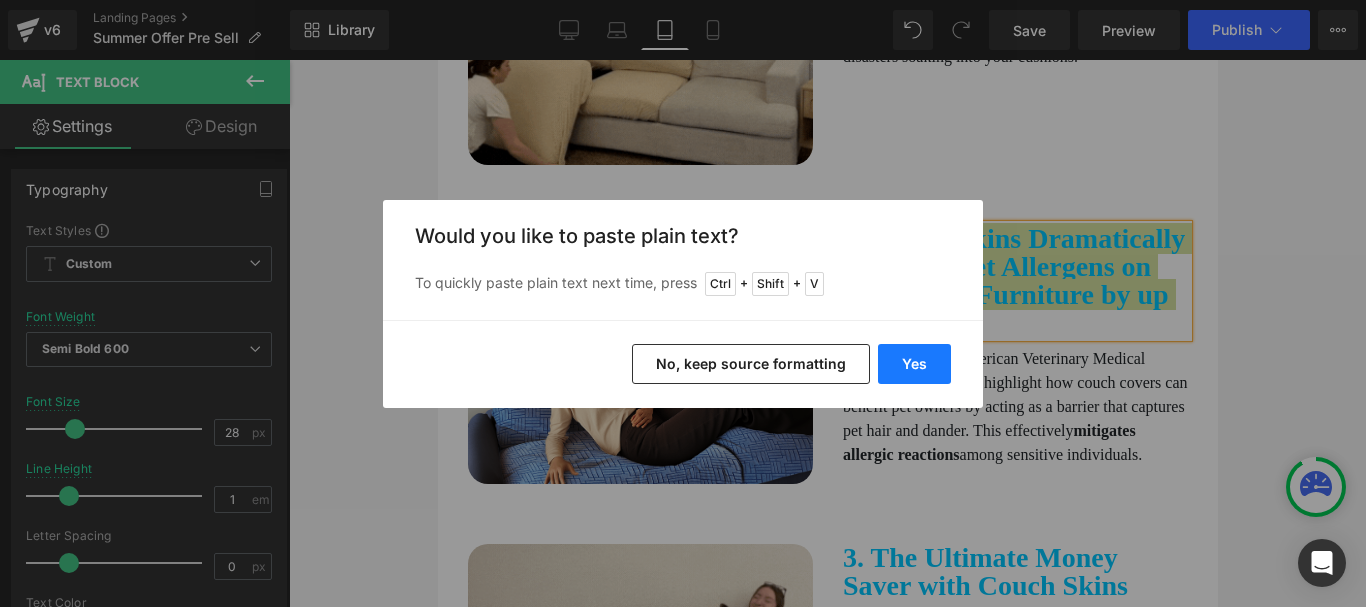 type 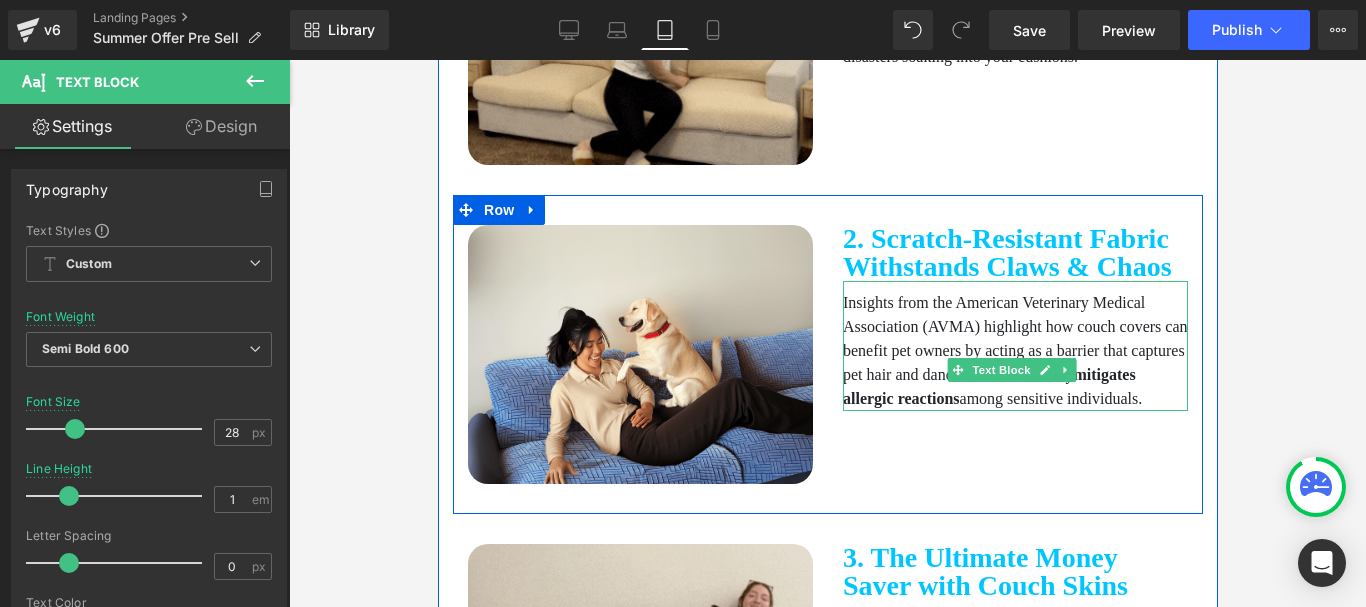 click on "Insights from the American Veterinary Medical Association (AVMA) highlight how couch covers can benefit pet owners by acting as a barrier that captures pet hair and dander. This effectively  mitigates allergic reactions  among sensitive individuals." at bounding box center (1014, 350) 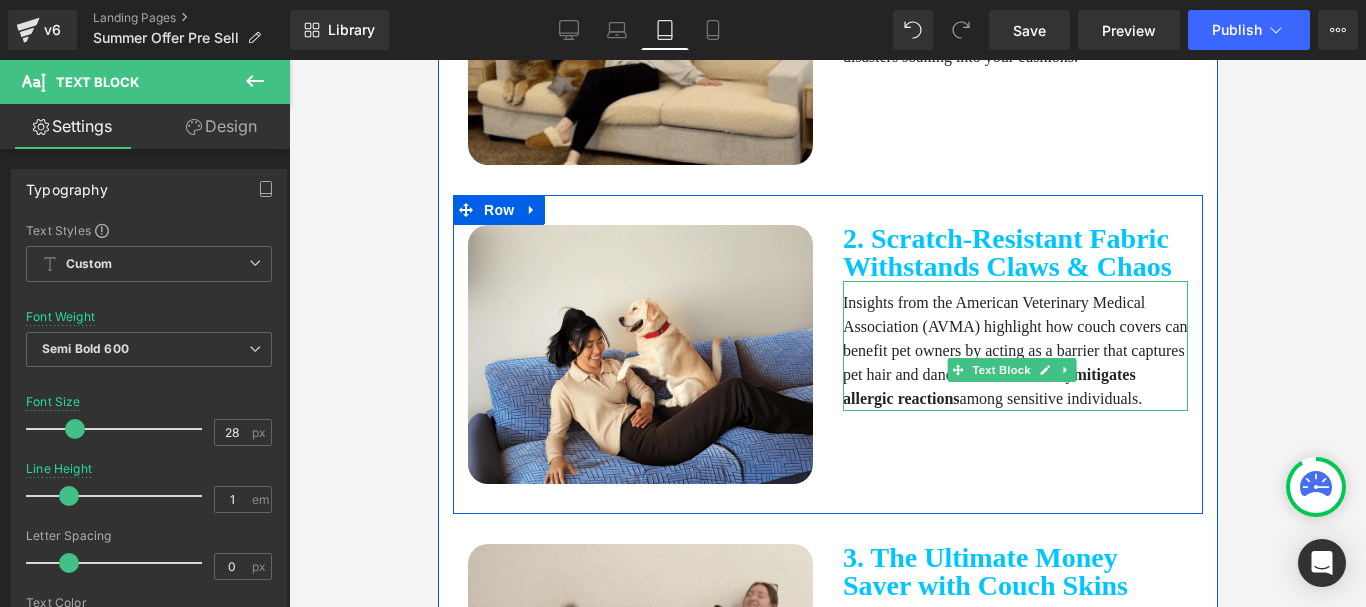 click on "Insights from the American Veterinary Medical Association (AVMA) highlight how couch covers can benefit pet owners by acting as a barrier that captures pet hair and dander. This effectively  mitigates allergic reactions  among sensitive individuals." at bounding box center [1014, 350] 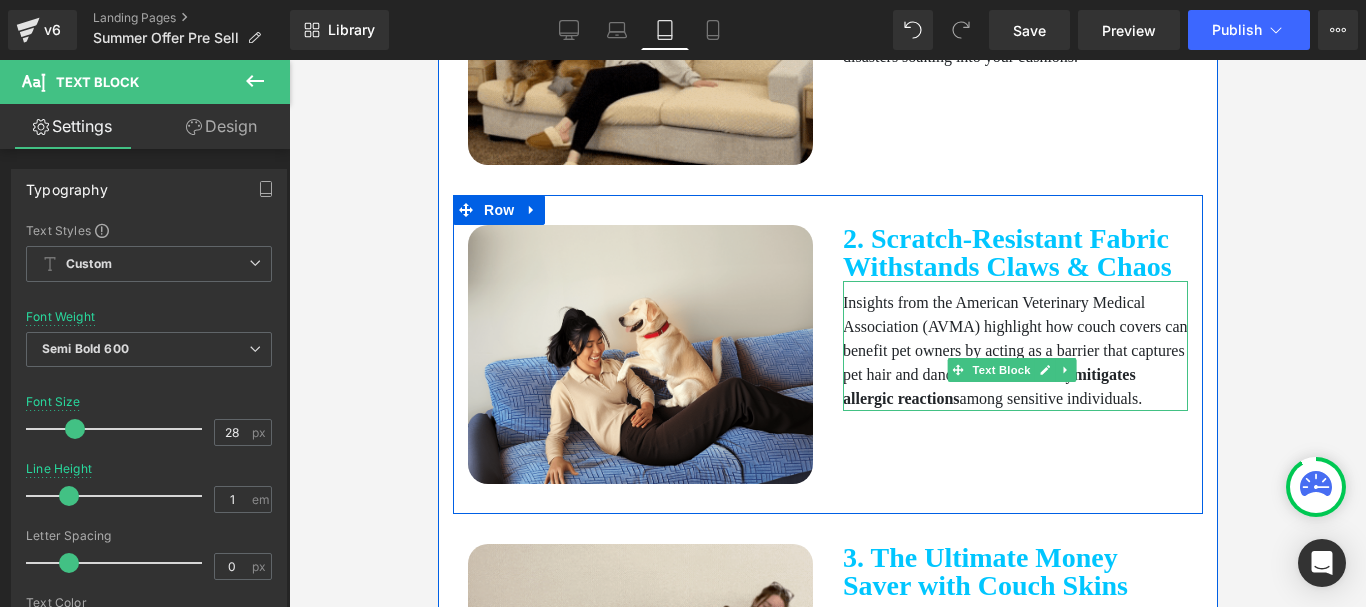 click on "Insights from the American Veterinary Medical Association (AVMA) highlight how couch covers can benefit pet owners by acting as a barrier that captures pet hair and dander. This effectively  mitigates allergic reactions  among sensitive individuals." at bounding box center [1014, 350] 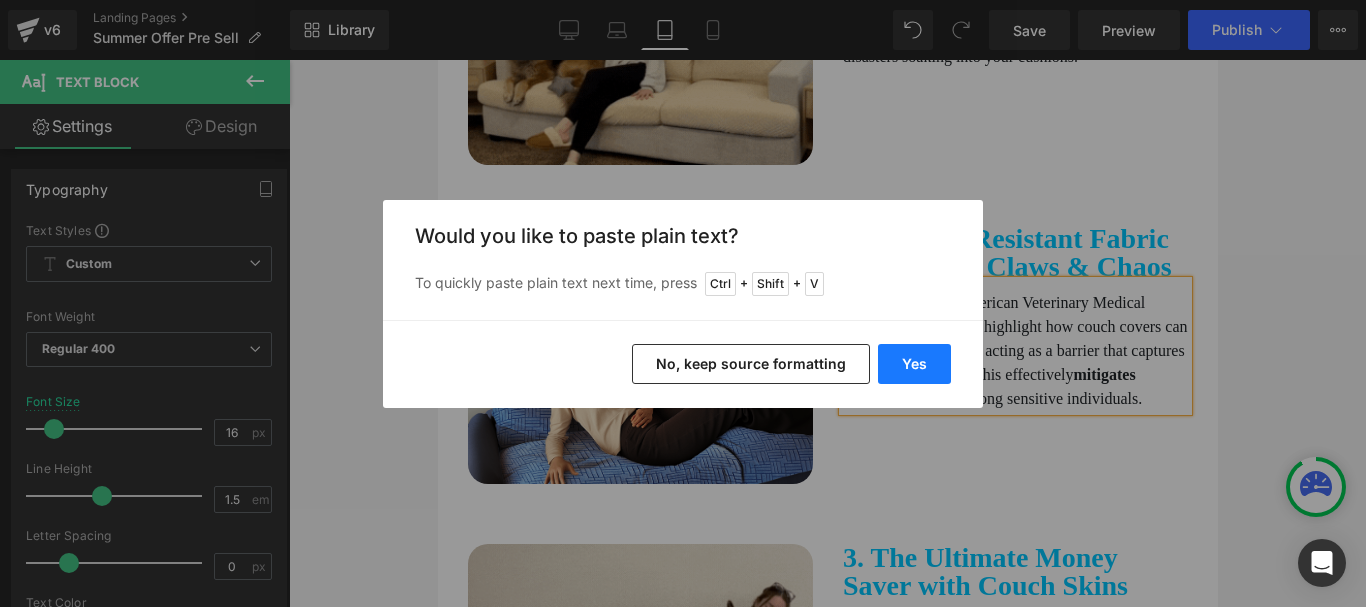 click on "Yes" at bounding box center (914, 364) 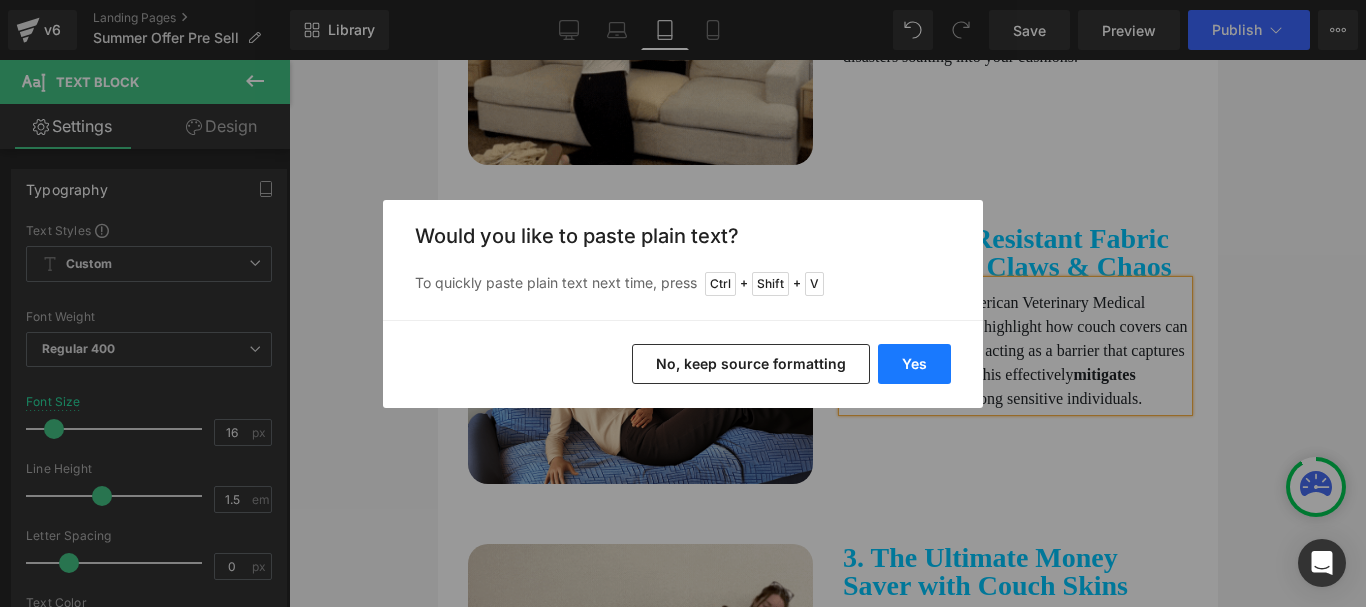 type 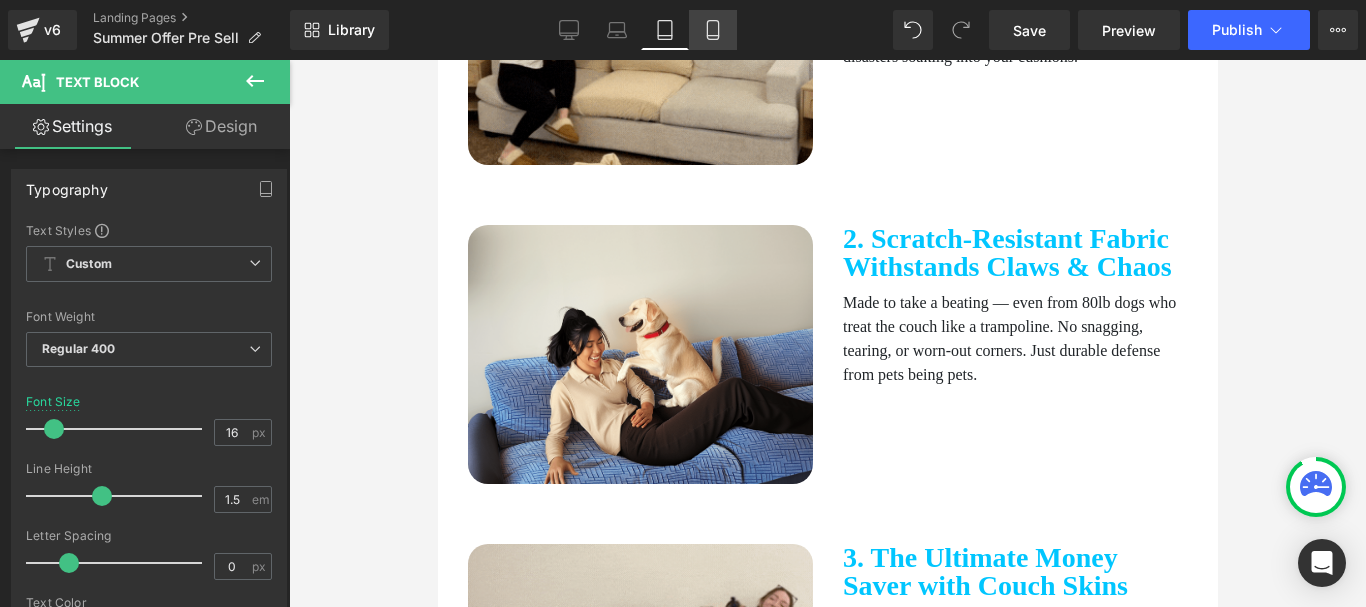 click on "Mobile" at bounding box center [713, 30] 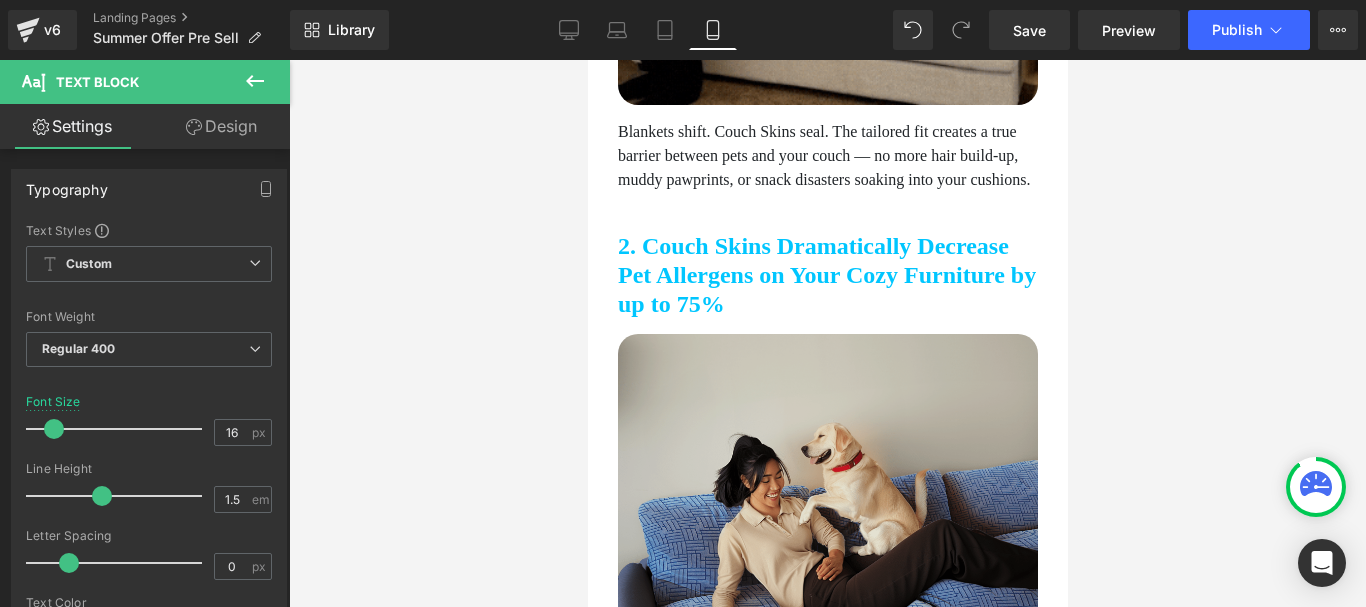 scroll, scrollTop: 1300, scrollLeft: 0, axis: vertical 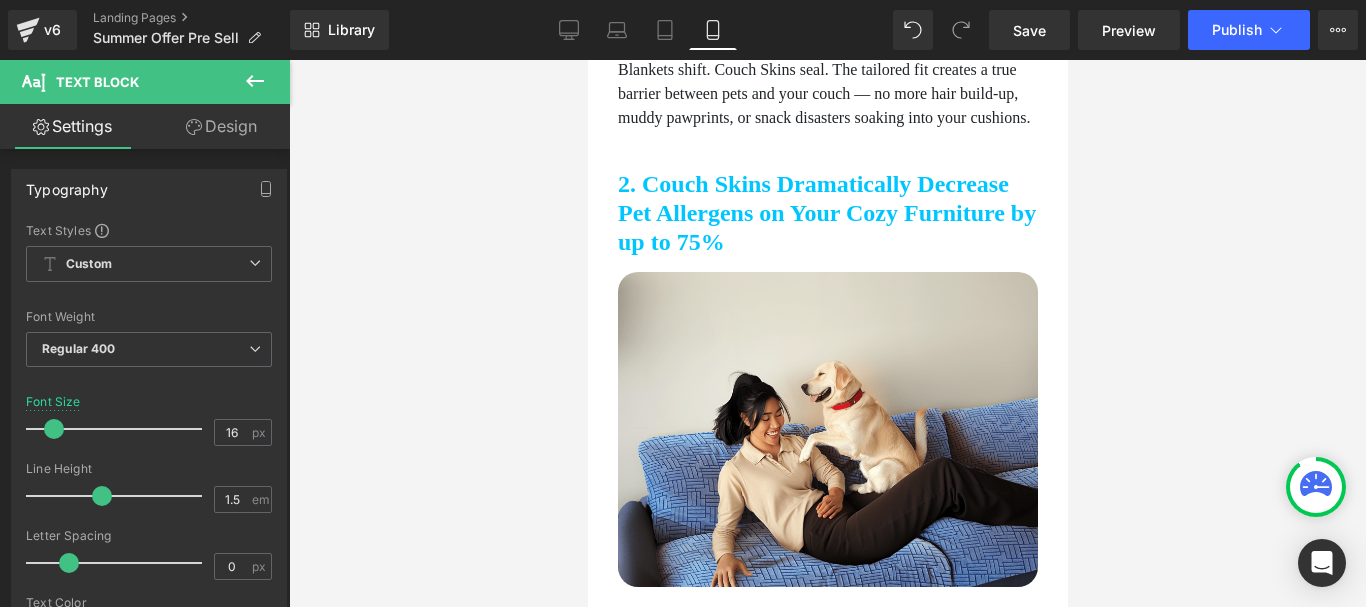 click on "2. Couch Skins Dramatically Decrease Pet Allergens on Your Cozy Furniture by up to 75% Text Block" at bounding box center [827, 220] 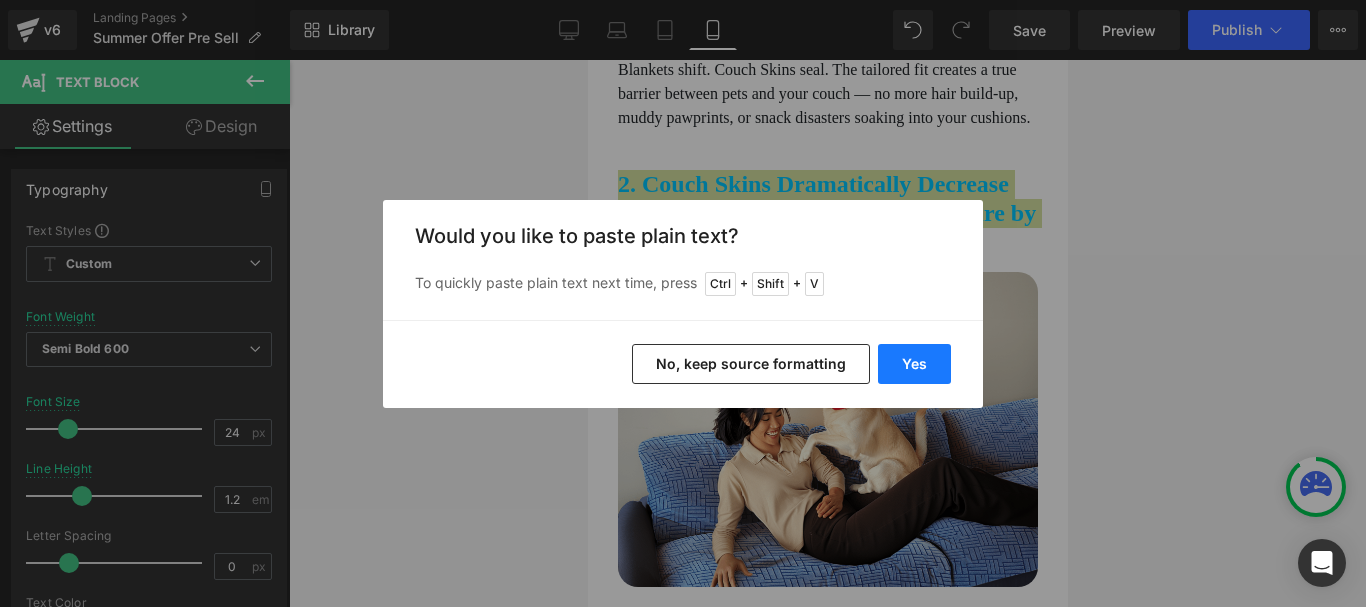 click on "Yes" at bounding box center [914, 364] 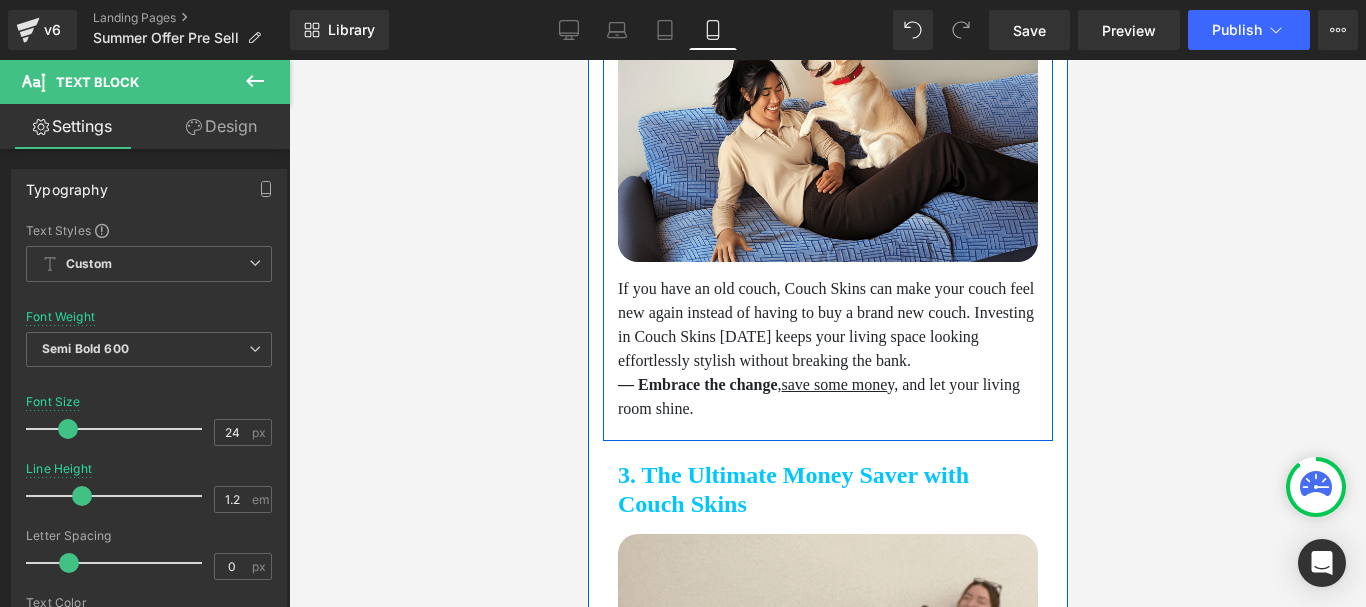 scroll, scrollTop: 1600, scrollLeft: 0, axis: vertical 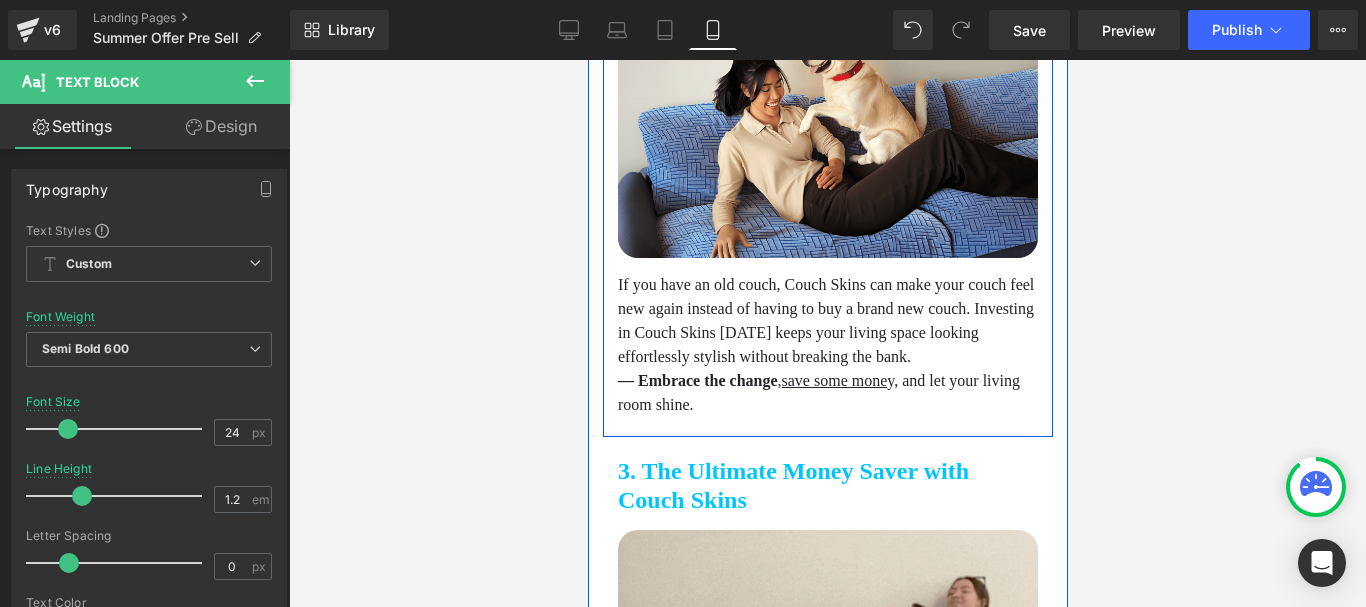 click on "If you have an old couch, Couch Skins can make your couch feel new again instead of having to buy a brand new couch. Investing in Couch Skins [DATE] keeps your living space looking effortlessly stylish without breaking the bank." at bounding box center [827, 321] 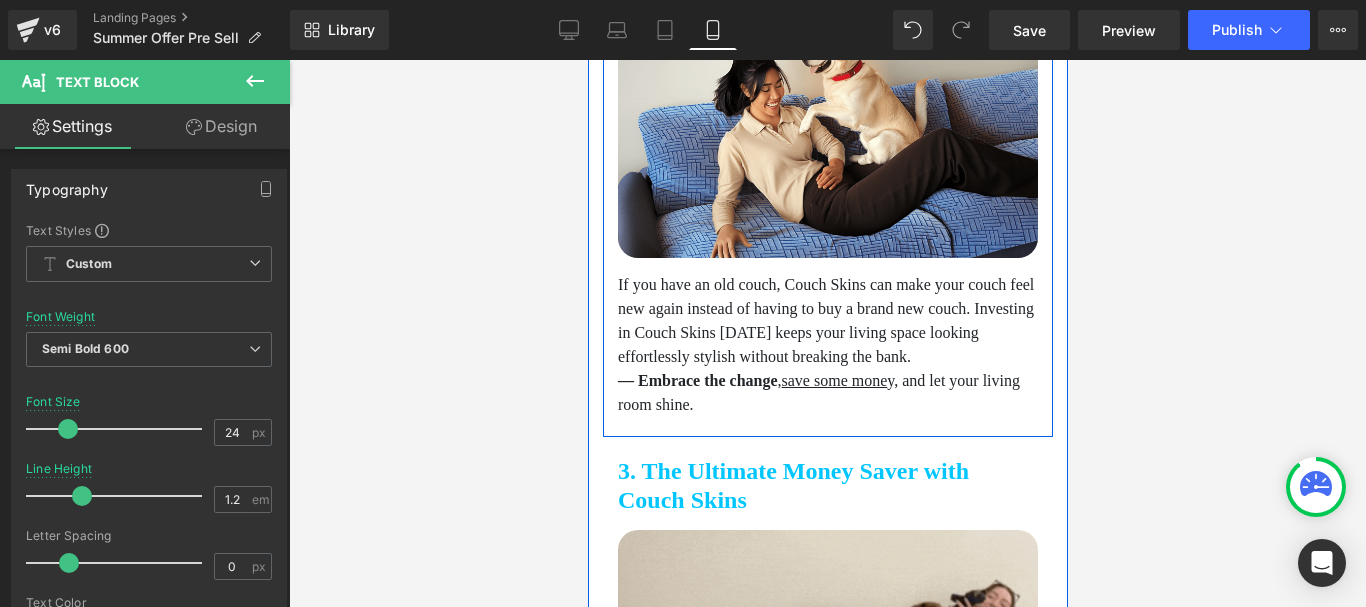 click on "If you have an old couch, Couch Skins can make your couch feel new again instead of having to buy a brand new couch. Investing in Couch Skins [DATE] keeps your living space looking effortlessly stylish without breaking the bank." at bounding box center [827, 321] 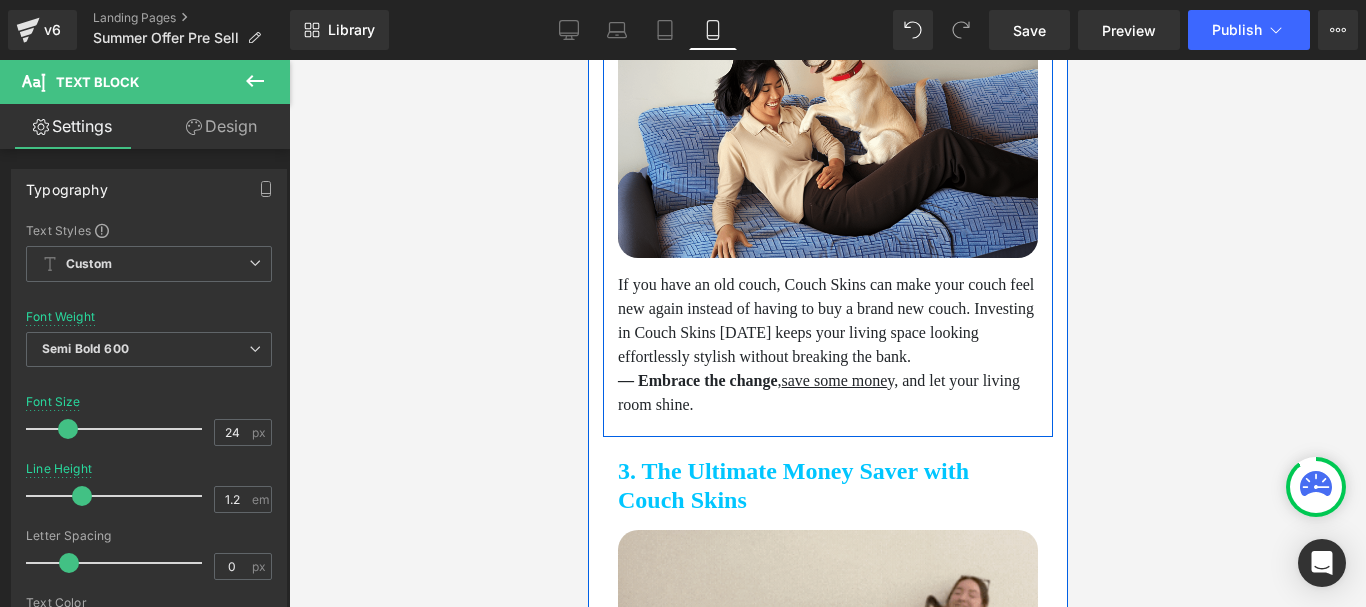 click on "If you have an old couch, Couch Skins can make your couch feel new again instead of having to buy a brand new couch. Investing in Couch Skins [DATE] keeps your living space looking effortlessly stylish without breaking the bank." at bounding box center (827, 321) 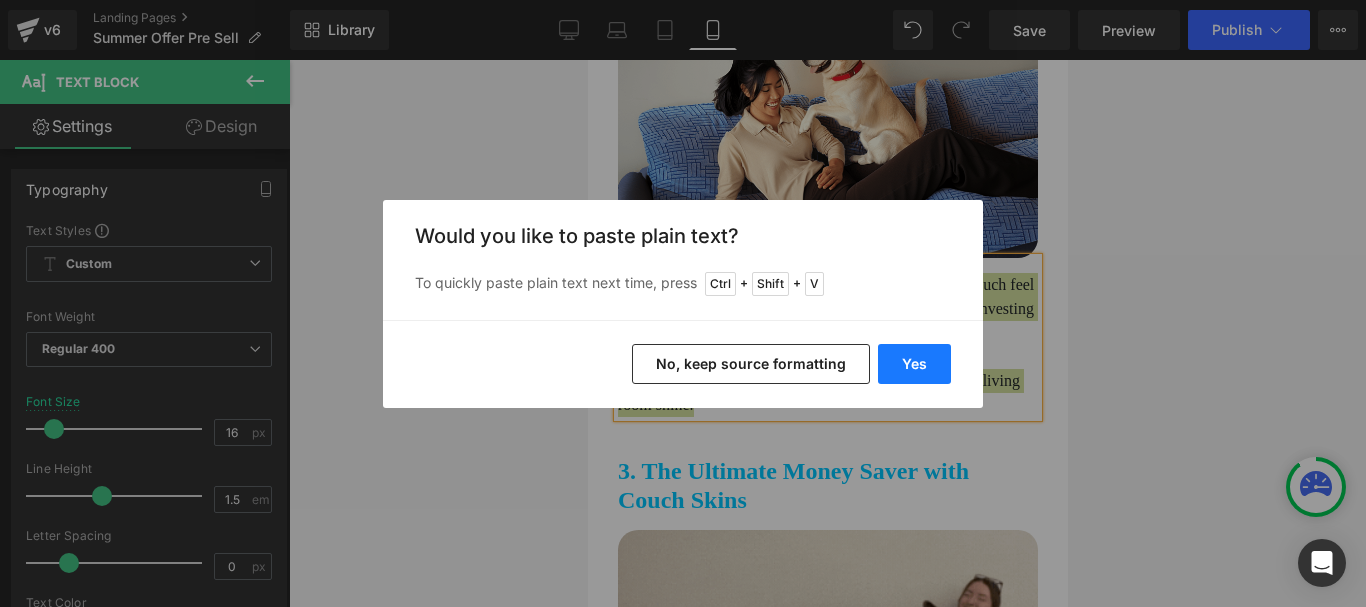 click on "Yes" at bounding box center (914, 364) 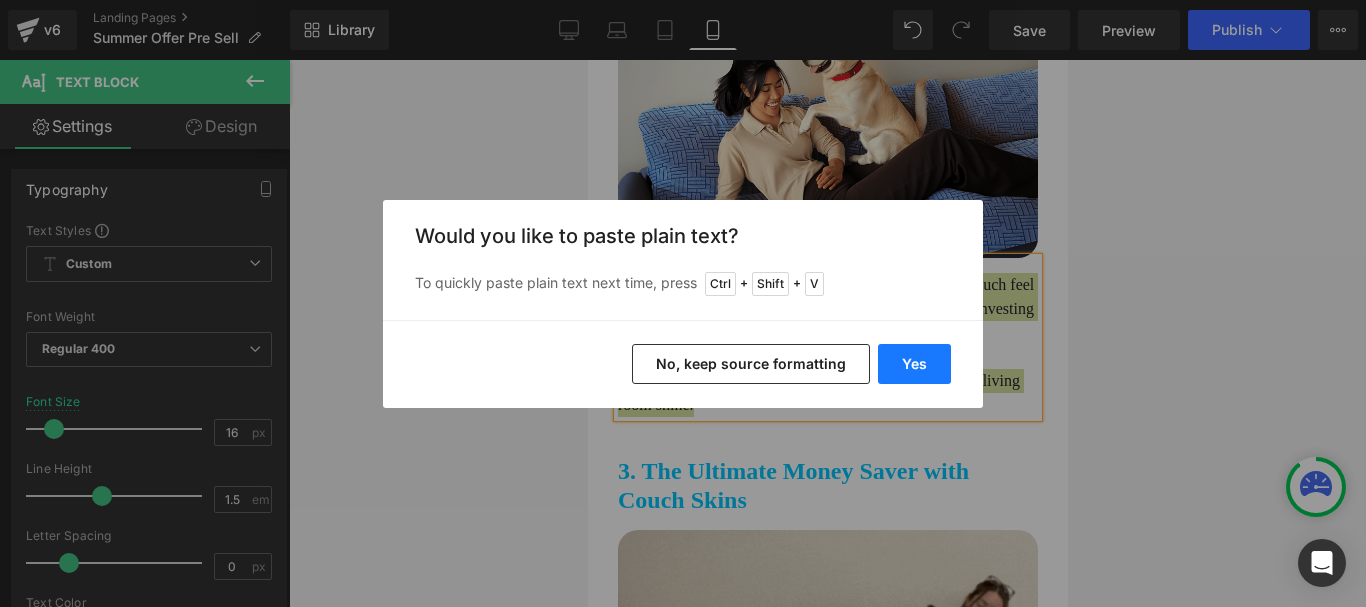 type 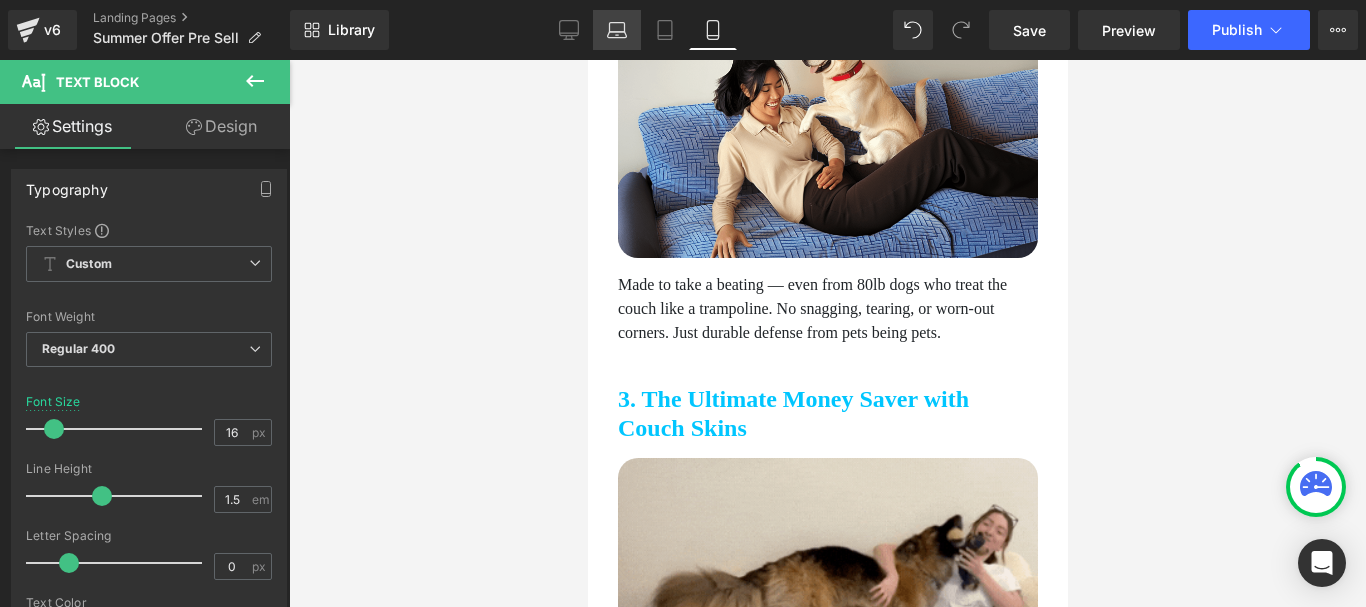 click 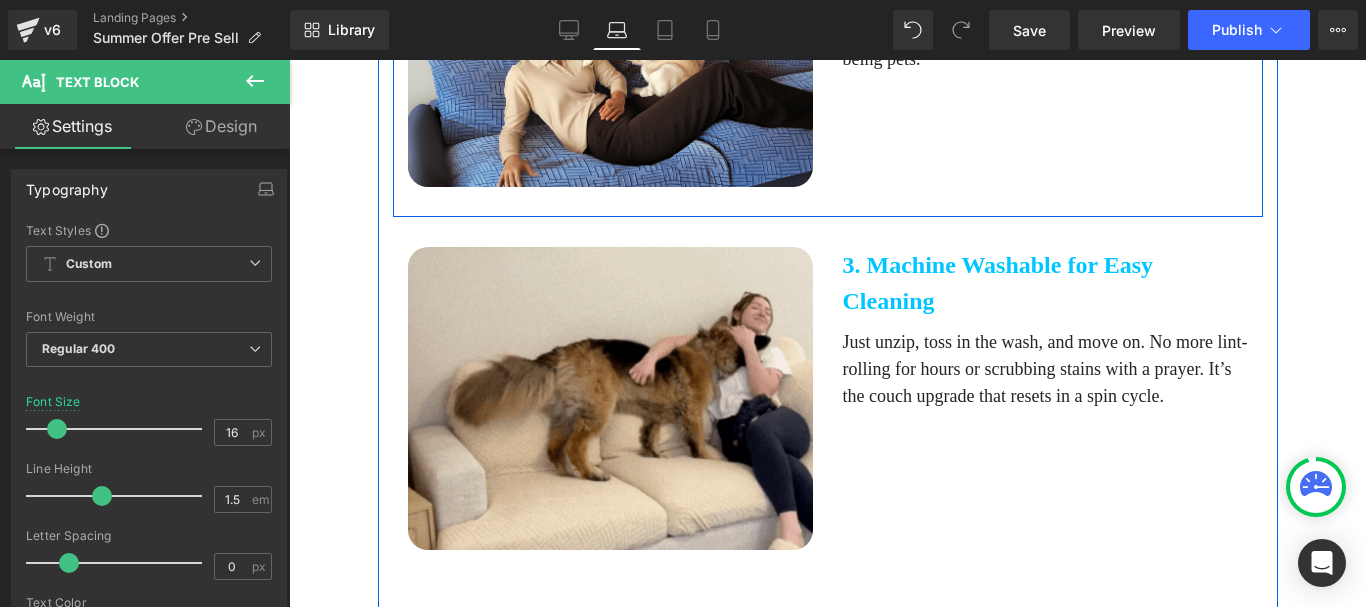 scroll, scrollTop: 2000, scrollLeft: 0, axis: vertical 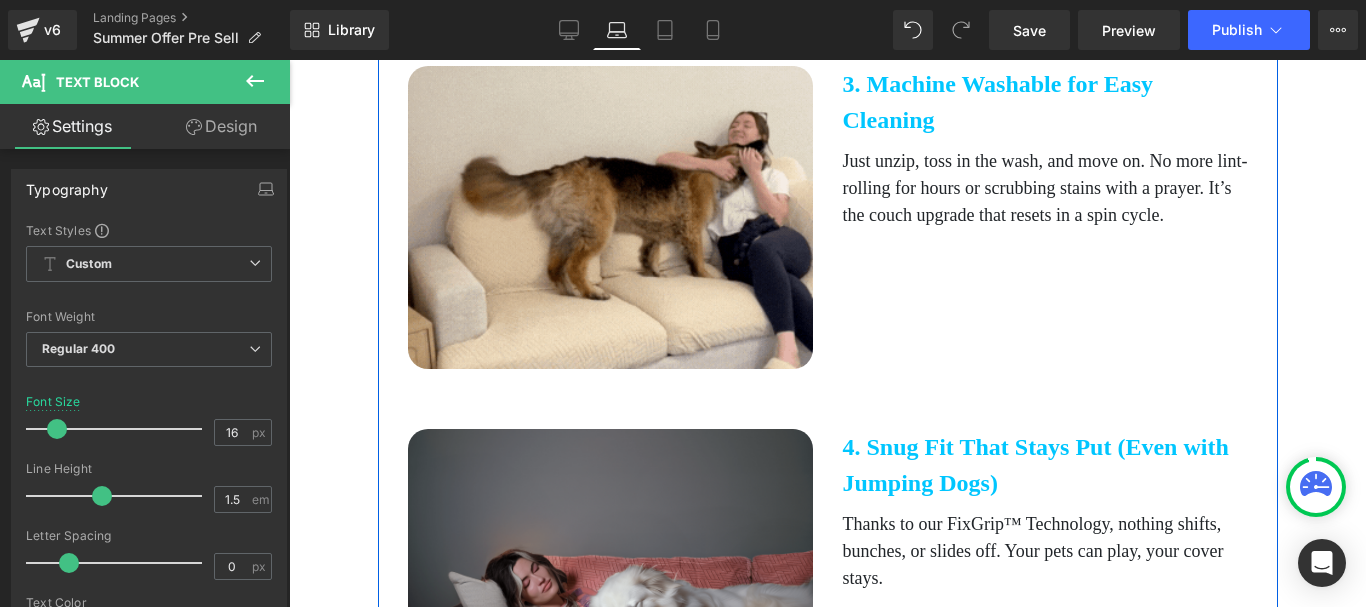 click on "3. Machine Washable for Easy Cleaning" at bounding box center [1045, 102] 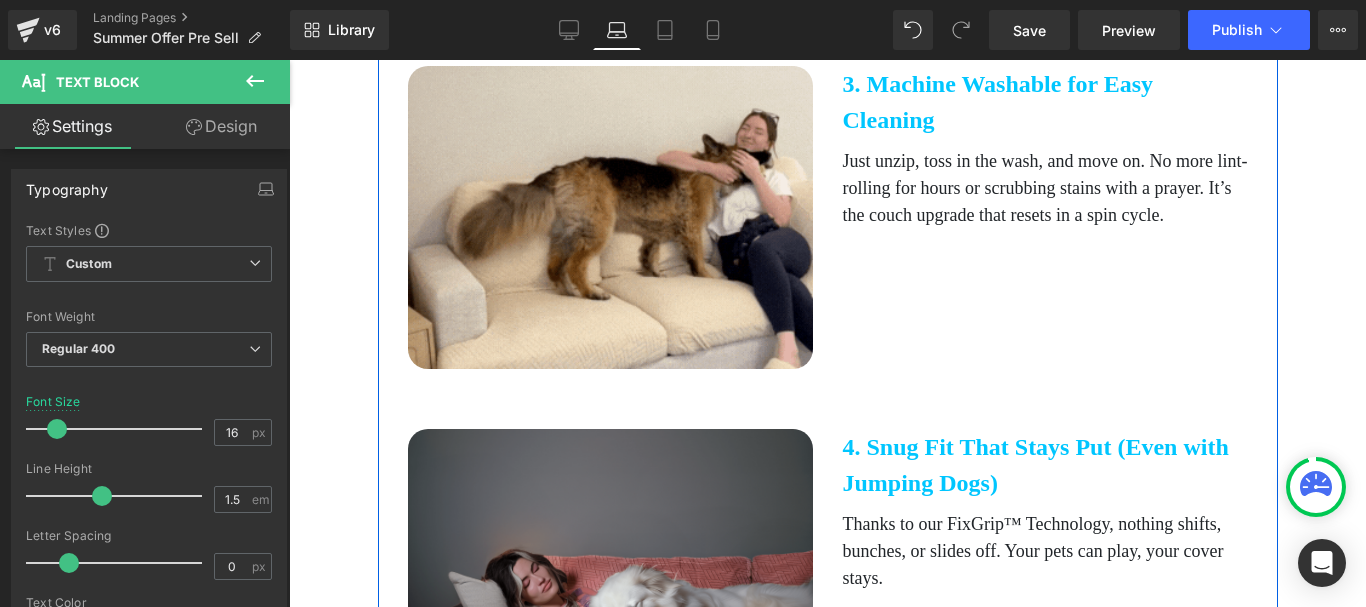 click on "3. Machine Washable for Easy Cleaning" at bounding box center (1045, 102) 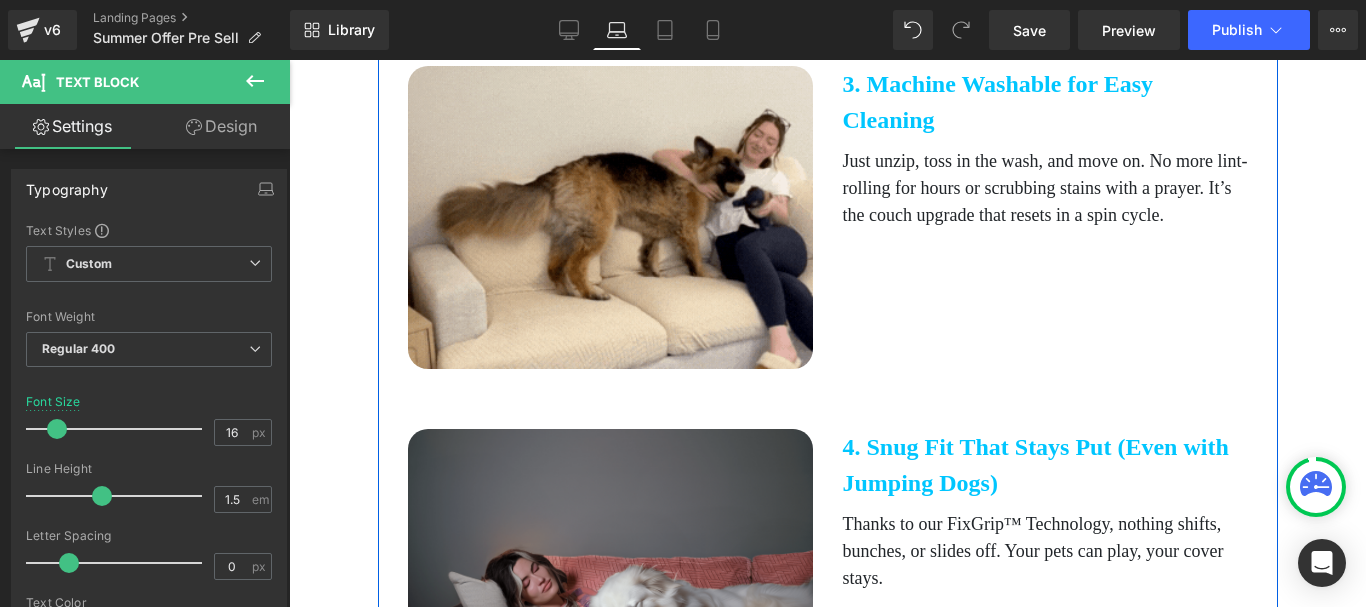 click on "3. Machine Washable for Easy Cleaning" at bounding box center [1045, 102] 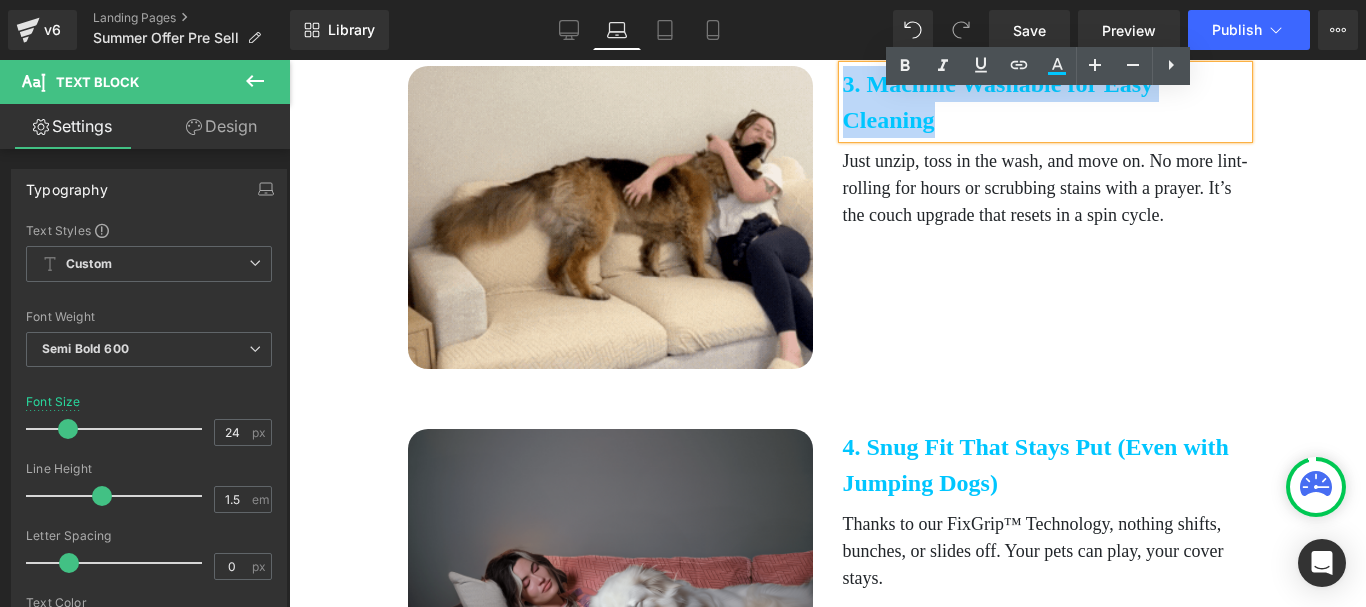 copy on "3. Machine Washable for Easy Cleaning" 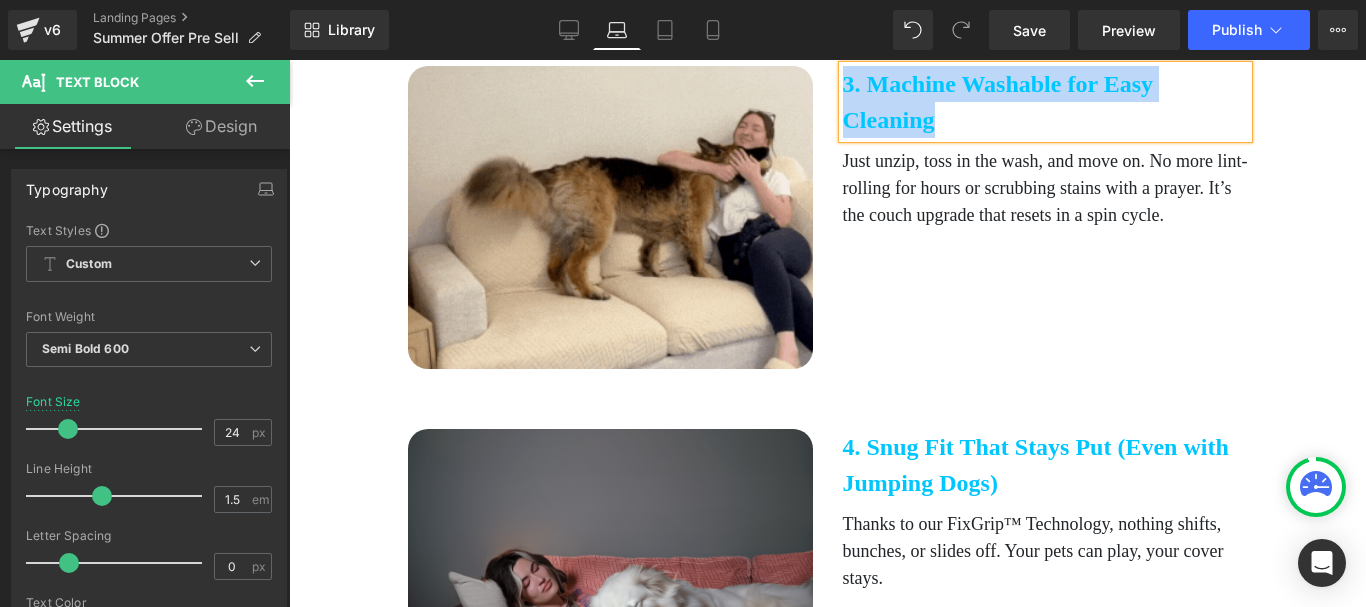 click on "Just unzip, toss in the wash, and move on. No more lint-rolling for hours or scrubbing stains with a prayer. It’s the couch upgrade that resets in a spin cycle." at bounding box center [1045, 188] 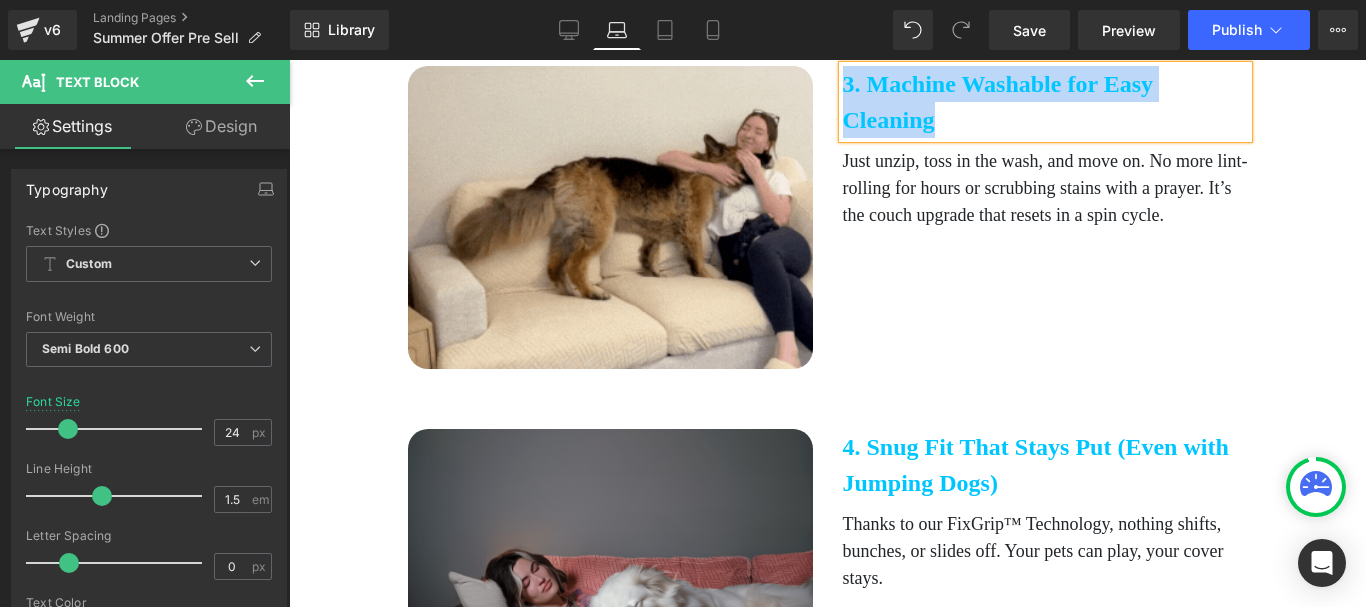 click on "Just unzip, toss in the wash, and move on. No more lint-rolling for hours or scrubbing stains with a prayer. It’s the couch upgrade that resets in a spin cycle." at bounding box center [1045, 188] 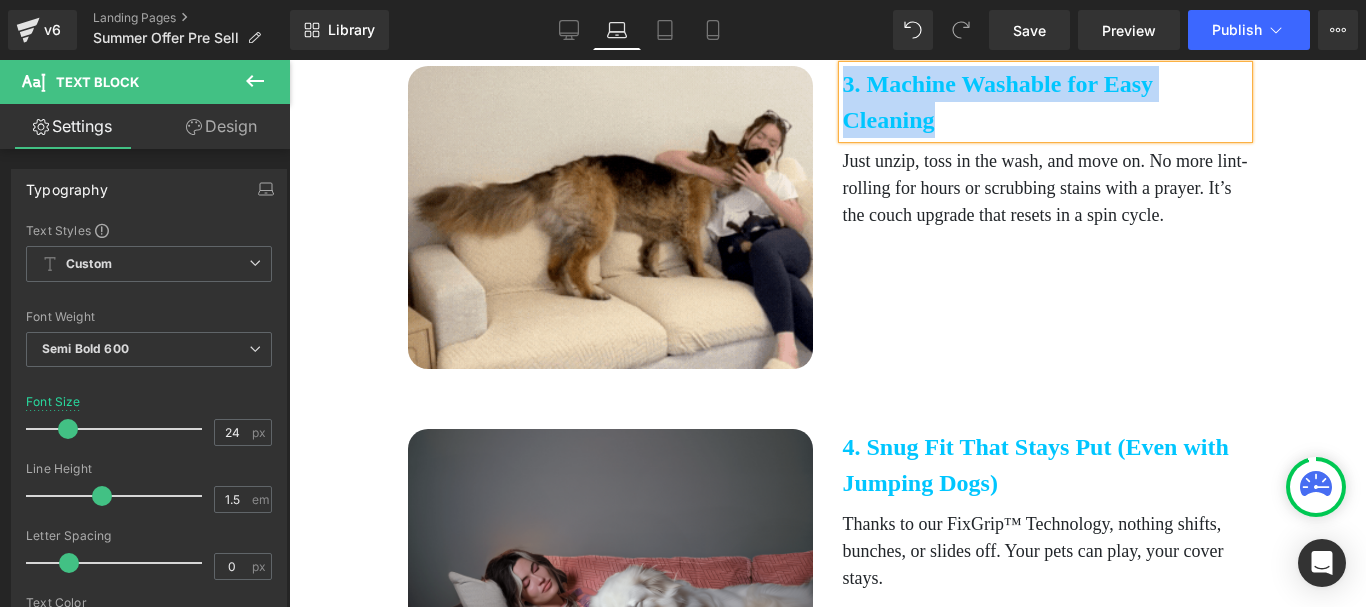 click on "Just unzip, toss in the wash, and move on. No more lint-rolling for hours or scrubbing stains with a prayer. It’s the couch upgrade that resets in a spin cycle." at bounding box center [1045, 188] 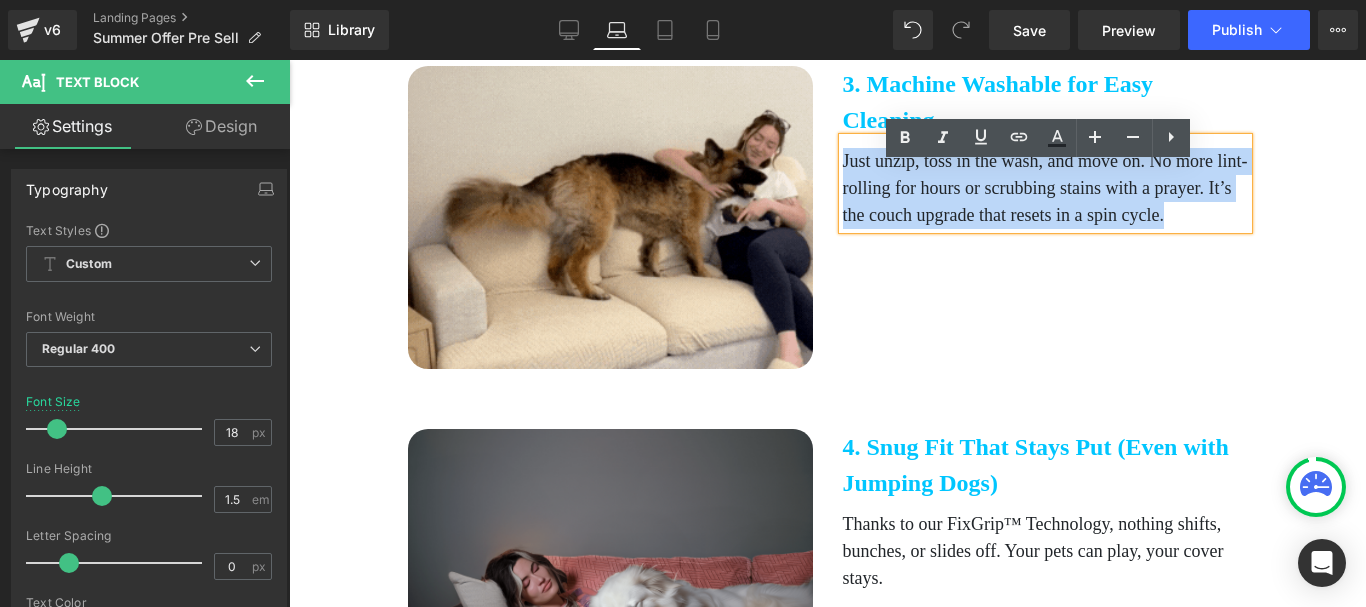 copy on "Just unzip, toss in the wash, and move on. No more lint-rolling for hours or scrubbing stains with a prayer. It’s the couch upgrade that resets in a spin cycle." 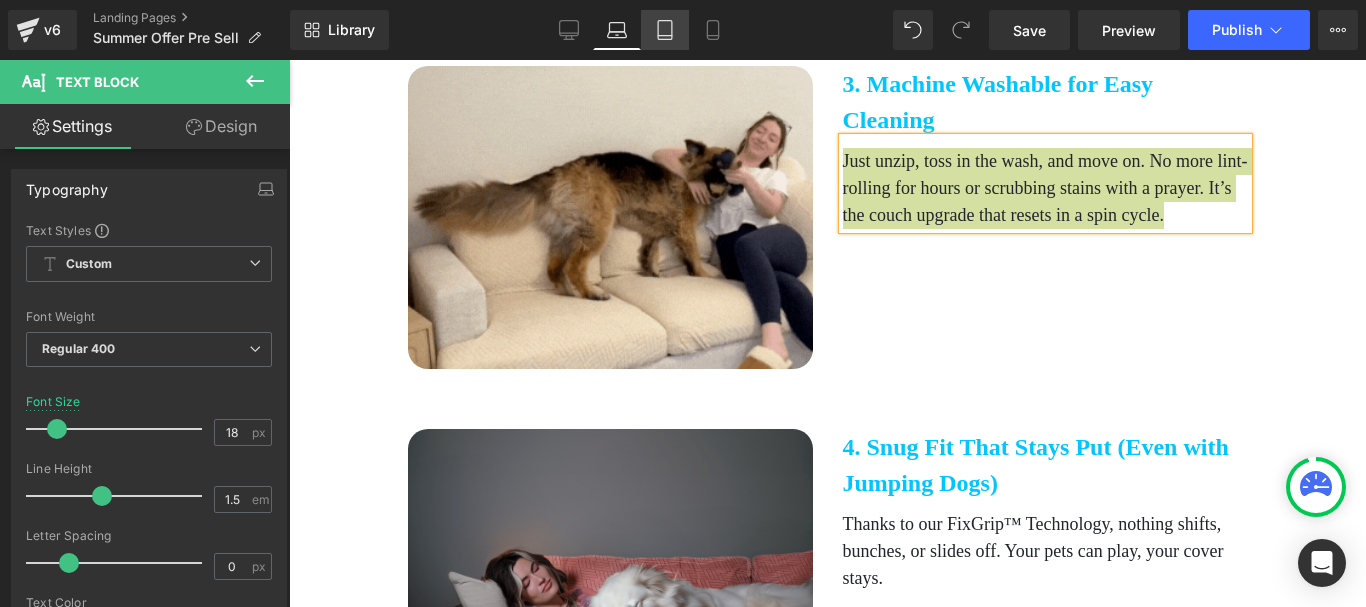 click on "Tablet" at bounding box center [665, 30] 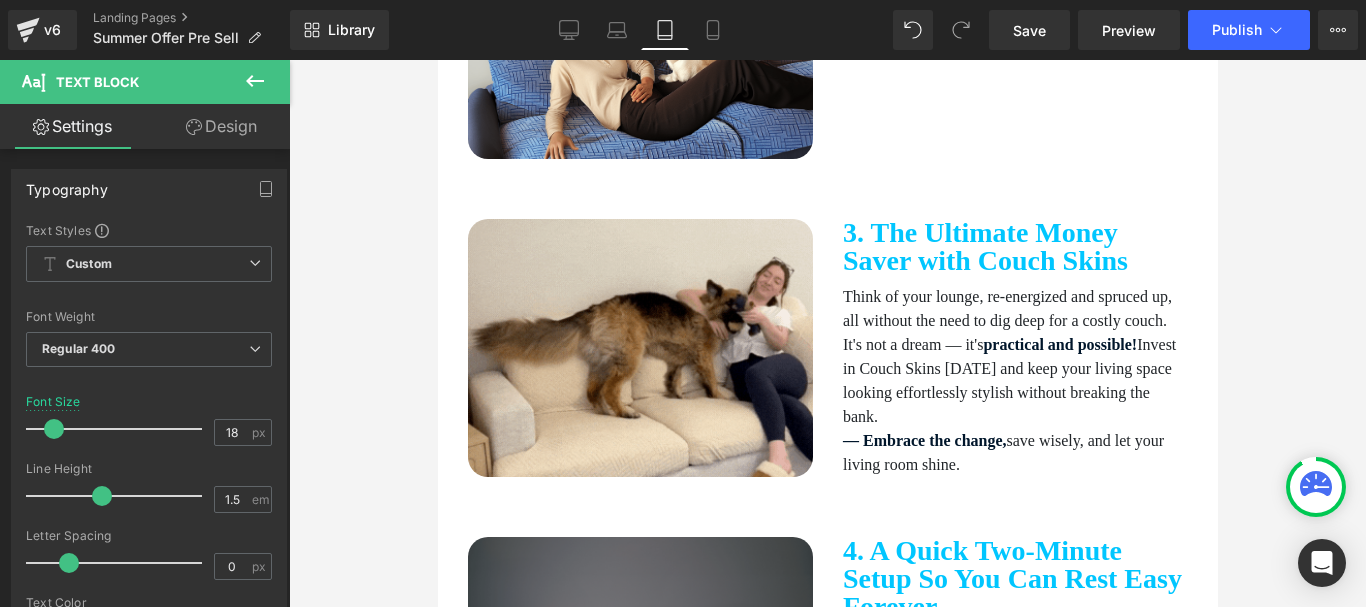 scroll, scrollTop: 1700, scrollLeft: 0, axis: vertical 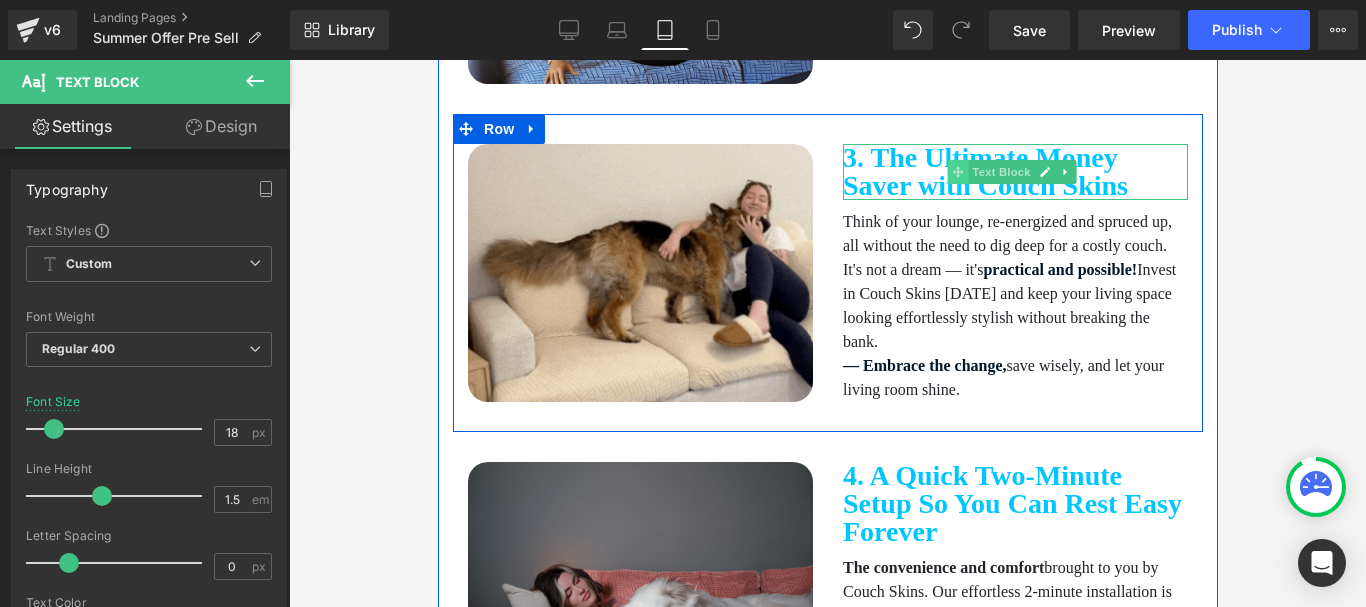 click at bounding box center [956, 172] 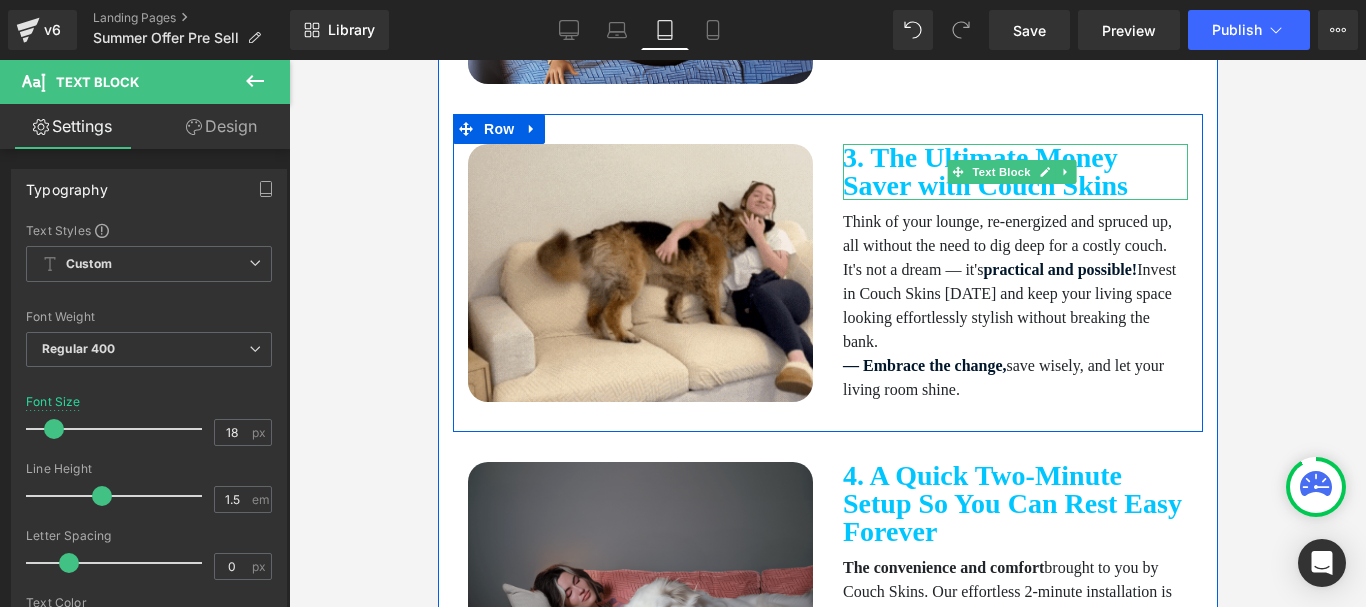 click on "3. The Ultimate Money Saver with Couch Skins" at bounding box center (1014, 172) 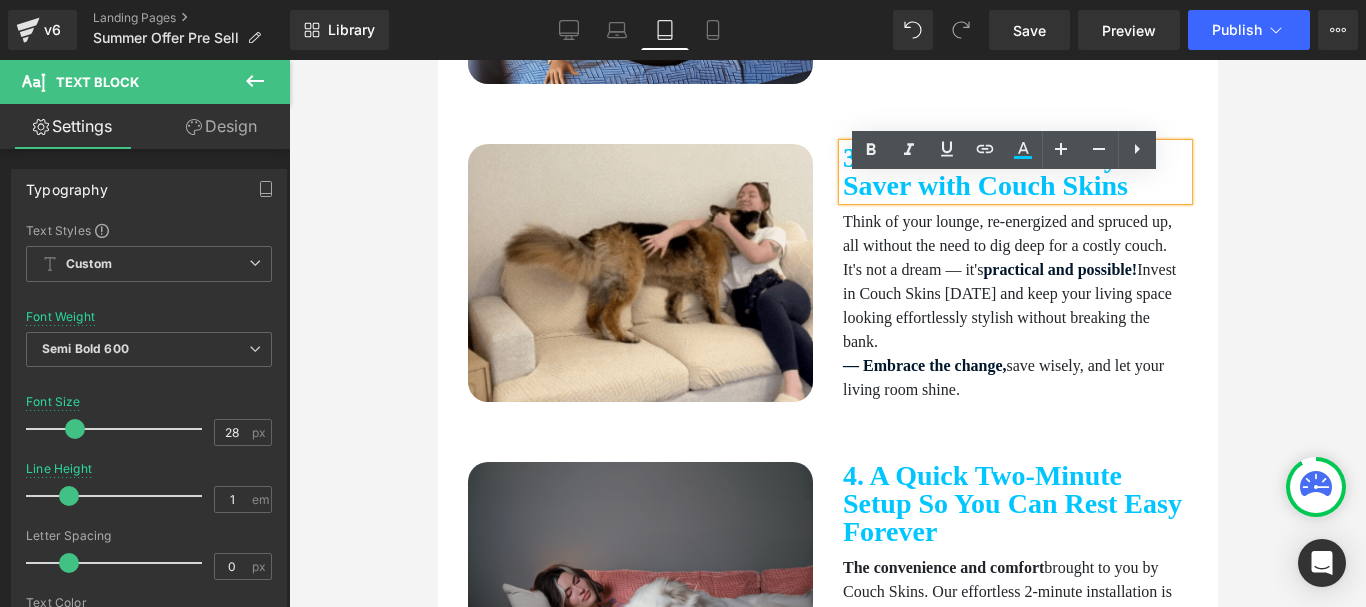 click on "3. The Ultimate Money Saver with Couch Skins" at bounding box center (1014, 172) 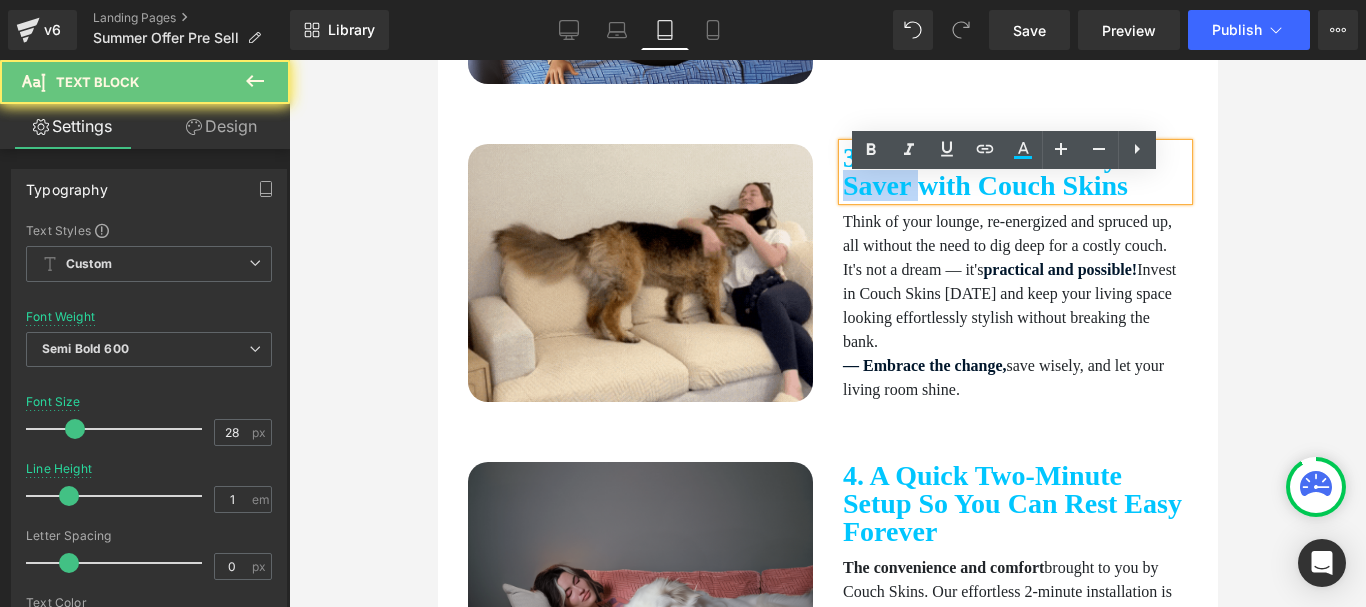 click on "3. The Ultimate Money Saver with Couch Skins" at bounding box center [1014, 172] 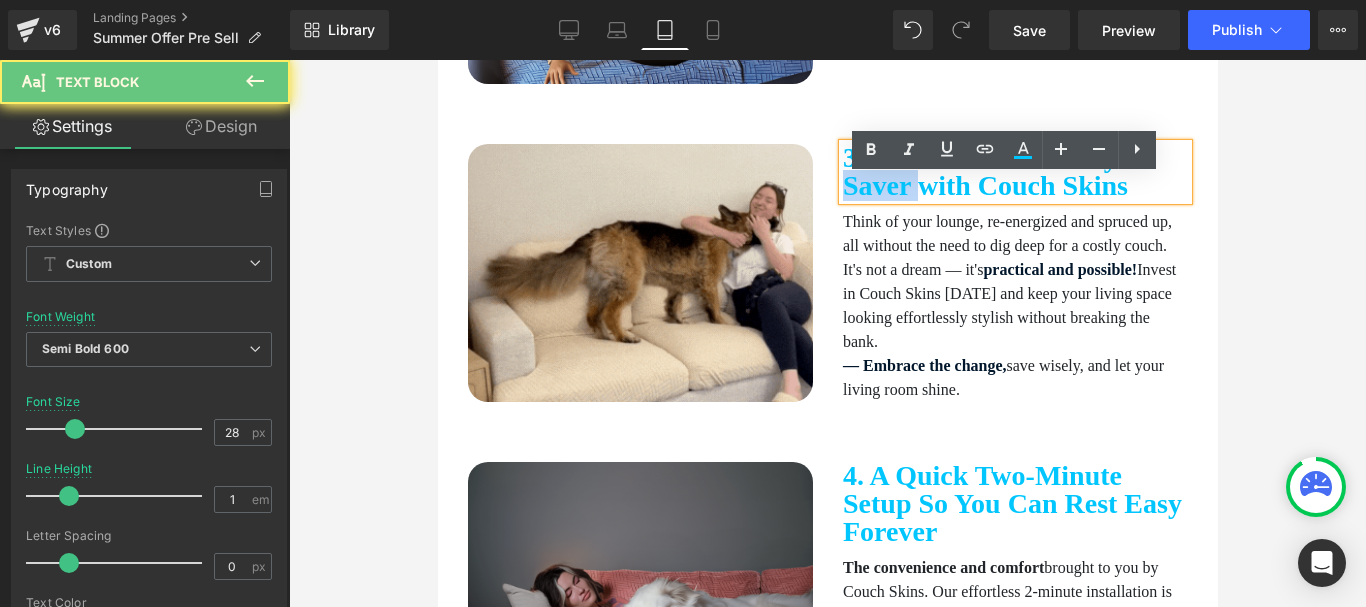 click on "3. The Ultimate Money Saver with Couch Skins" at bounding box center [1014, 172] 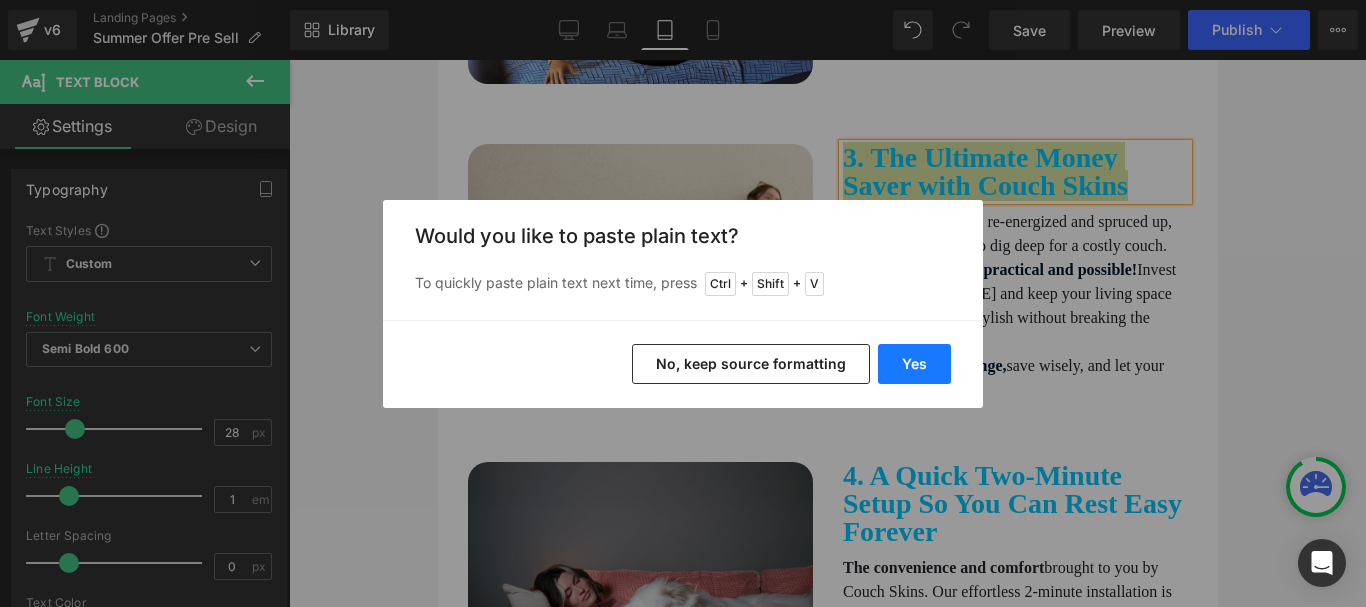 click on "Yes" at bounding box center [914, 364] 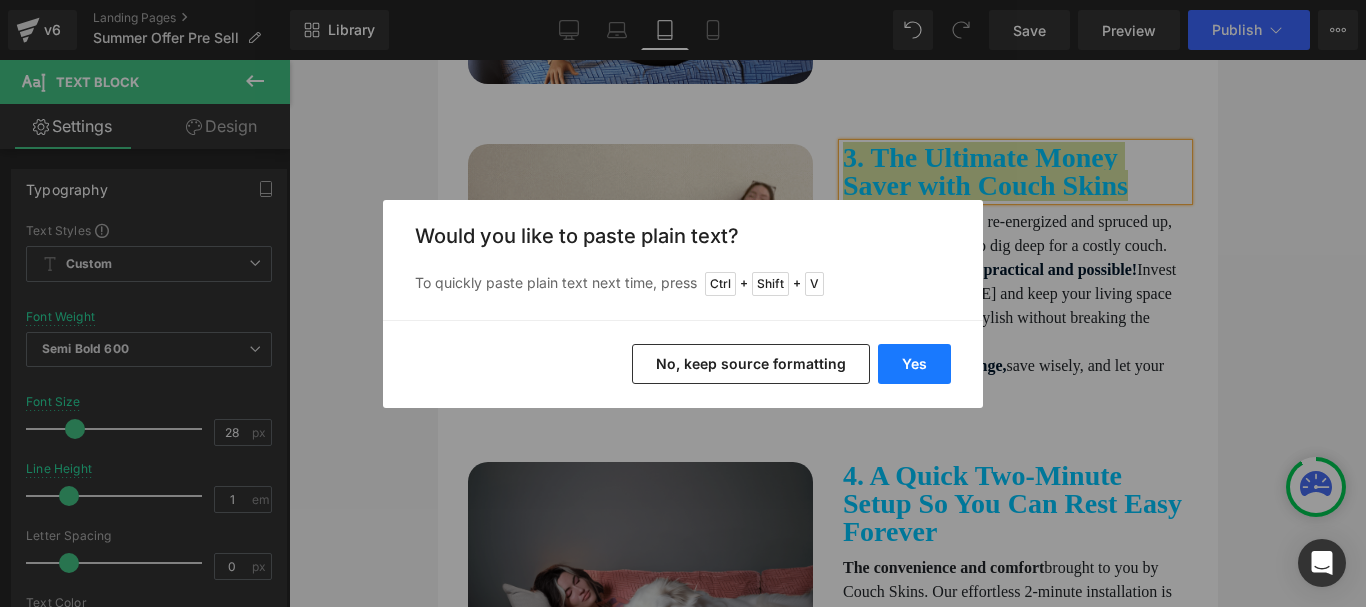 type 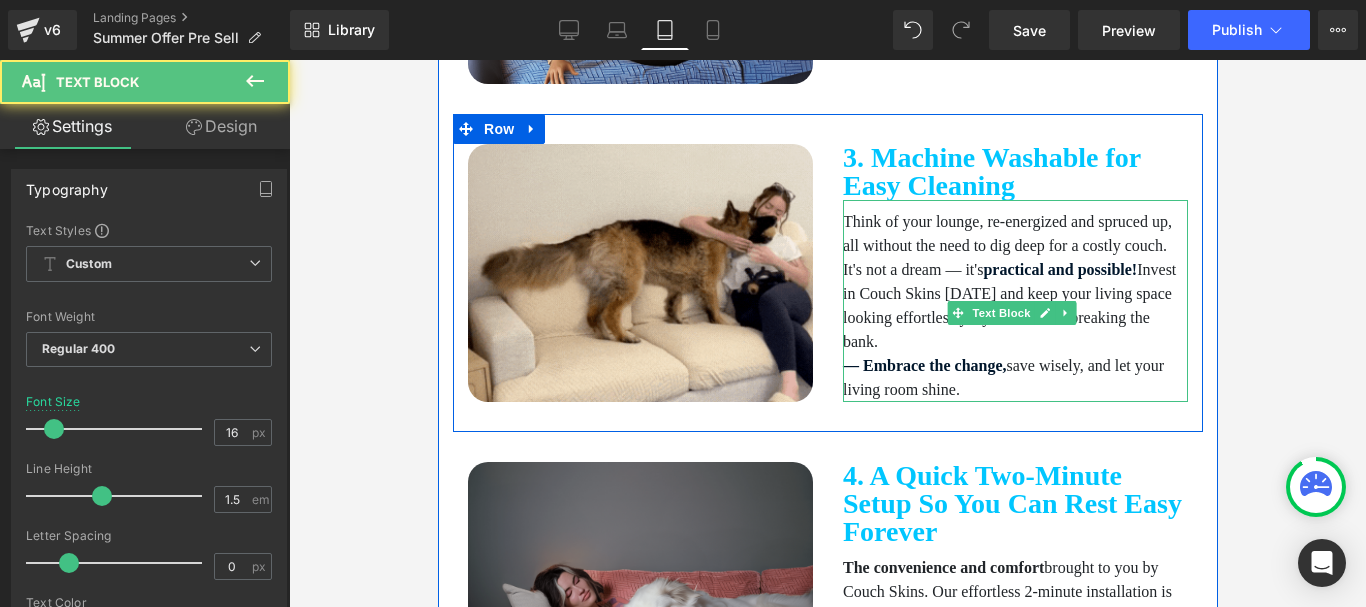 click on "Think of your lounge, re-energized and spruced up, all without the need to dig deep for a costly couch. It's not a dream — it's  practical and possible!  Invest in Couch Skins [DATE] and keep your living space looking effortlessly stylish without breaking the bank." at bounding box center [1014, 282] 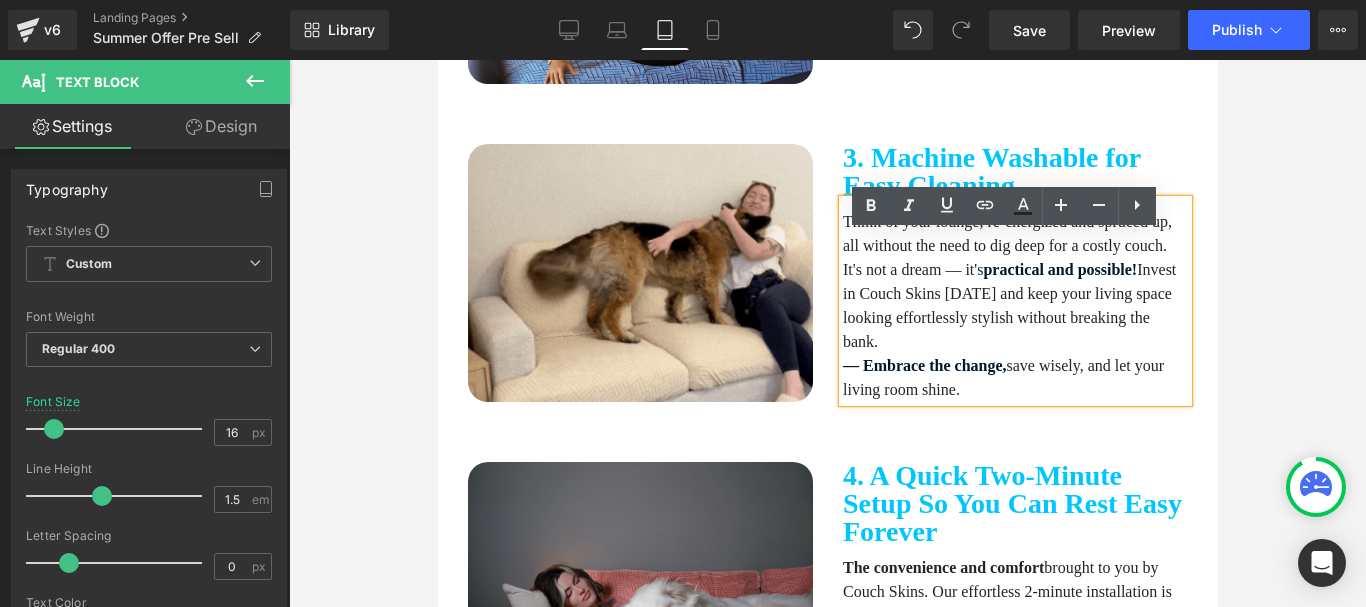 click on "Think of your lounge, re-energized and spruced up, all without the need to dig deep for a costly couch. It's not a dream — it's  practical and possible!  Invest in Couch Skins [DATE] and keep your living space looking effortlessly stylish without breaking the bank." at bounding box center (1014, 282) 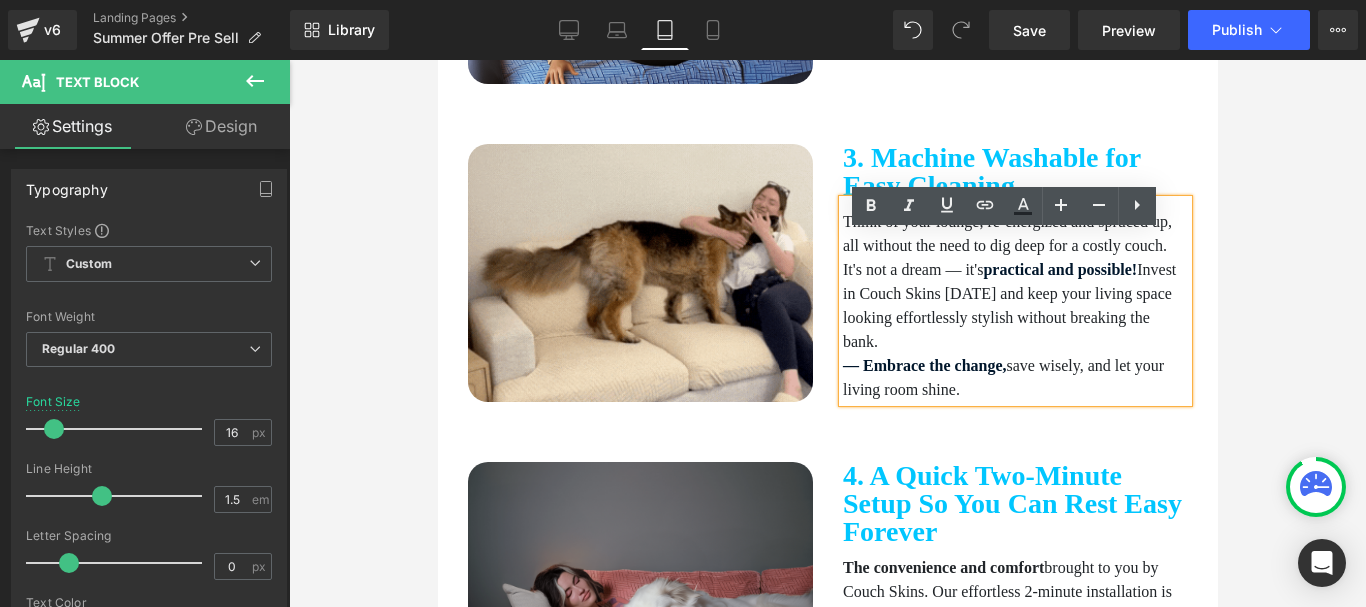 click on "Think of your lounge, re-energized and spruced up, all without the need to dig deep for a costly couch. It's not a dream — it's  practical and possible!  Invest in Couch Skins [DATE] and keep your living space looking effortlessly stylish without breaking the bank." at bounding box center [1014, 282] 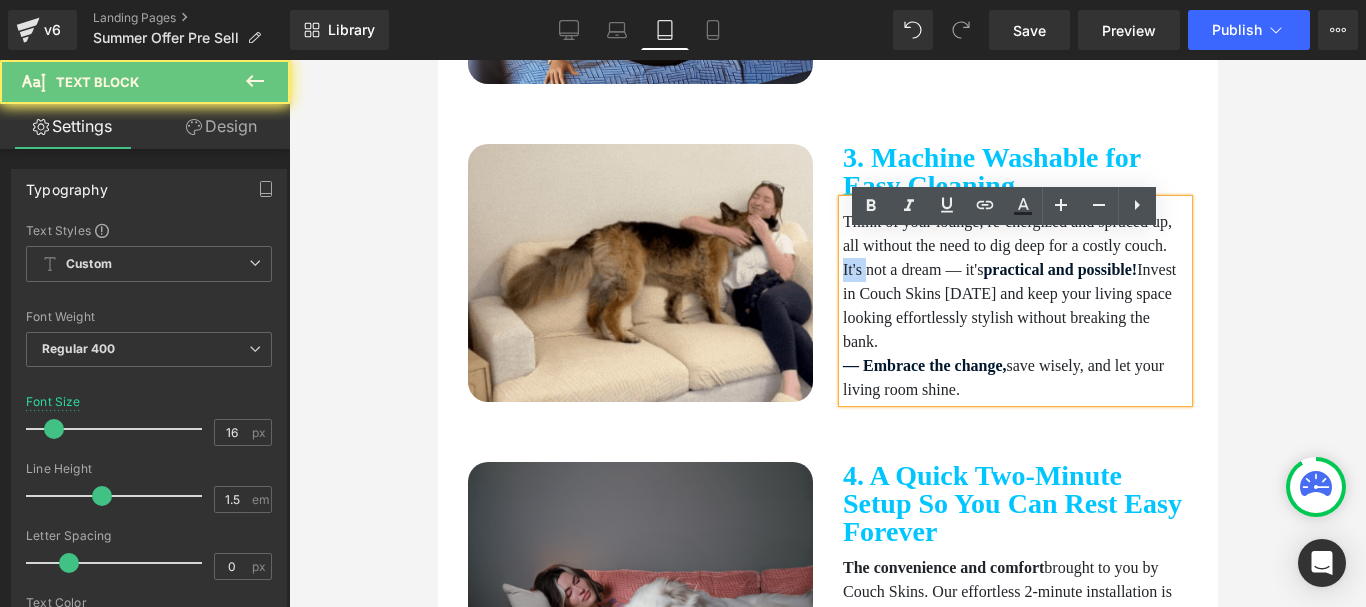 click on "Think of your lounge, re-energized and spruced up, all without the need to dig deep for a costly couch. It's not a dream — it's  practical and possible!  Invest in Couch Skins [DATE] and keep your living space looking effortlessly stylish without breaking the bank." at bounding box center [1014, 282] 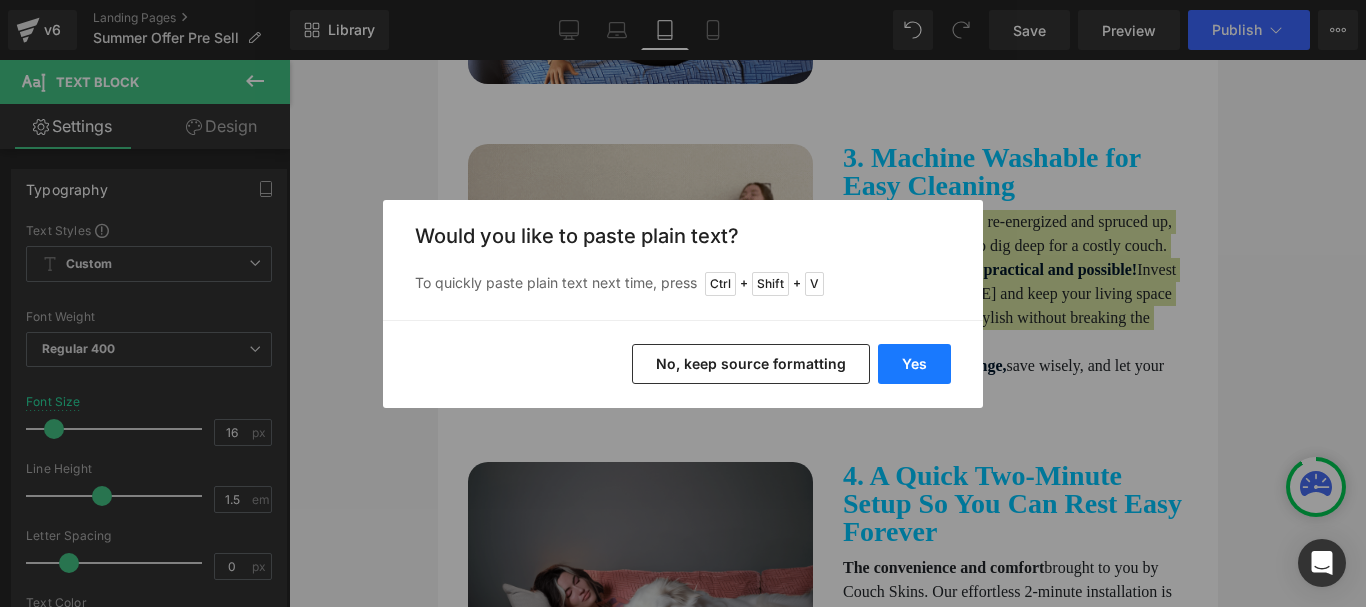 click on "Yes" at bounding box center [914, 364] 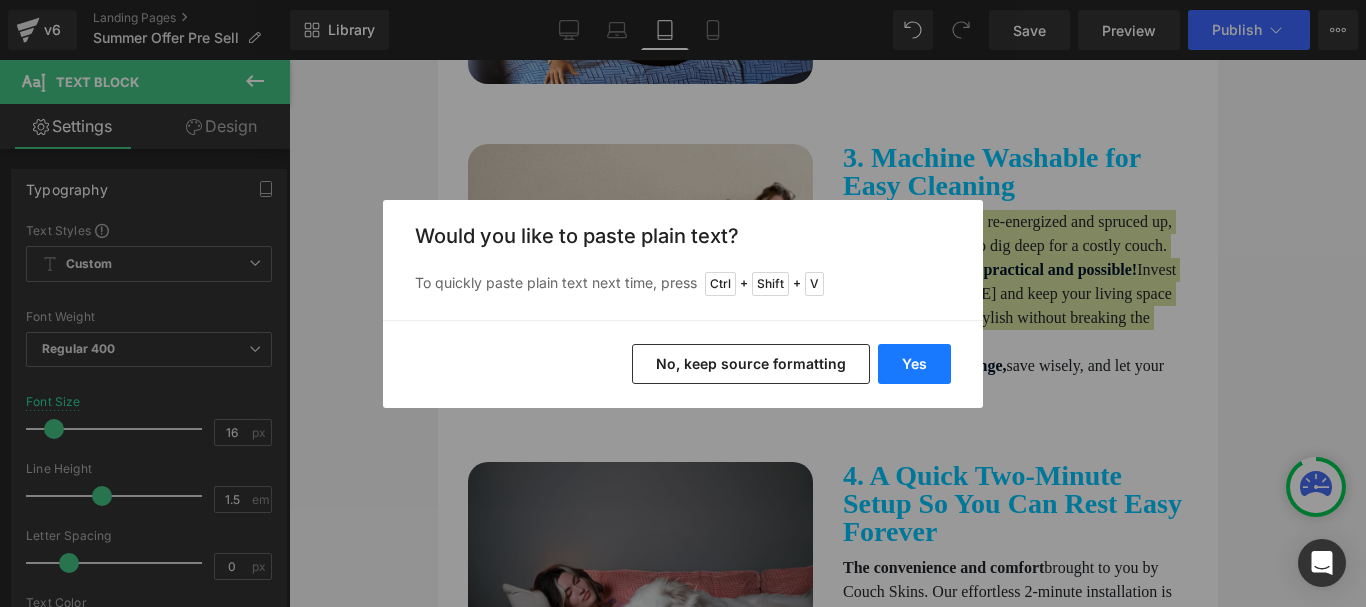 type 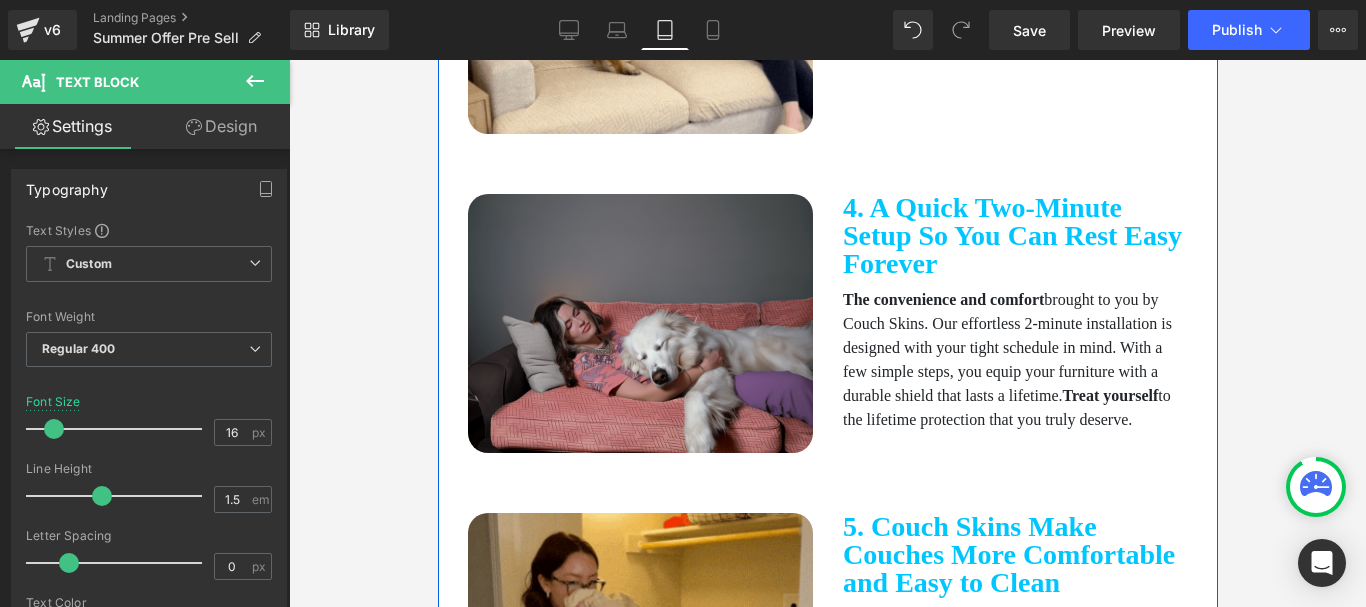 scroll, scrollTop: 2000, scrollLeft: 0, axis: vertical 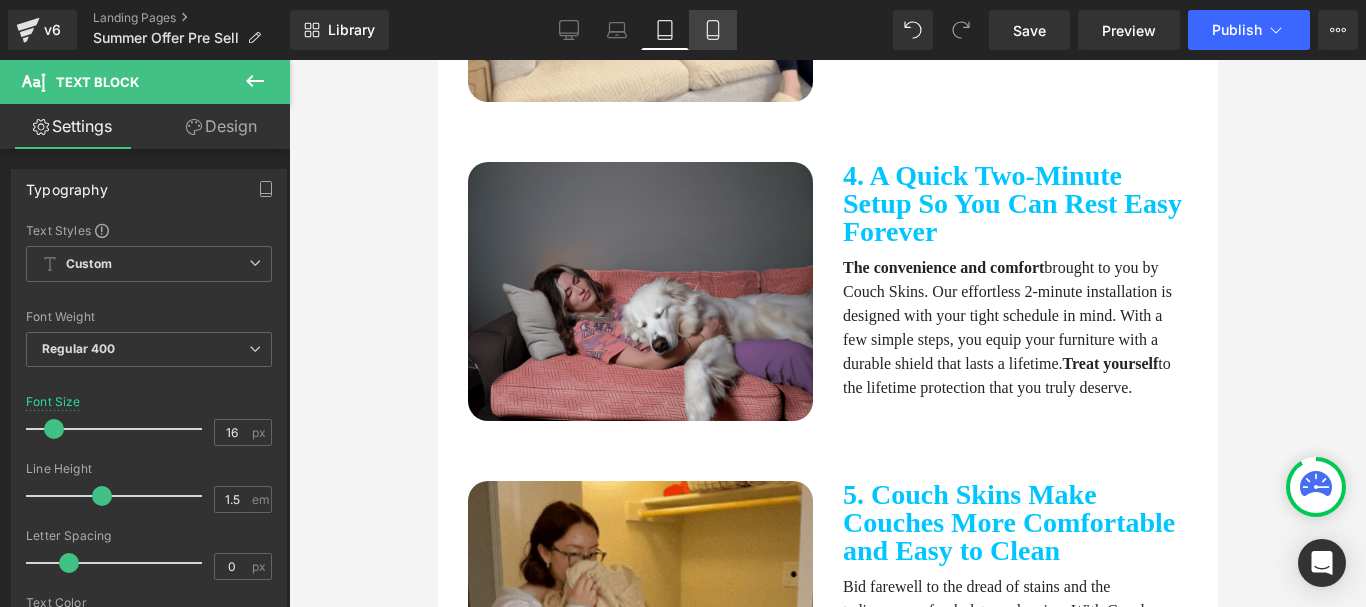 click on "Mobile" at bounding box center [713, 30] 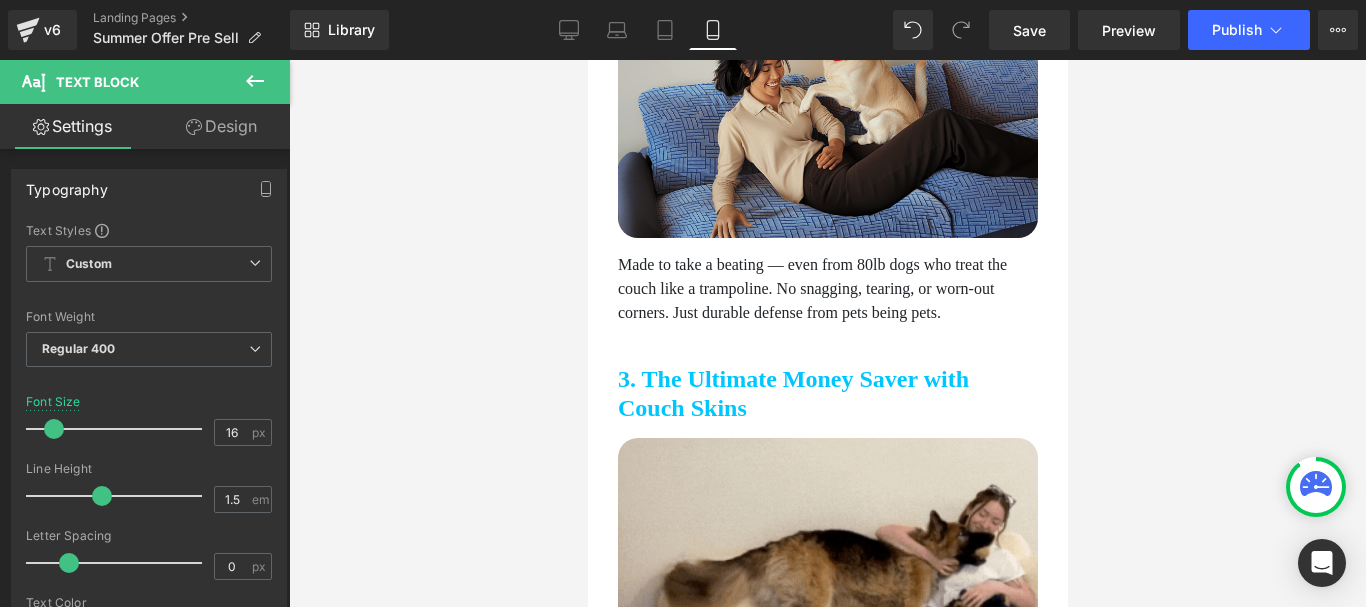 scroll, scrollTop: 1800, scrollLeft: 0, axis: vertical 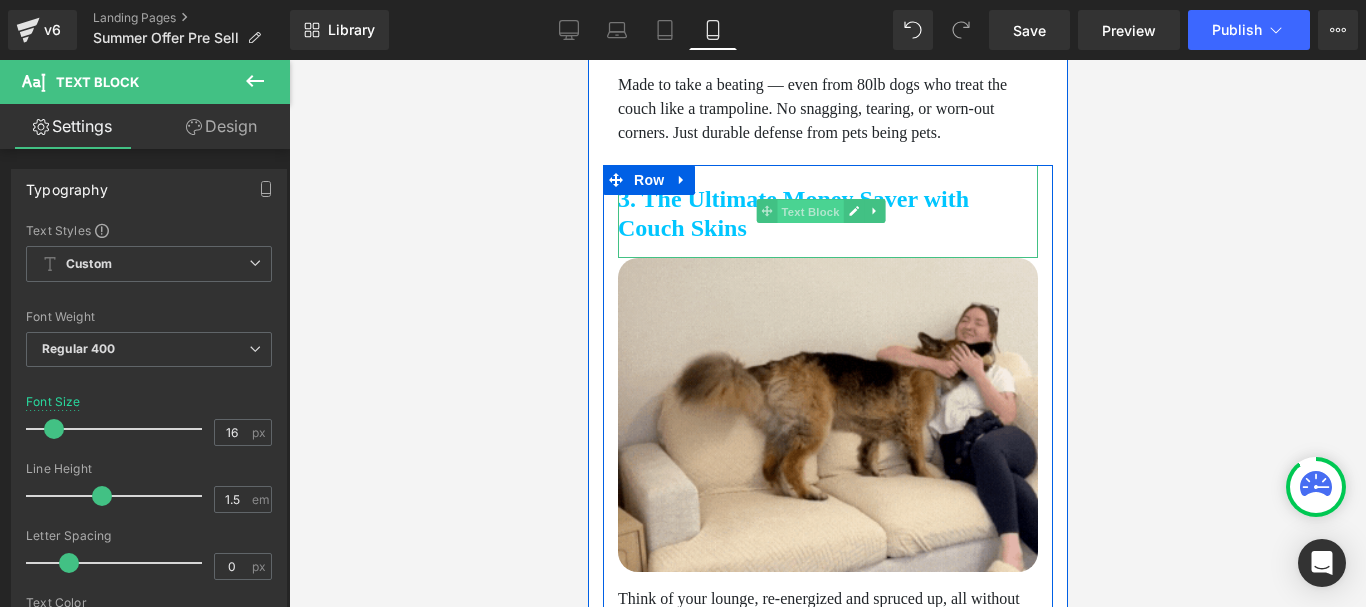 click on "Text Block" at bounding box center [809, 212] 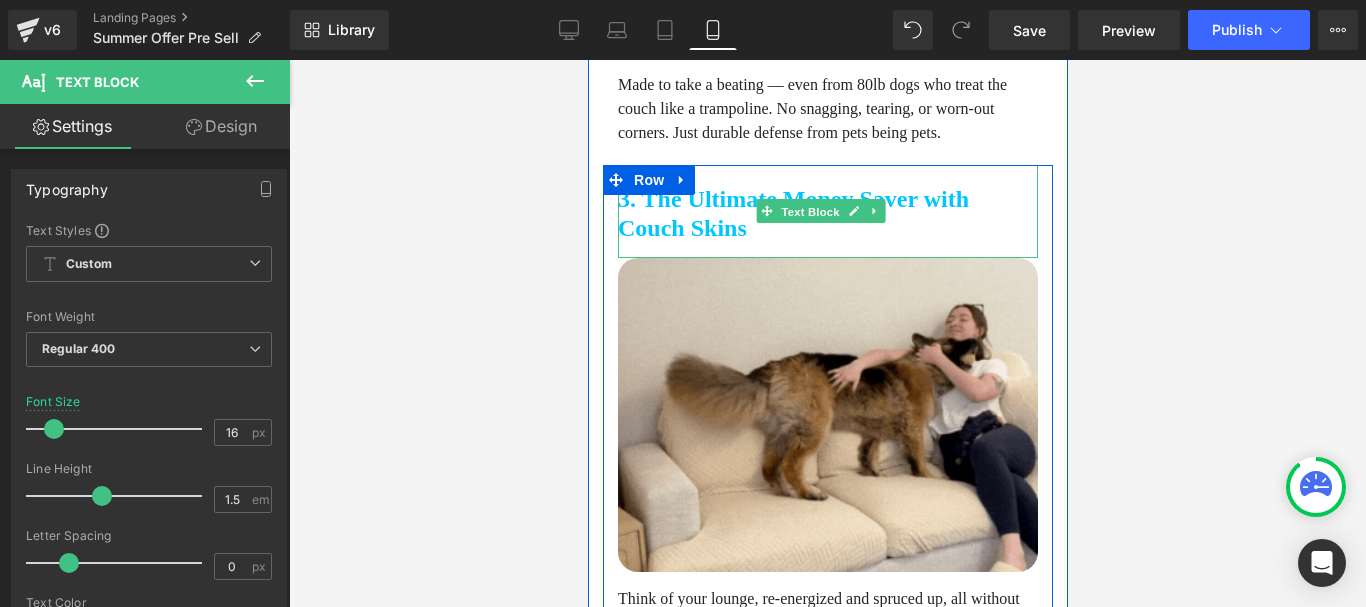 click on "3. The Ultimate Money Saver with Couch Skins" at bounding box center (827, 214) 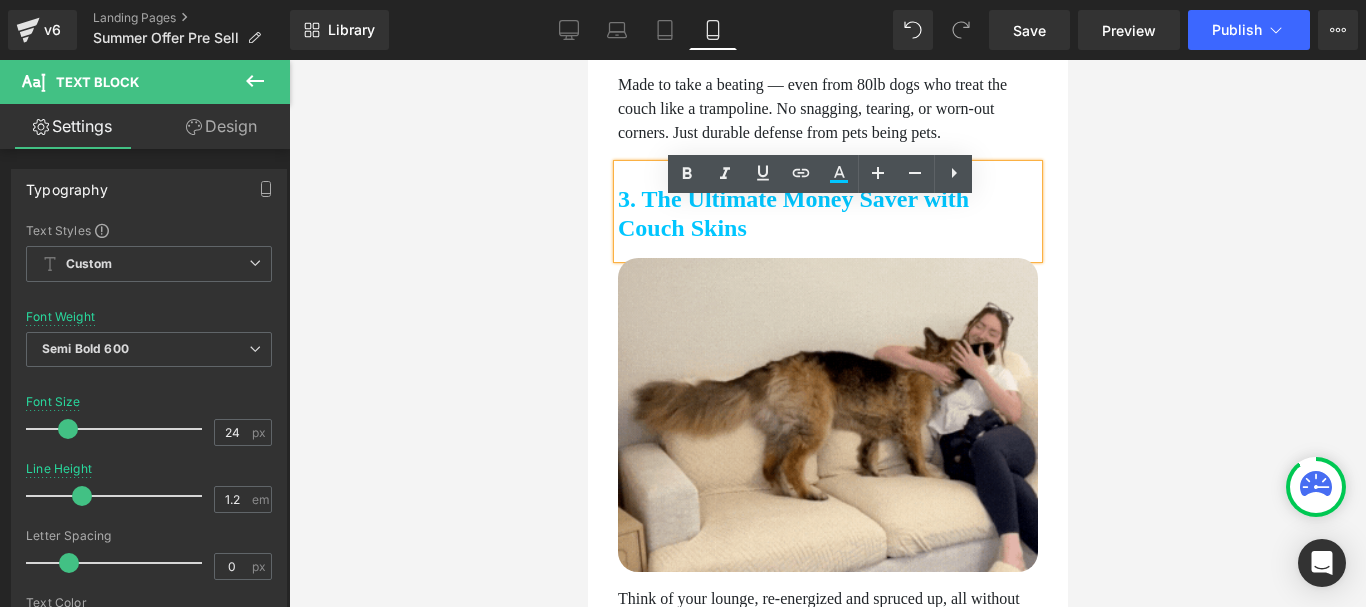 click on "3. The Ultimate Money Saver with Couch Skins" at bounding box center (827, 214) 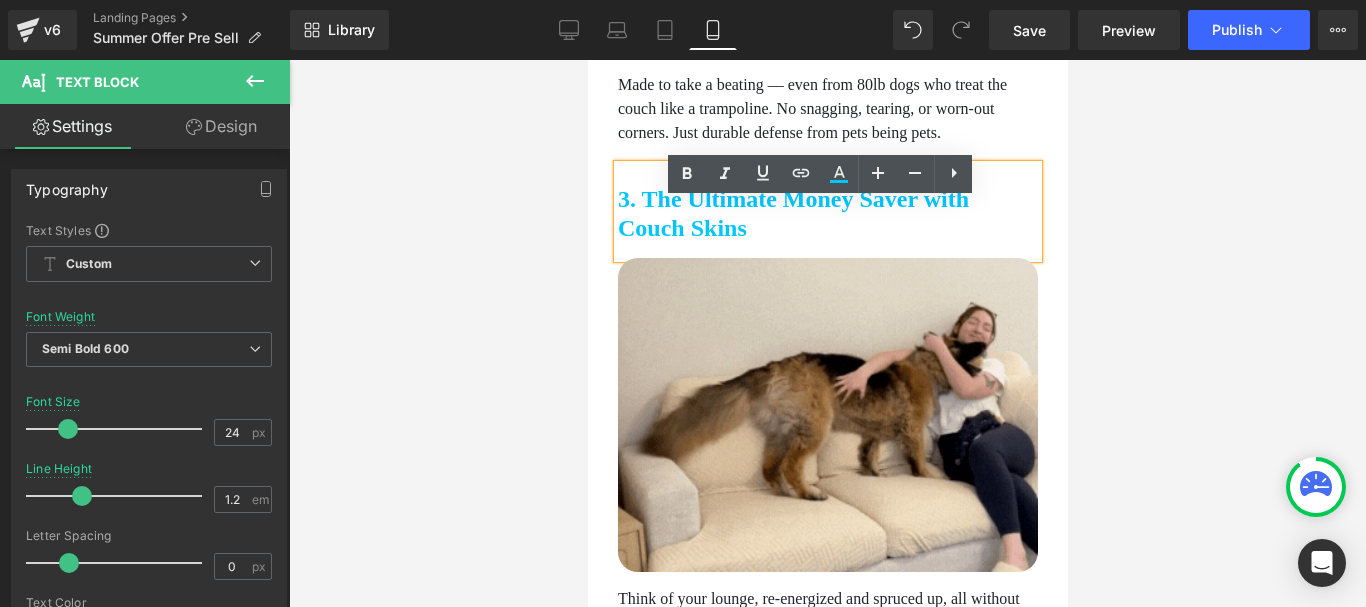click on "3. The Ultimate Money Saver with Couch Skins" at bounding box center (827, 214) 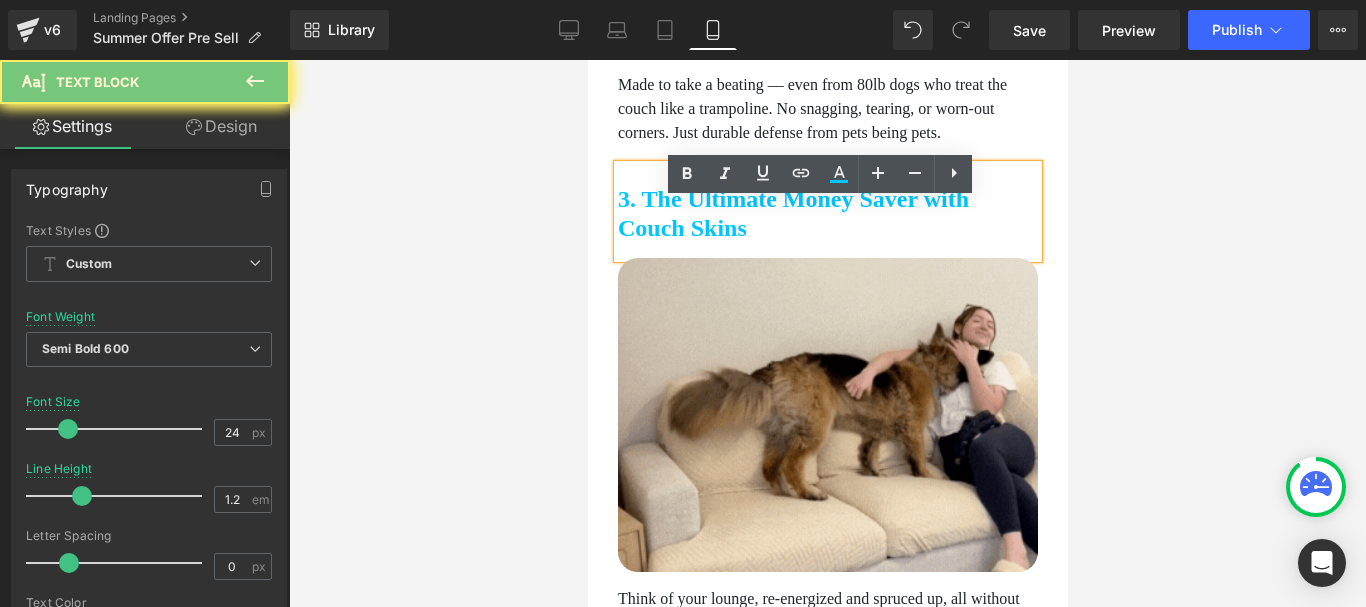 click on "3. The Ultimate Money Saver with Couch Skins" at bounding box center [827, 214] 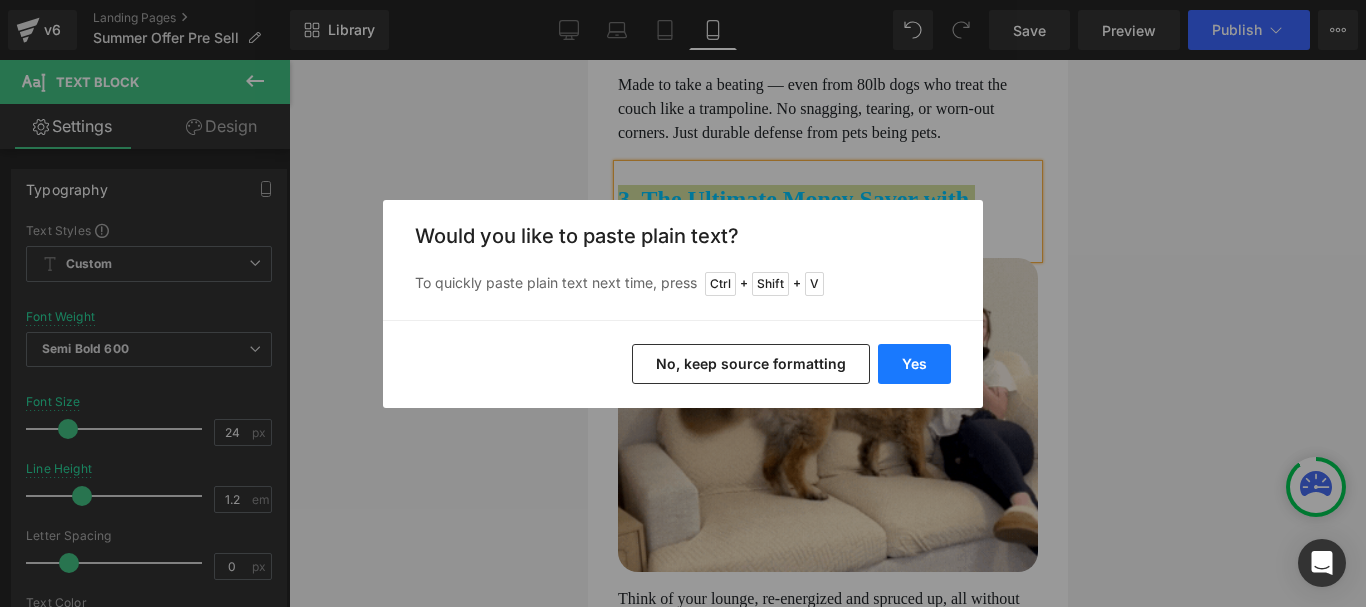 click on "Yes" at bounding box center [914, 364] 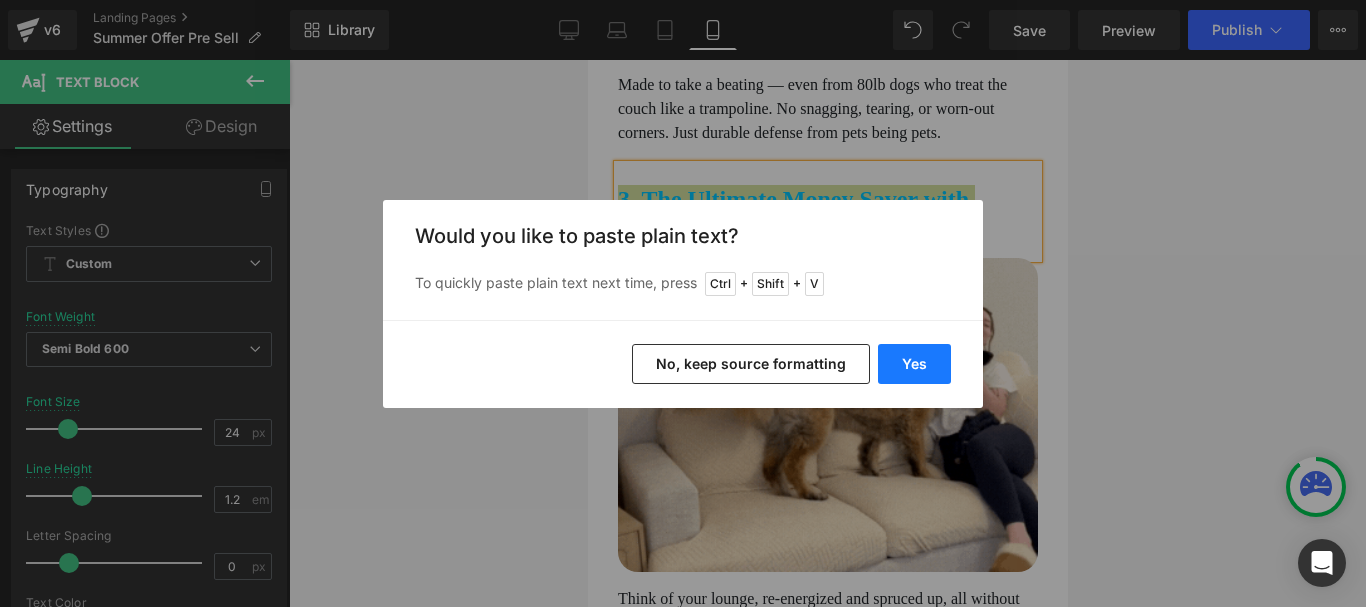 type 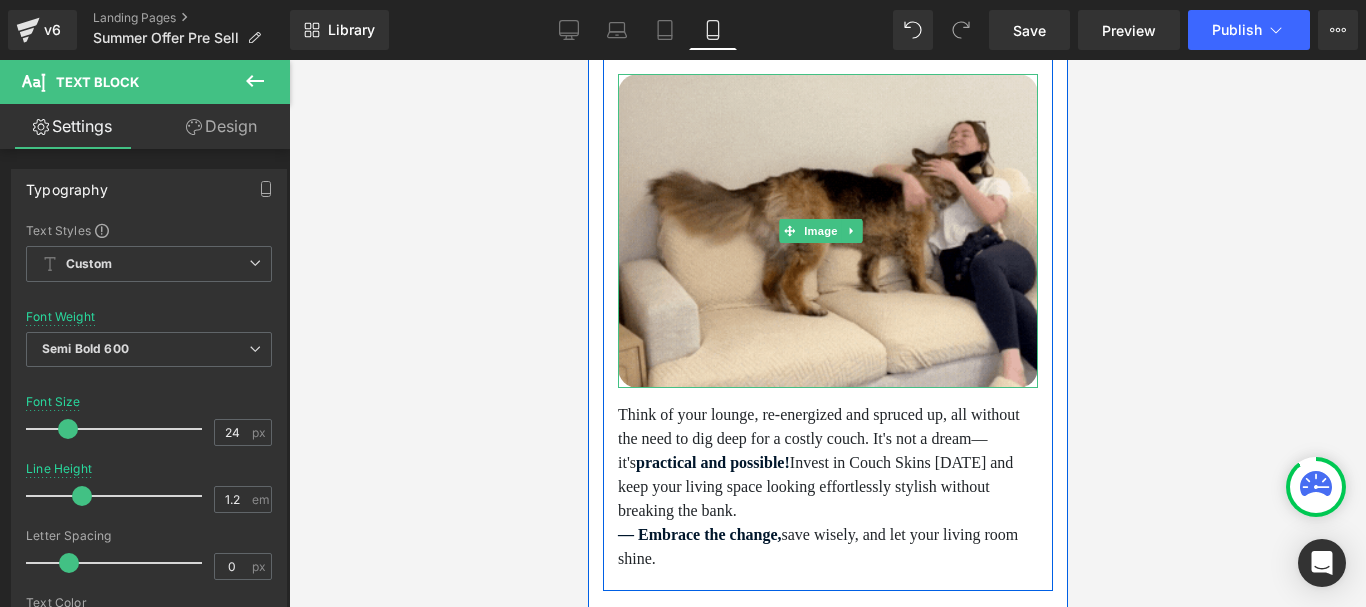 scroll, scrollTop: 2000, scrollLeft: 0, axis: vertical 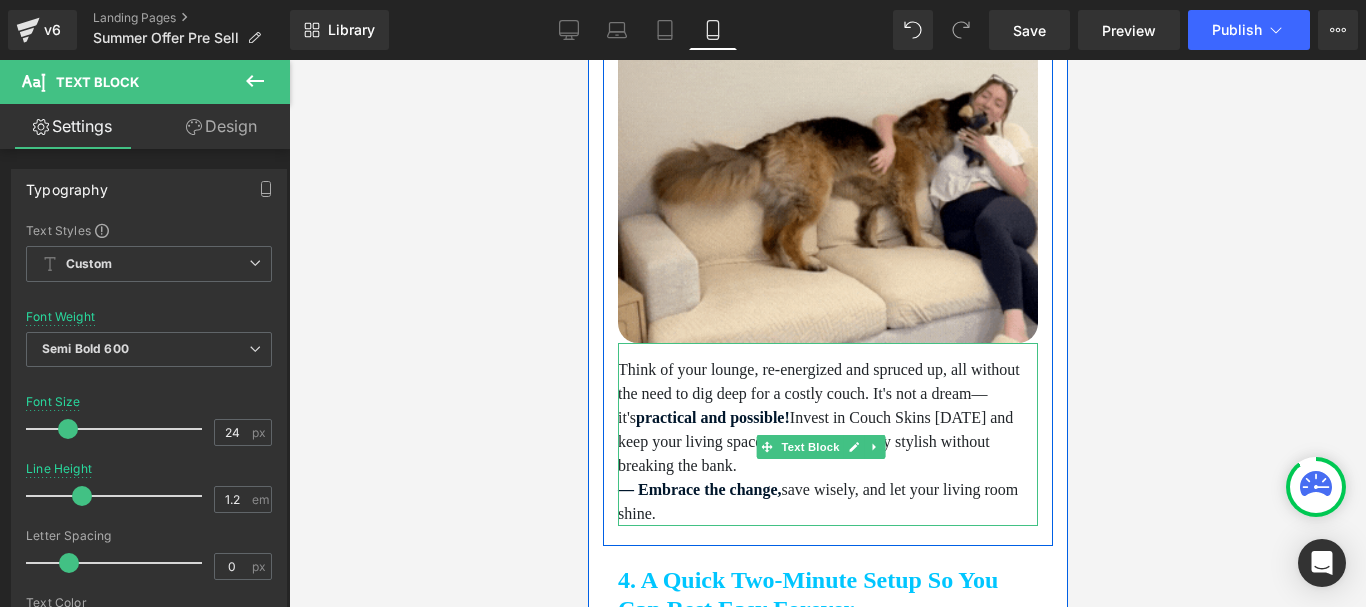click on "— Embrace the change,  save wisely, and let your living room shine." at bounding box center (827, 502) 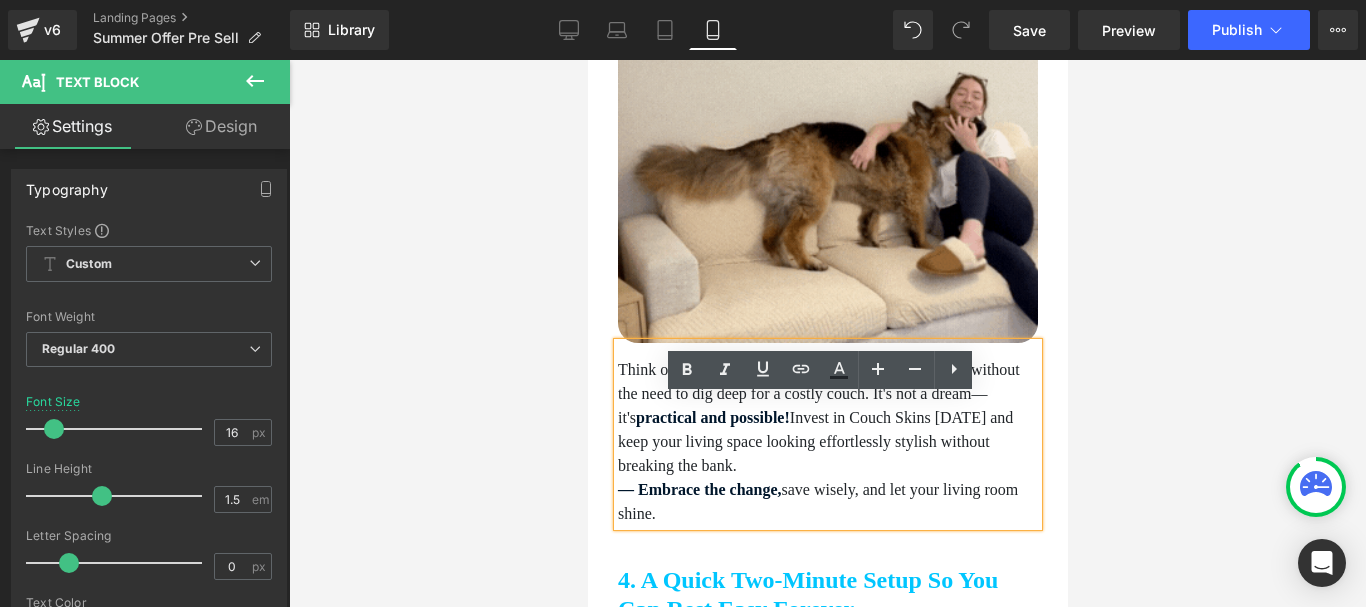 click on "— Embrace the change,  save wisely, and let your living room shine." at bounding box center [827, 502] 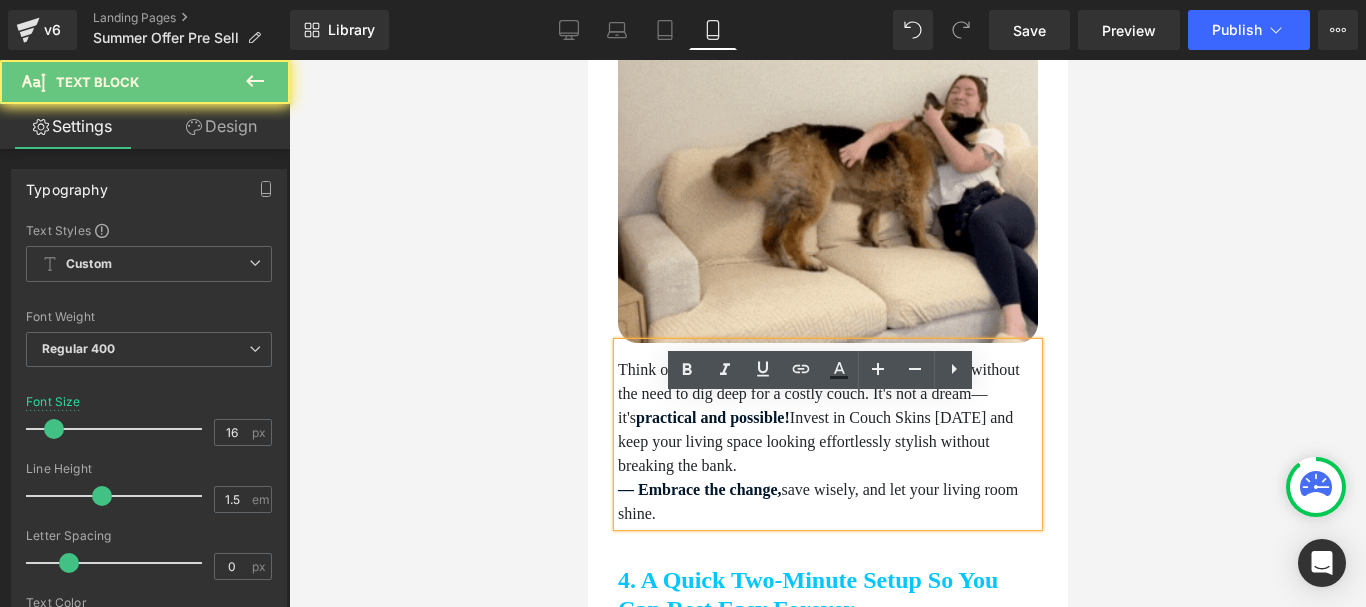 click on "— Embrace the change,  save wisely, and let your living room shine." at bounding box center [827, 502] 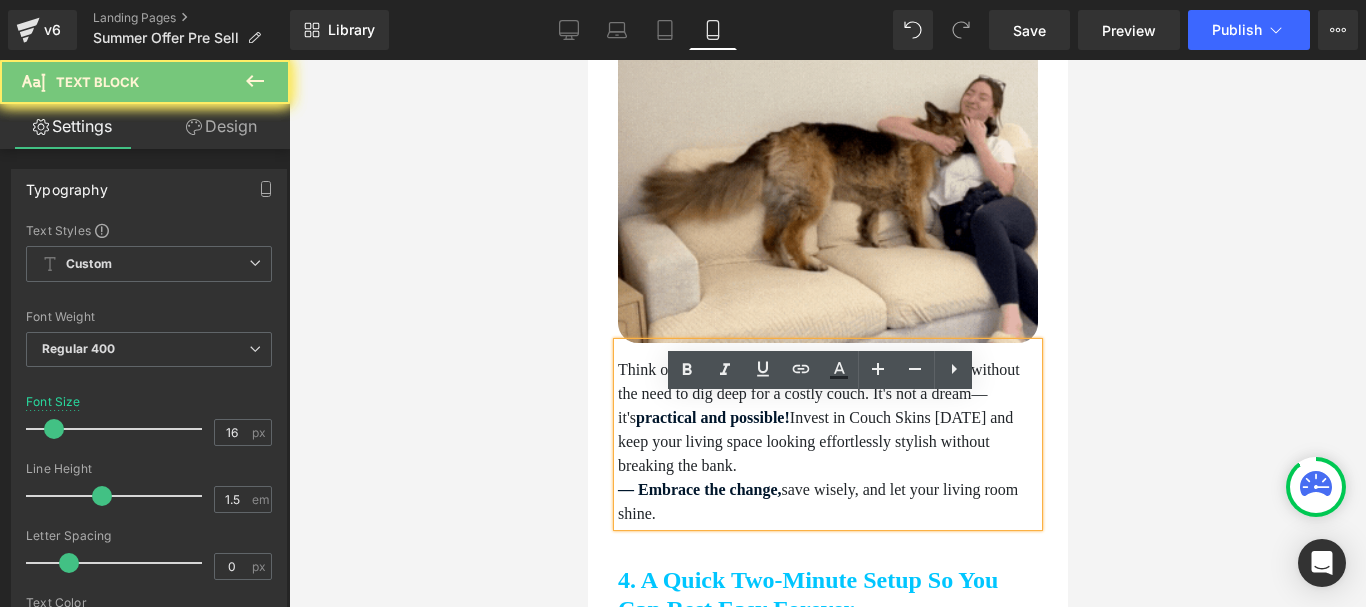 click on "— Embrace the change,  save wisely, and let your living room shine." at bounding box center [827, 502] 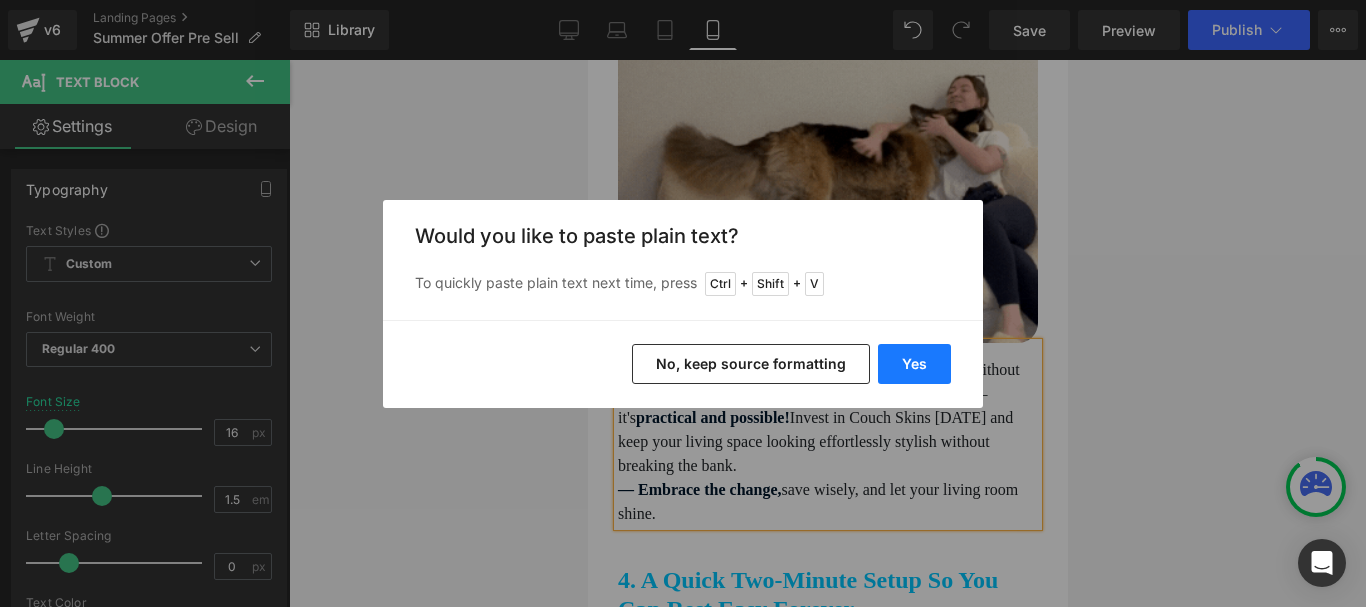 click on "Yes" at bounding box center (914, 364) 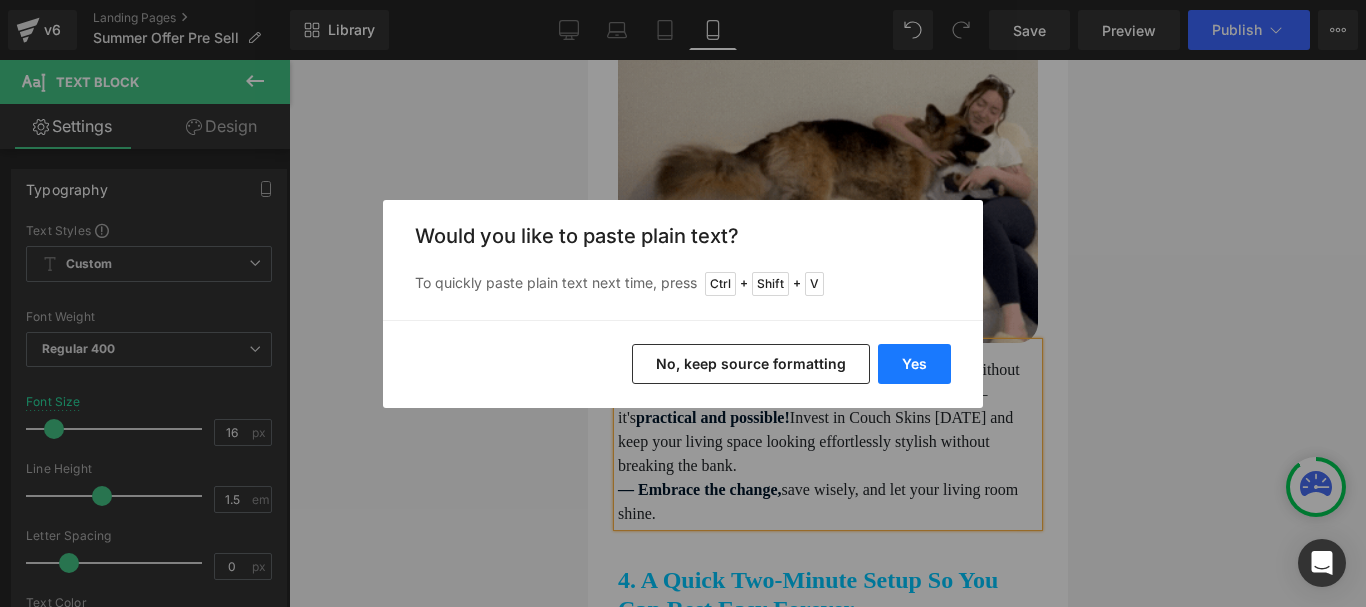 type 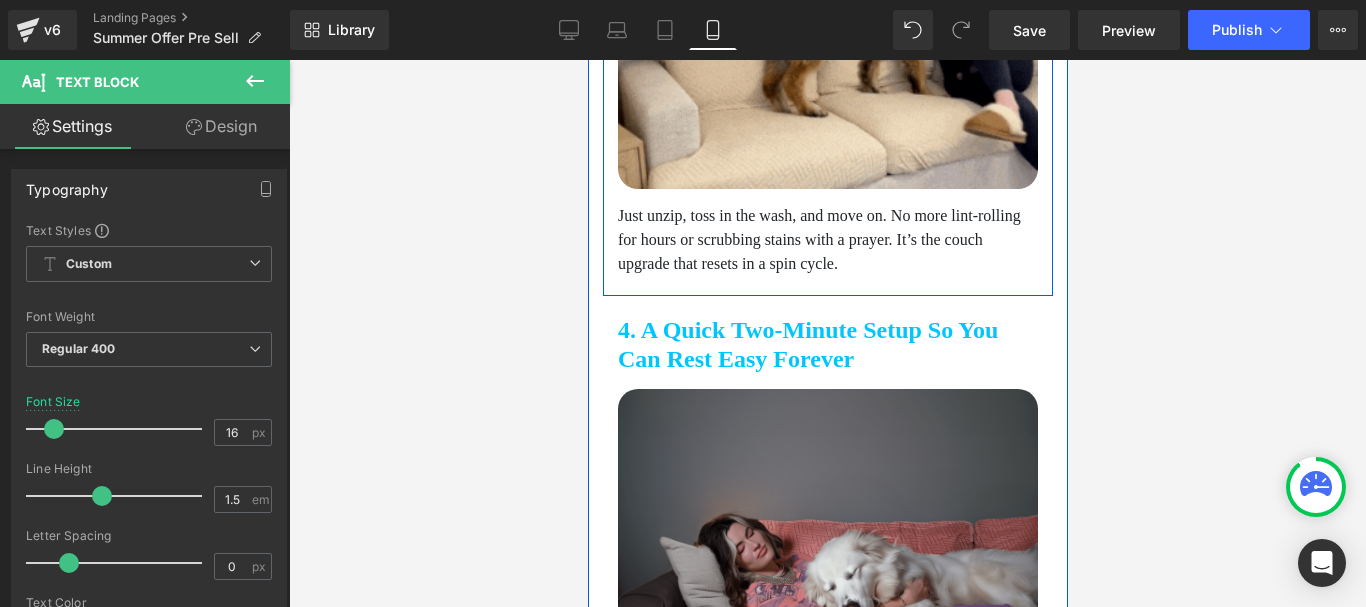 scroll, scrollTop: 2300, scrollLeft: 0, axis: vertical 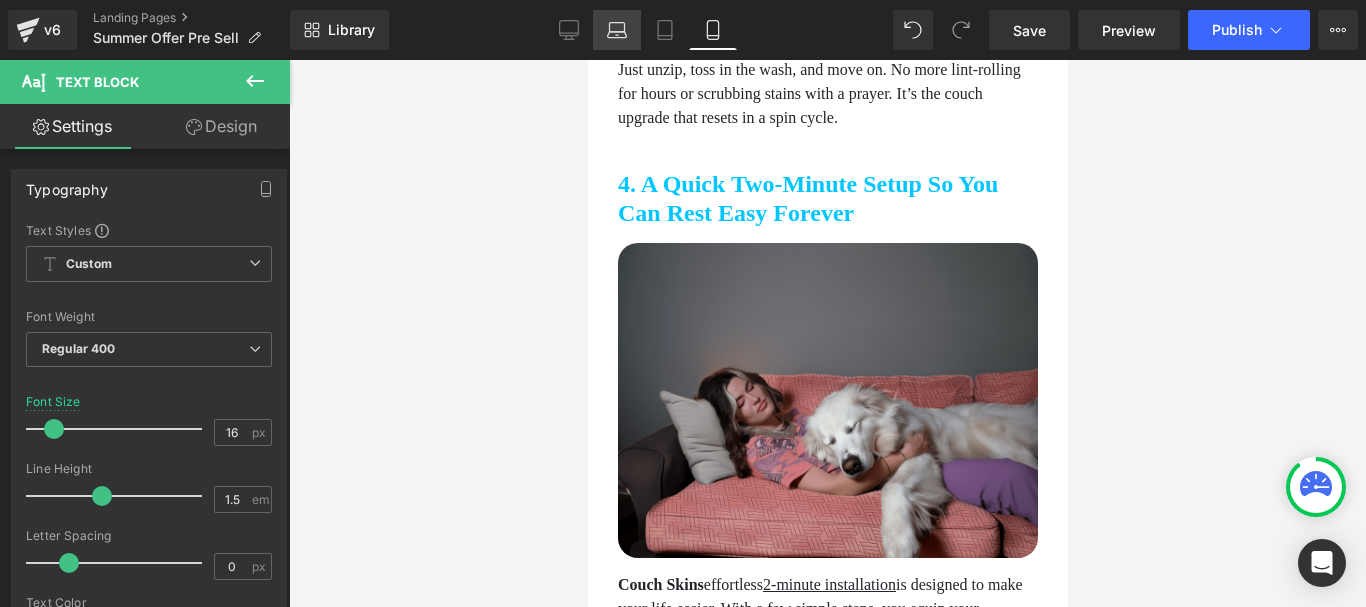 click 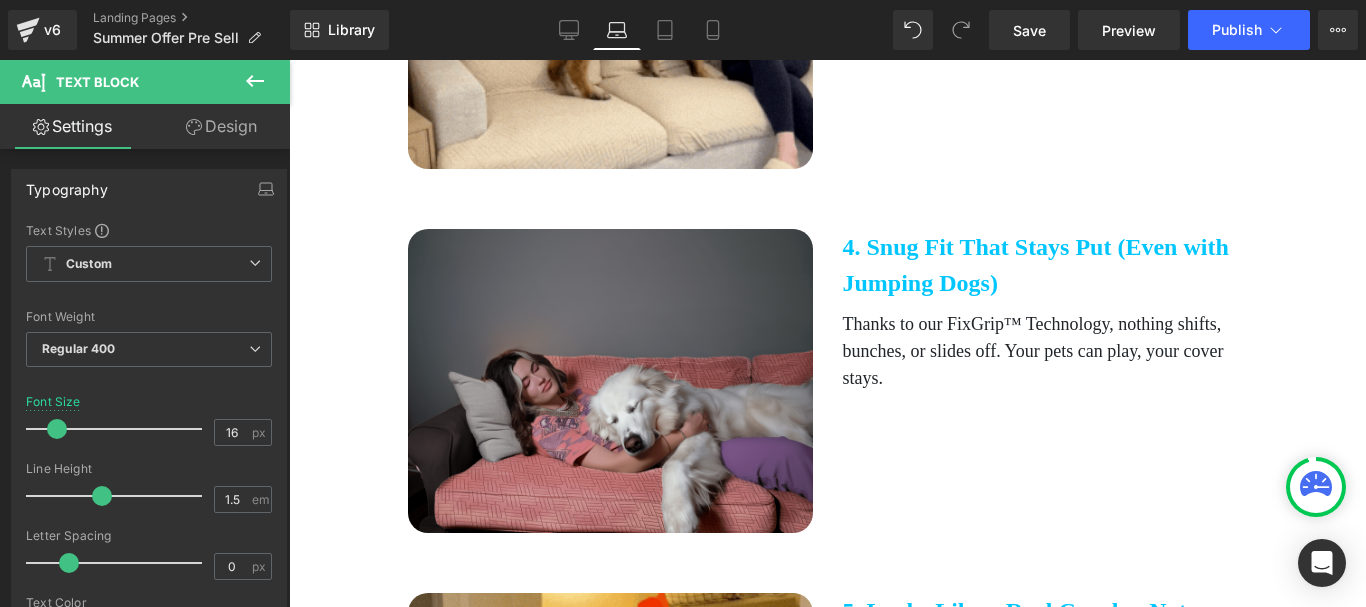 scroll, scrollTop: 2300, scrollLeft: 0, axis: vertical 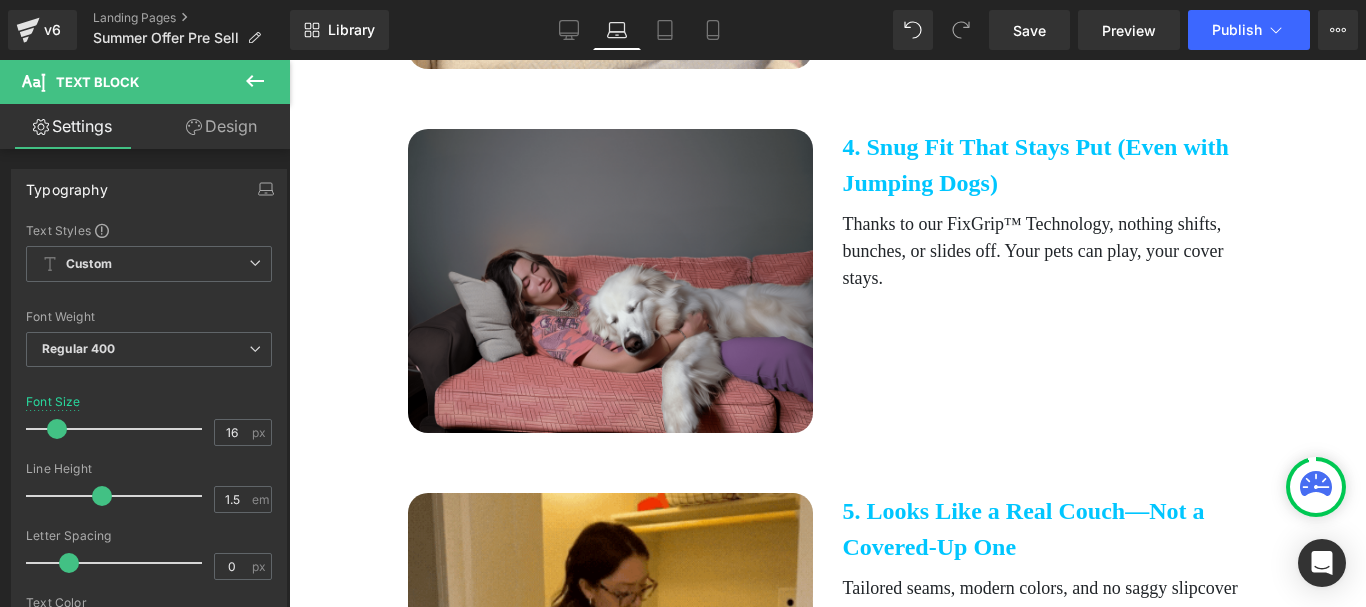 click on "4. Snug Fit That Stays Put (Even with Jumping Dogs)" at bounding box center (1045, 165) 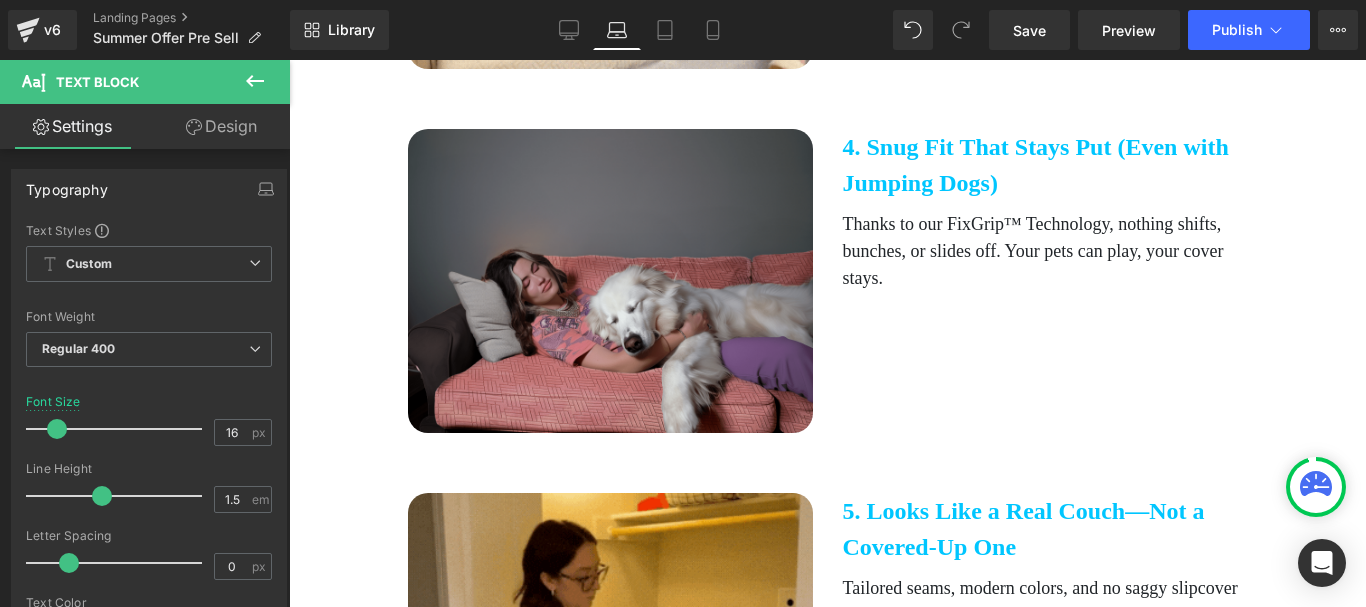 click on "4. Snug Fit That Stays Put (Even with Jumping Dogs)" at bounding box center (1045, 165) 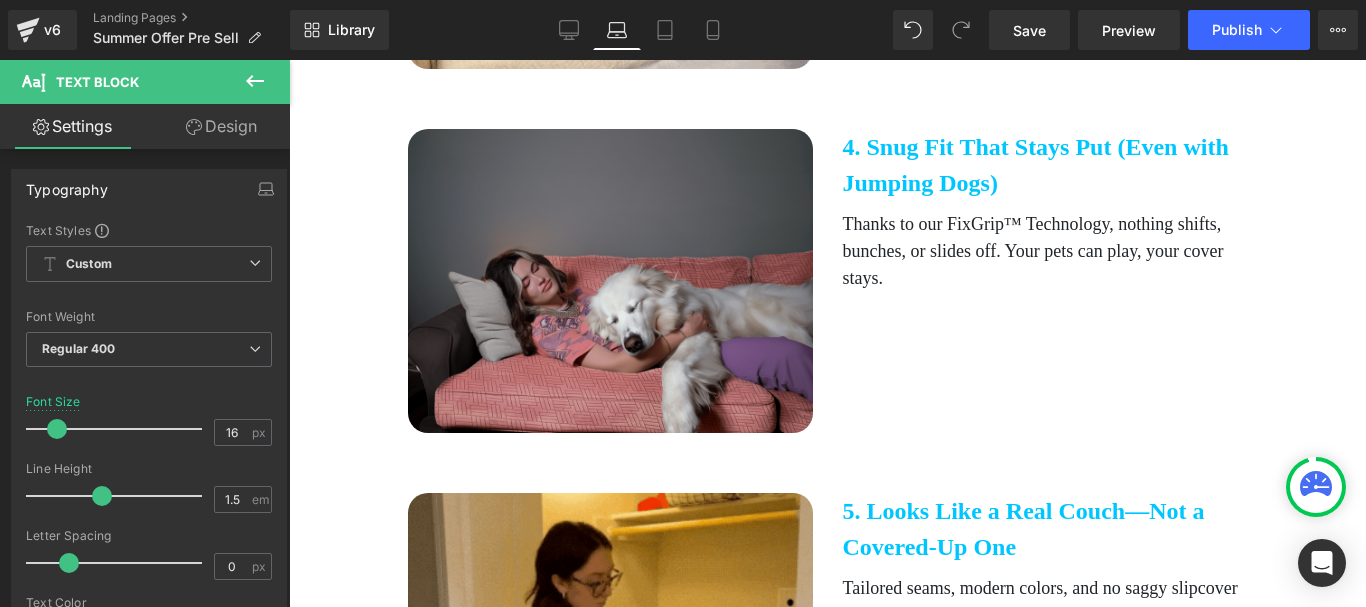 click on "4. Snug Fit That Stays Put (Even with Jumping Dogs)" at bounding box center (1045, 165) 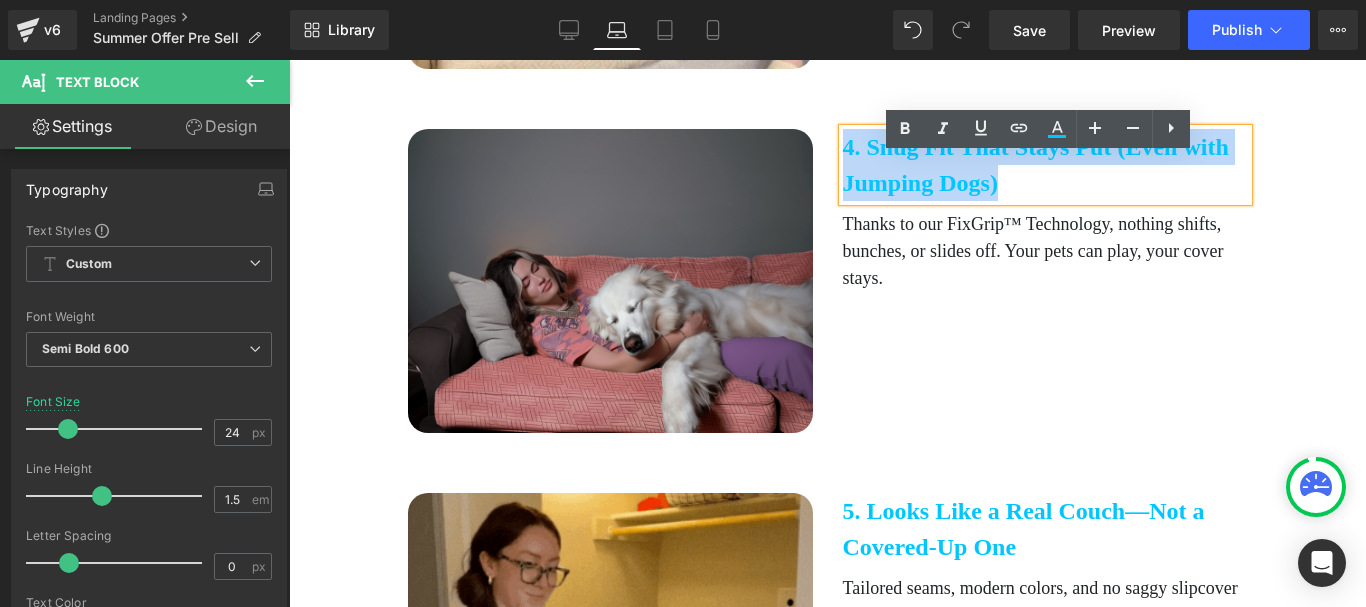copy on "4. Snug Fit That Stays Put (Even with Jumping Dogs)" 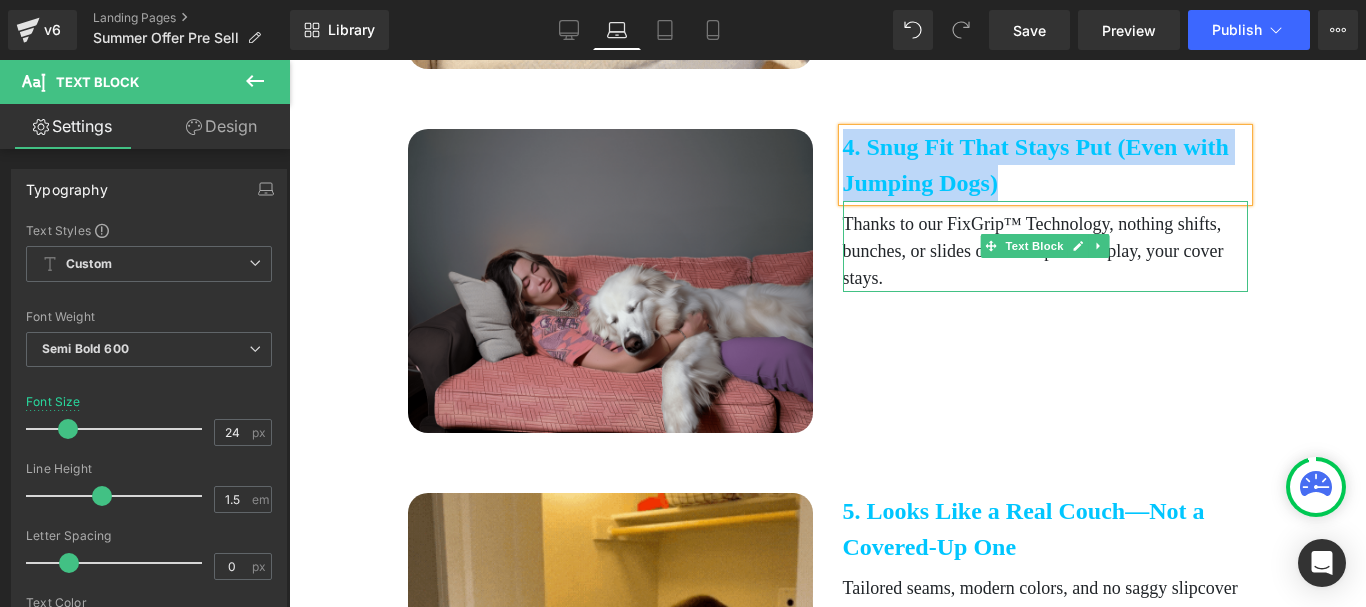 click on "Thanks to our FixGrip™ Technology, nothing shifts, bunches, or slides off. Your pets can play, your cover stays." at bounding box center [1045, 251] 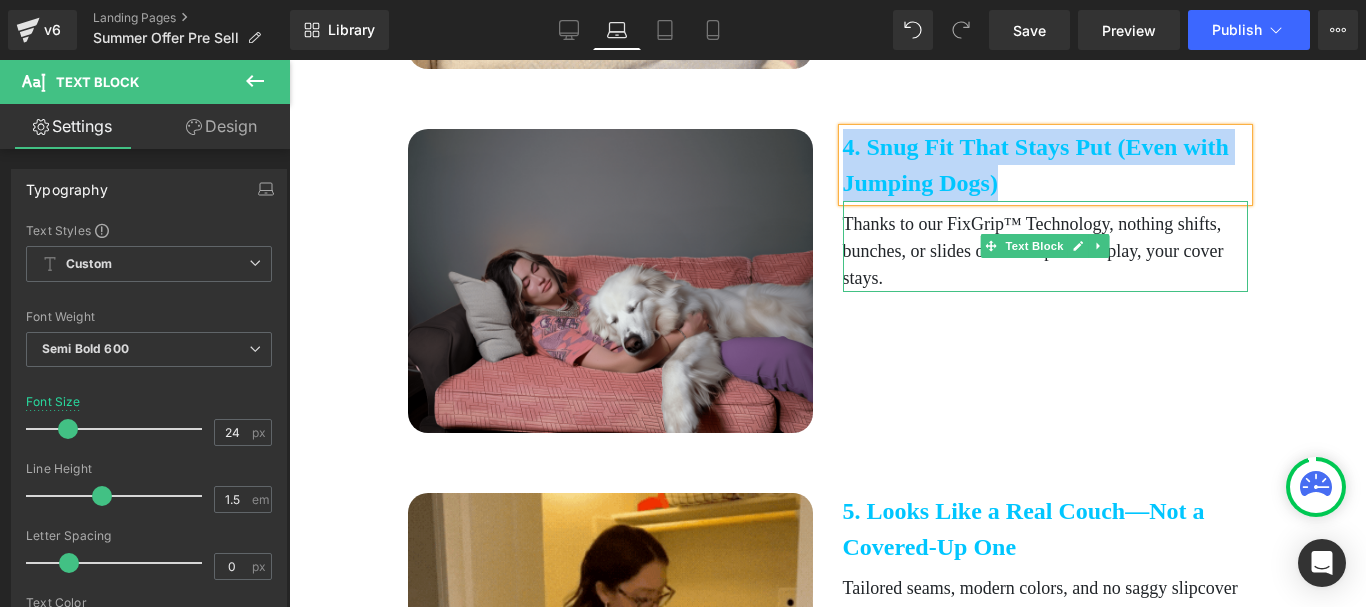 click on "Thanks to our FixGrip™ Technology, nothing shifts, bunches, or slides off. Your pets can play, your cover stays." at bounding box center (1045, 251) 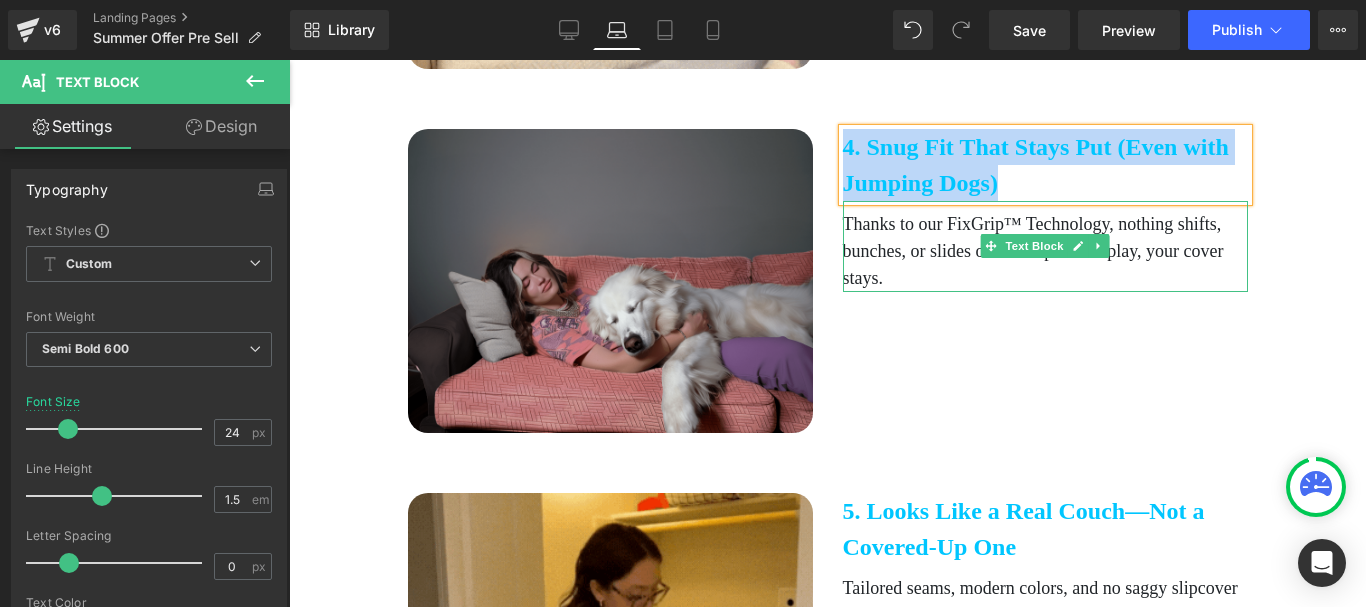 click on "Thanks to our FixGrip™ Technology, nothing shifts, bunches, or slides off. Your pets can play, your cover stays." at bounding box center (1045, 251) 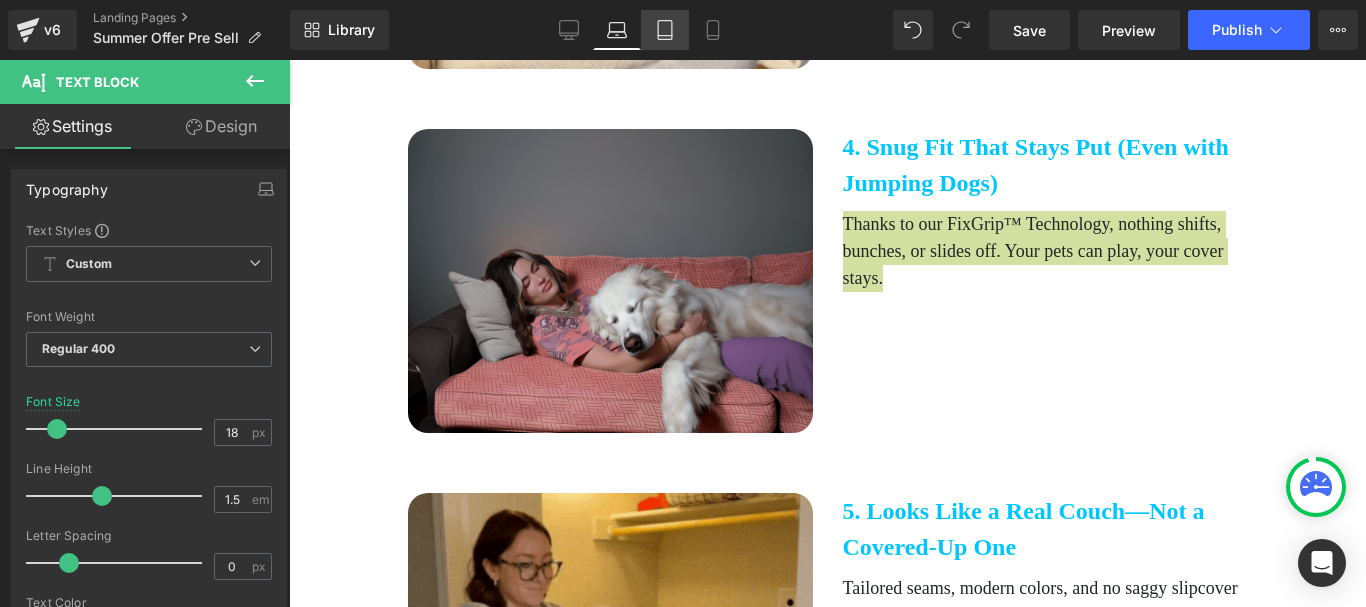 drag, startPoint x: 666, startPoint y: 33, endPoint x: 381, endPoint y: 107, distance: 294.45035 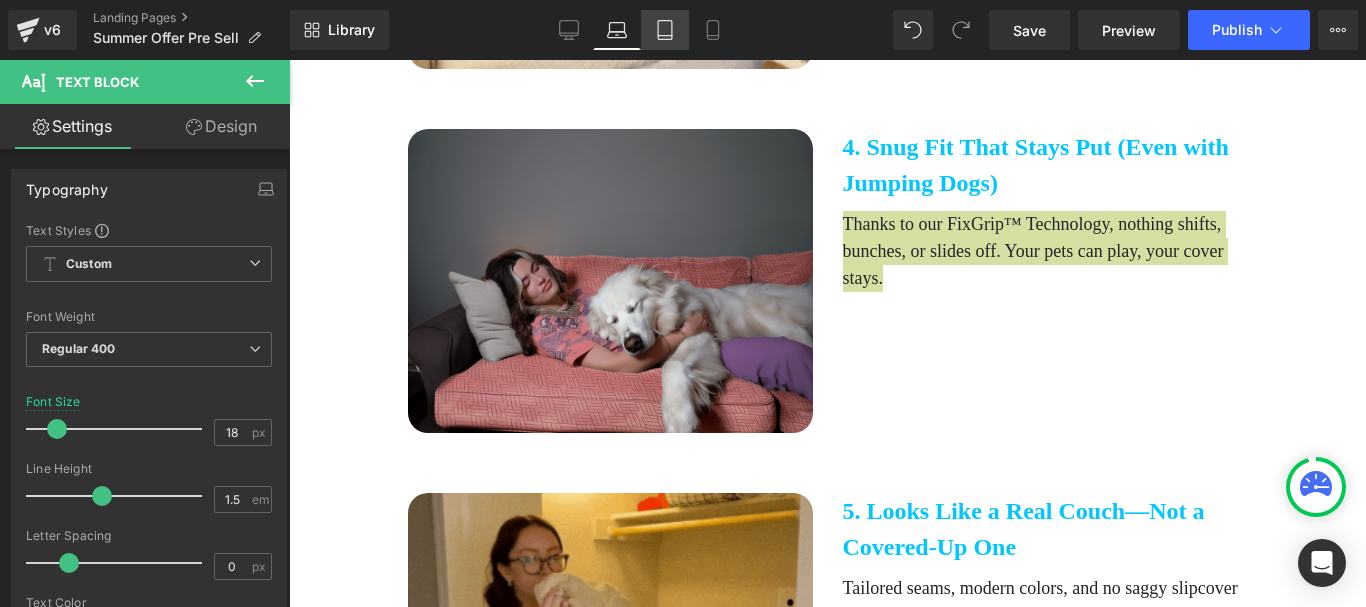 click 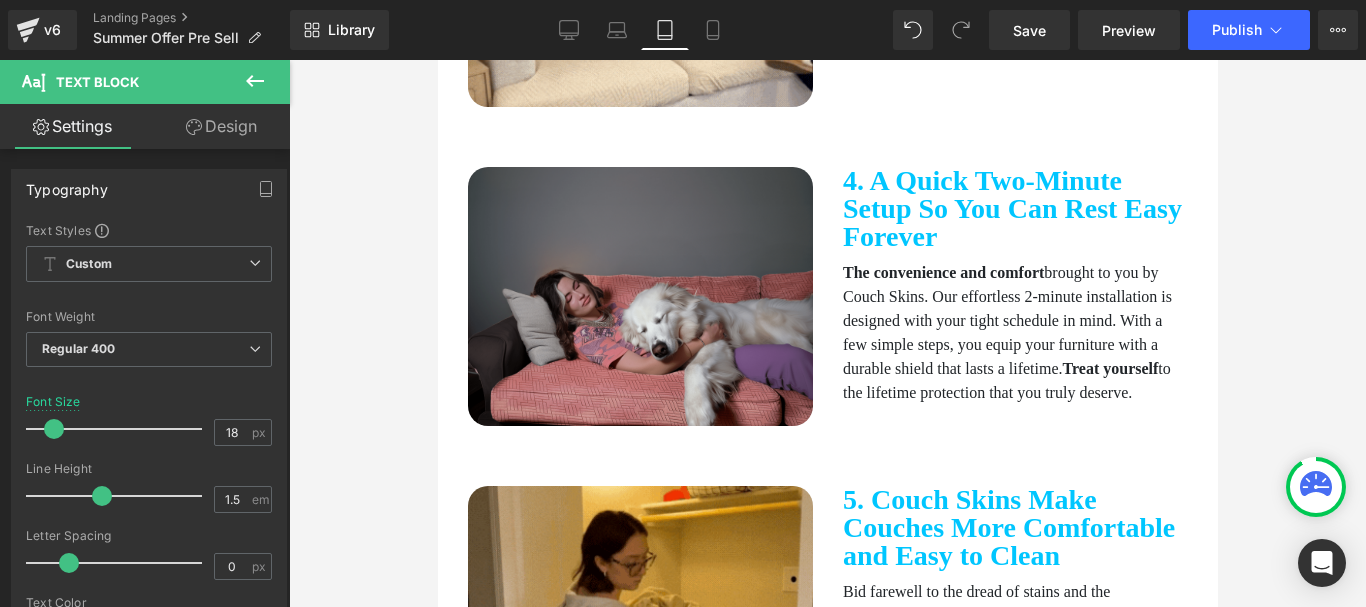 scroll, scrollTop: 2000, scrollLeft: 0, axis: vertical 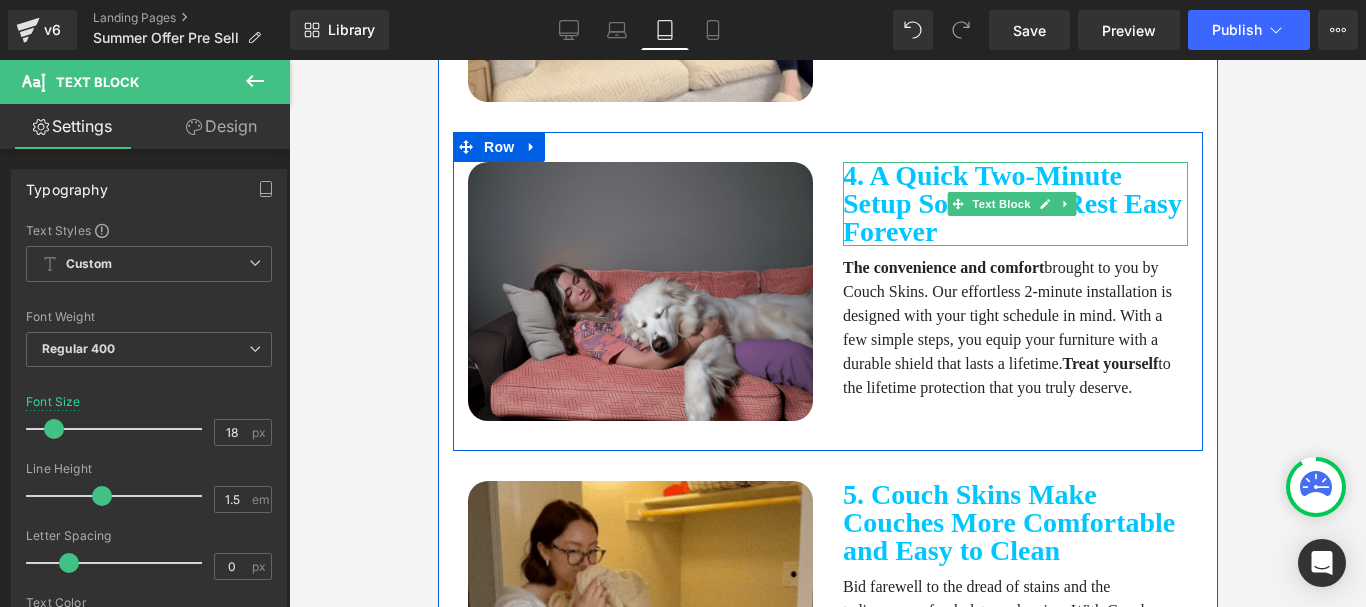 click on "4. A Quick Two-Minute Setup So You Can Rest Easy Forever" at bounding box center (1014, 204) 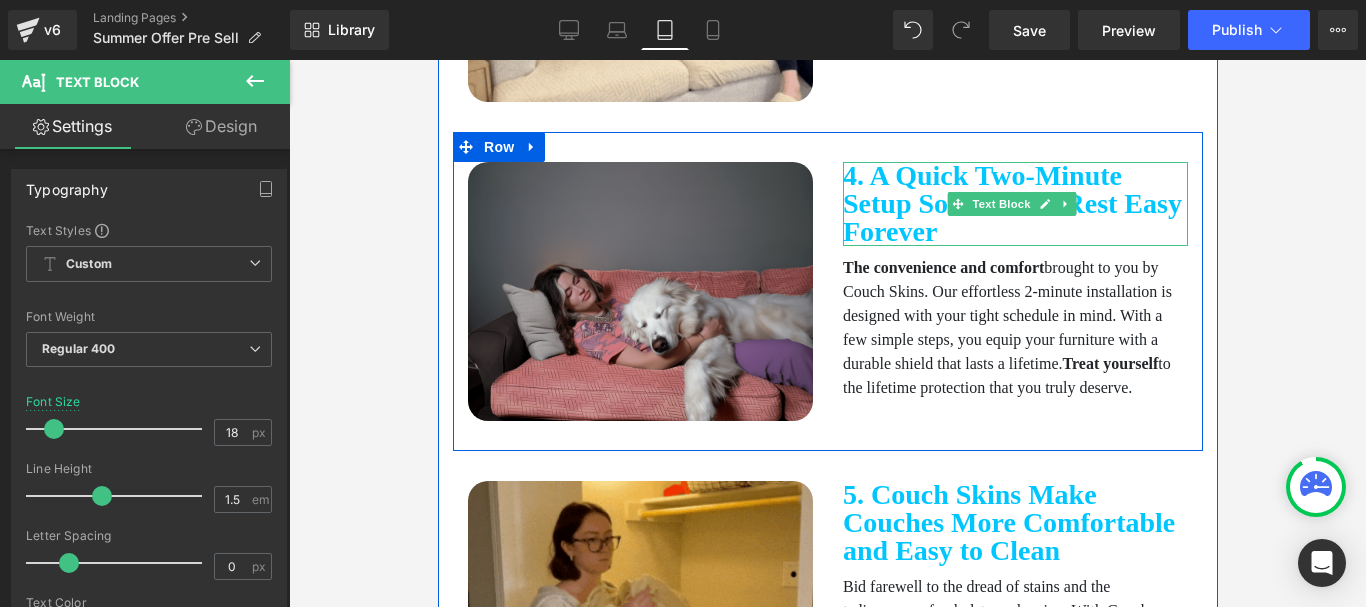click on "4. A Quick Two-Minute Setup So You Can Rest Easy Forever" at bounding box center (1014, 204) 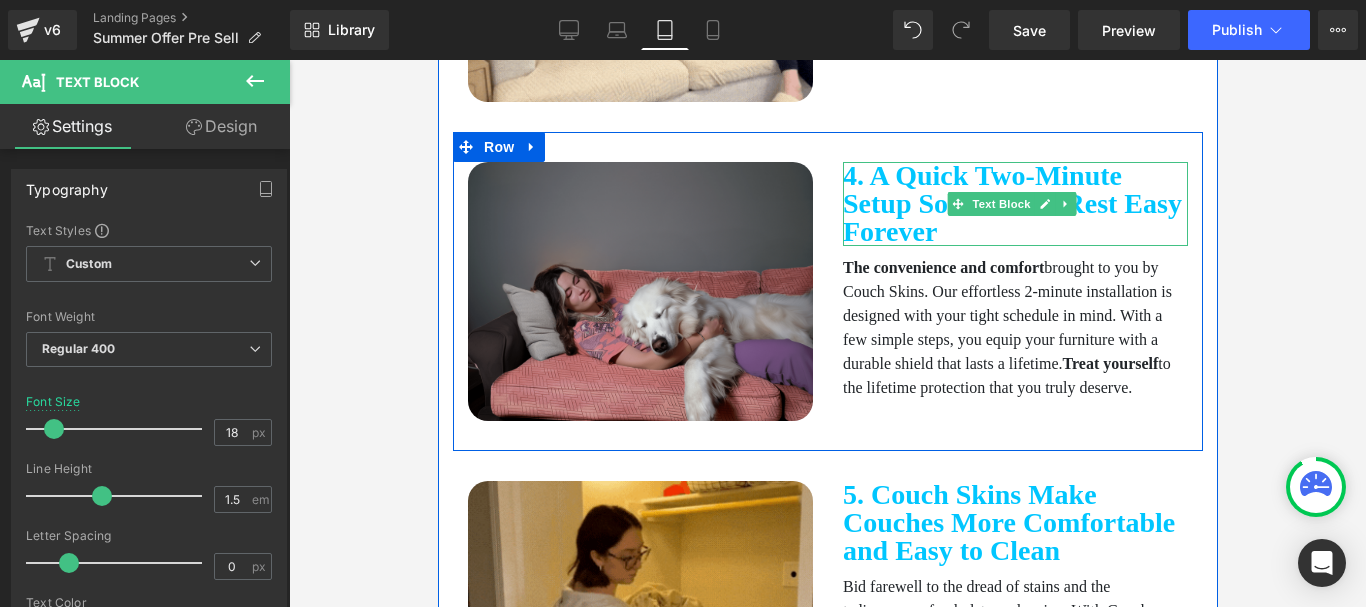 click on "4. A Quick Two-Minute Setup So You Can Rest Easy Forever" at bounding box center [1014, 204] 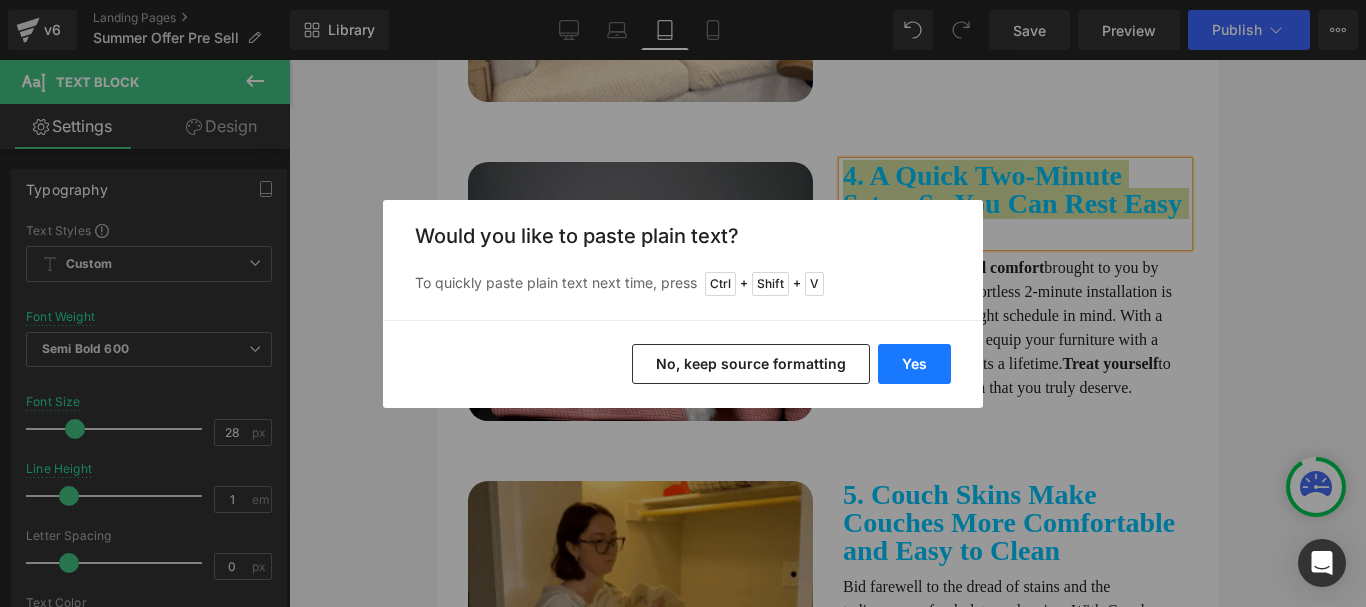 click on "Yes" at bounding box center (914, 364) 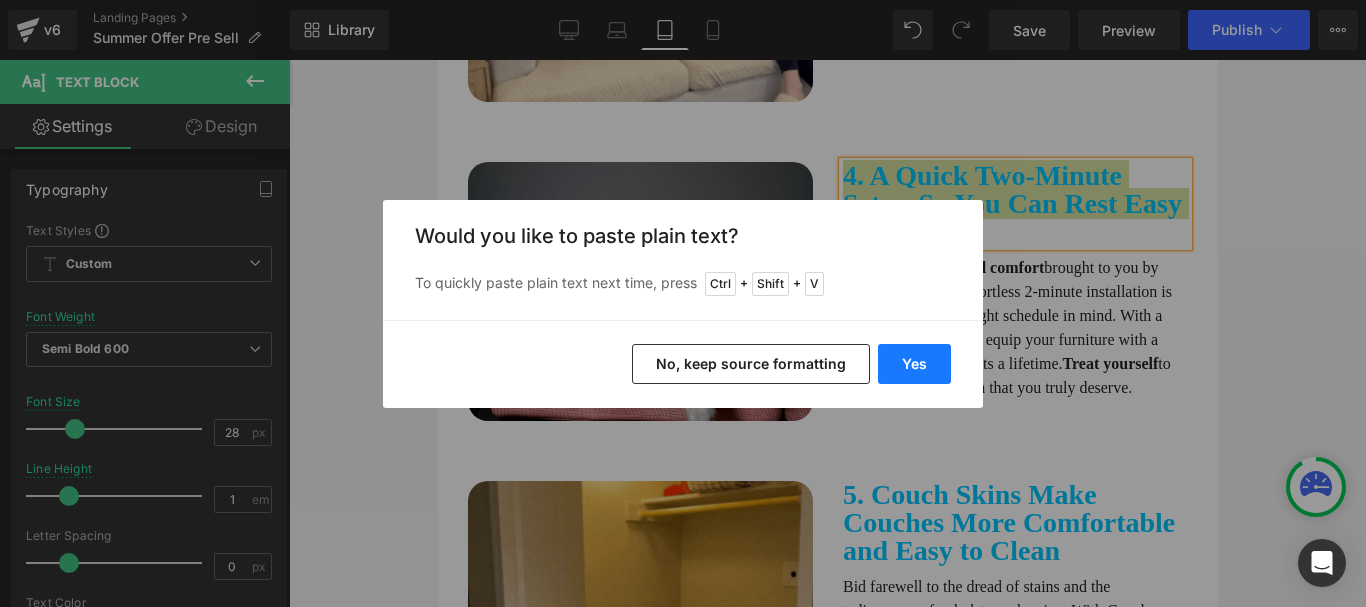 type 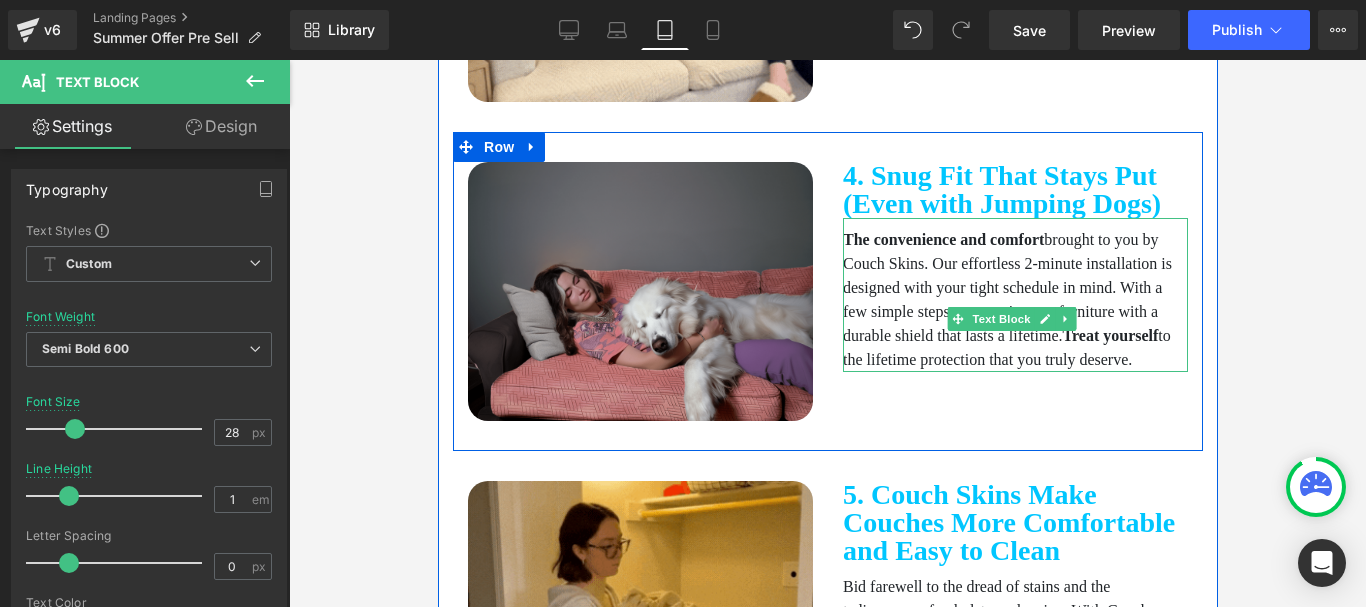 click on "The convenience and comfort  brought to you by Couch Skins. Our effortless 2-minute installation is designed with your tight schedule in mind. With a few simple steps, you equip your furniture with a durable shield that lasts a lifetime.  Treat yourself  to the lifetime protection that you truly deserve." at bounding box center (1014, 300) 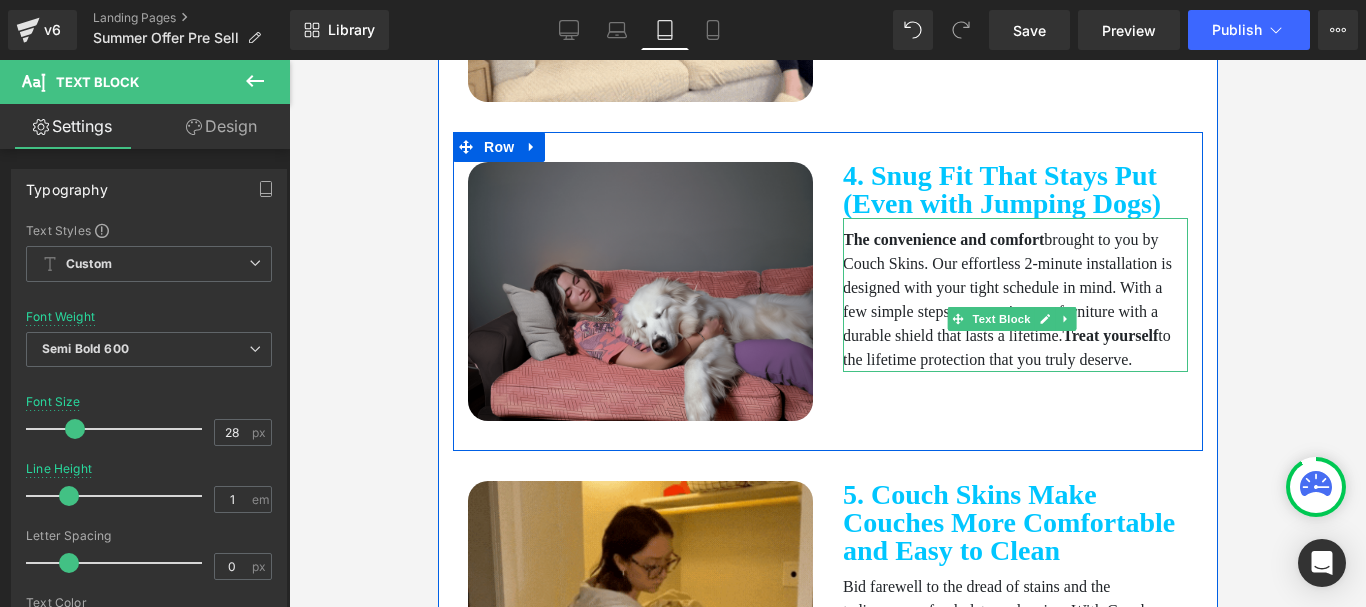 click on "The convenience and comfort  brought to you by Couch Skins. Our effortless 2-minute installation is designed with your tight schedule in mind. With a few simple steps, you equip your furniture with a durable shield that lasts a lifetime.  Treat yourself  to the lifetime protection that you truly deserve." at bounding box center [1014, 300] 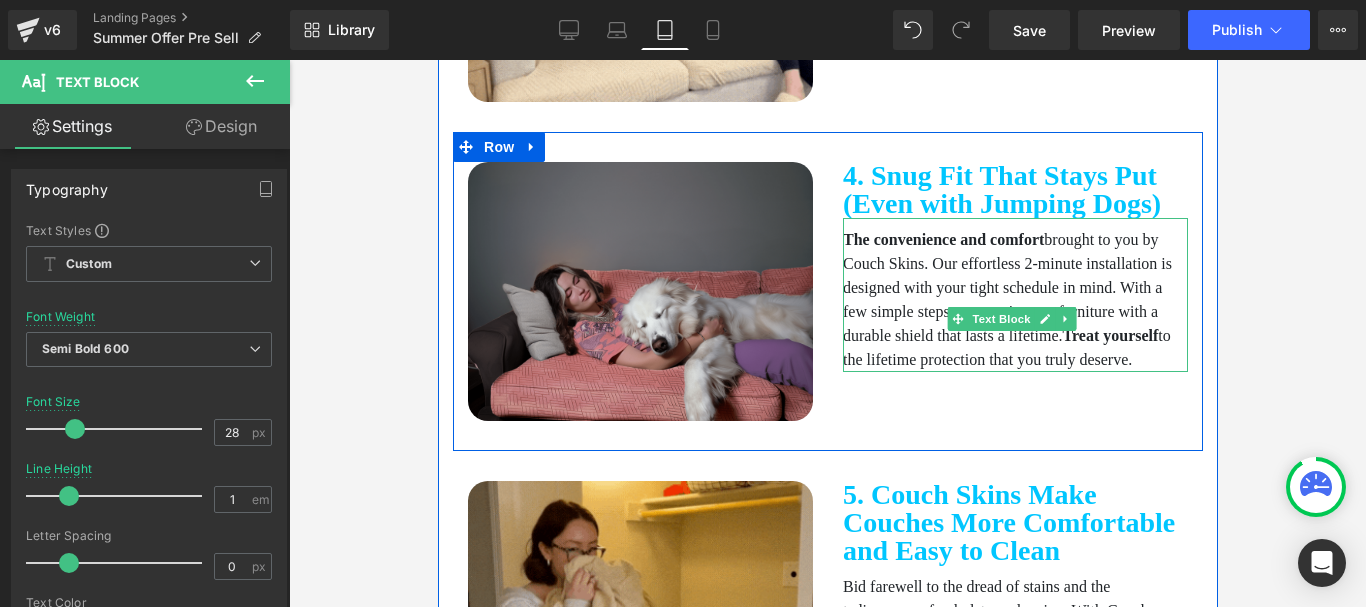 click on "The convenience and comfort  brought to you by Couch Skins. Our effortless 2-minute installation is designed with your tight schedule in mind. With a few simple steps, you equip your furniture with a durable shield that lasts a lifetime.  Treat yourself  to the lifetime protection that you truly deserve." at bounding box center [1014, 300] 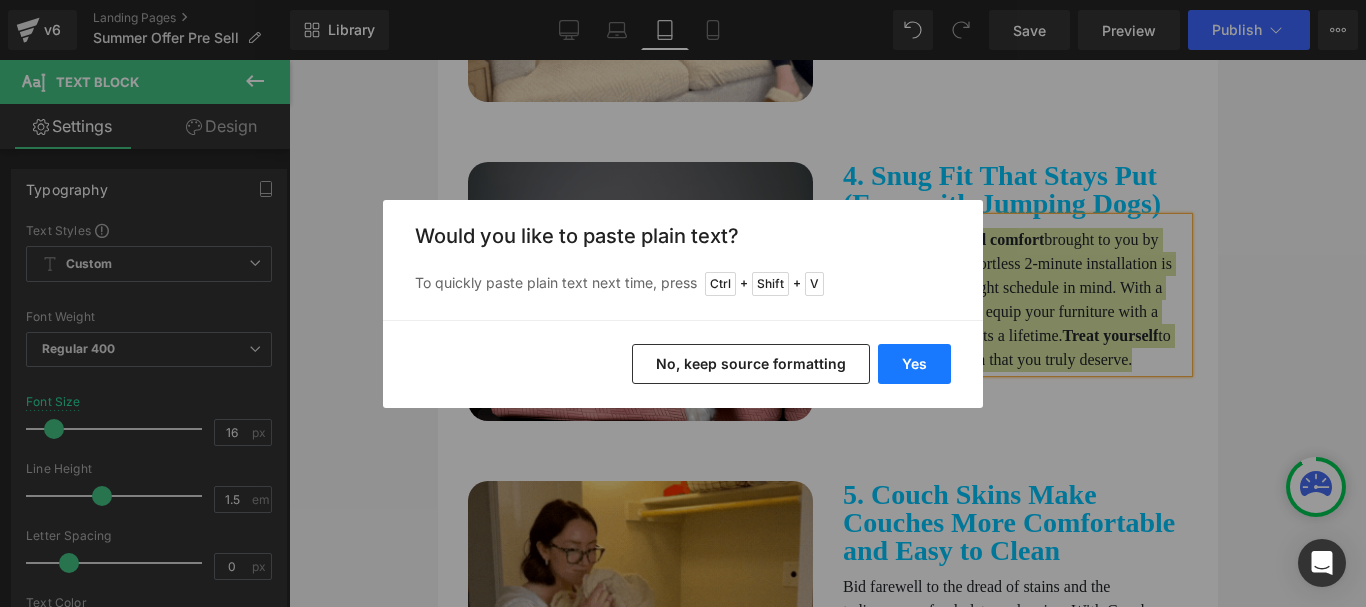 click on "Yes" at bounding box center (914, 364) 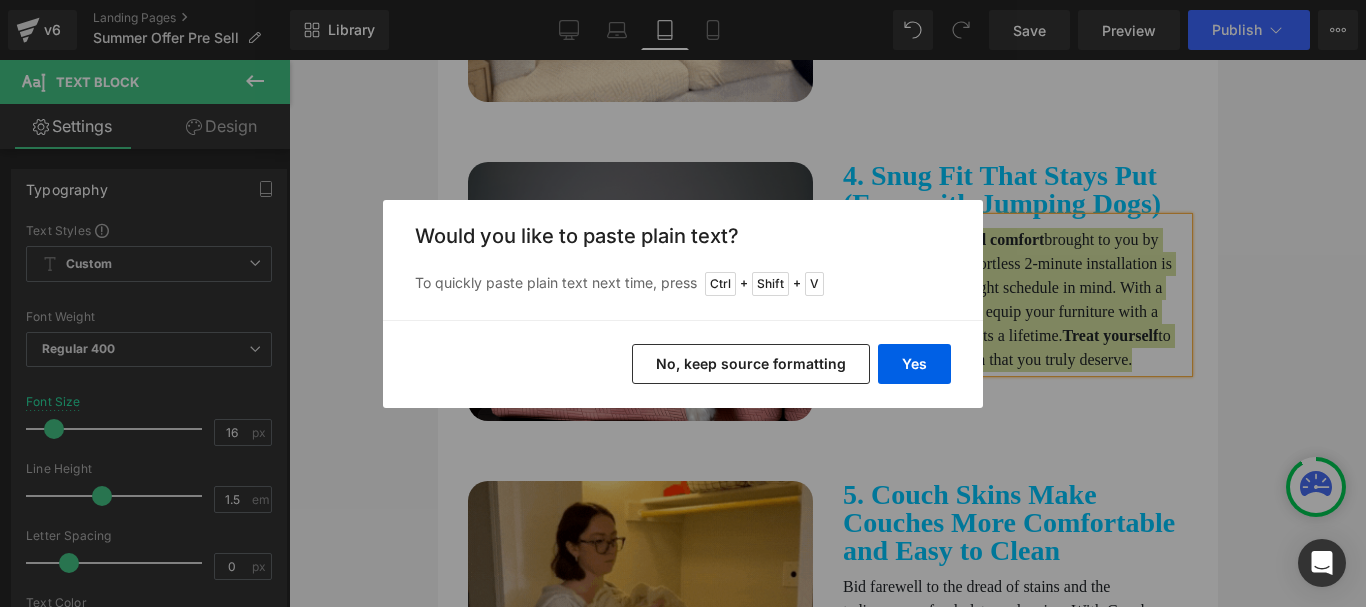 type 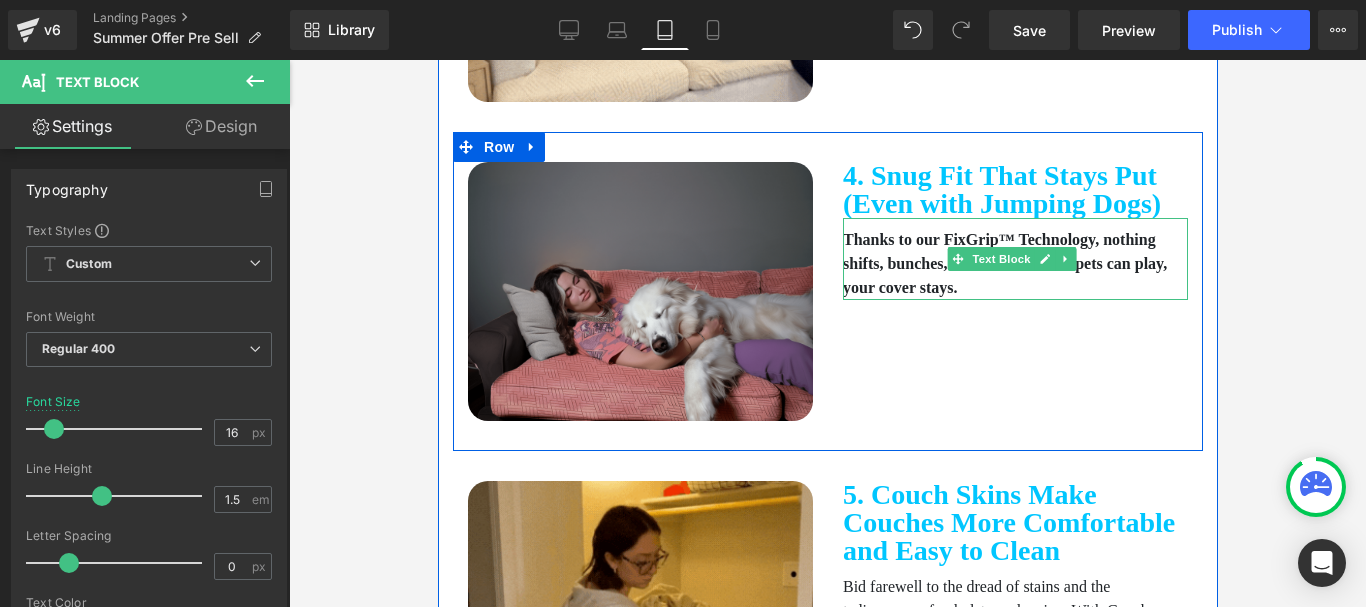click on "Thanks to our FixGrip™ Technology, nothing shifts, bunches, or slides off. Your pets can play, your cover stays." at bounding box center (1004, 263) 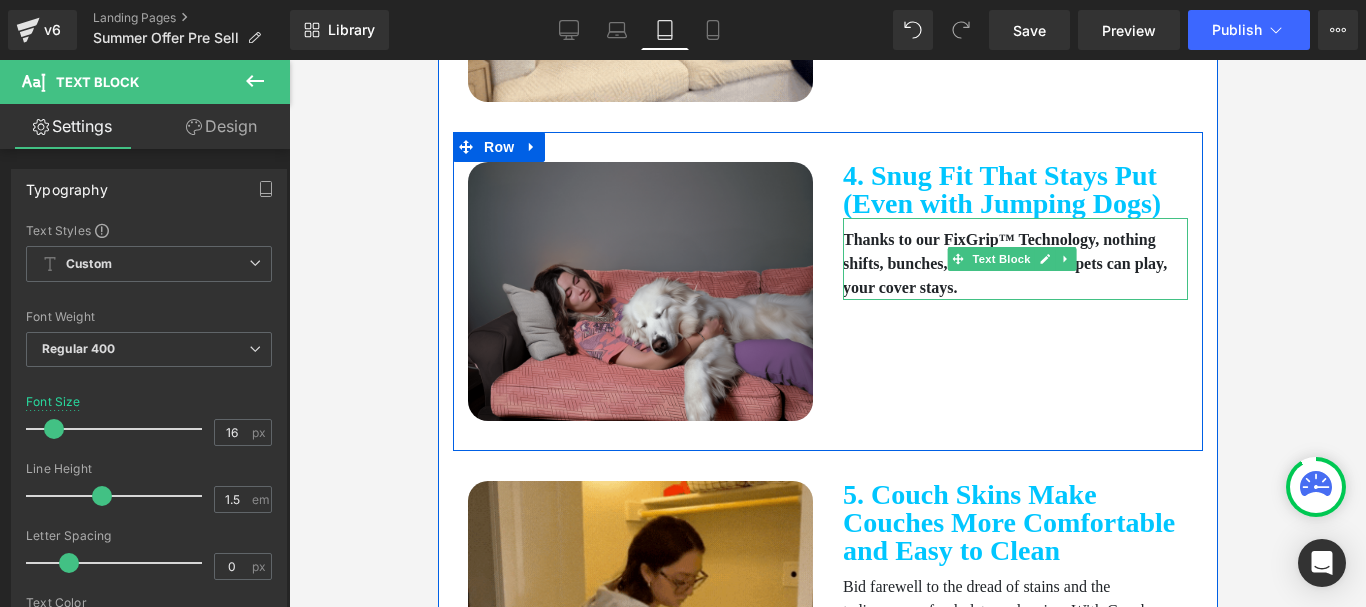 click on "Thanks to our FixGrip™ Technology, nothing shifts, bunches, or slides off. Your pets can play, your cover stays." at bounding box center (1004, 263) 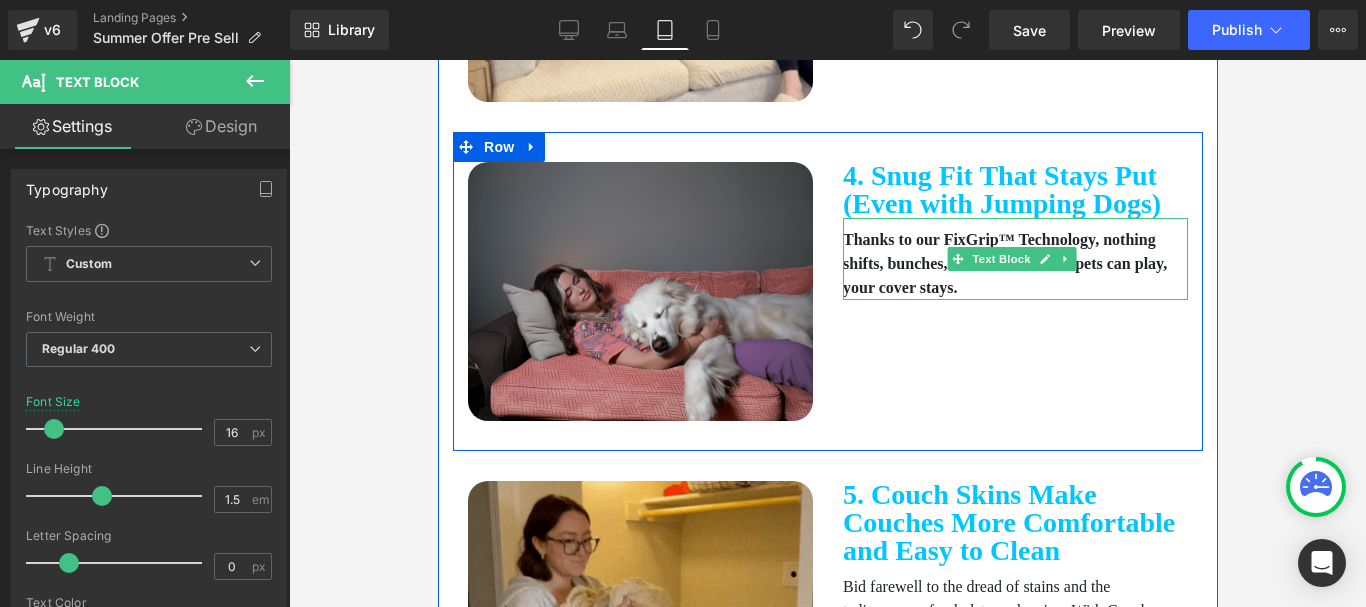 click on "Thanks to our FixGrip™ Technology, nothing shifts, bunches, or slides off. Your pets can play, your cover stays." at bounding box center (1004, 263) 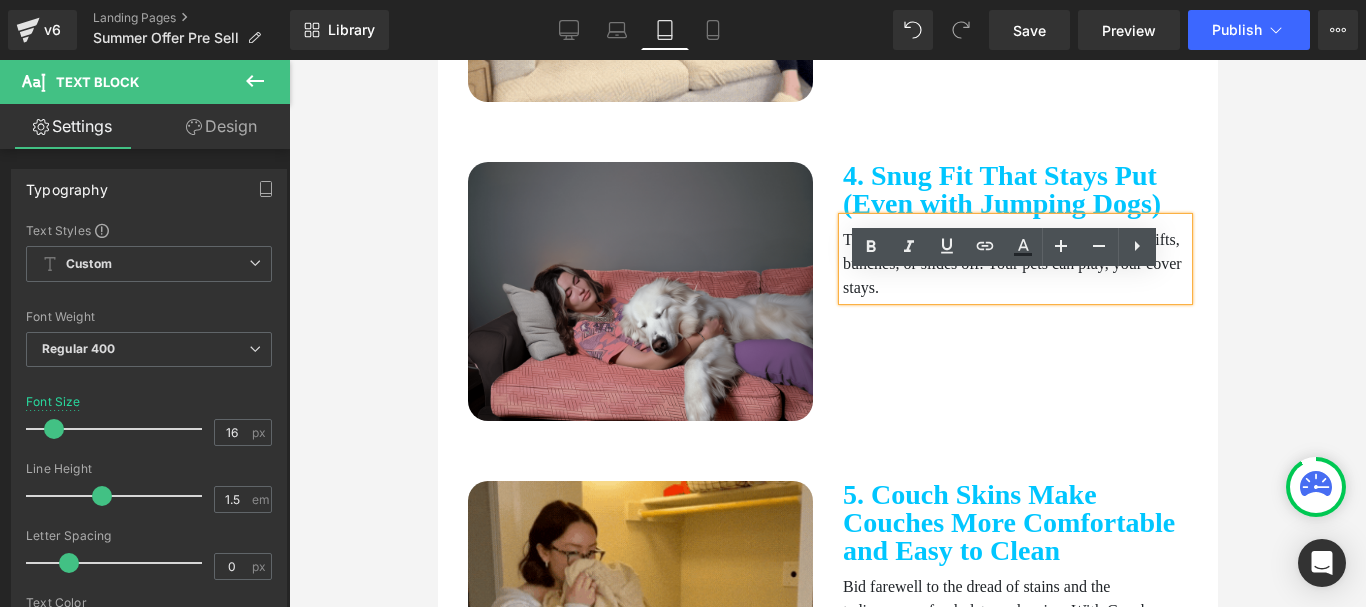 drag, startPoint x: 1690, startPoint y: 275, endPoint x: 915, endPoint y: 412, distance: 787.01587 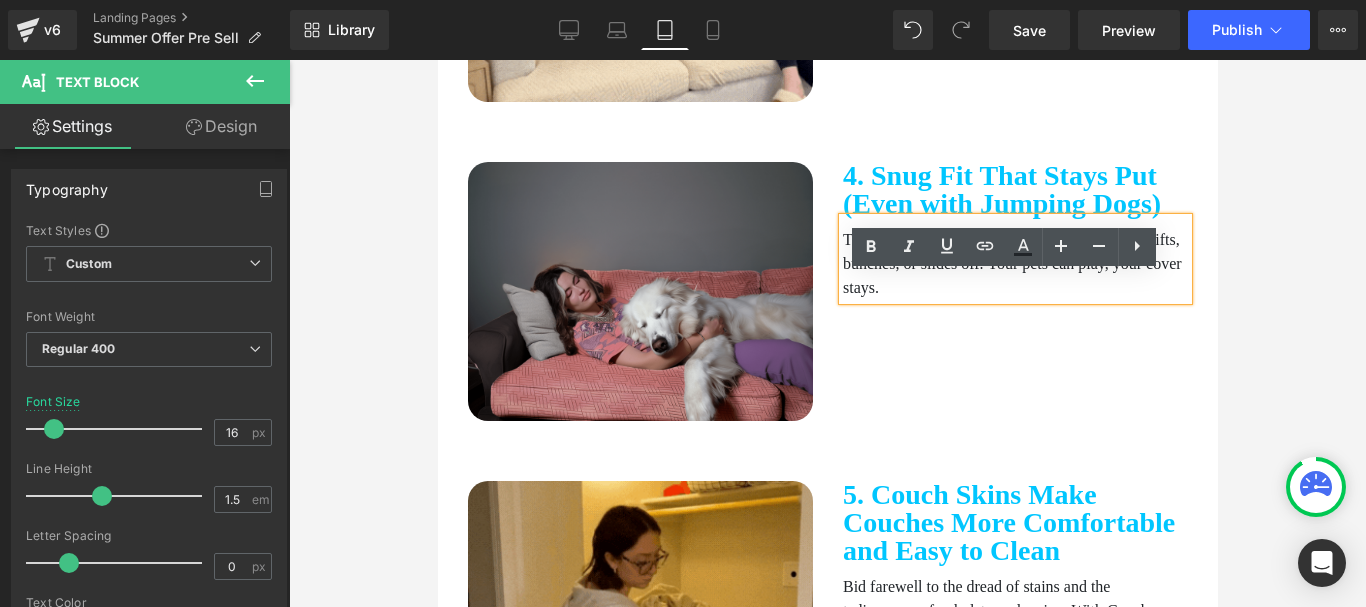 click on "Image         4. Snug Fit That Stays Put (Even with Jumping Dogs) Text Block         Thanks to our FixGrip™ Technology, nothing shifts, bunches, or slides off. Your pets can play, your cover stays. Text Block         Row" at bounding box center (827, 291) 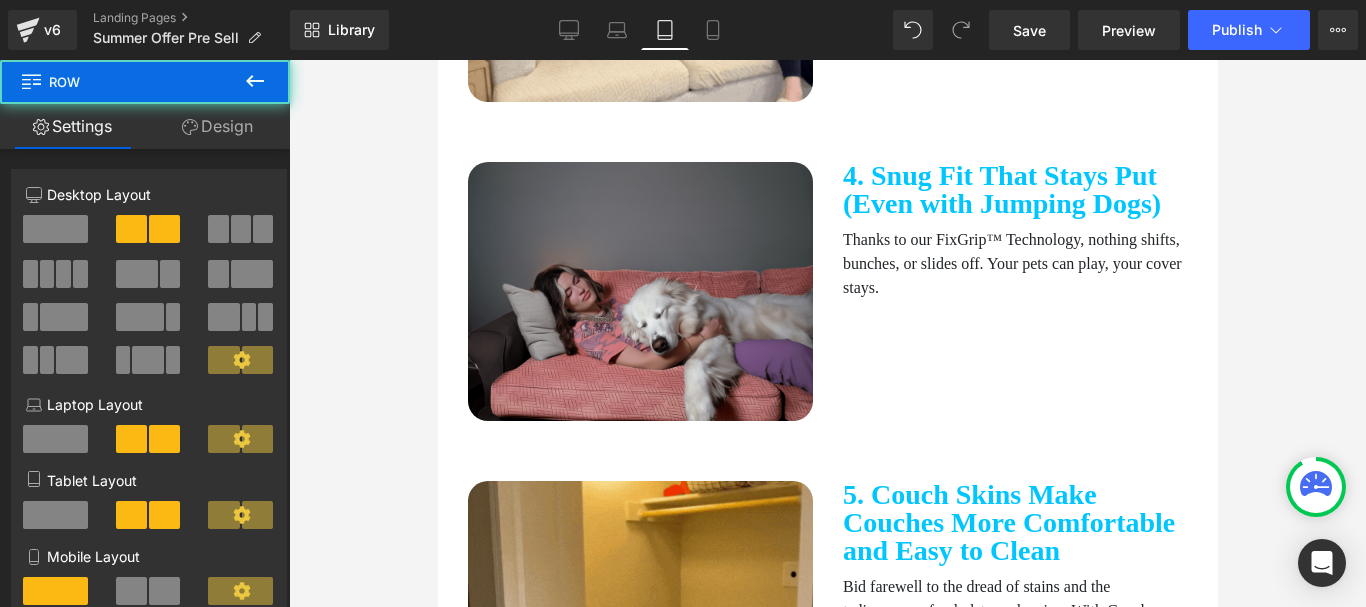 scroll, scrollTop: 2100, scrollLeft: 0, axis: vertical 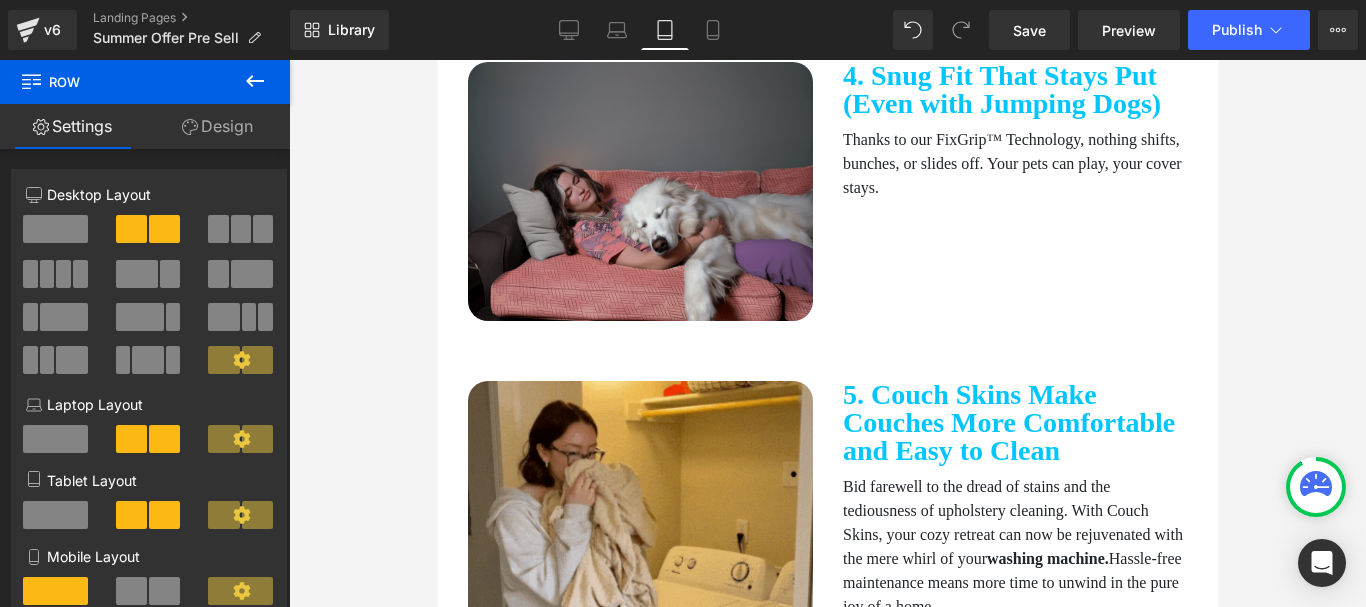 click at bounding box center [827, 333] 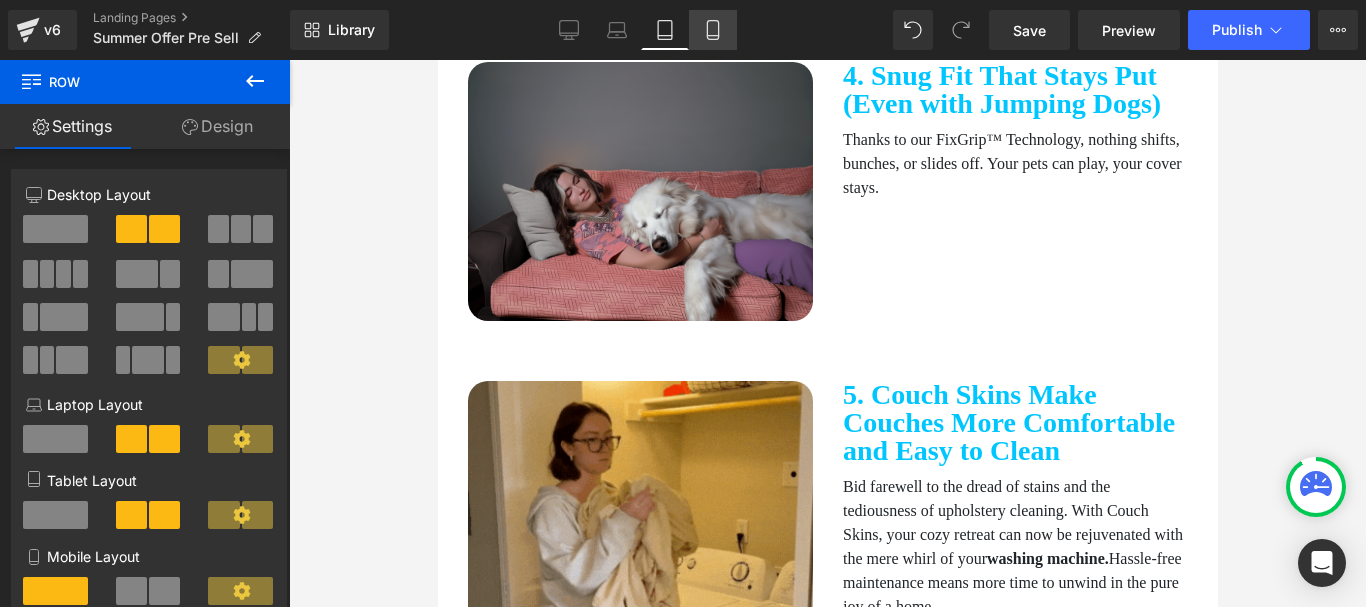 click on "Mobile" at bounding box center (713, 30) 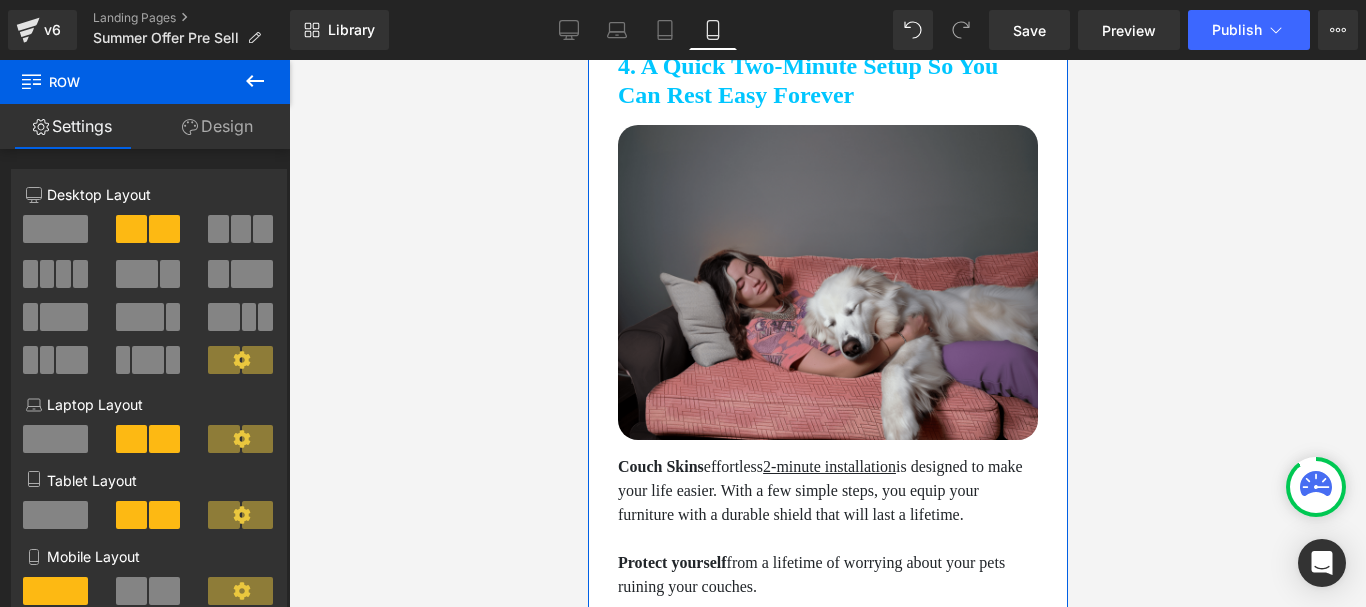 scroll, scrollTop: 2400, scrollLeft: 0, axis: vertical 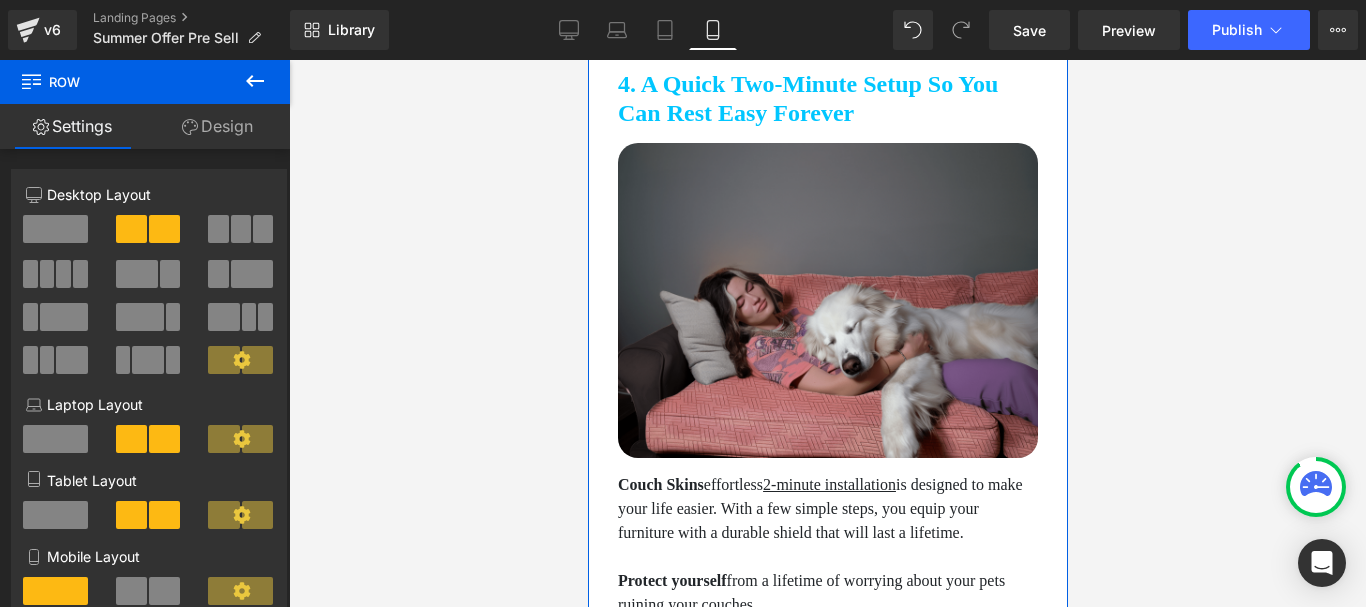 click on "4. A Quick Two-Minute Setup So You Can Rest Easy Forever" at bounding box center (827, 99) 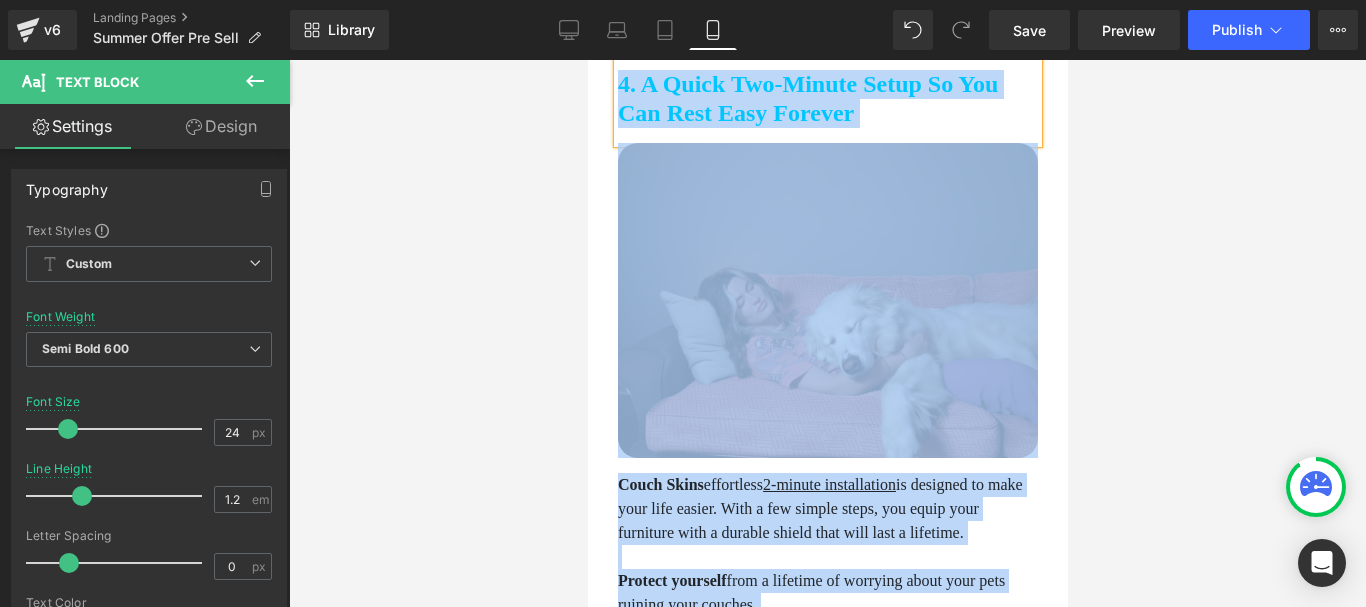 click on "4. A Quick Two-Minute Setup So You Can Rest Easy Forever" at bounding box center [827, 99] 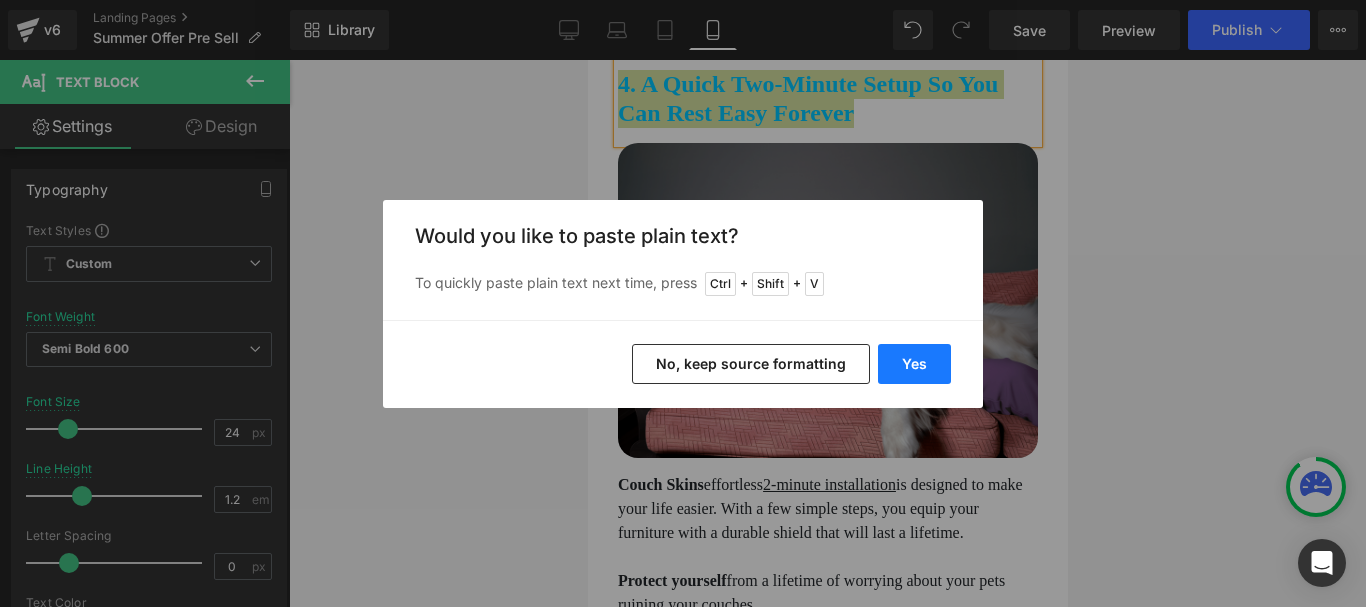 click on "Yes" at bounding box center (914, 364) 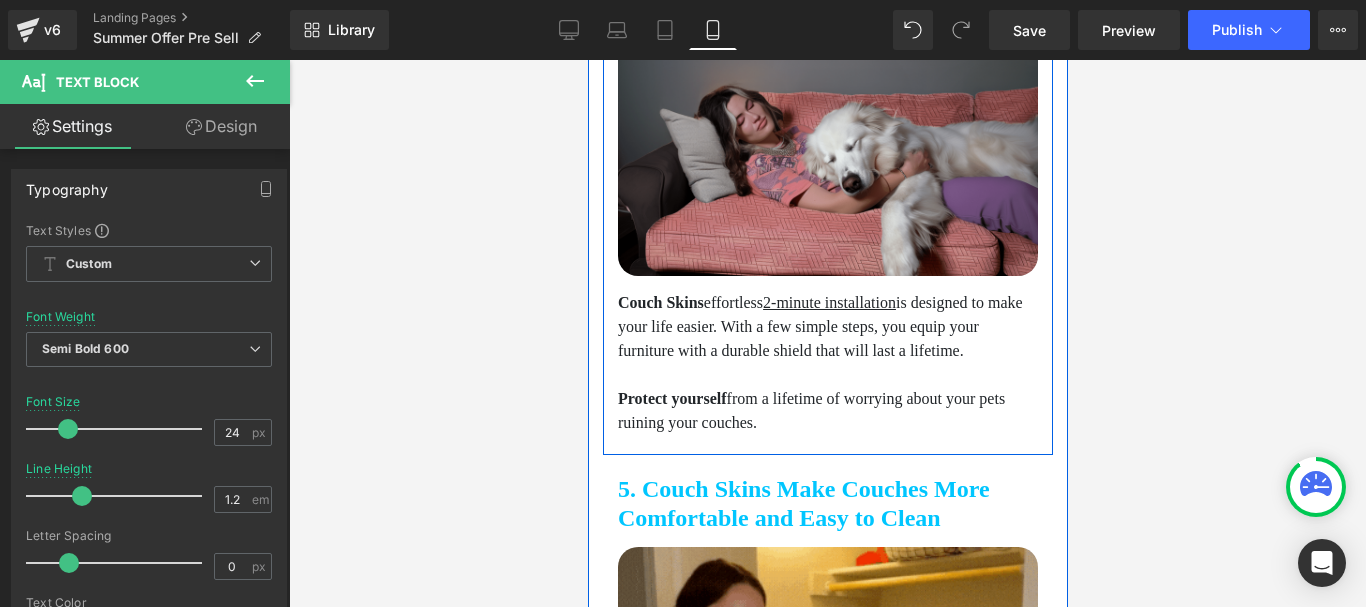scroll, scrollTop: 2600, scrollLeft: 0, axis: vertical 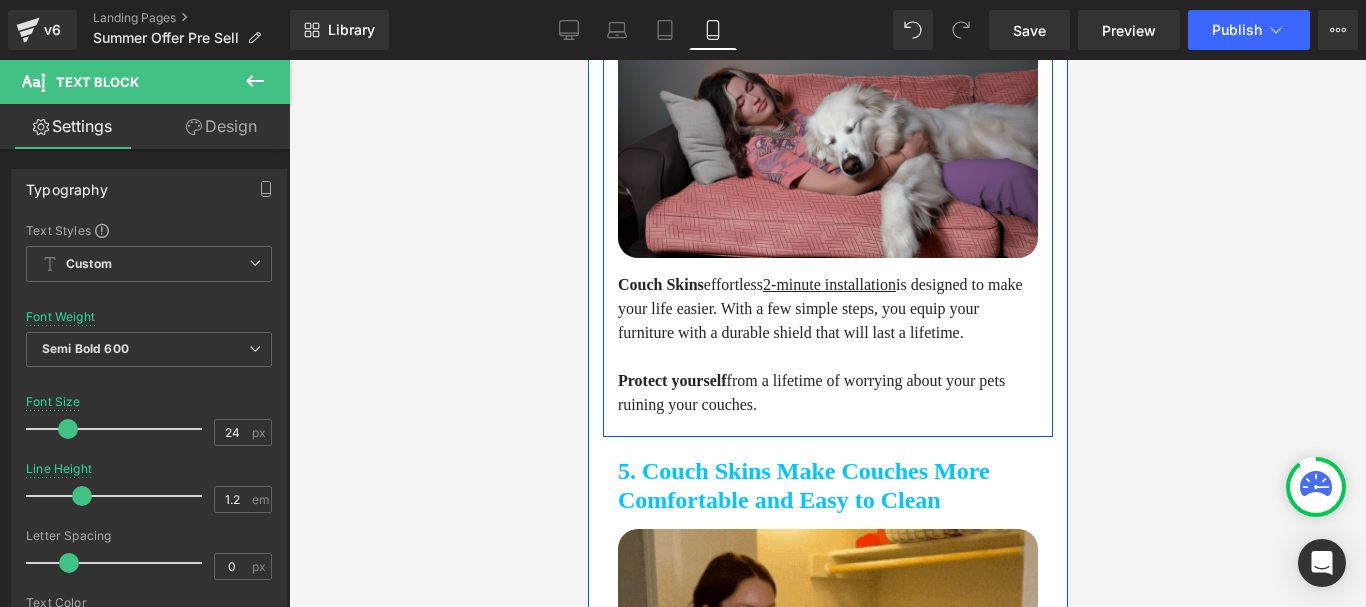 click on "Couch Skins  effortless  2-minute installation  is designed to make your life easier. With a few simple steps, you equip your furniture with a durable shield that will last a lifetime. Protect yourself  from a lifetime of worrying about your pets ruining your couches. Text Block" at bounding box center [827, 337] 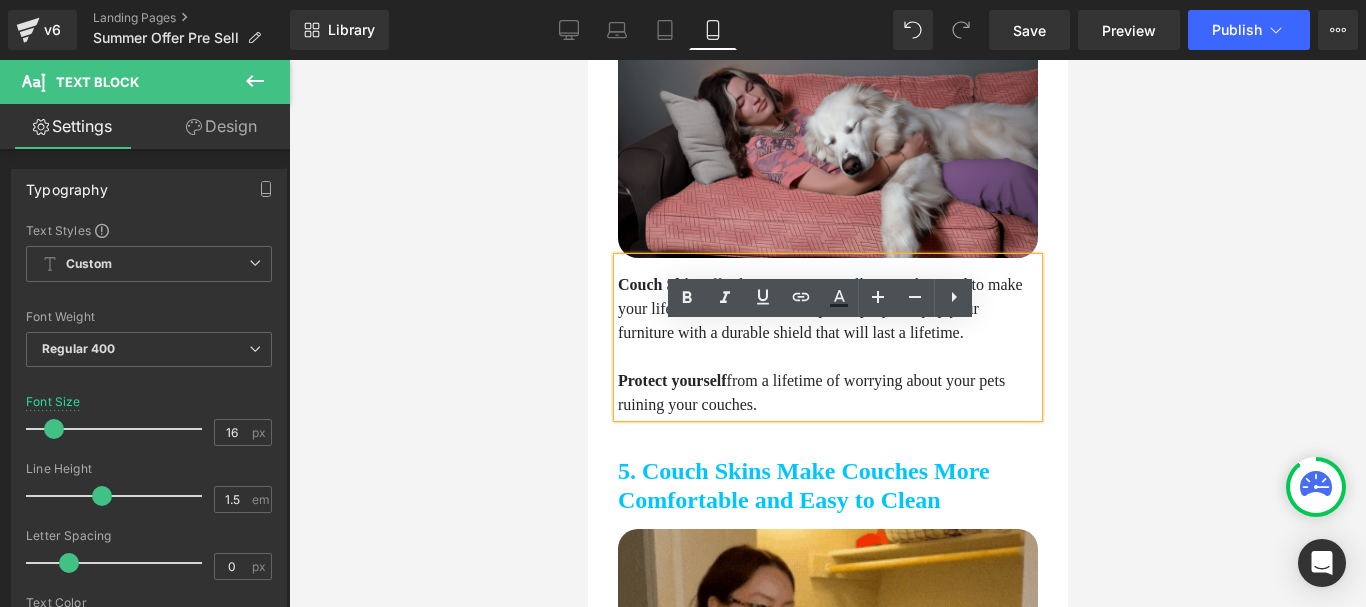 drag, startPoint x: 881, startPoint y: 497, endPoint x: 620, endPoint y: 346, distance: 301.53275 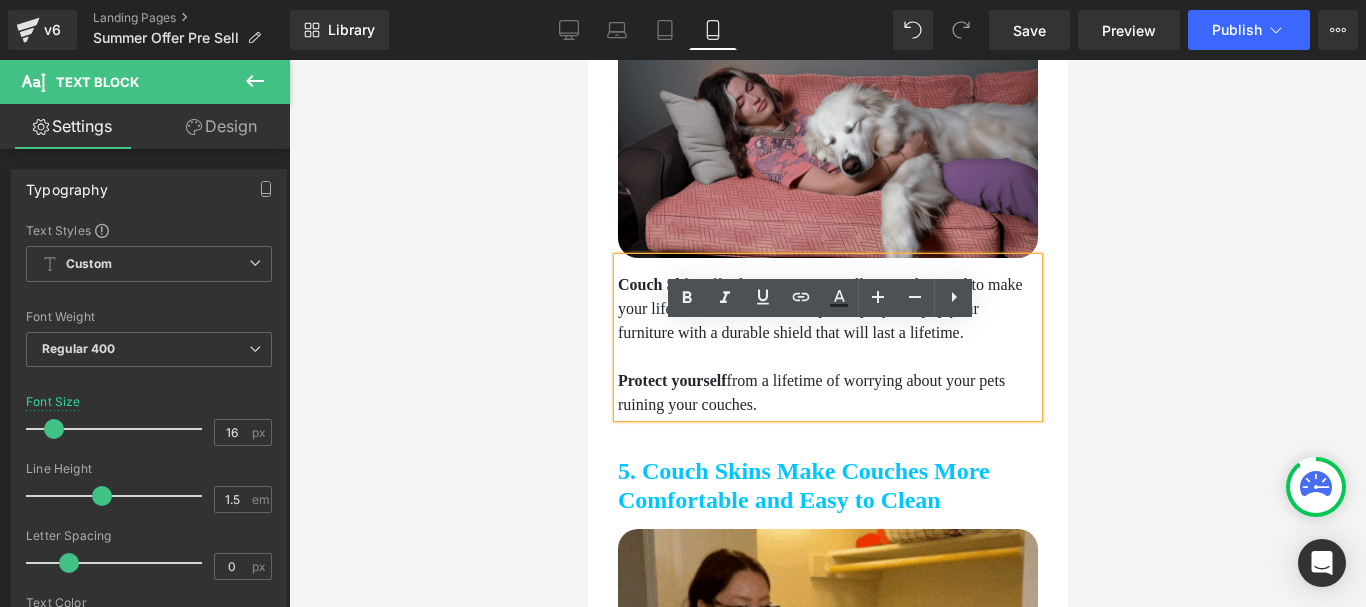 click on "Couch Skins  effortless  2-minute installation  is designed to make your life easier. With a few simple steps, you equip your furniture with a durable shield that will last a lifetime. Protect yourself  from a lifetime of worrying about your pets ruining your couches." at bounding box center [827, 337] 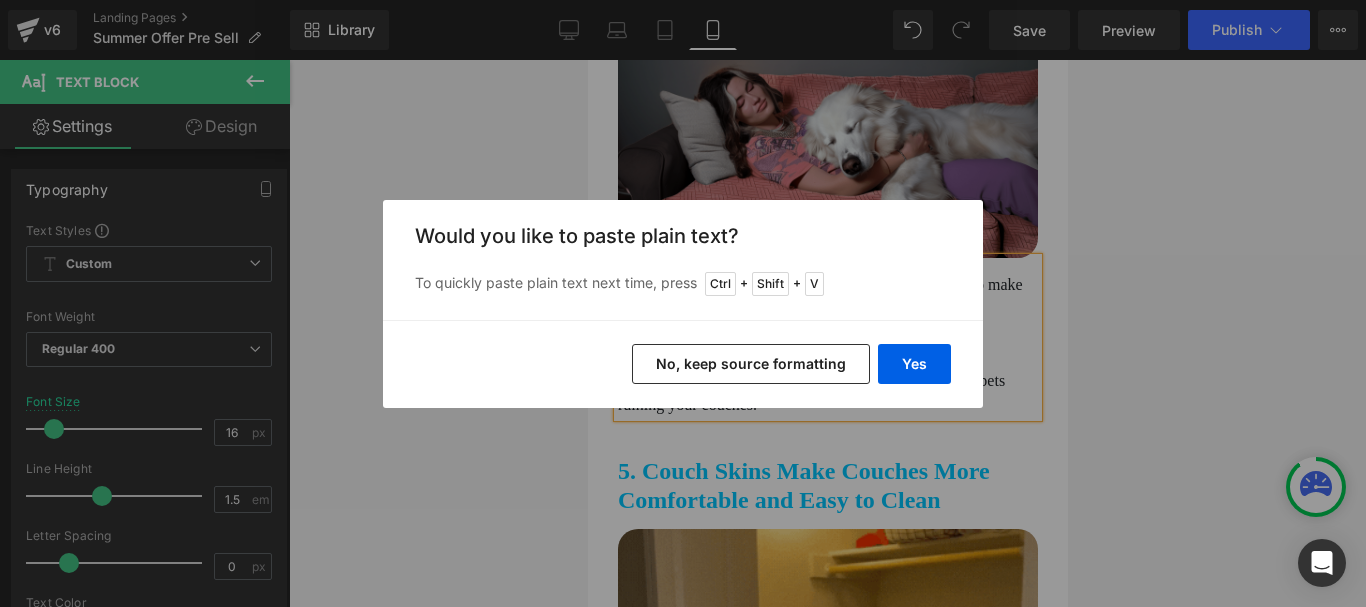 click on "No, keep source formatting" at bounding box center [751, 364] 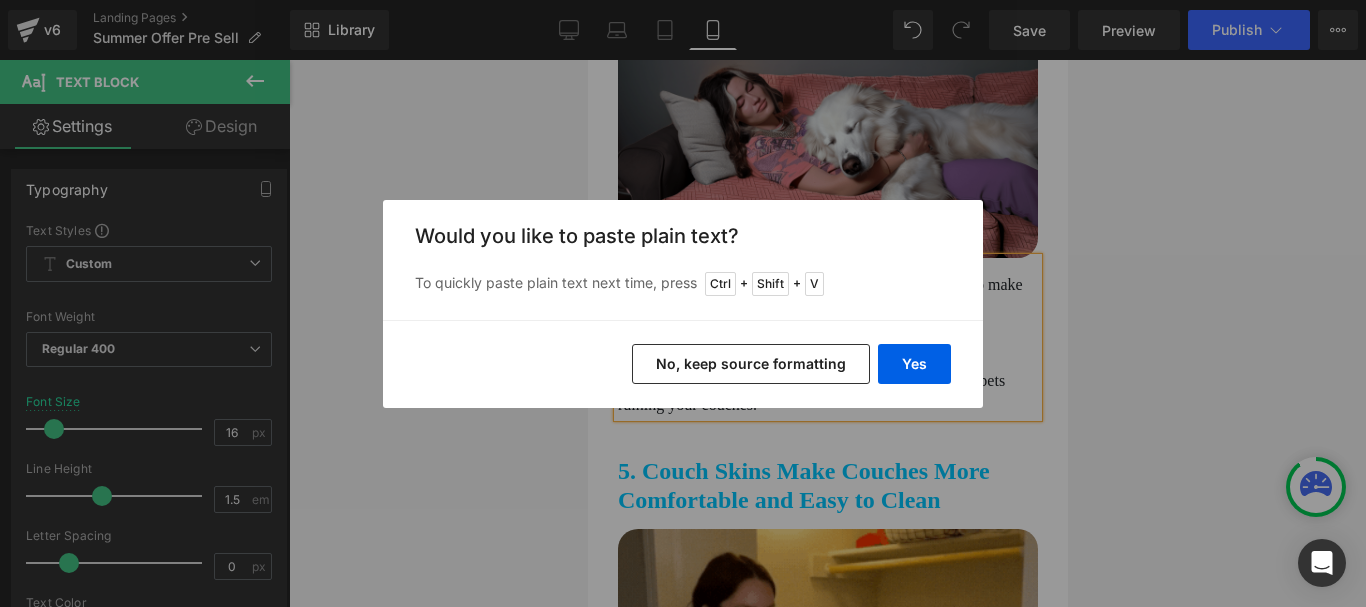 type 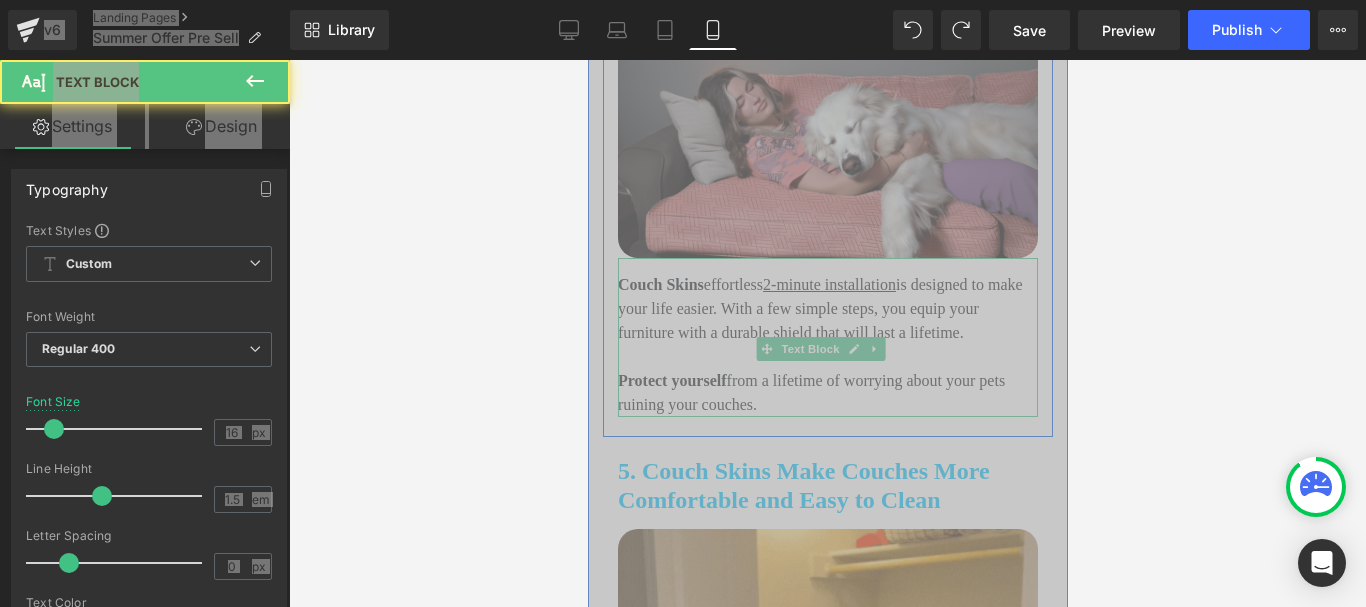 click on "Protect yourself  from a lifetime of worrying about your pets ruining your couches." at bounding box center [827, 393] 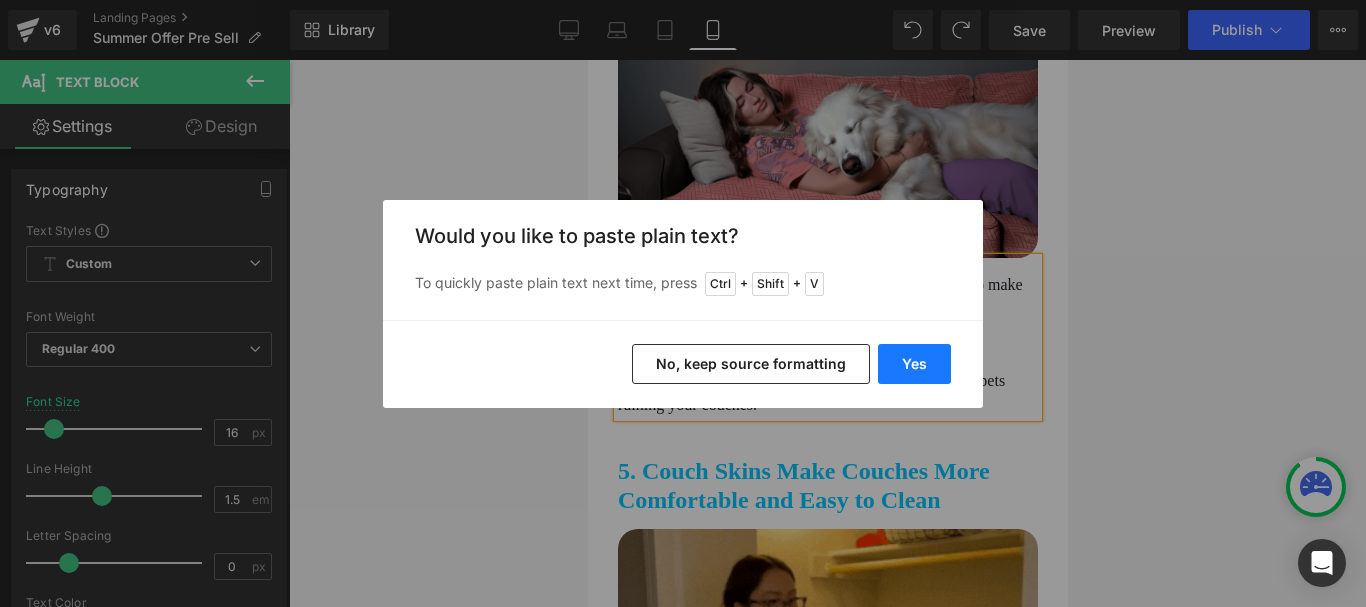 click on "Yes" at bounding box center [914, 364] 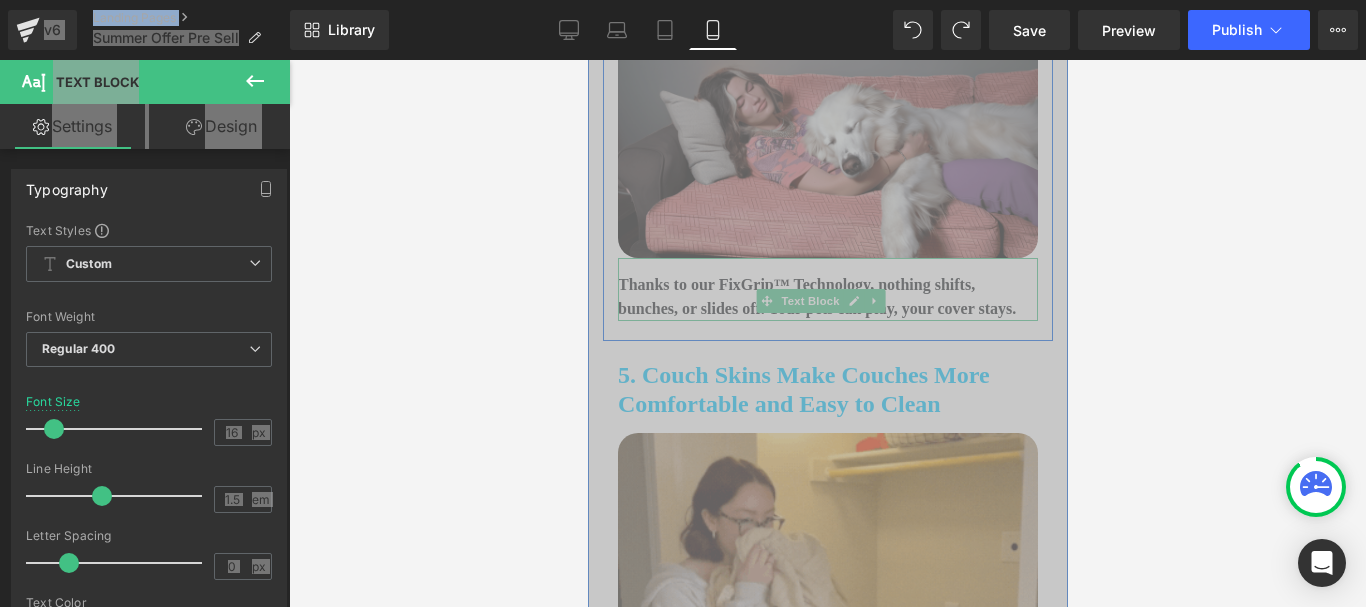 click on "Thanks to our FixGrip™ Technology, nothing shifts, bunches, or slides off. Your pets can play, your cover stays." at bounding box center (827, 297) 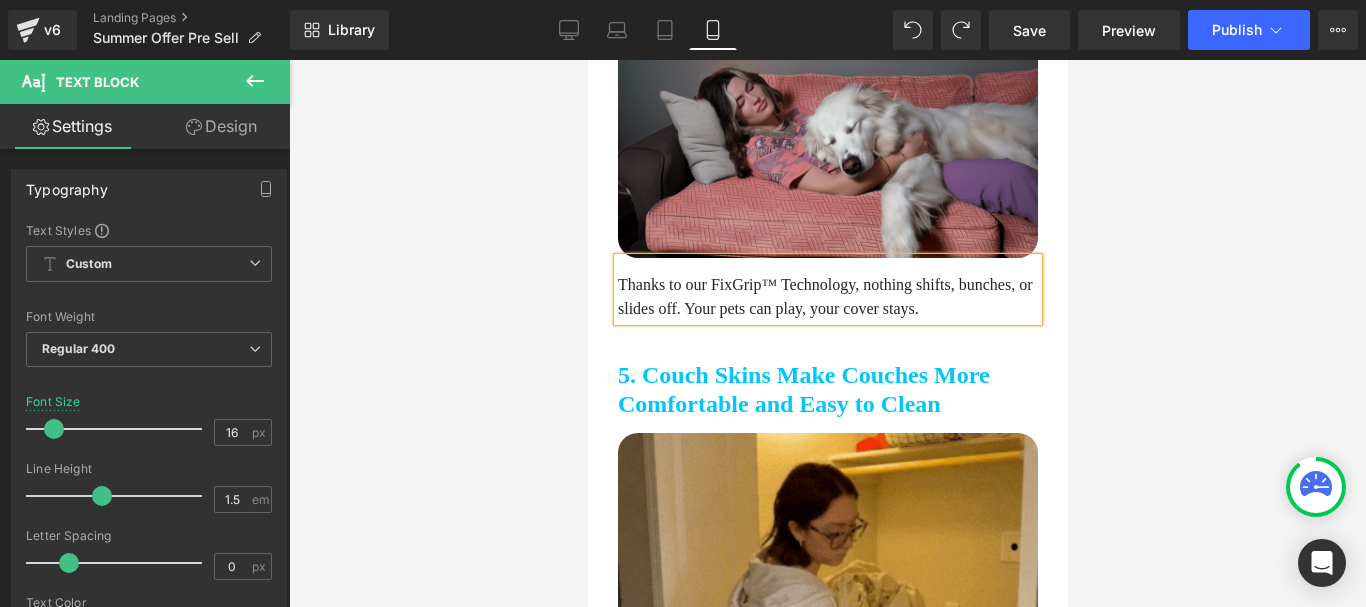 click at bounding box center (827, 333) 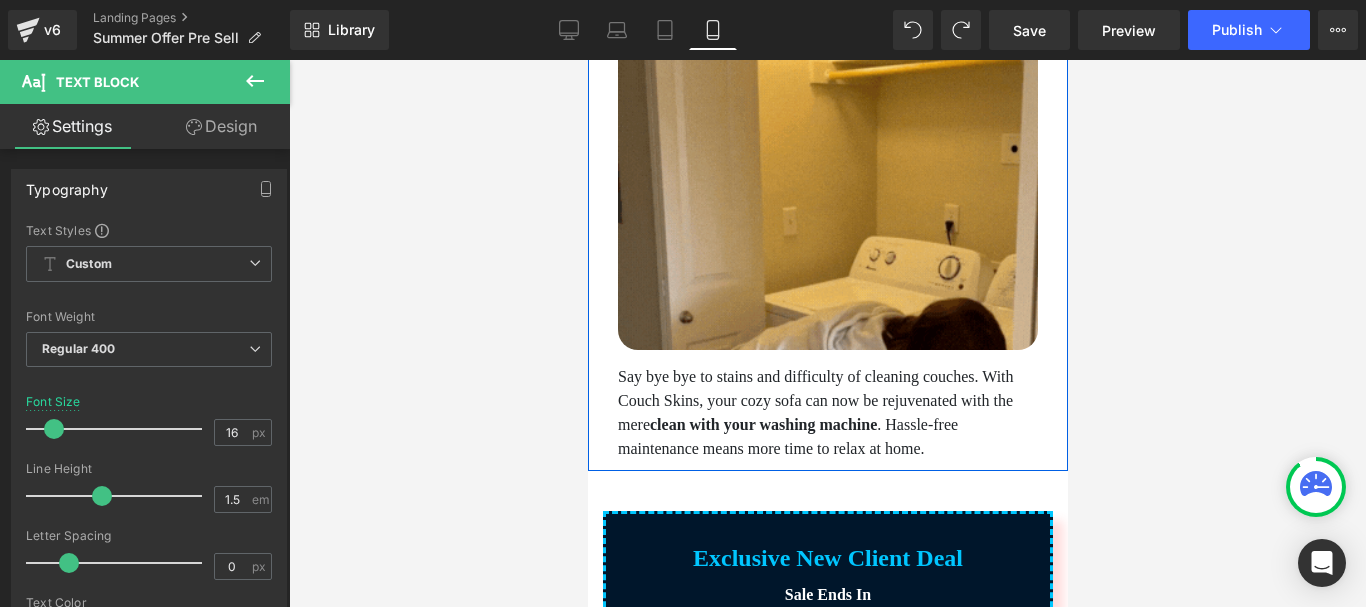 scroll, scrollTop: 3000, scrollLeft: 0, axis: vertical 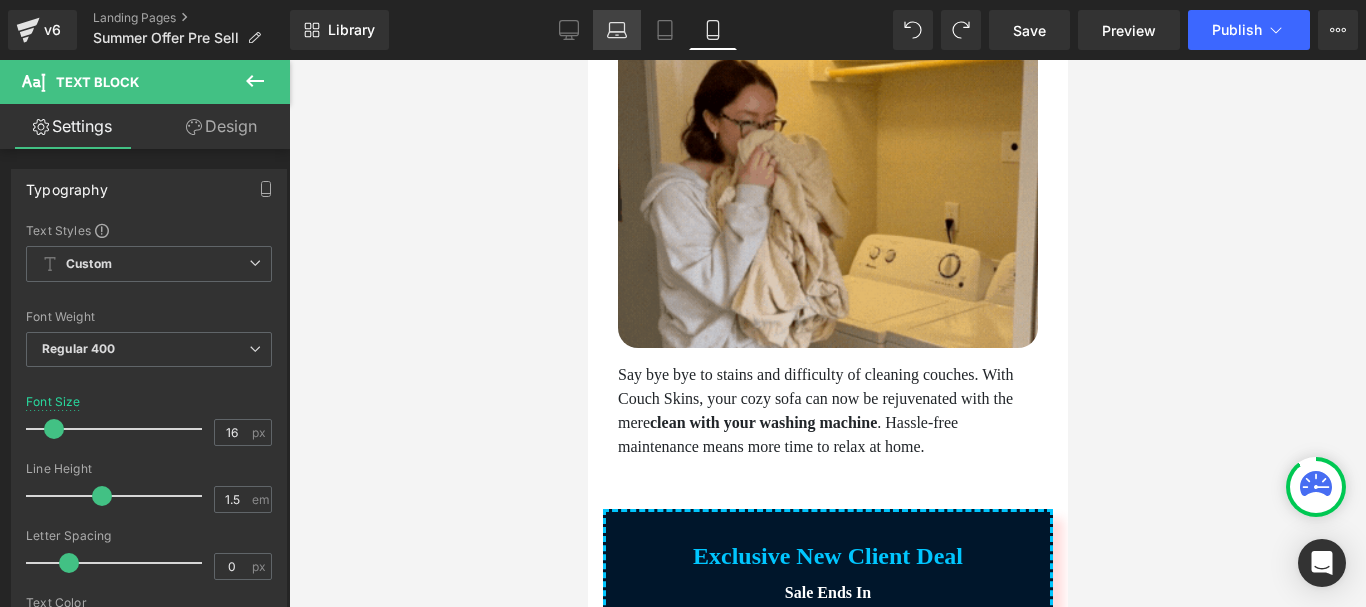 click 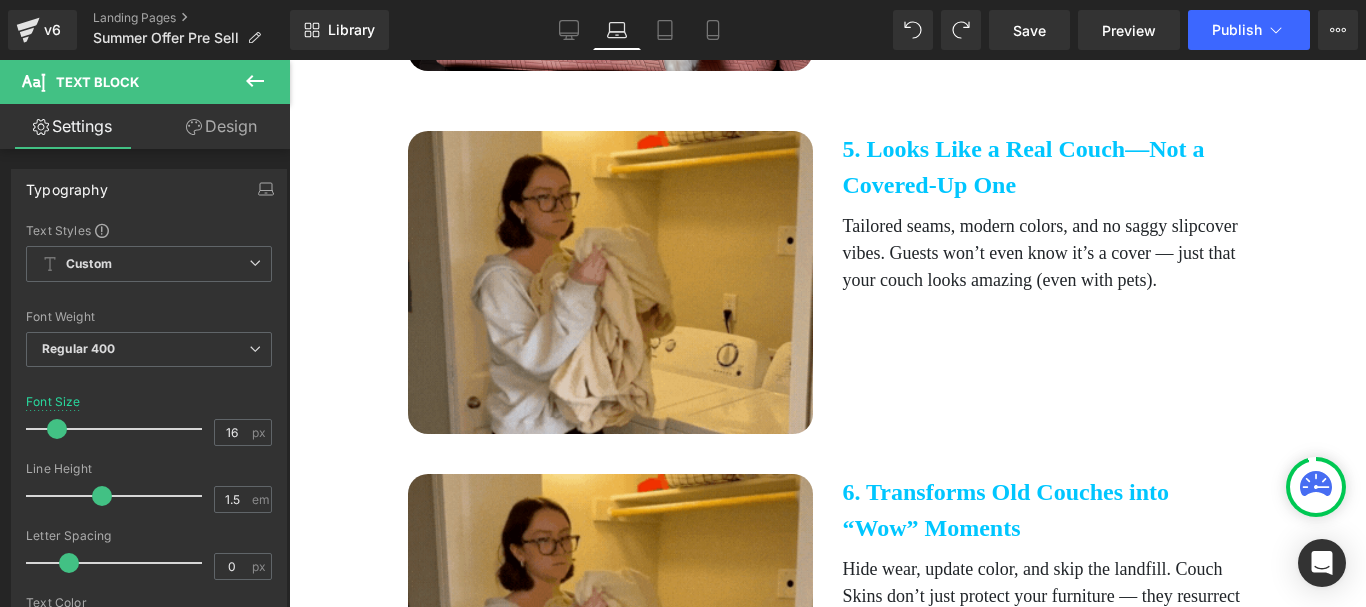 scroll, scrollTop: 2700, scrollLeft: 0, axis: vertical 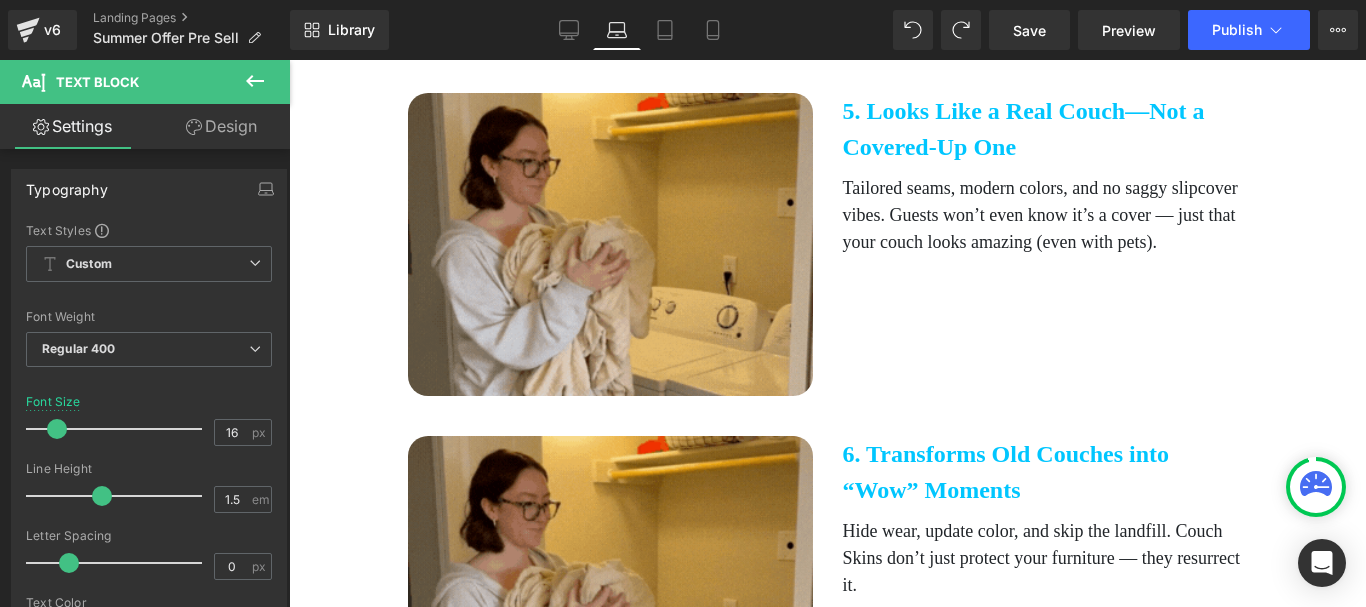 click on "5. Looks Like a Real Couch—Not a Covered-Up One" at bounding box center [1045, 129] 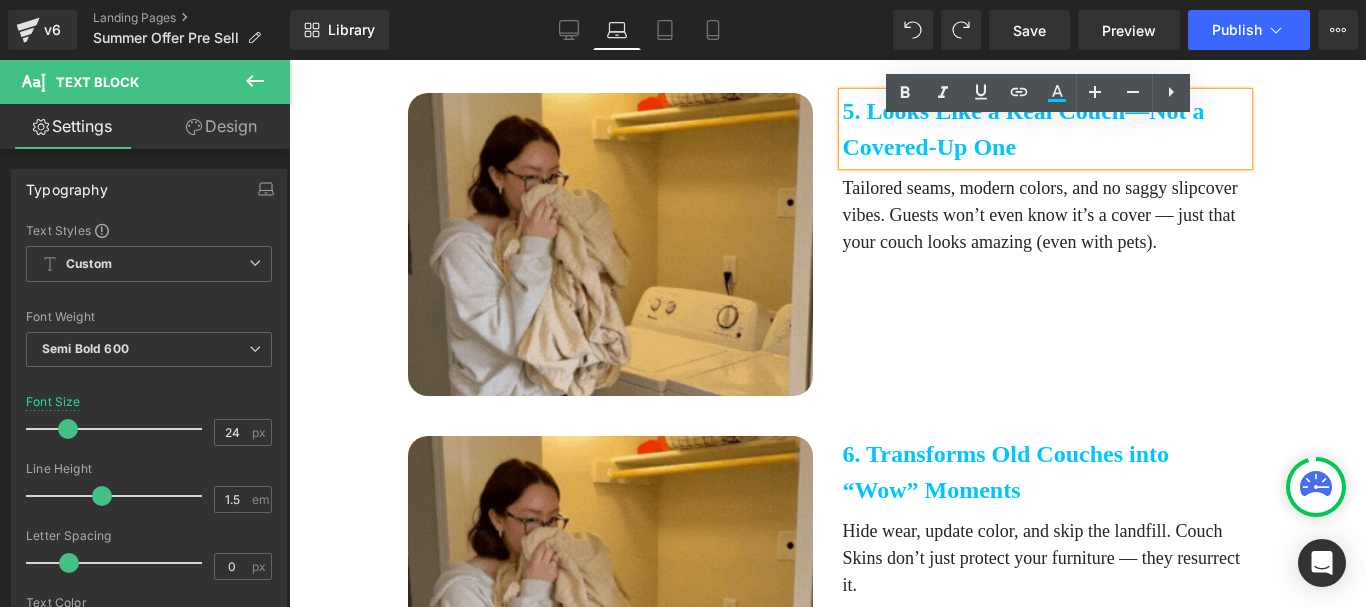 click on "5. Looks Like a Real Couch—Not a Covered-Up One" at bounding box center (1045, 129) 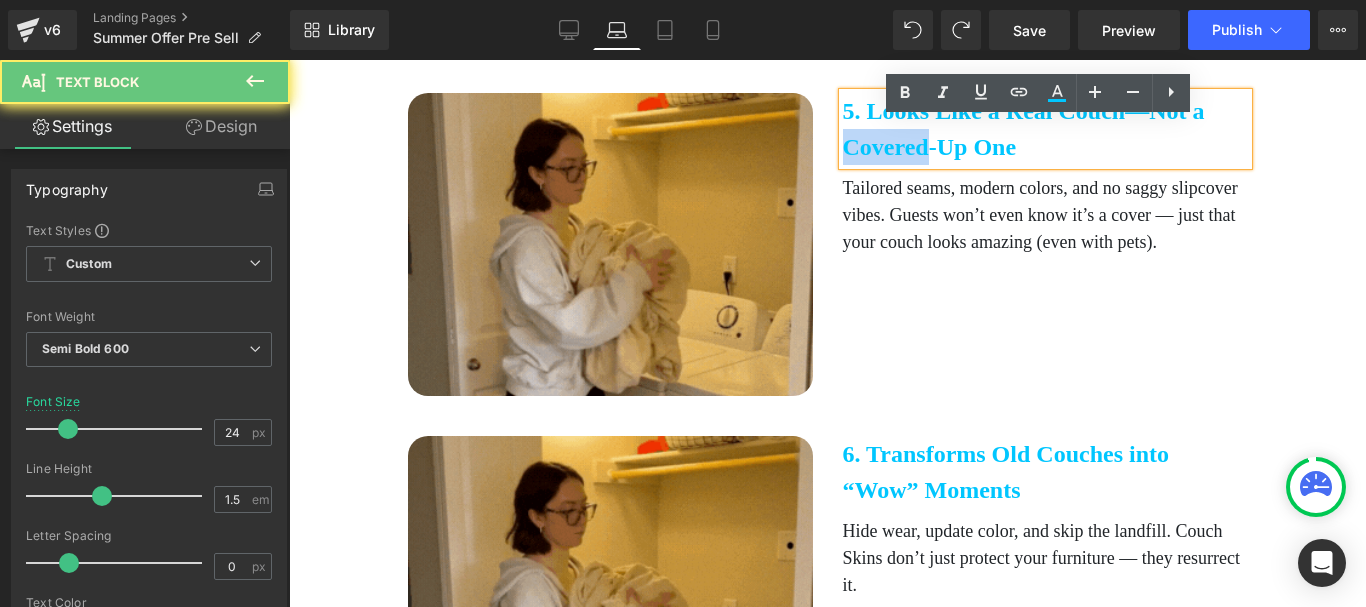 click on "5. Looks Like a Real Couch—Not a Covered-Up One" at bounding box center [1045, 129] 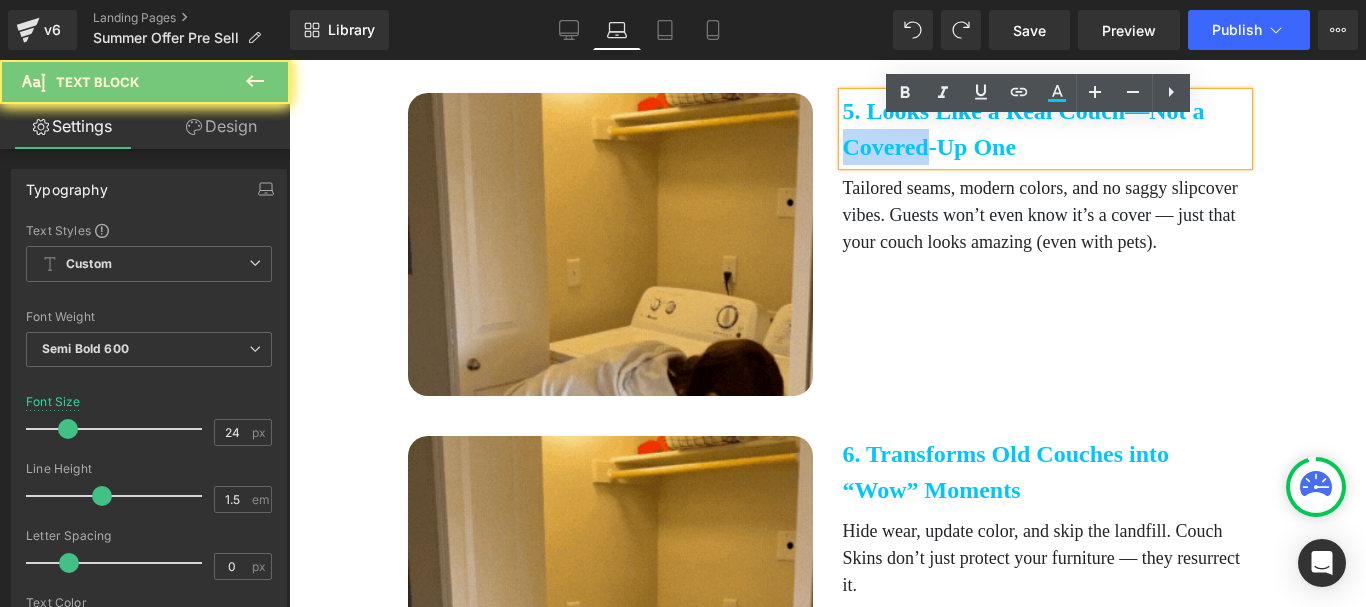 click on "5. Looks Like a Real Couch—Not a Covered-Up One" at bounding box center [1045, 129] 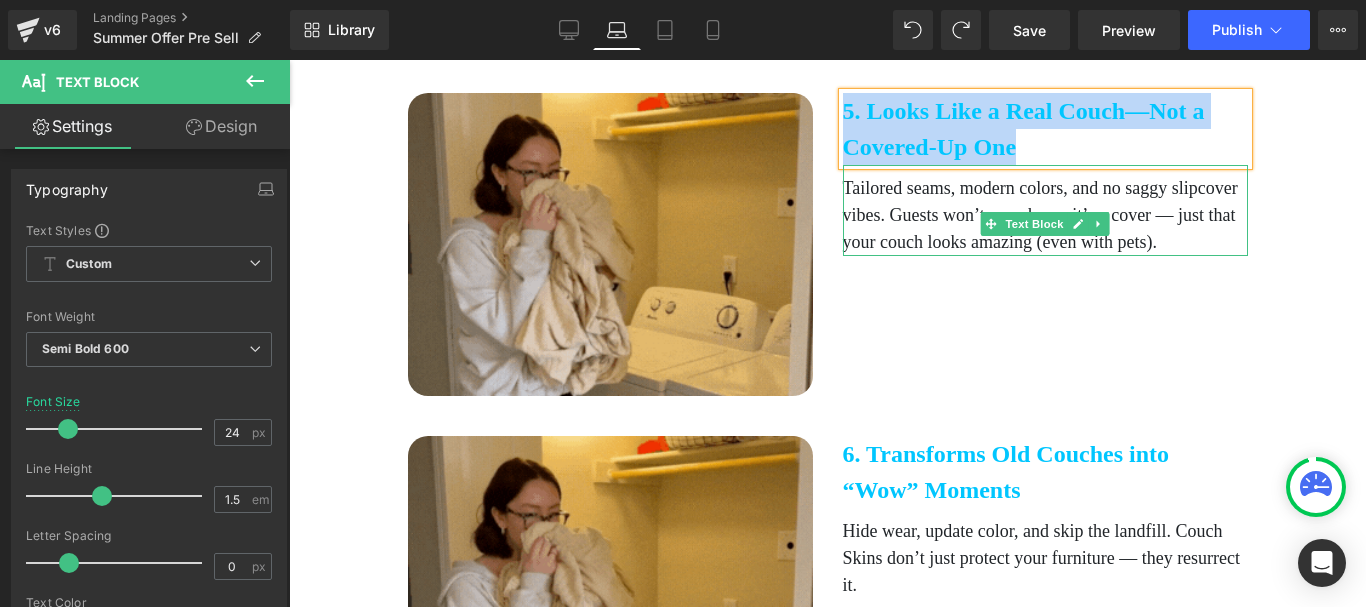 click on "Tailored seams, modern colors, and no saggy slipcover vibes. Guests won’t even know it’s a cover — just that your couch looks amazing (even with pets)." at bounding box center [1045, 215] 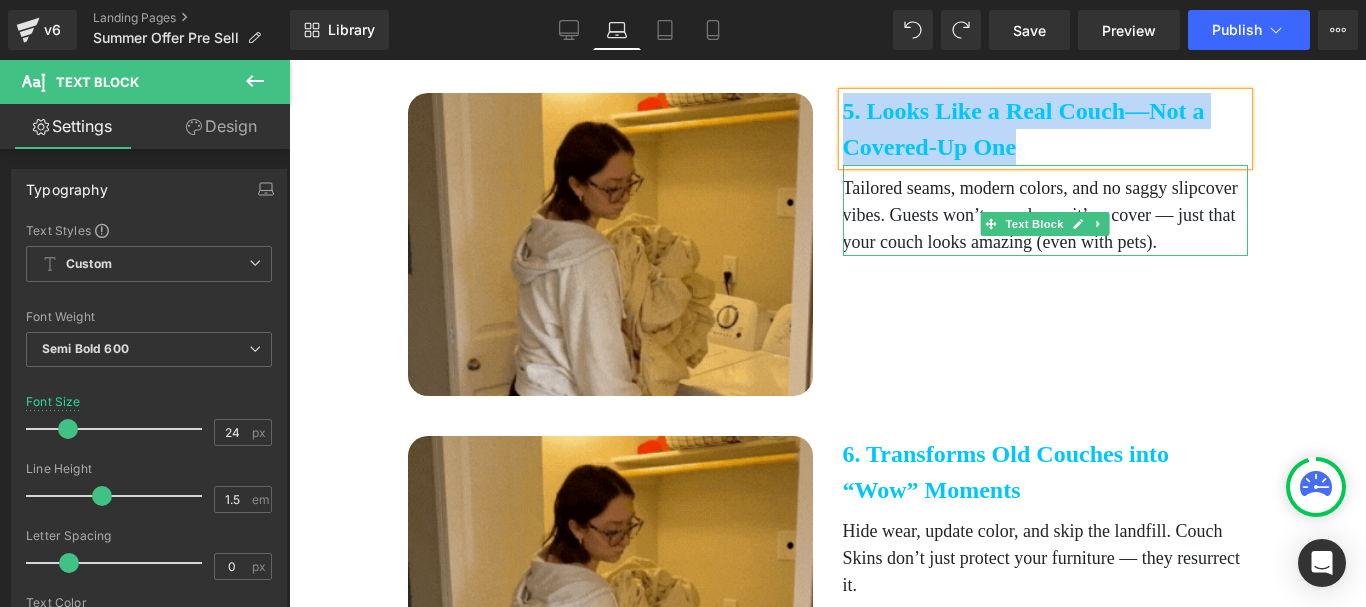 click on "Tailored seams, modern colors, and no saggy slipcover vibes. Guests won’t even know it’s a cover — just that your couch looks amazing (even with pets)." at bounding box center (1045, 215) 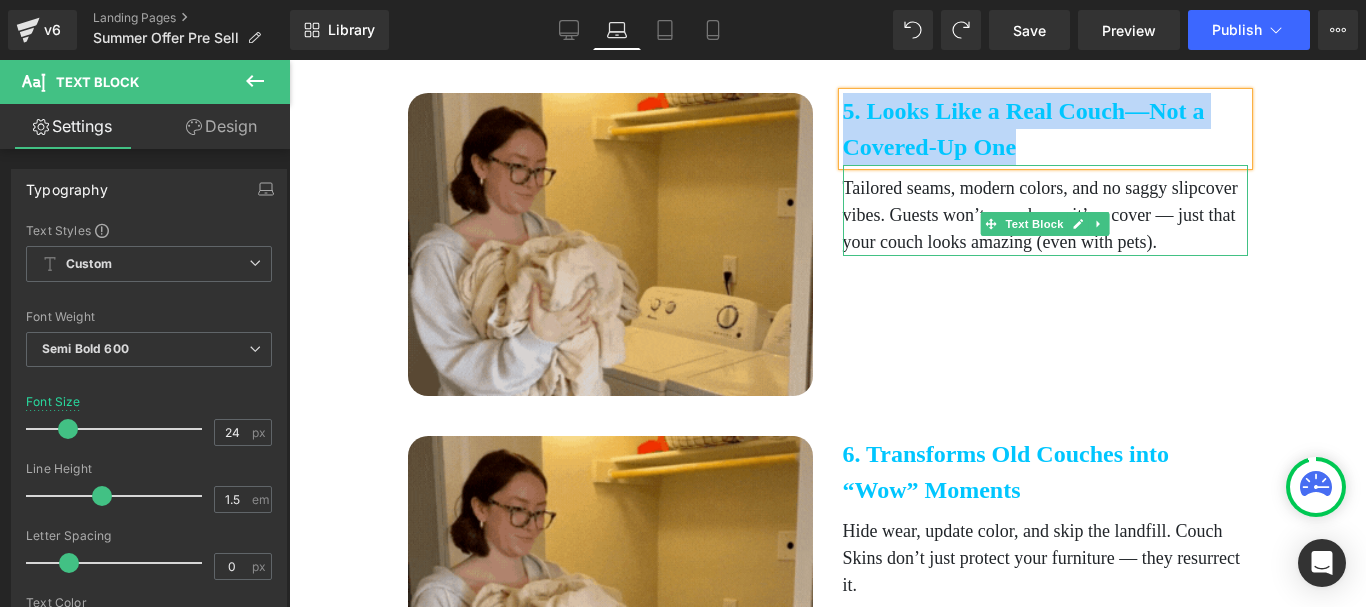 click on "Tailored seams, modern colors, and no saggy slipcover vibes. Guests won’t even know it’s a cover — just that your couch looks amazing (even with pets)." at bounding box center [1045, 215] 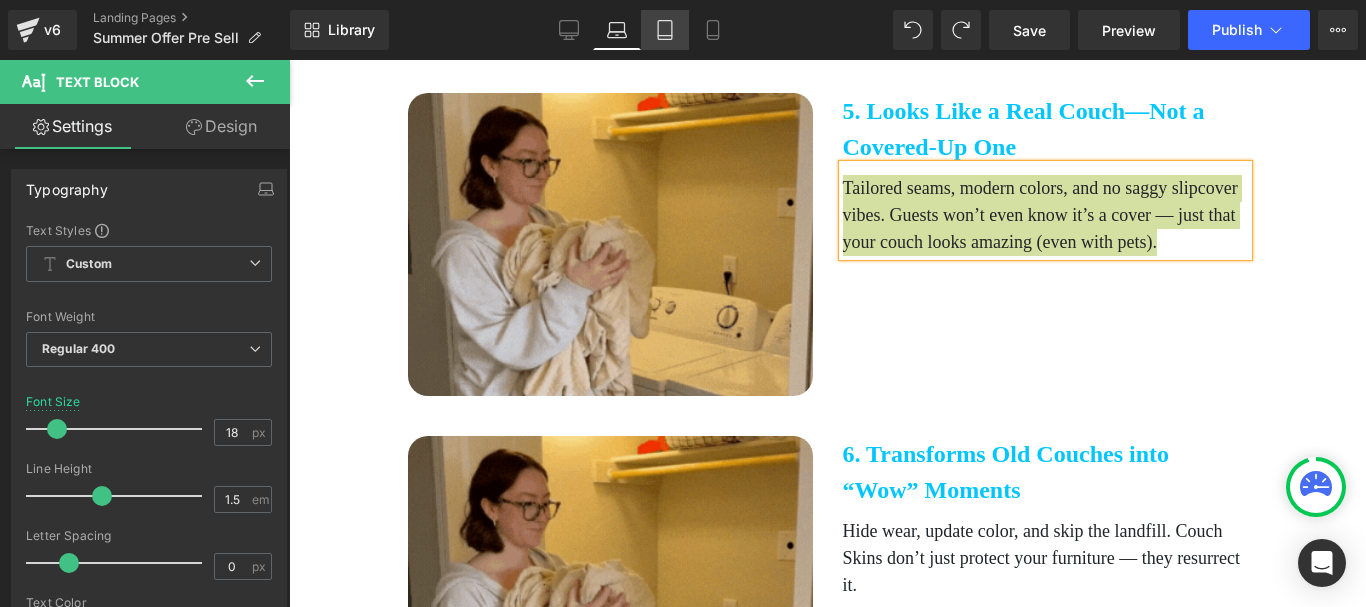 click on "Tablet" at bounding box center (665, 30) 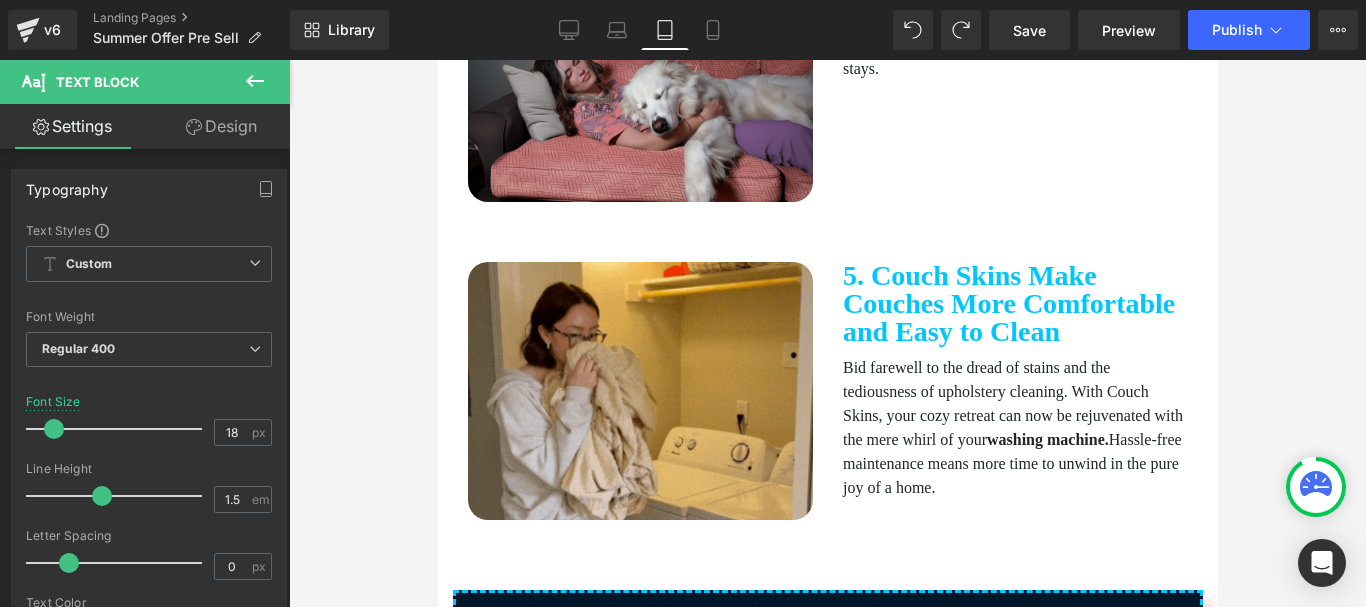 scroll, scrollTop: 2300, scrollLeft: 0, axis: vertical 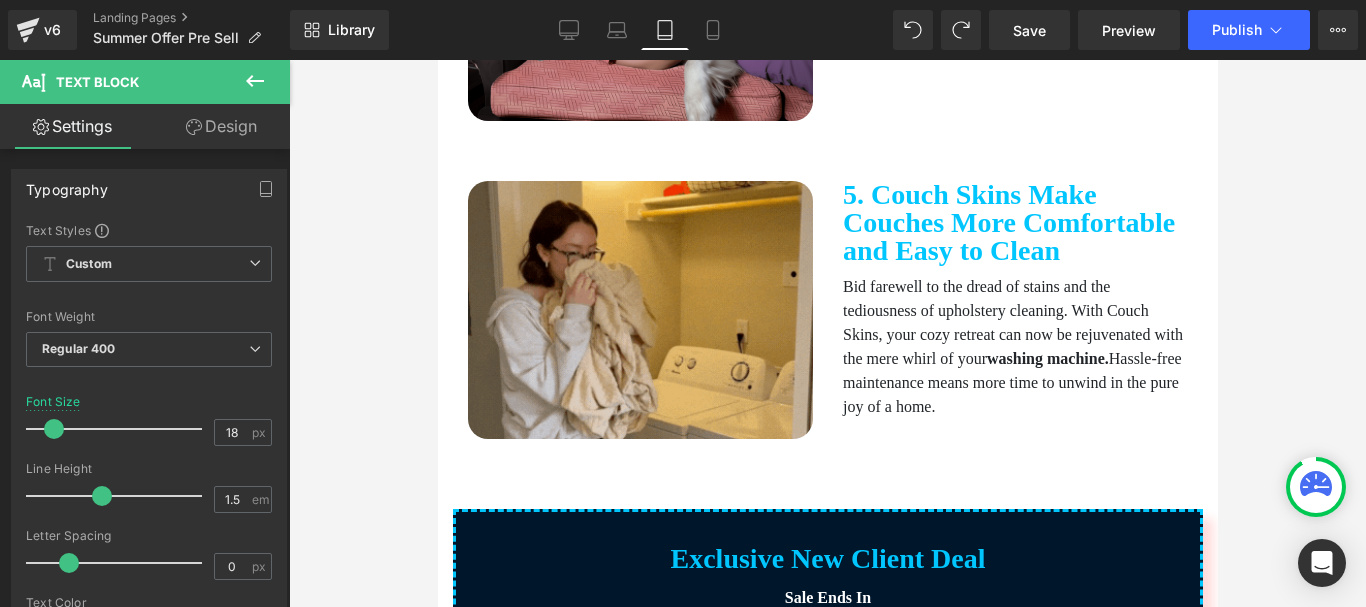 click on "5. Couch Skins Make Couches More Comfortable and Easy to Clean" at bounding box center (1014, 223) 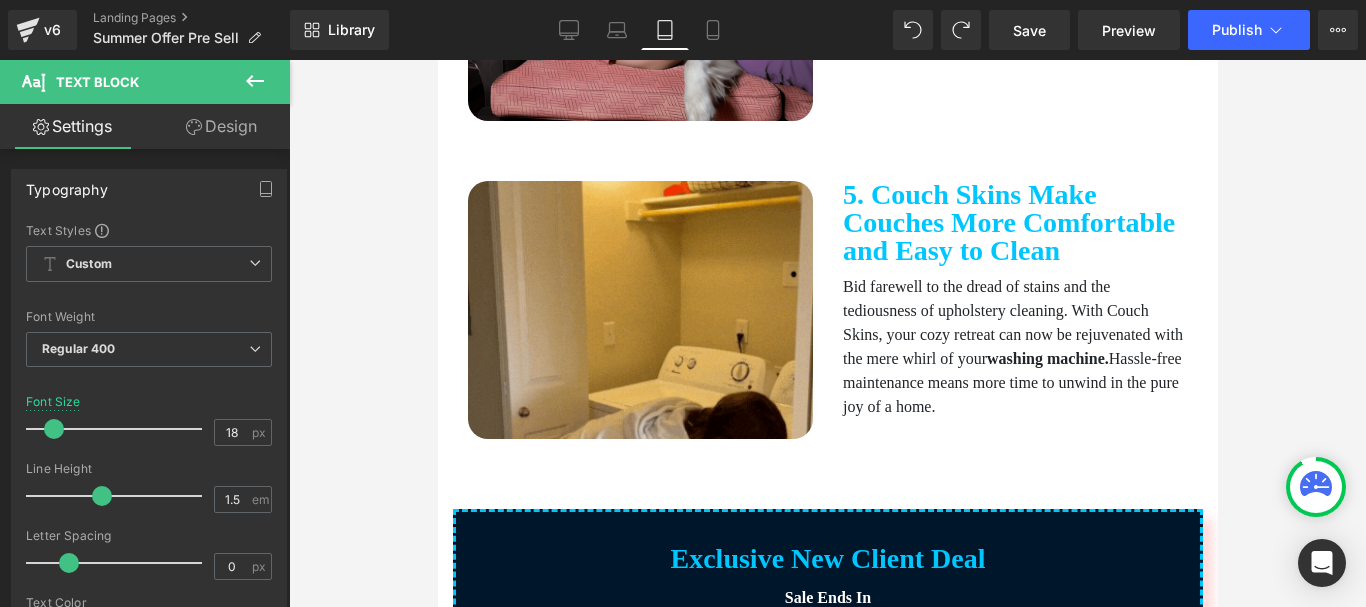 click on "5. Couch Skins Make Couches More Comfortable and Easy to Clean" at bounding box center (1014, 223) 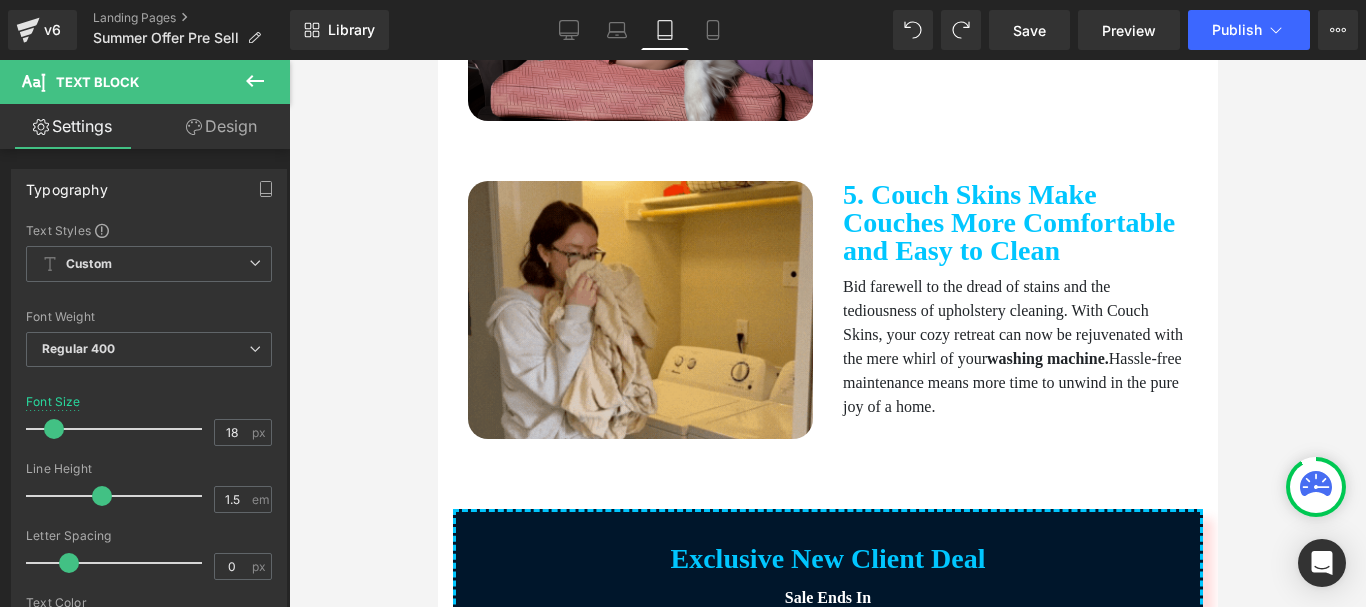 click on "5. Couch Skins Make Couches More Comfortable and Easy to Clean" at bounding box center (1014, 223) 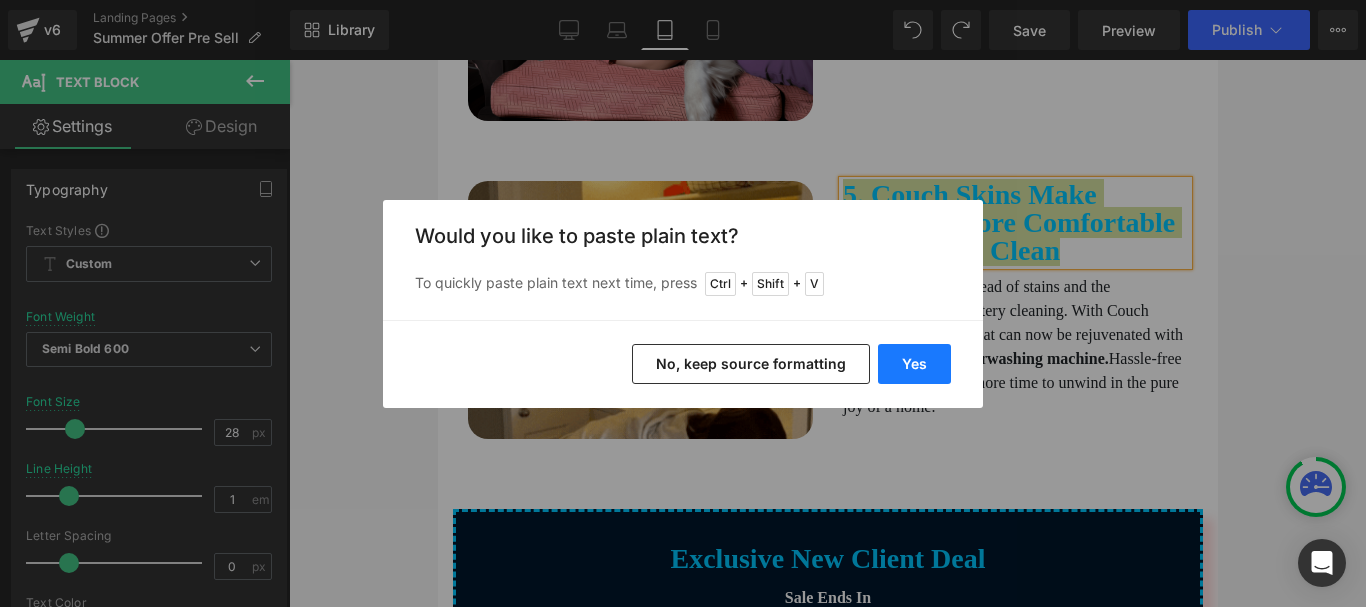 click on "Yes" at bounding box center (914, 364) 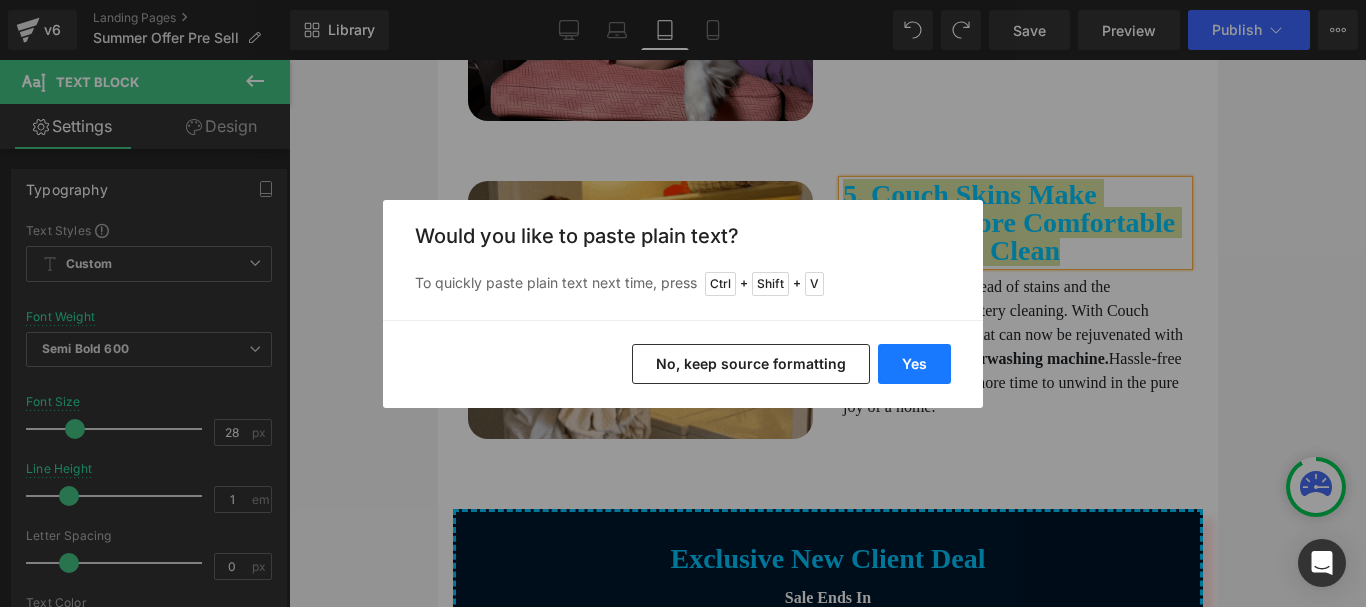 type 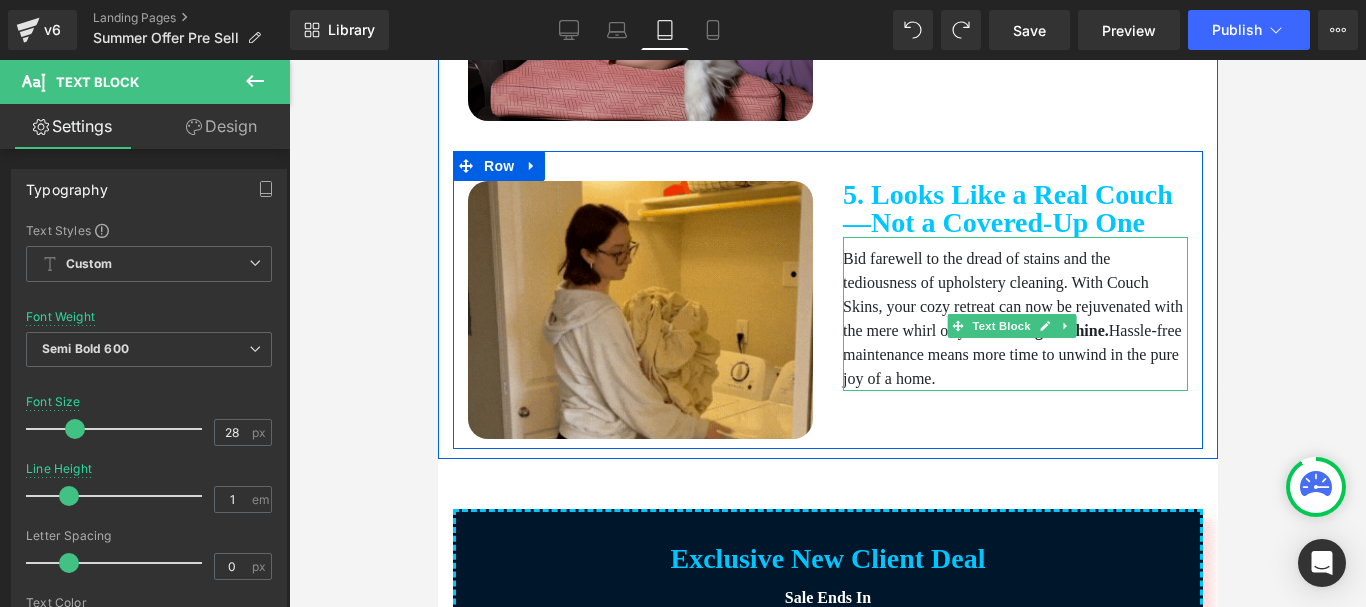 click on "Bid farewell to the dread of stains and the tediousness of upholstery cleaning. With Couch Skins, your cozy retreat can now be rejuvenated with the mere whirl of your  washing machine.  Hassle-free maintenance means more time to unwind in the pure joy of a home ." at bounding box center [1014, 319] 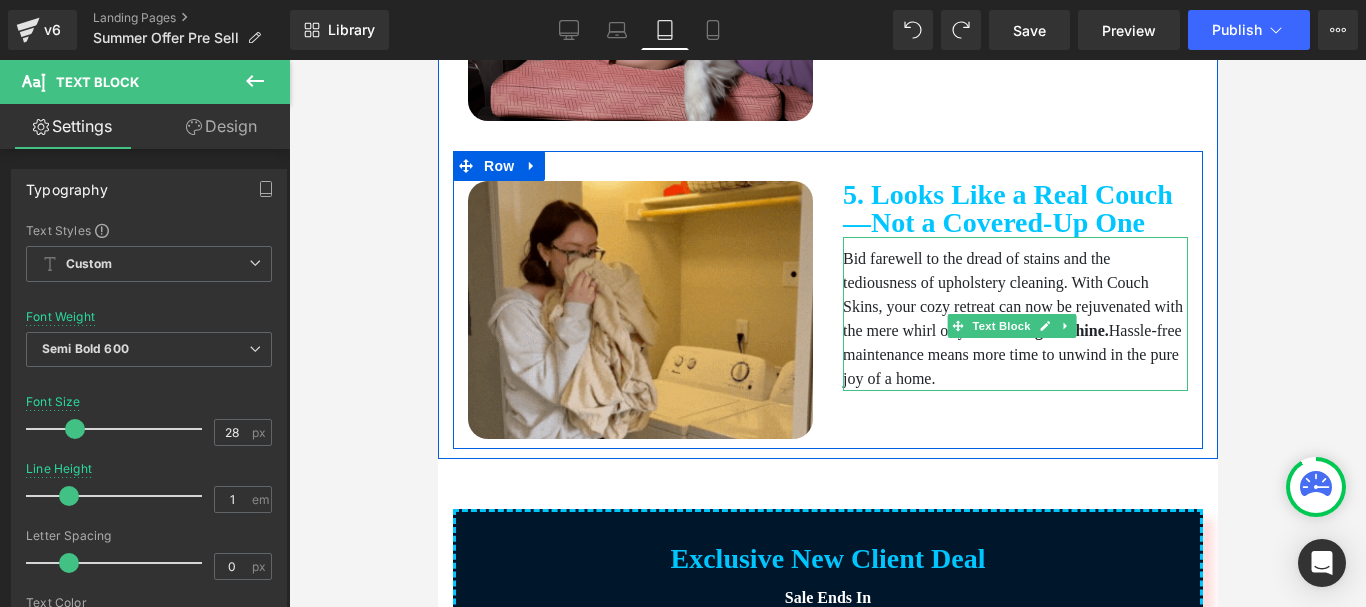 click on "Bid farewell to the dread of stains and the tediousness of upholstery cleaning. With Couch Skins, your cozy retreat can now be rejuvenated with the mere whirl of your  washing machine.  Hassle-free maintenance means more time to unwind in the pure joy of a home ." at bounding box center [1014, 319] 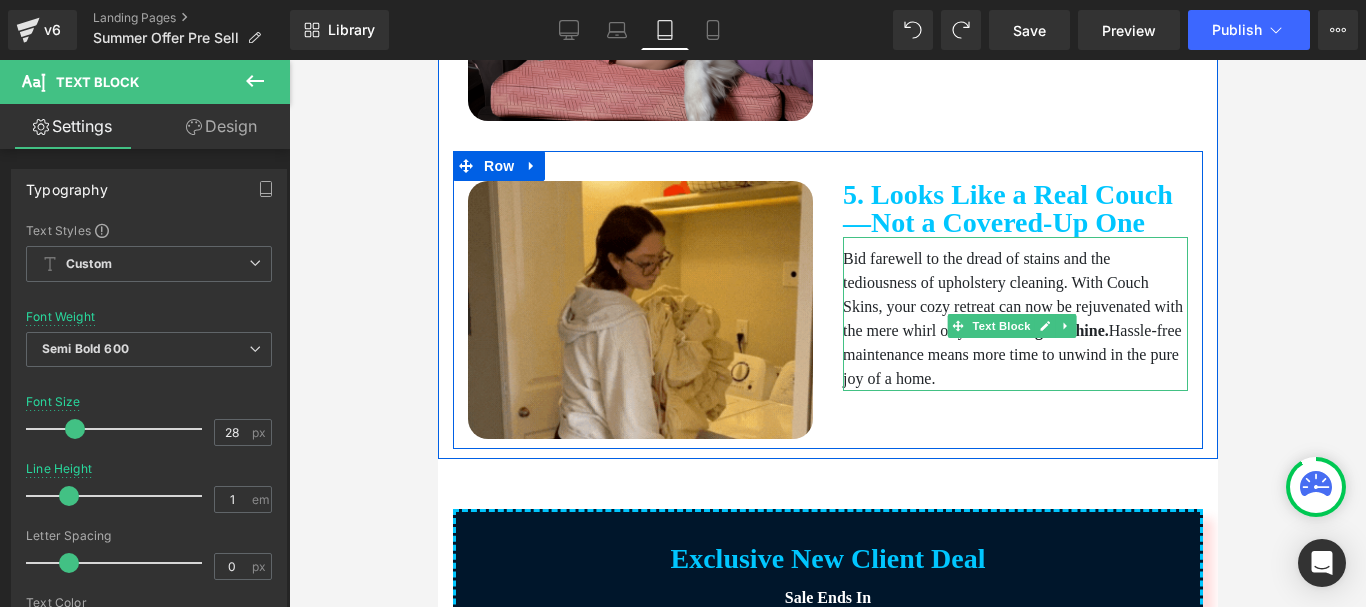 click on "Bid farewell to the dread of stains and the tediousness of upholstery cleaning. With Couch Skins, your cozy retreat can now be rejuvenated with the mere whirl of your  washing machine.  Hassle-free maintenance means more time to unwind in the pure joy of a home ." at bounding box center [1014, 319] 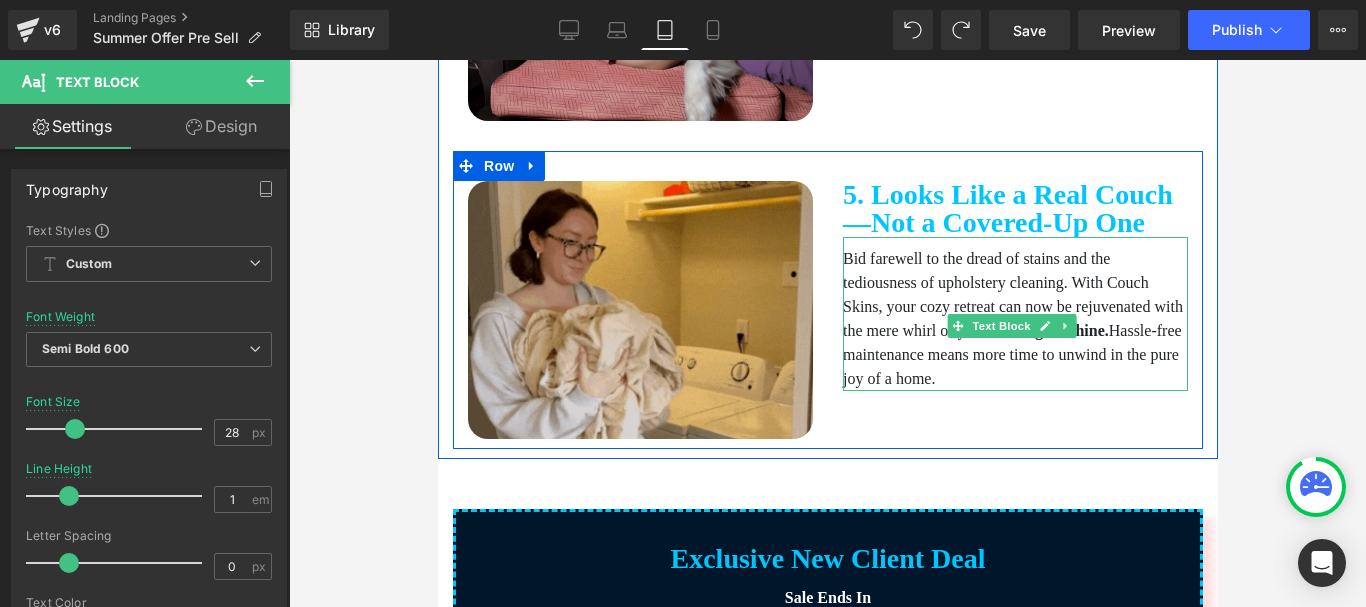 click on "Bid farewell to the dread of stains and the tediousness of upholstery cleaning. With Couch Skins, your cozy retreat can now be rejuvenated with the mere whirl of your  washing machine.  Hassle-free maintenance means more time to unwind in the pure joy of a home ." at bounding box center (1014, 319) 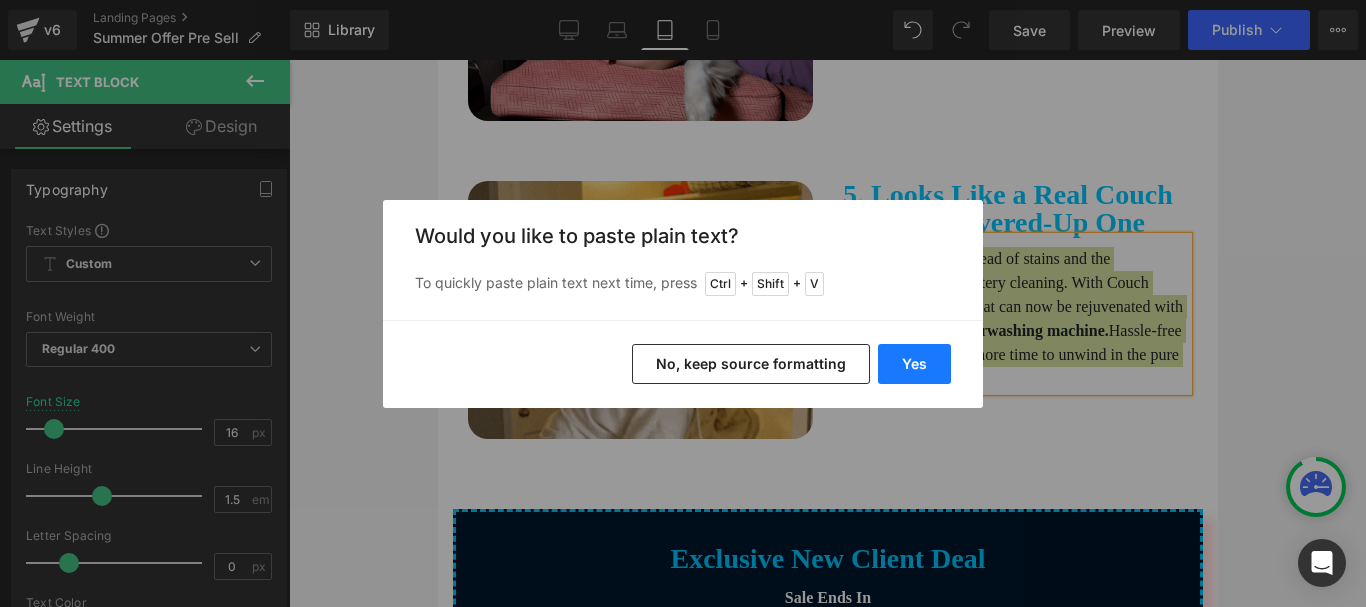 click on "Yes" at bounding box center (914, 364) 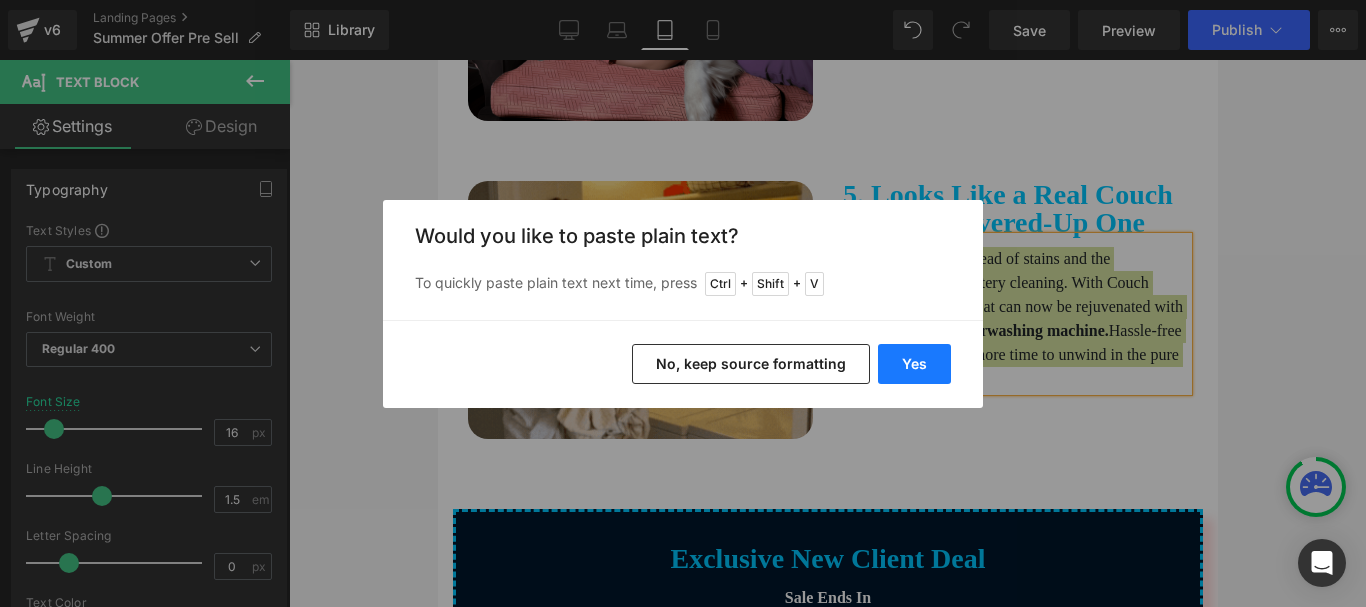 type 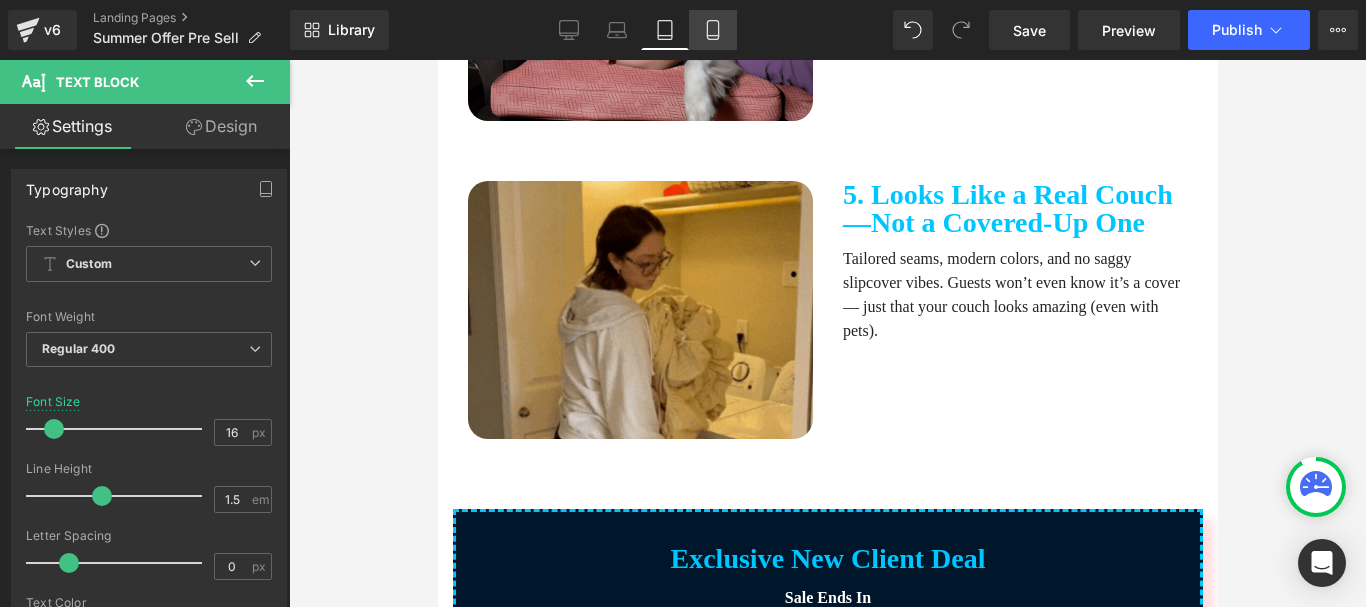 click on "Mobile" at bounding box center [713, 30] 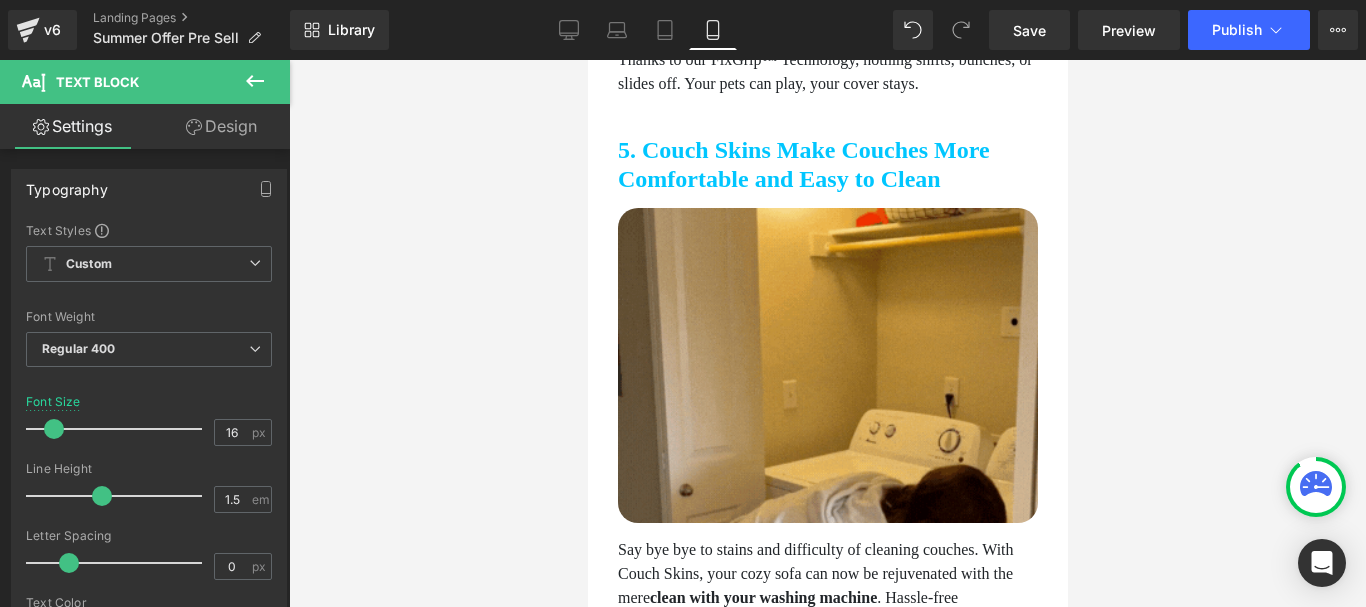 scroll, scrollTop: 2800, scrollLeft: 0, axis: vertical 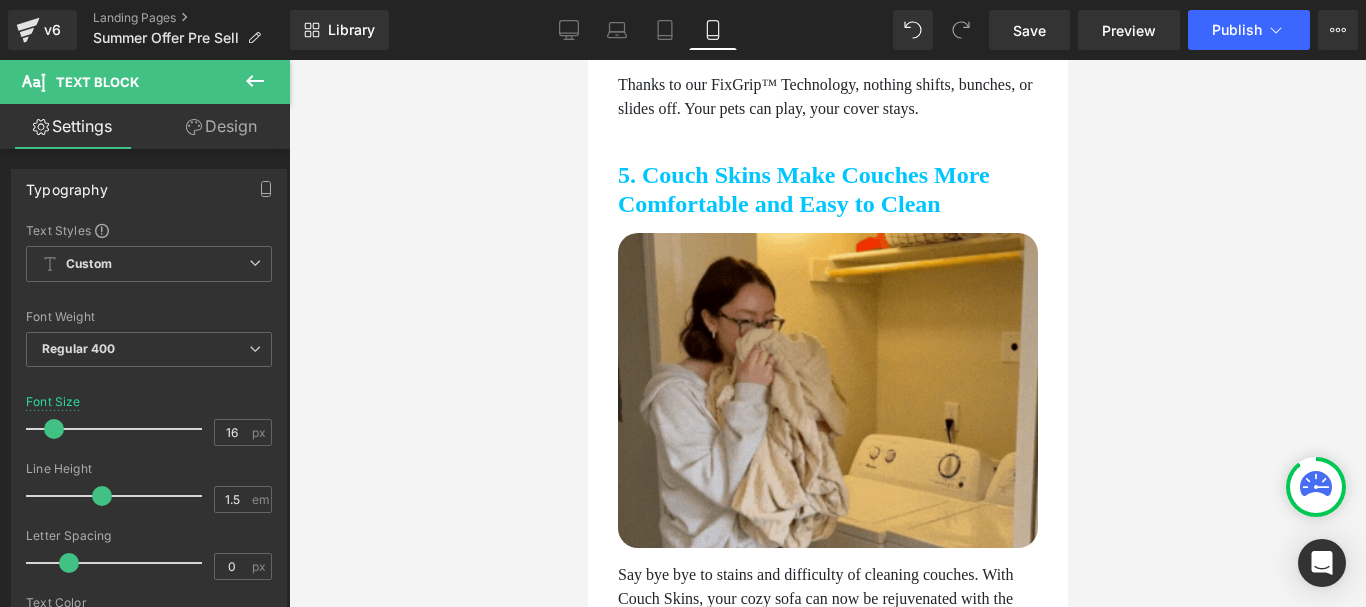 click on "5. Couch Skins Make Couches More Comfortable and Easy to Clean" at bounding box center (827, 190) 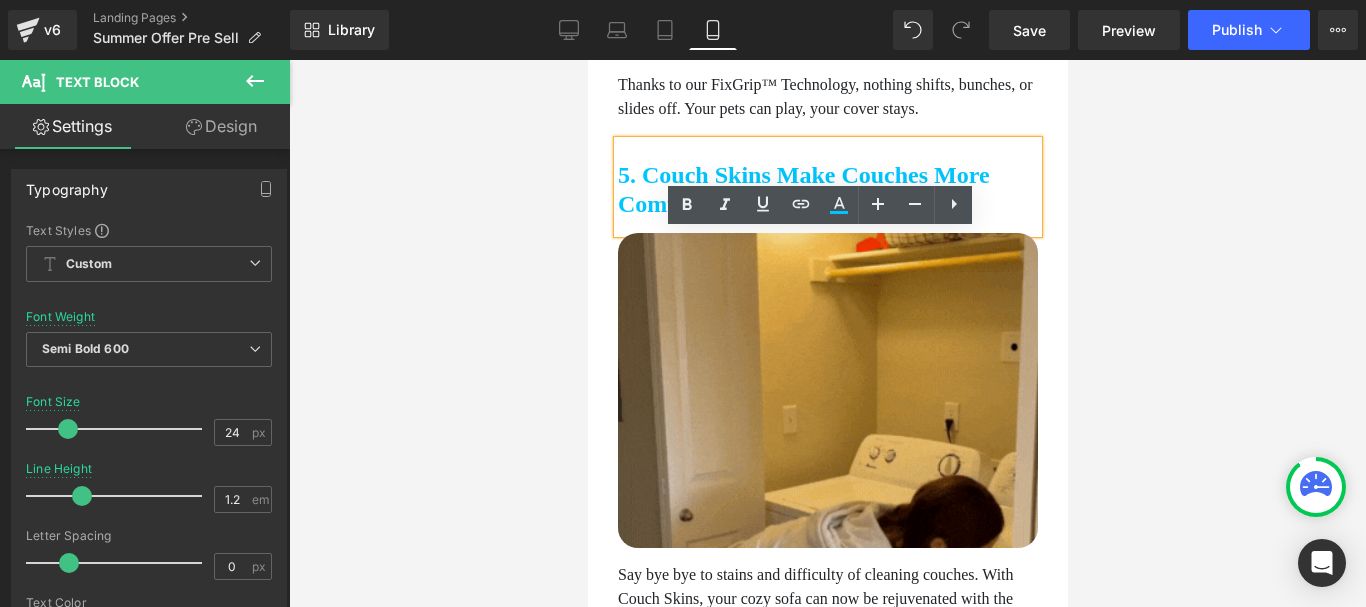click on "5. Couch Skins Make Couches More Comfortable and Easy to Clean" at bounding box center [827, 190] 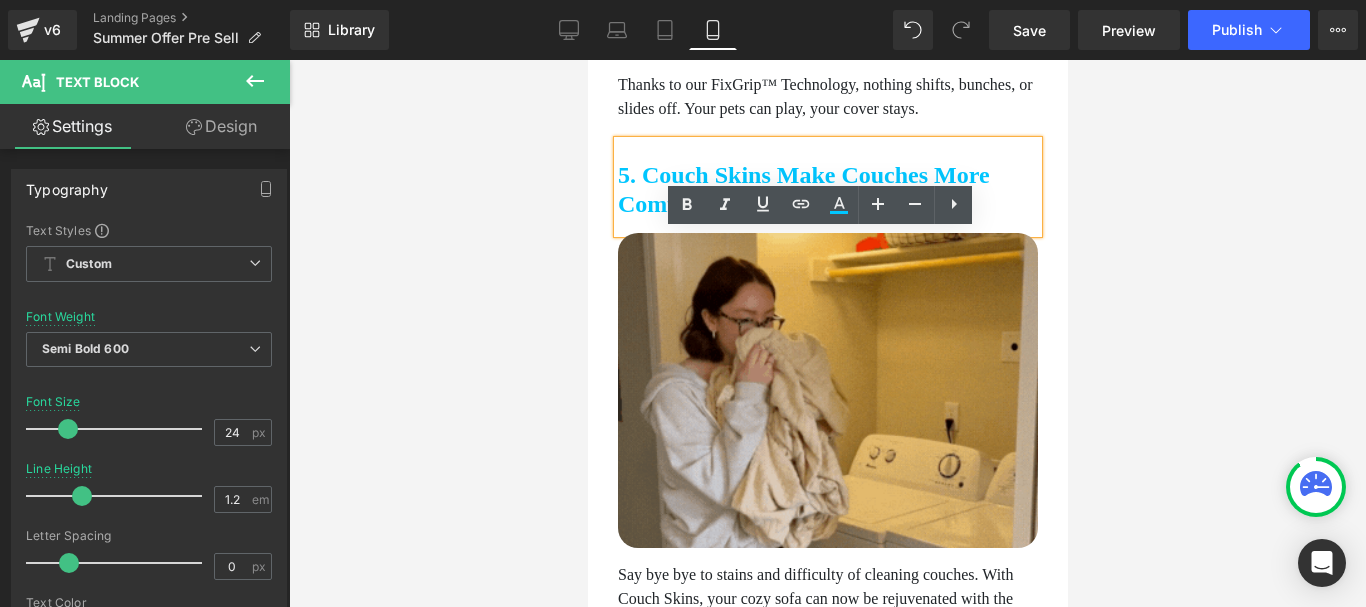 click on "5. Couch Skins Make Couches More Comfortable and Easy to Clean" at bounding box center (827, 190) 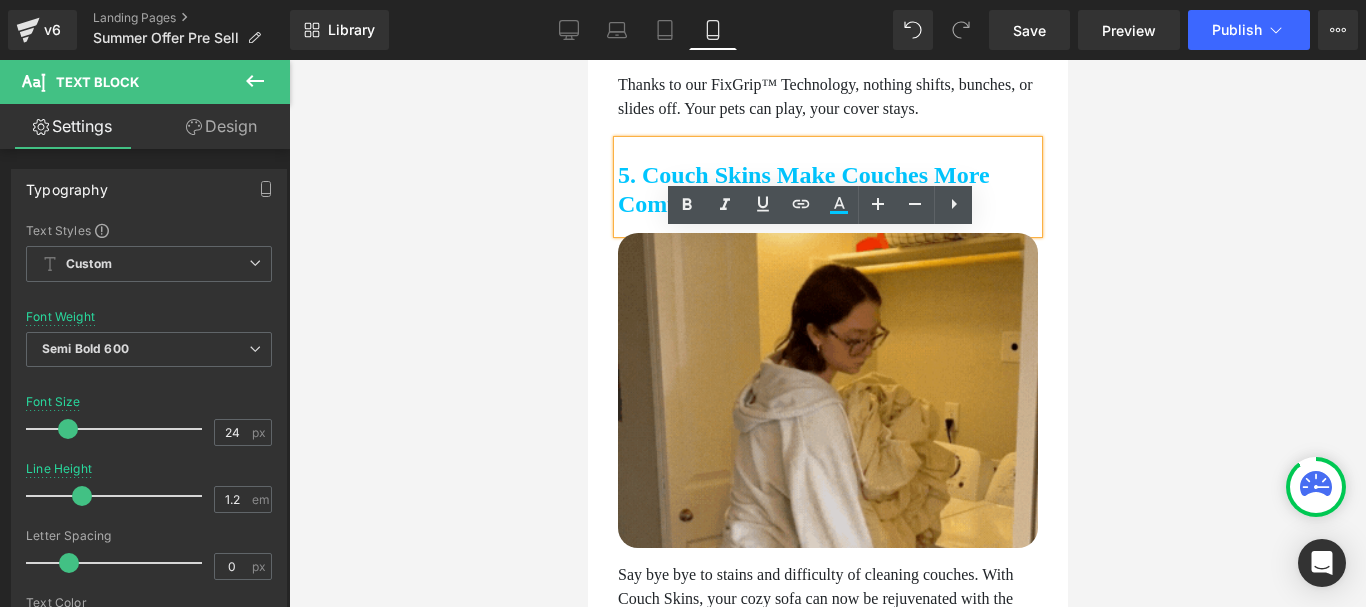 click on "5. Couch Skins Make Couches More Comfortable and Easy to Clean" at bounding box center (827, 190) 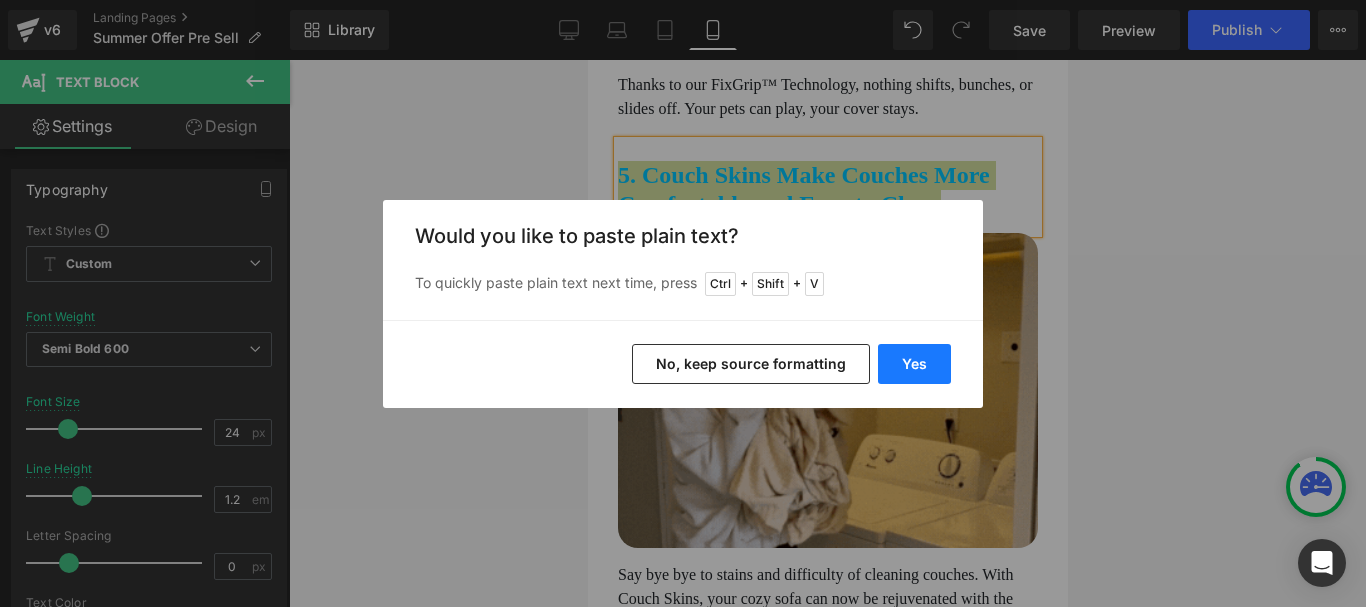 click on "Yes" at bounding box center (914, 364) 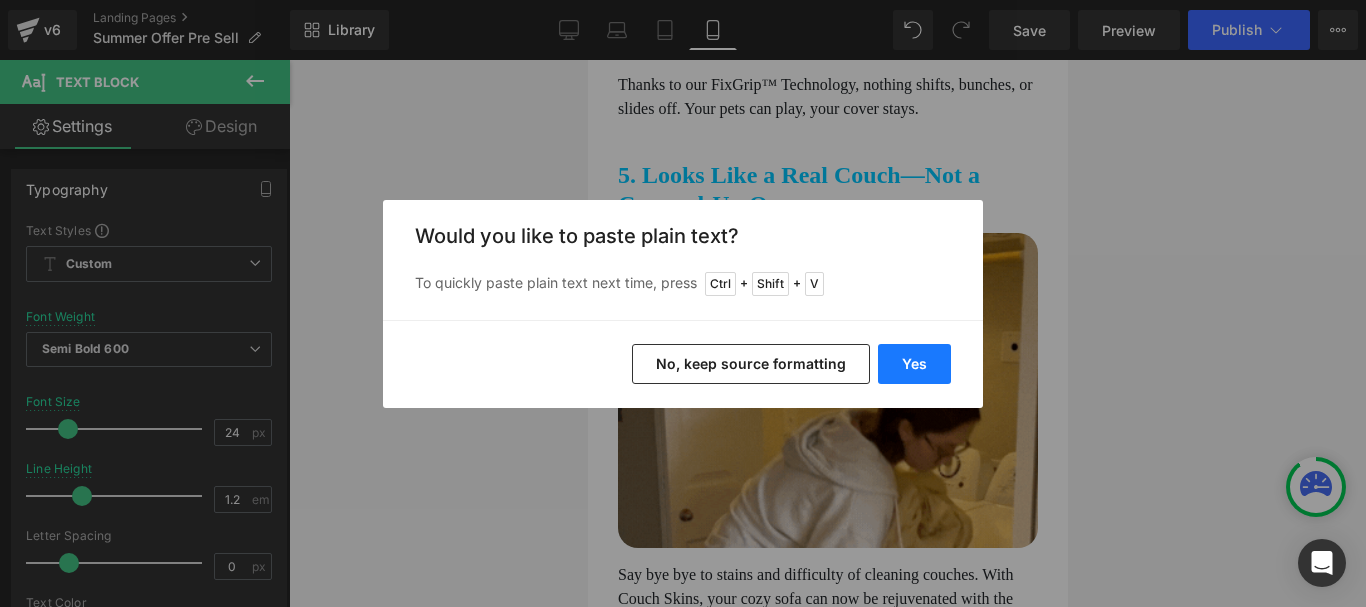 type 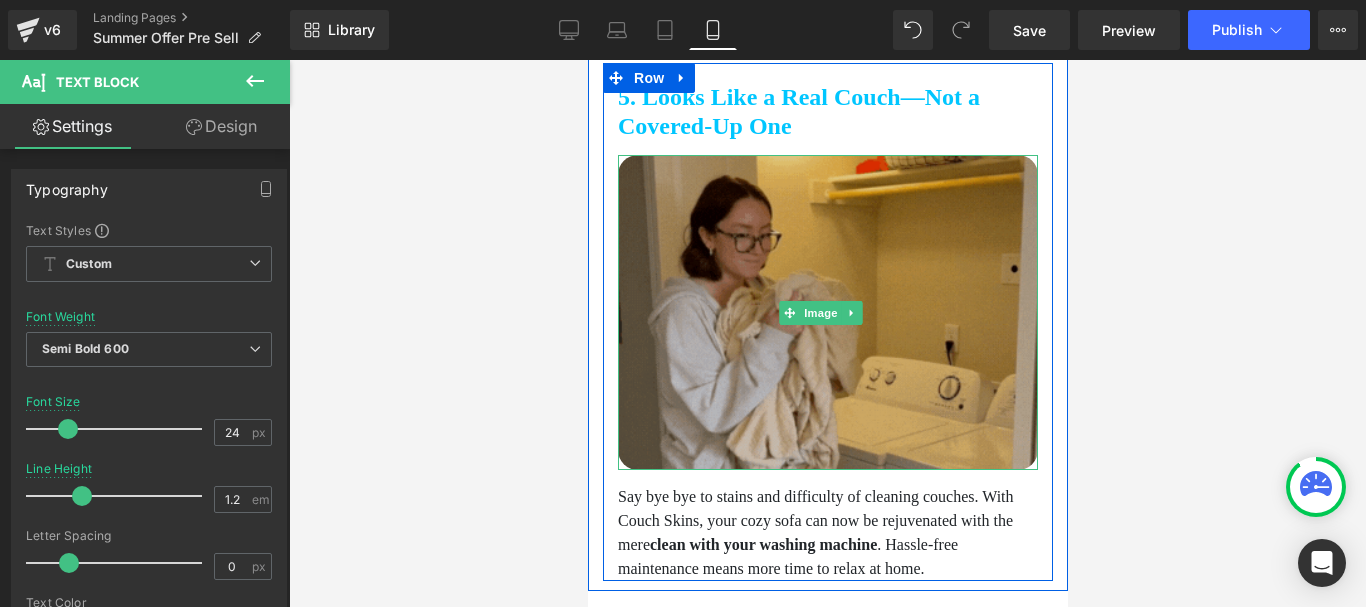 scroll, scrollTop: 3100, scrollLeft: 0, axis: vertical 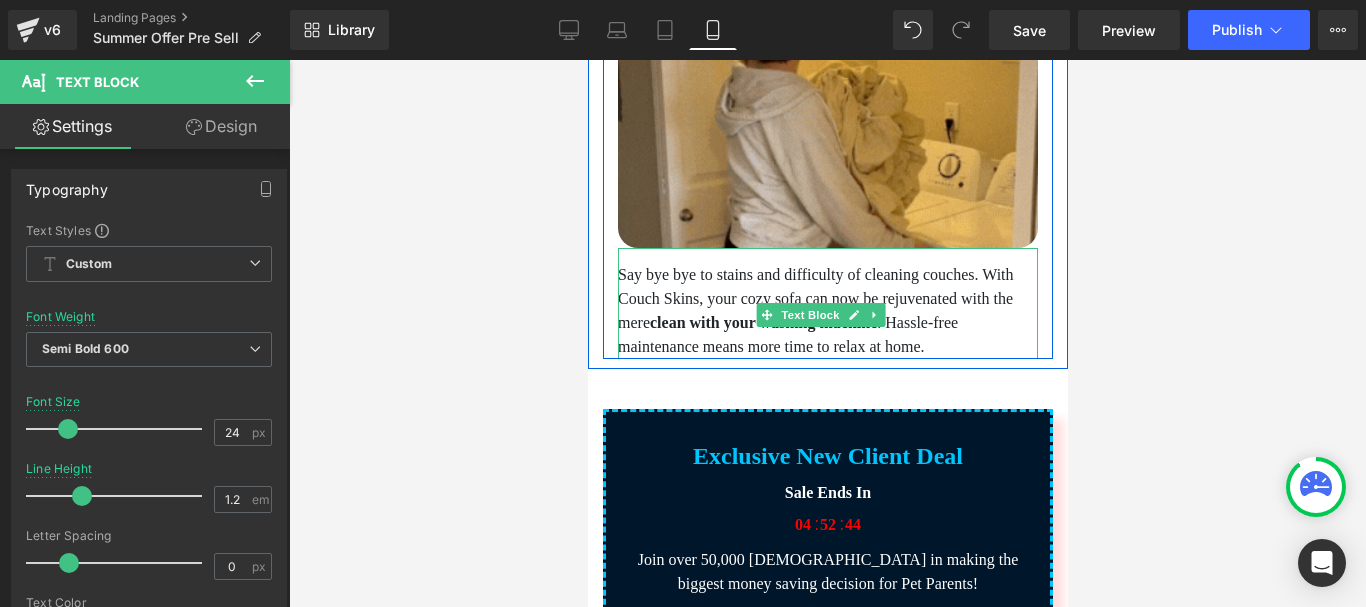 click on "Say bye bye to stains and difficulty of cleaning couches. With Couch Skins, your cozy sofa can now be rejuvenated with the mere  clean with your washing machine . Hassle-free maintenance means more time to relax at home." at bounding box center (827, 311) 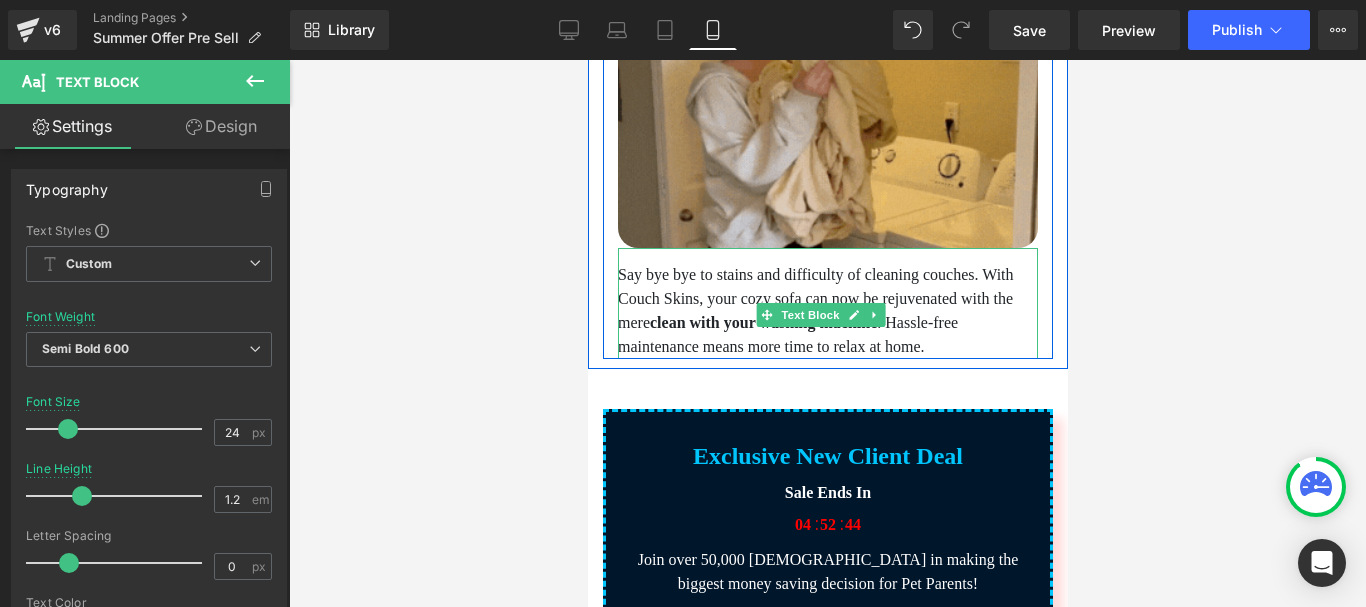 click on "Say bye bye to stains and difficulty of cleaning couches. With Couch Skins, your cozy sofa can now be rejuvenated with the mere  clean with your washing machine . Hassle-free maintenance means more time to relax at home." at bounding box center (827, 311) 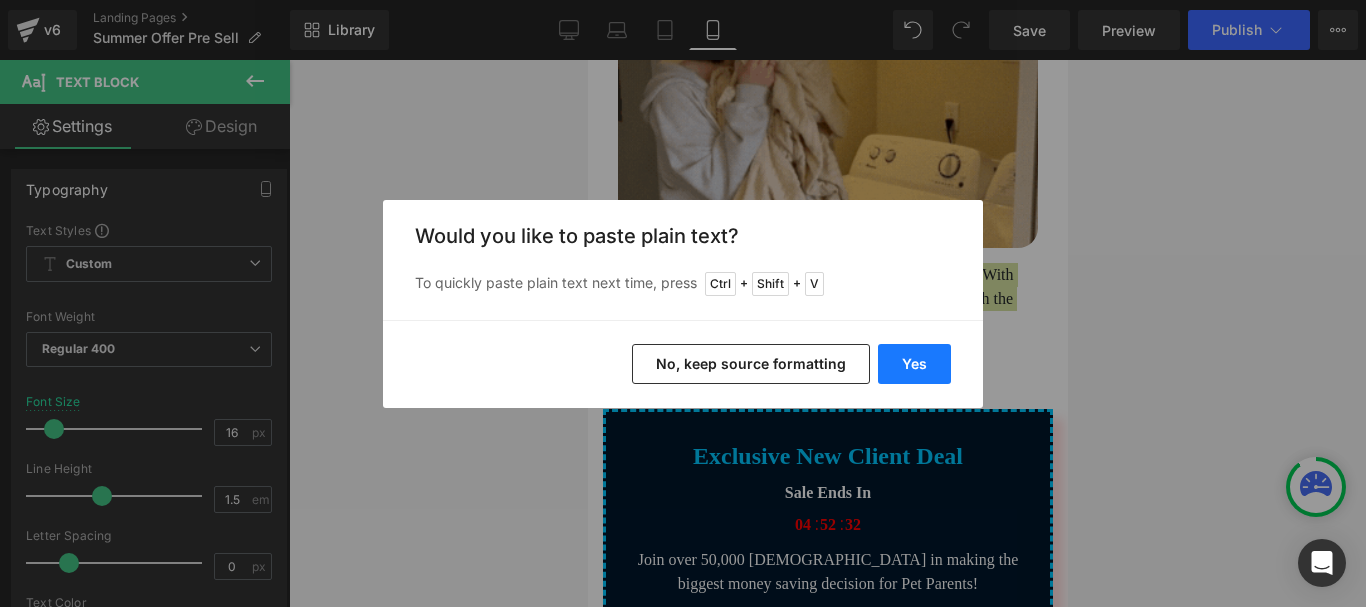 click on "Yes" at bounding box center (914, 364) 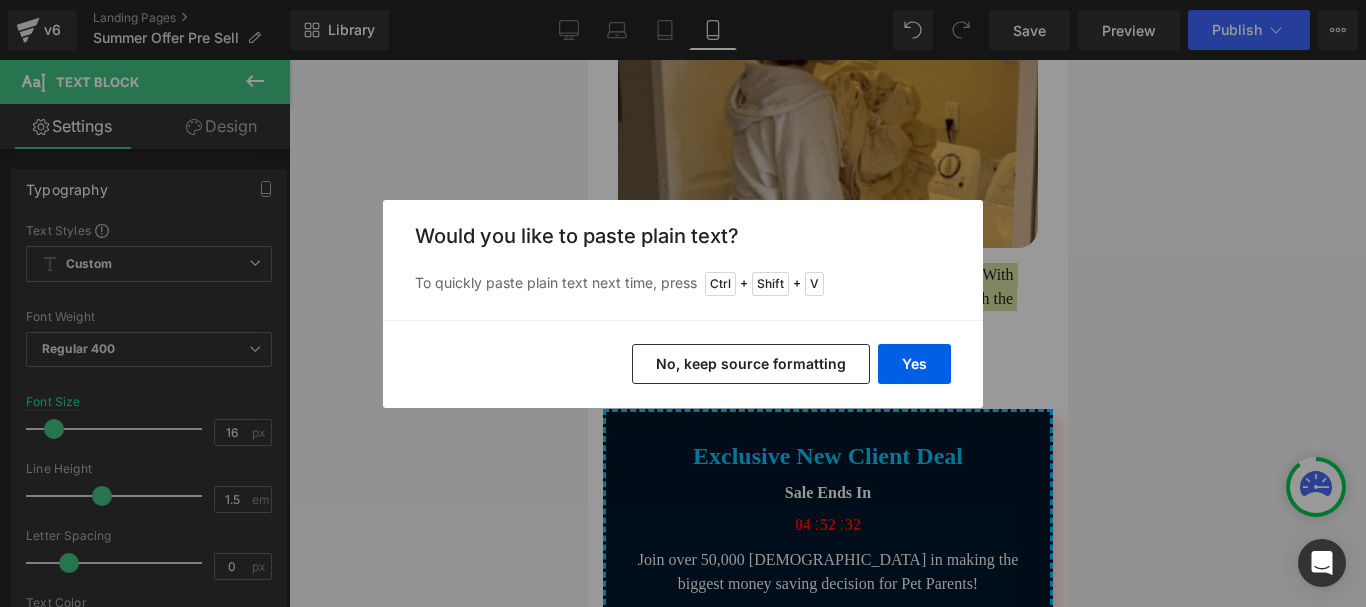 type 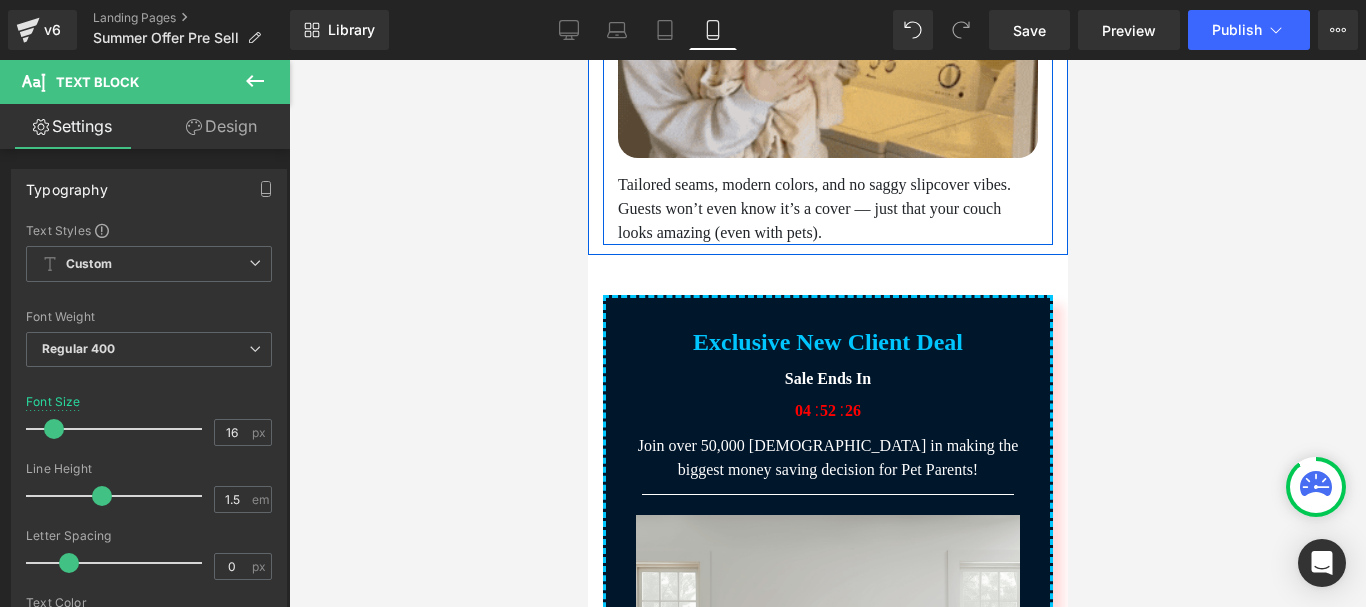scroll, scrollTop: 3200, scrollLeft: 0, axis: vertical 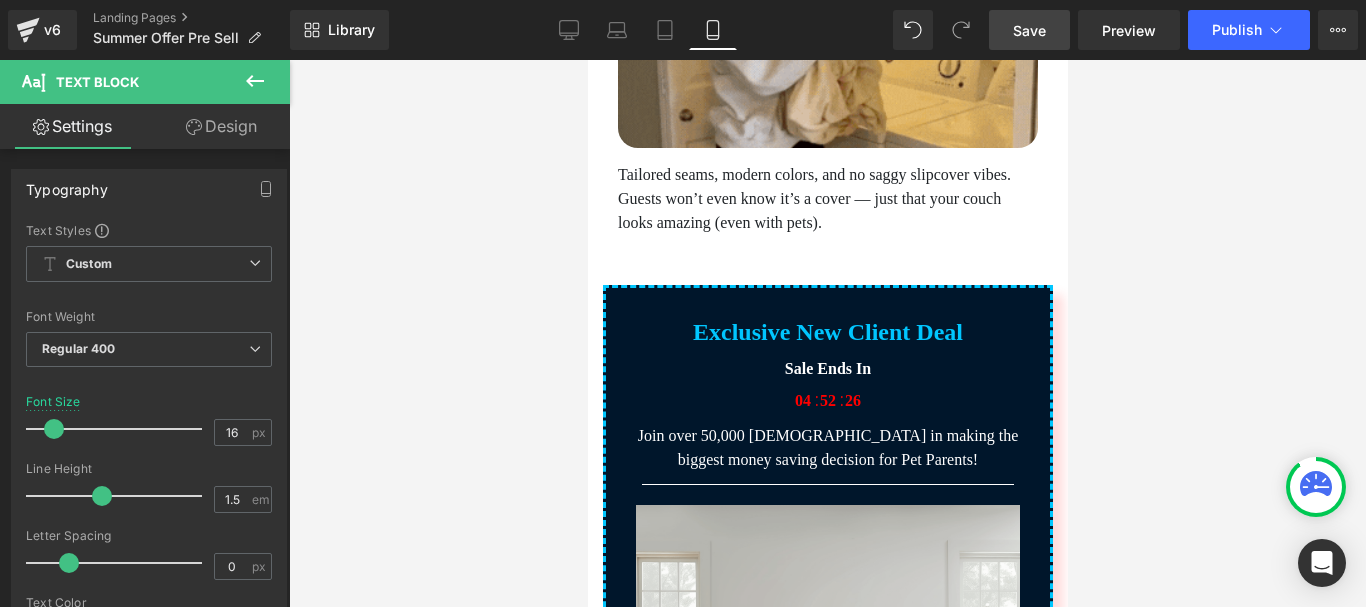 click on "Save" at bounding box center (1029, 30) 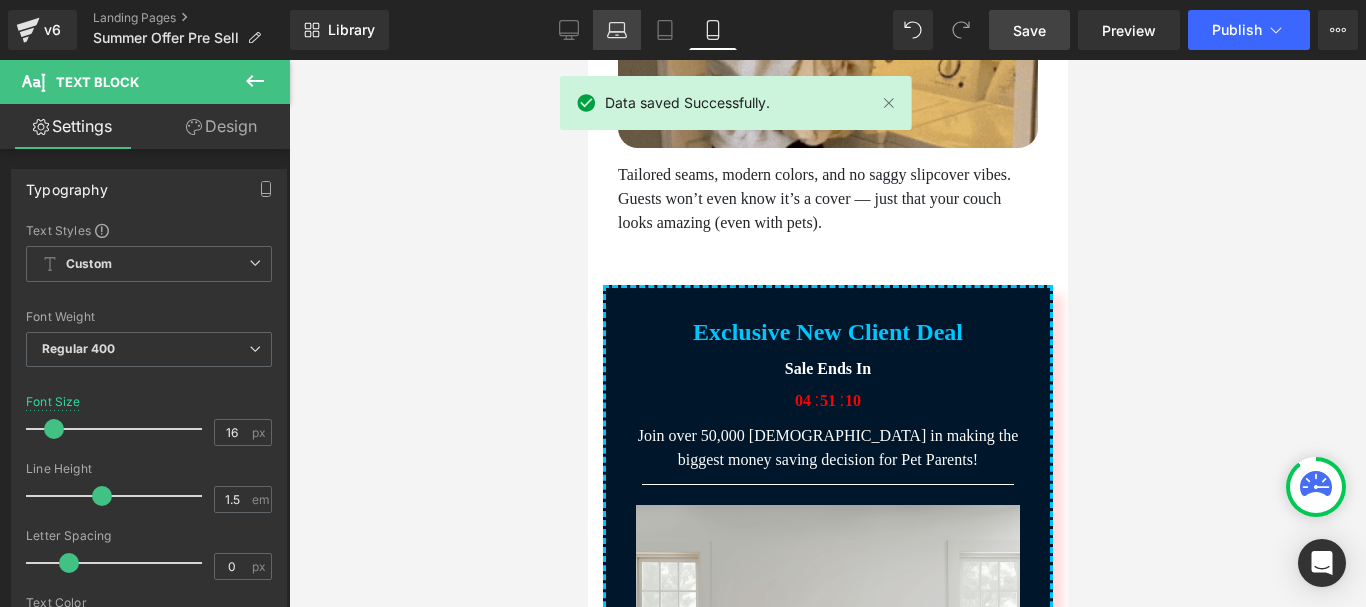 click 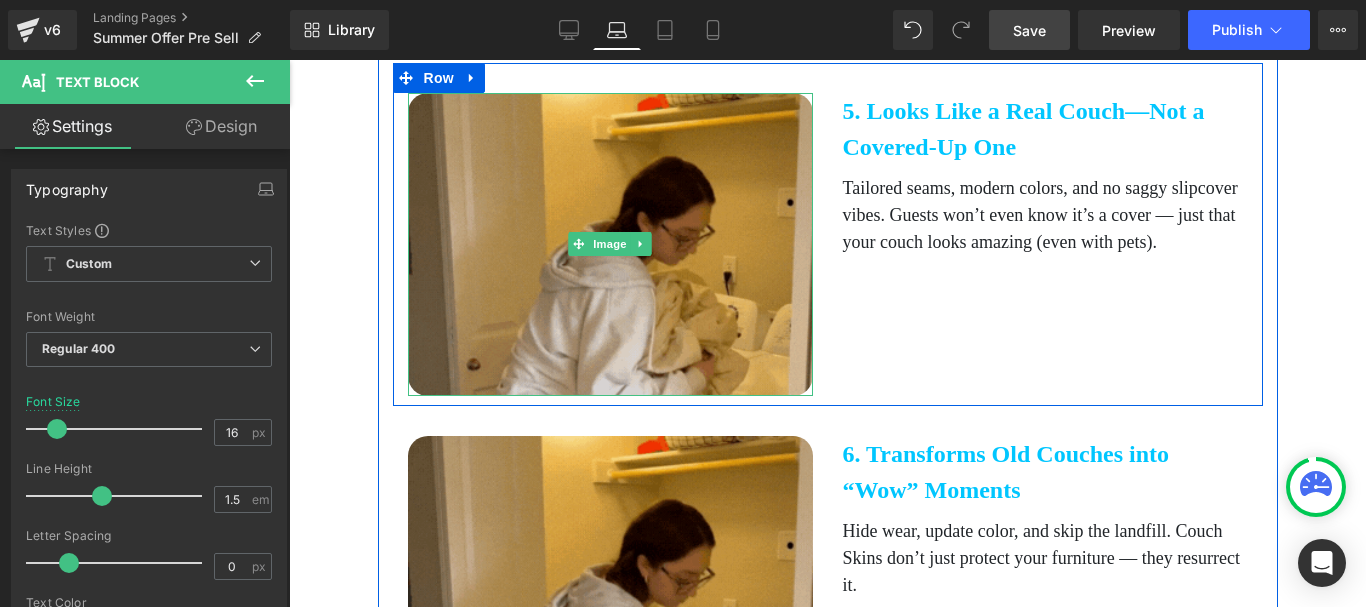 scroll, scrollTop: 3000, scrollLeft: 0, axis: vertical 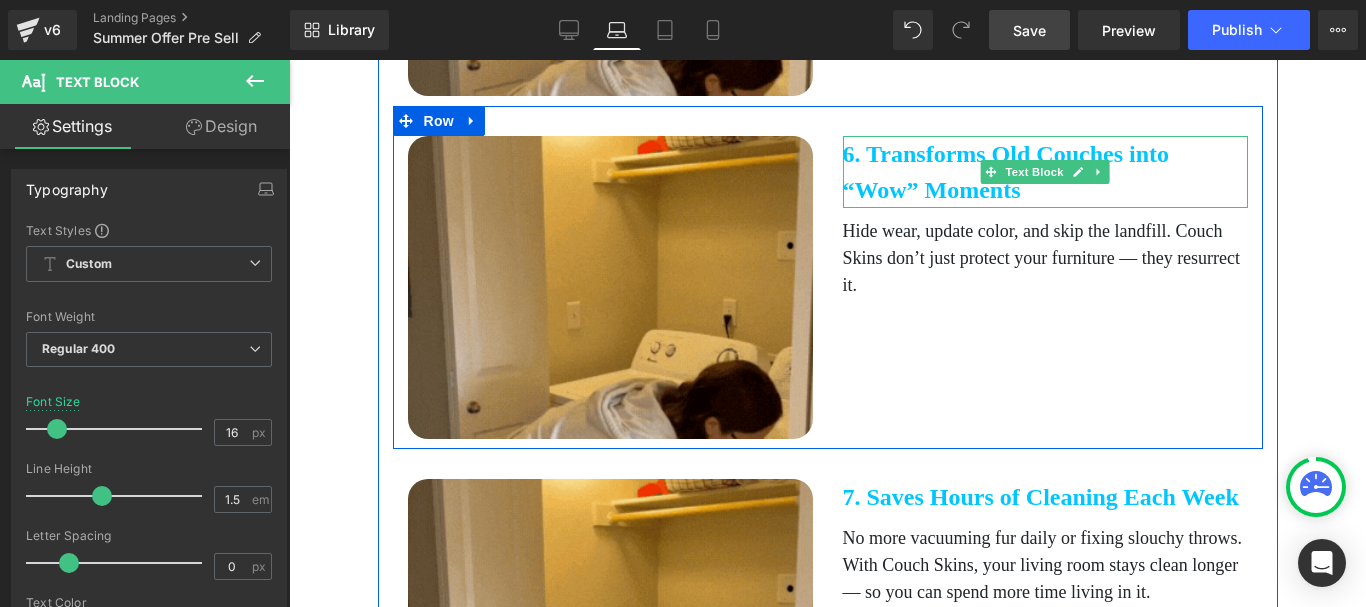 click on "6. Transforms Old Couches into “Wow” Moments" at bounding box center (1045, 172) 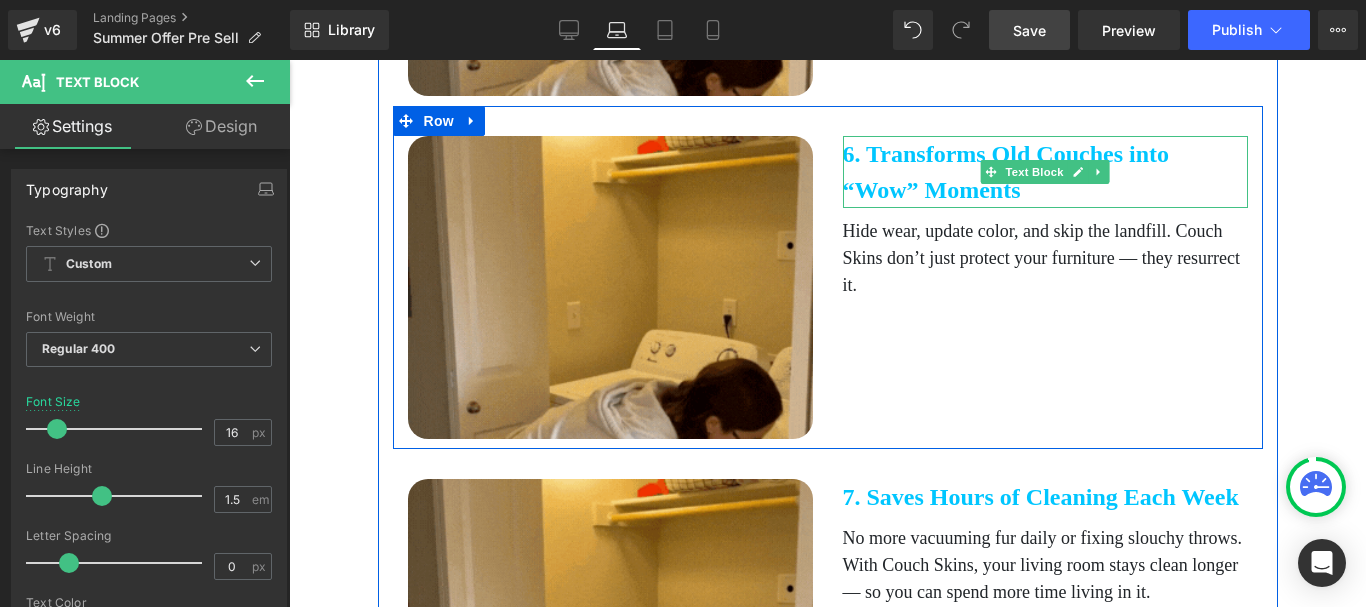 click on "6. Transforms Old Couches into “Wow” Moments" at bounding box center [1045, 172] 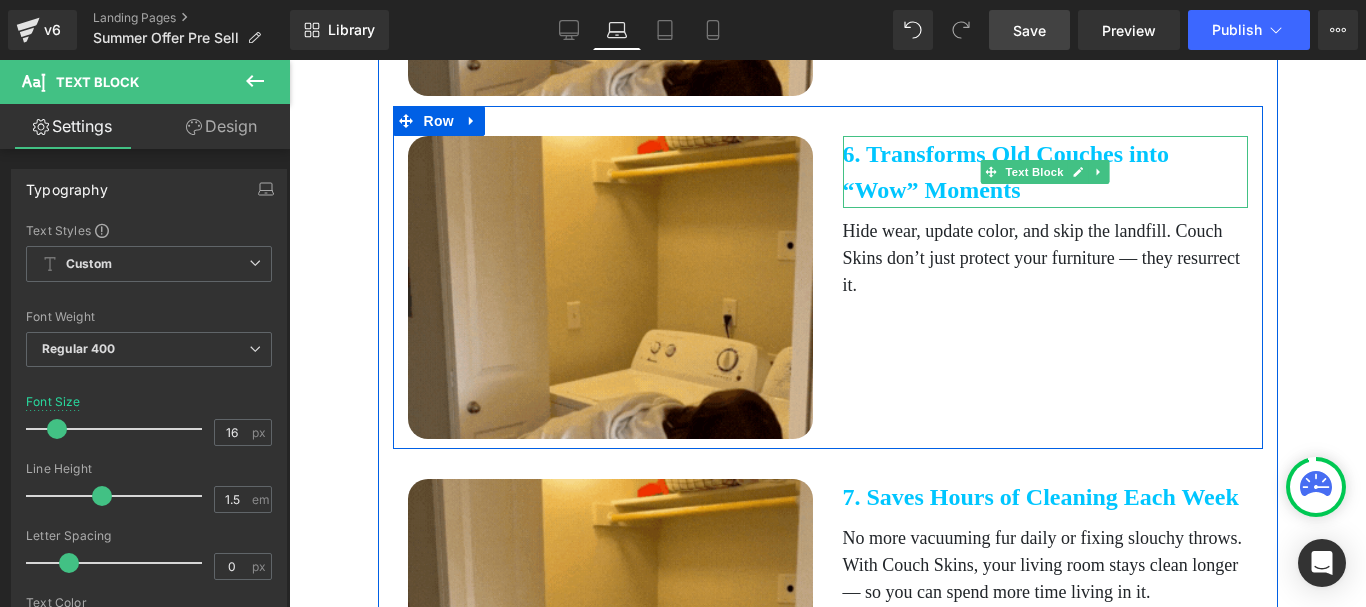 click on "6. Transforms Old Couches into “Wow” Moments" at bounding box center [1045, 172] 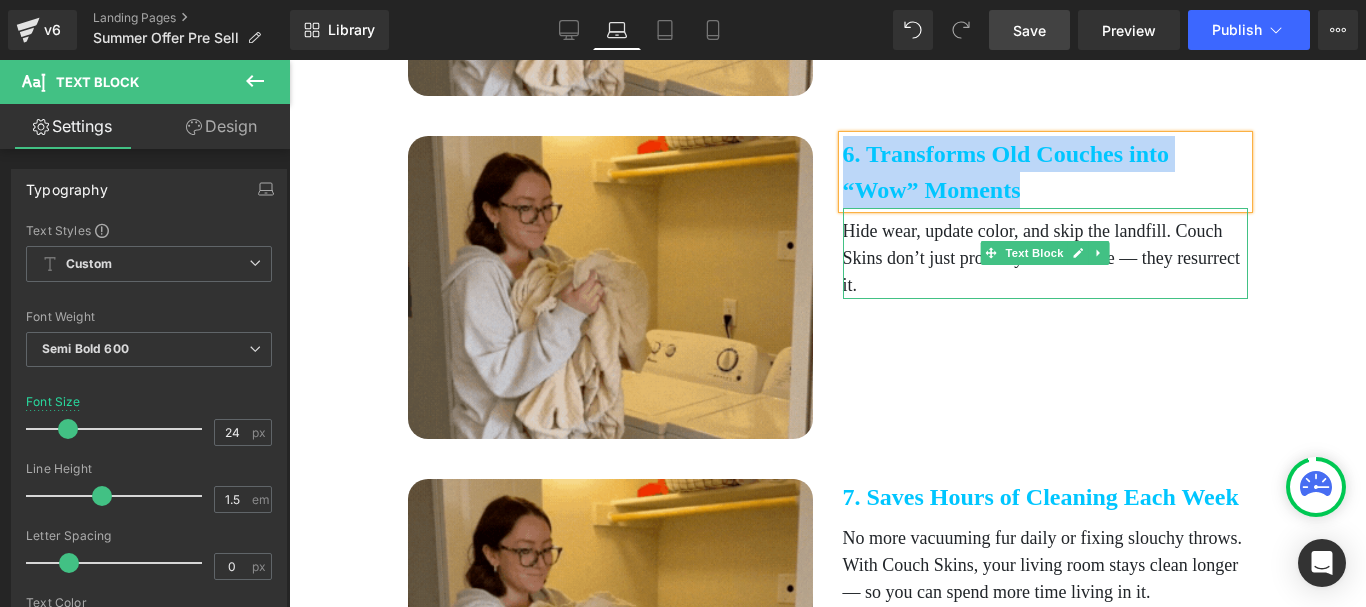 click on "Hide wear, update color, and skip the landfill. Couch Skins don’t just protect your furniture — they resurrect it." at bounding box center (1045, 258) 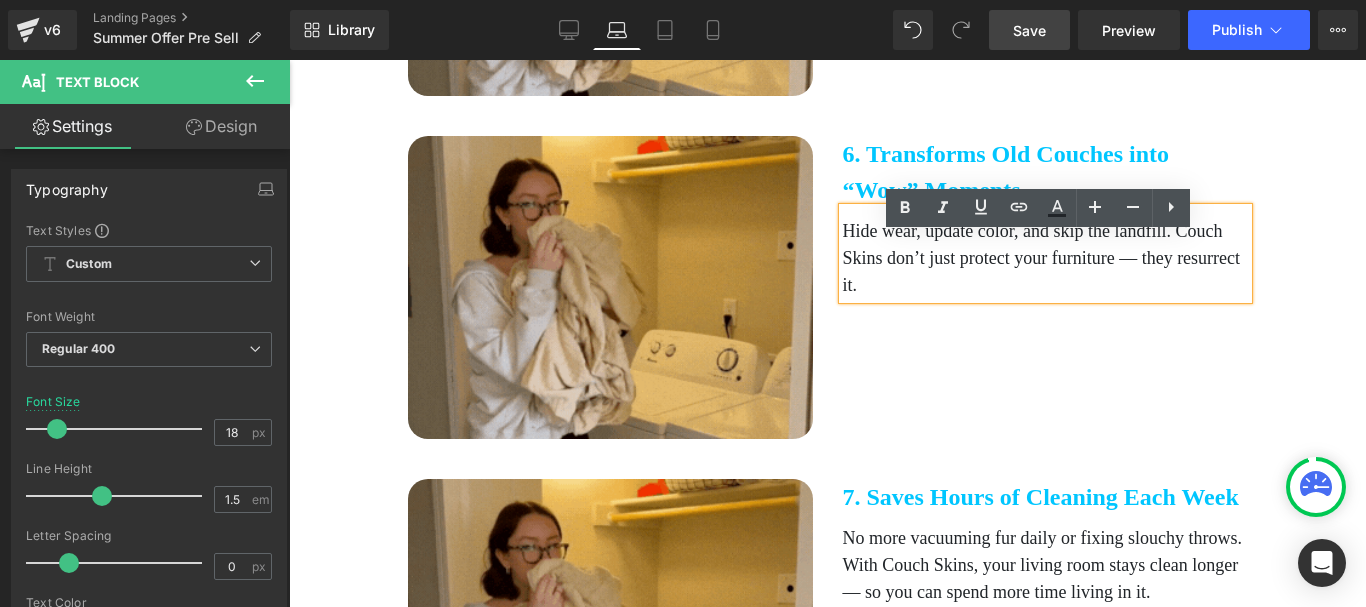 click on "Hide wear, update color, and skip the landfill. Couch Skins don’t just protect your furniture — they resurrect it." at bounding box center [1045, 258] 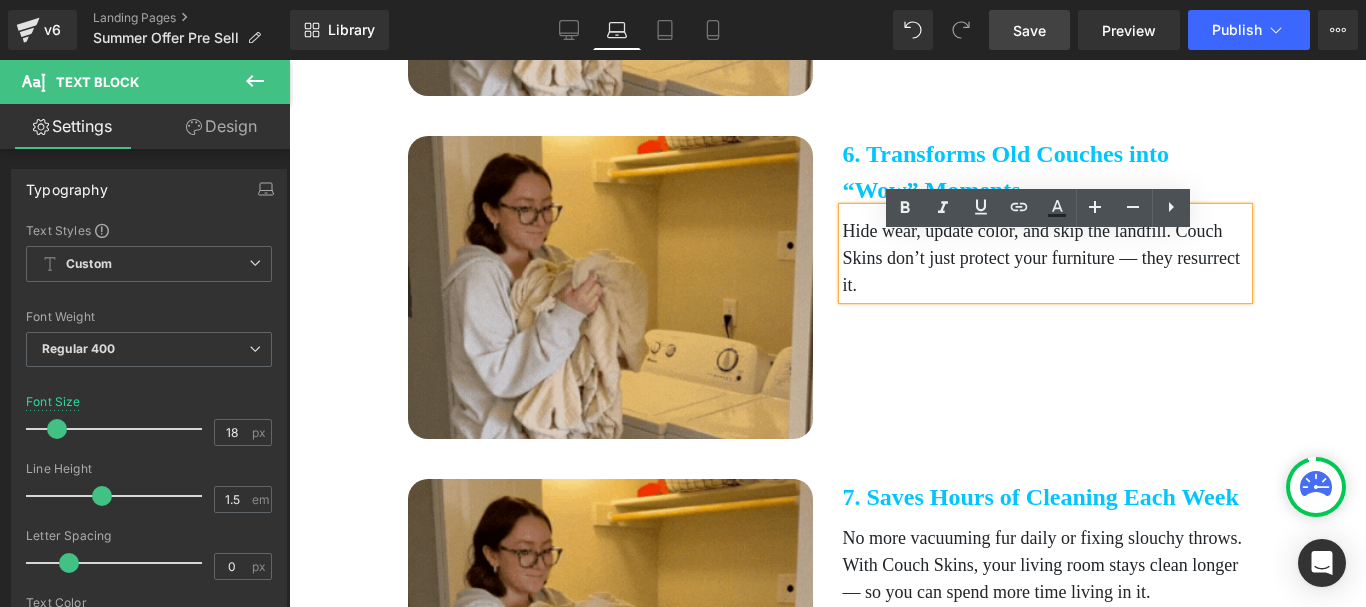click on "Hide wear, update color, and skip the landfill. Couch Skins don’t just protect your furniture — they resurrect it." at bounding box center [1045, 258] 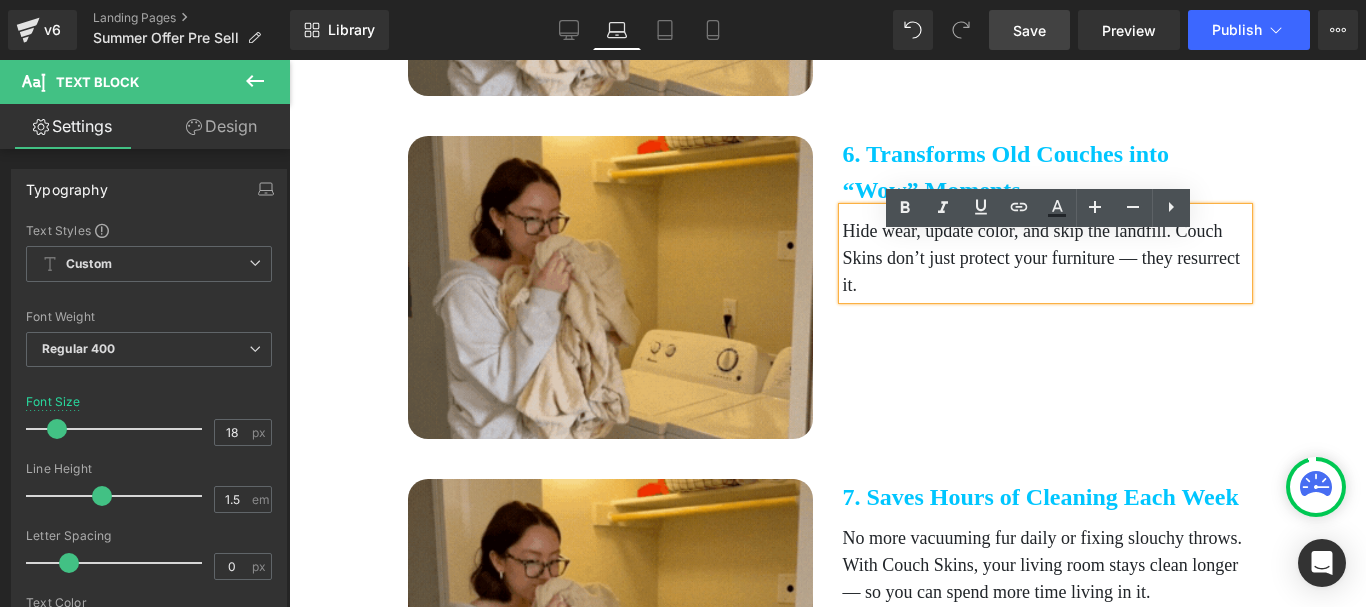 click on "Hide wear, update color, and skip the landfill. Couch Skins don’t just protect your furniture — they resurrect it." at bounding box center (1045, 258) 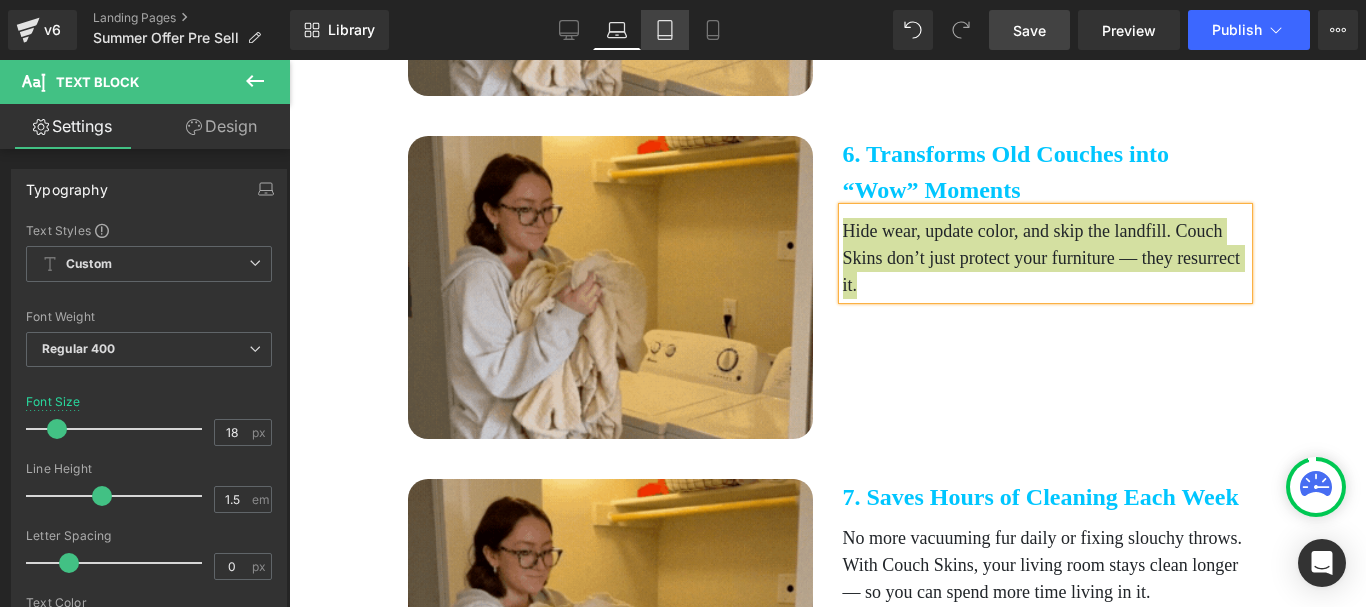 drag, startPoint x: 662, startPoint y: 23, endPoint x: 357, endPoint y: 78, distance: 309.91934 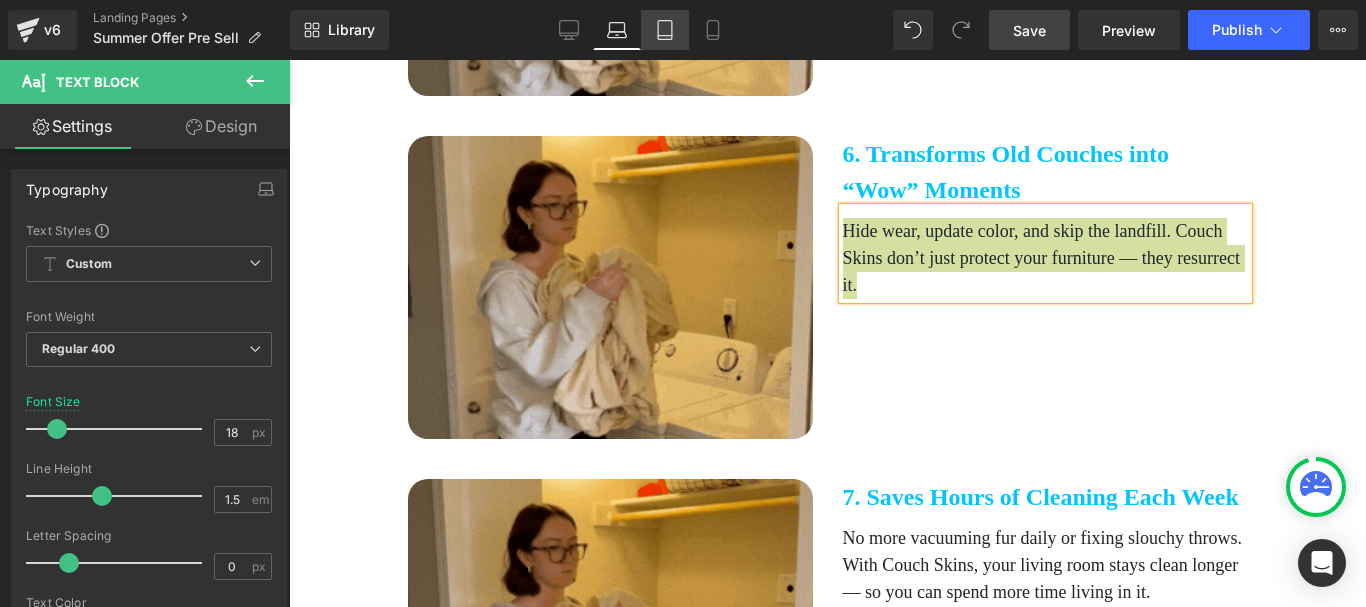 click 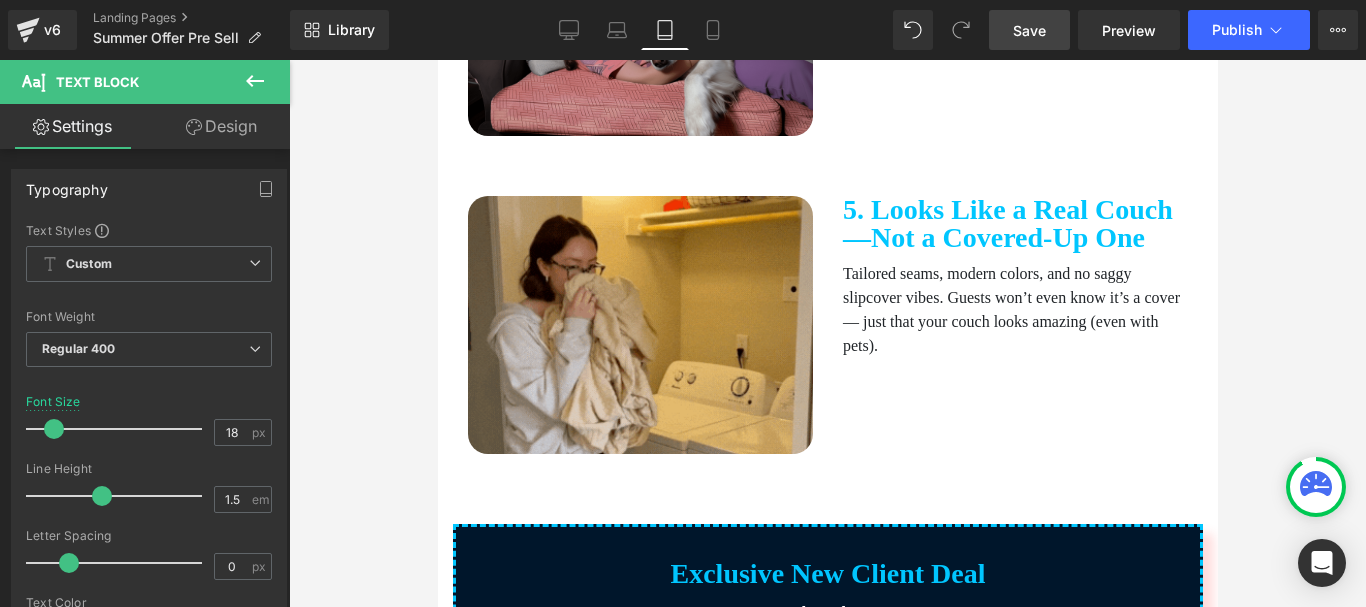 scroll, scrollTop: 2200, scrollLeft: 0, axis: vertical 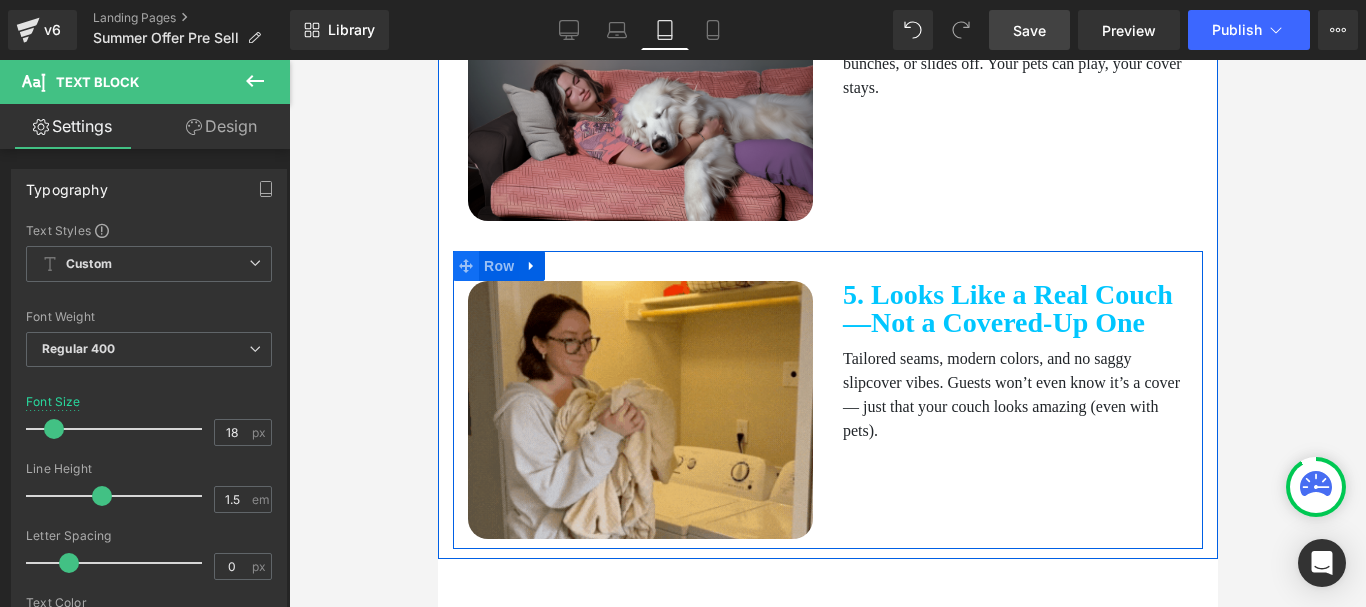 click 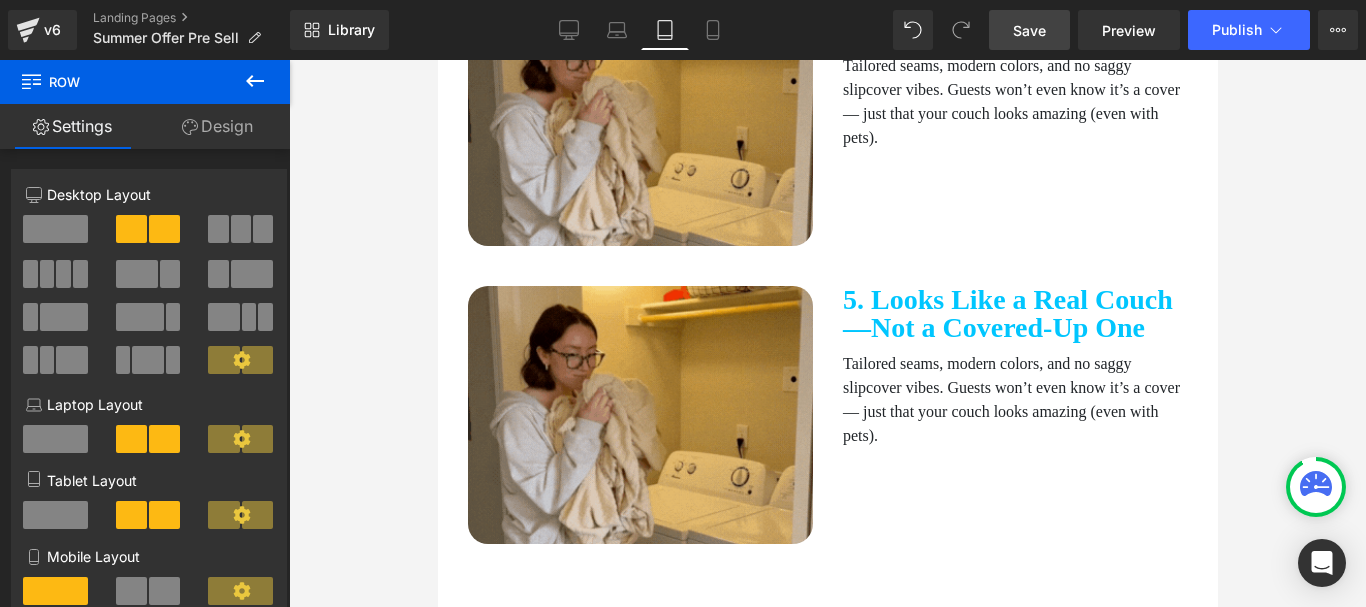 scroll, scrollTop: 2526, scrollLeft: 0, axis: vertical 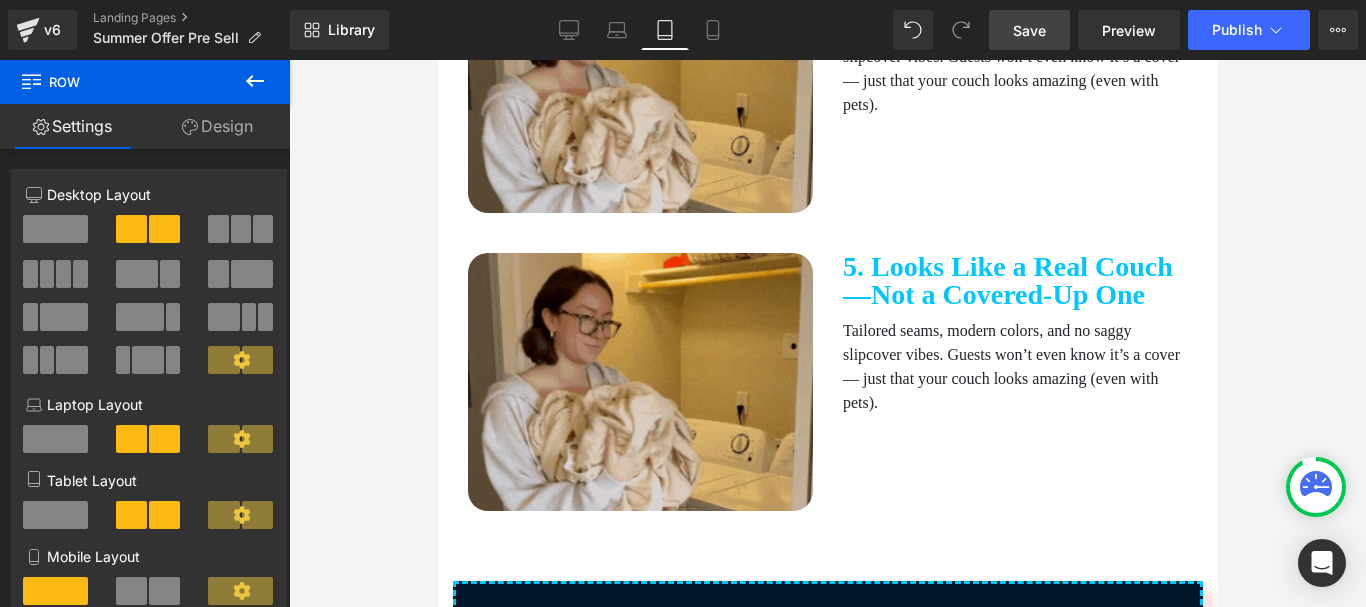 click on "5. Looks Like a Real Couch—Not a Covered-Up One Text Block" at bounding box center [1014, 281] 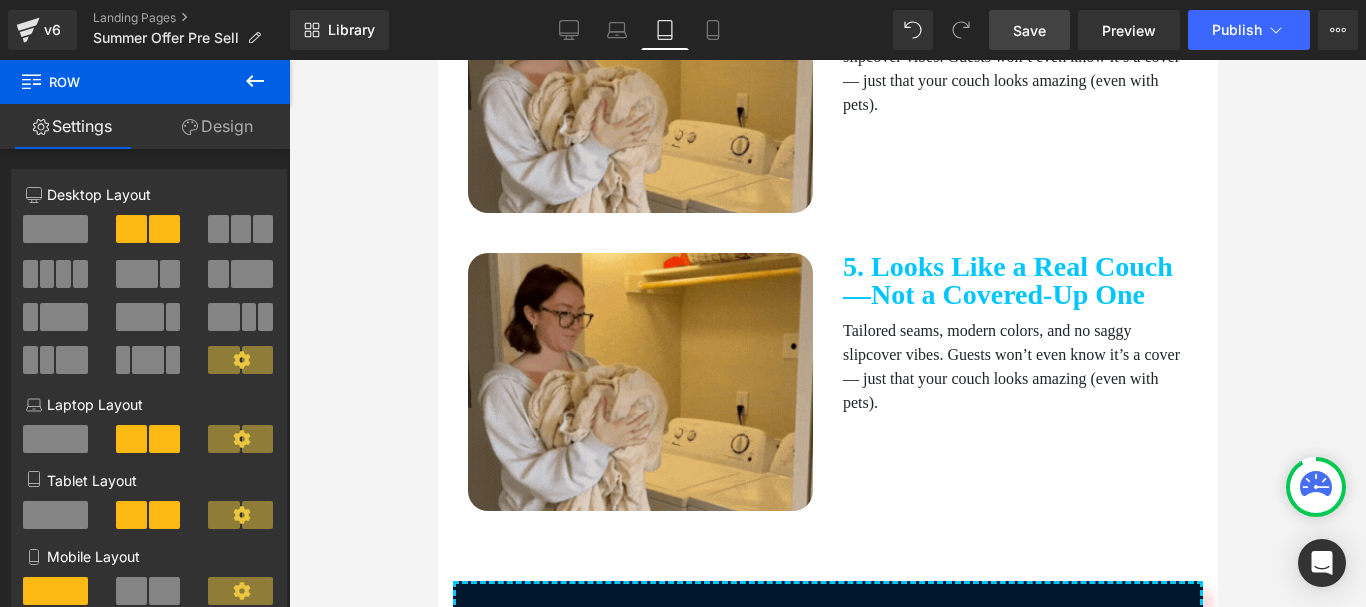 click on "5. Looks Like a Real Couch—Not a Covered-Up One" at bounding box center (1014, 281) 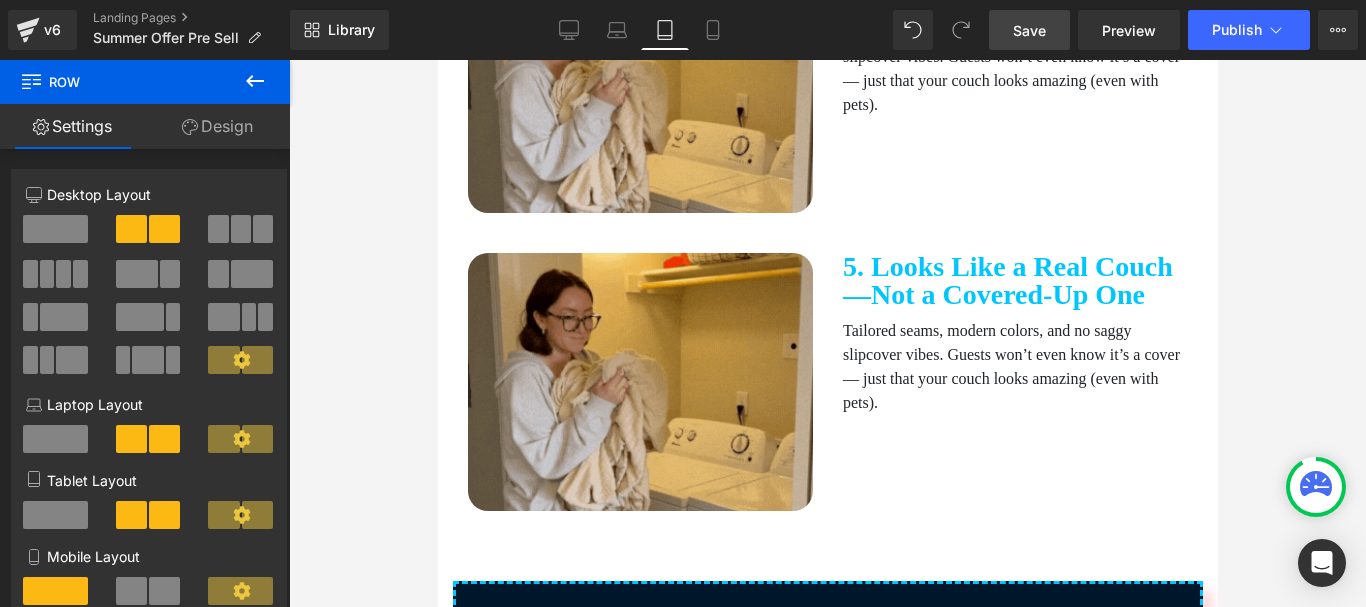 click on "5. Looks Like a Real Couch—Not a Covered-Up One" at bounding box center (1014, 281) 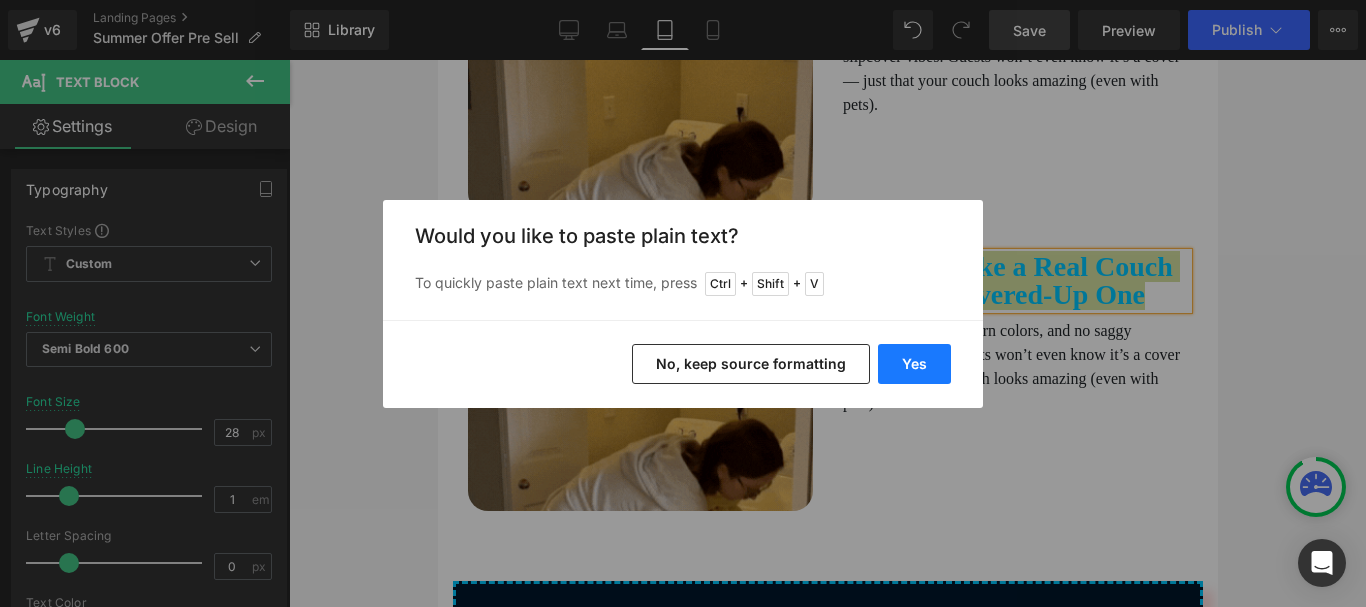 click on "Yes" at bounding box center [914, 364] 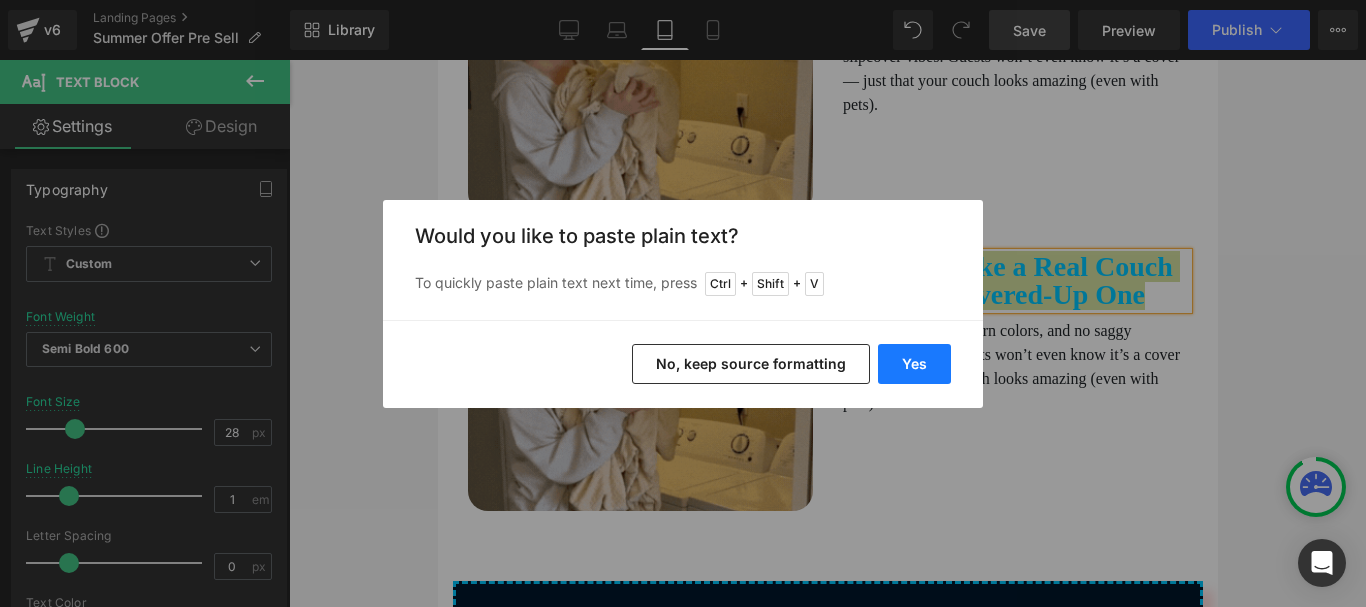 type 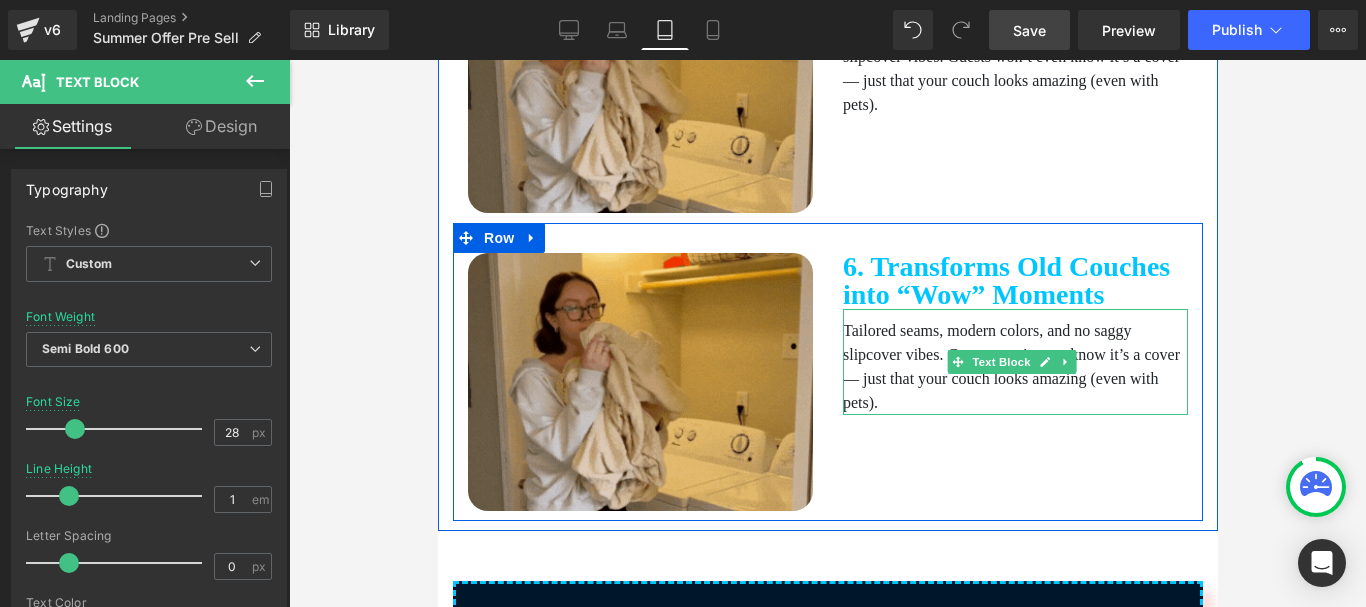 click on "Tailored seams, modern colors, and no saggy slipcover vibes. Guests won’t even know it’s a cover — just that your couch looks amazing (even with pets)." at bounding box center (1014, 367) 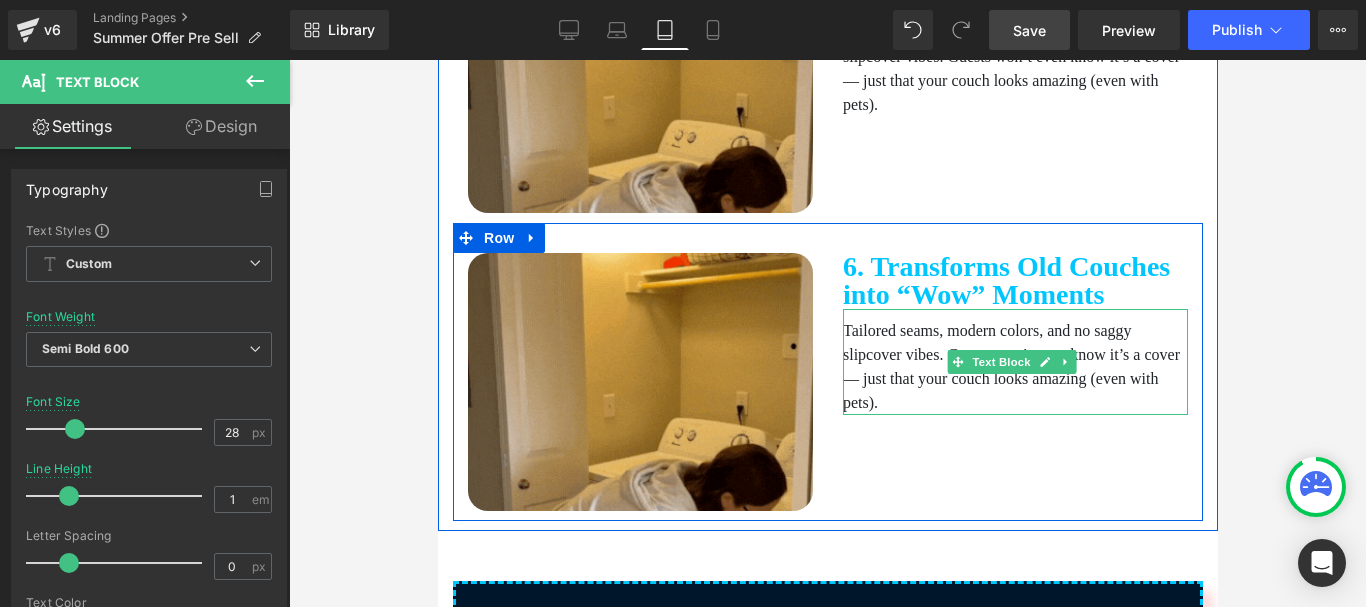 click on "Tailored seams, modern colors, and no saggy slipcover vibes. Guests won’t even know it’s a cover — just that your couch looks amazing (even with pets)." at bounding box center (1014, 367) 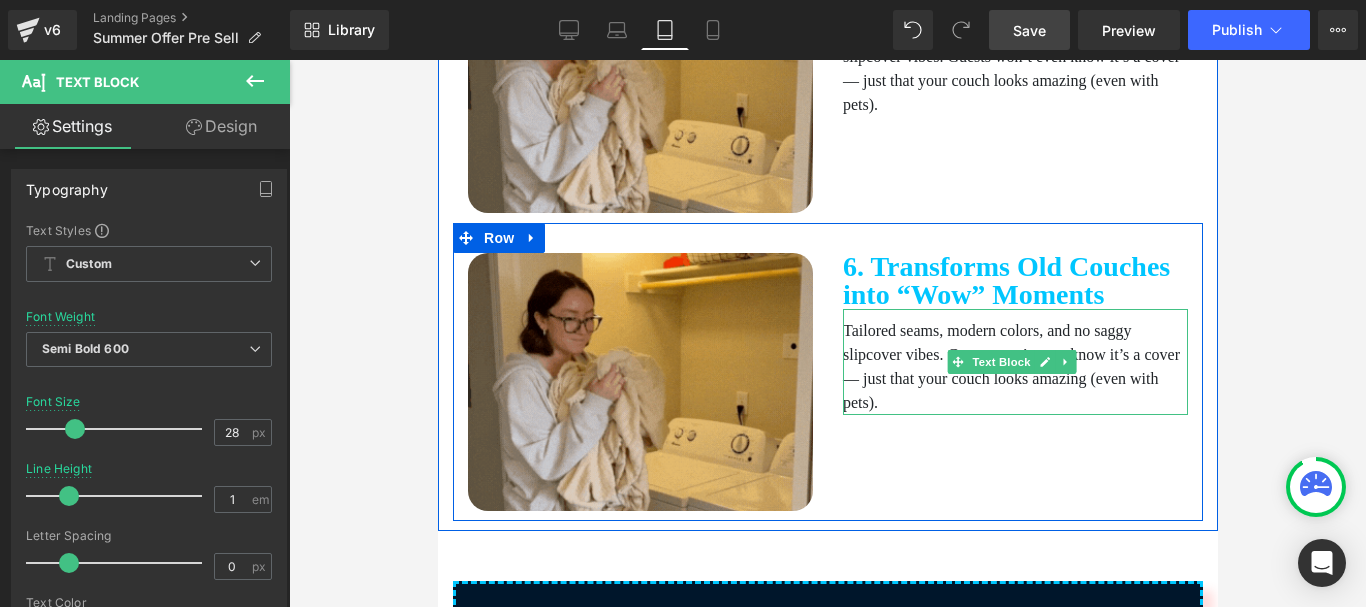 click on "Tailored seams, modern colors, and no saggy slipcover vibes. Guests won’t even know it’s a cover — just that your couch looks amazing (even with pets)." at bounding box center (1014, 367) 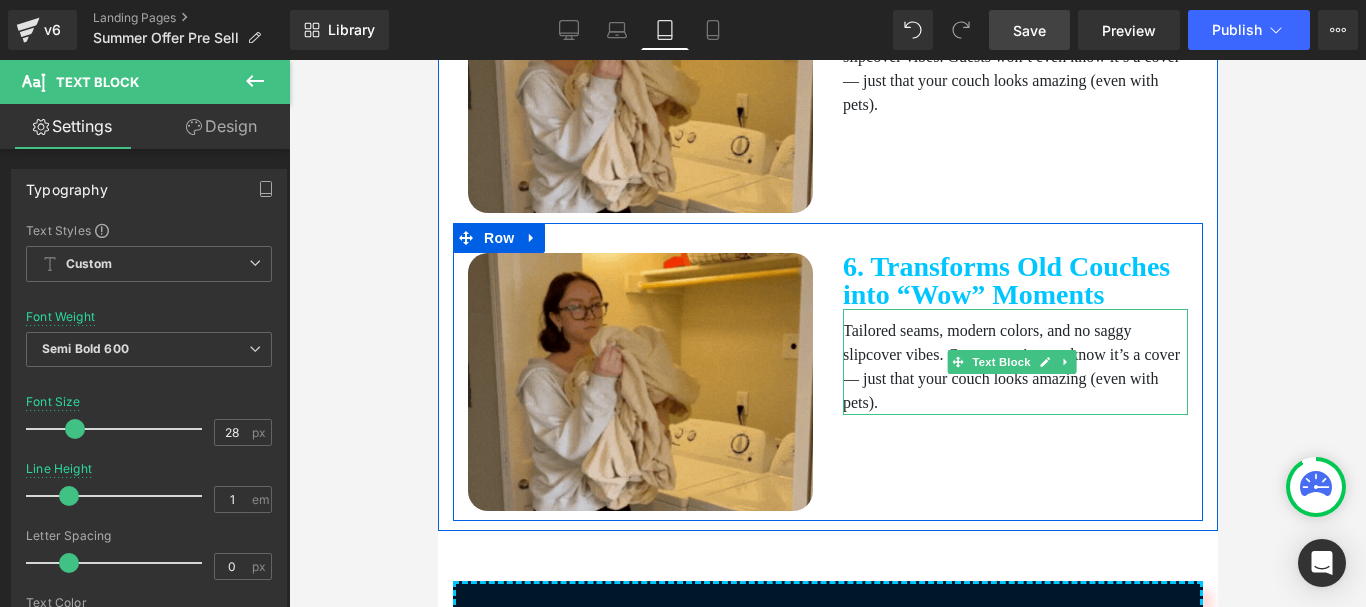 click on "Tailored seams, modern colors, and no saggy slipcover vibes. Guests won’t even know it’s a cover — just that your couch looks amazing (even with pets)." at bounding box center (1014, 367) 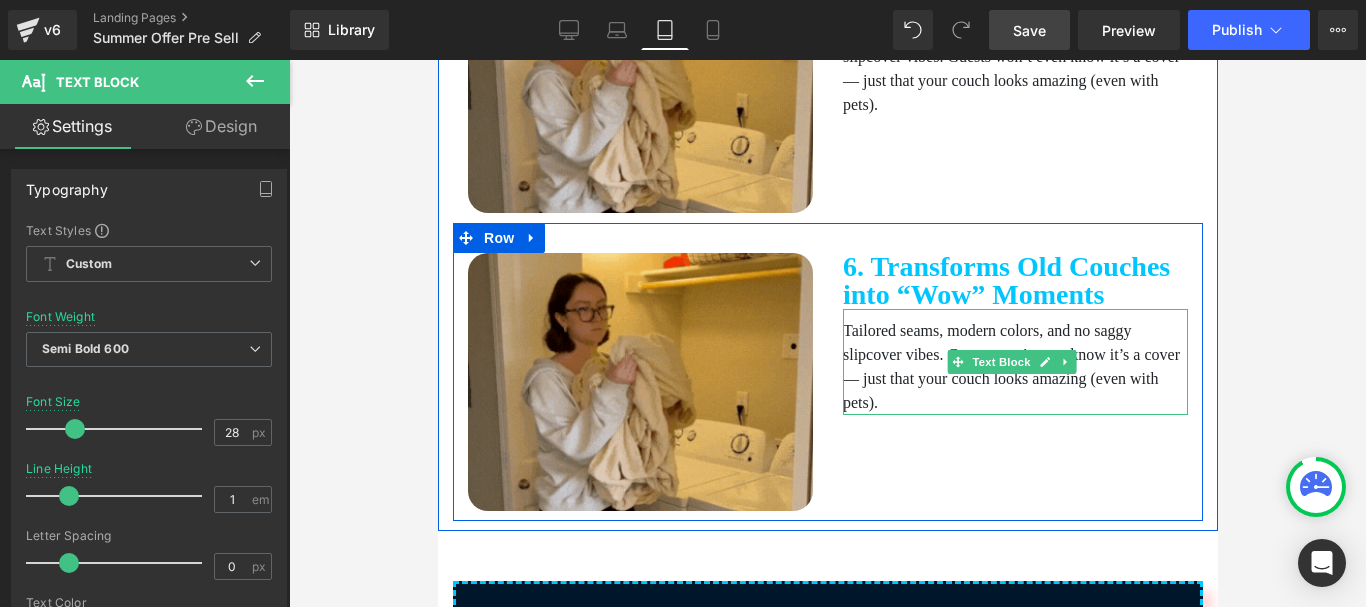 click on "Tailored seams, modern colors, and no saggy slipcover vibes. Guests won’t even know it’s a cover — just that your couch looks amazing (even with pets)." at bounding box center (1014, 367) 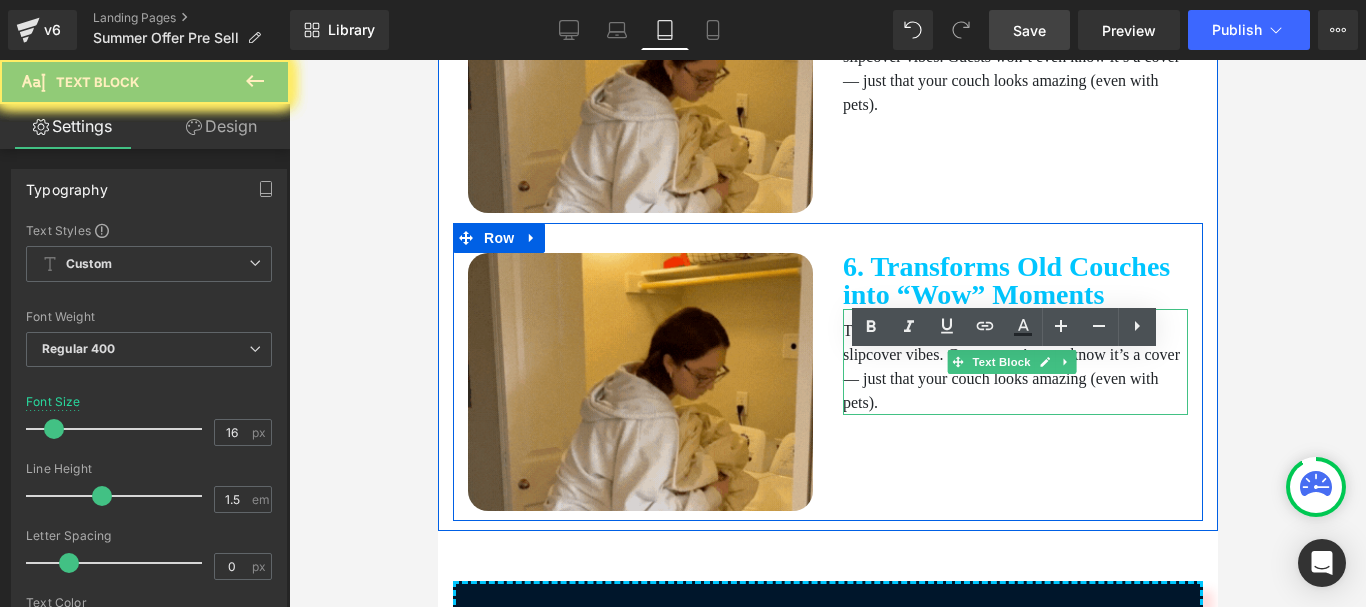 click on "Tailored seams, modern colors, and no saggy slipcover vibes. Guests won’t even know it’s a cover — just that your couch looks amazing (even with pets)." at bounding box center [1014, 367] 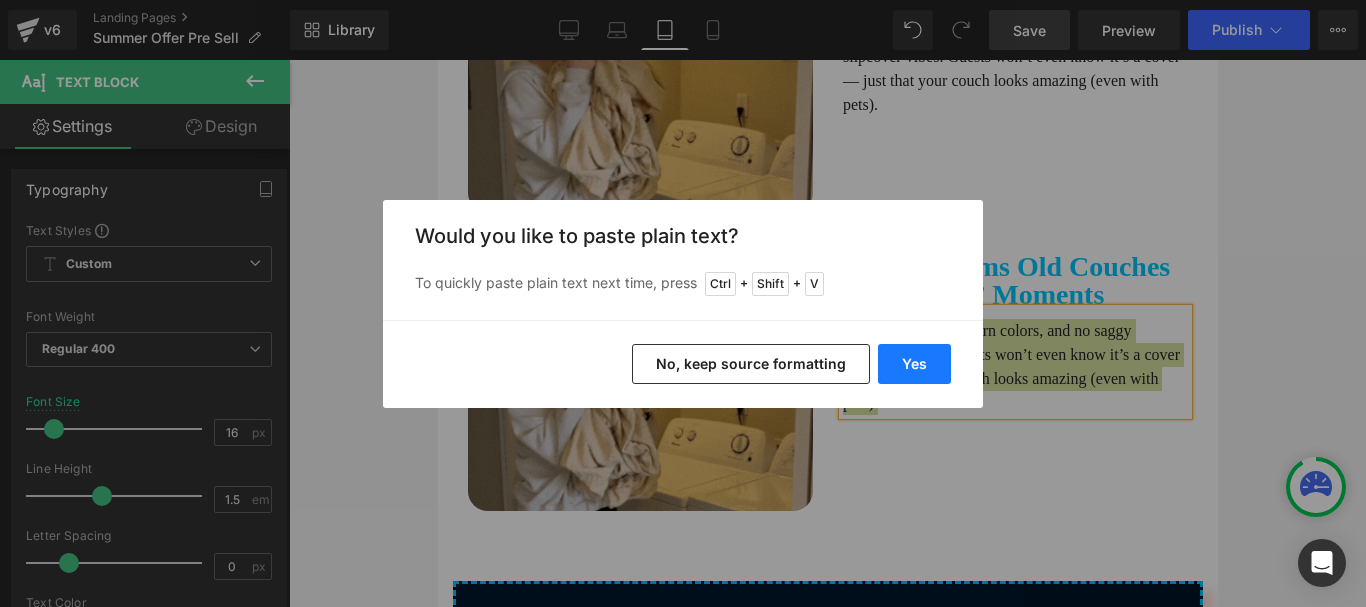 click on "Yes" at bounding box center (914, 364) 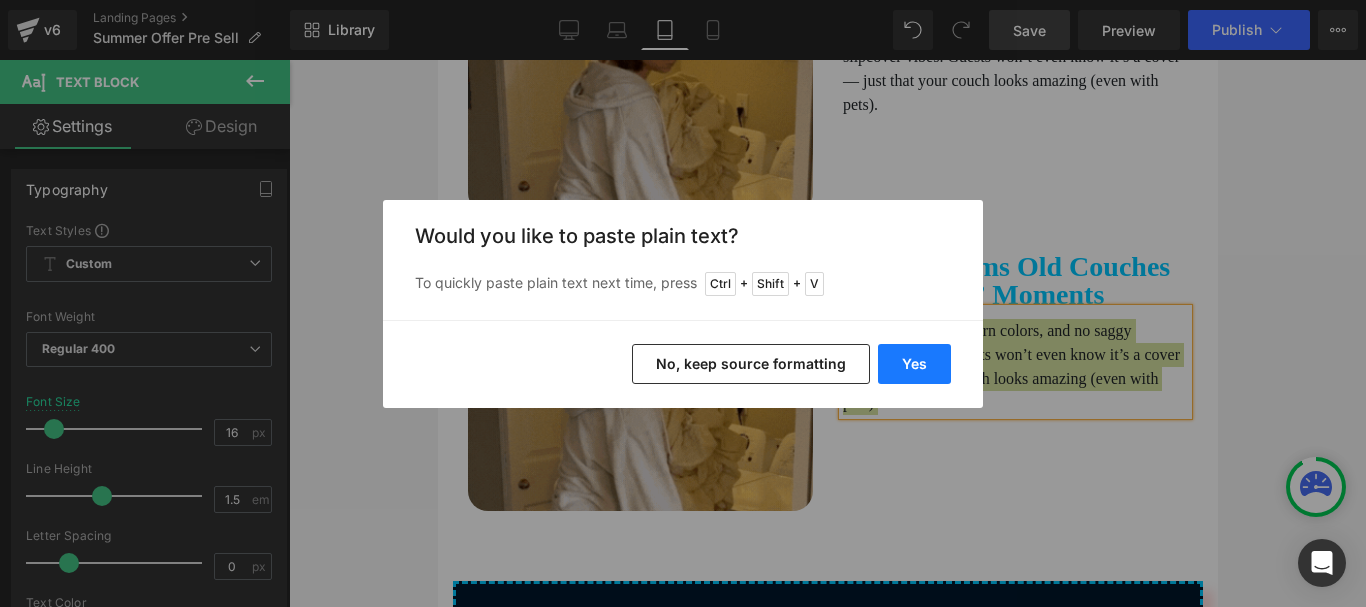 type 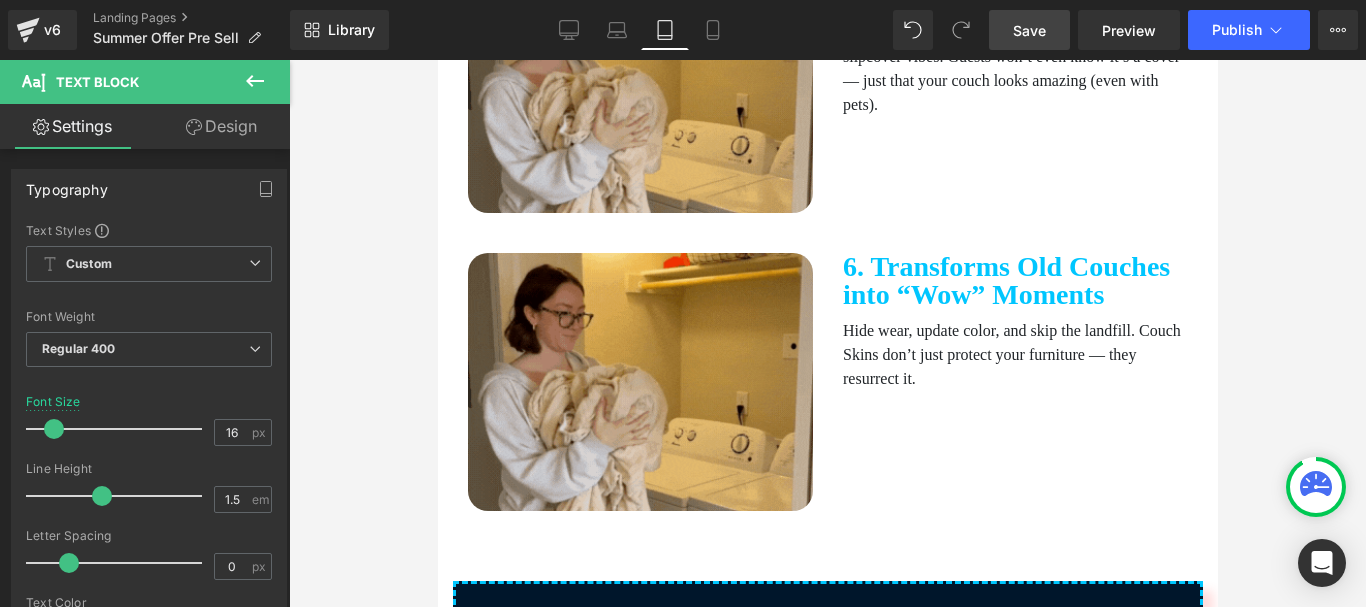 click at bounding box center [827, 333] 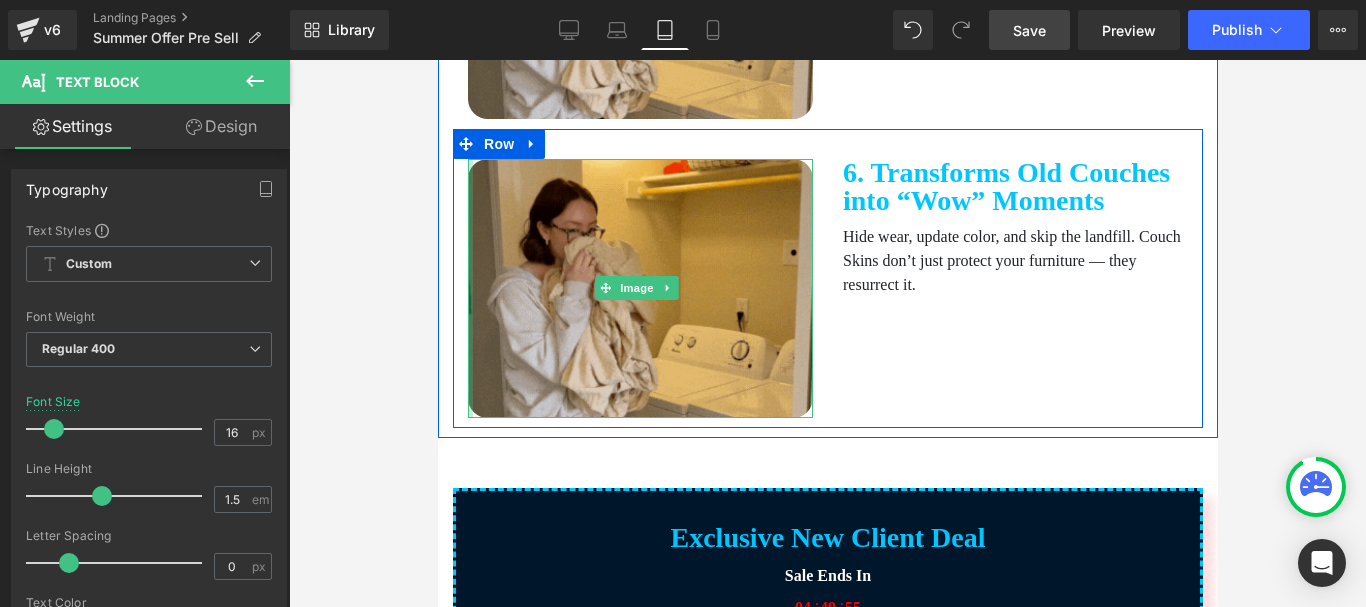 scroll, scrollTop: 2818, scrollLeft: 0, axis: vertical 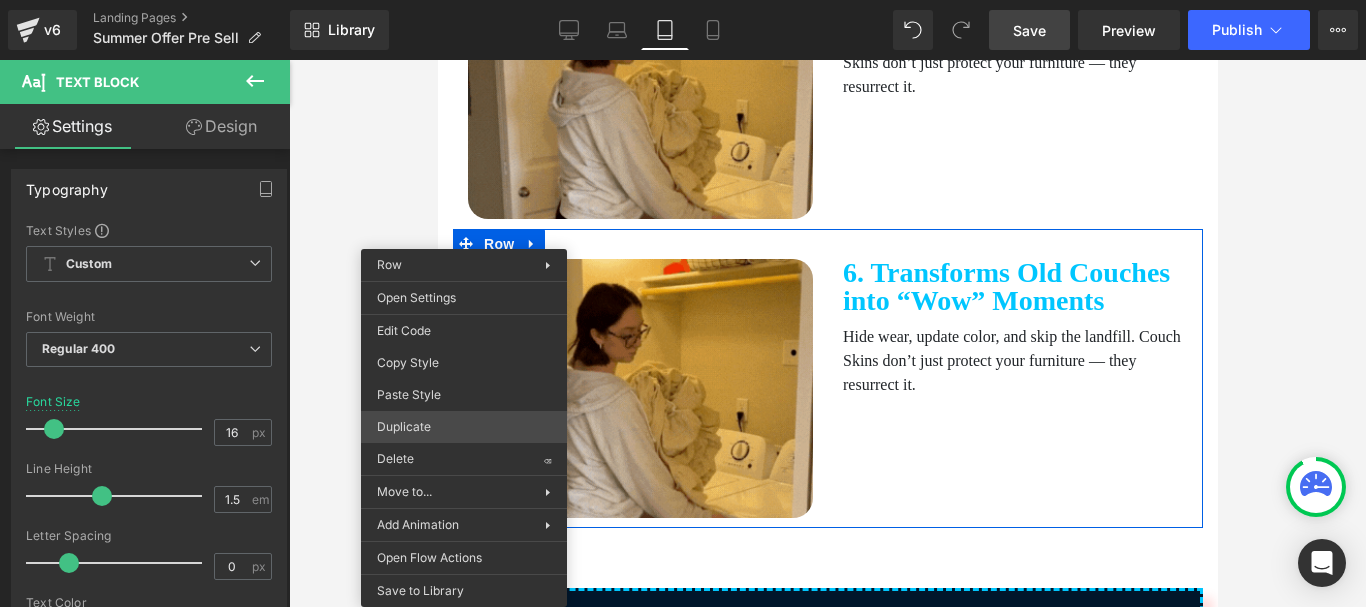 click on "Row  You are previewing how the   will restyle your page. You can not edit Elements in Preset Preview Mode.  v6 Landing Pages Summer Offer Pre Sell Library Tablet Desktop Laptop Tablet Mobile Save Preview Publish Scheduled View Live Page View with current Template Save Template to Library Schedule Publish Publish Settings Shortcuts  Your page can’t be published   You've reached the maximum number of published pages on your plan  (0/0).  You need to upgrade your plan or unpublish all your pages to get 1 publish slot.   Unpublish pages   Upgrade plan  Elements Global Style Base Row  rows, columns, layouts, div Heading  headings, titles, h1,h2,h3,h4,h5,h6 Text Block  texts, paragraphs, contents, blocks Image  images, photos, alts, uploads Icon  icons, symbols Button  button, call to action, cta Separator  separators, dividers, horizontal lines Liquid  liquid, custom code, html, javascript, css, reviews, apps, applications, embeded, iframe Banner Parallax  Hero Banner  Stack Tabs  Carousel  Pricing  Accordion" at bounding box center [683, 308] 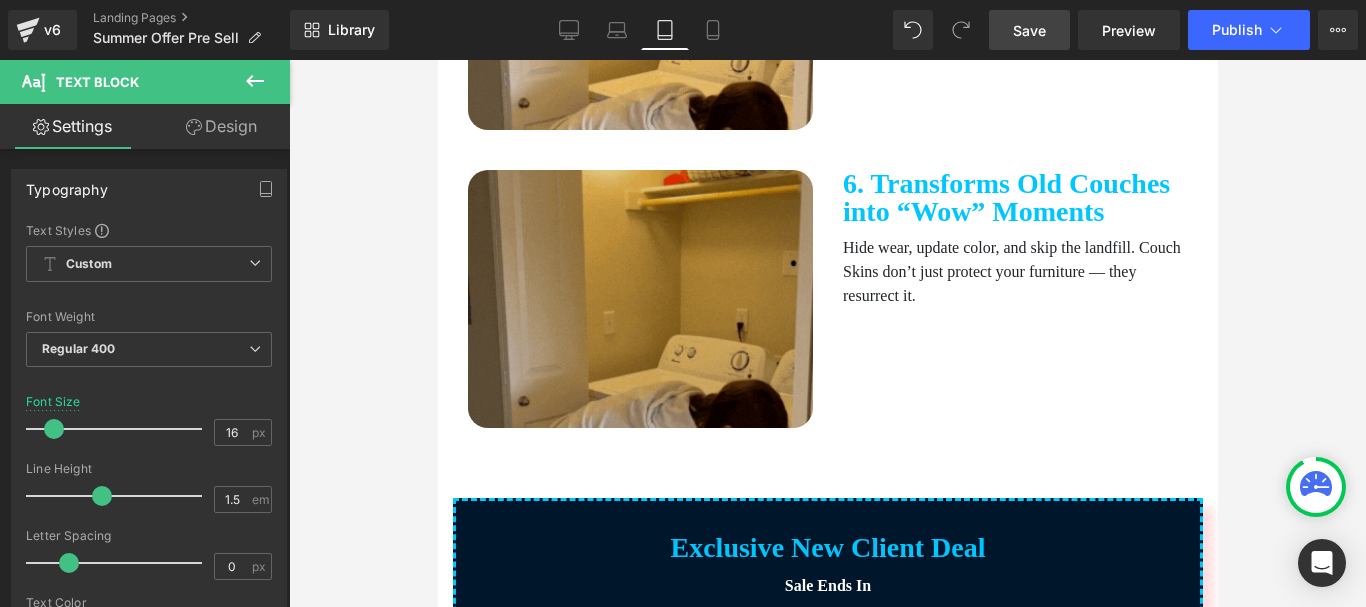 scroll, scrollTop: 3211, scrollLeft: 0, axis: vertical 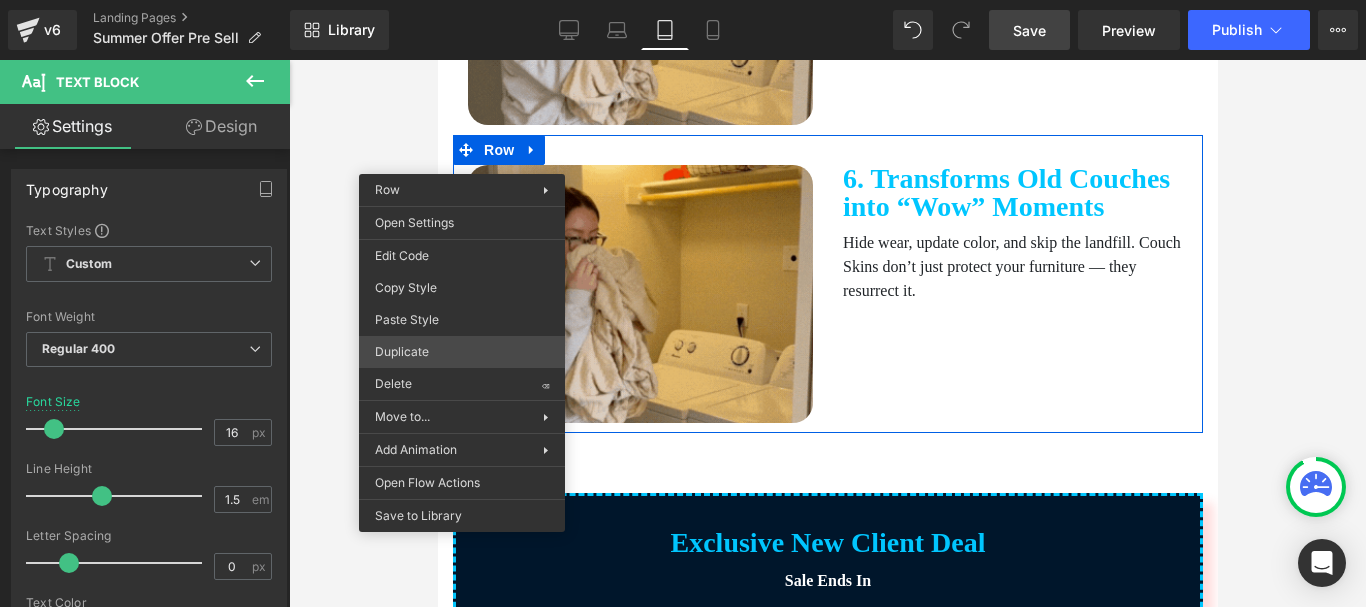 click on "Row  You are previewing how the   will restyle your page. You can not edit Elements in Preset Preview Mode.  v6 Landing Pages Summer Offer Pre Sell Library Tablet Desktop Laptop Tablet Mobile Save Preview Publish Scheduled View Live Page View with current Template Save Template to Library Schedule Publish Publish Settings Shortcuts  Your page can’t be published   You've reached the maximum number of published pages on your plan  (0/0).  You need to upgrade your plan or unpublish all your pages to get 1 publish slot.   Unpublish pages   Upgrade plan  Elements Global Style Base Row  rows, columns, layouts, div Heading  headings, titles, h1,h2,h3,h4,h5,h6 Text Block  texts, paragraphs, contents, blocks Image  images, photos, alts, uploads Icon  icons, symbols Button  button, call to action, cta Separator  separators, dividers, horizontal lines Liquid  liquid, custom code, html, javascript, css, reviews, apps, applications, embeded, iframe Banner Parallax  Hero Banner  Stack Tabs  Carousel  Pricing  Accordion" at bounding box center [683, 308] 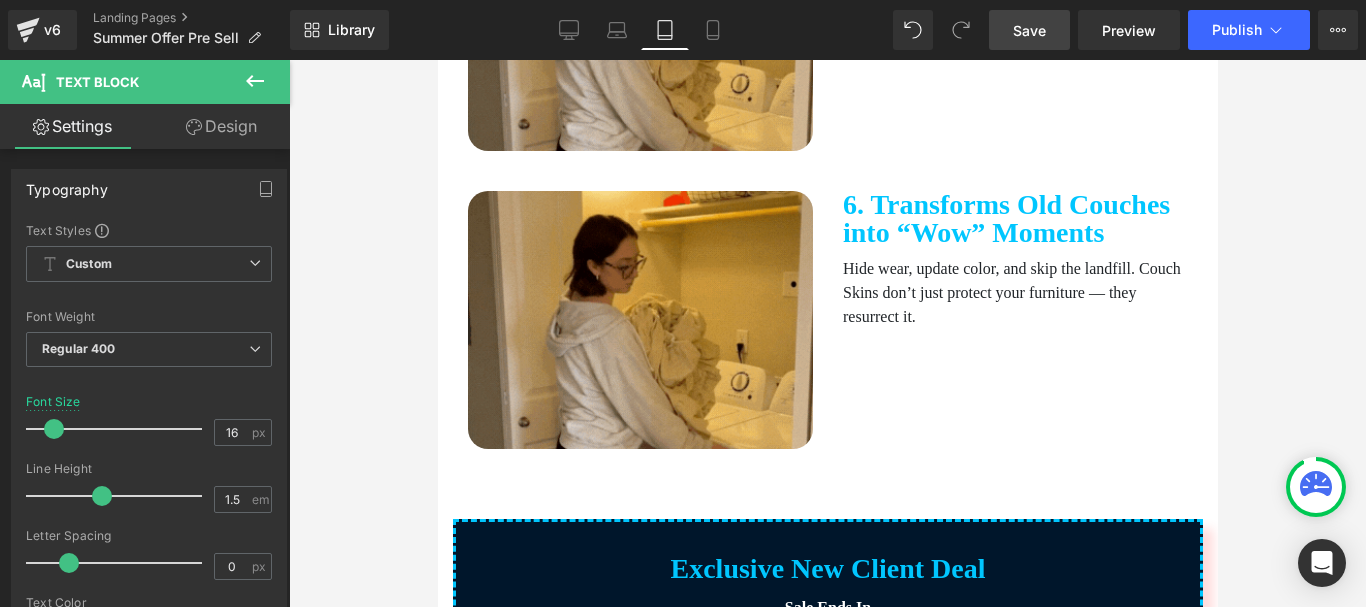scroll, scrollTop: 3796, scrollLeft: 0, axis: vertical 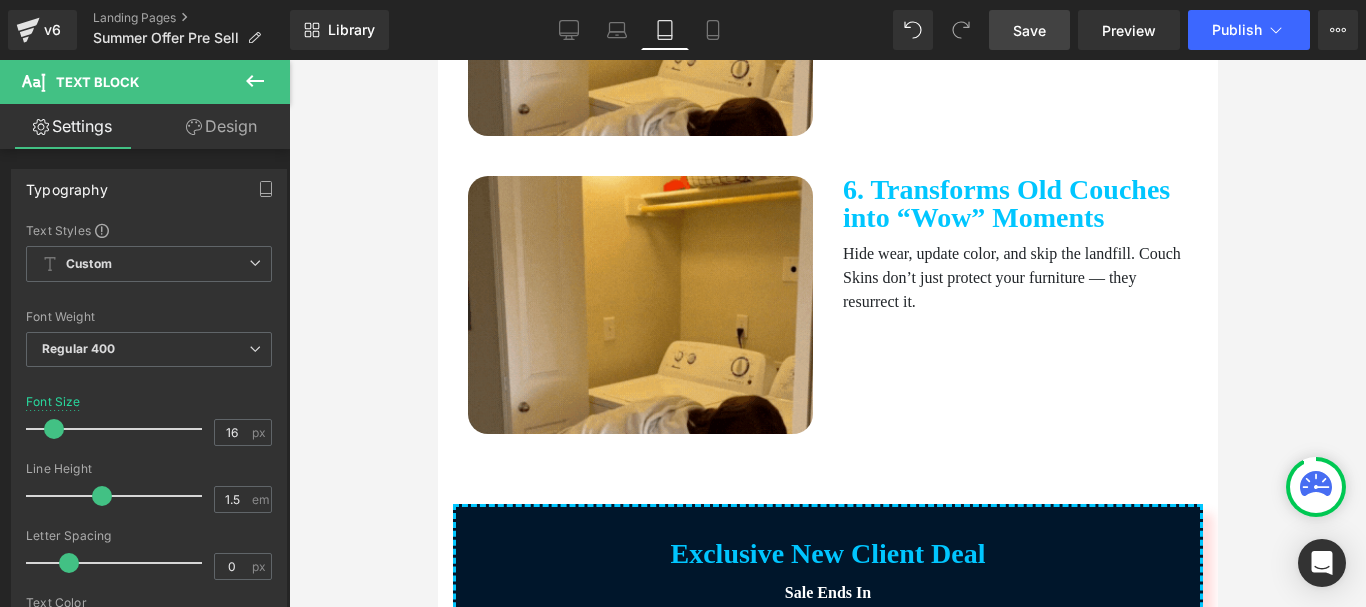 click at bounding box center (827, 333) 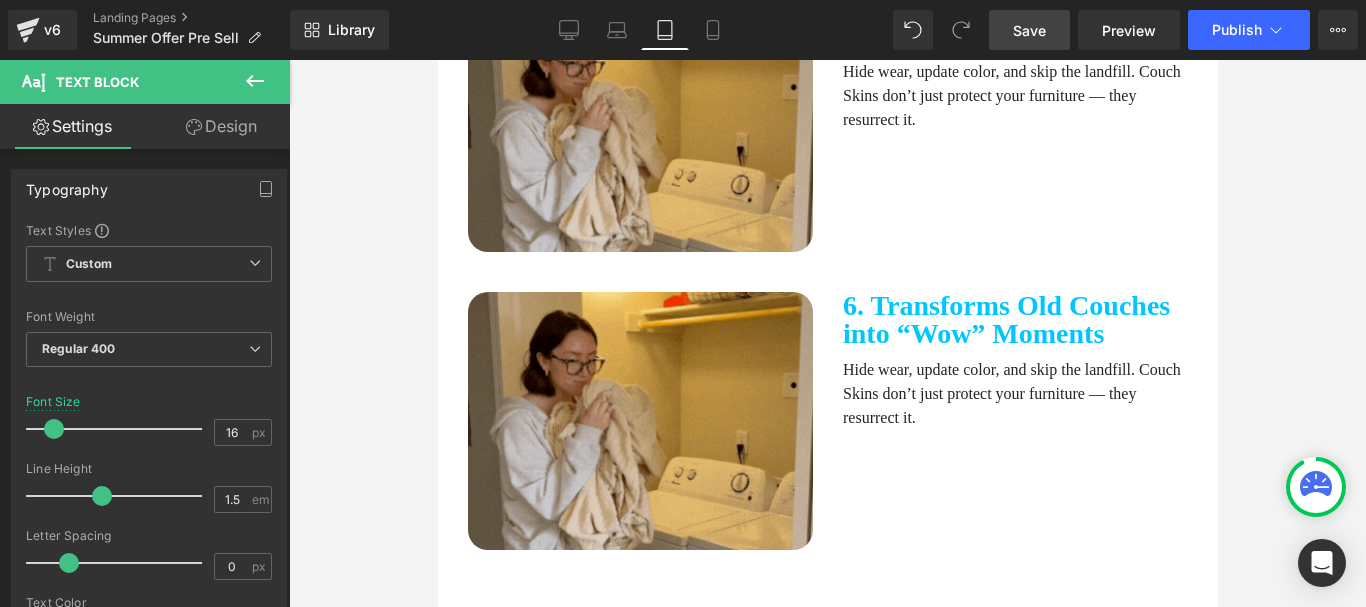 scroll, scrollTop: 3696, scrollLeft: 0, axis: vertical 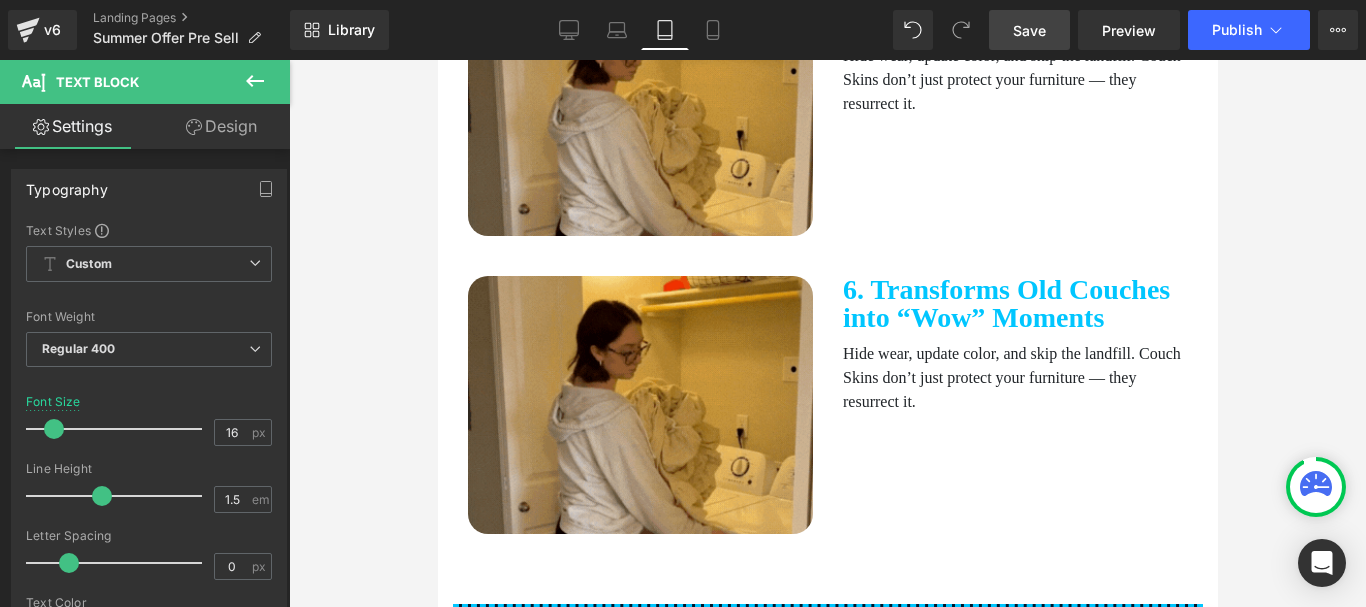 drag, startPoint x: 1714, startPoint y: 323, endPoint x: 835, endPoint y: 283, distance: 879.90967 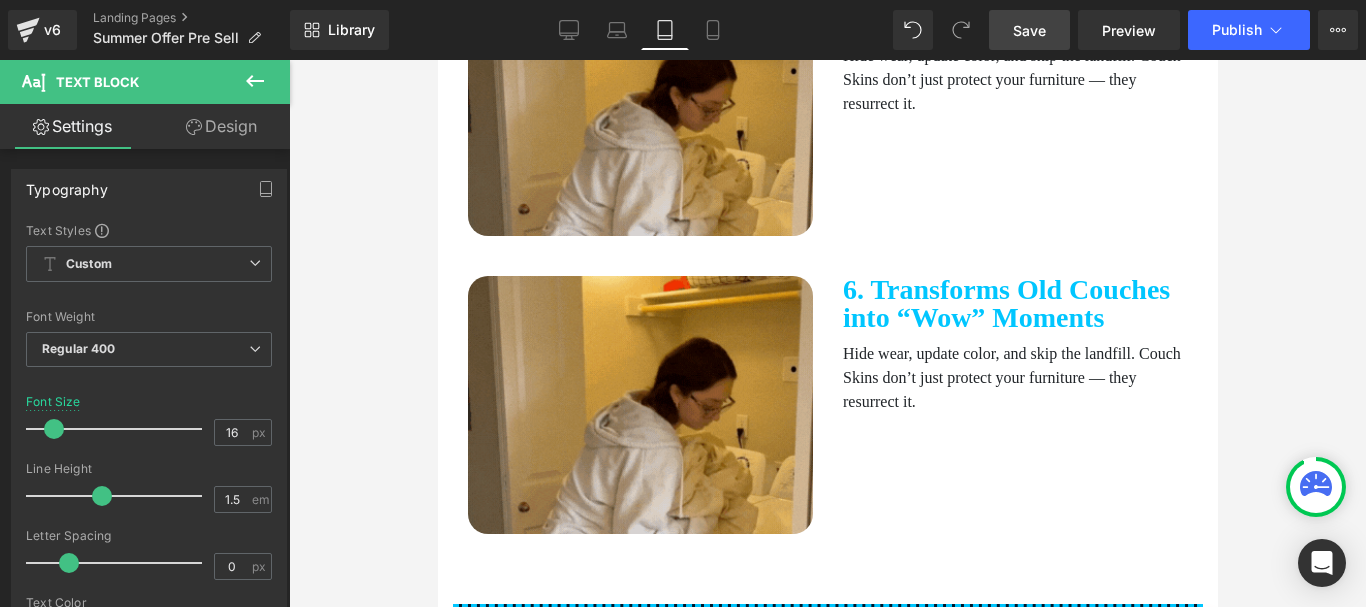 click on "6. Transforms Old Couches into “Wow” Moments Text Block" at bounding box center (1014, 304) 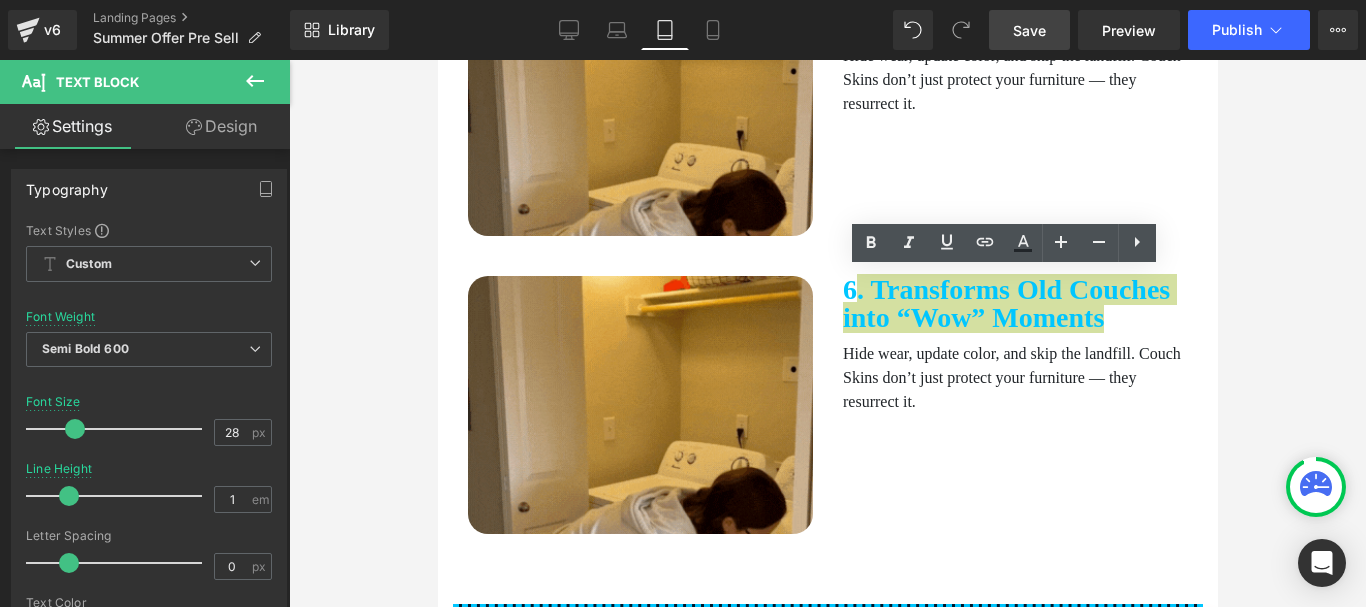 click at bounding box center (827, 333) 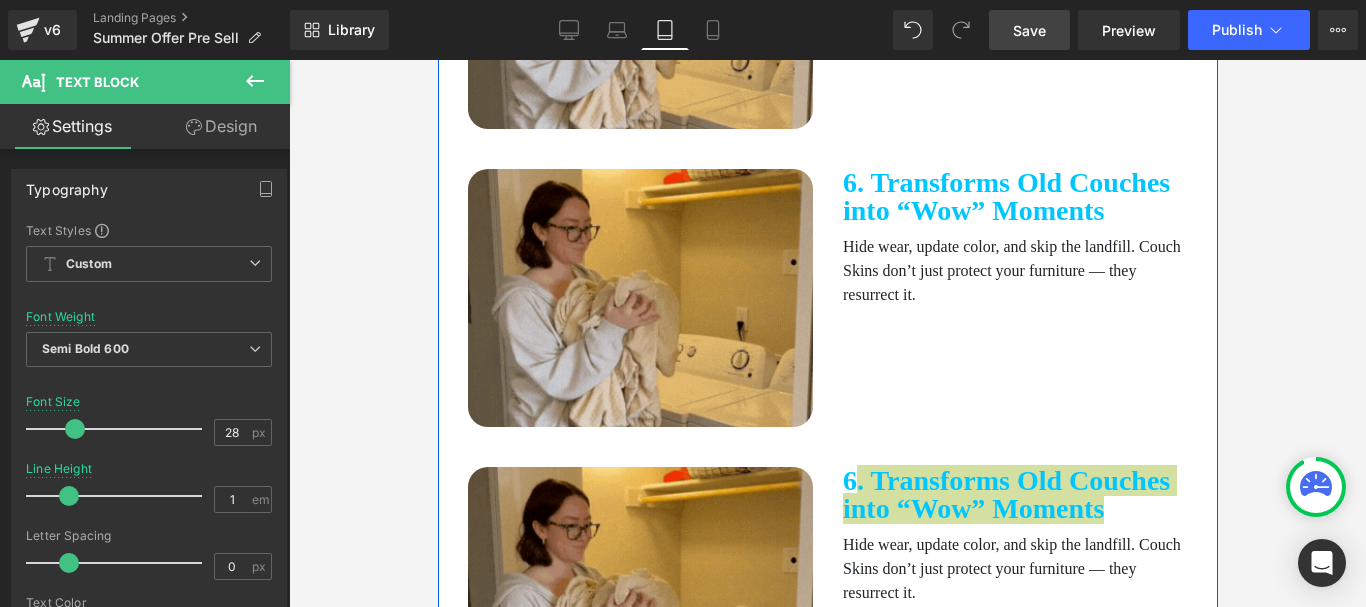 scroll, scrollTop: 3496, scrollLeft: 0, axis: vertical 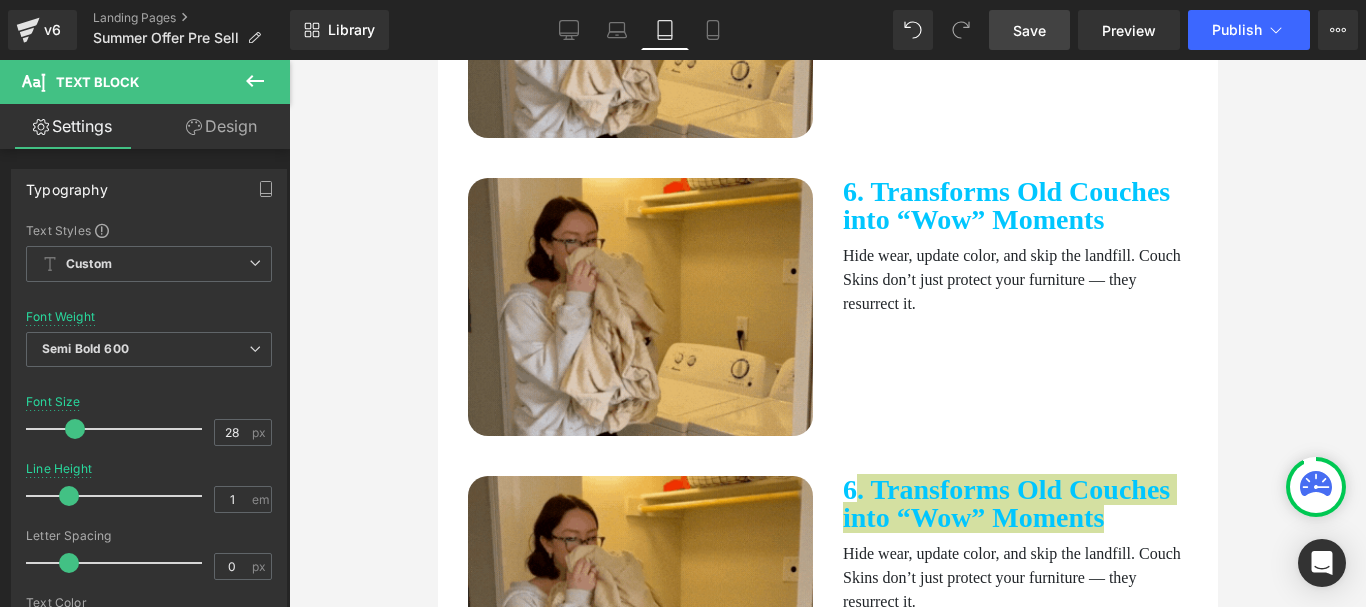 click at bounding box center [827, 333] 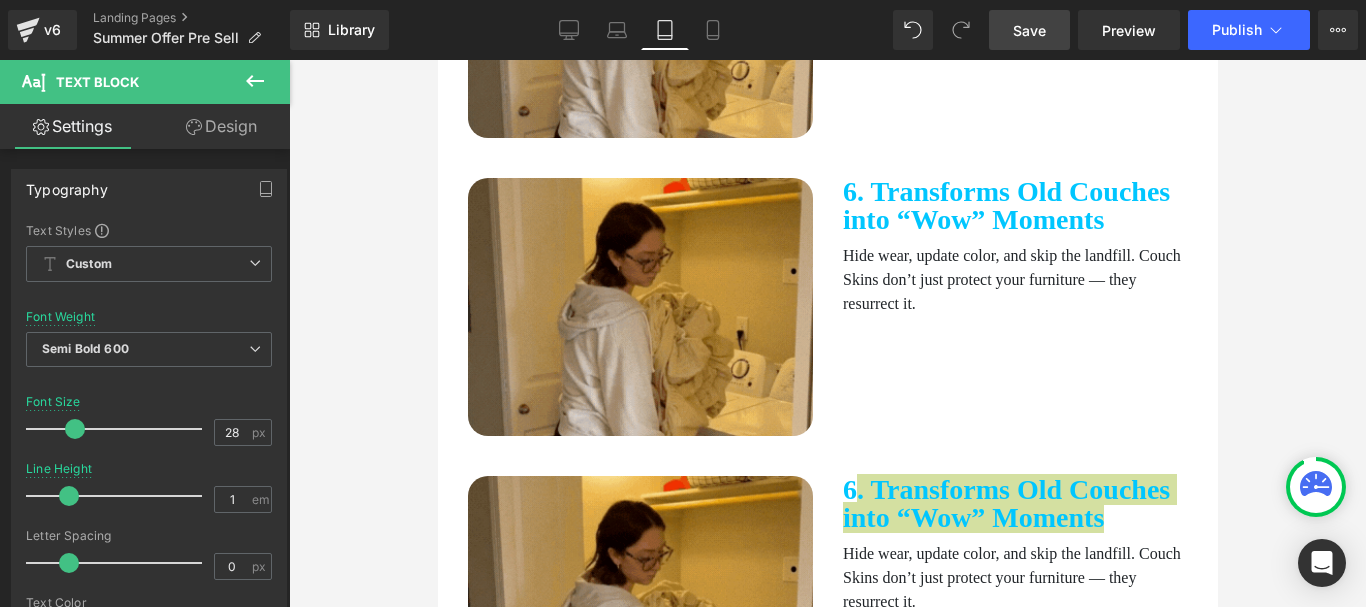 click at bounding box center [827, 333] 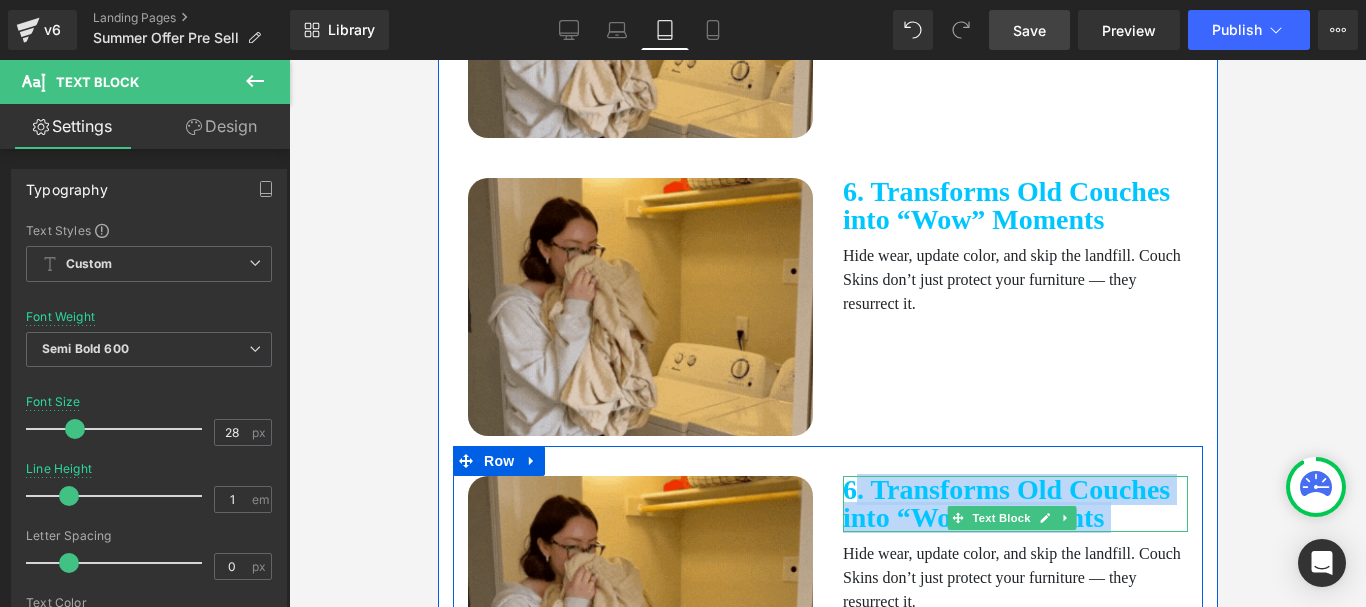 click on "6. Transforms Old Couches into “Wow” Moments" at bounding box center (1014, 504) 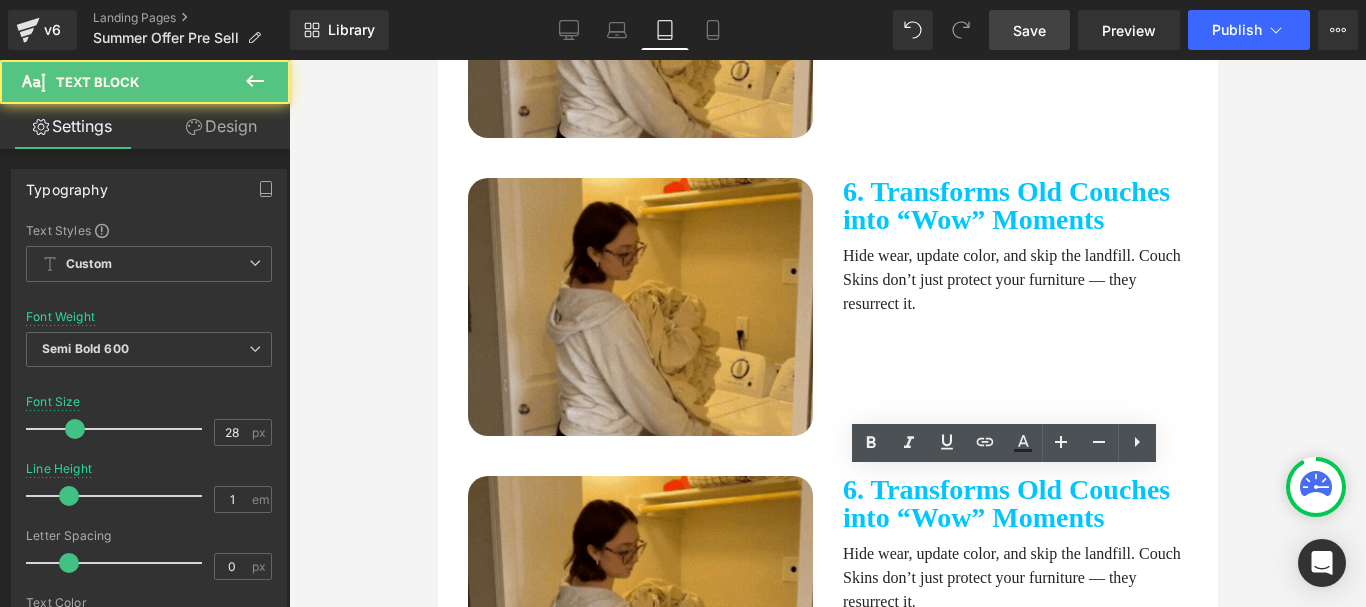 click at bounding box center (827, 333) 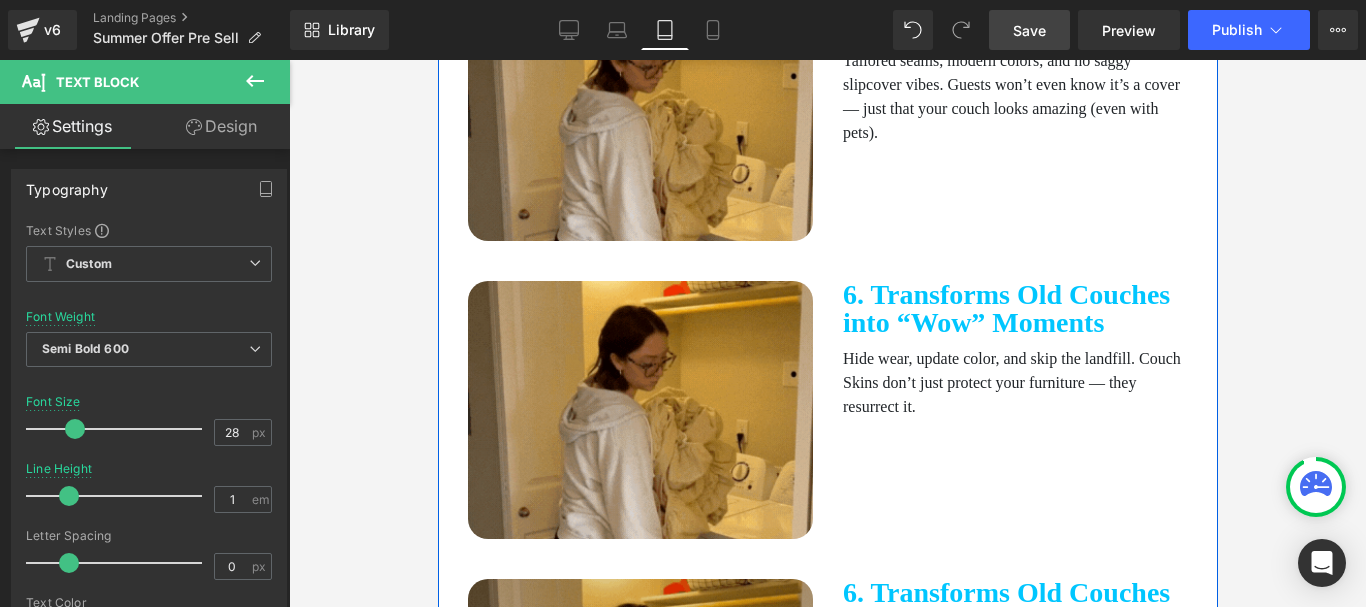 scroll, scrollTop: 2596, scrollLeft: 0, axis: vertical 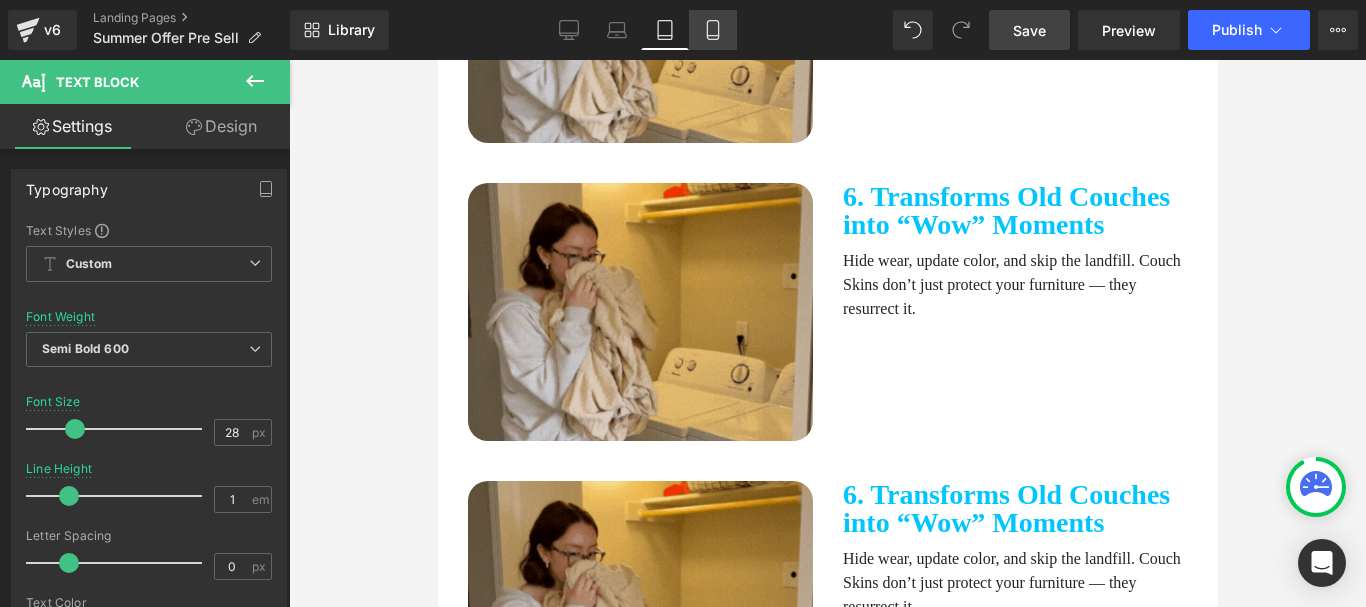 click 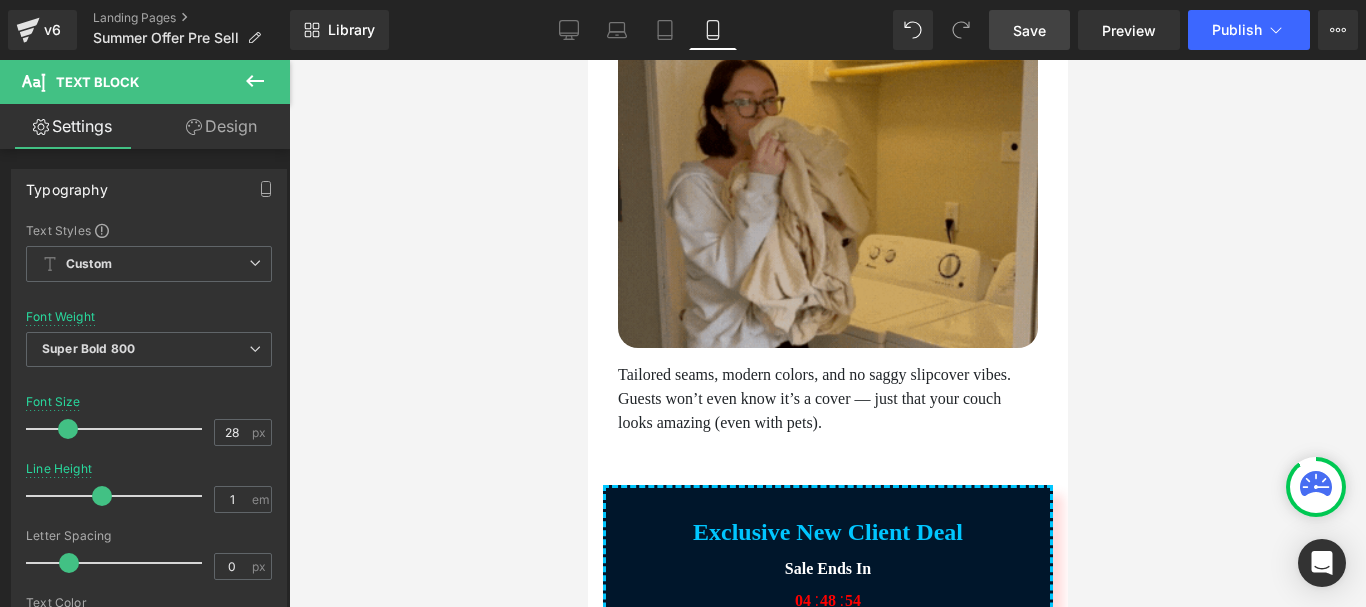 scroll, scrollTop: 2900, scrollLeft: 0, axis: vertical 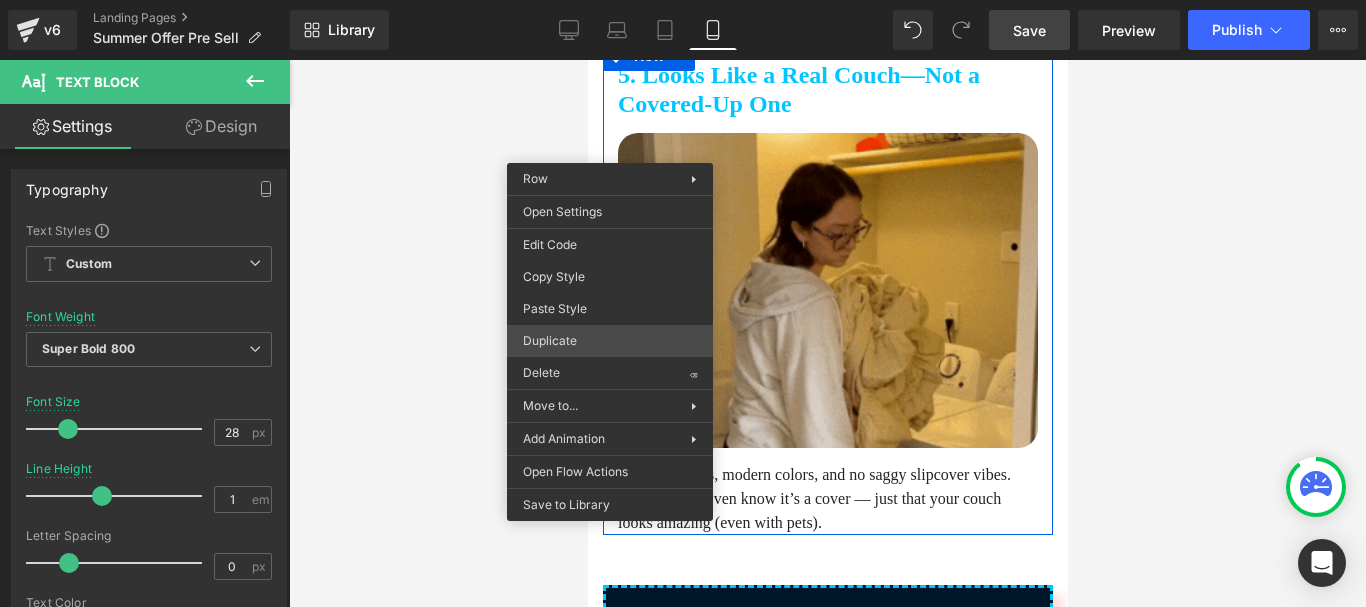 click on "Row  You are previewing how the   will restyle your page. You can not edit Elements in Preset Preview Mode.  v6 Landing Pages Summer Offer Pre Sell Library Mobile Desktop Laptop Tablet Mobile Save Preview Publish Scheduled View Live Page View with current Template Save Template to Library Schedule Publish Publish Settings Shortcuts  Your page can’t be published   You've reached the maximum number of published pages on your plan  (0/0).  You need to upgrade your plan or unpublish all your pages to get 1 publish slot.   Unpublish pages   Upgrade plan  Elements Global Style Base Row  rows, columns, layouts, div Heading  headings, titles, h1,h2,h3,h4,h5,h6 Text Block  texts, paragraphs, contents, blocks Image  images, photos, alts, uploads Icon  icons, symbols Button  button, call to action, cta Separator  separators, dividers, horizontal lines Liquid  liquid, custom code, html, javascript, css, reviews, apps, applications, embeded, iframe Banner Parallax  Hero Banner  Stack Tabs  Carousel  Pricing  Accordion" at bounding box center [683, 308] 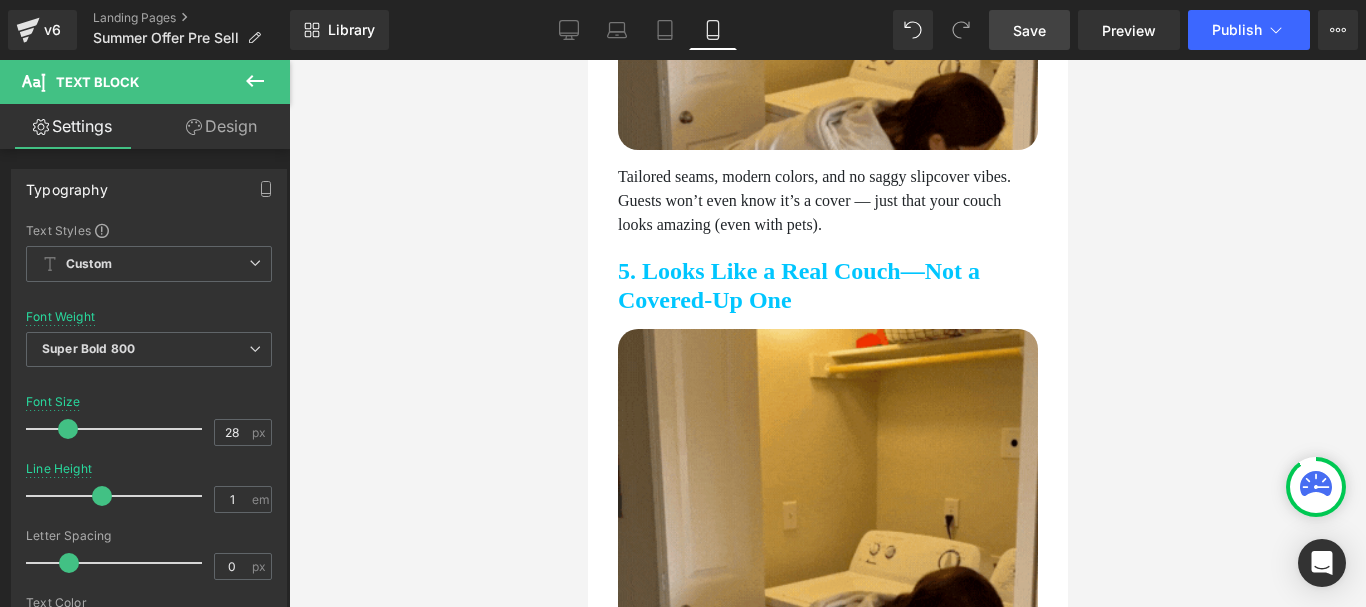 scroll, scrollTop: 3398, scrollLeft: 0, axis: vertical 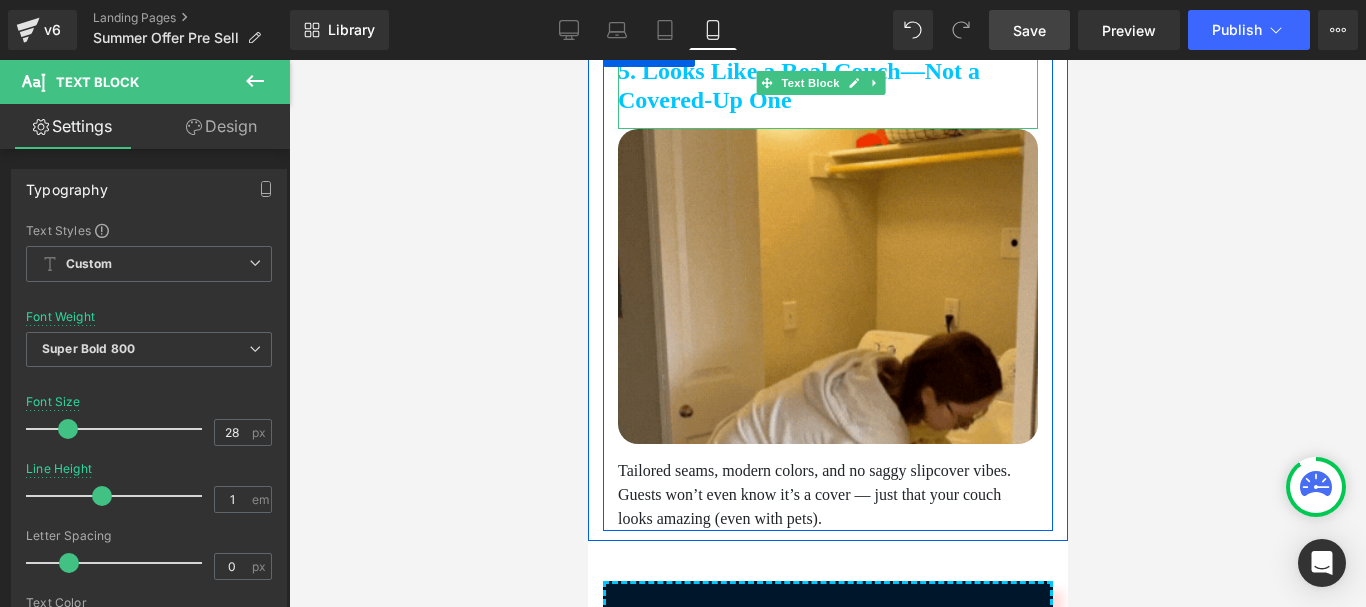 click on "5. Looks Like a Real Couch—Not a Covered-Up One" at bounding box center [827, 86] 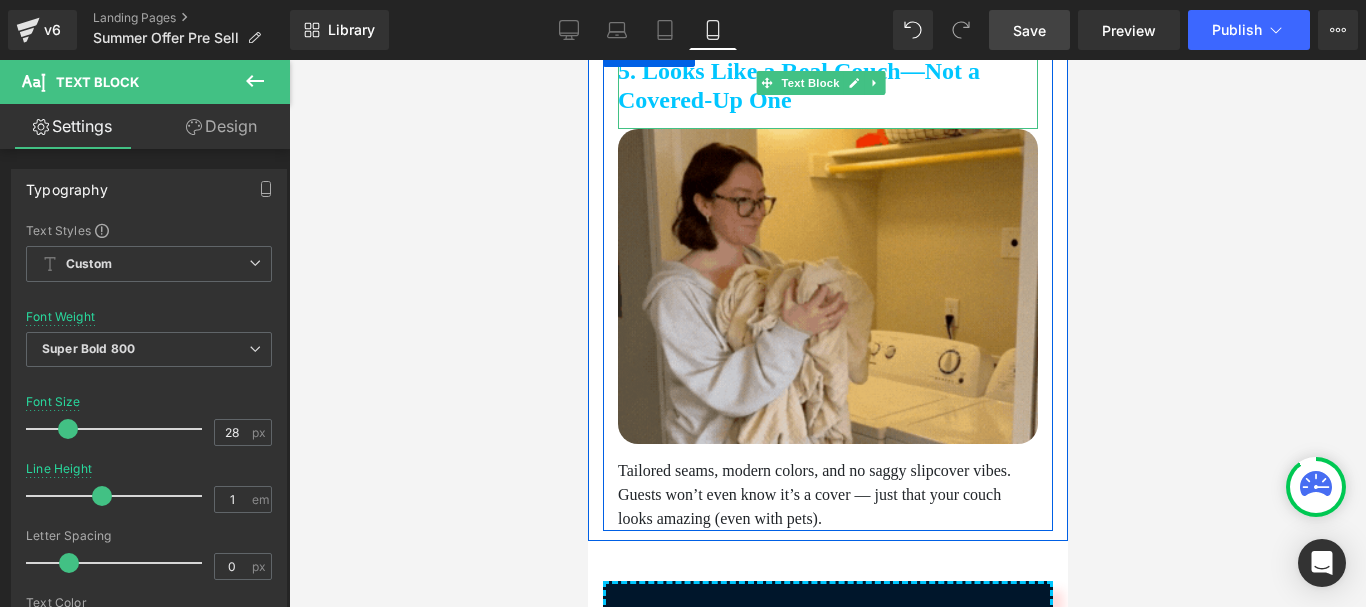 click on "5. Looks Like a Real Couch—Not a Covered-Up One" at bounding box center (827, 86) 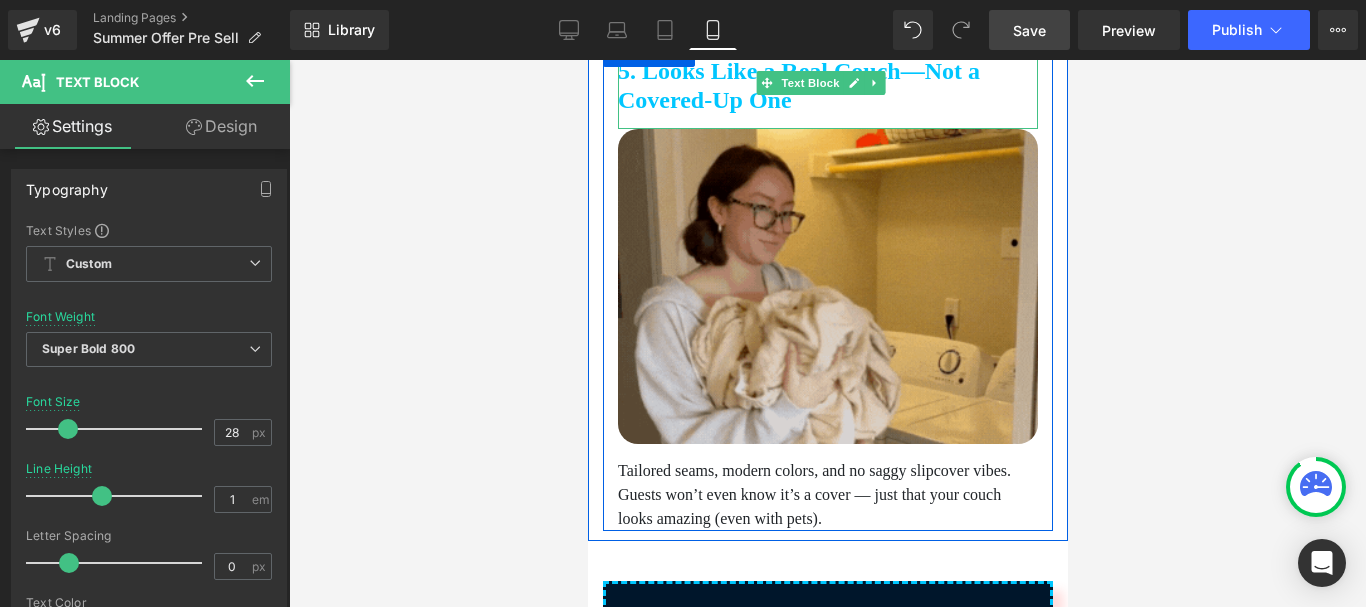 click on "5. Looks Like a Real Couch—Not a Covered-Up One" at bounding box center [827, 86] 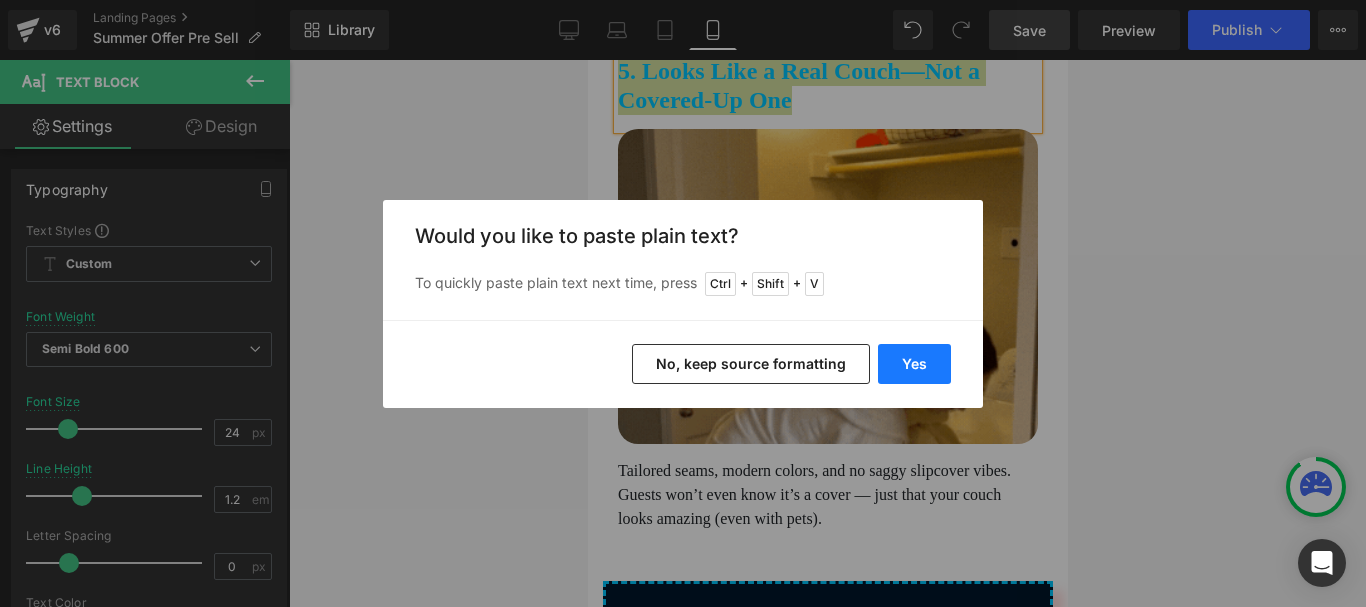 click on "Yes" at bounding box center (914, 364) 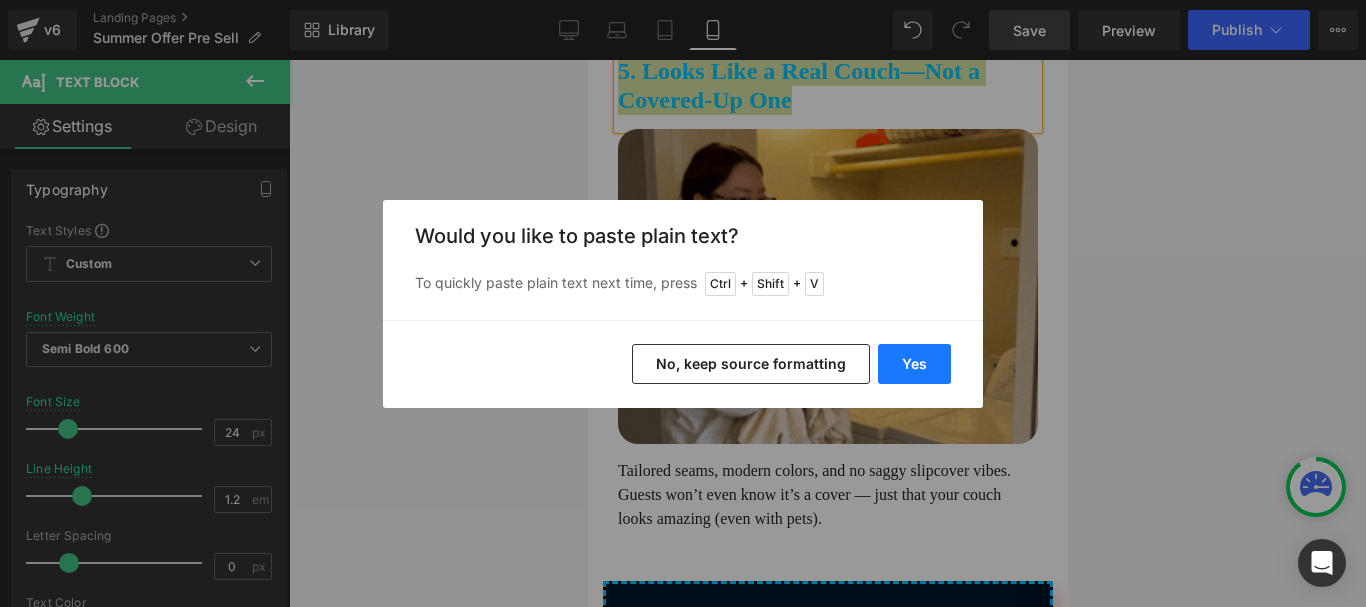 type 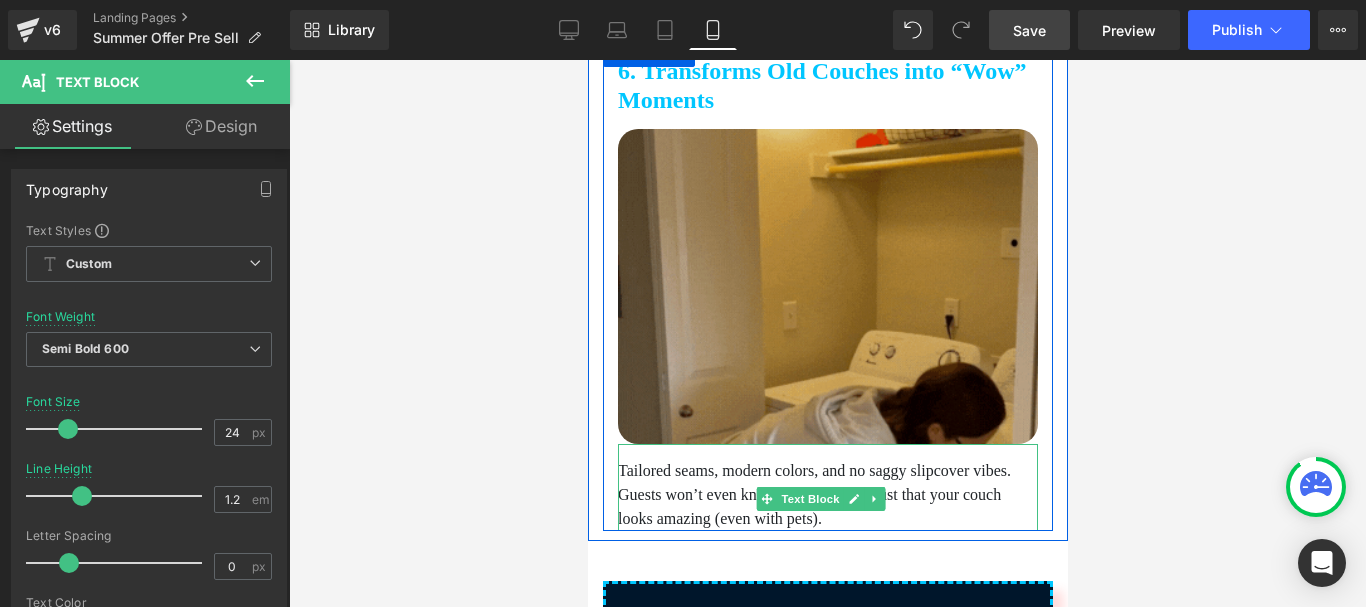 click on "Tailored seams, modern colors, and no saggy slipcover vibes. Guests won’t even know it’s a cover — just that your couch looks amazing (even with pets)." at bounding box center (827, 495) 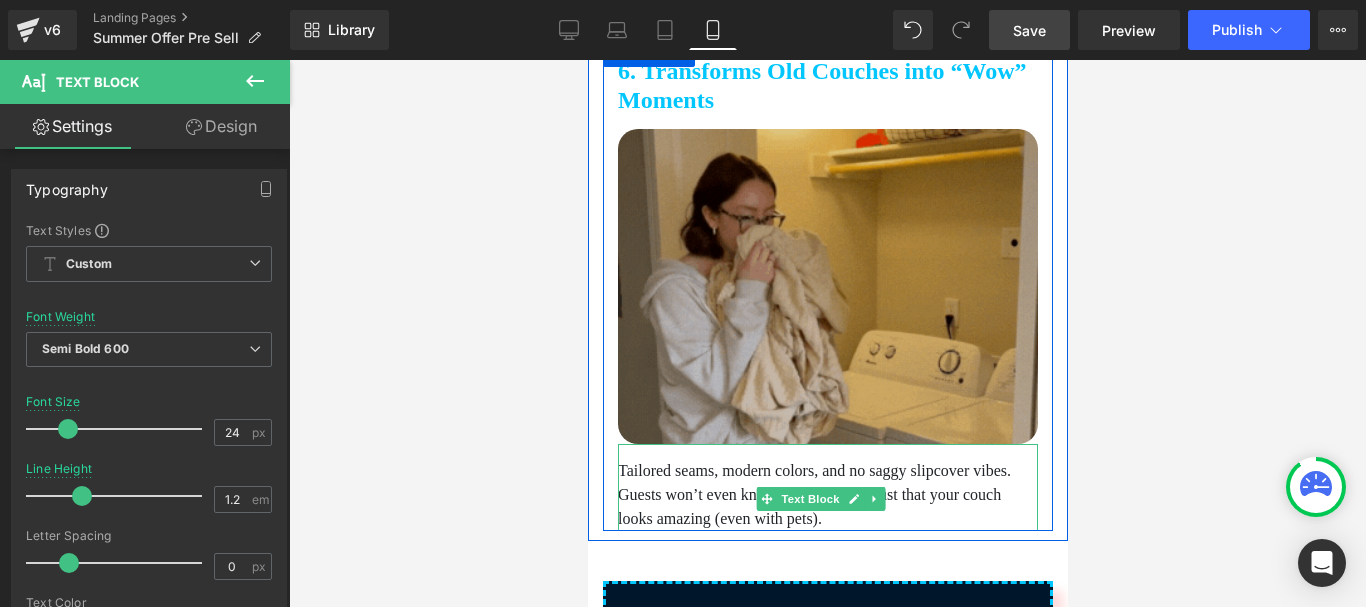 click on "Tailored seams, modern colors, and no saggy slipcover vibes. Guests won’t even know it’s a cover — just that your couch looks amazing (even with pets)." at bounding box center (827, 495) 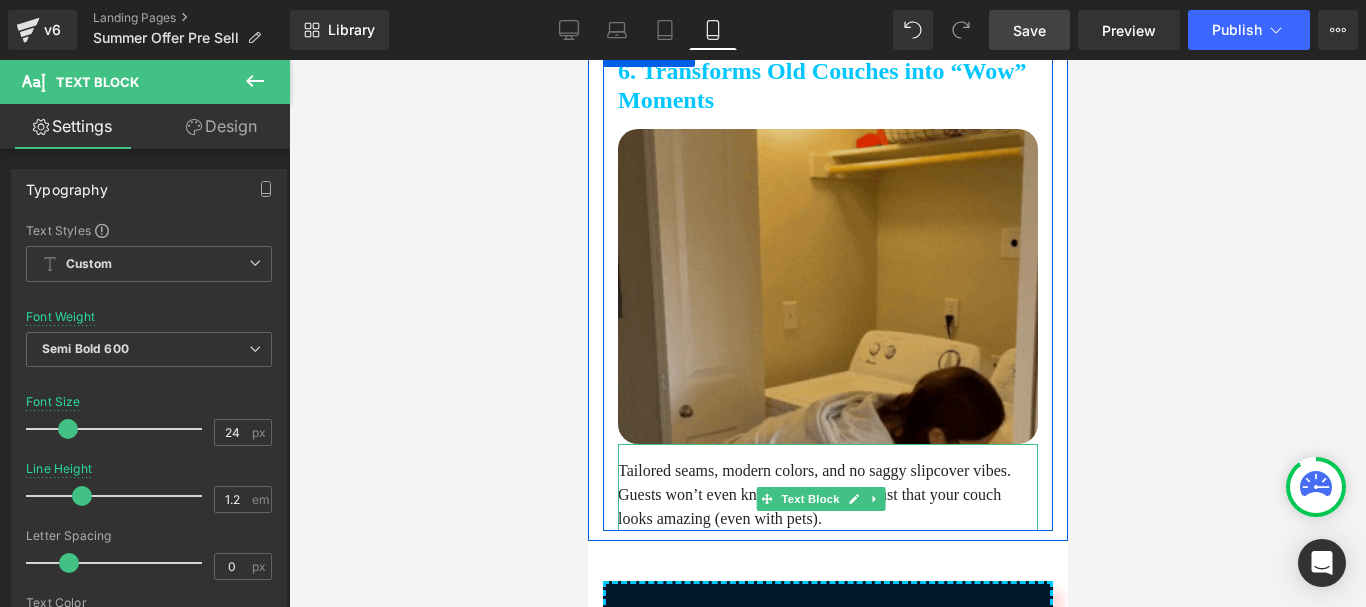 click on "Tailored seams, modern colors, and no saggy slipcover vibes. Guests won’t even know it’s a cover — just that your couch looks amazing (even with pets)." at bounding box center (827, 495) 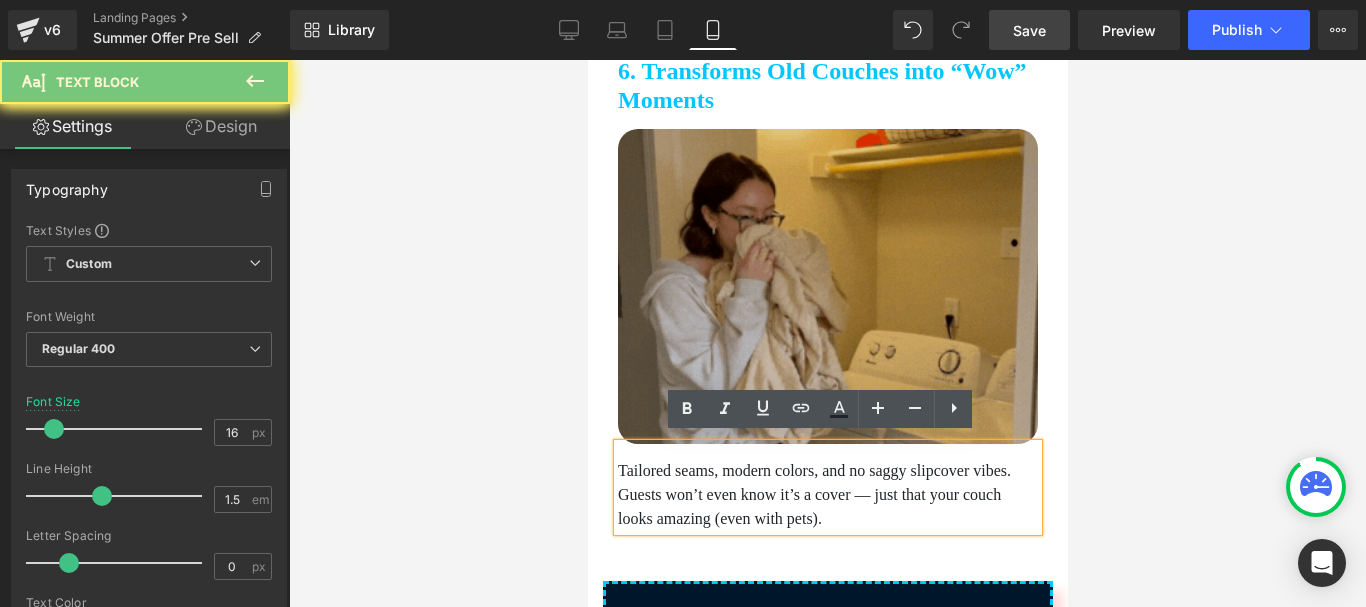 scroll, scrollTop: 3498, scrollLeft: 0, axis: vertical 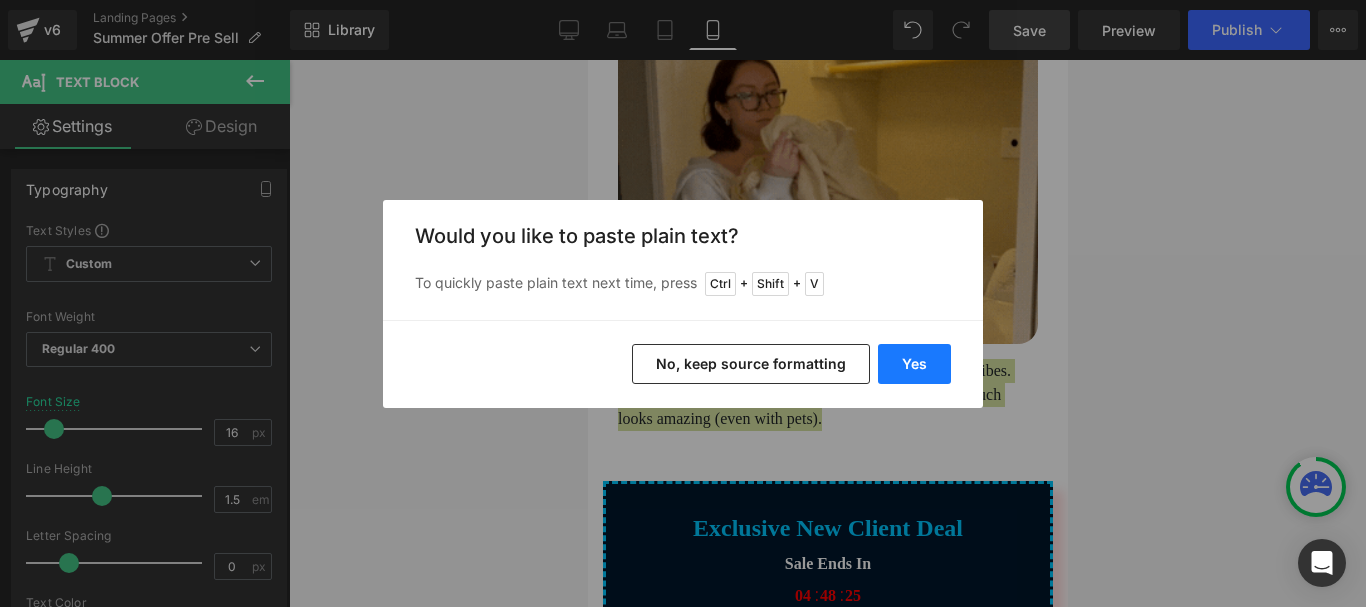 click on "Yes" at bounding box center (914, 364) 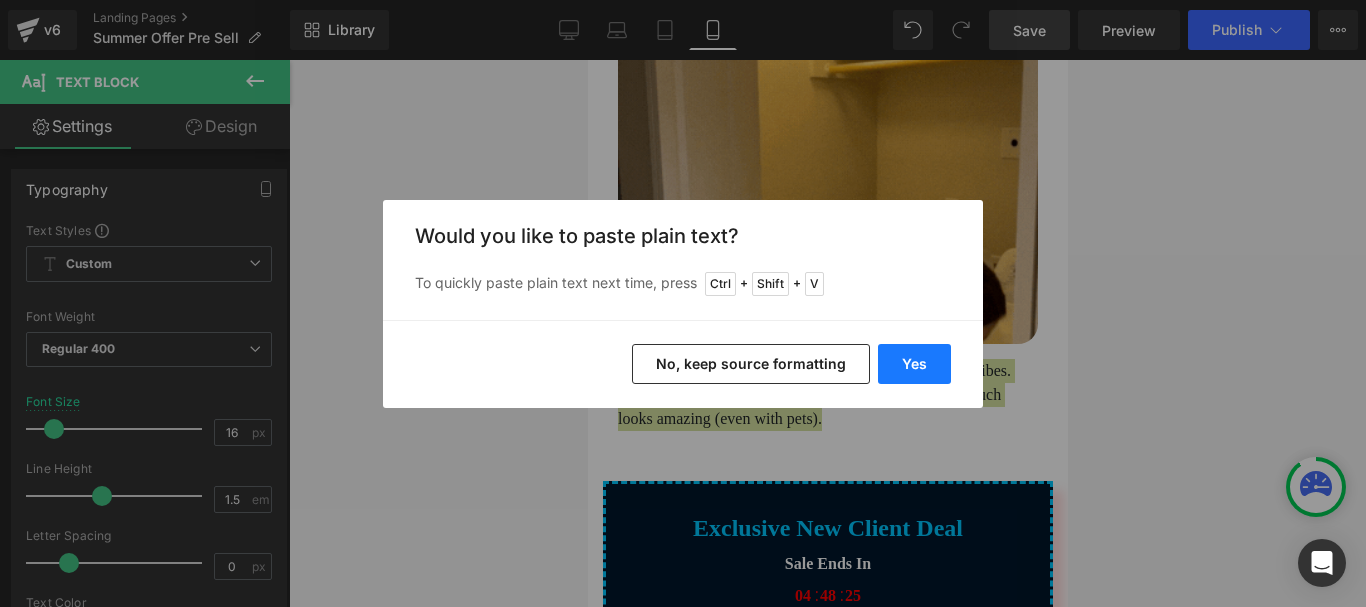 type 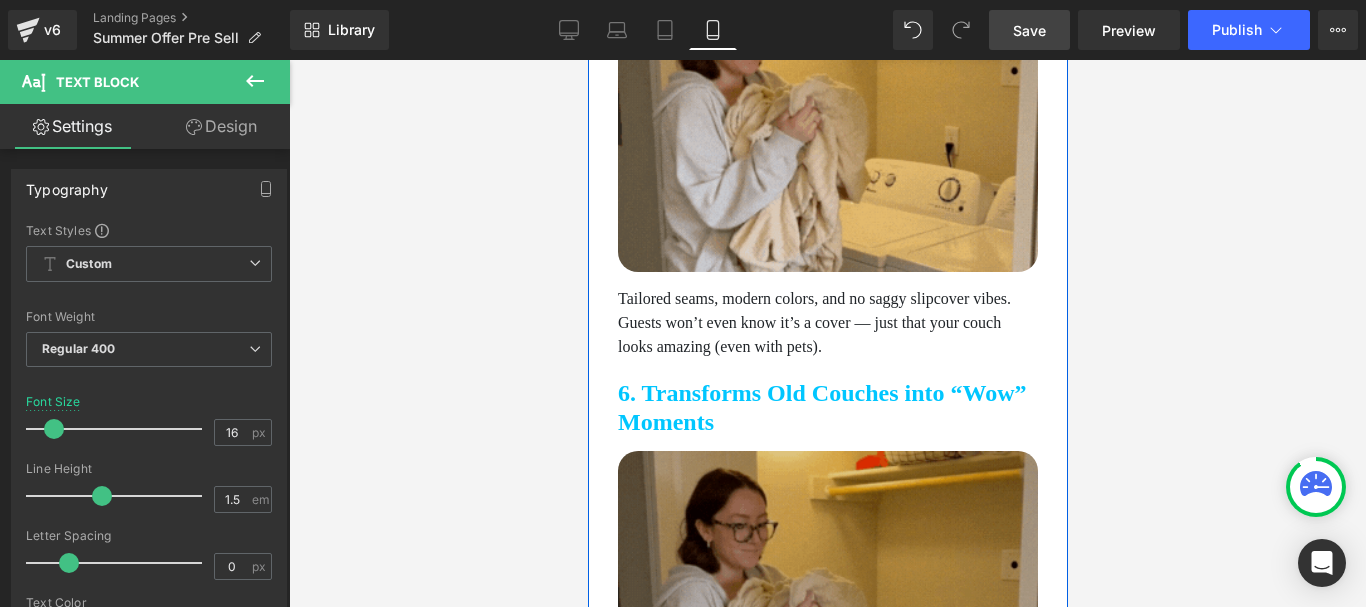 scroll, scrollTop: 3398, scrollLeft: 0, axis: vertical 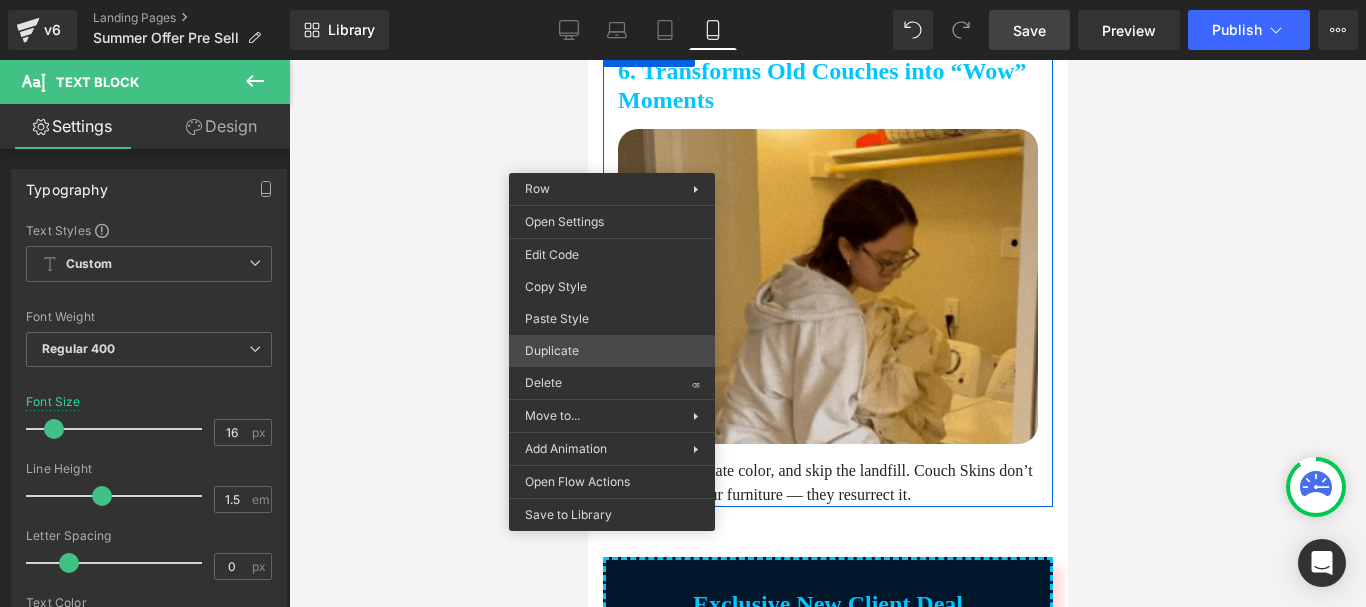 click on "Row  You are previewing how the   will restyle your page. You can not edit Elements in Preset Preview Mode.  v6 Landing Pages Summer Offer Pre Sell Library Mobile Desktop Laptop Tablet Mobile Save Preview Publish Scheduled View Live Page View with current Template Save Template to Library Schedule Publish Publish Settings Shortcuts  Your page can’t be published   You've reached the maximum number of published pages on your plan  (0/0).  You need to upgrade your plan or unpublish all your pages to get 1 publish slot.   Unpublish pages   Upgrade plan  Elements Global Style Base Row  rows, columns, layouts, div Heading  headings, titles, h1,h2,h3,h4,h5,h6 Text Block  texts, paragraphs, contents, blocks Image  images, photos, alts, uploads Icon  icons, symbols Button  button, call to action, cta Separator  separators, dividers, horizontal lines Liquid  liquid, custom code, html, javascript, css, reviews, apps, applications, embeded, iframe Banner Parallax  Hero Banner  Stack Tabs  Carousel  Pricing  Accordion" at bounding box center (683, 308) 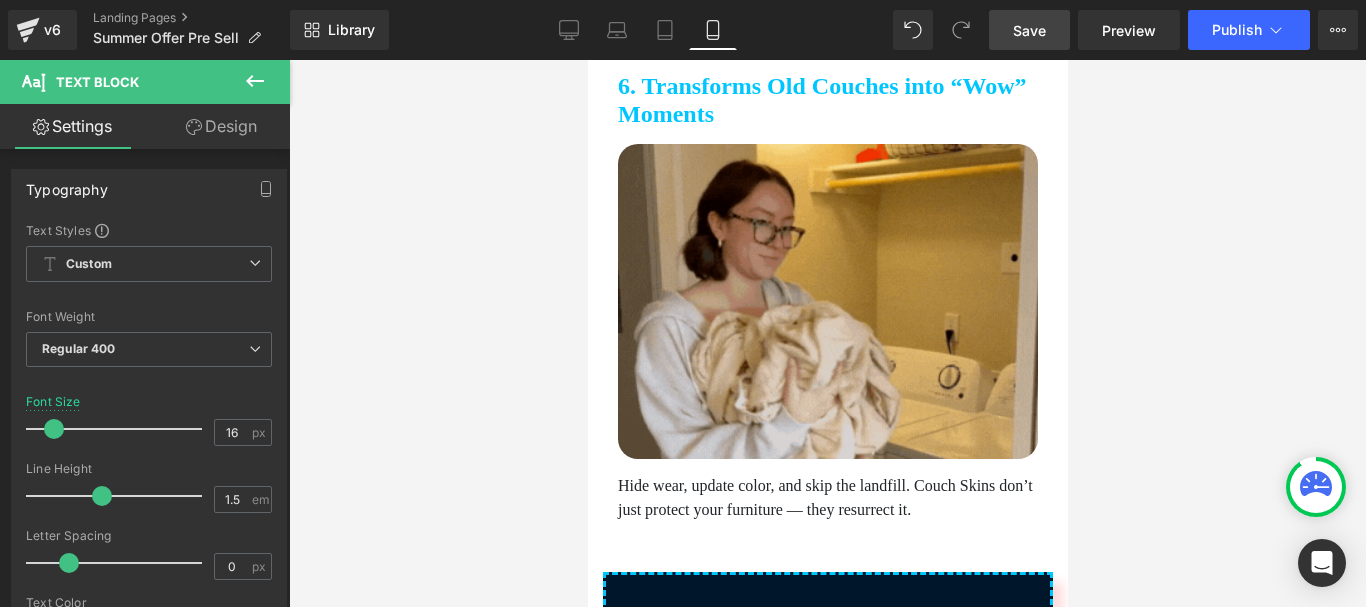 scroll, scrollTop: 3881, scrollLeft: 0, axis: vertical 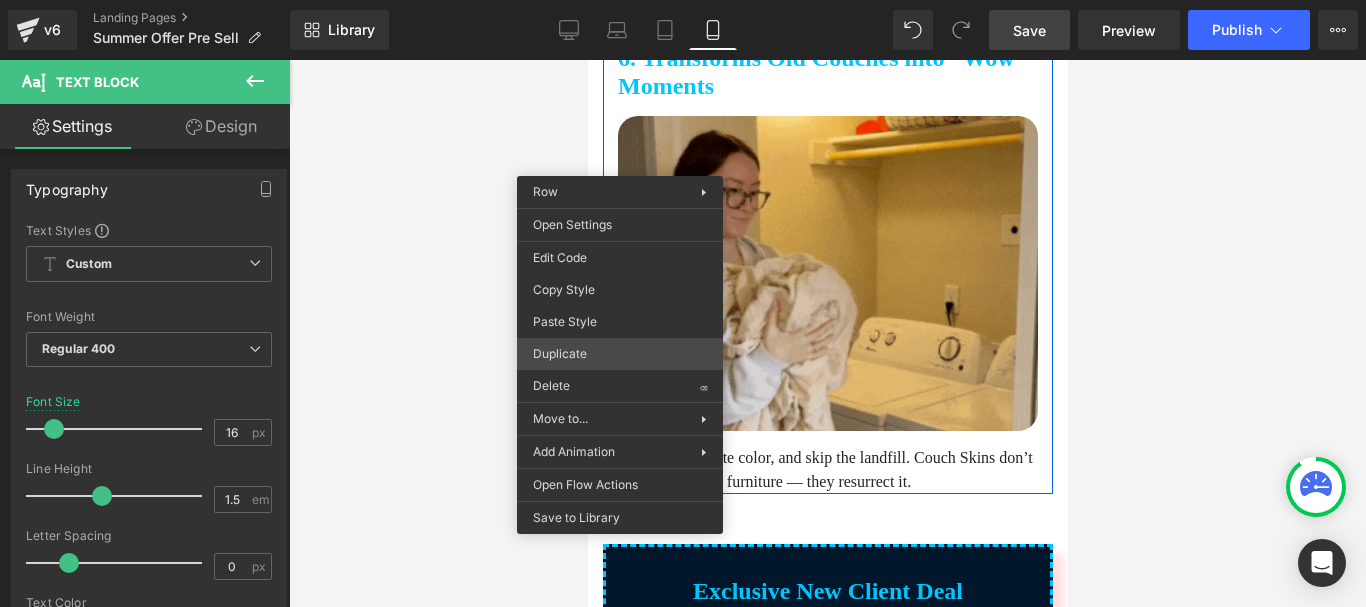 click on "Row  You are previewing how the   will restyle your page. You can not edit Elements in Preset Preview Mode.  v6 Landing Pages Summer Offer Pre Sell Library Mobile Desktop Laptop Tablet Mobile Save Preview Publish Scheduled View Live Page View with current Template Save Template to Library Schedule Publish Publish Settings Shortcuts  Your page can’t be published   You've reached the maximum number of published pages on your plan  (0/0).  You need to upgrade your plan or unpublish all your pages to get 1 publish slot.   Unpublish pages   Upgrade plan  Elements Global Style Base Row  rows, columns, layouts, div Heading  headings, titles, h1,h2,h3,h4,h5,h6 Text Block  texts, paragraphs, contents, blocks Image  images, photos, alts, uploads Icon  icons, symbols Button  button, call to action, cta Separator  separators, dividers, horizontal lines Liquid  liquid, custom code, html, javascript, css, reviews, apps, applications, embeded, iframe Banner Parallax  Hero Banner  Stack Tabs  Carousel  Pricing  Accordion" at bounding box center [683, 308] 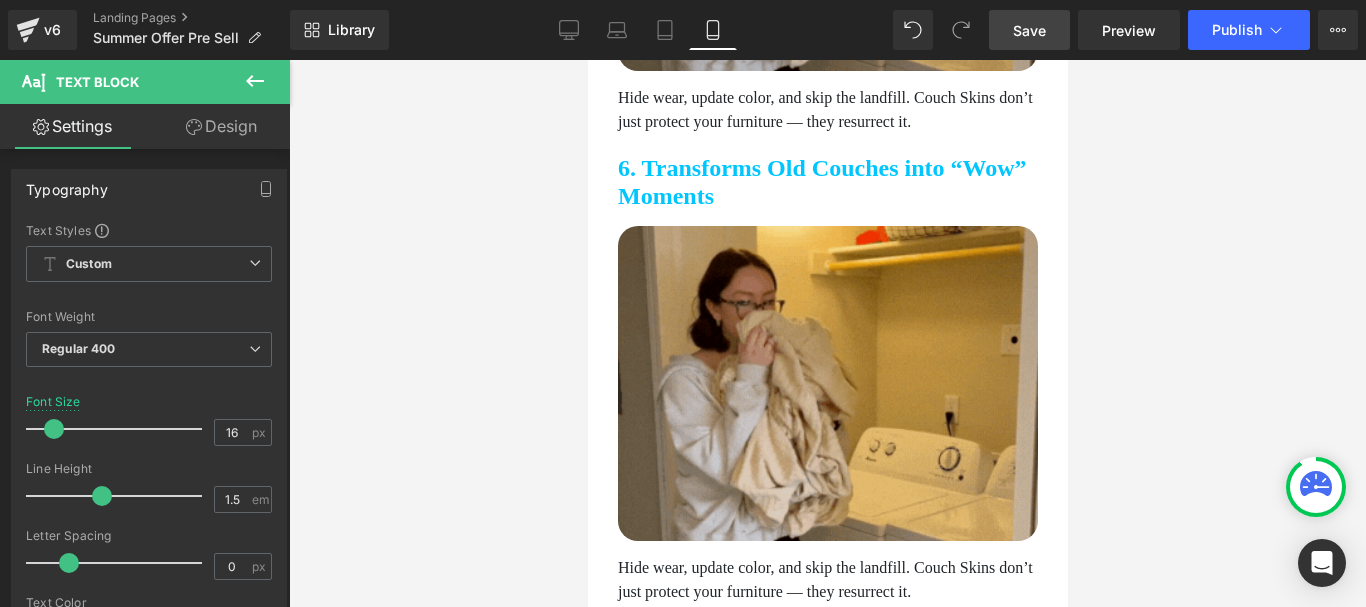 scroll, scrollTop: 4364, scrollLeft: 0, axis: vertical 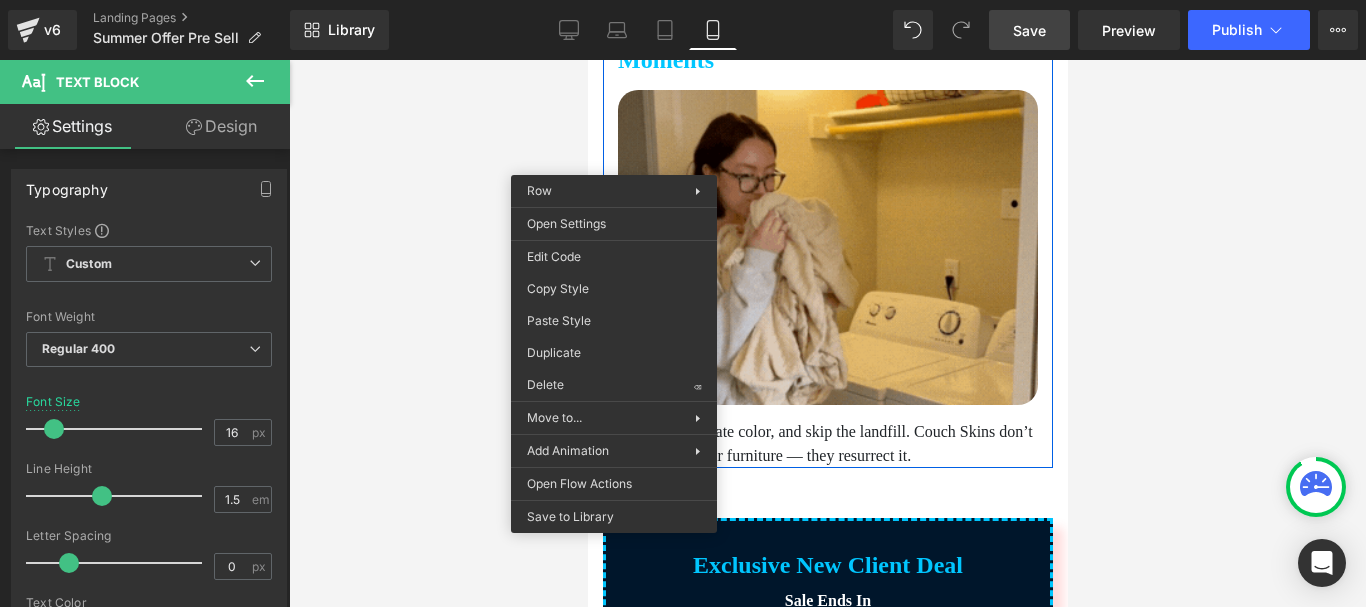 click on "Row  You are previewing how the   will restyle your page. You can not edit Elements in Preset Preview Mode.  v6 Landing Pages Summer Offer Pre Sell Library Mobile Desktop Laptop Tablet Mobile Save Preview Publish Scheduled View Live Page View with current Template Save Template to Library Schedule Publish Publish Settings Shortcuts  Your page can’t be published   You've reached the maximum number of published pages on your plan  (0/0).  You need to upgrade your plan or unpublish all your pages to get 1 publish slot.   Unpublish pages   Upgrade plan  Elements Global Style Base Row  rows, columns, layouts, div Heading  headings, titles, h1,h2,h3,h4,h5,h6 Text Block  texts, paragraphs, contents, blocks Image  images, photos, alts, uploads Icon  icons, symbols Button  button, call to action, cta Separator  separators, dividers, horizontal lines Liquid  liquid, custom code, html, javascript, css, reviews, apps, applications, embeded, iframe Banner Parallax  Hero Banner  Stack Tabs  Carousel  Pricing  Accordion" at bounding box center (683, 308) 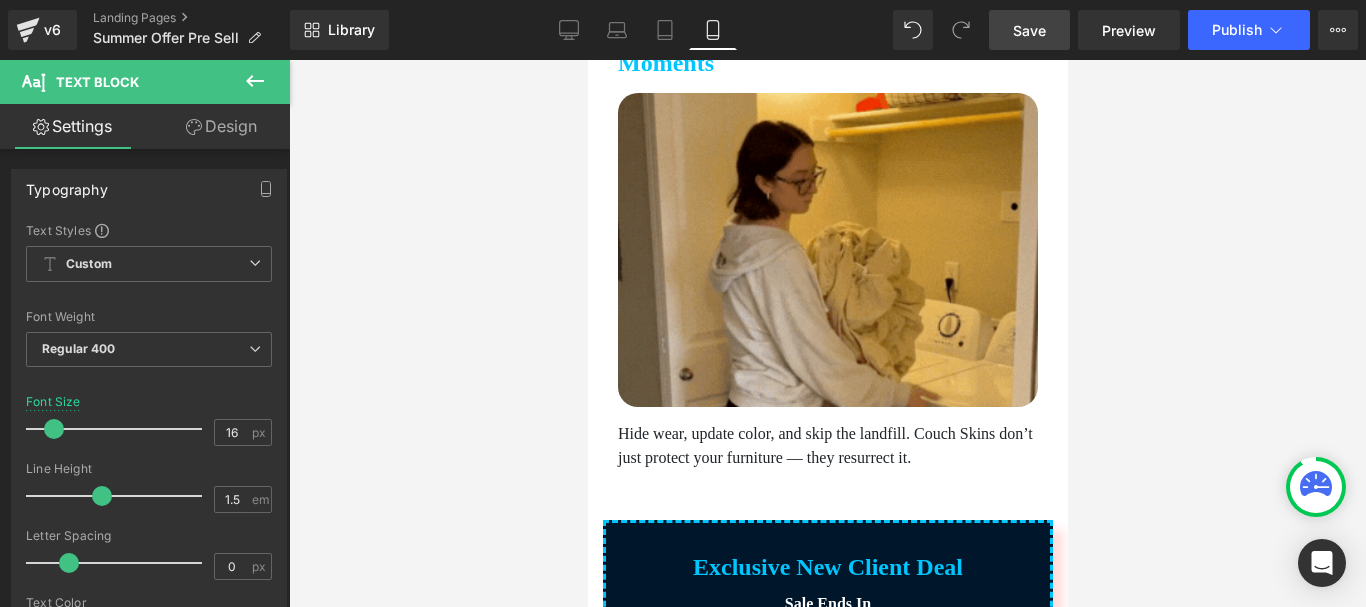 scroll, scrollTop: 5329, scrollLeft: 0, axis: vertical 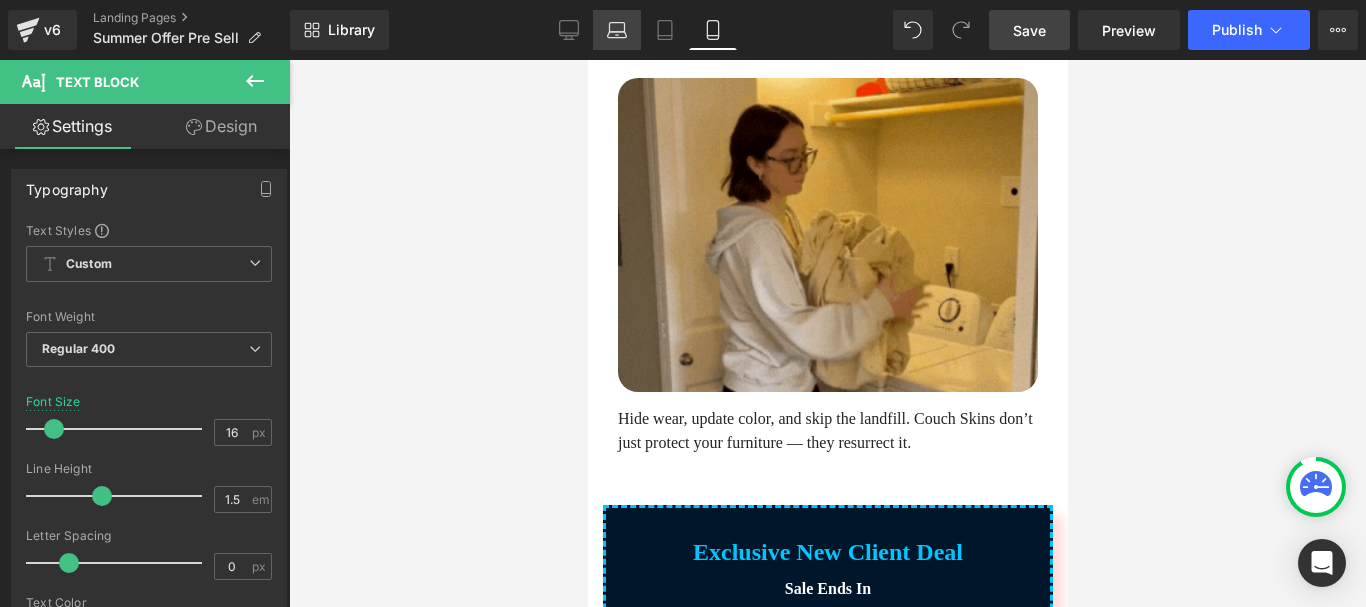 click 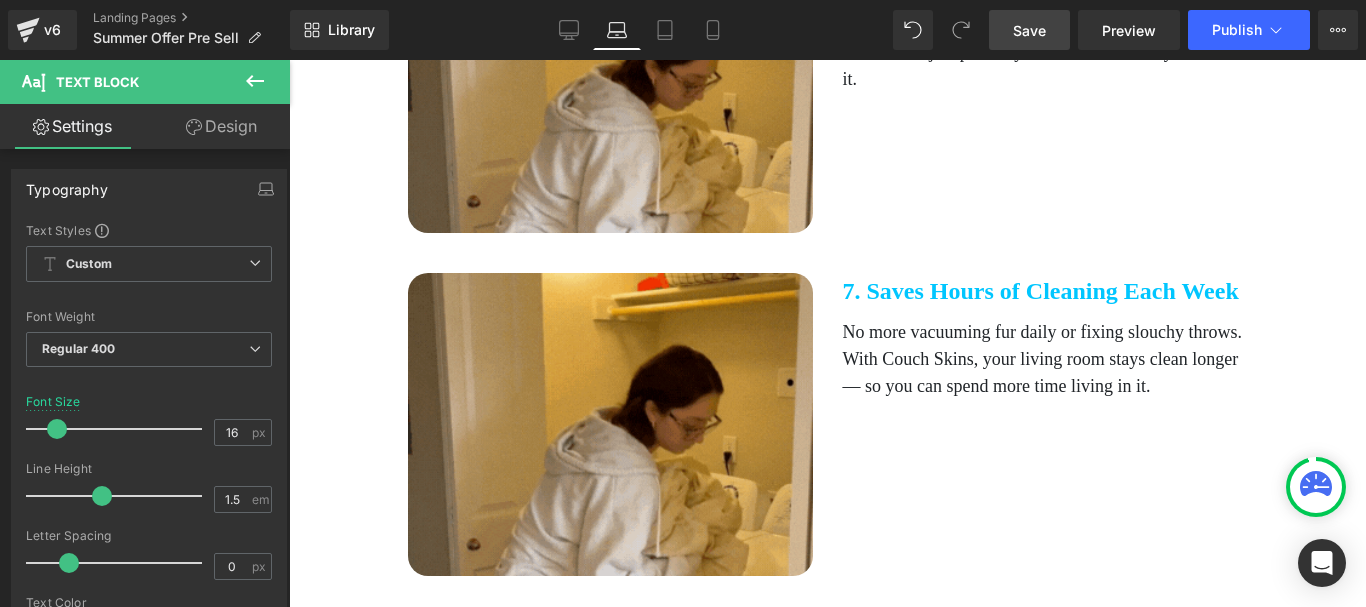 scroll, scrollTop: 3300, scrollLeft: 0, axis: vertical 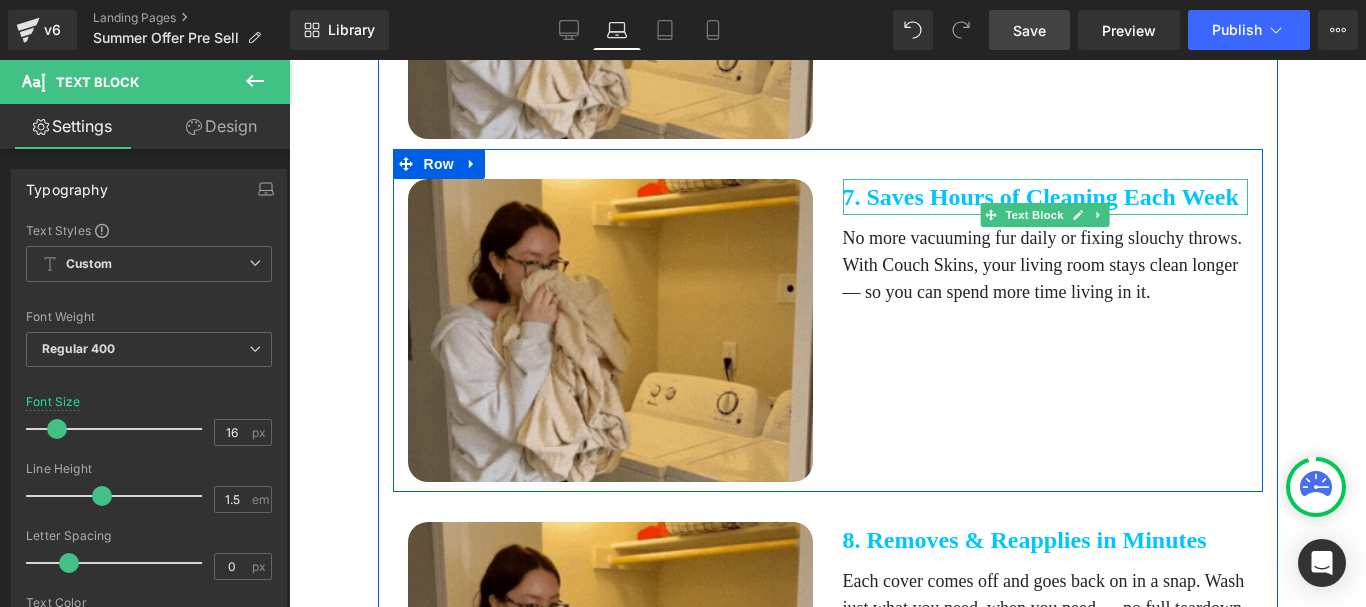 click on "7. Saves Hours of Cleaning Each Week" at bounding box center [1045, 197] 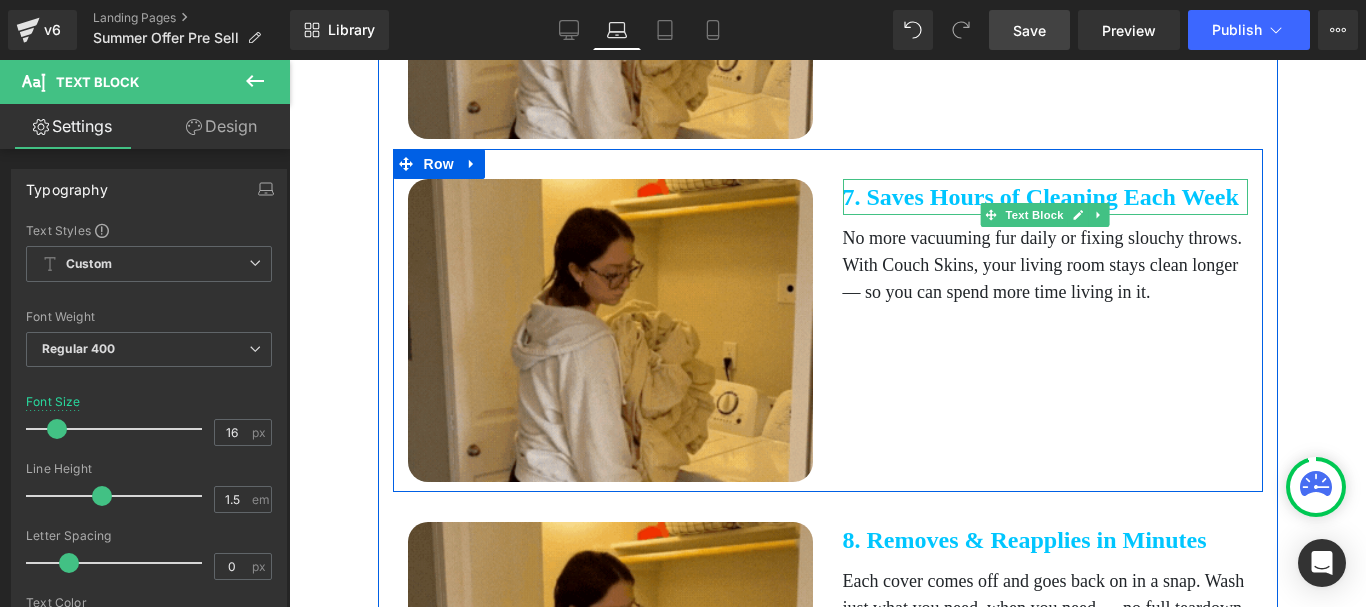 click on "7. Saves Hours of Cleaning Each Week" at bounding box center [1045, 197] 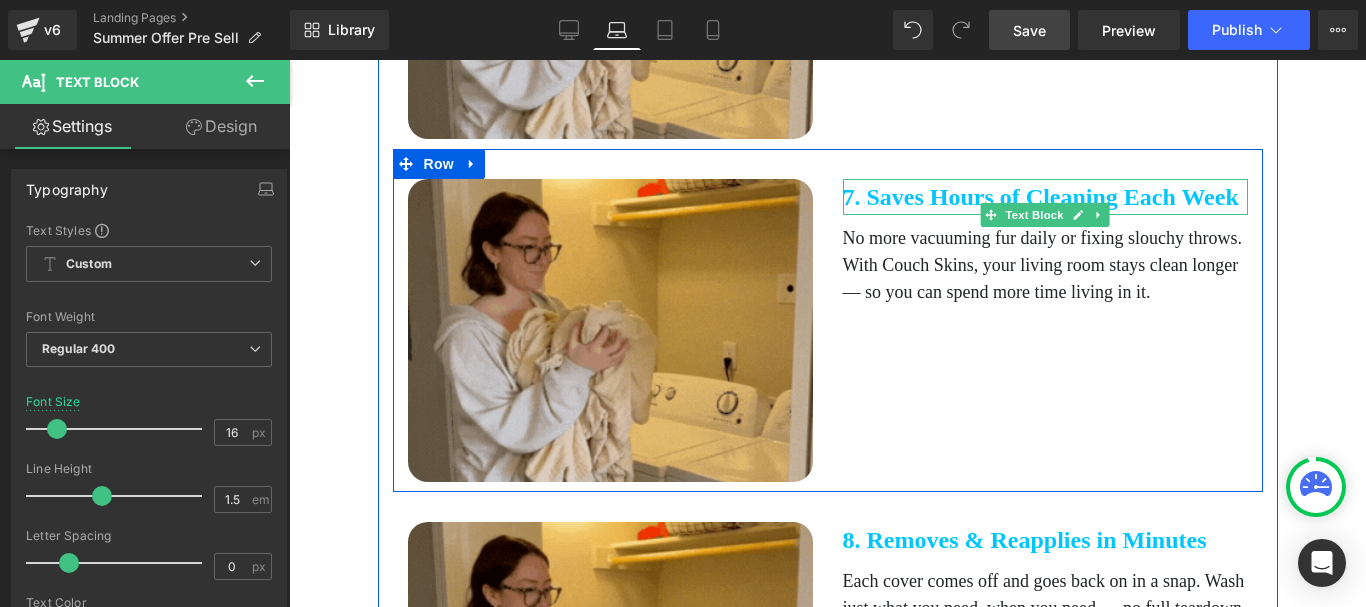 click on "7. Saves Hours of Cleaning Each Week" at bounding box center (1045, 197) 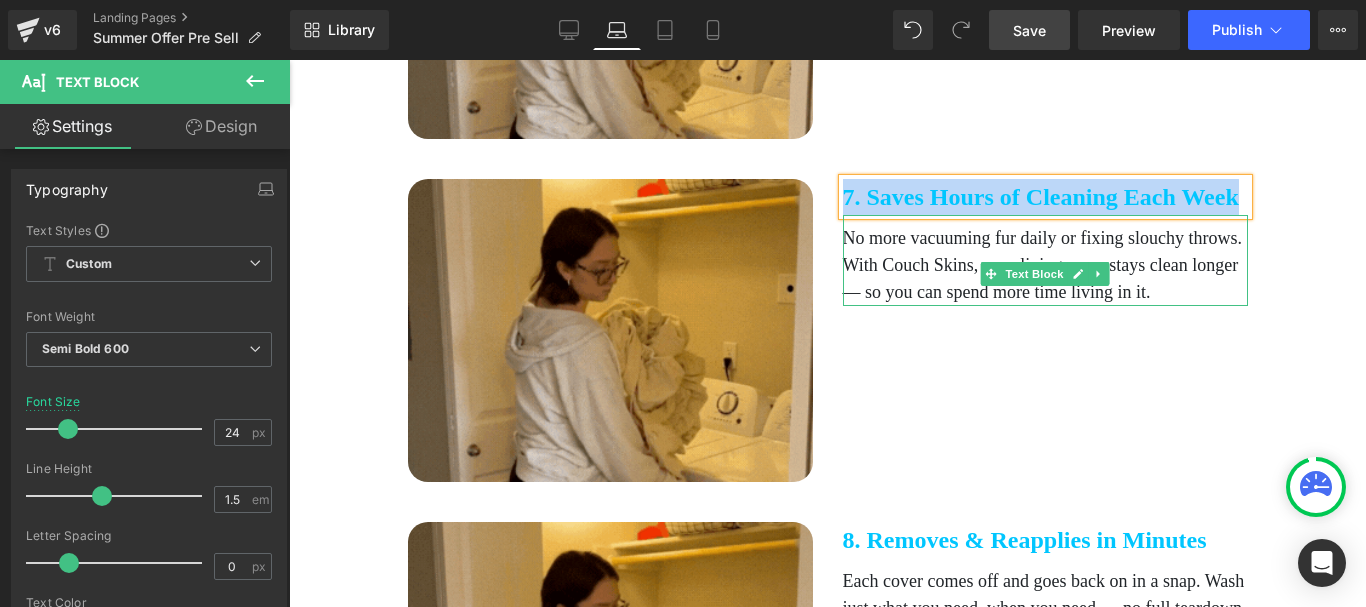 click on "No more vacuuming fur daily or fixing slouchy throws. With Couch Skins, your living room stays clean longer — so you can spend more time living in it." at bounding box center (1045, 265) 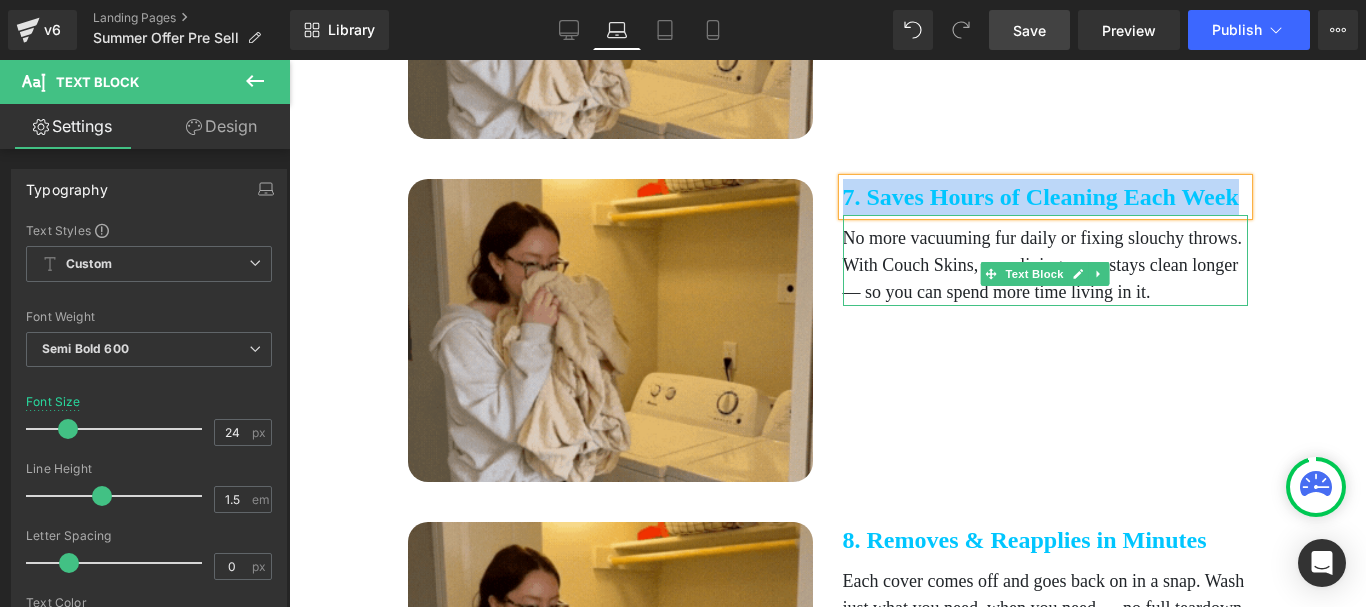 click on "No more vacuuming fur daily or fixing slouchy throws. With Couch Skins, your living room stays clean longer — so you can spend more time living in it." at bounding box center [1045, 265] 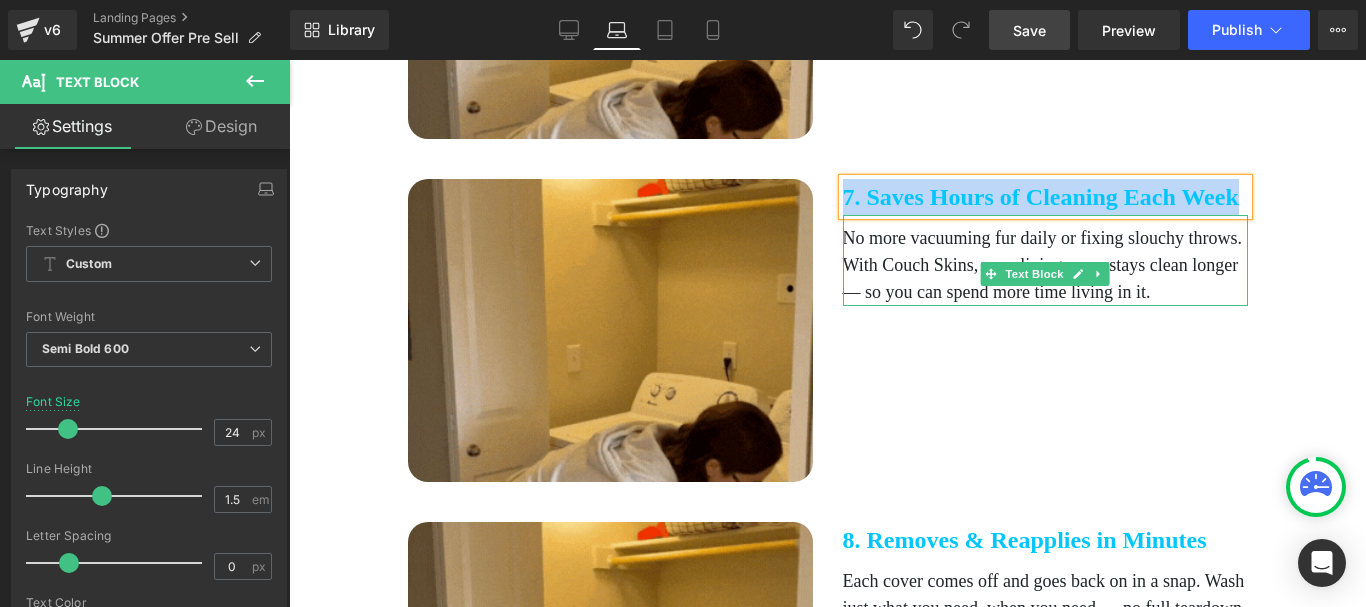 click on "No more vacuuming fur daily or fixing slouchy throws. With Couch Skins, your living room stays clean longer — so you can spend more time living in it." at bounding box center [1045, 265] 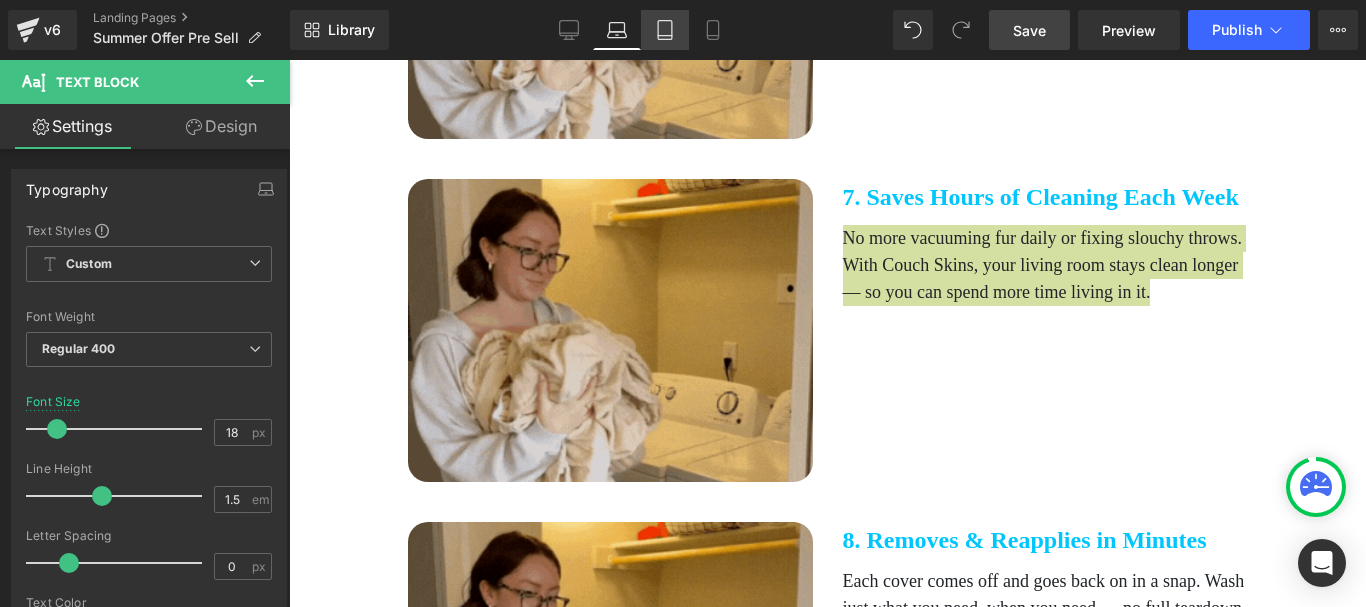 click 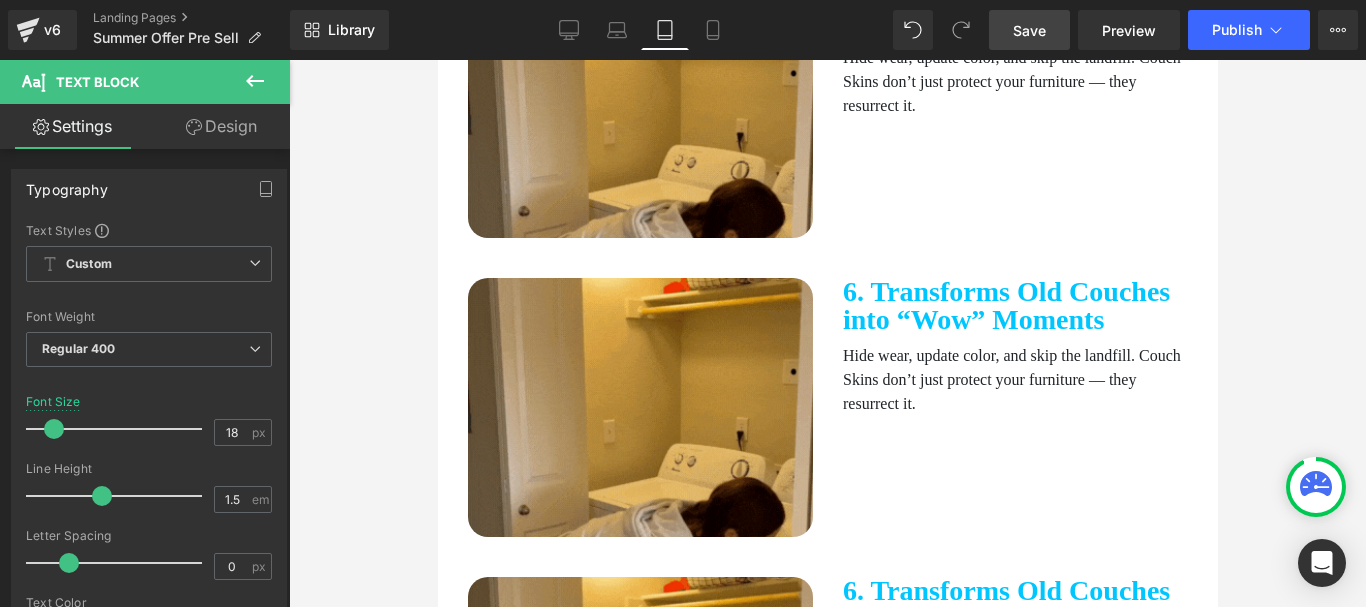 scroll, scrollTop: 2800, scrollLeft: 0, axis: vertical 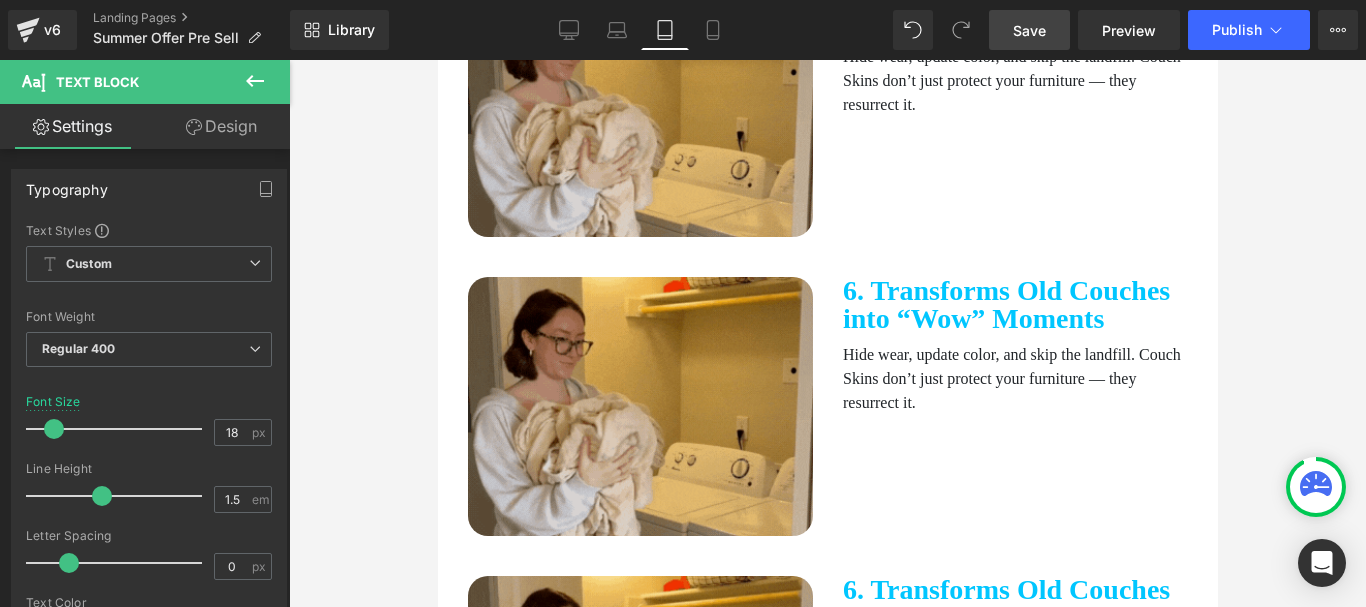 click on "6. Transforms Old Couches into “Wow” Moments" at bounding box center [1014, 305] 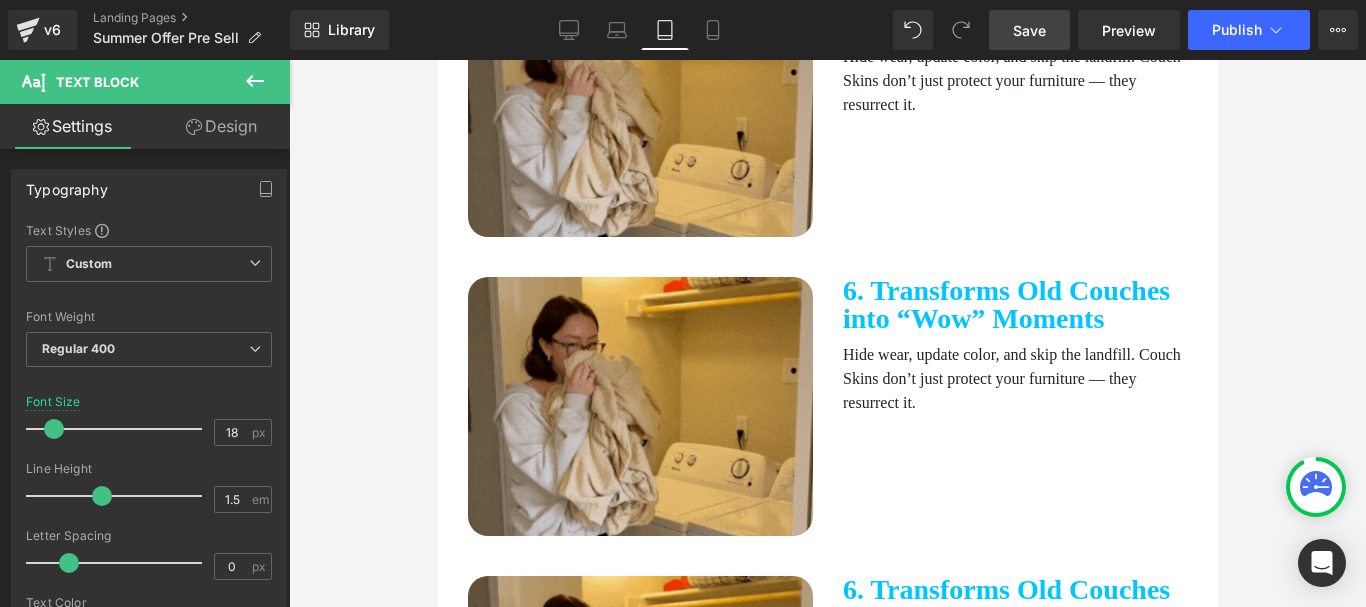 click on "6. Transforms Old Couches into “Wow” Moments" at bounding box center (1014, 305) 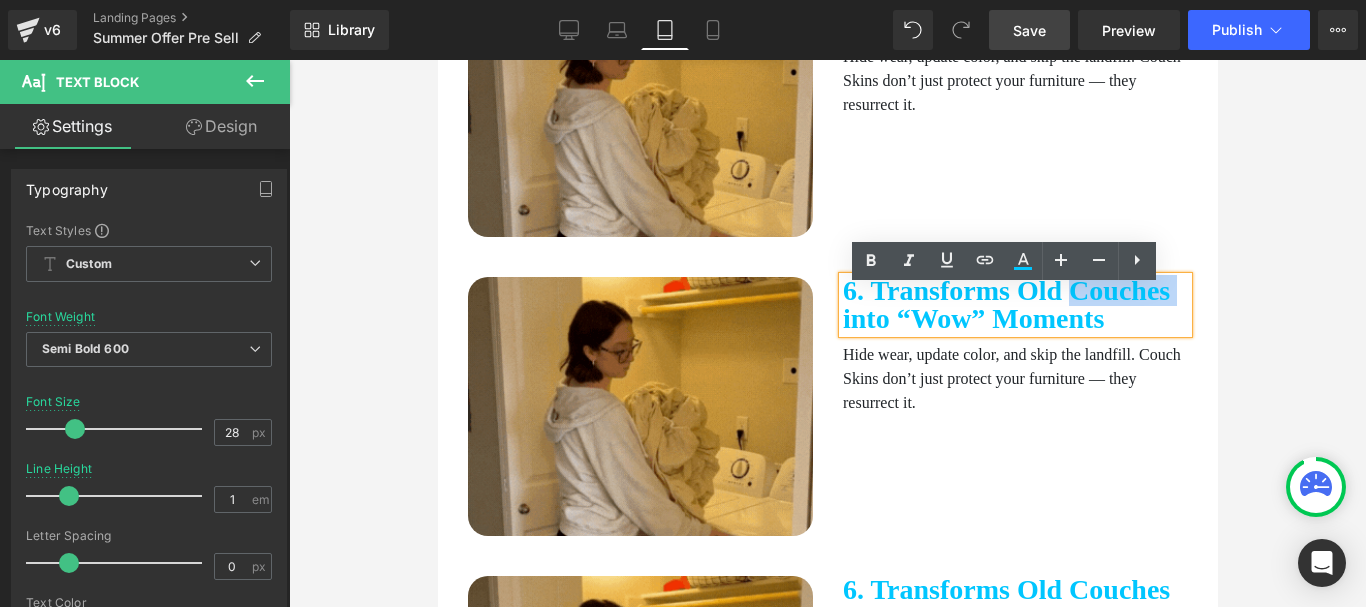 click on "6. Transforms Old Couches into “Wow” Moments" at bounding box center (1014, 305) 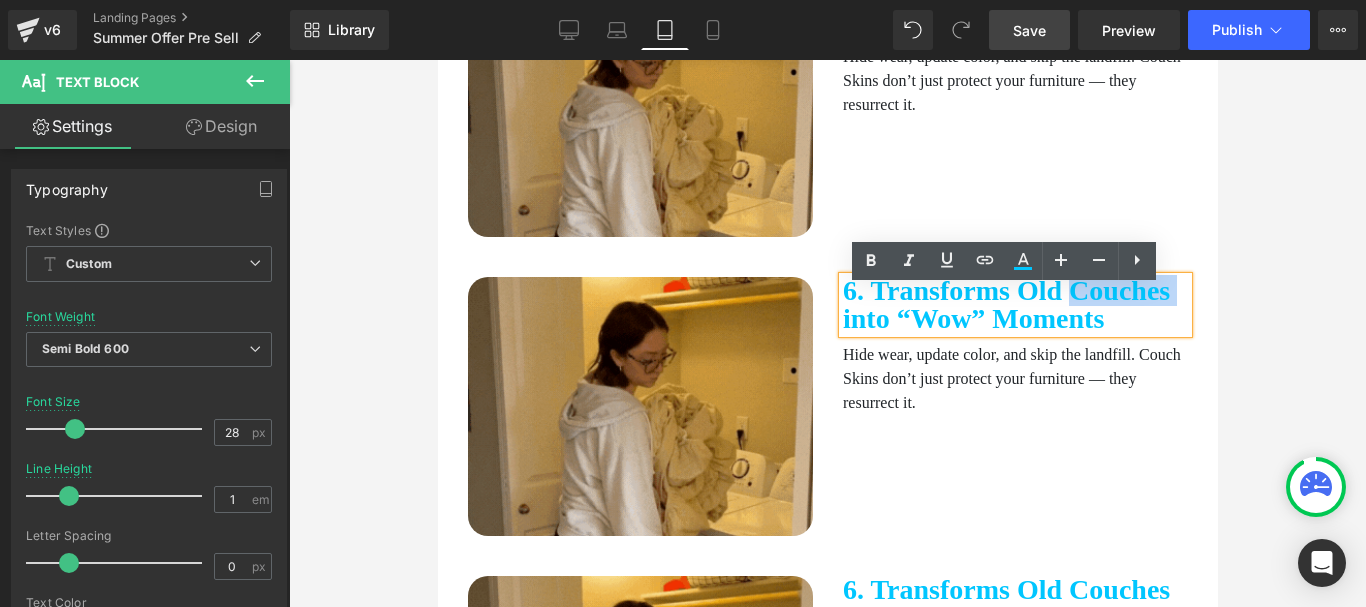 click on "6. Transforms Old Couches into “Wow” Moments" at bounding box center (1014, 305) 